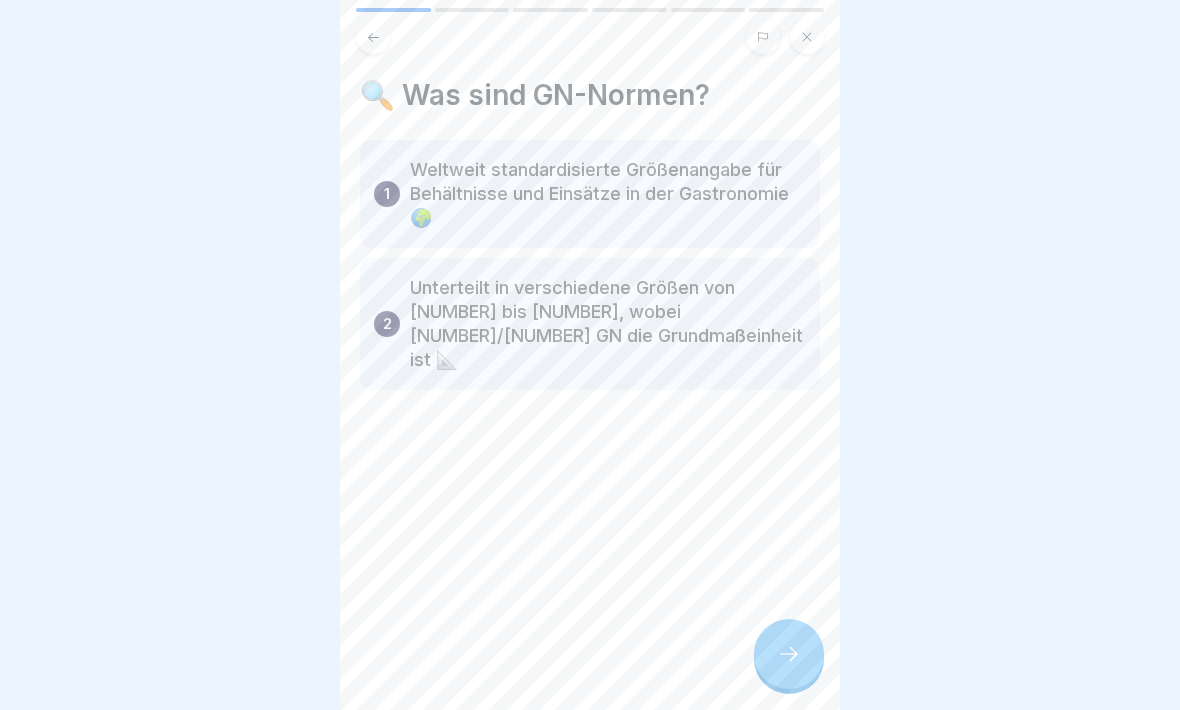 scroll, scrollTop: 1, scrollLeft: 0, axis: vertical 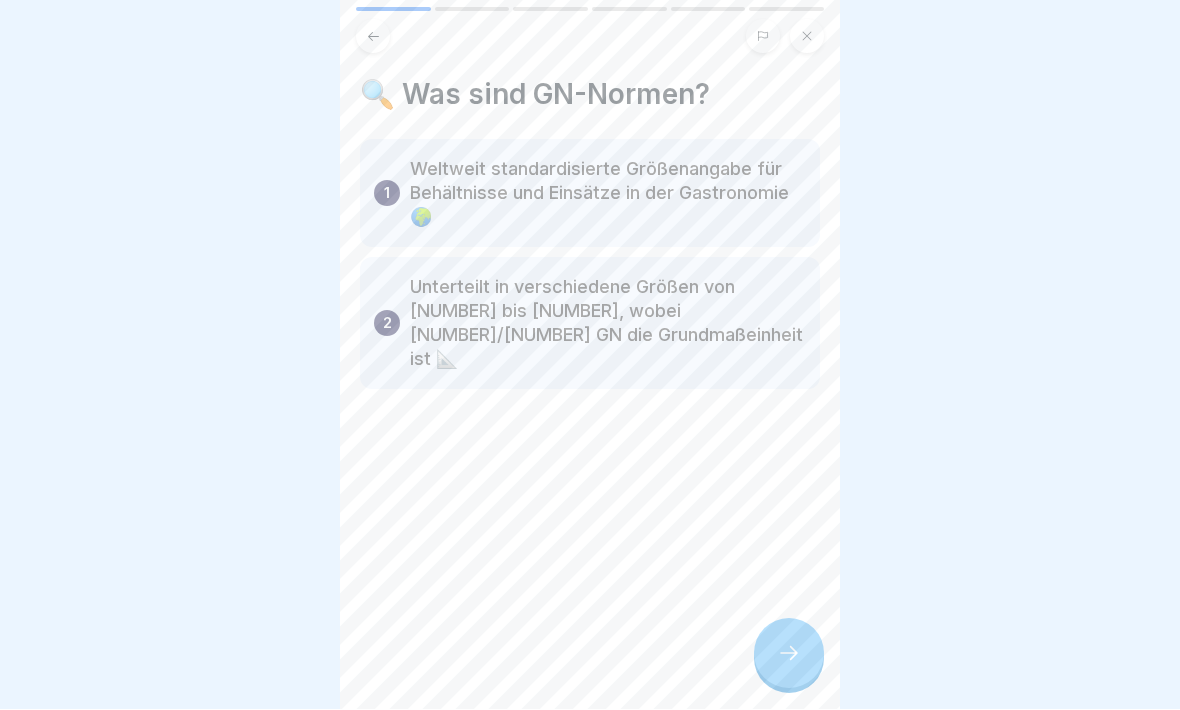 click 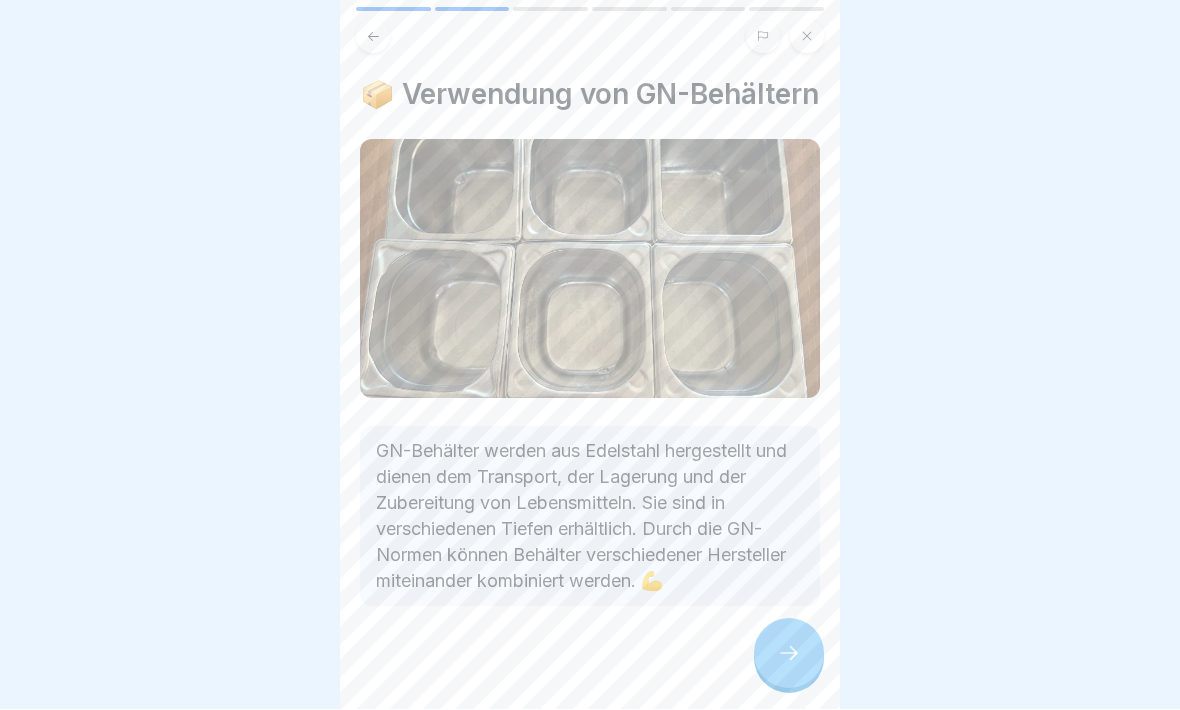 click 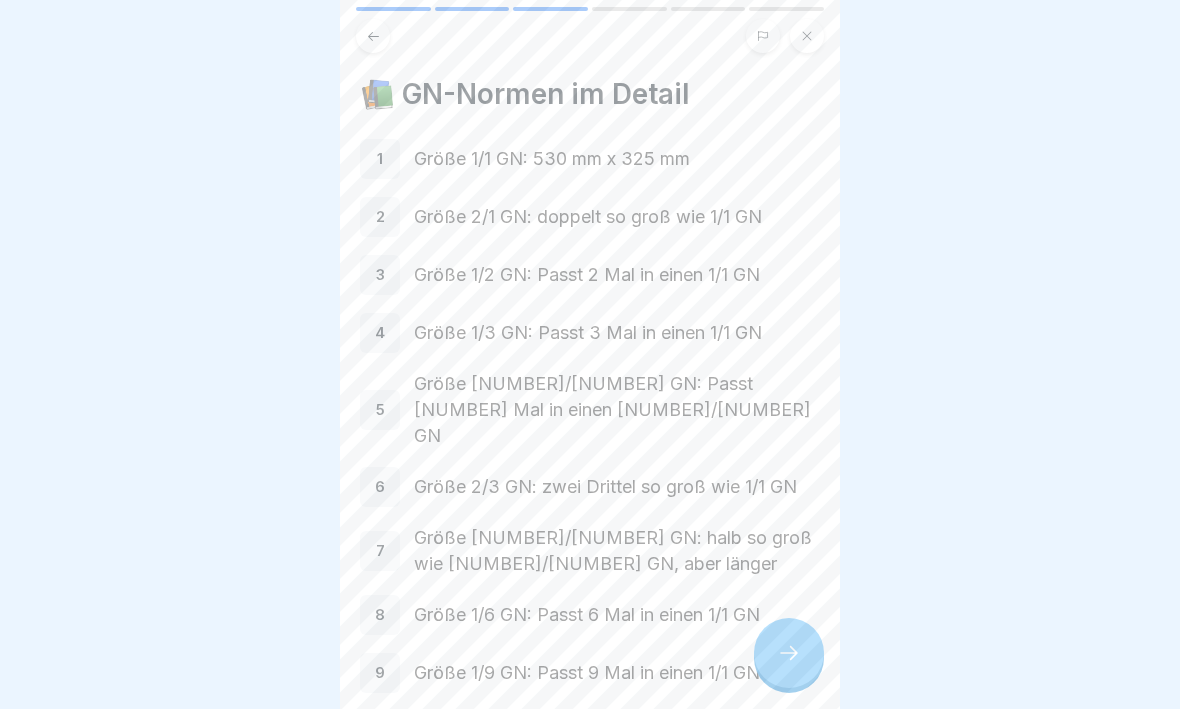click at bounding box center (789, 654) 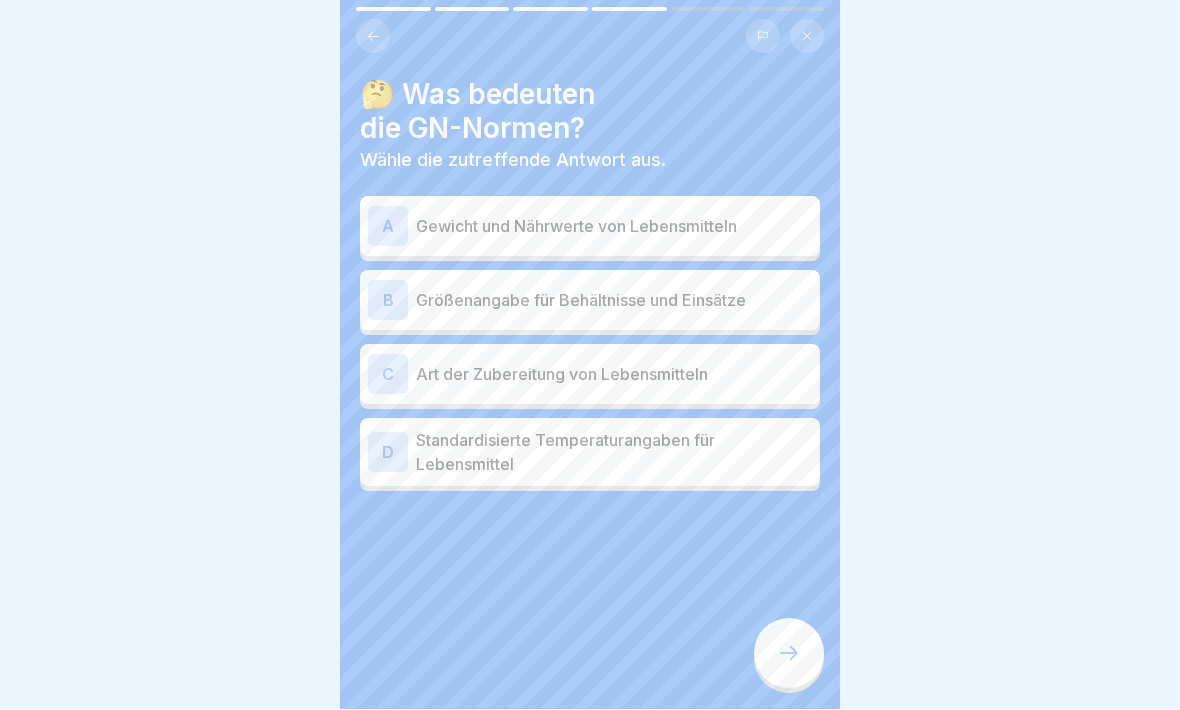 click on "D" at bounding box center [388, 453] 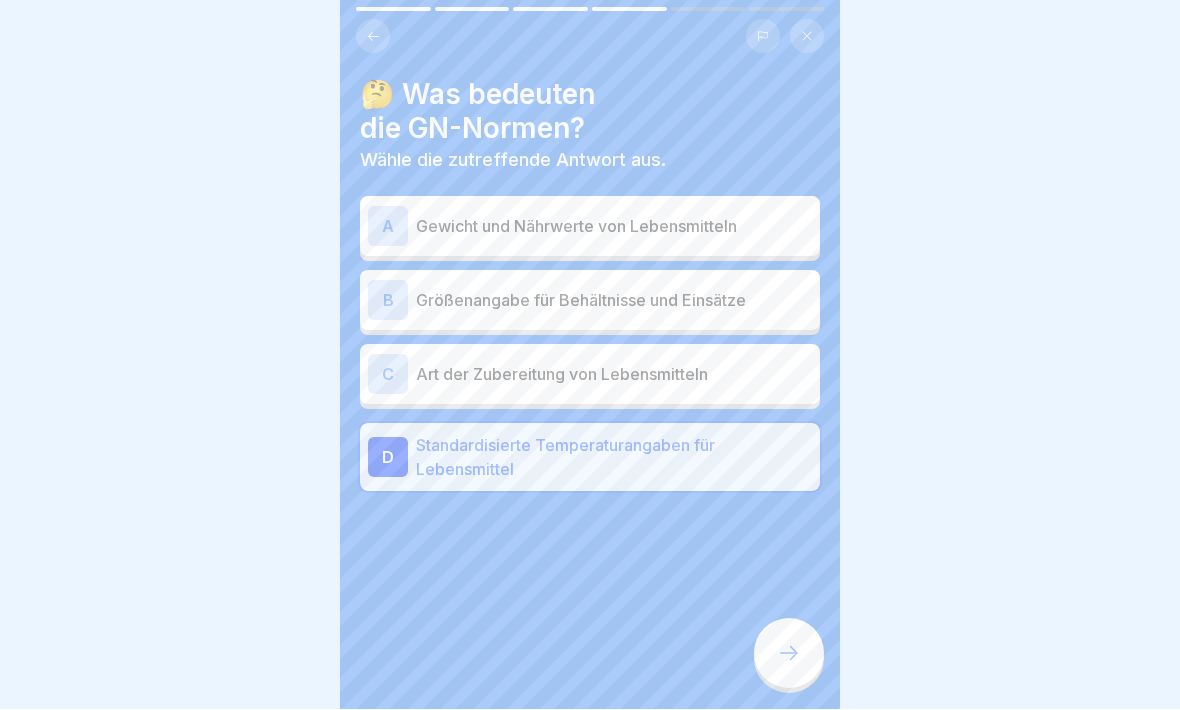 click 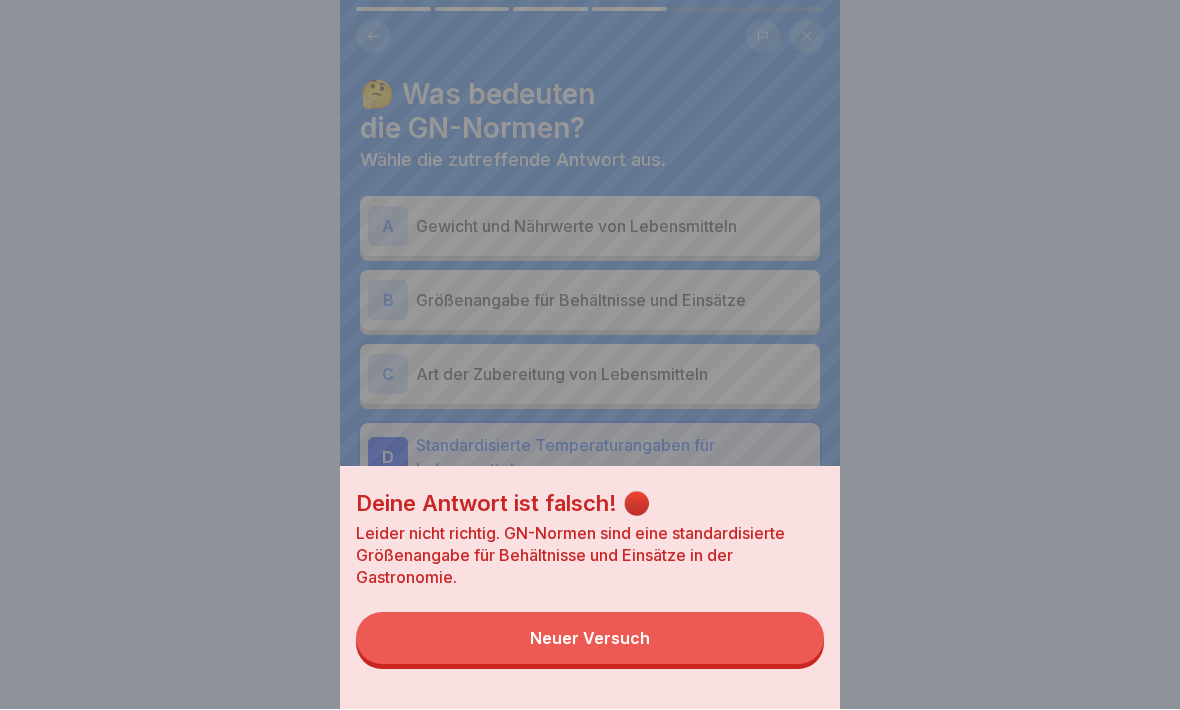 click on "Neuer Versuch" at bounding box center (590, 639) 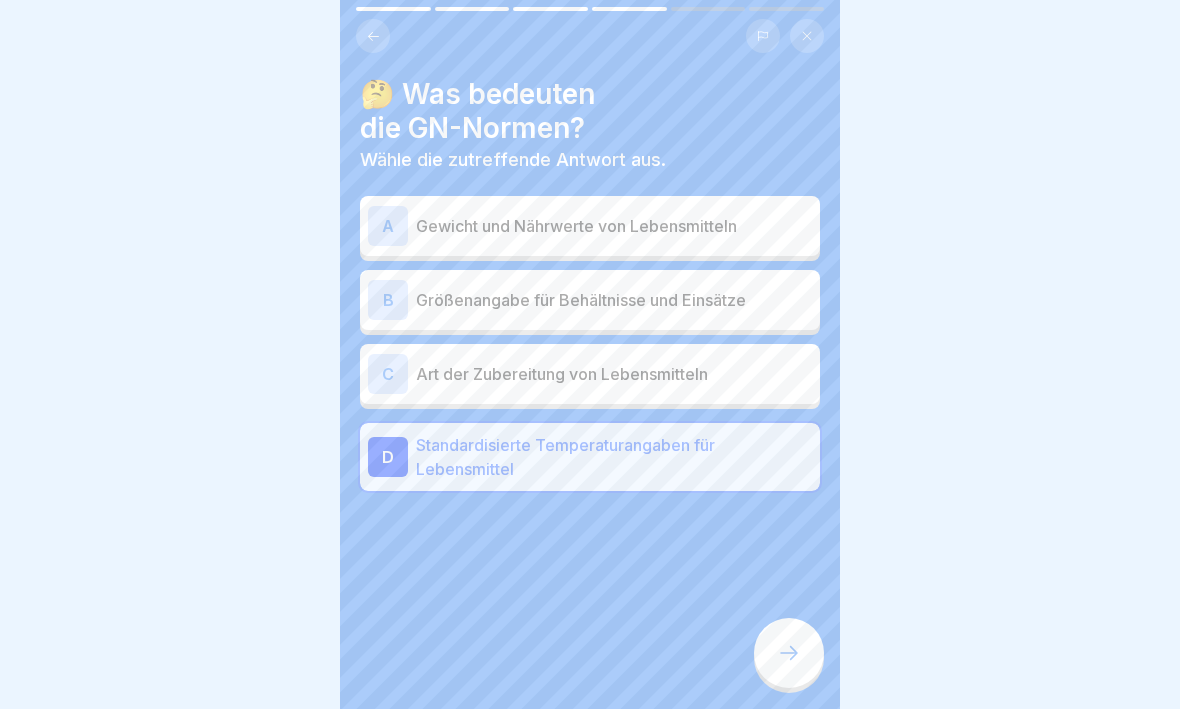 click 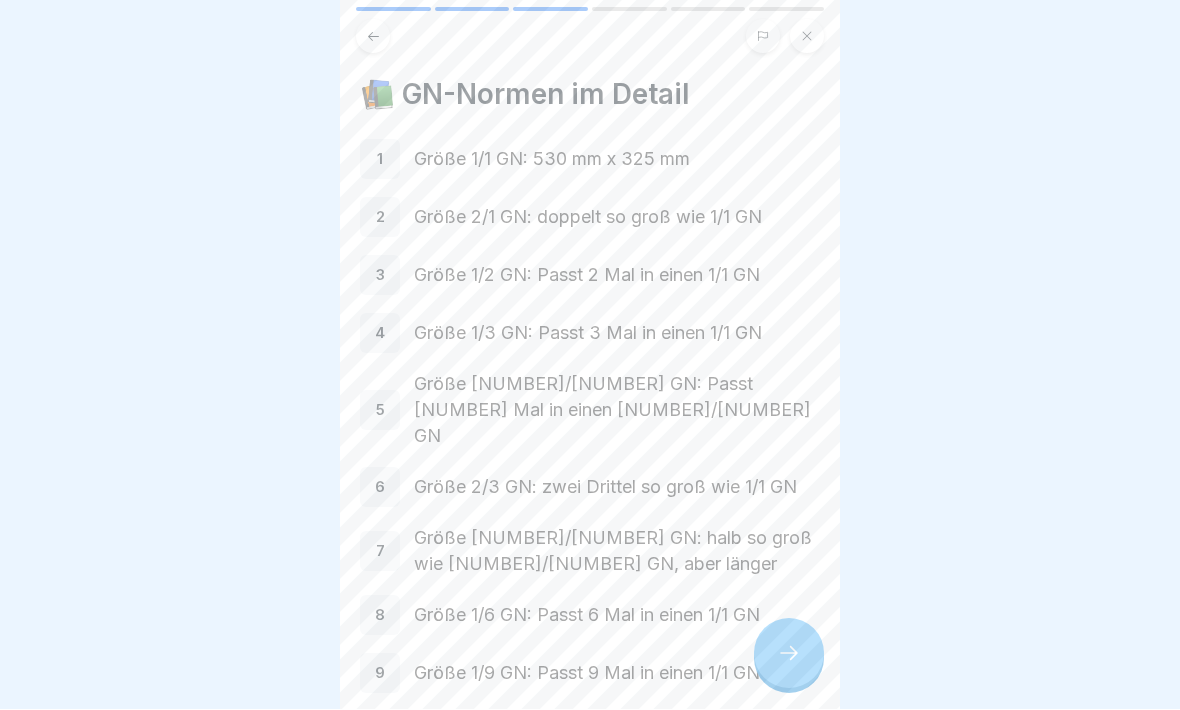 click at bounding box center (373, 37) 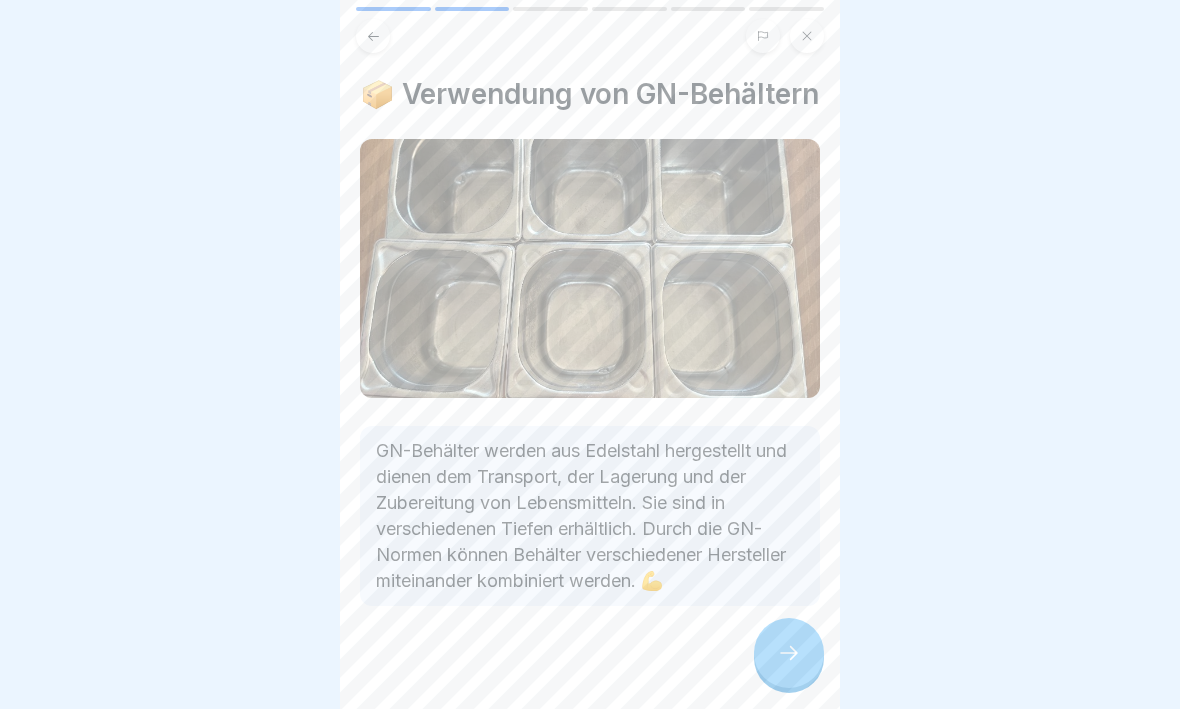 click 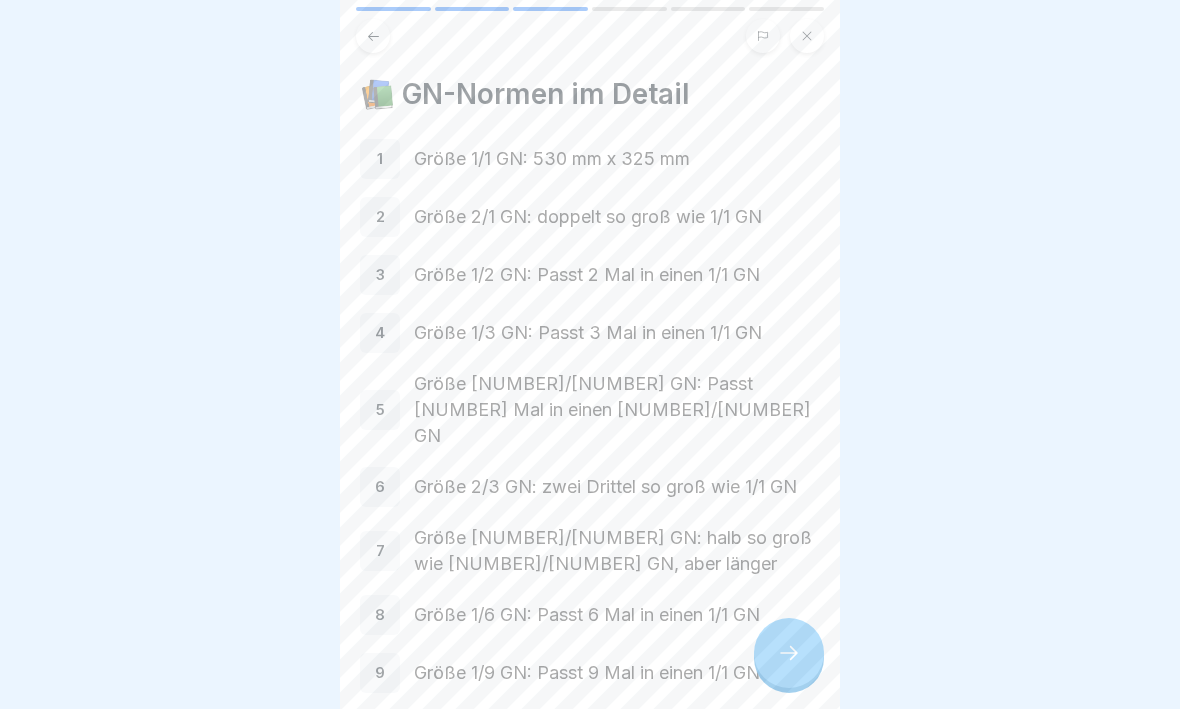 click 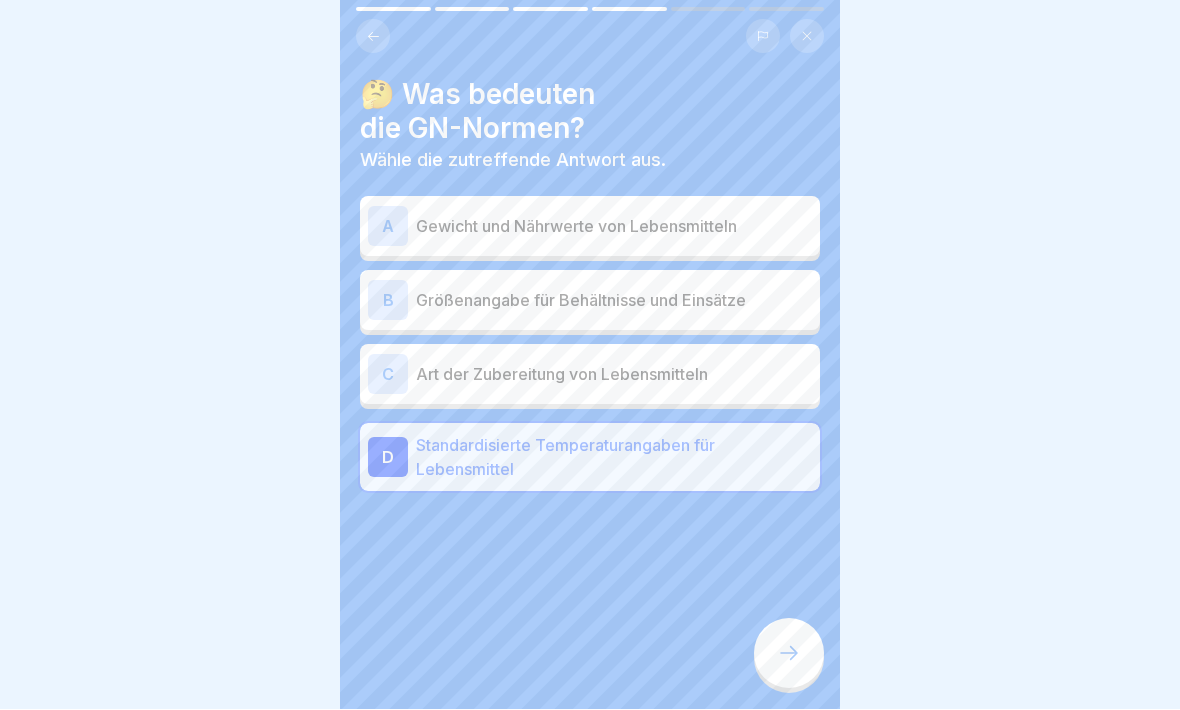 click on "A" at bounding box center (388, 227) 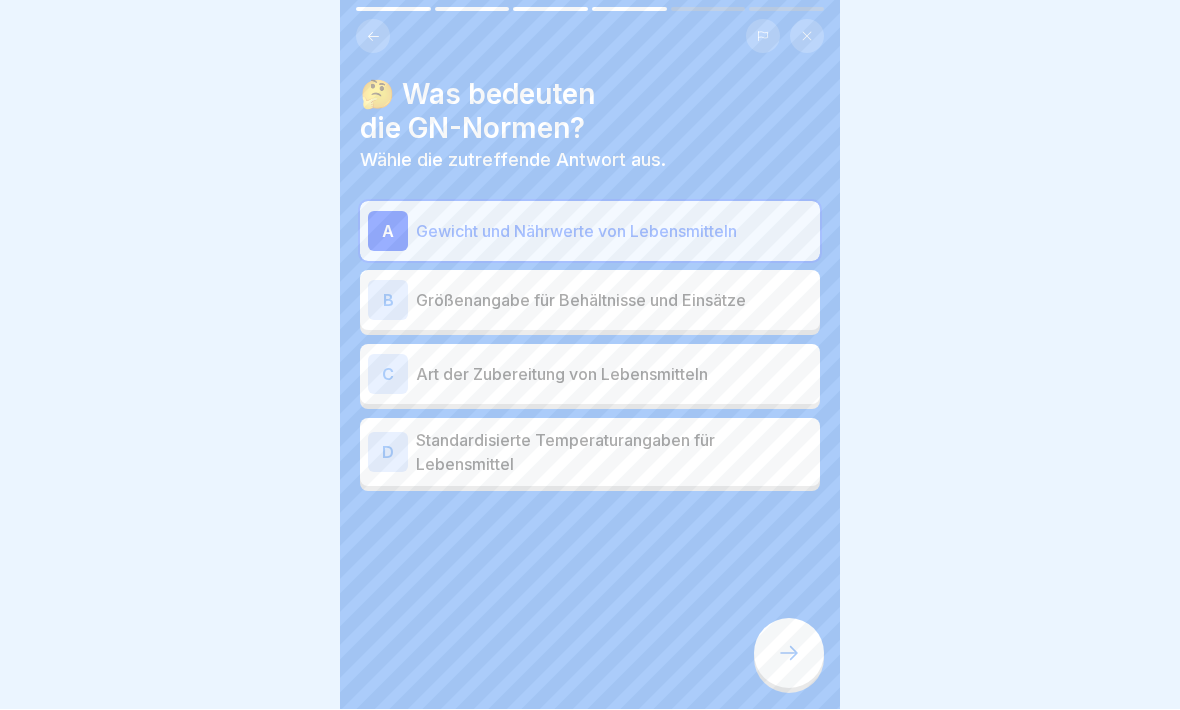 click at bounding box center [789, 654] 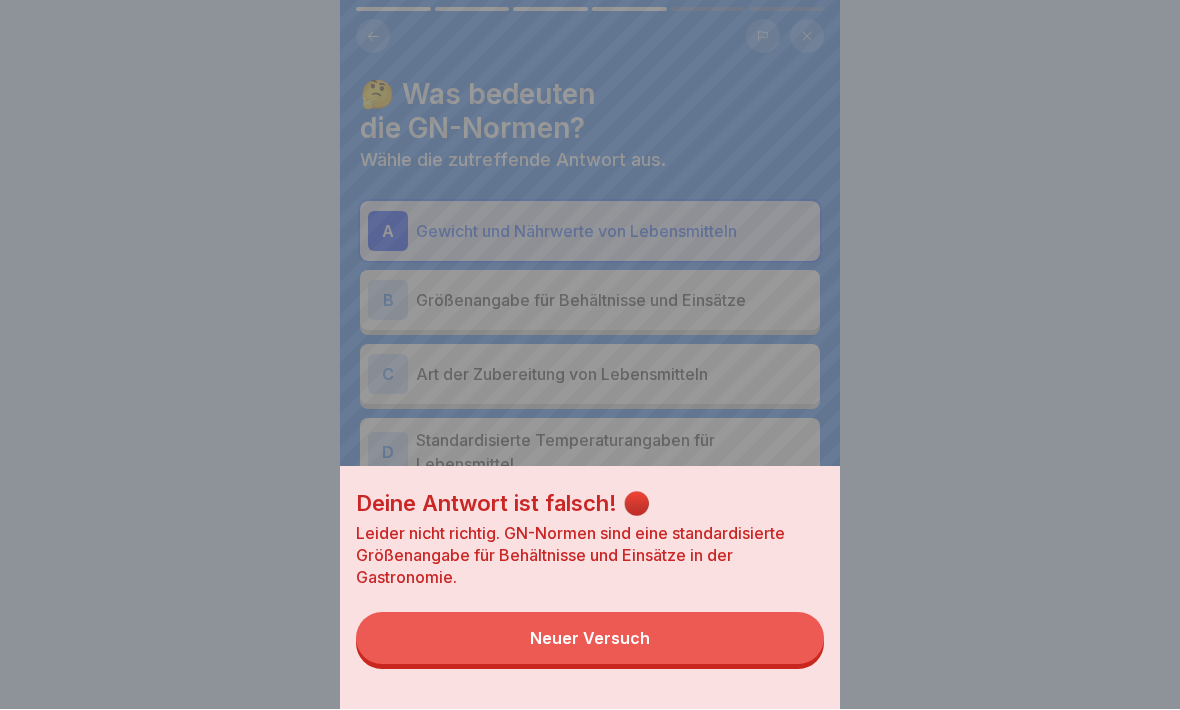 click on "Neuer Versuch" at bounding box center (590, 639) 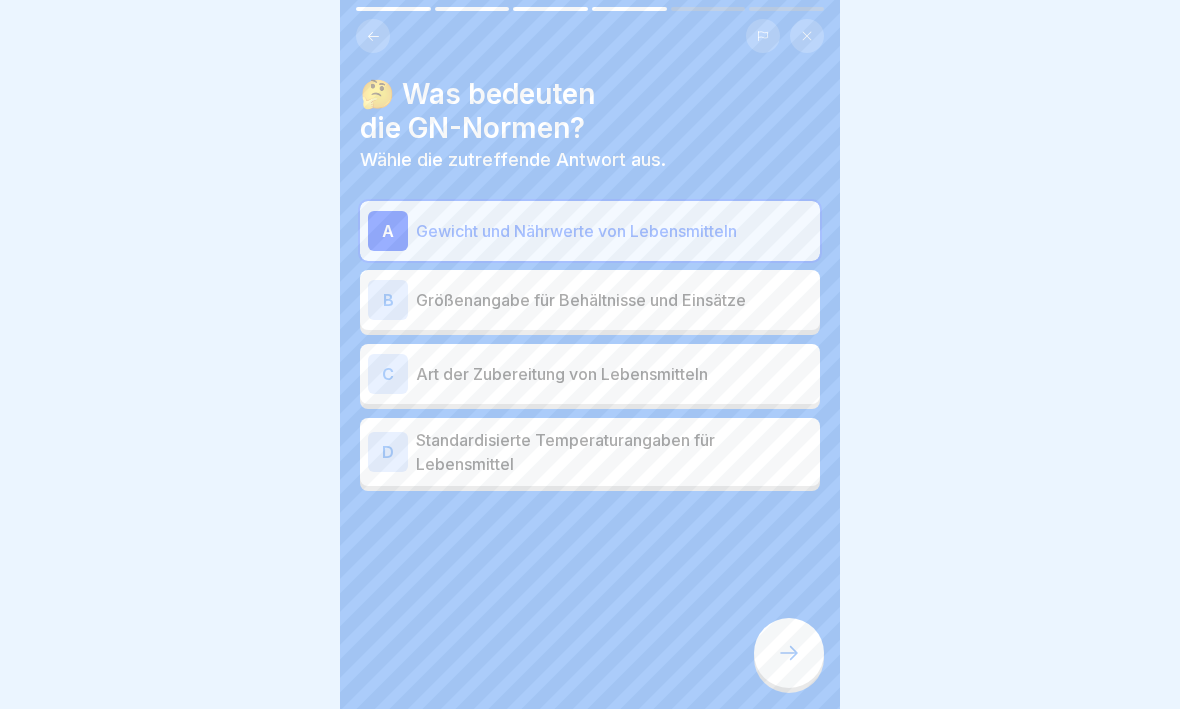 click on "B" at bounding box center [388, 301] 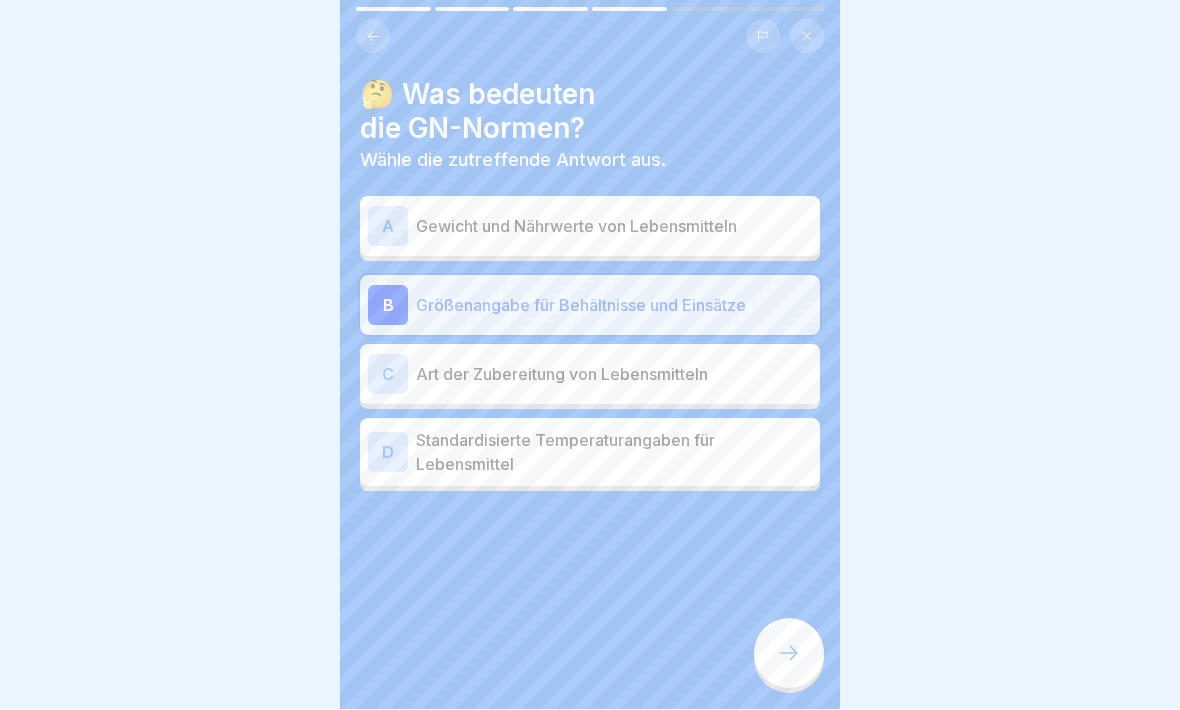 click at bounding box center (789, 654) 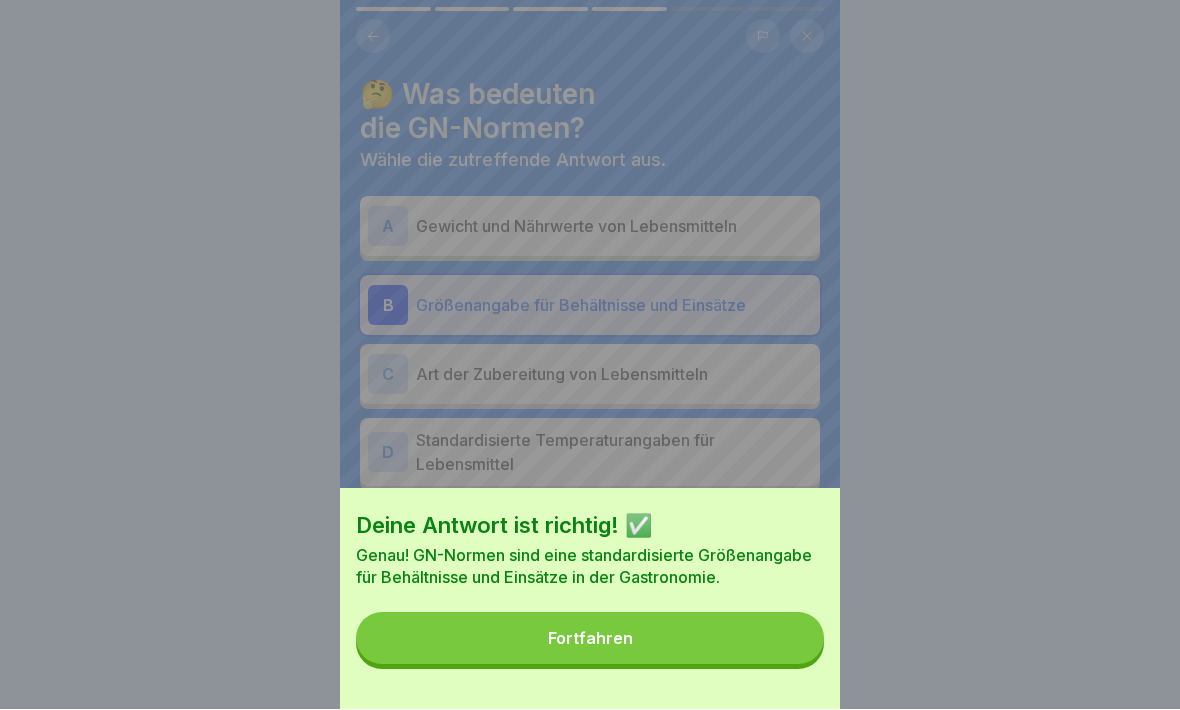 click on "Fortfahren" at bounding box center [590, 639] 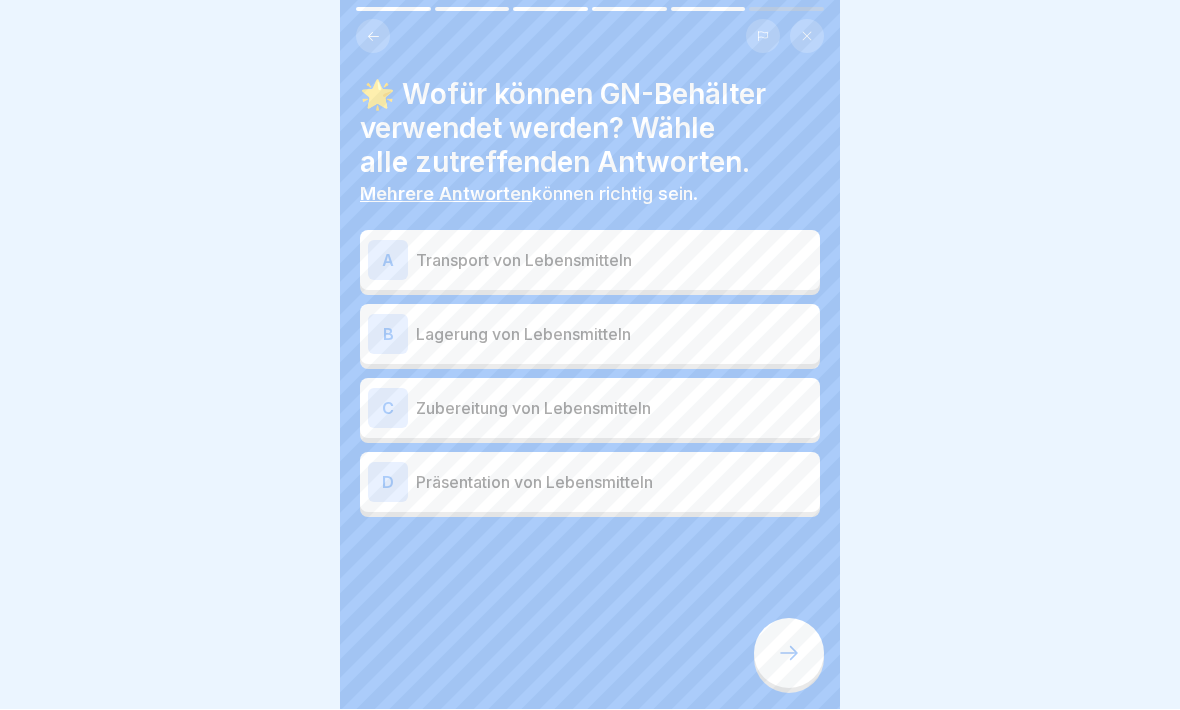 click on "A" at bounding box center (388, 261) 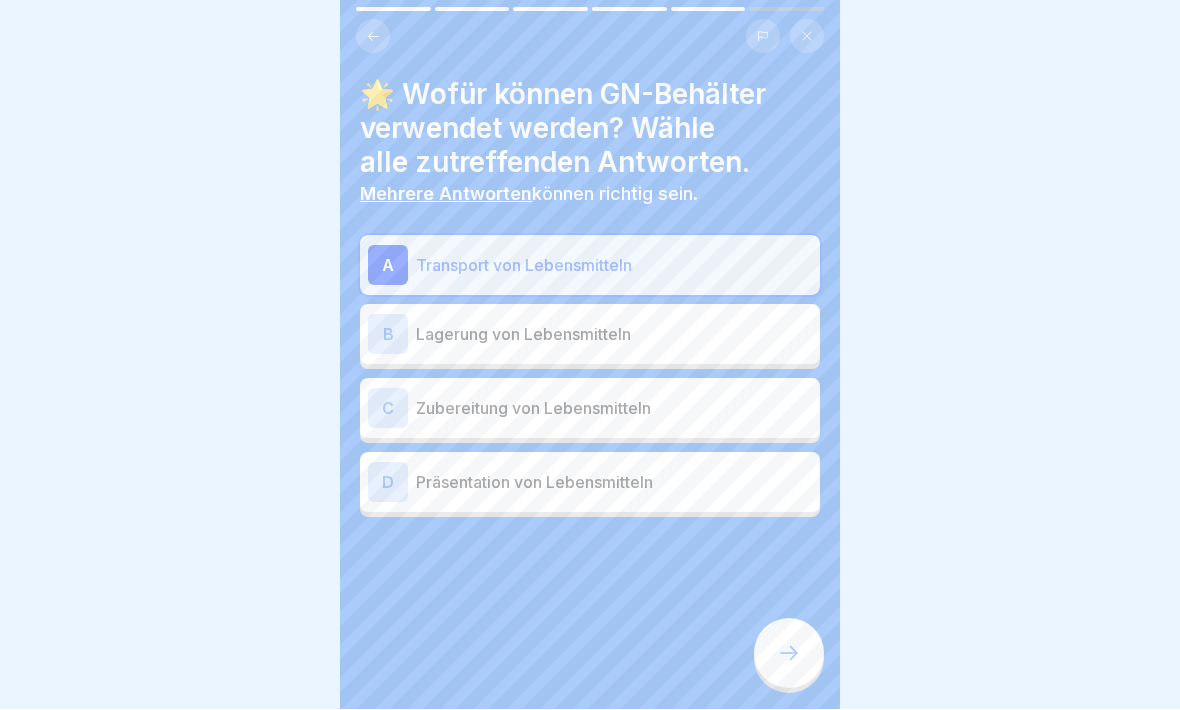 click at bounding box center (789, 654) 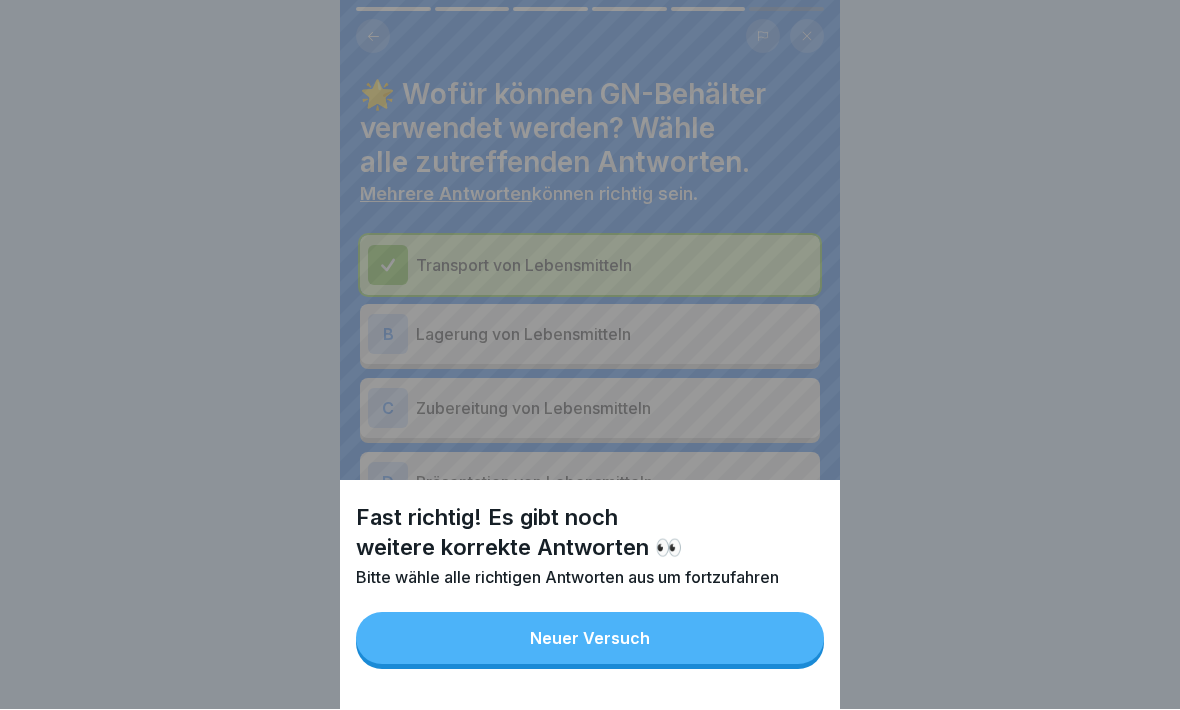 click on "Neuer Versuch" at bounding box center [590, 639] 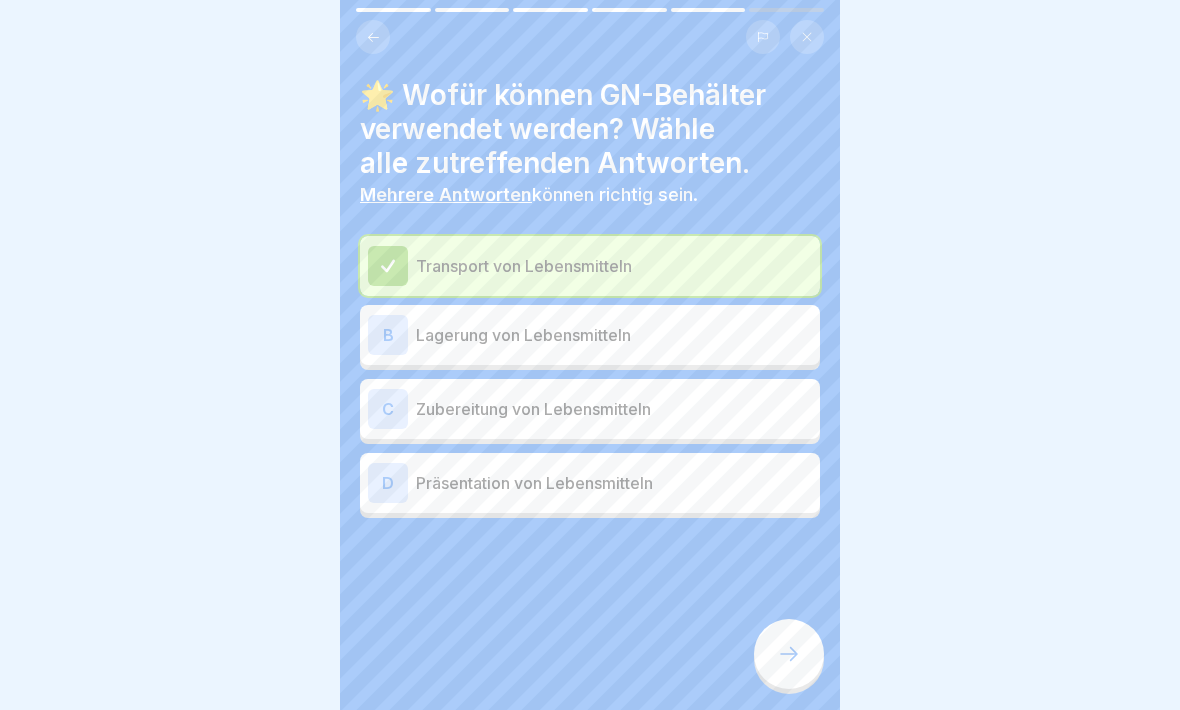 click on "B" at bounding box center (388, 335) 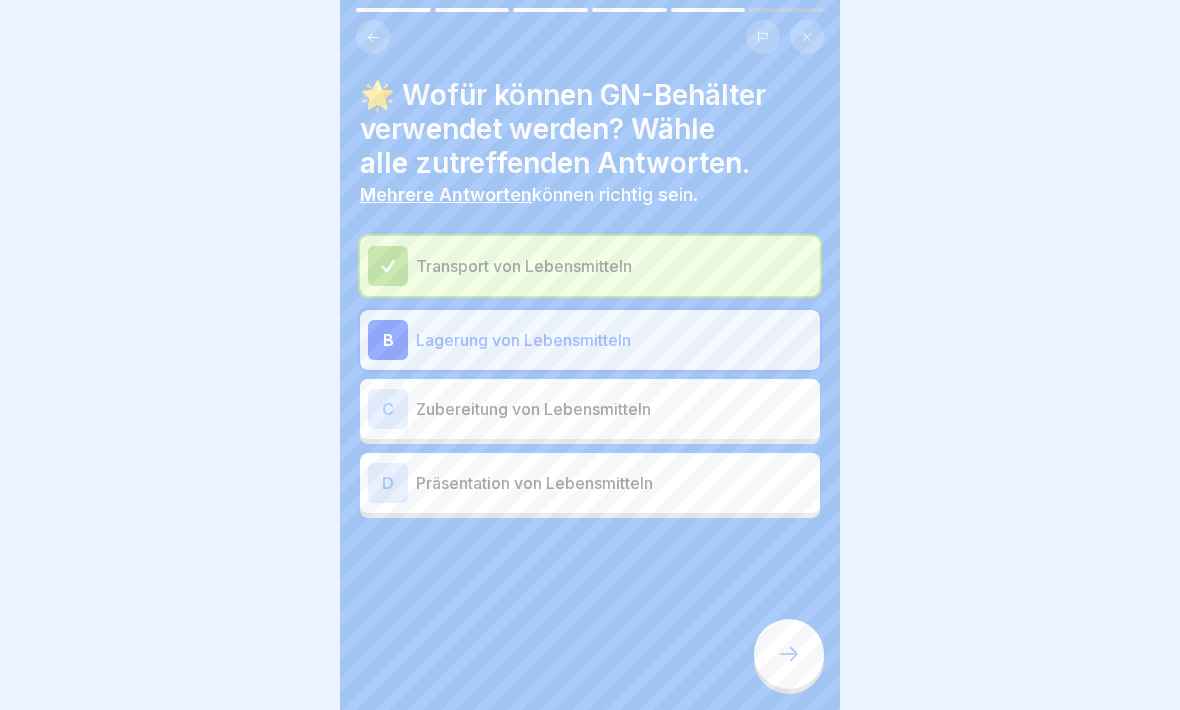 click 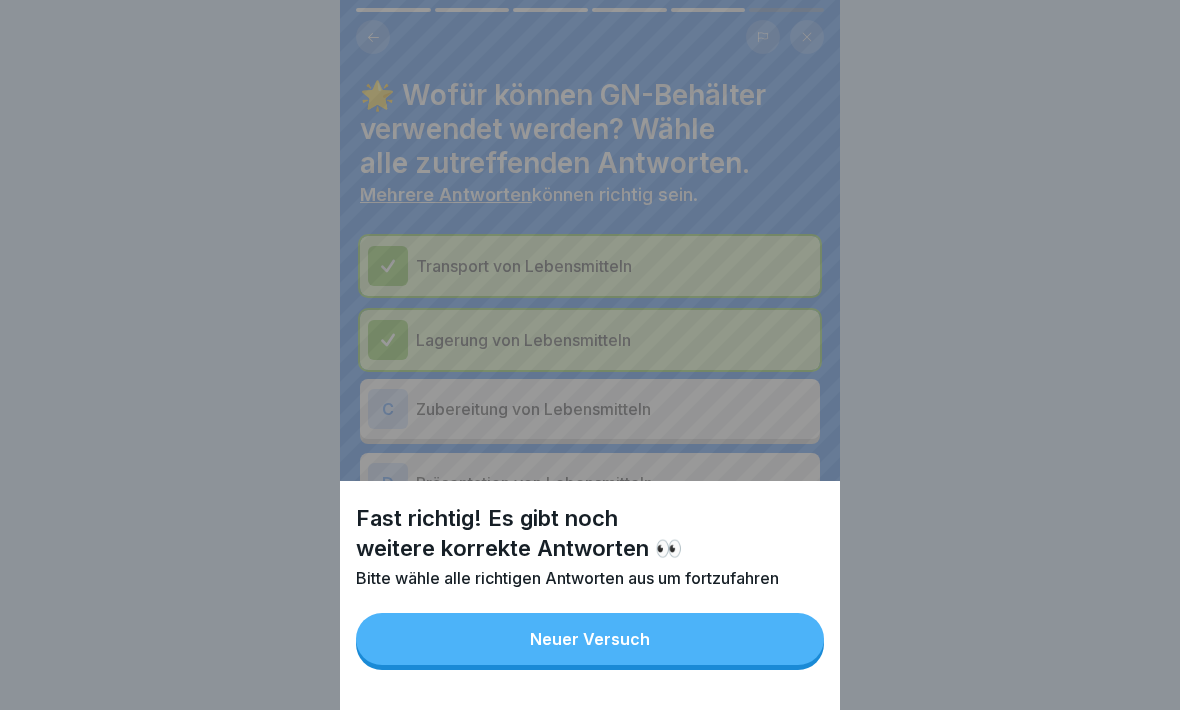 click on "Neuer Versuch" at bounding box center [590, 639] 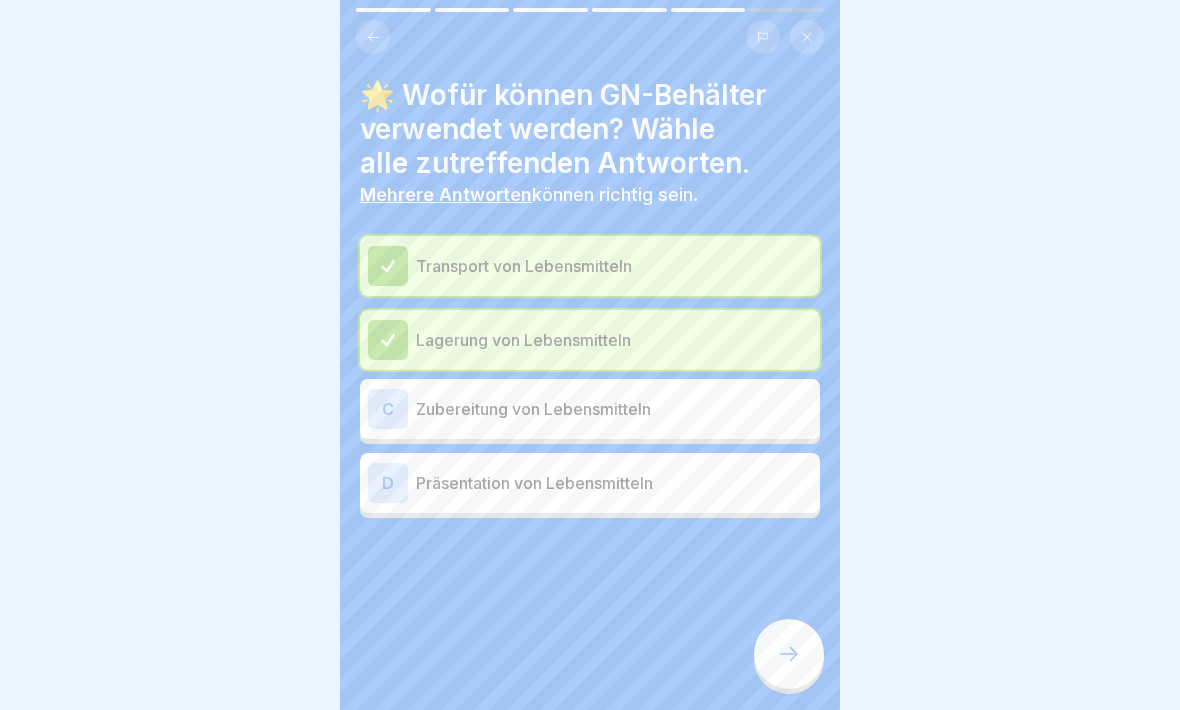 click on "C" at bounding box center (388, 409) 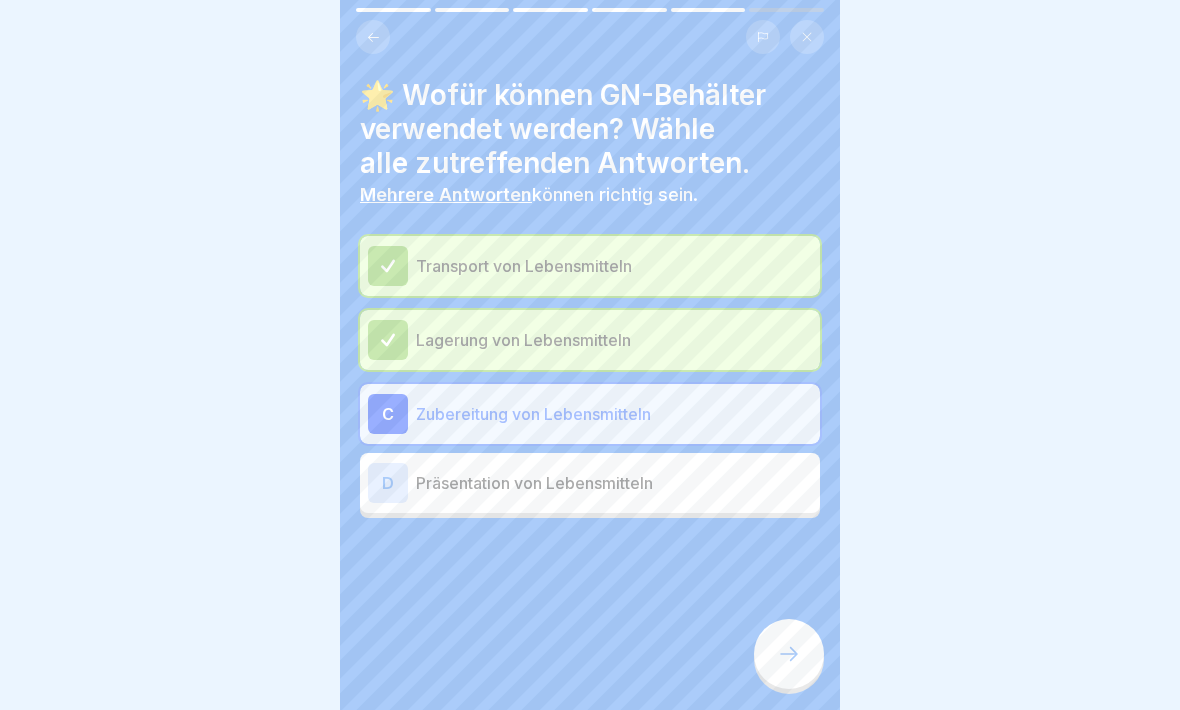 click 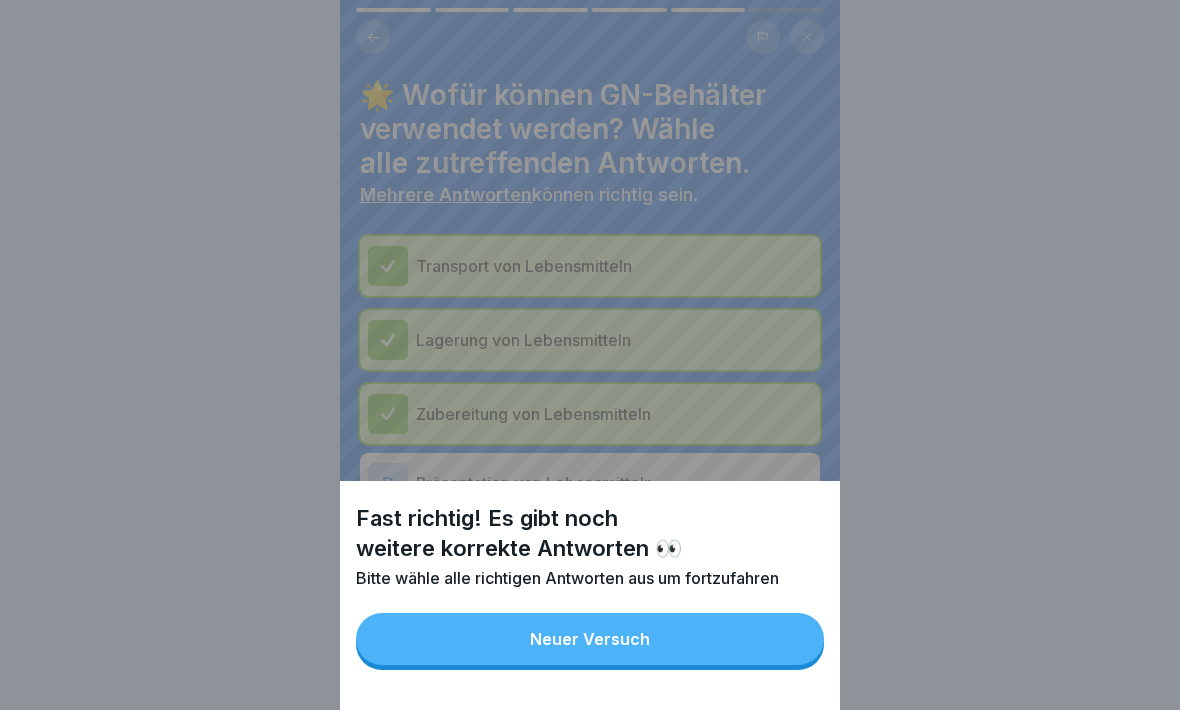 click on "Neuer Versuch" at bounding box center [590, 639] 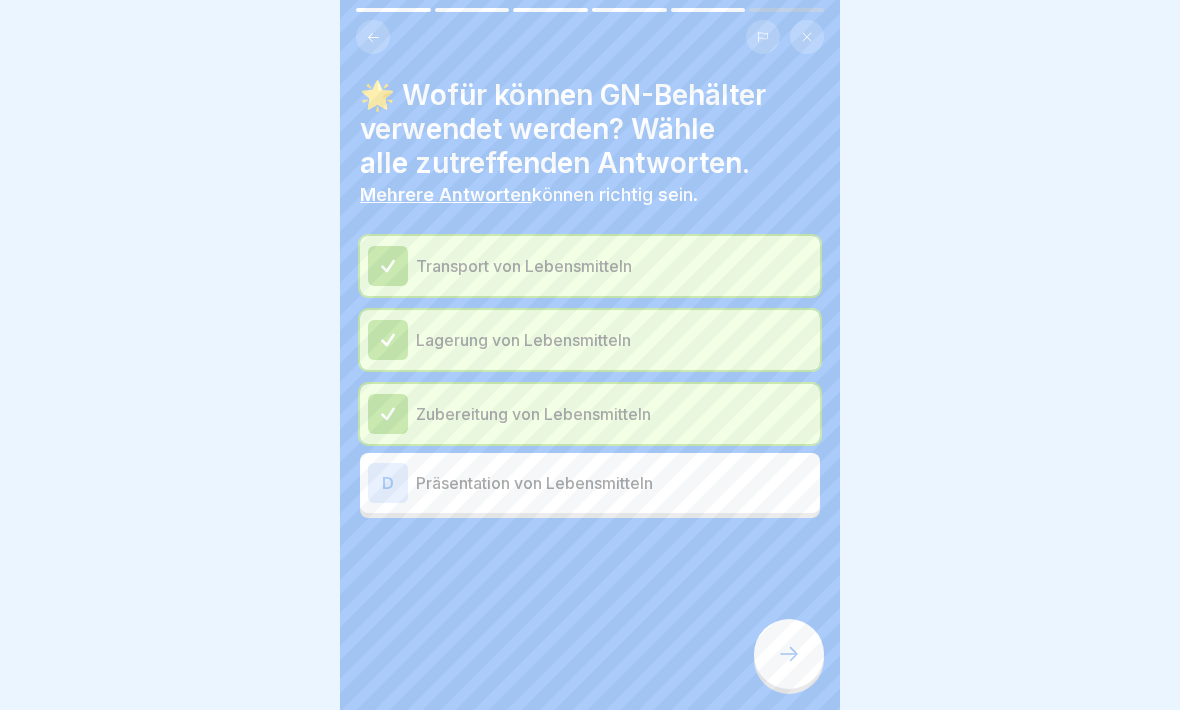 click on "D" at bounding box center [388, 483] 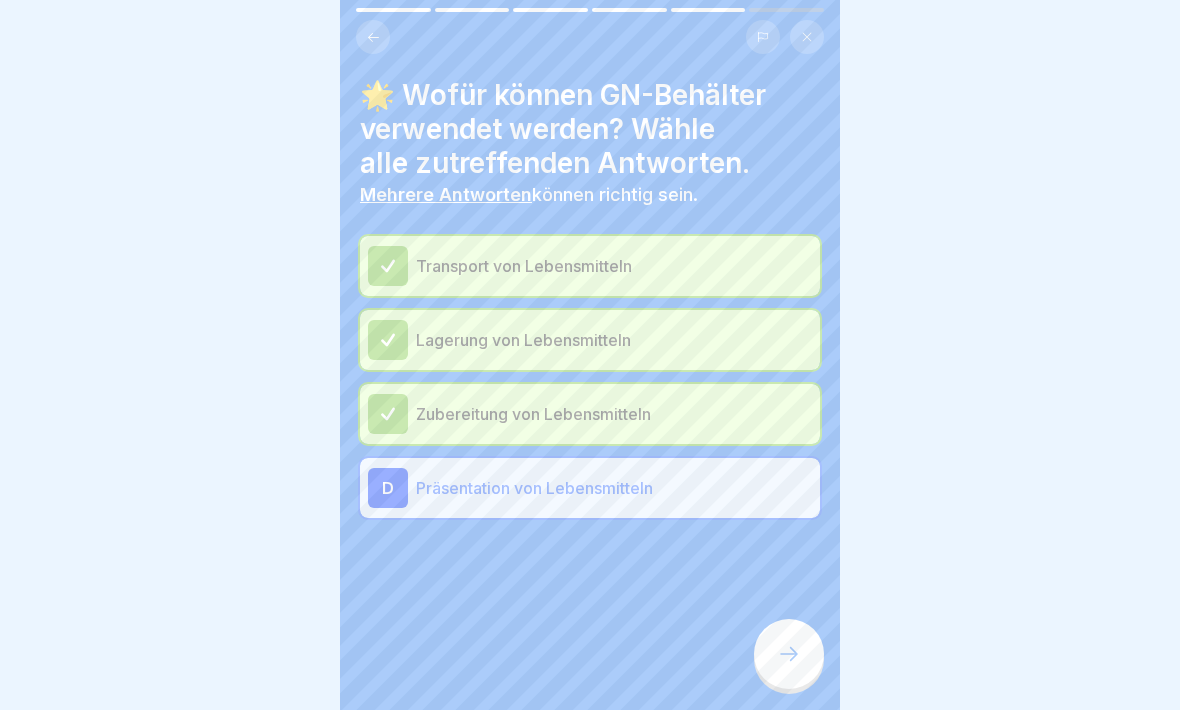 click at bounding box center (789, 654) 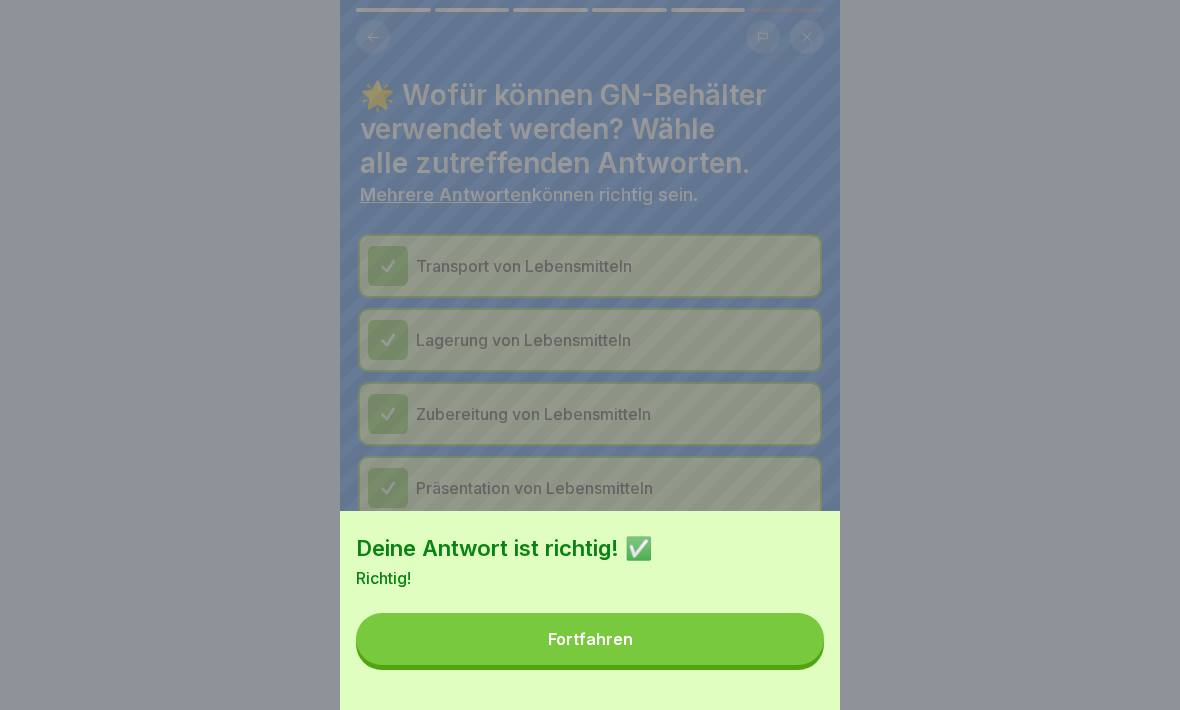 click on "Fortfahren" at bounding box center (590, 639) 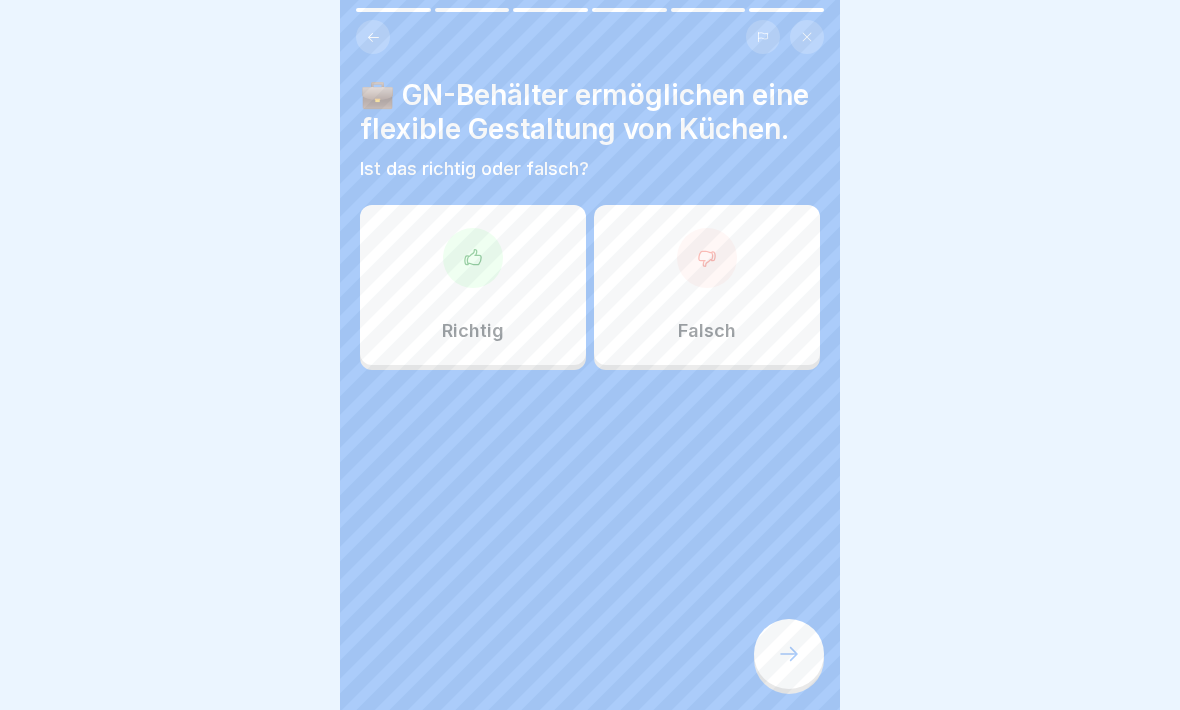 click 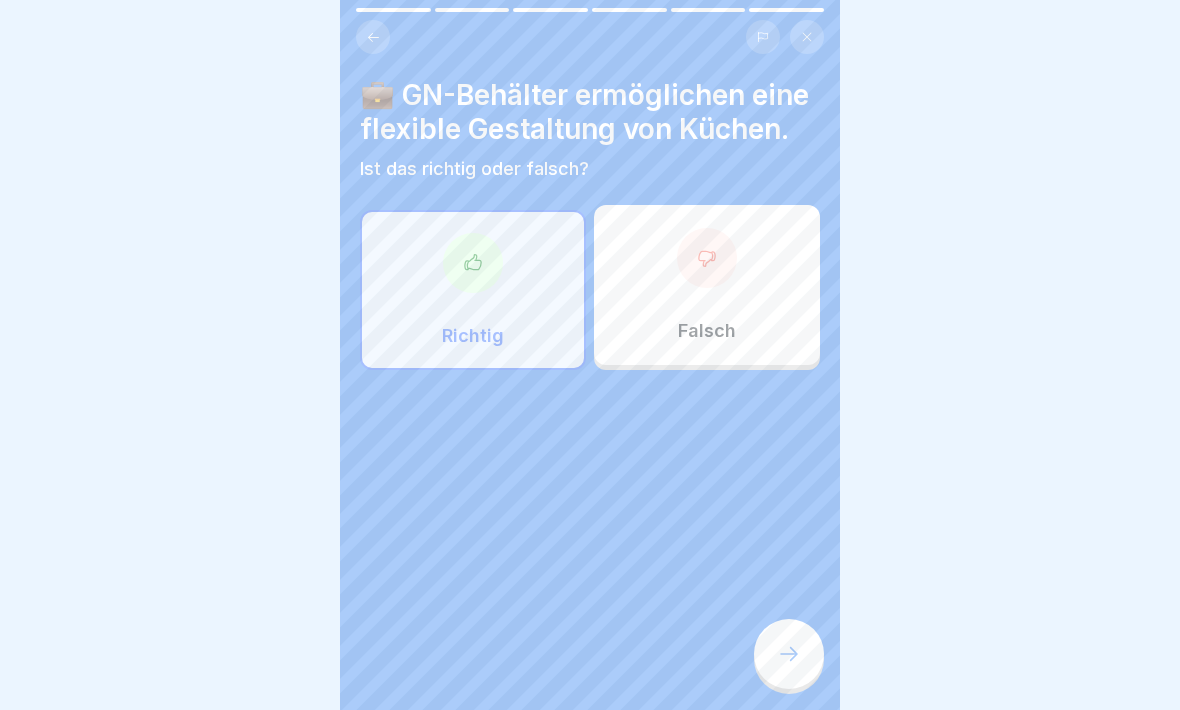 click 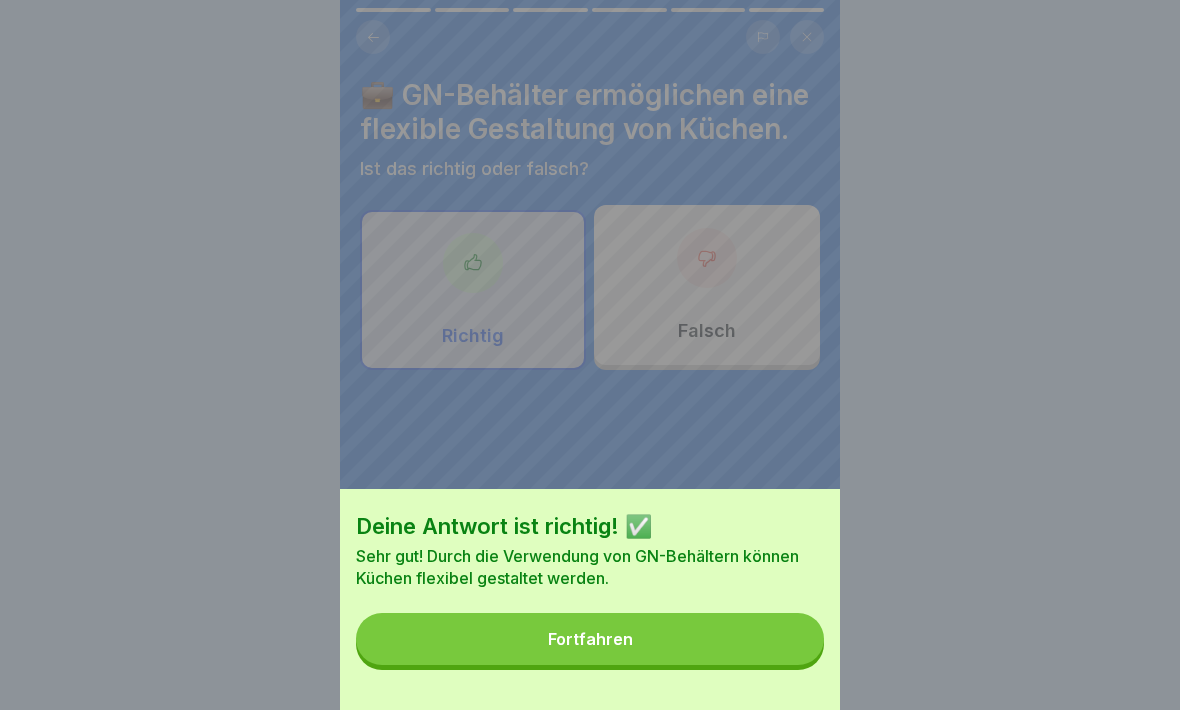 click on "Fortfahren" at bounding box center (590, 639) 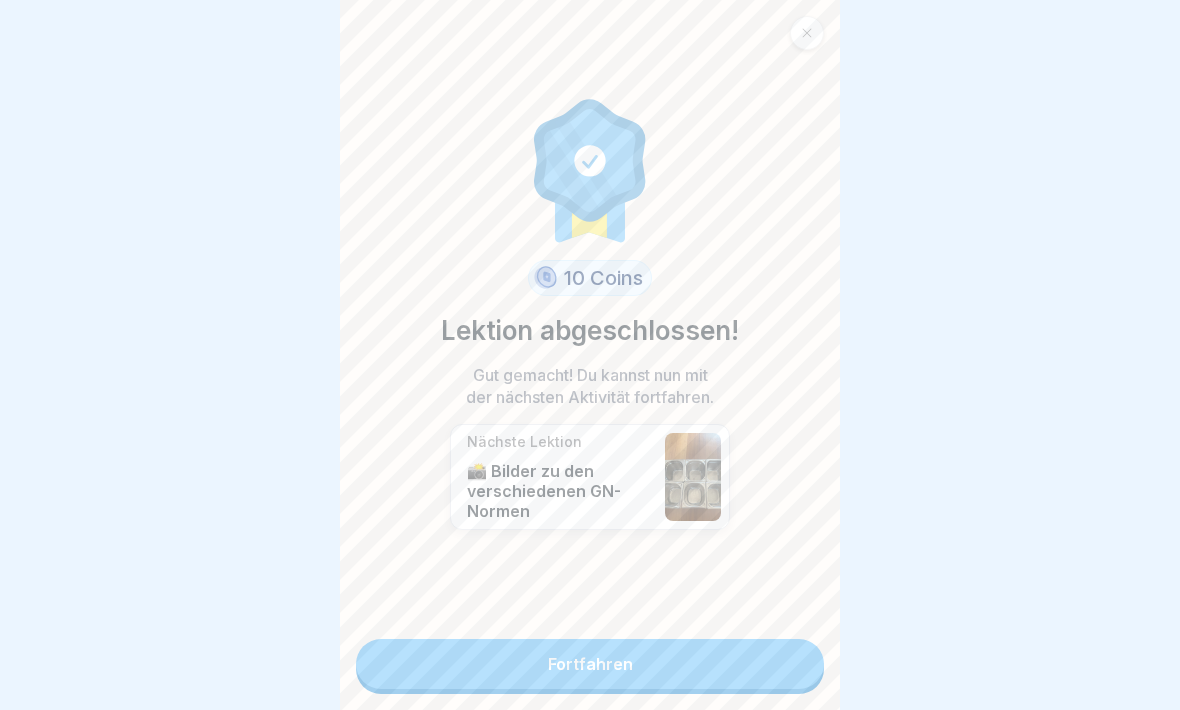 click on "Fortfahren" at bounding box center [590, 664] 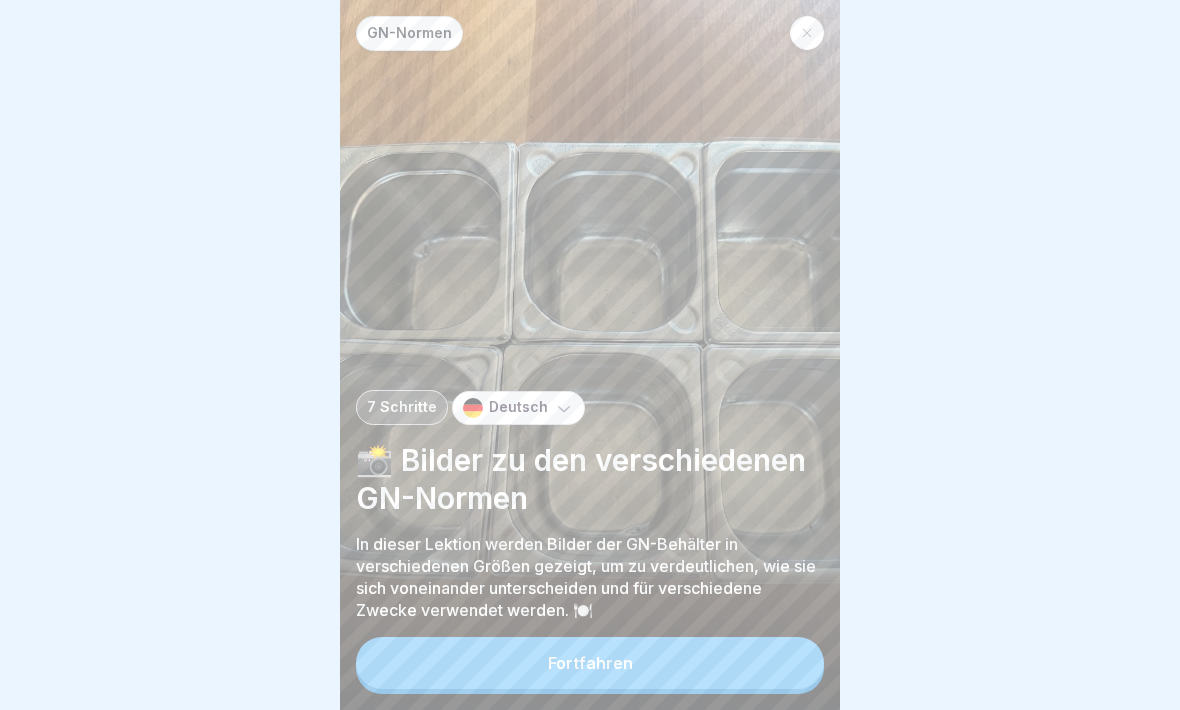 click on "Fortfahren" at bounding box center [590, 663] 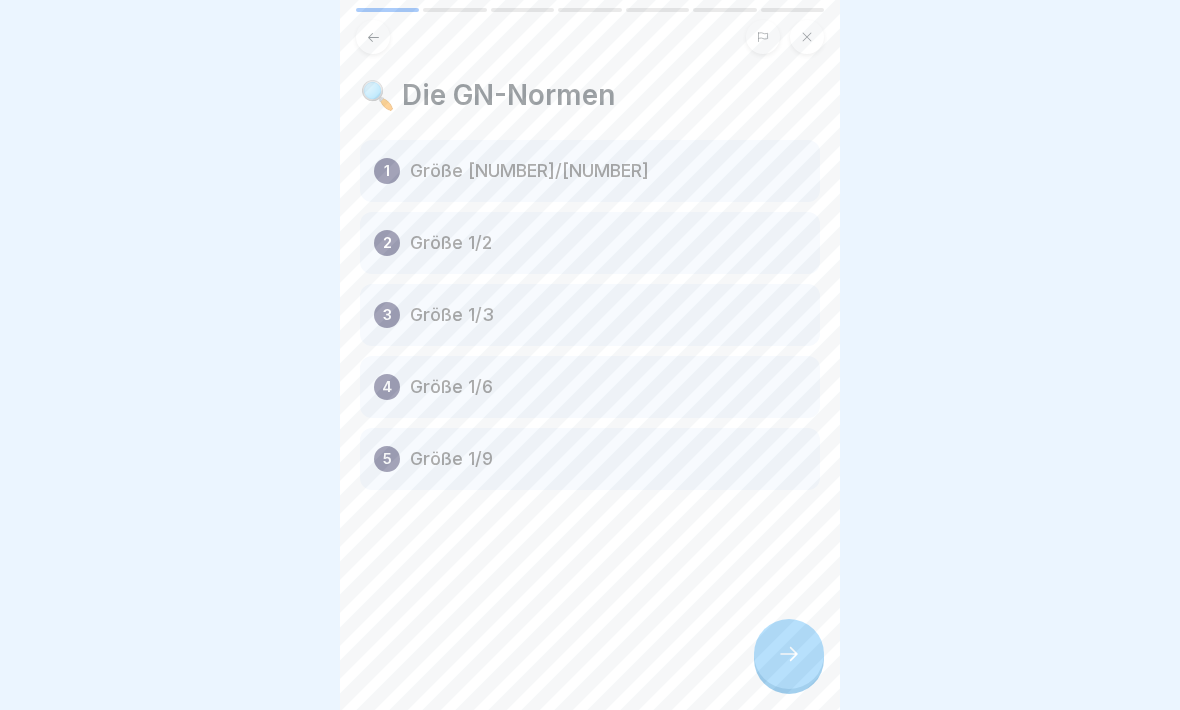 click at bounding box center [789, 654] 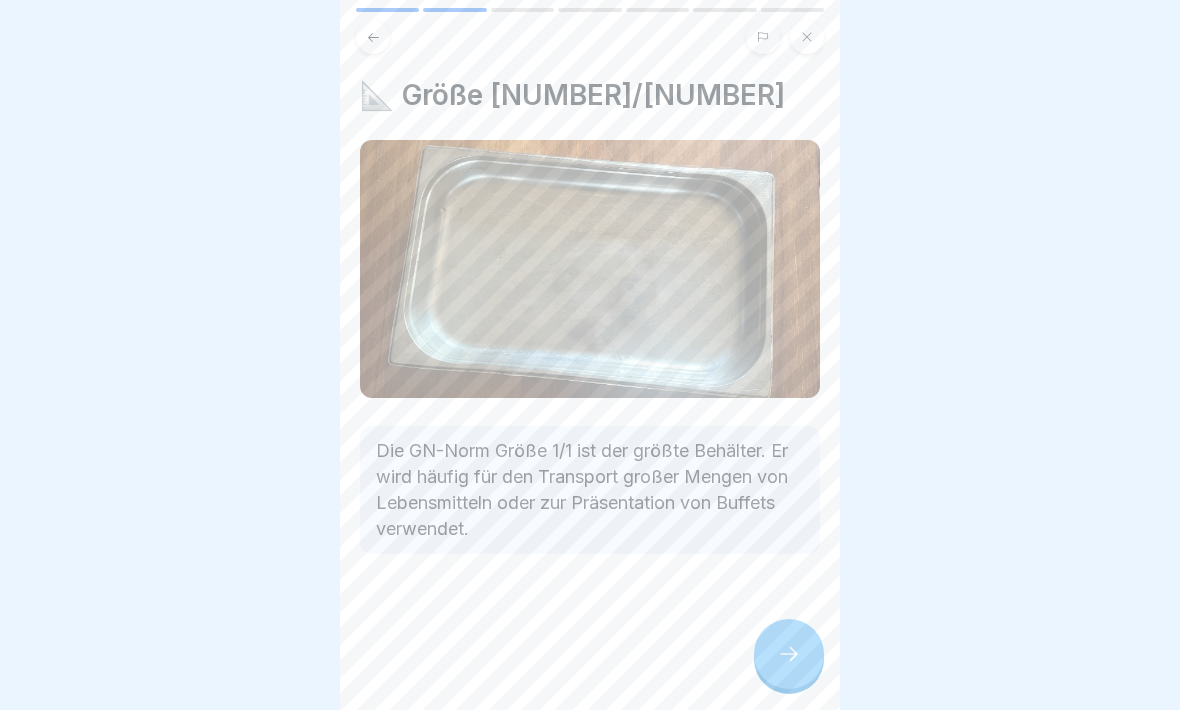click 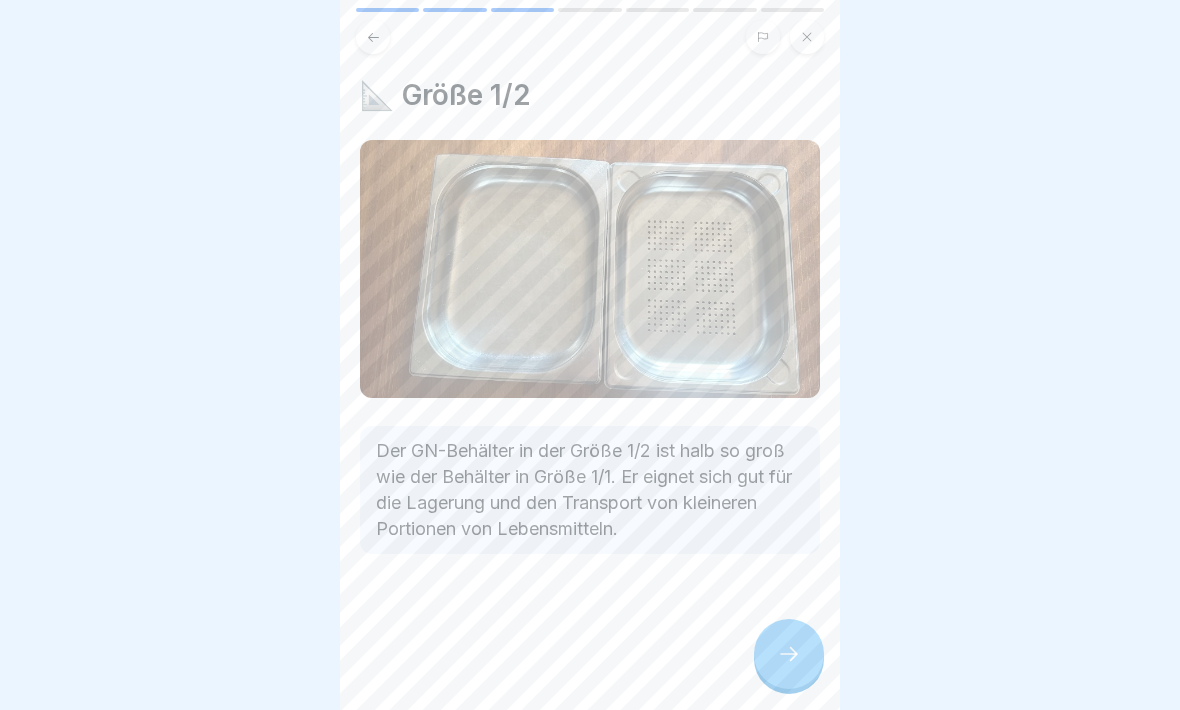 click 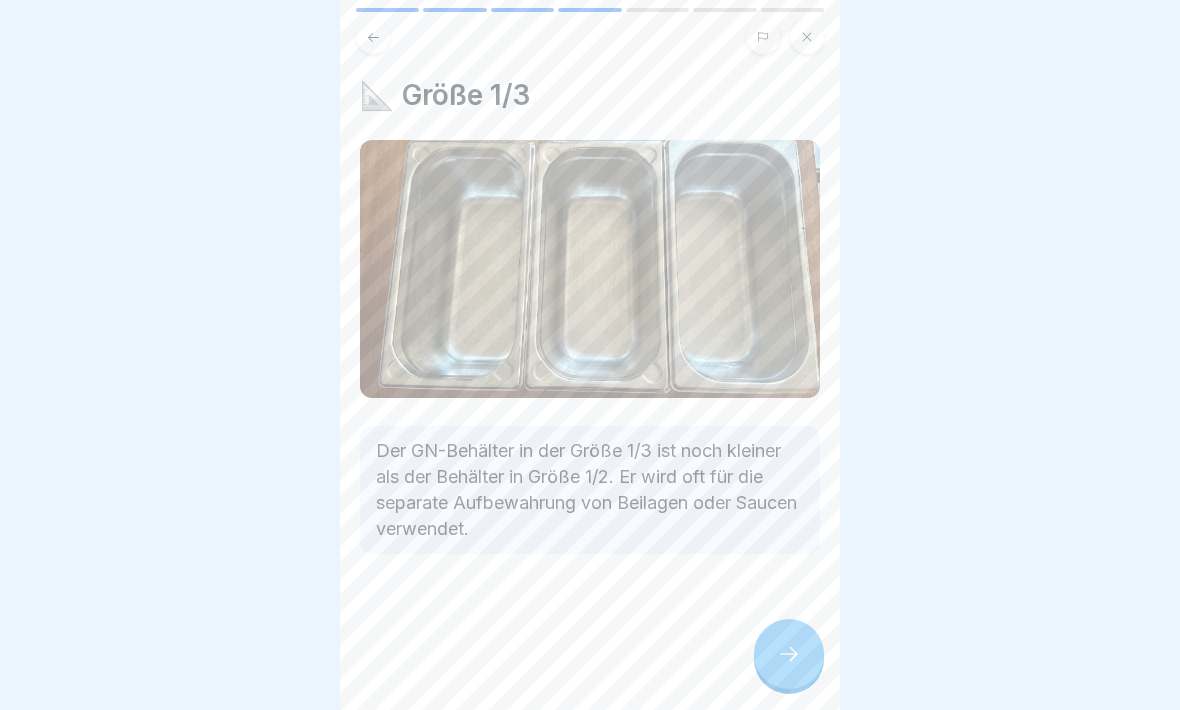 click 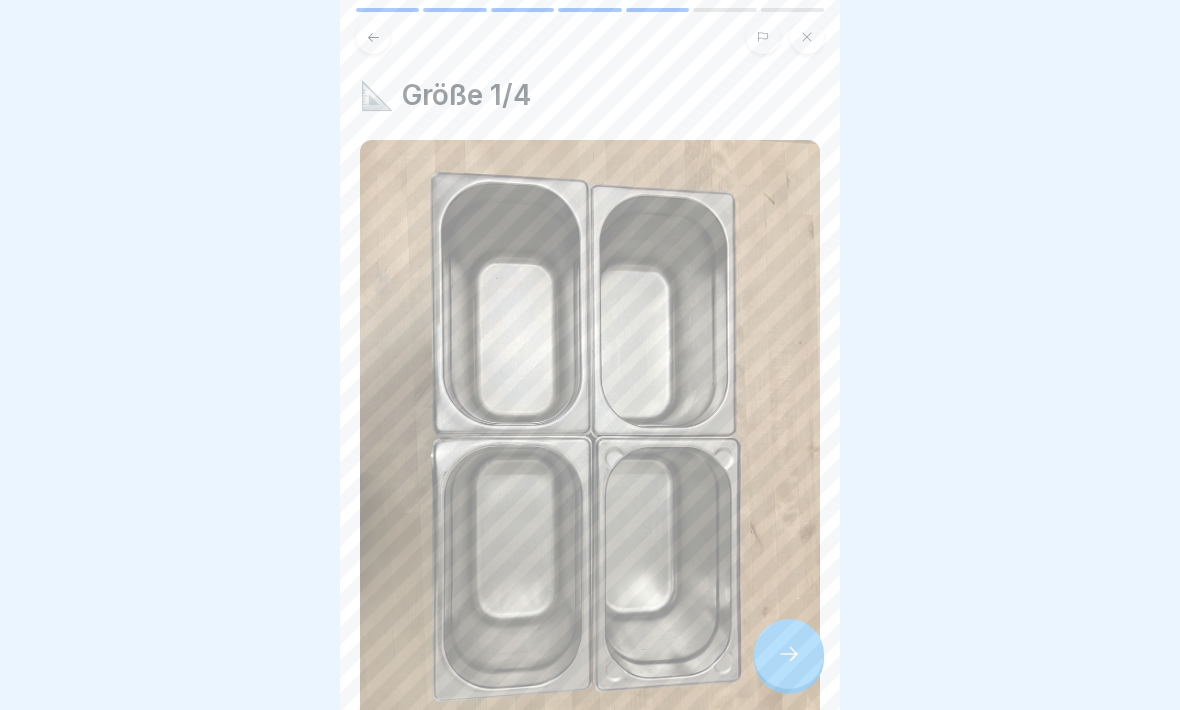 click 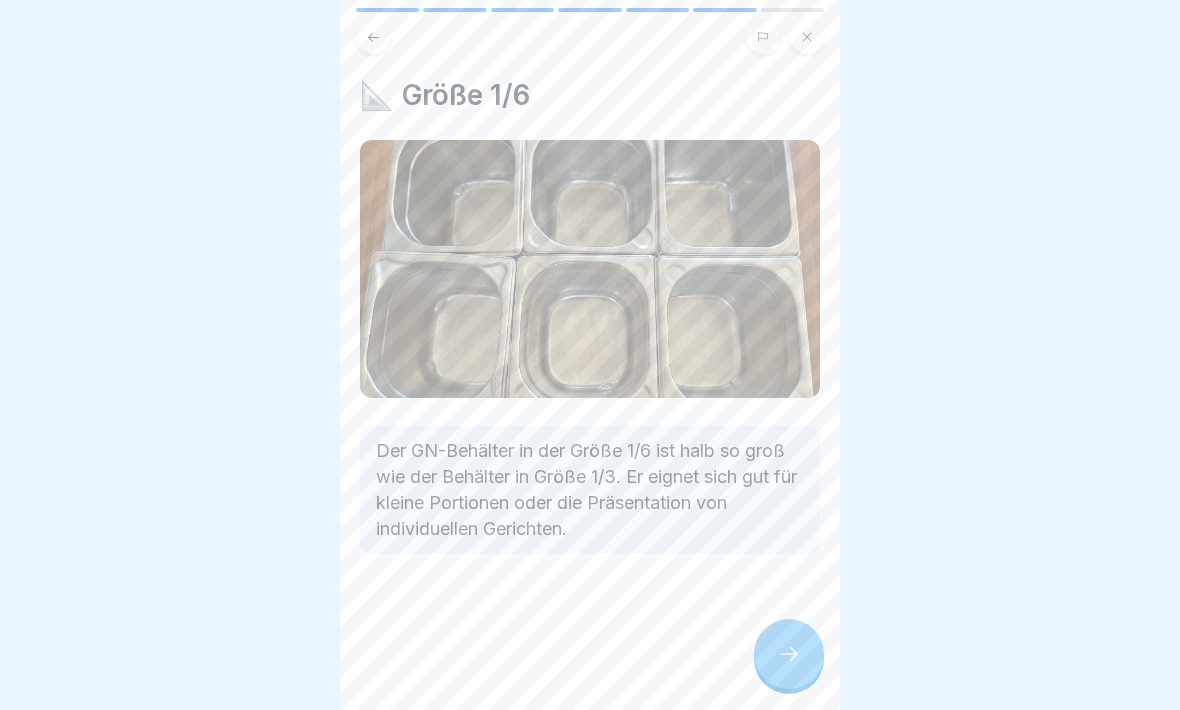 click 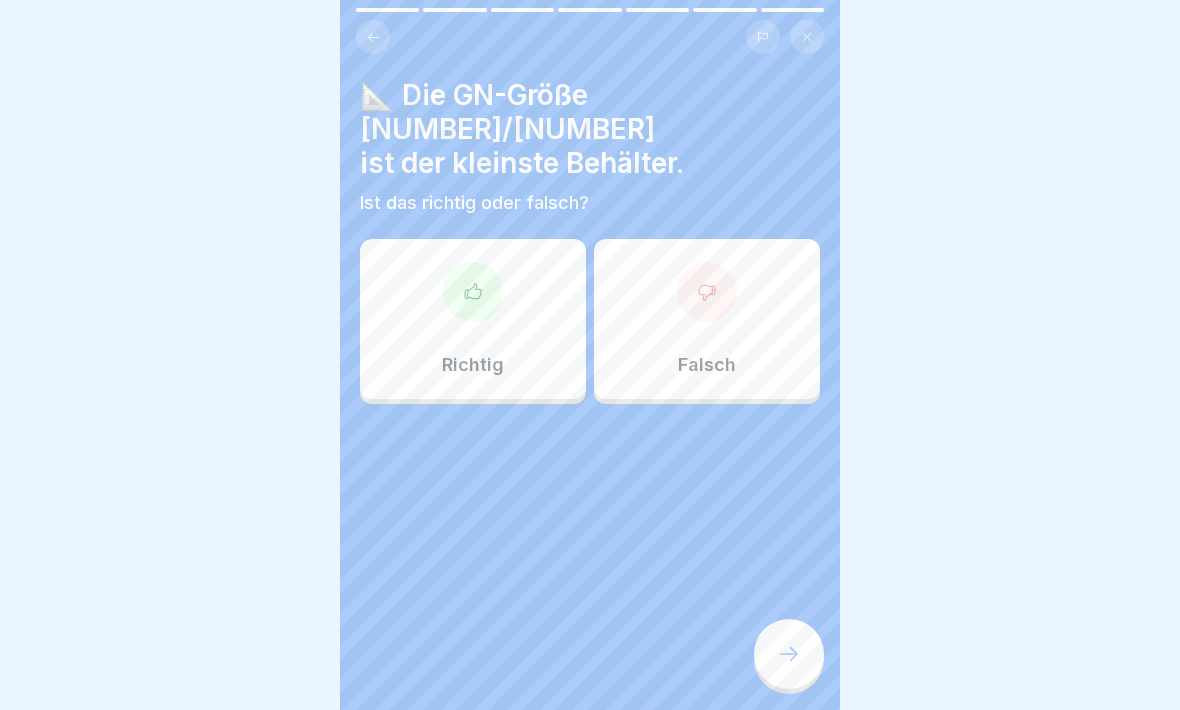click 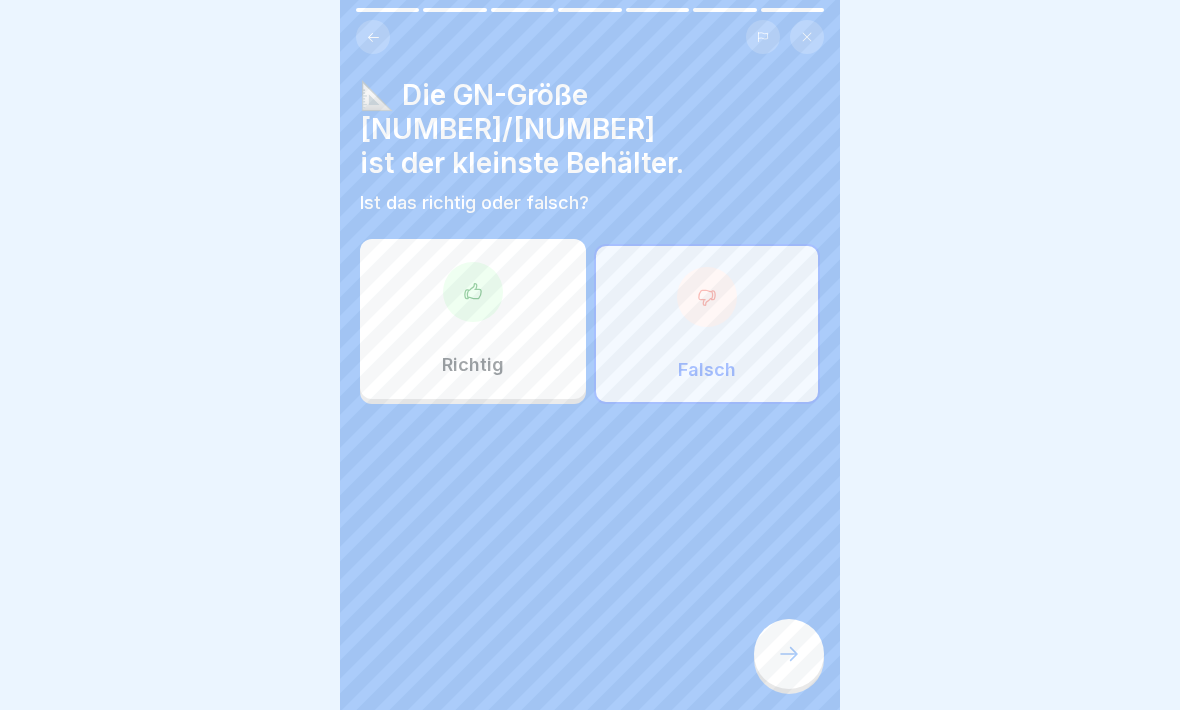 click 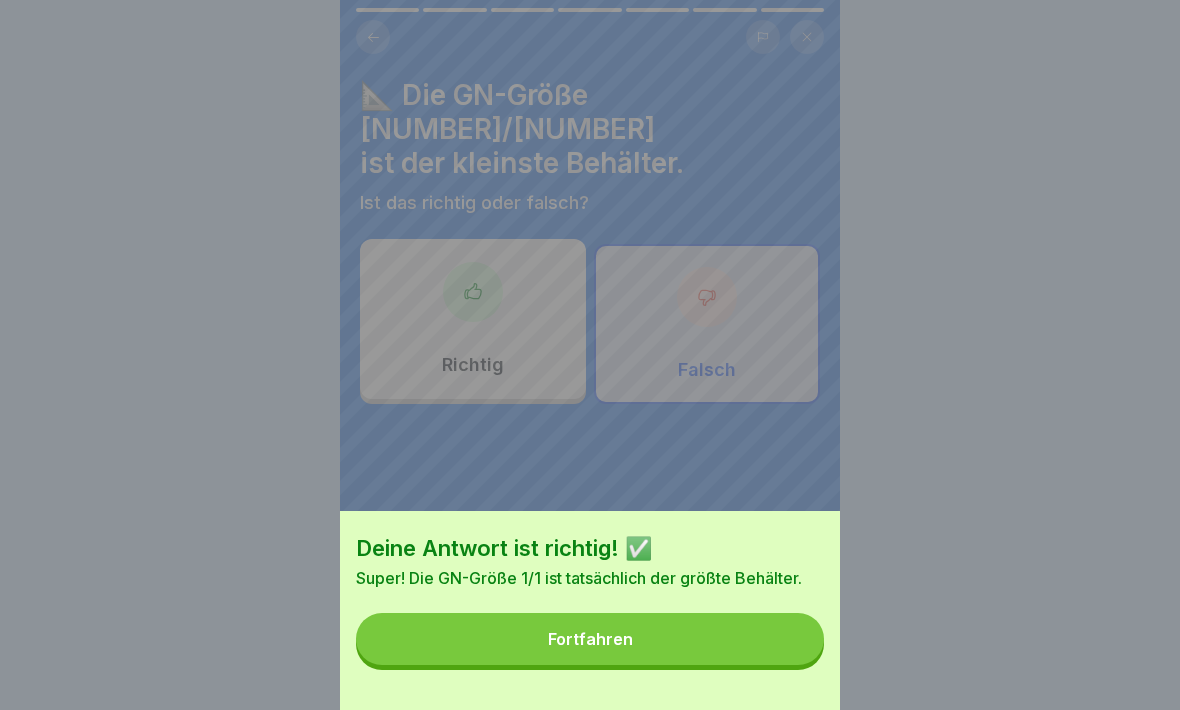click on "Fortfahren" at bounding box center (590, 639) 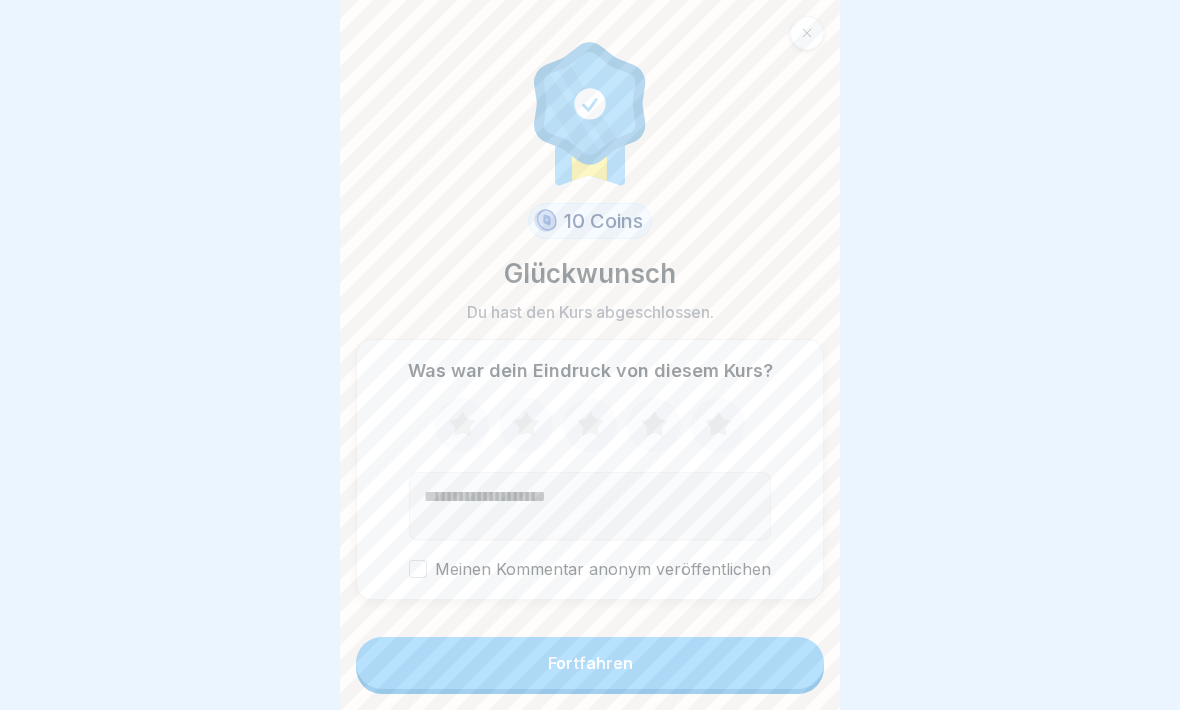 click 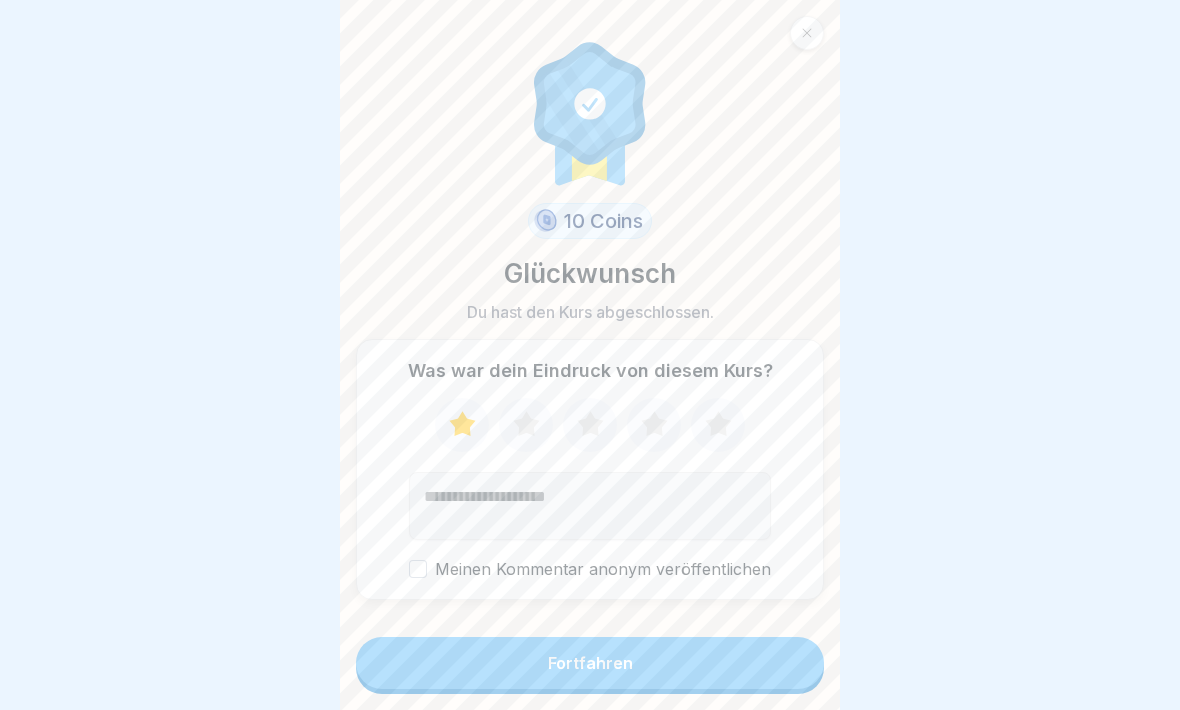 click 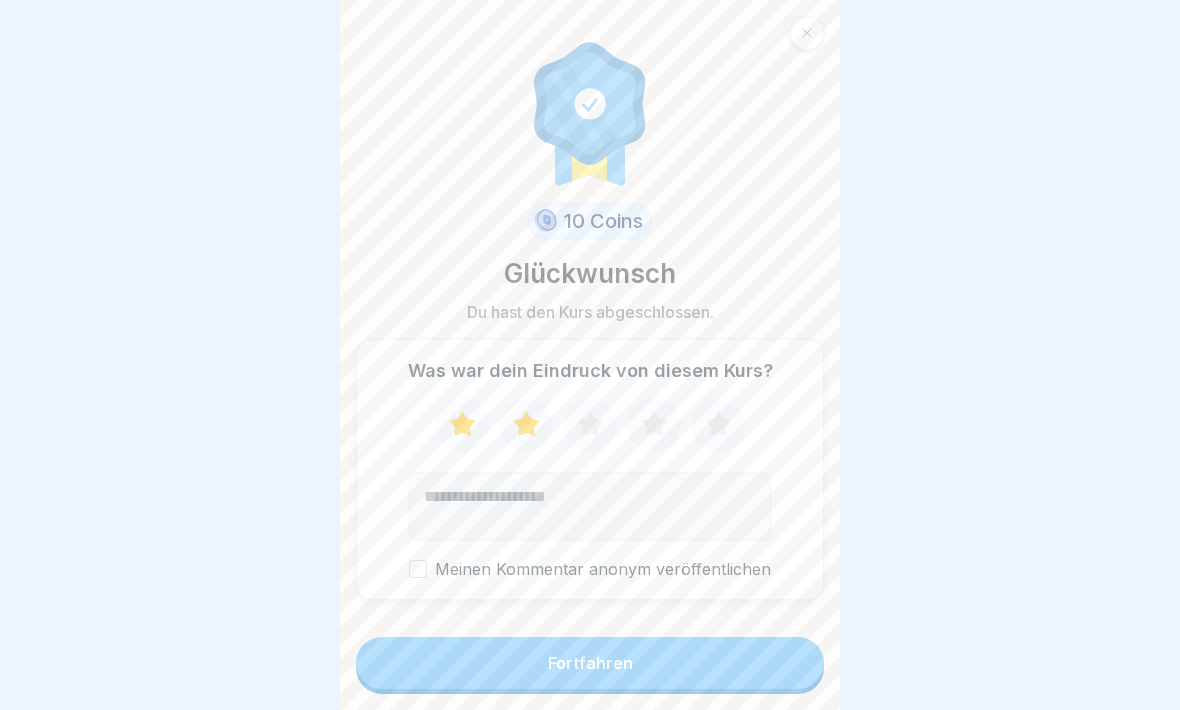 click 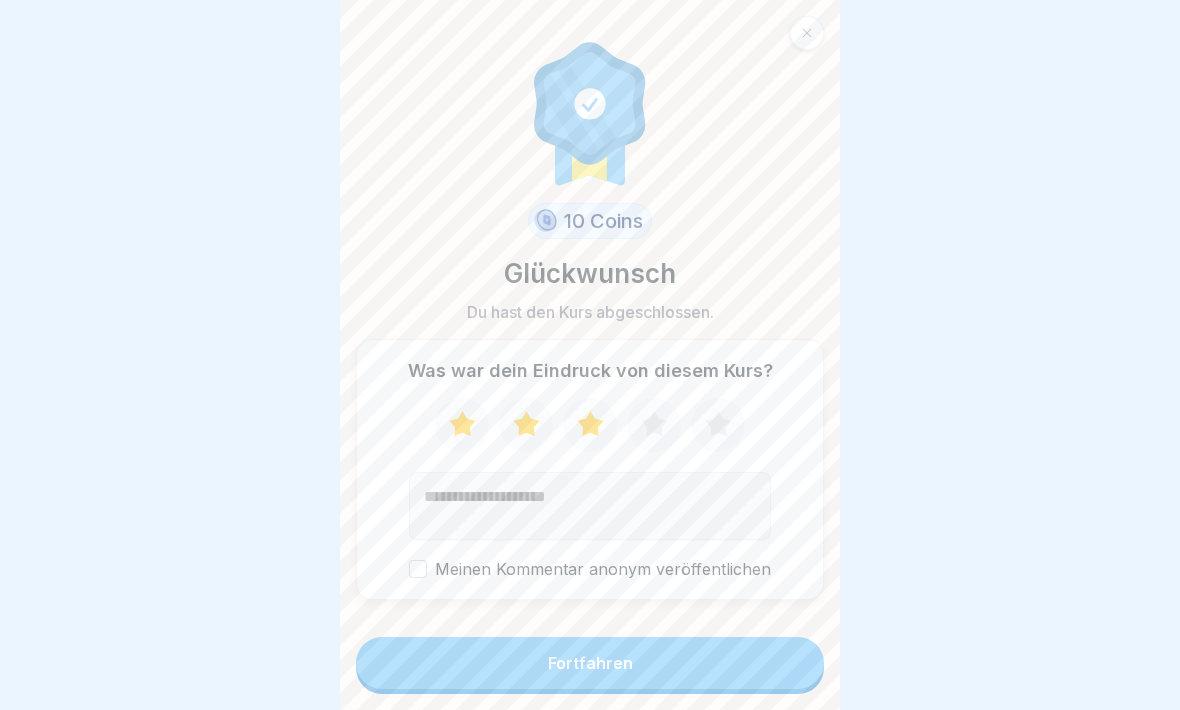 click 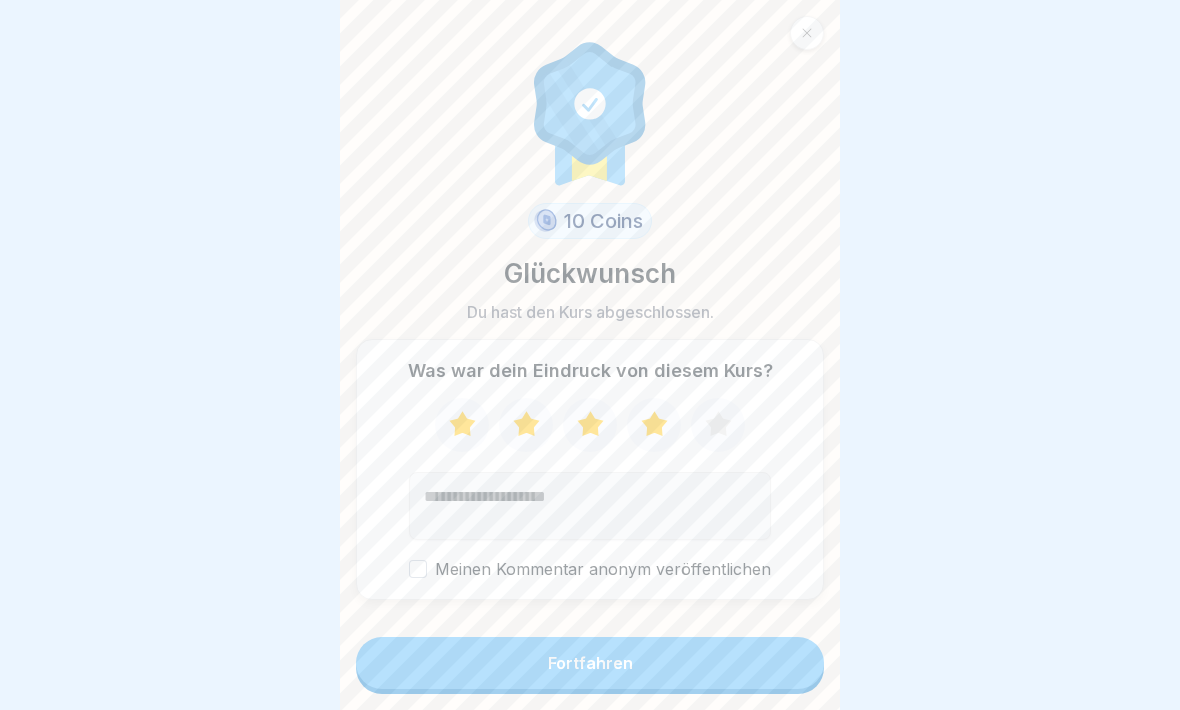 click on "Fortfahren" at bounding box center (590, 663) 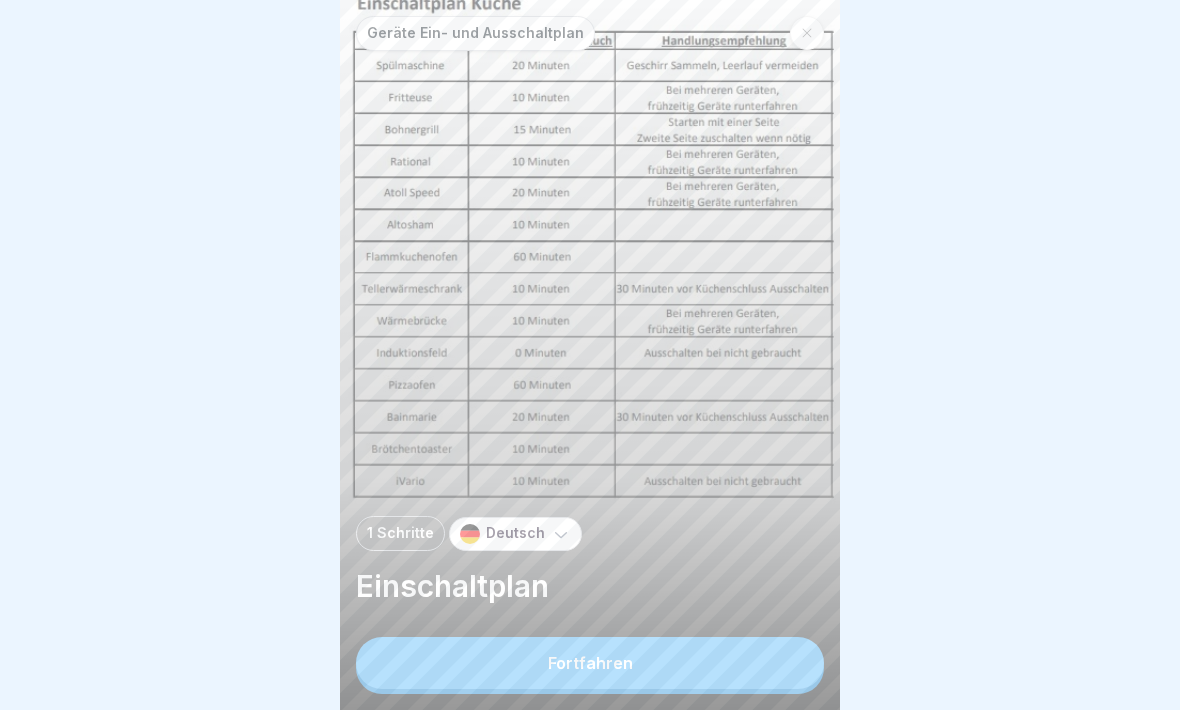 click on "Fortfahren" at bounding box center (590, 663) 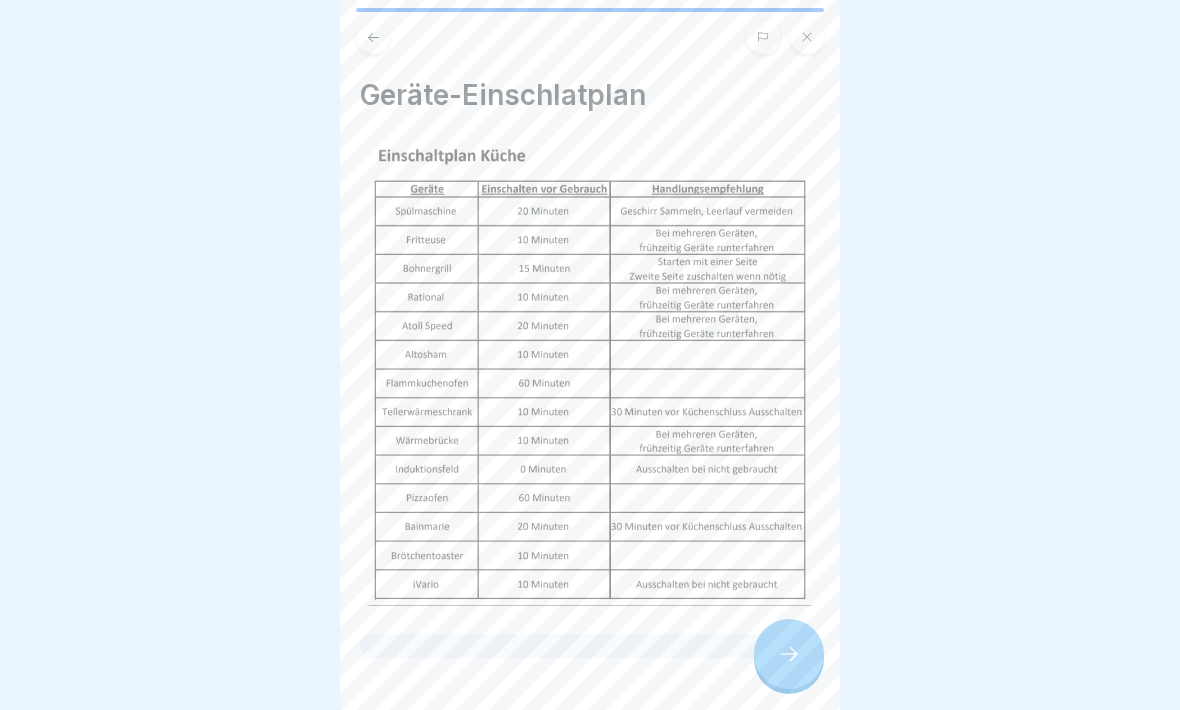 click at bounding box center (789, 654) 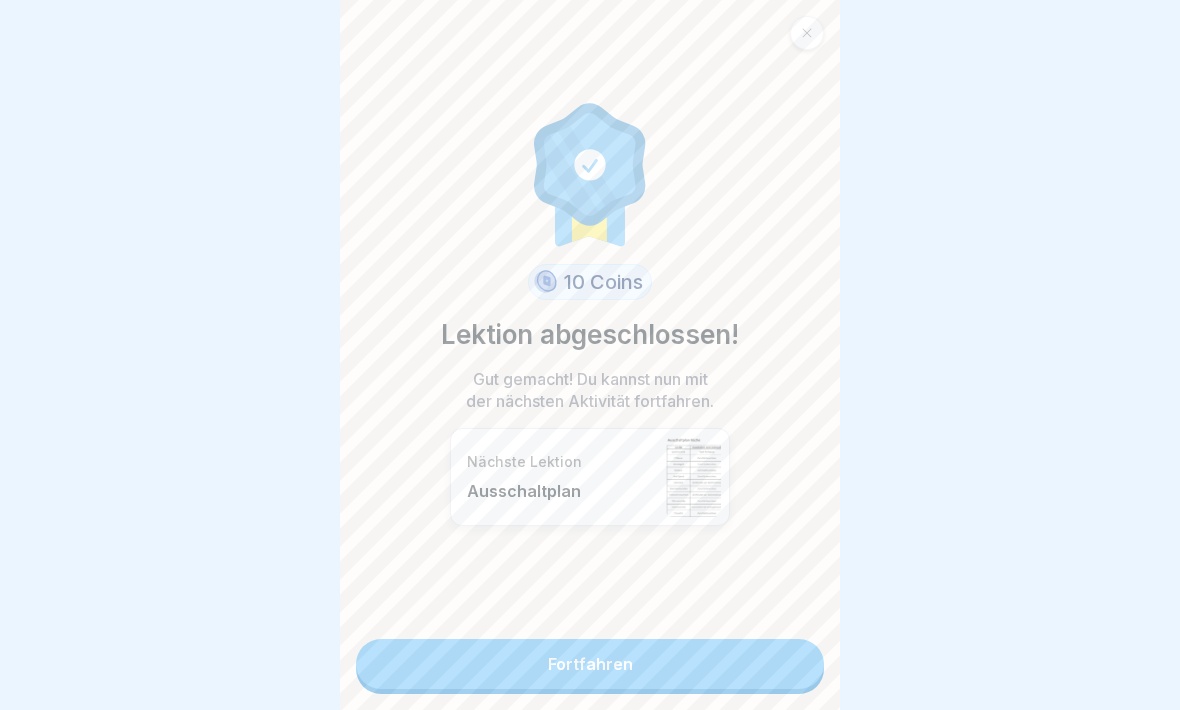 click on "Fortfahren" at bounding box center [590, 664] 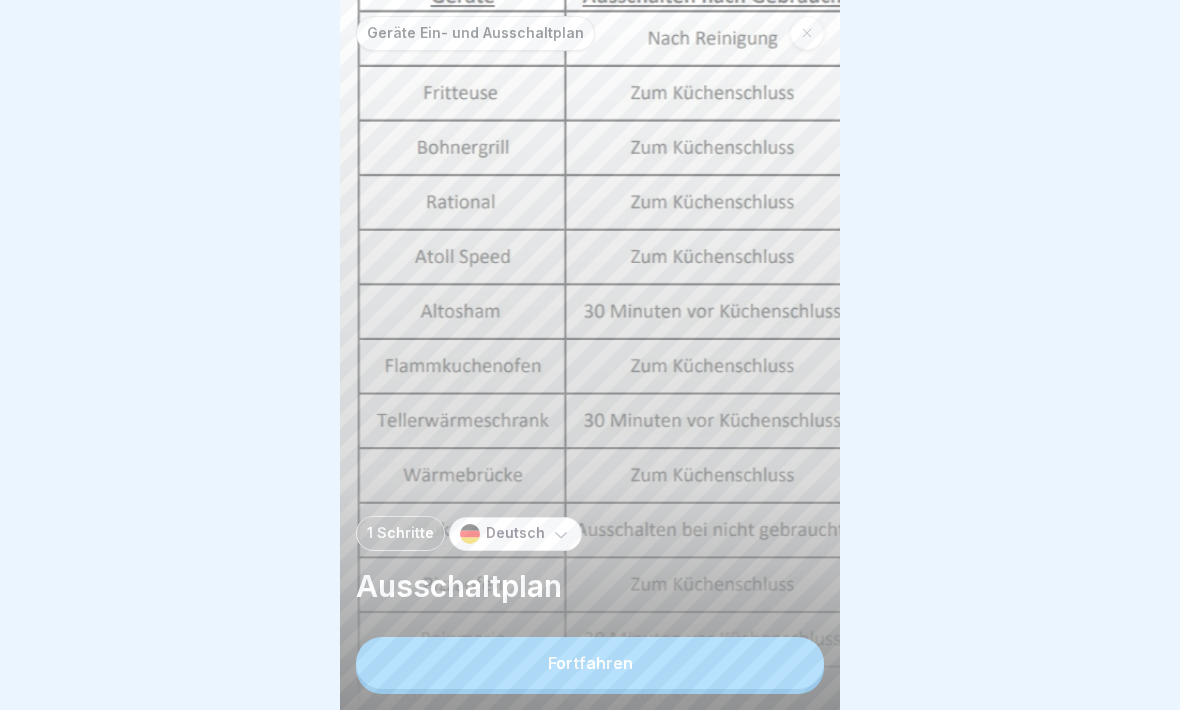 click on "Fortfahren" at bounding box center (590, 663) 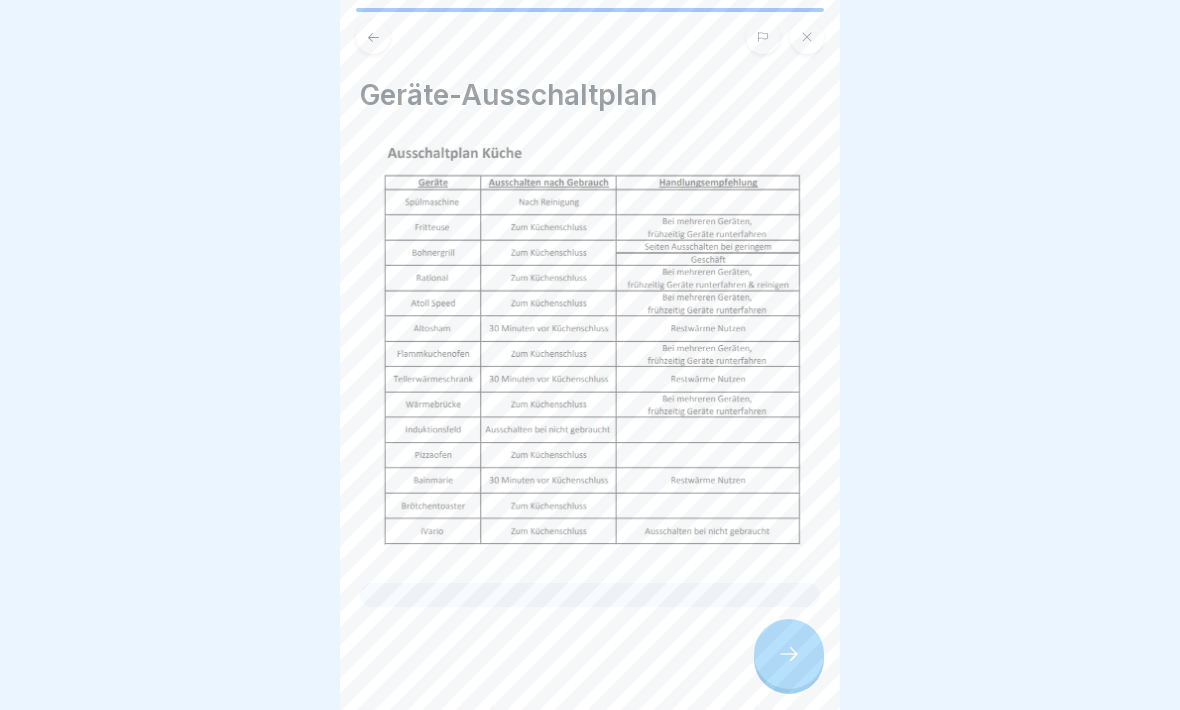 click 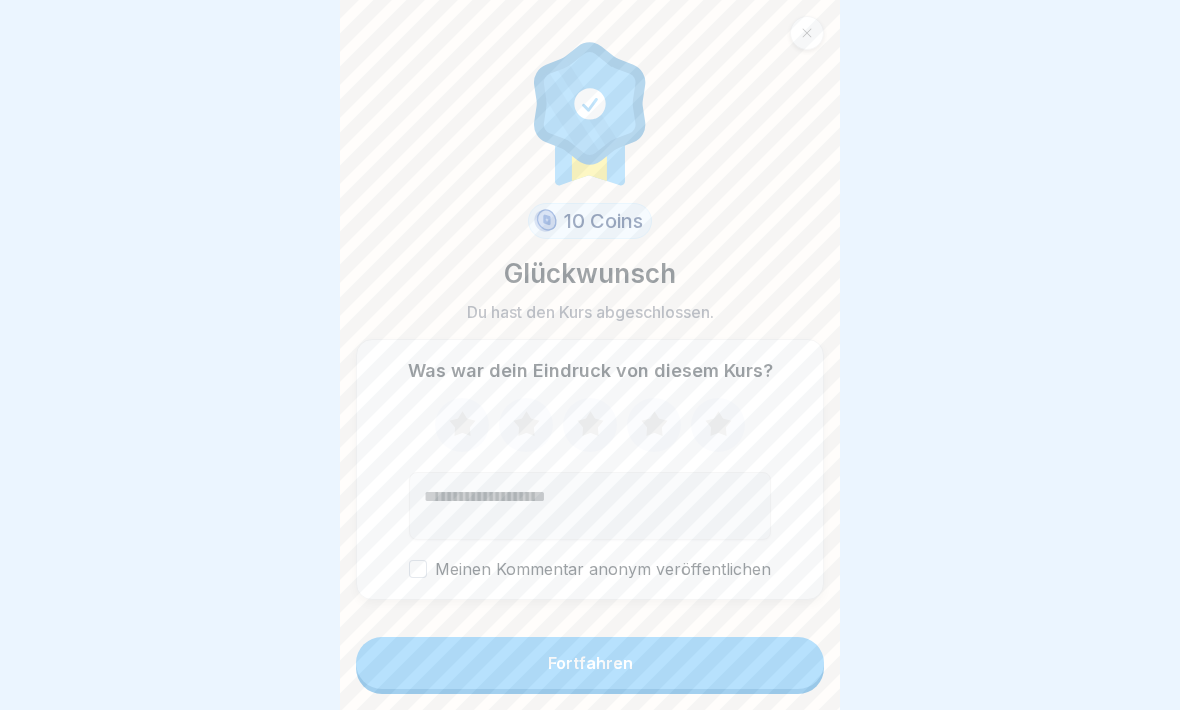 click 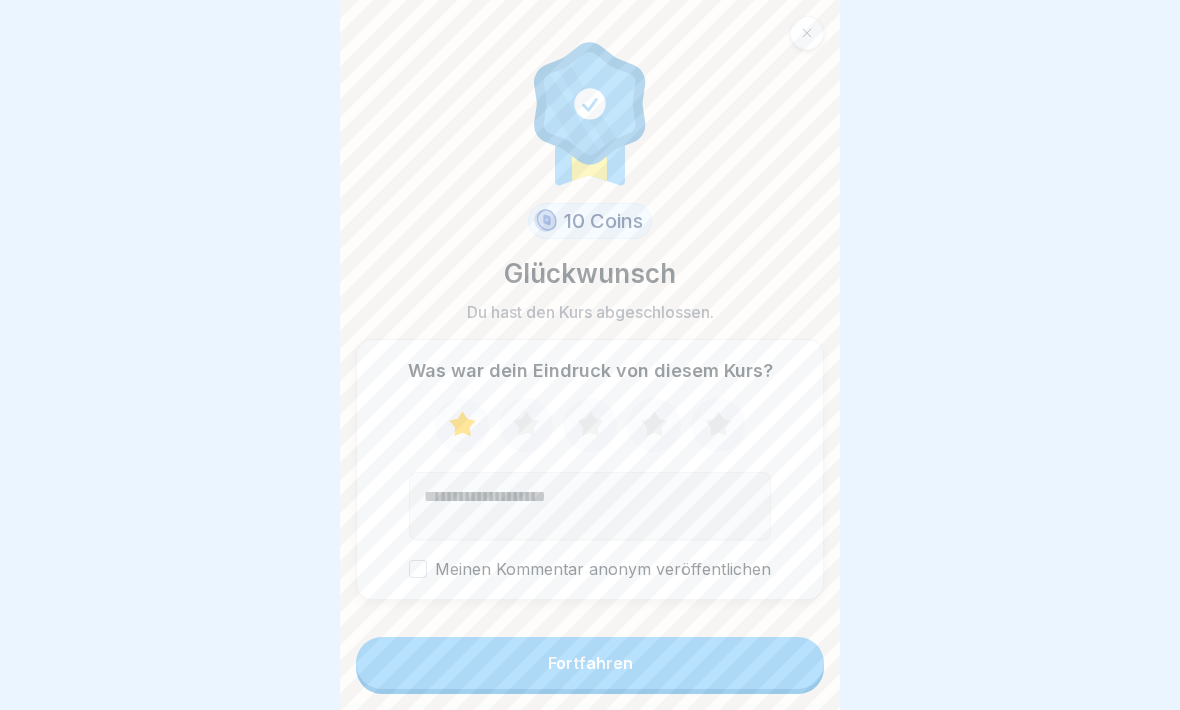 click 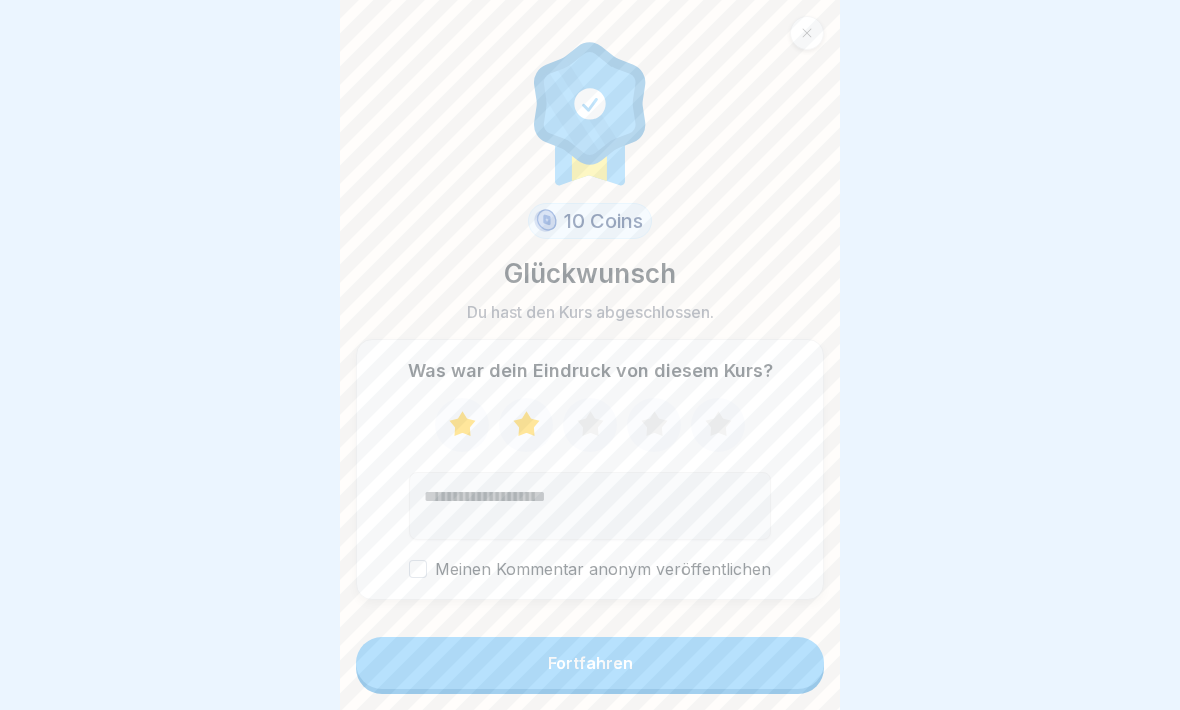 click 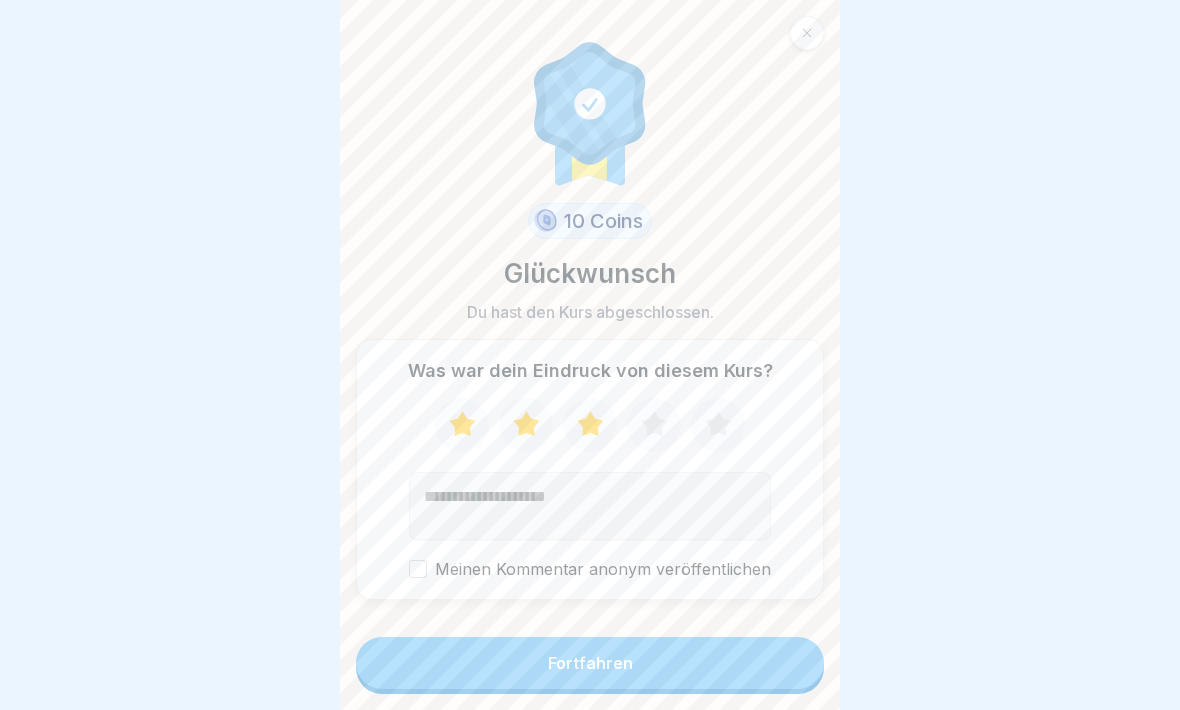 click 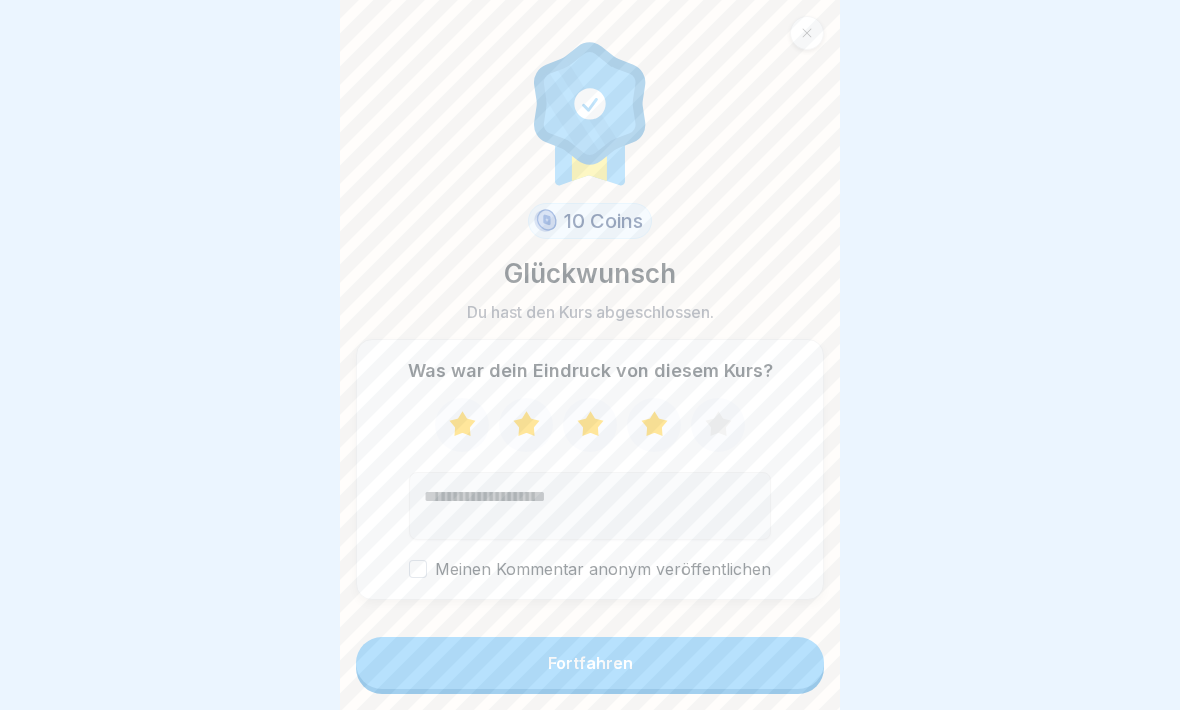 click on "Fortfahren" at bounding box center (590, 663) 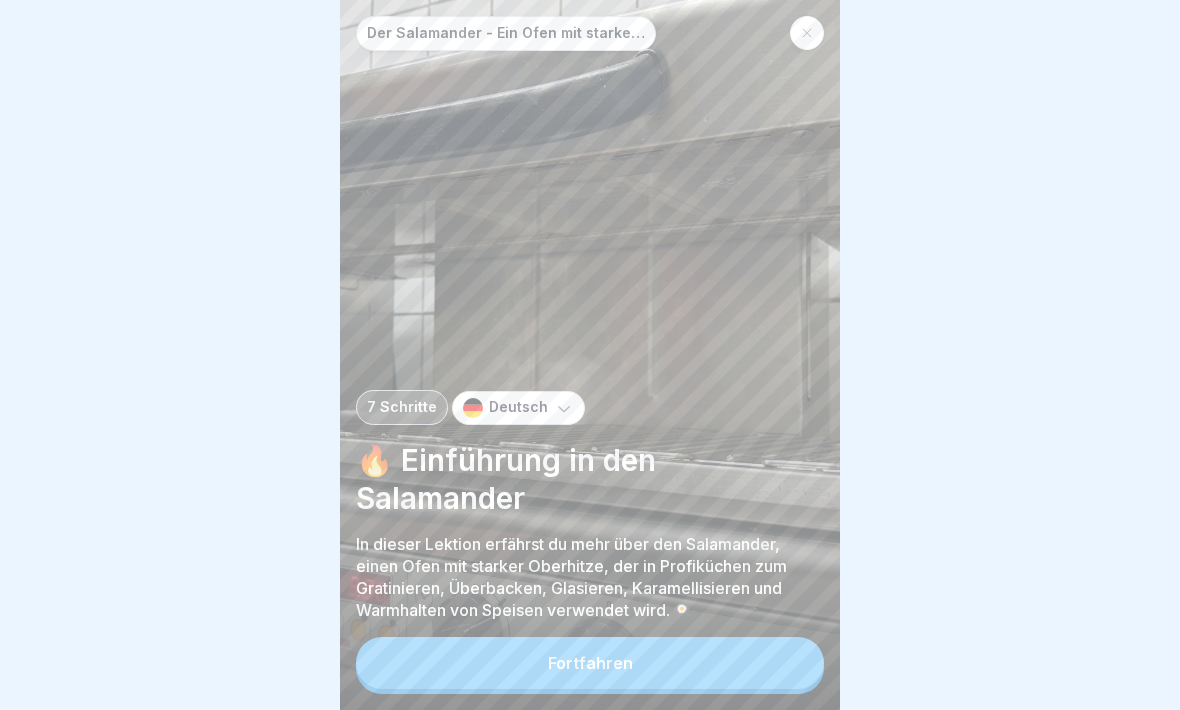 click on "Fortfahren" at bounding box center (590, 663) 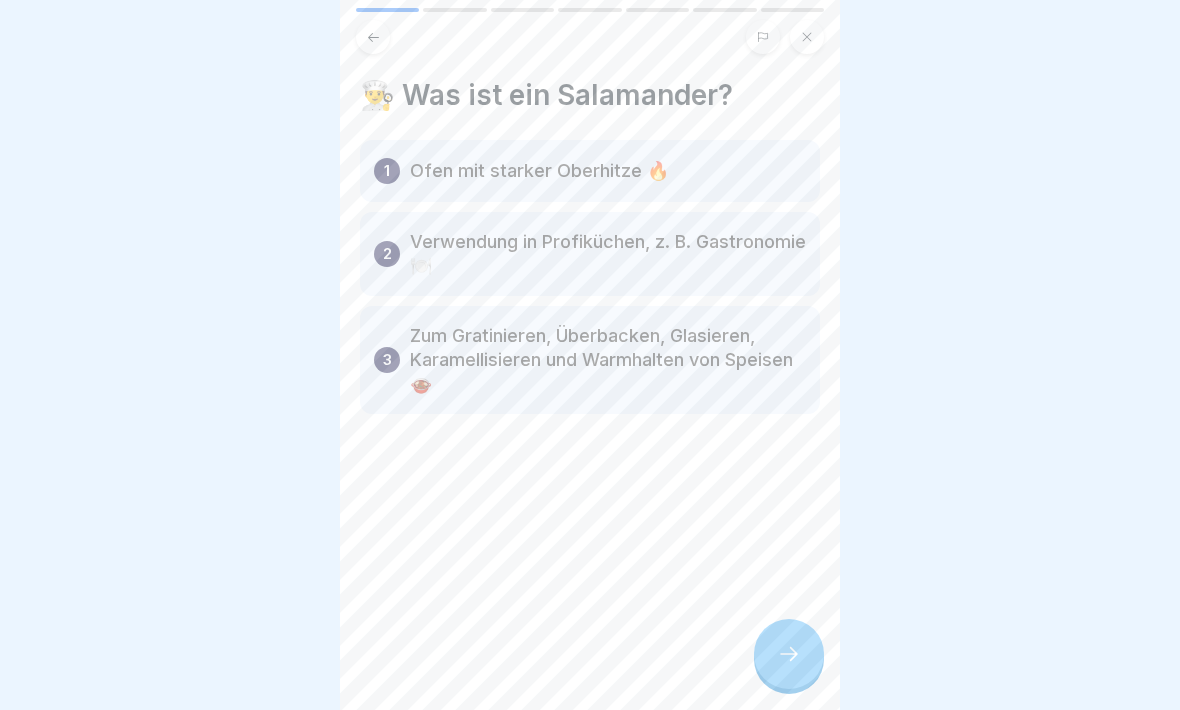 click 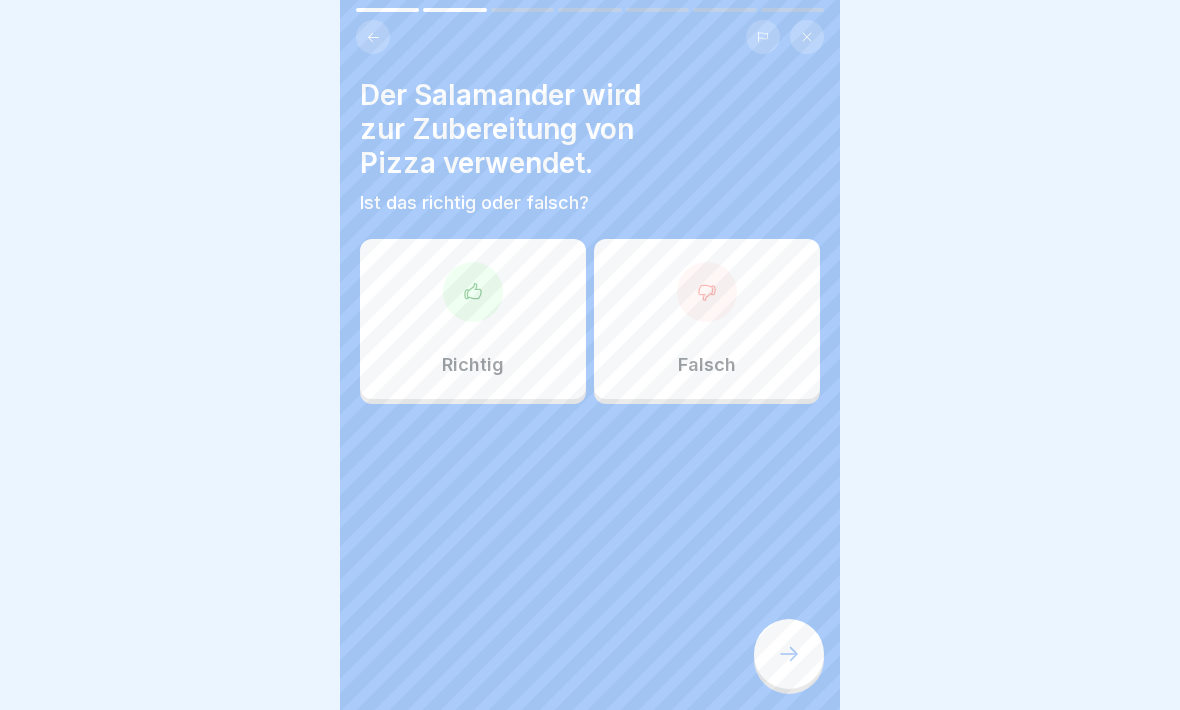 click at bounding box center [707, 292] 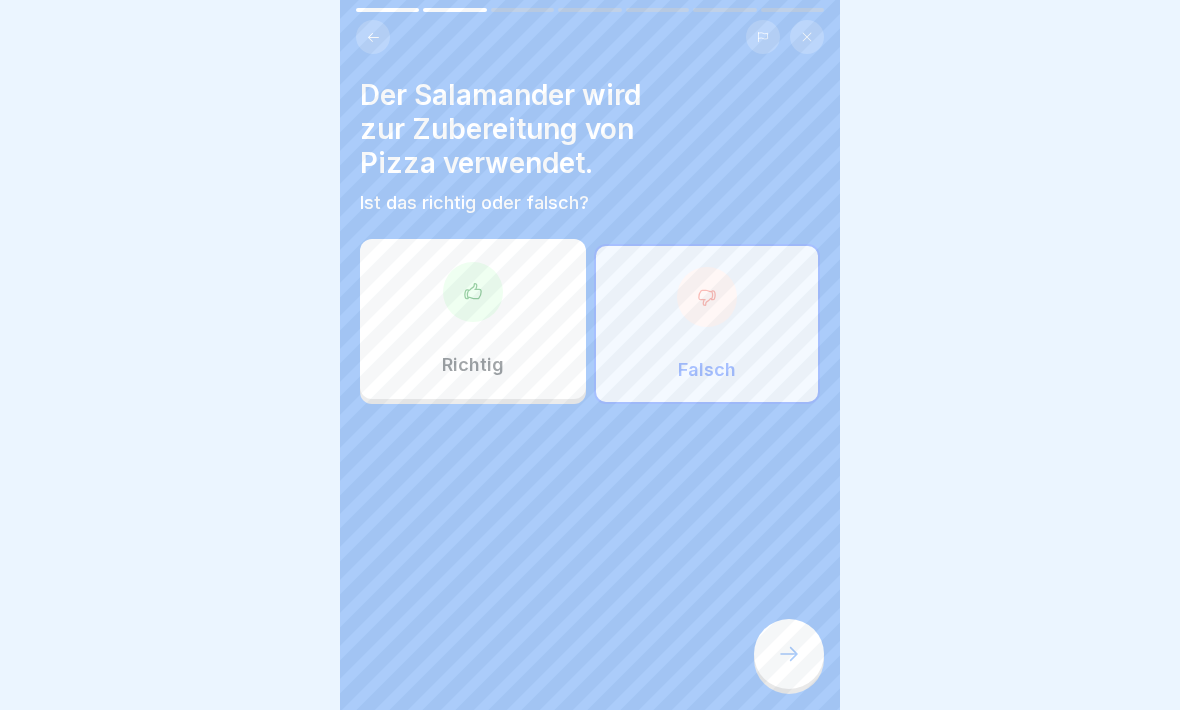 click 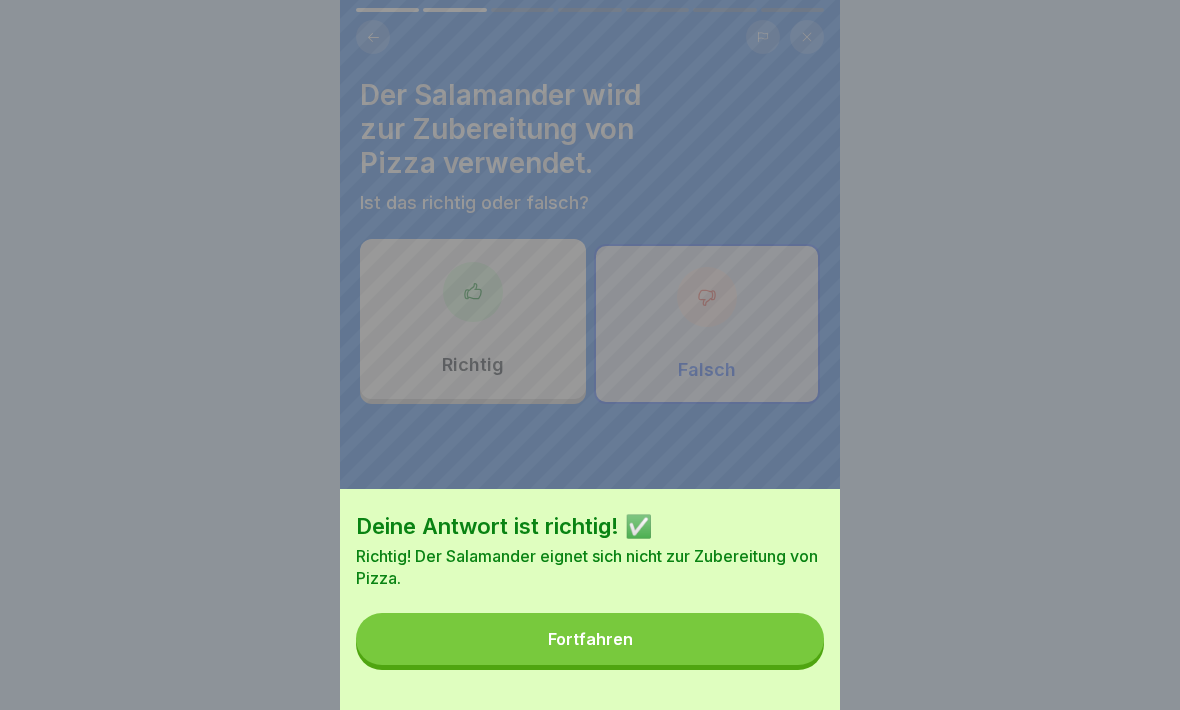 click on "Fortfahren" at bounding box center (590, 639) 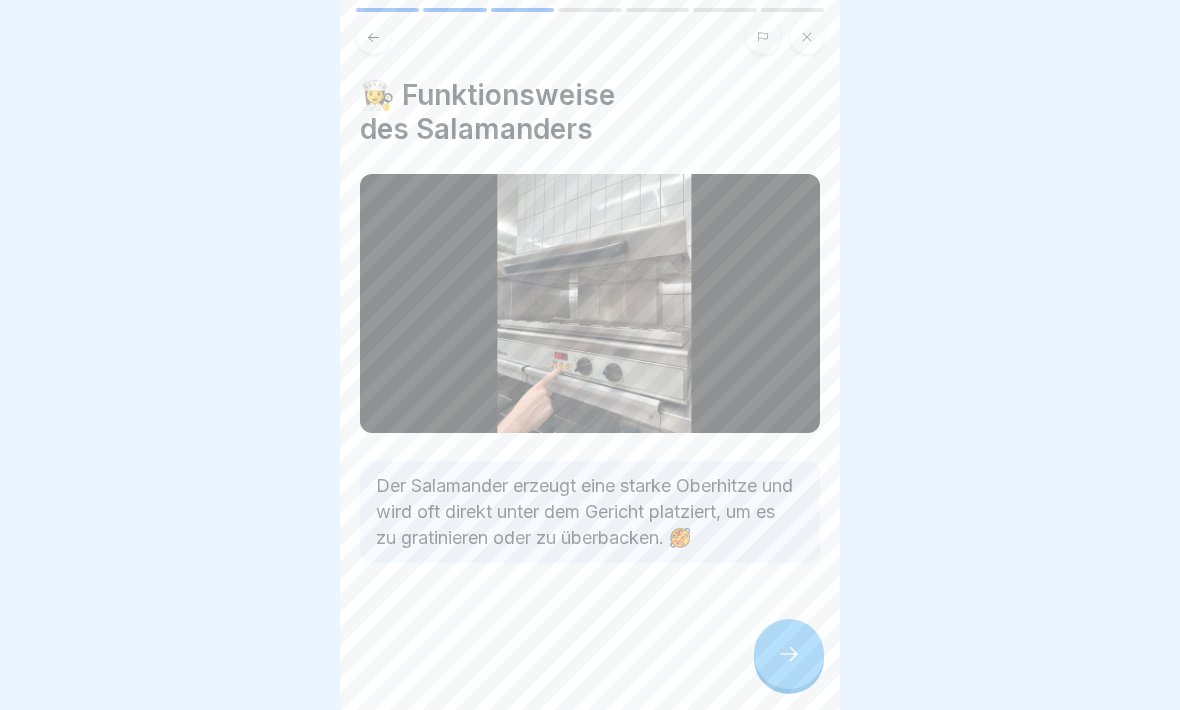 click 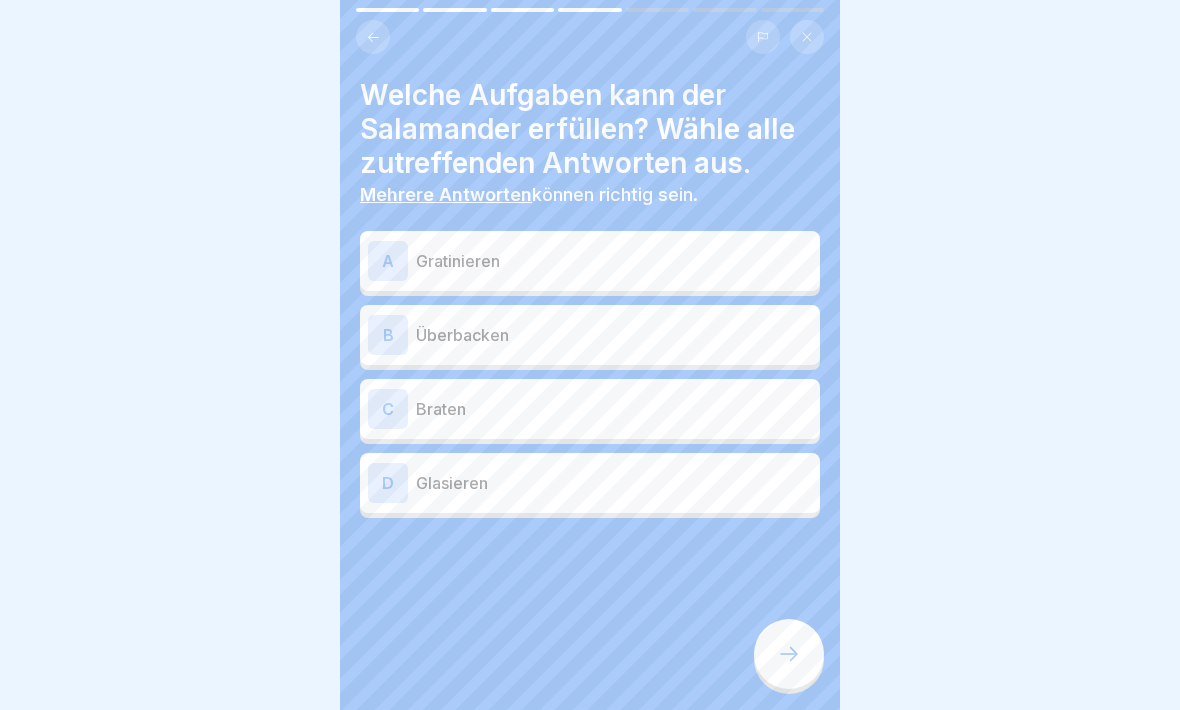 click on "A" at bounding box center (388, 261) 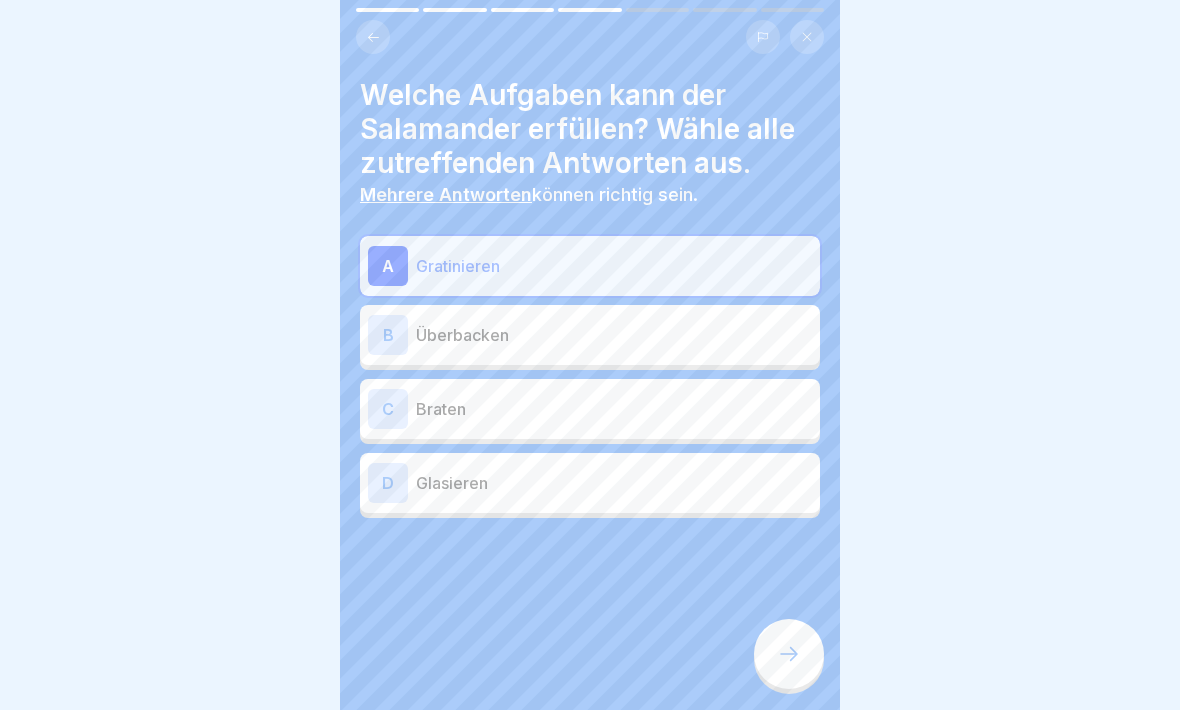click on "B" at bounding box center (388, 335) 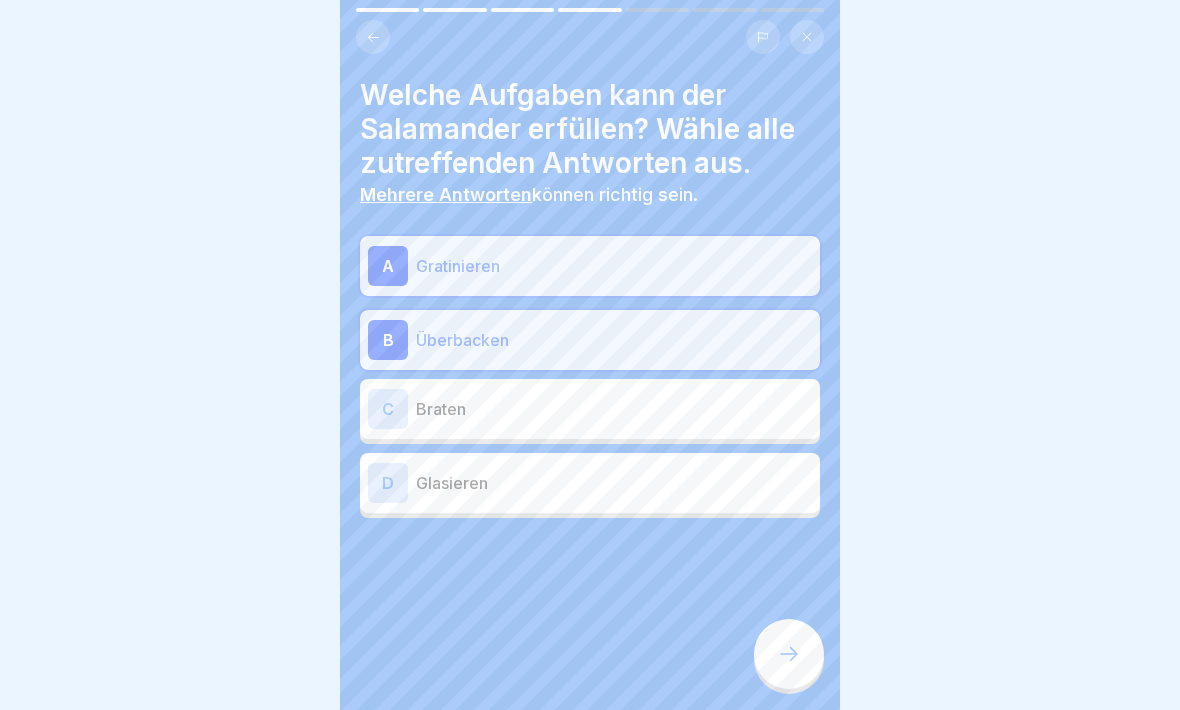 click on "C" at bounding box center (388, 409) 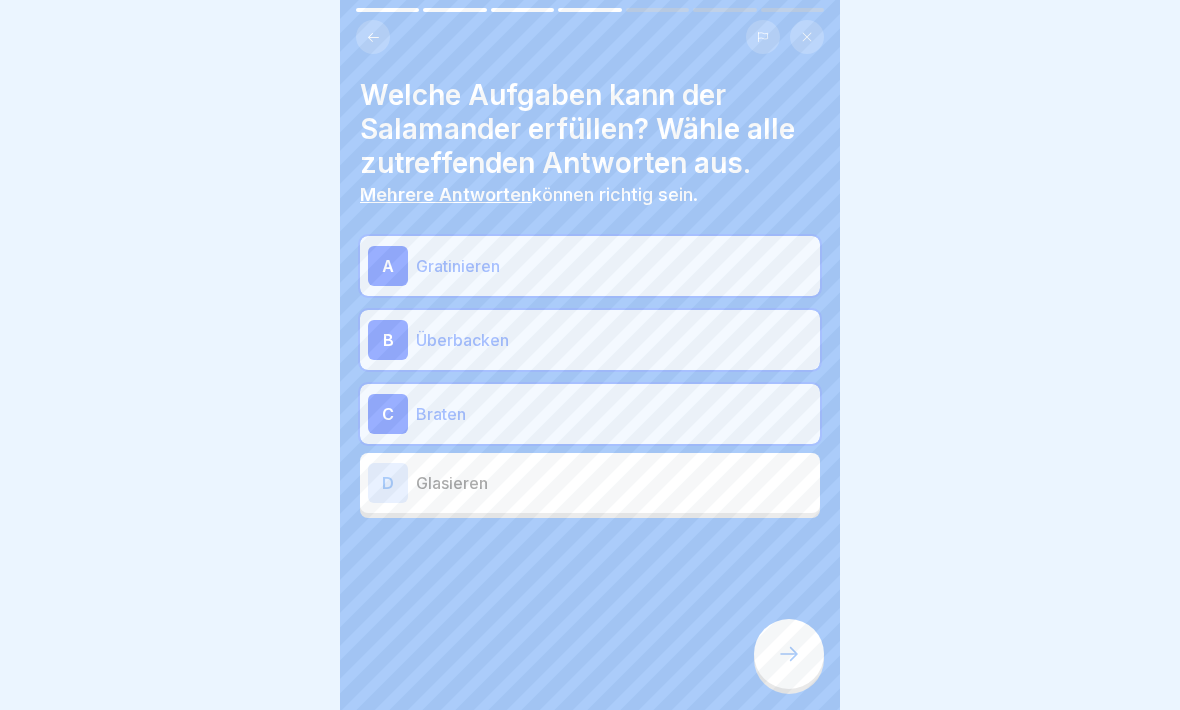 click at bounding box center [789, 654] 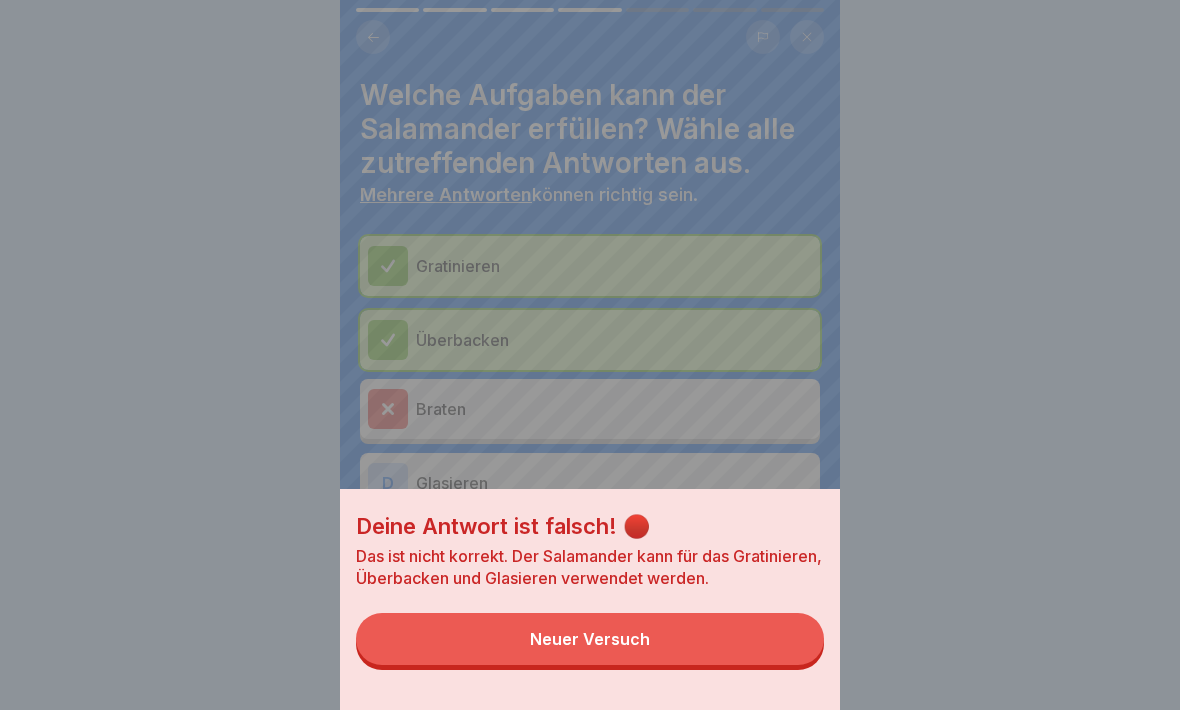 click on "Neuer Versuch" at bounding box center [590, 639] 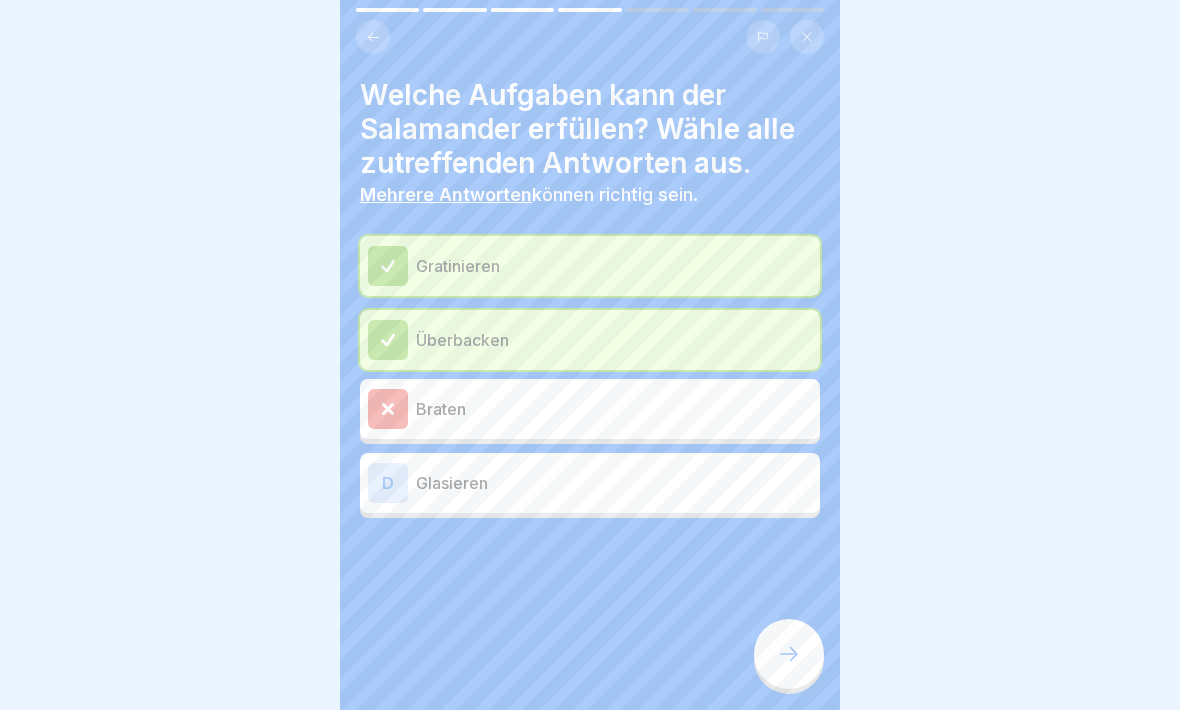 click at bounding box center [789, 654] 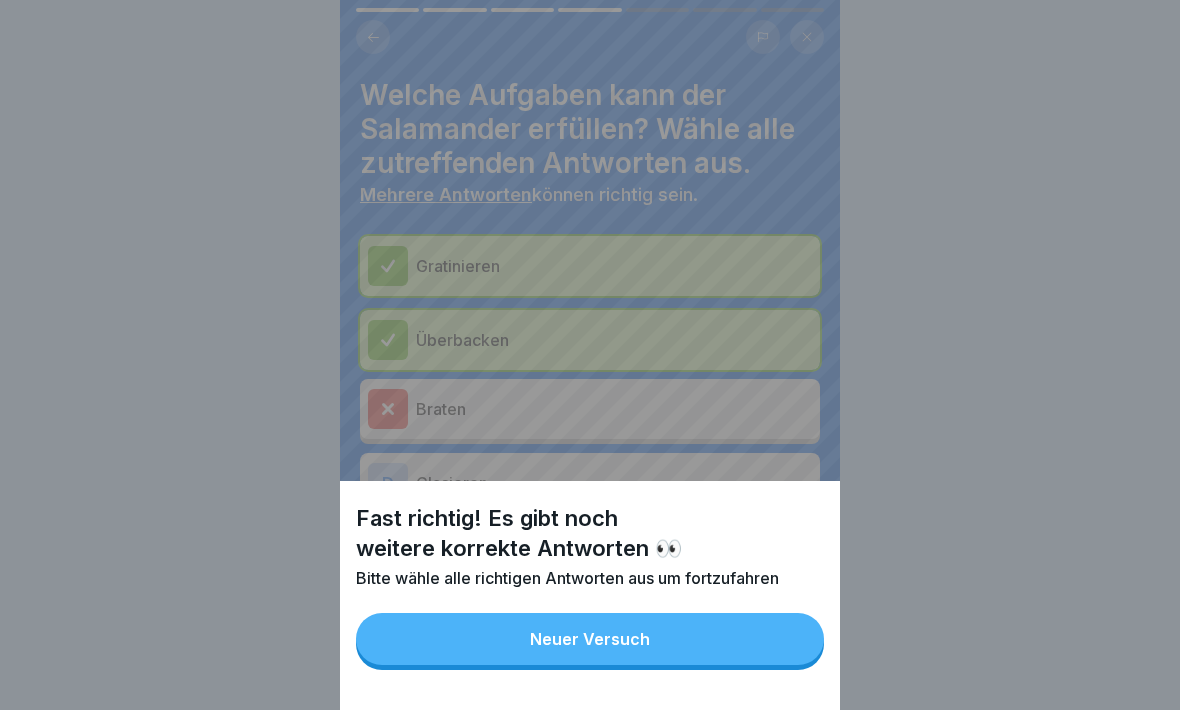 click on "Neuer Versuch" at bounding box center (590, 639) 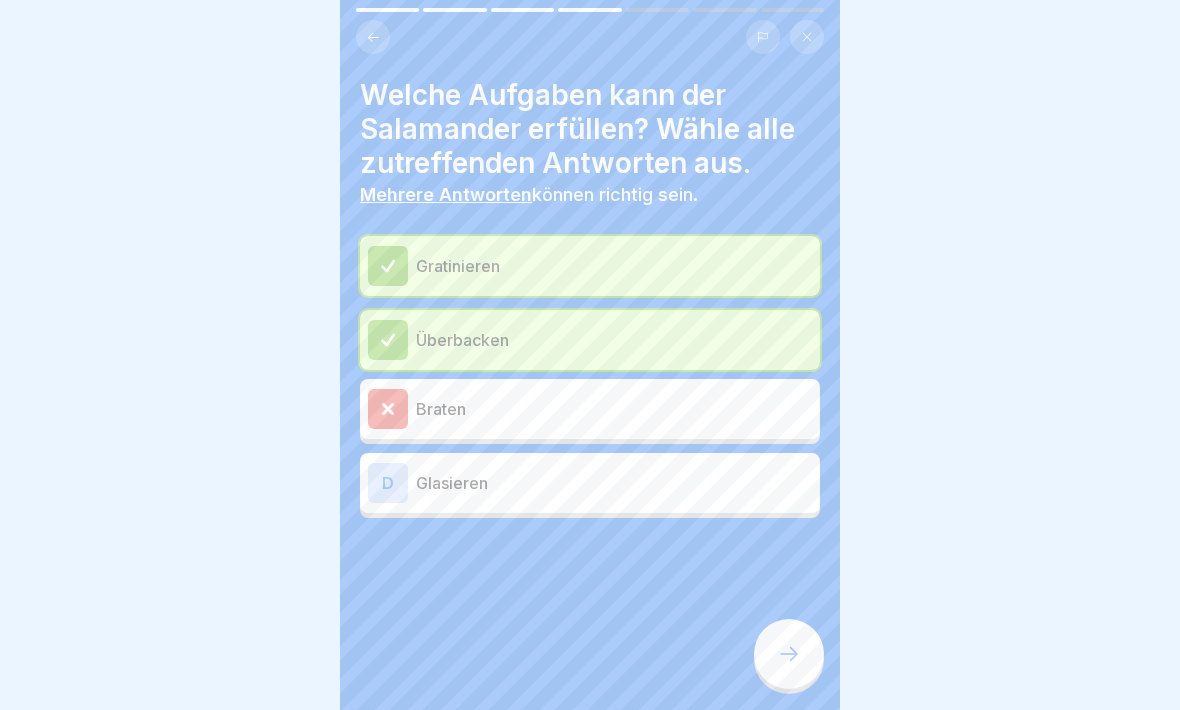 click on "D" at bounding box center (388, 483) 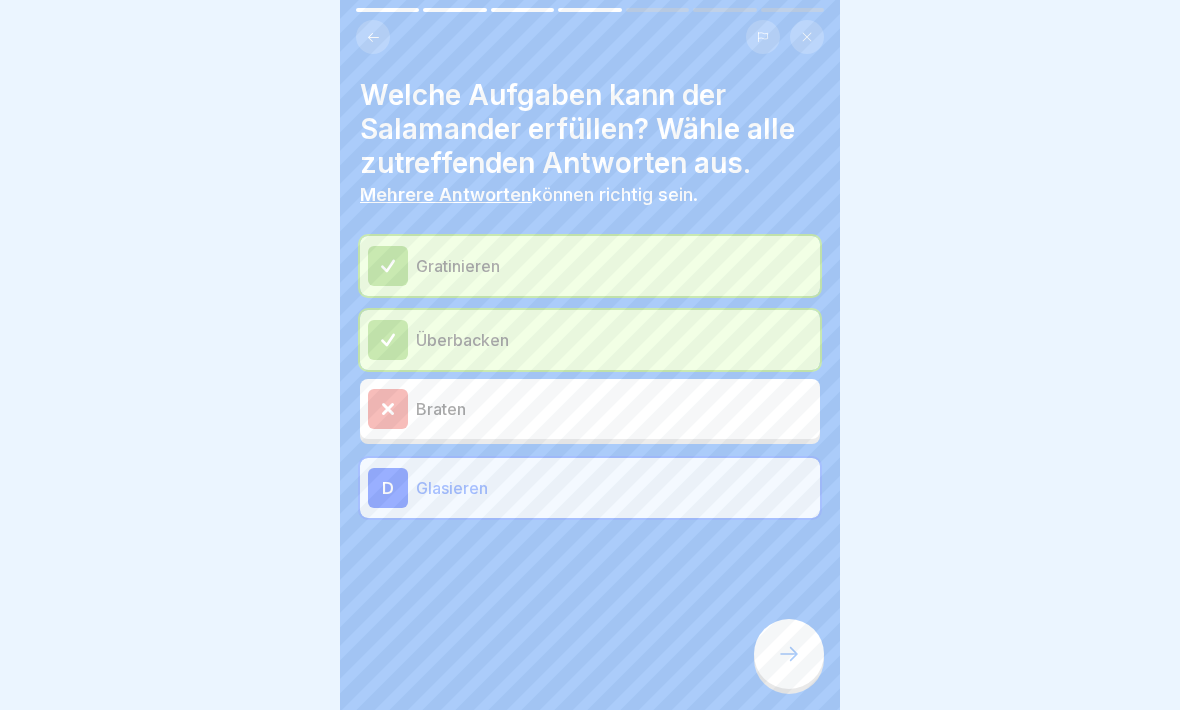 click at bounding box center (789, 654) 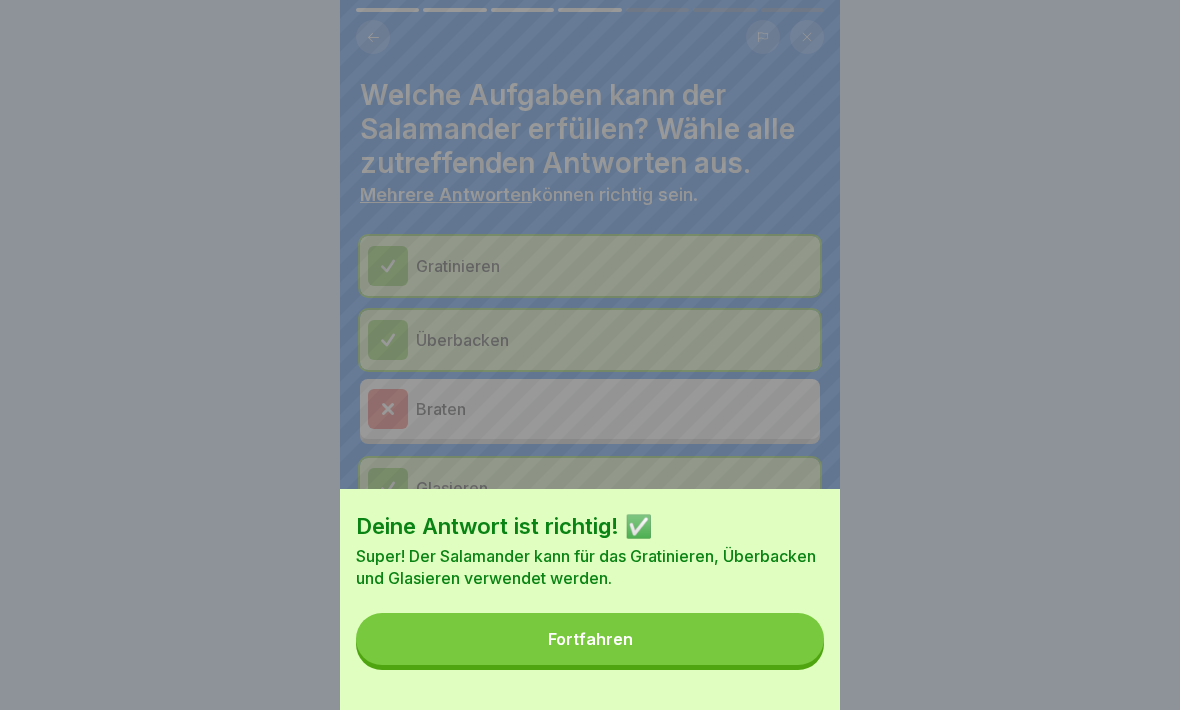 click on "Fortfahren" at bounding box center [590, 639] 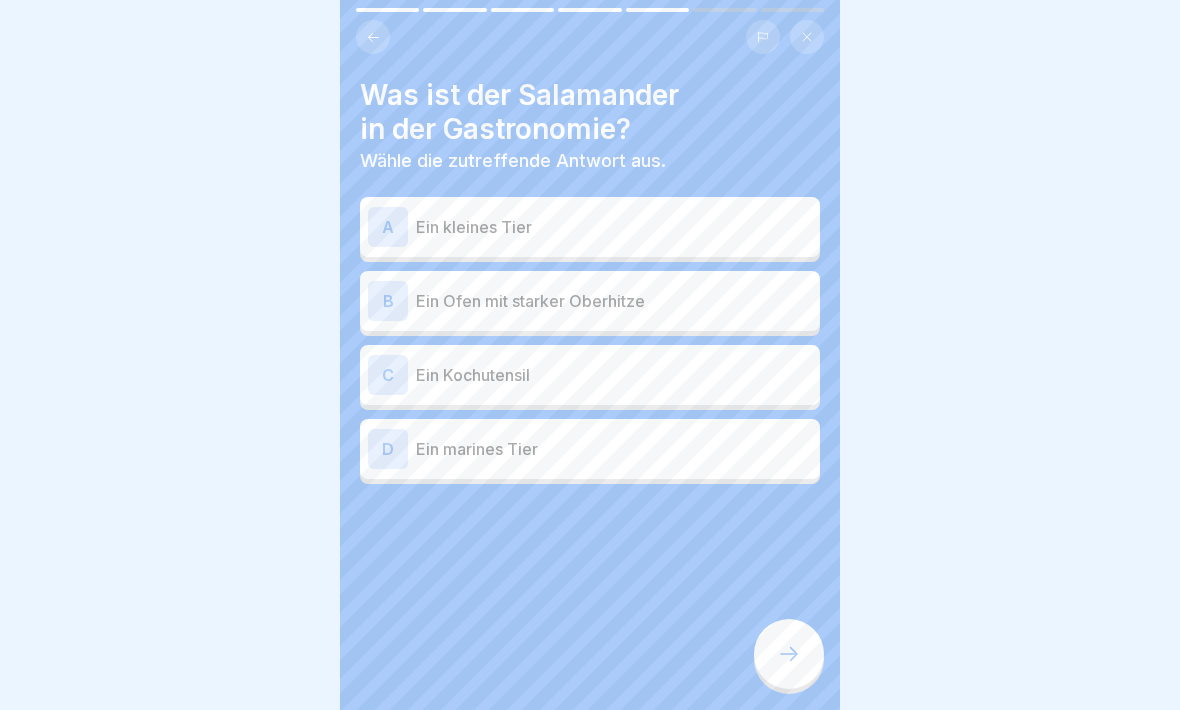 click on "B" at bounding box center [388, 301] 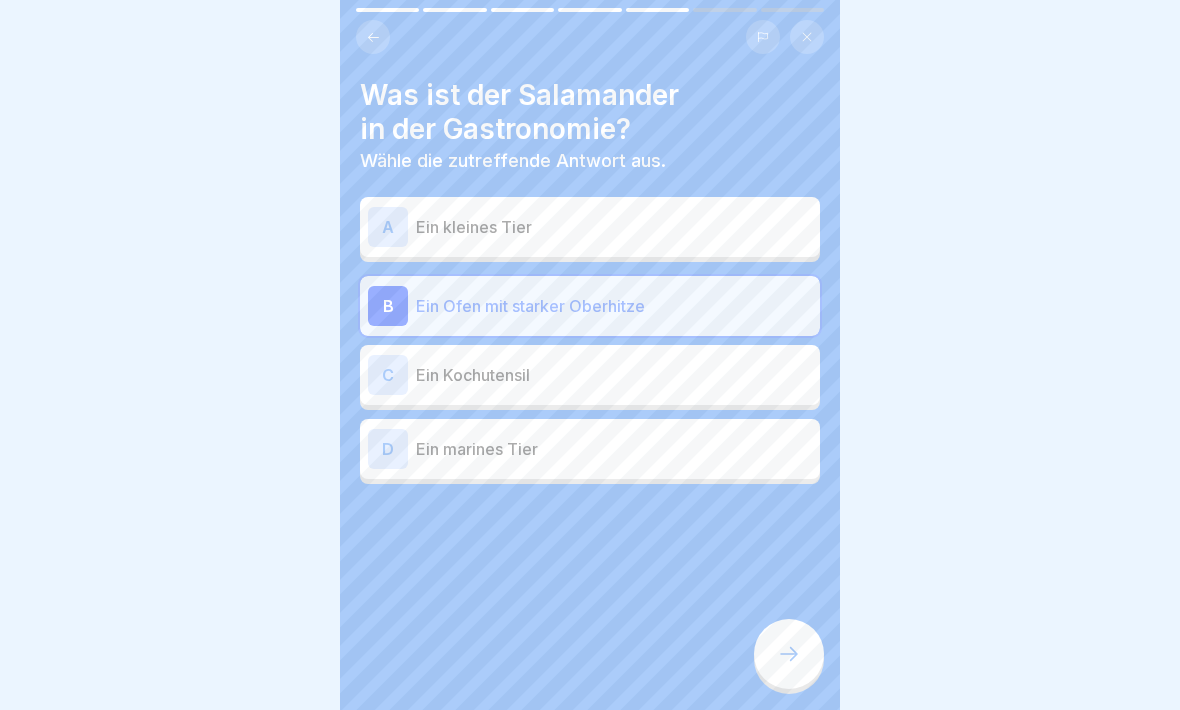click at bounding box center [789, 654] 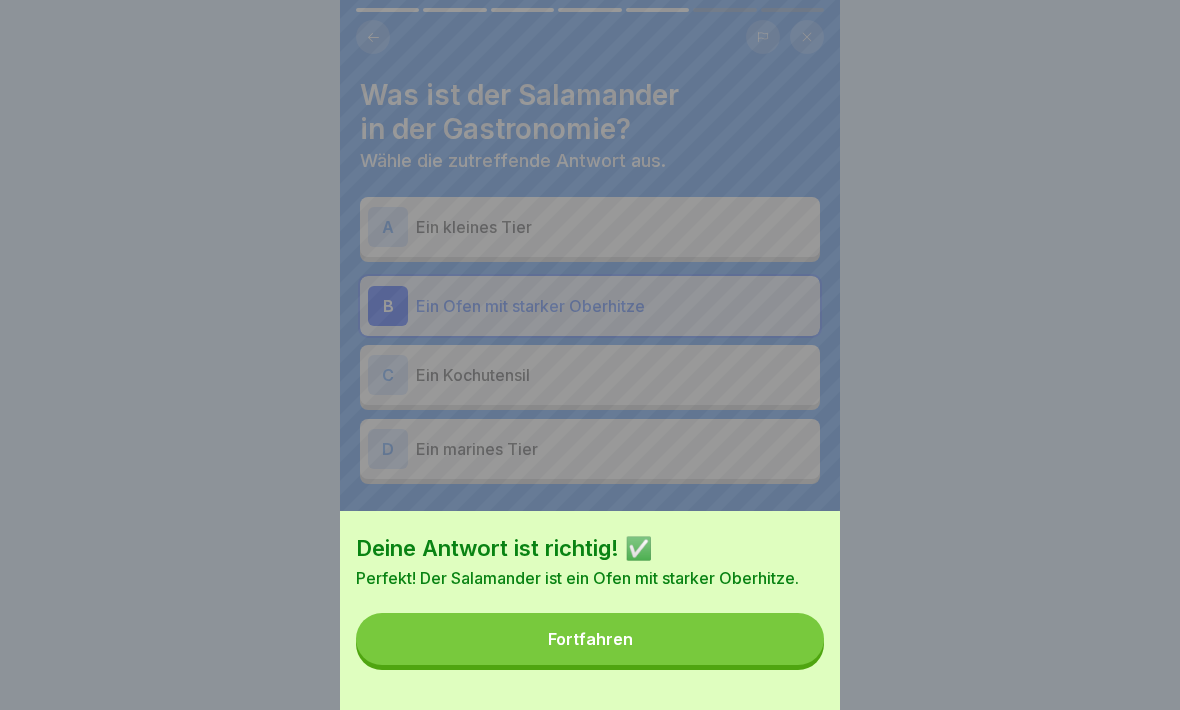 click on "Fortfahren" at bounding box center (590, 639) 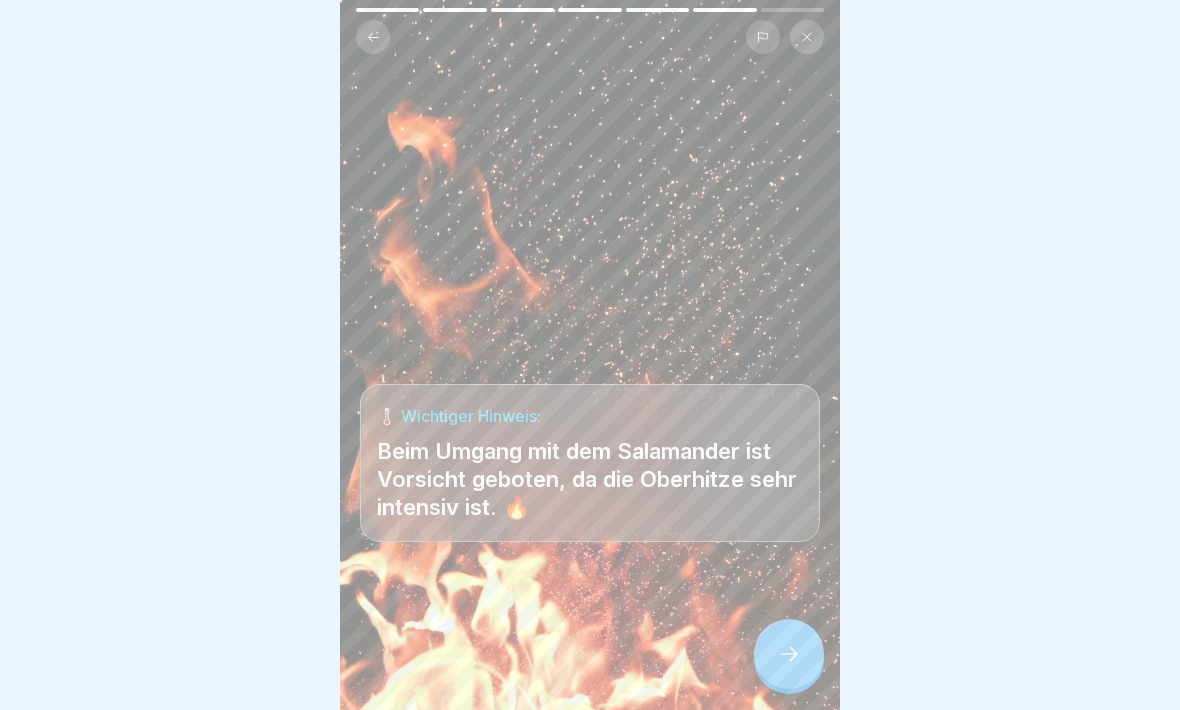 click 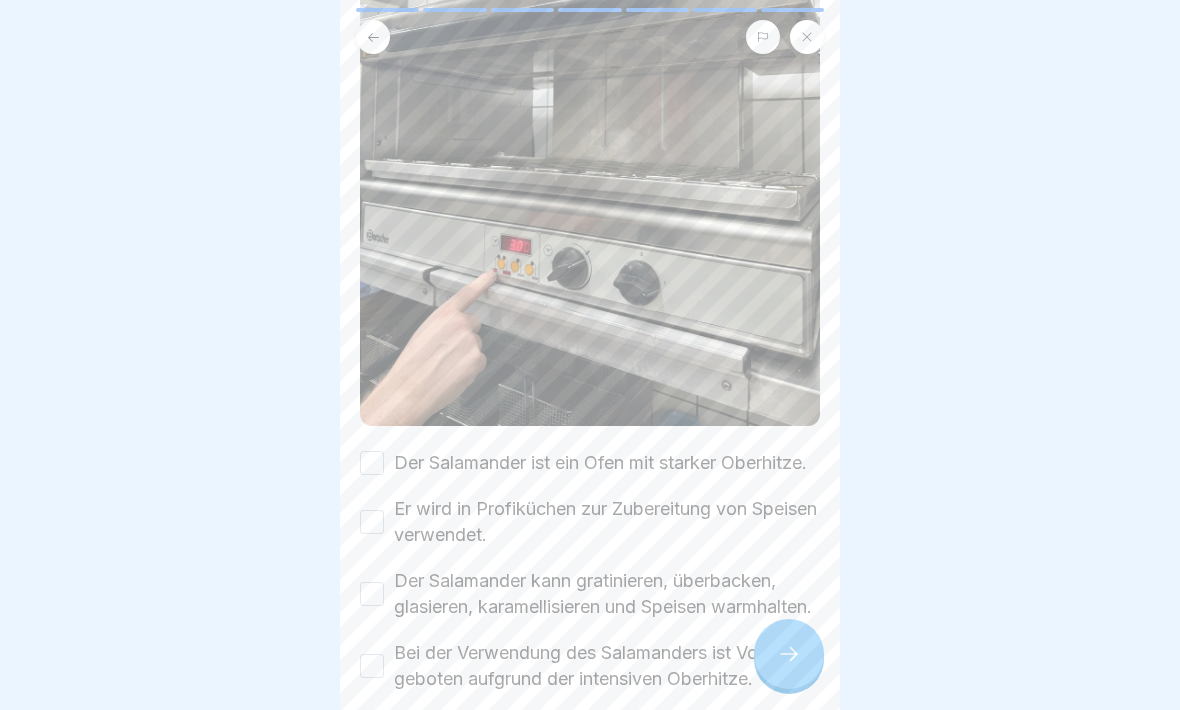 scroll, scrollTop: 382, scrollLeft: 0, axis: vertical 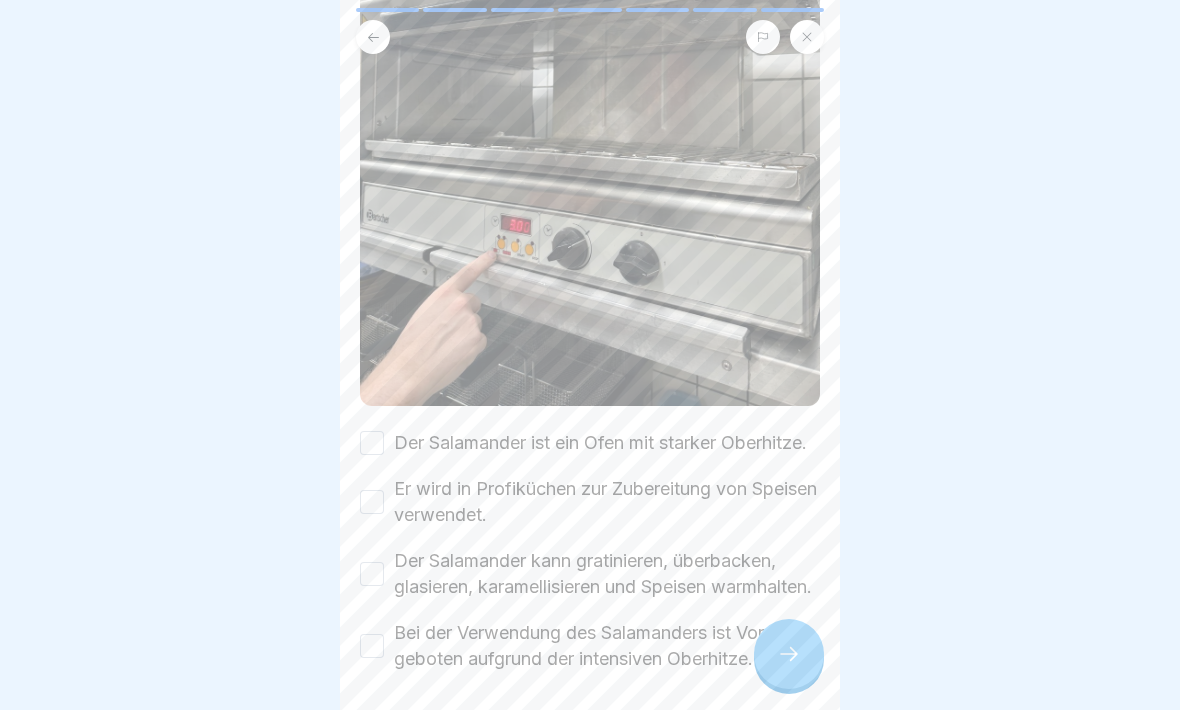 click on "Der Salamander ist ein Ofen mit starker Oberhitze." at bounding box center (372, 443) 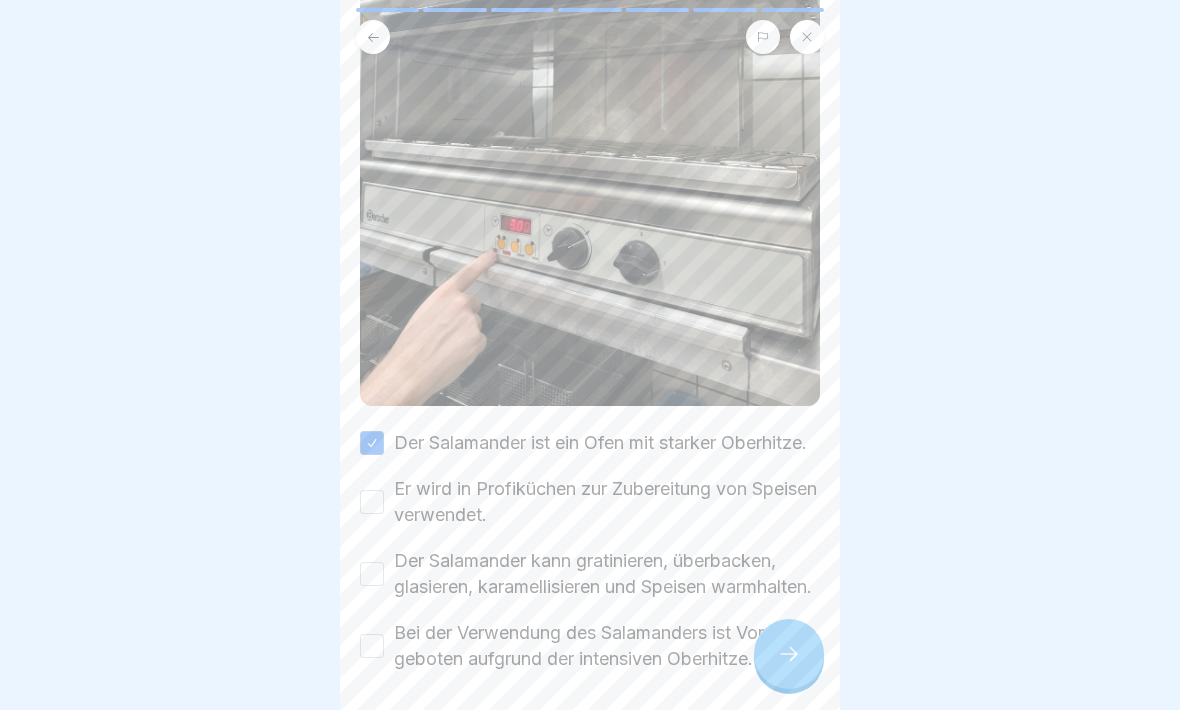 click on "Er wird in Profiküchen zur Zubereitung von Speisen verwendet." at bounding box center [372, 502] 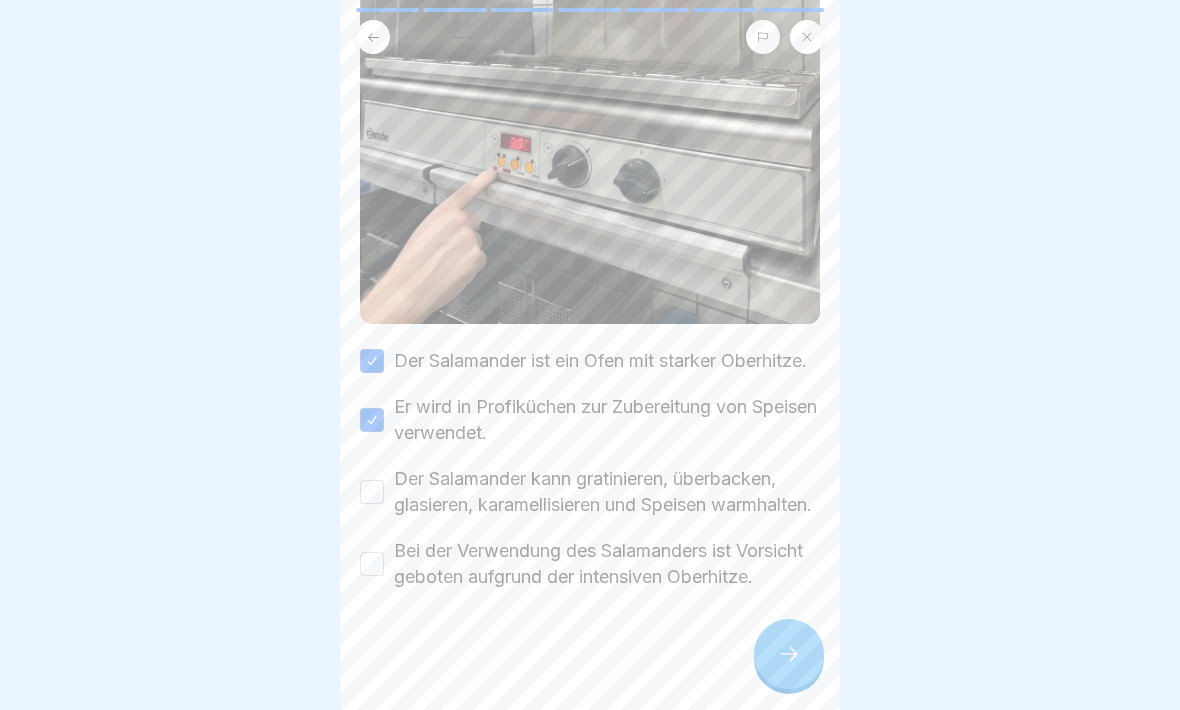 scroll, scrollTop: 516, scrollLeft: 0, axis: vertical 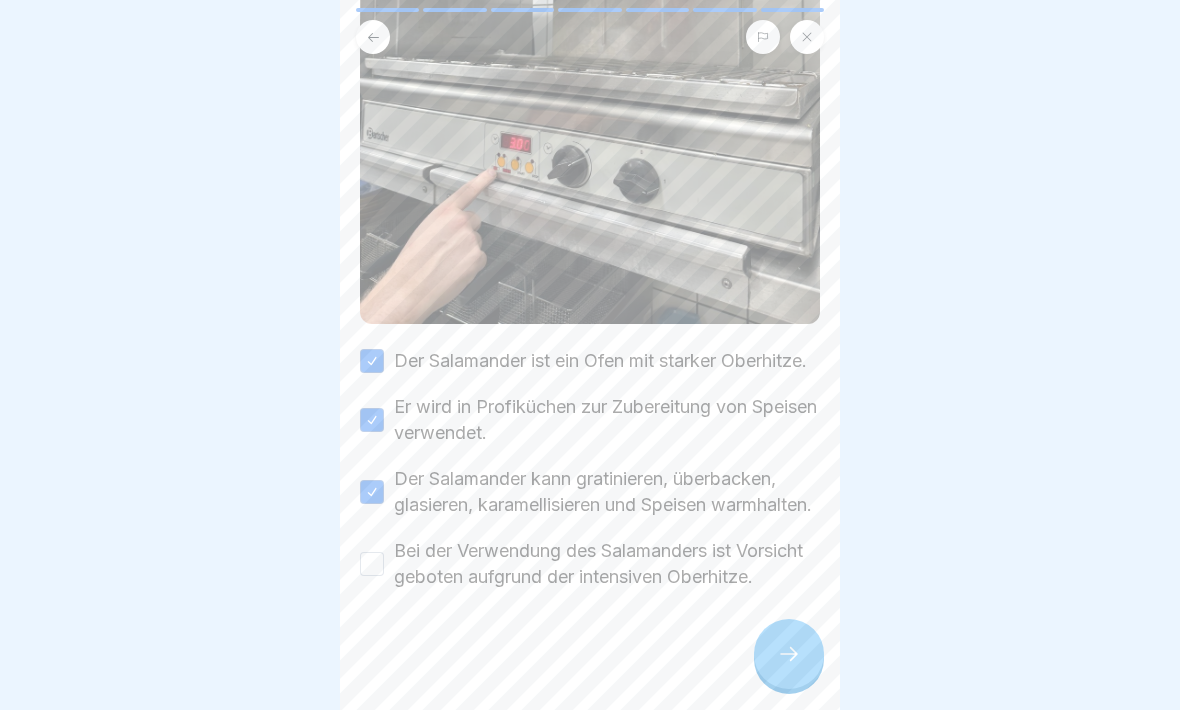 click on "Bei der Verwendung des Salamanders ist Vorsicht geboten aufgrund der intensiven Oberhitze." at bounding box center [372, 564] 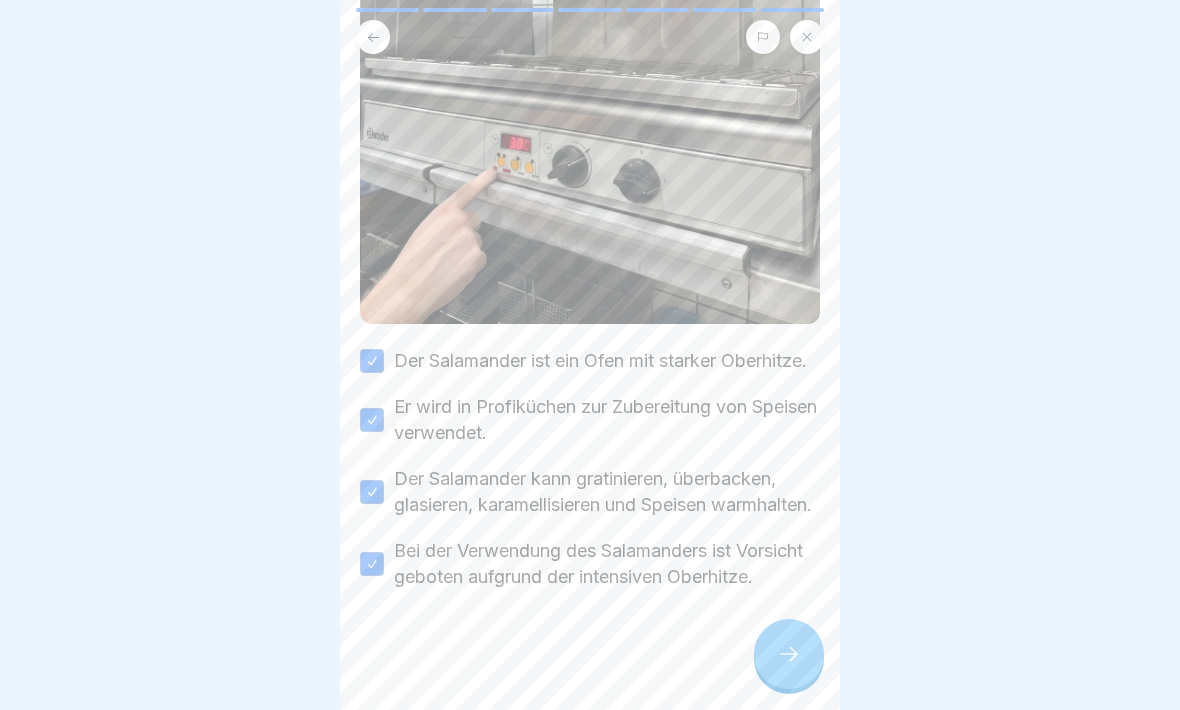 click 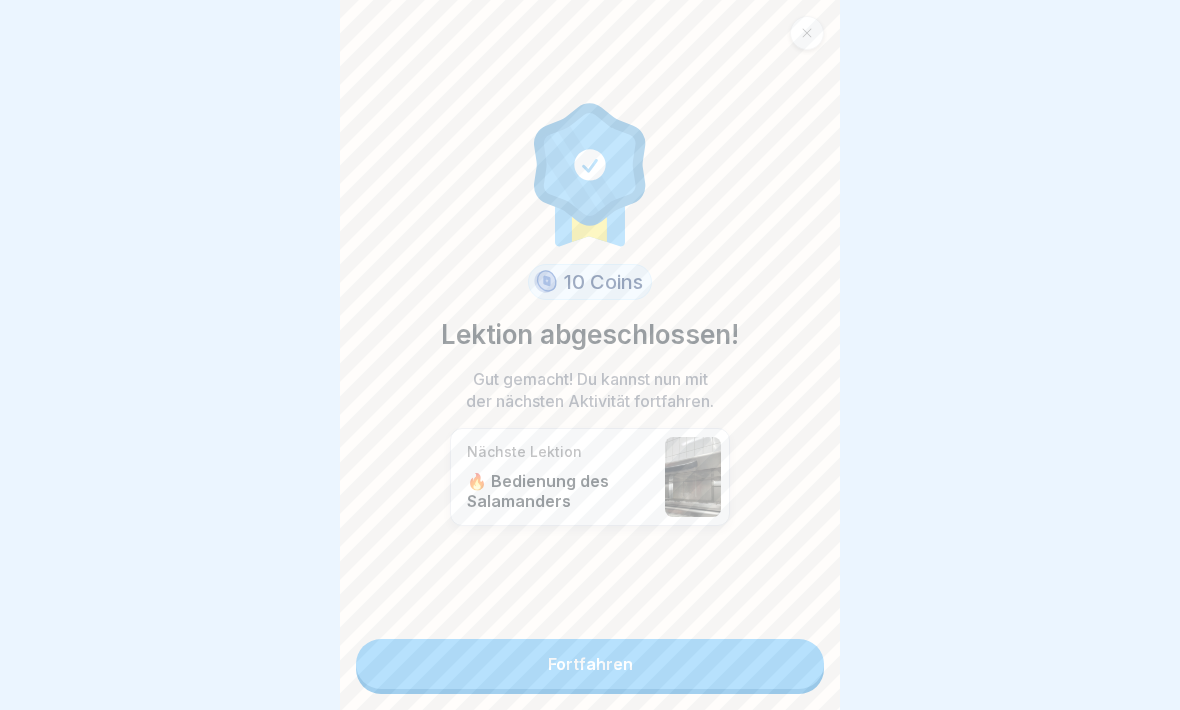 click on "Fortfahren" at bounding box center [590, 664] 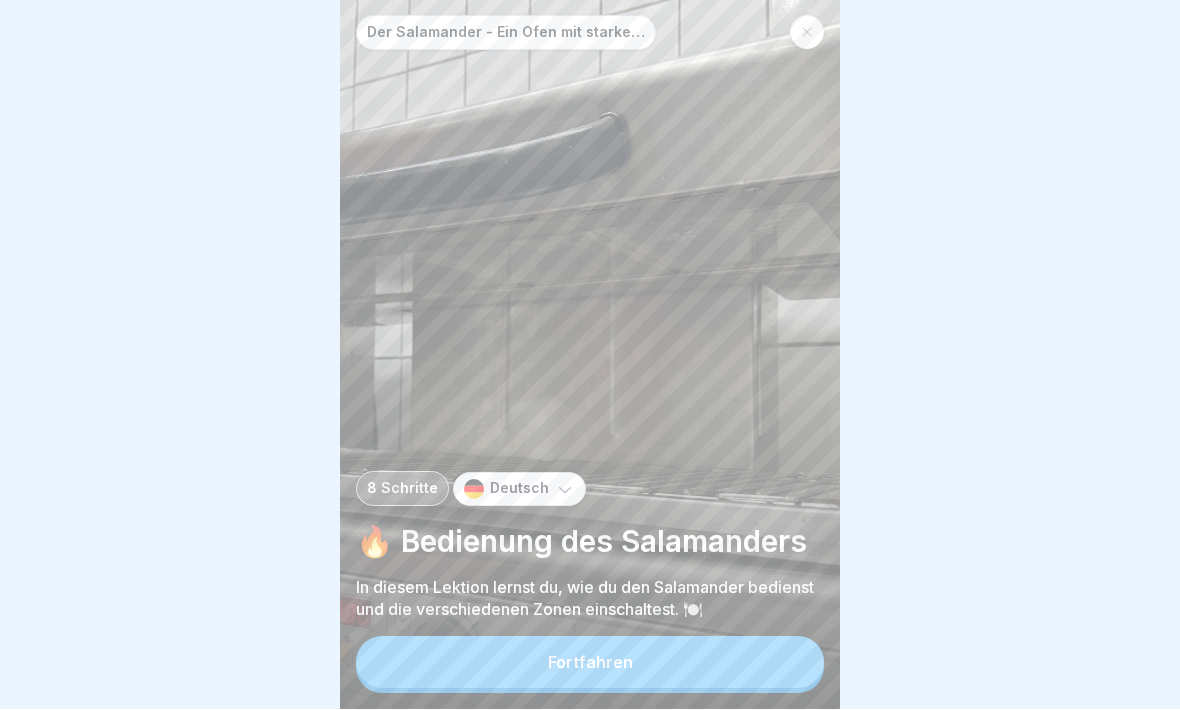 click on "Fortfahren" at bounding box center (590, 663) 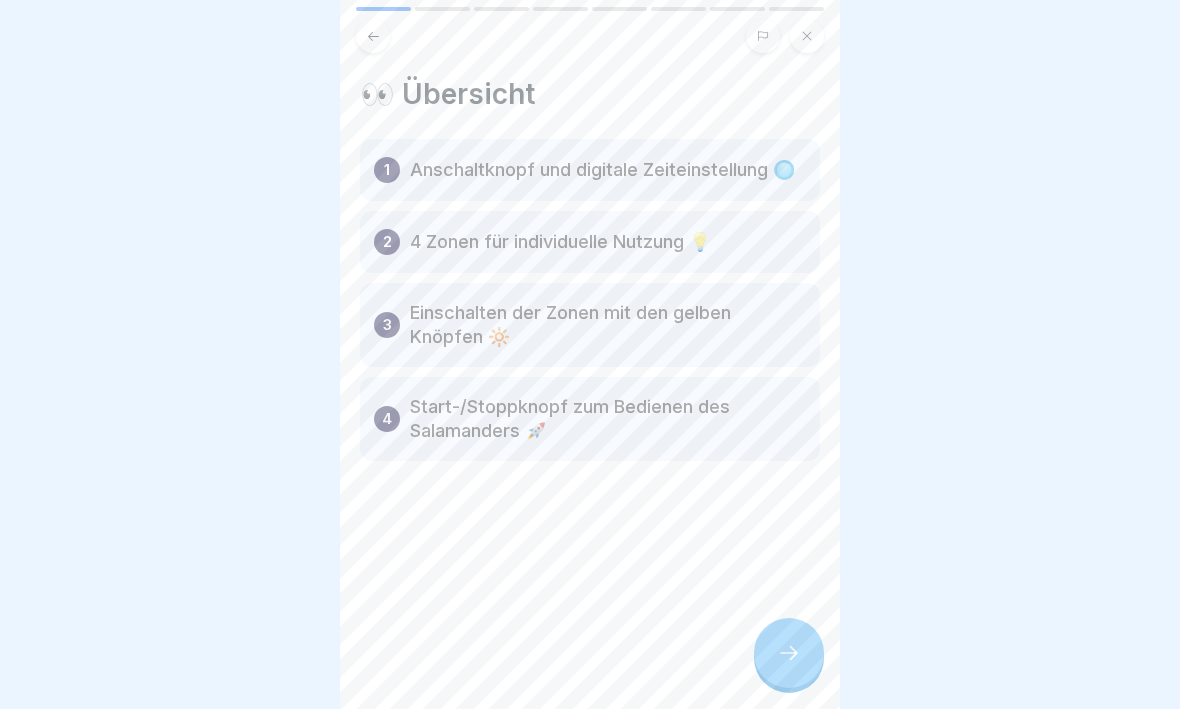 click 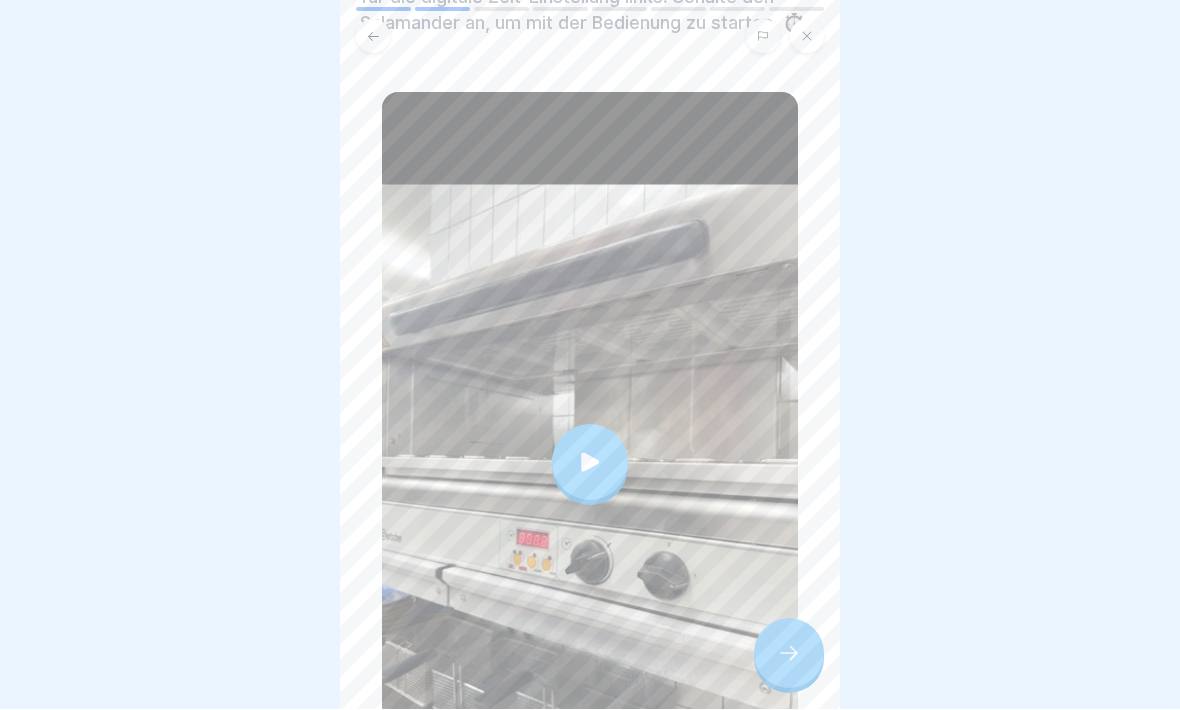 scroll, scrollTop: 288, scrollLeft: 0, axis: vertical 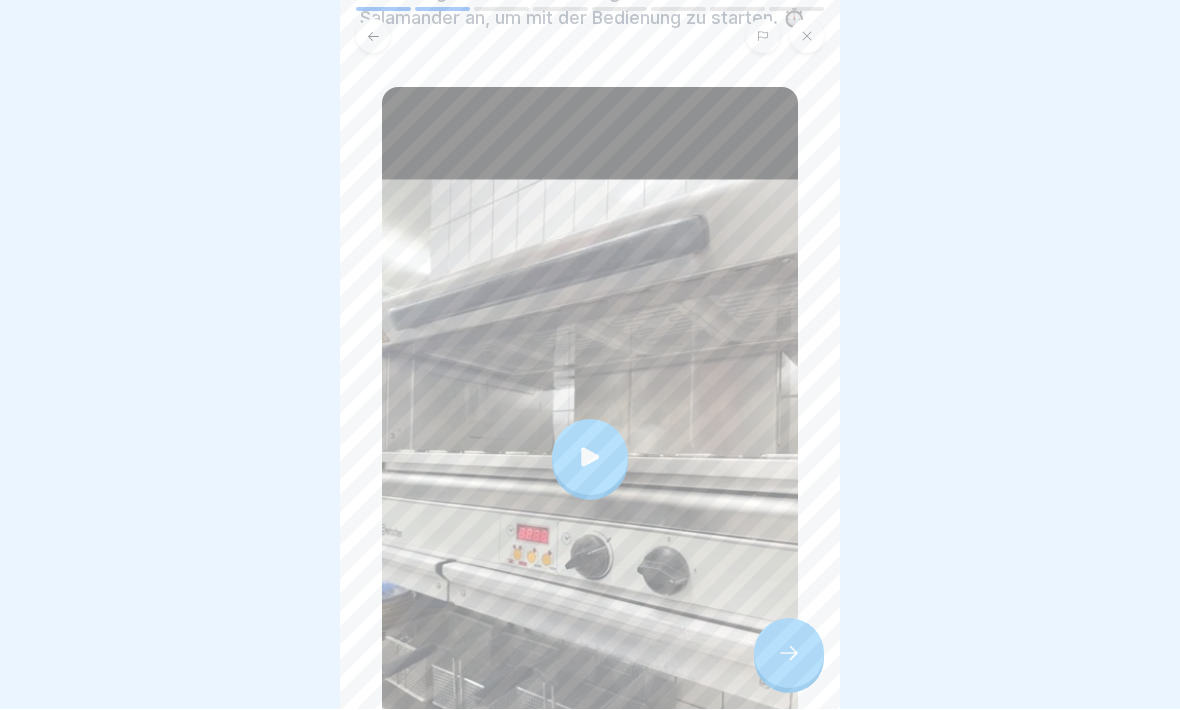 click 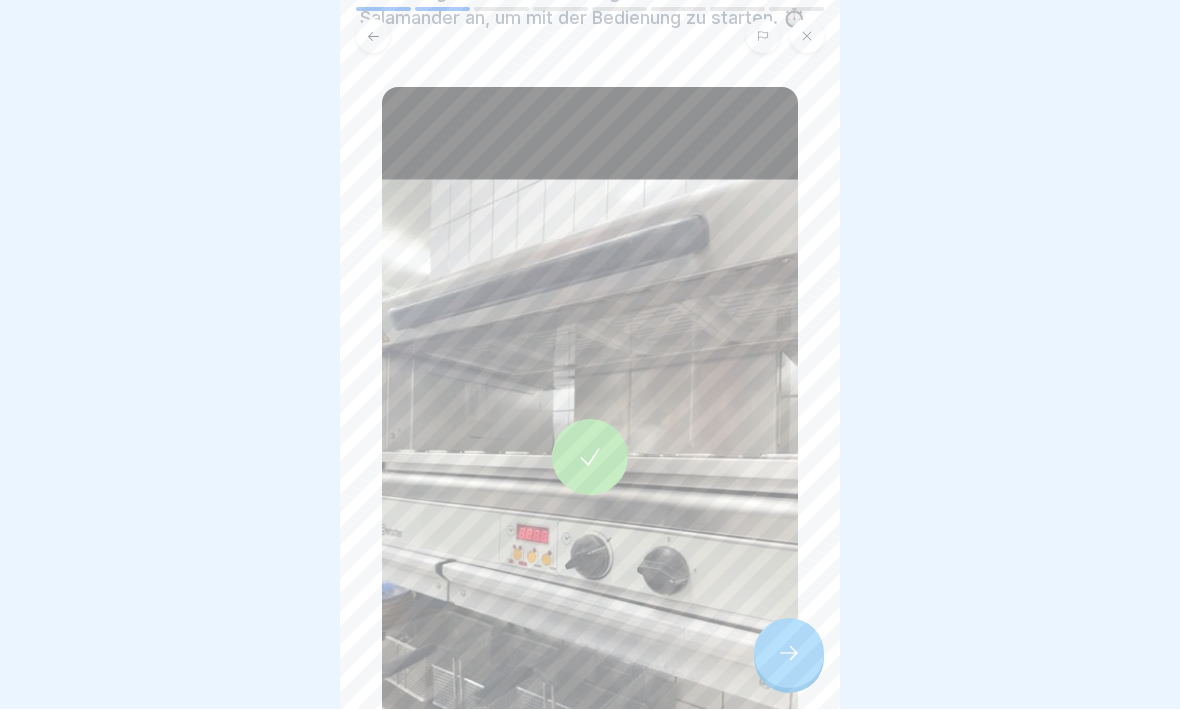 click 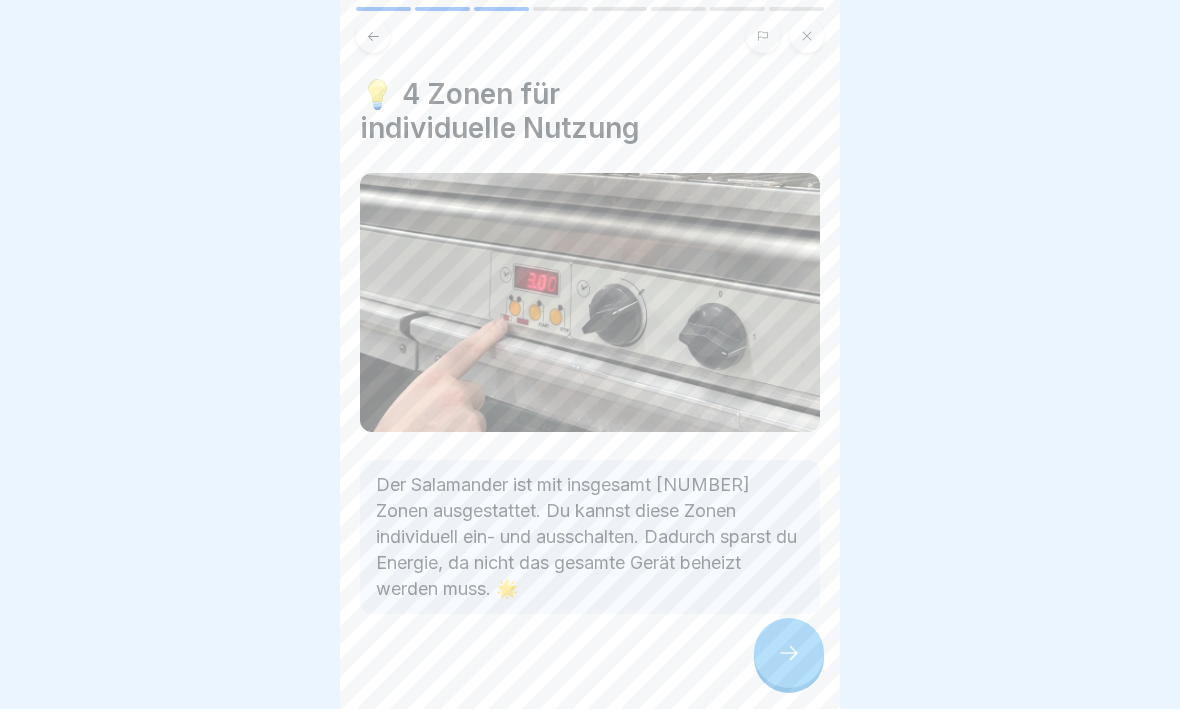 click 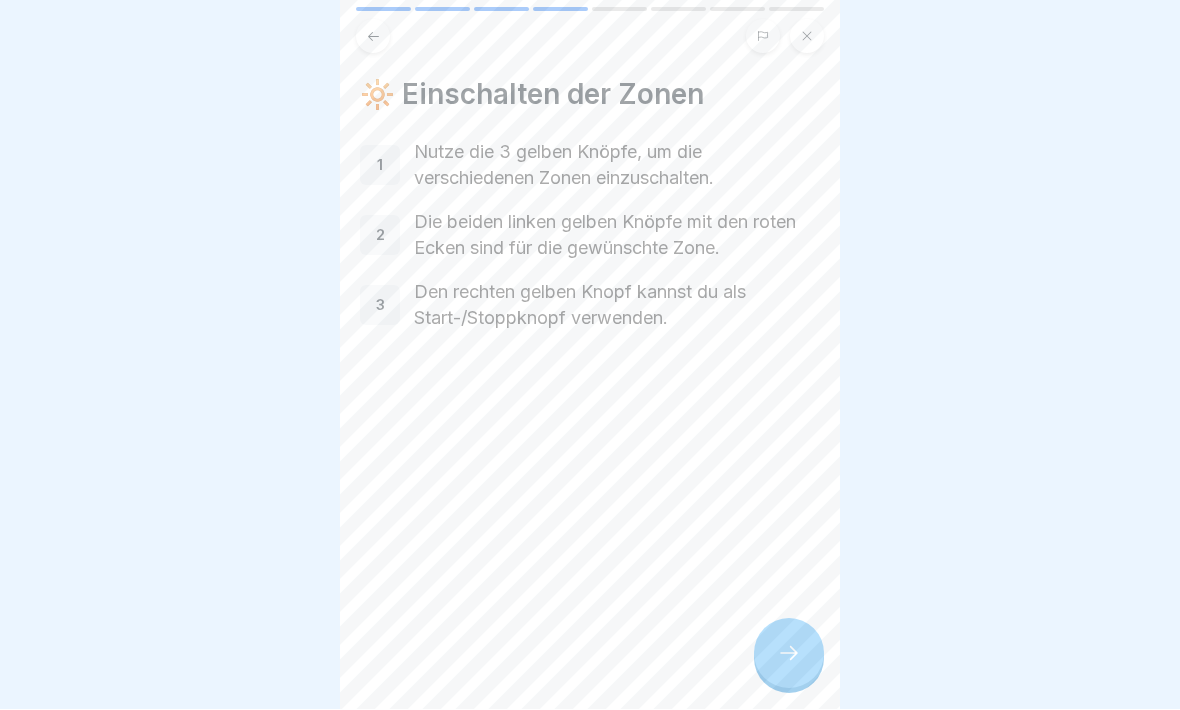 click 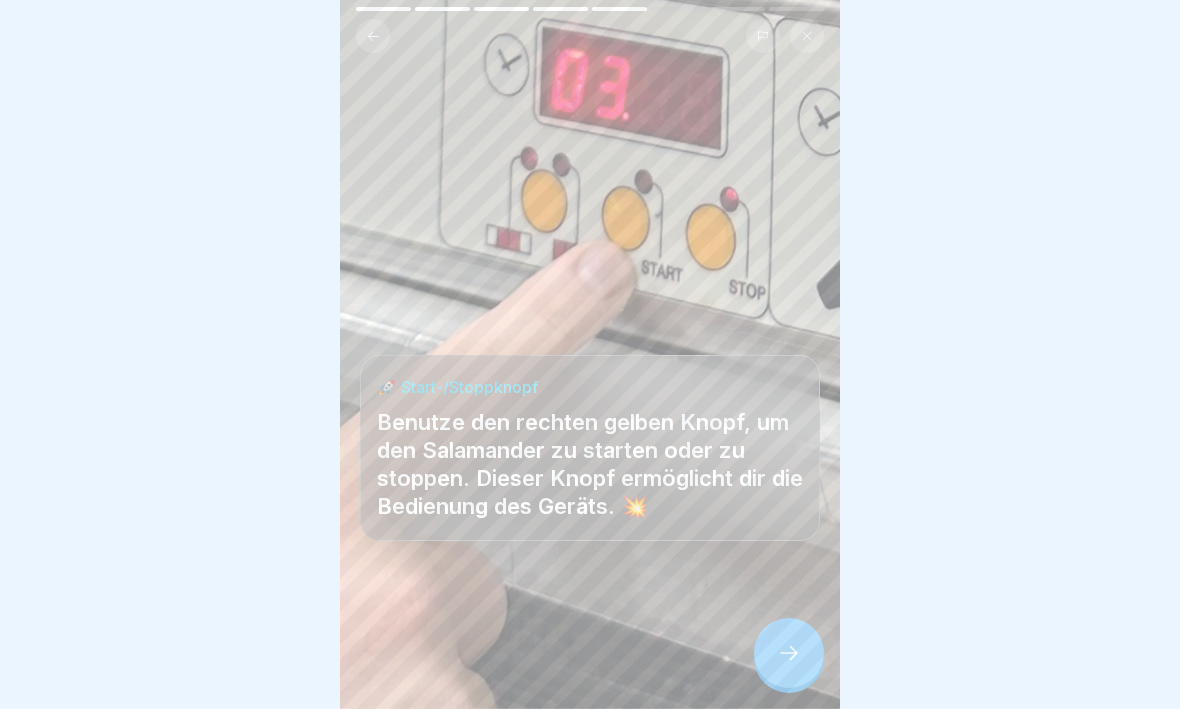 click 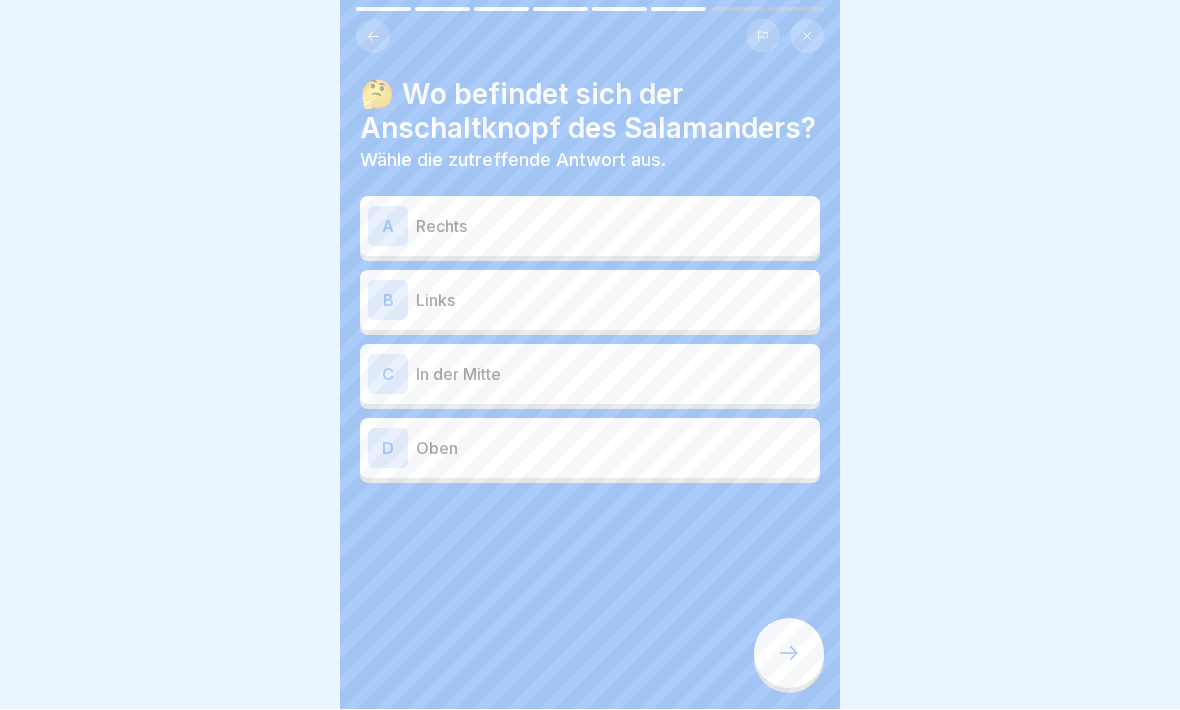 click on "A" at bounding box center (388, 227) 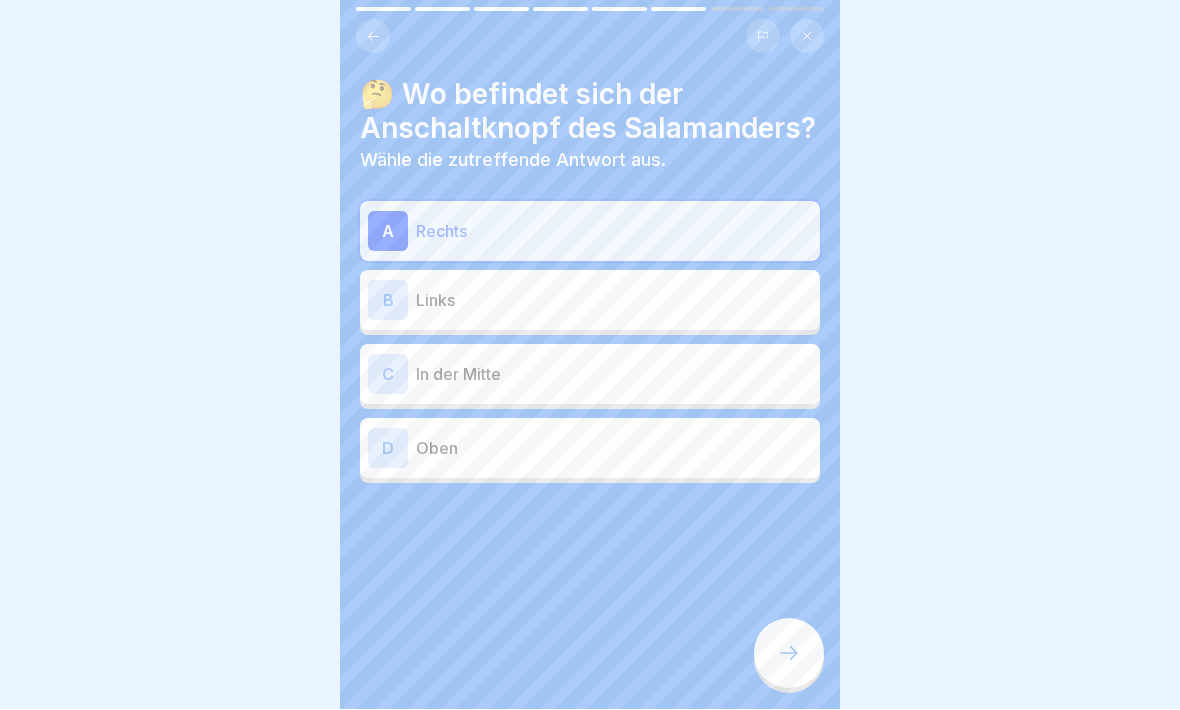 click 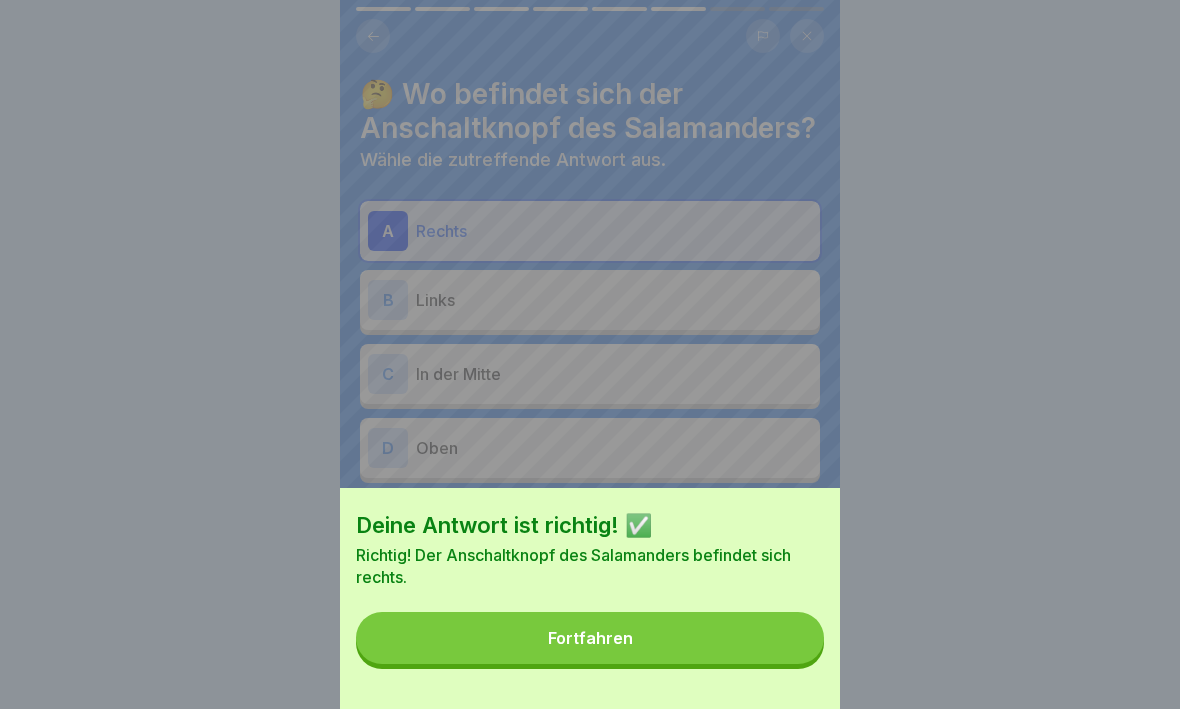 click on "Fortfahren" at bounding box center (590, 639) 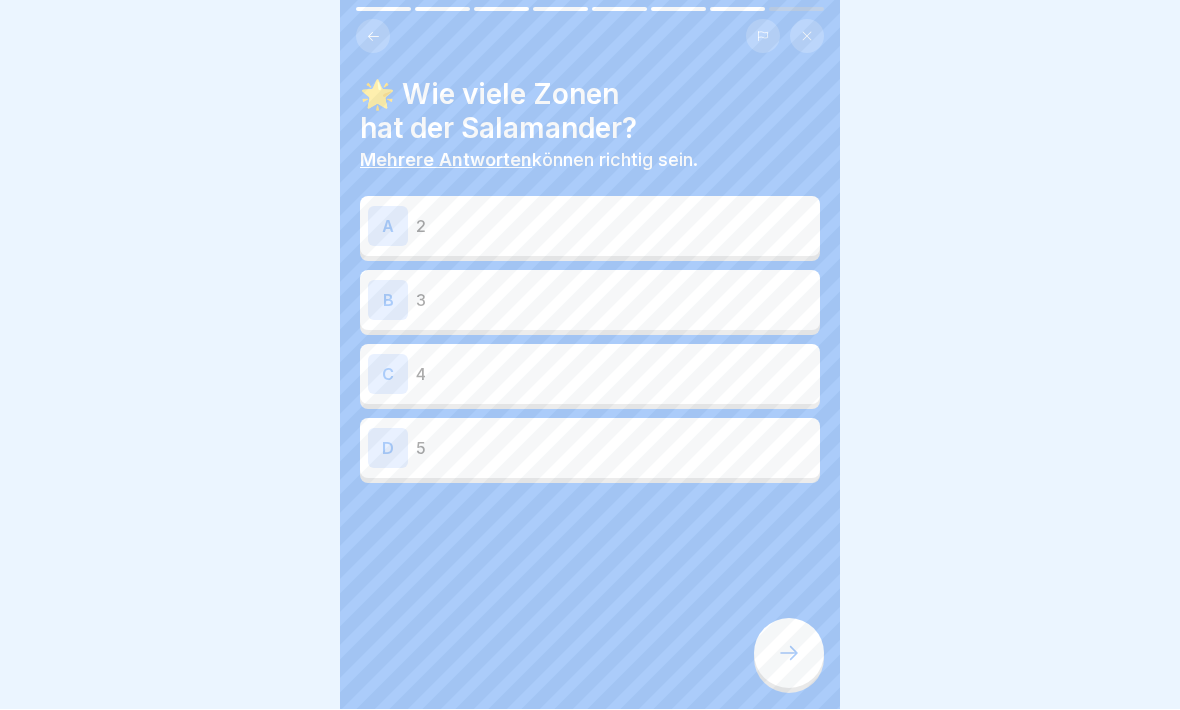click on "B" at bounding box center [388, 301] 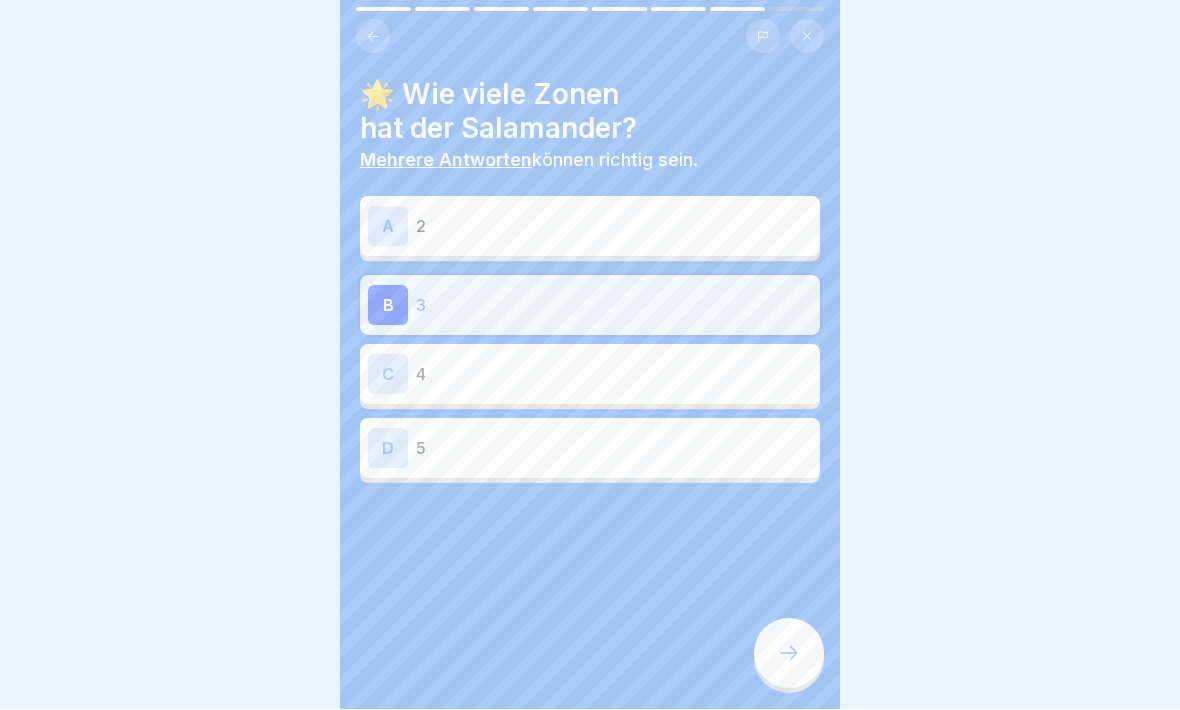 click 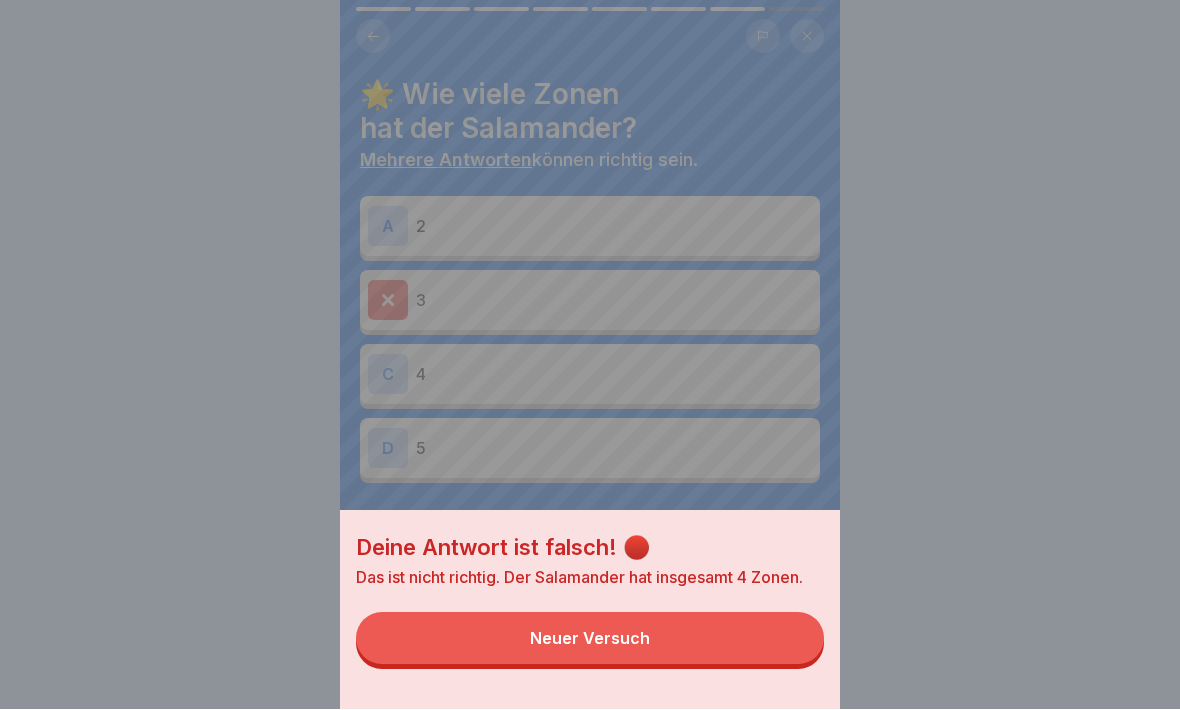 click on "Neuer Versuch" at bounding box center (590, 639) 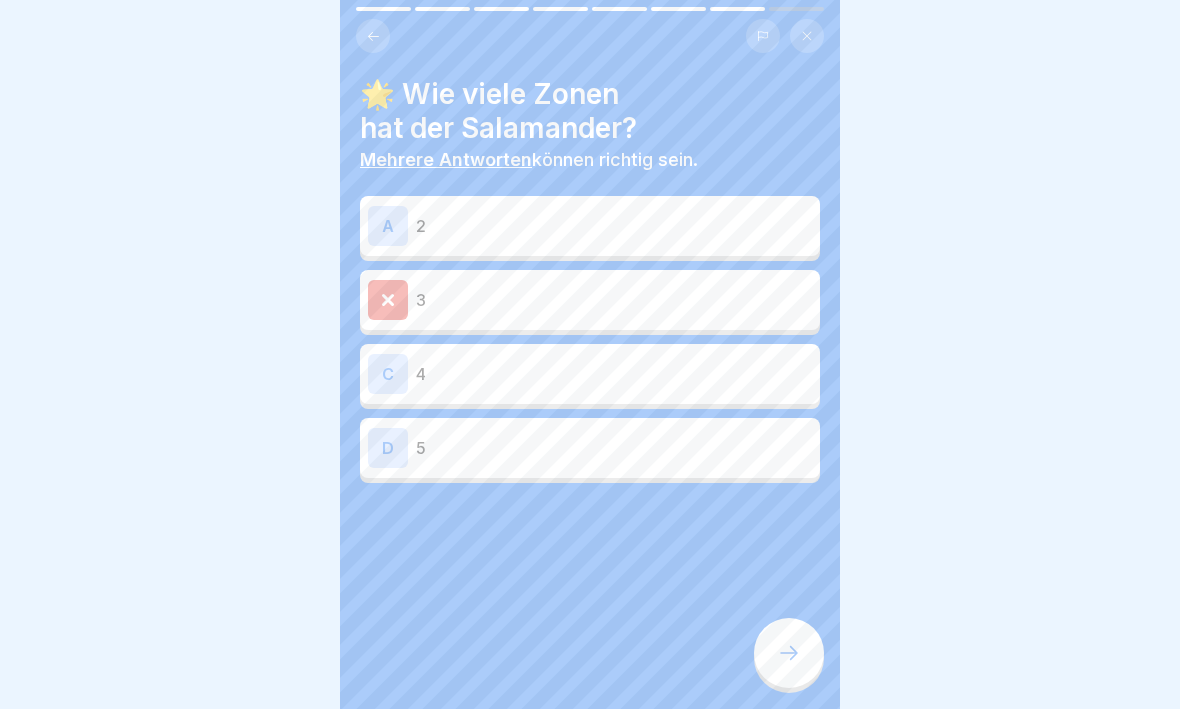 click on "C" at bounding box center (388, 375) 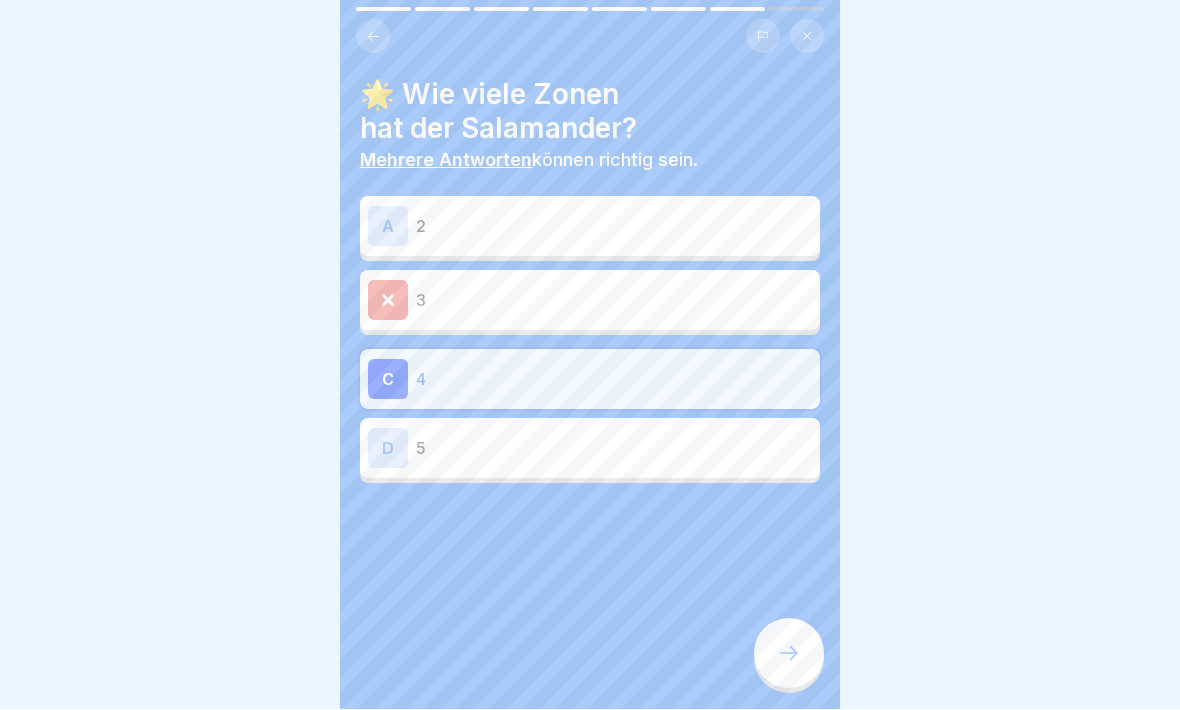 click at bounding box center (789, 654) 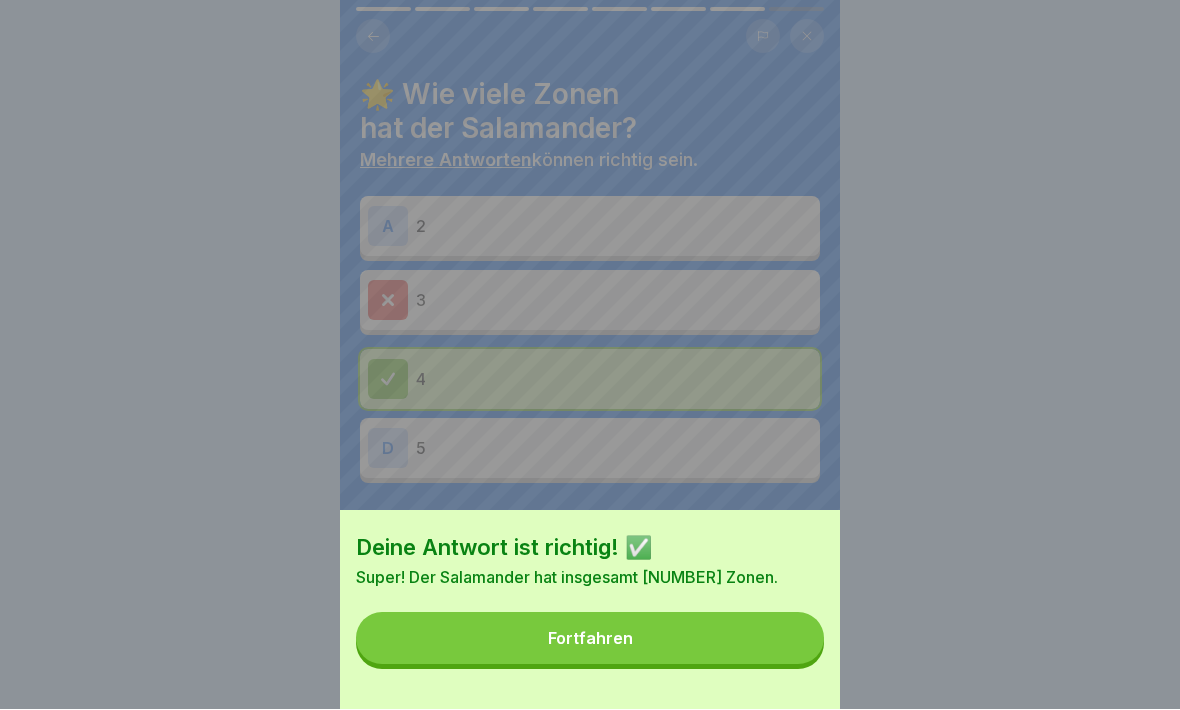 click on "Fortfahren" at bounding box center (590, 639) 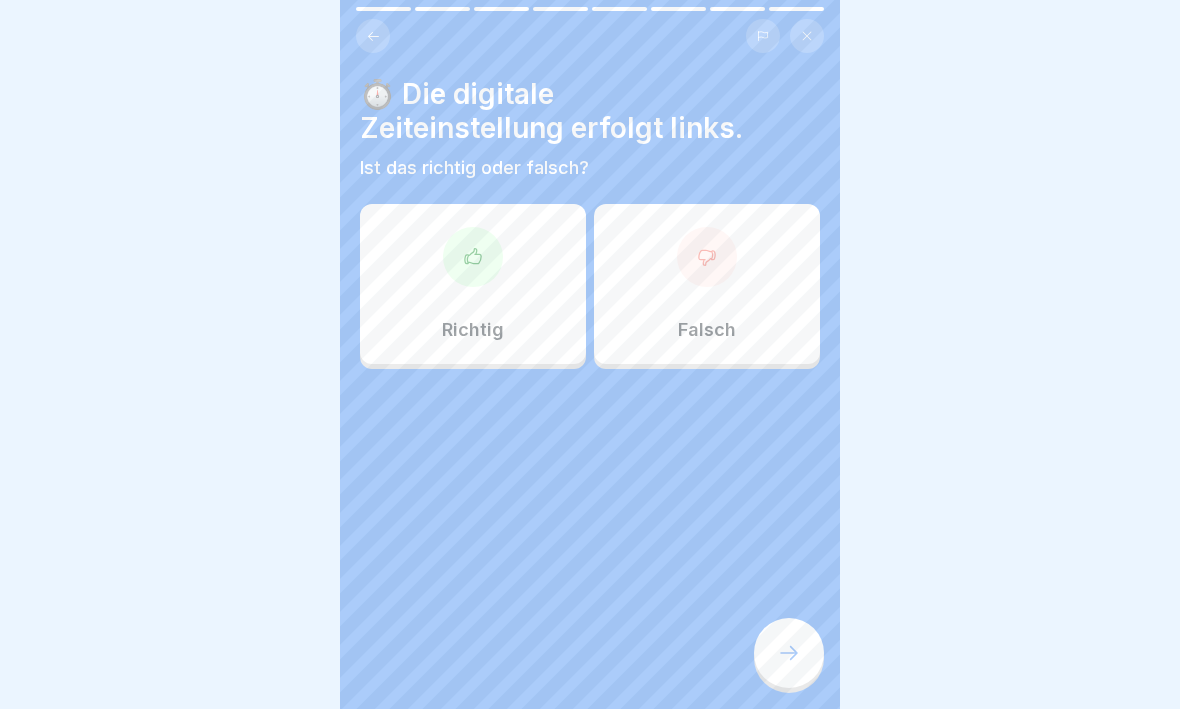 click 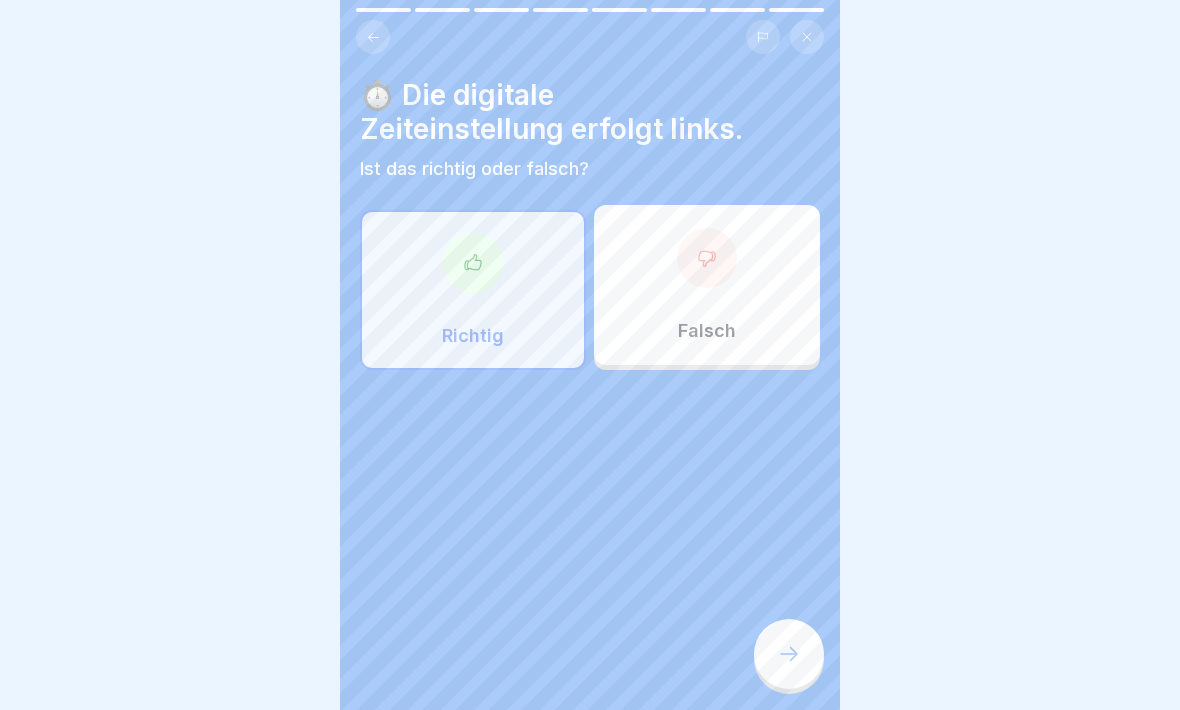 click at bounding box center (789, 654) 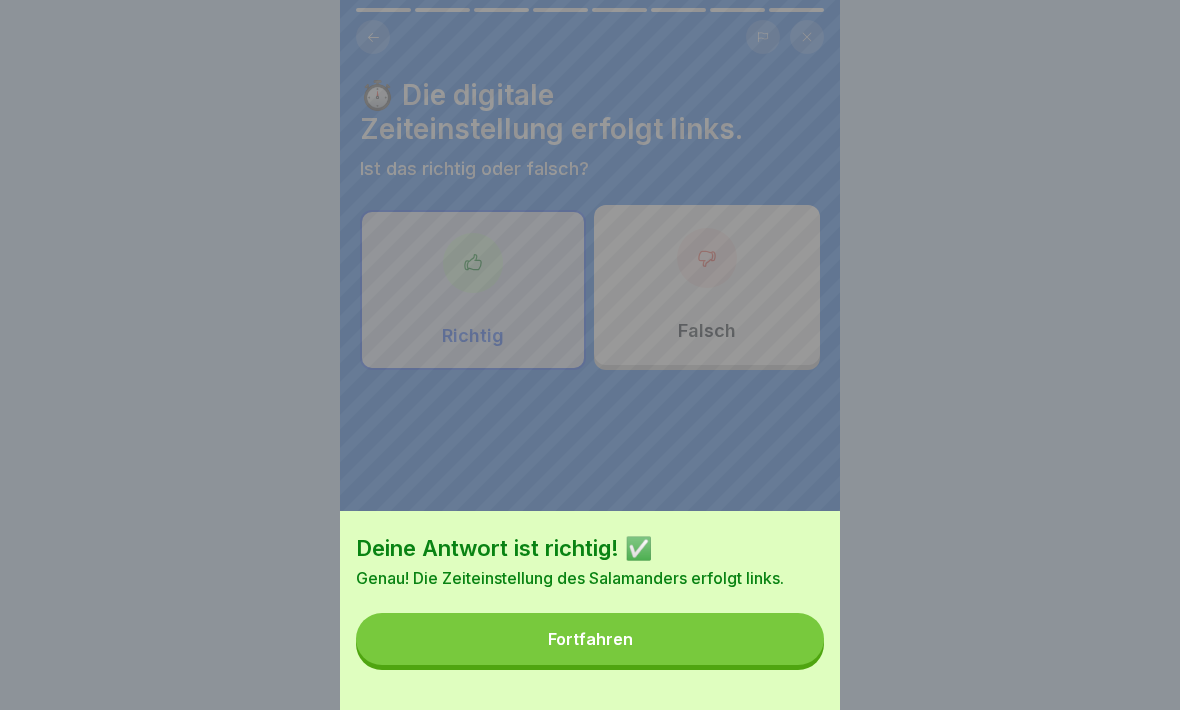 click on "Fortfahren" at bounding box center (590, 639) 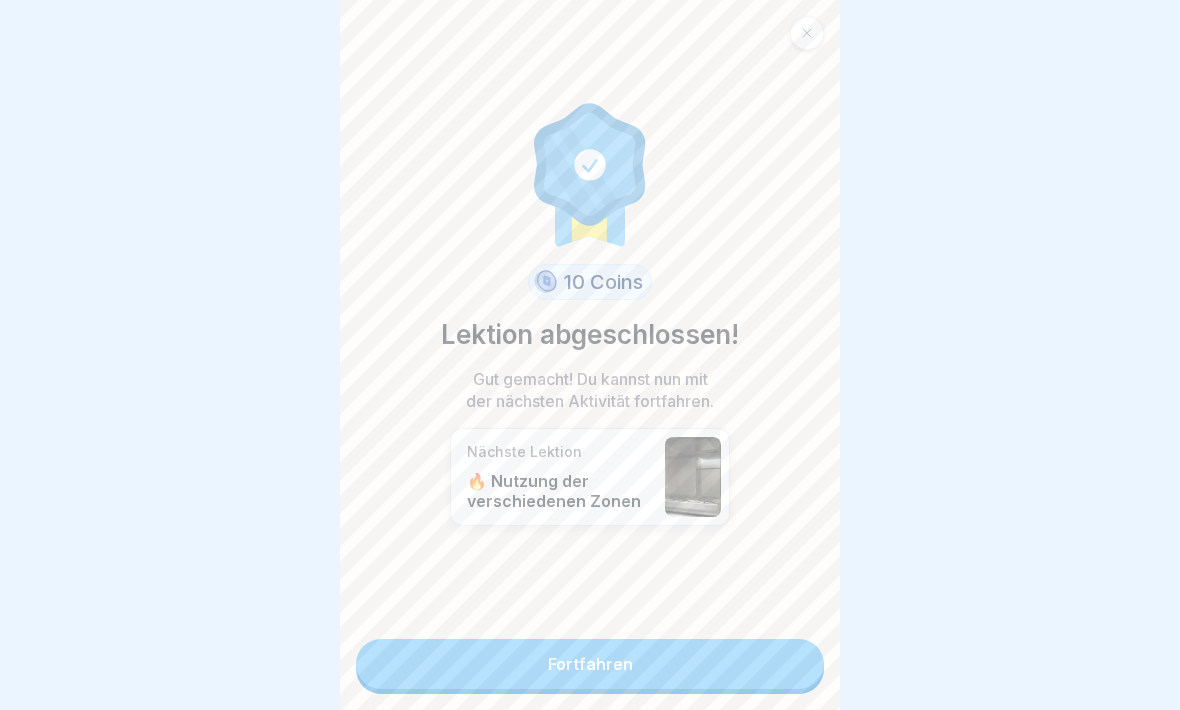 click on "Fortfahren" at bounding box center (590, 664) 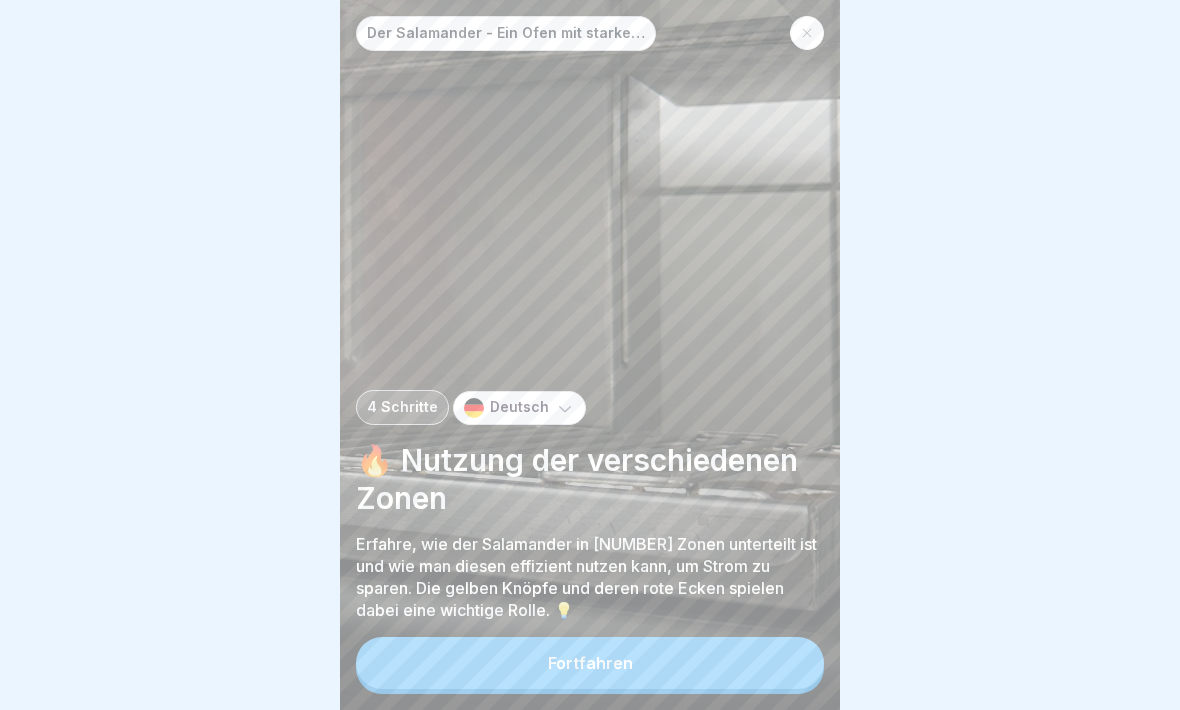 click on "Fortfahren" at bounding box center (590, 663) 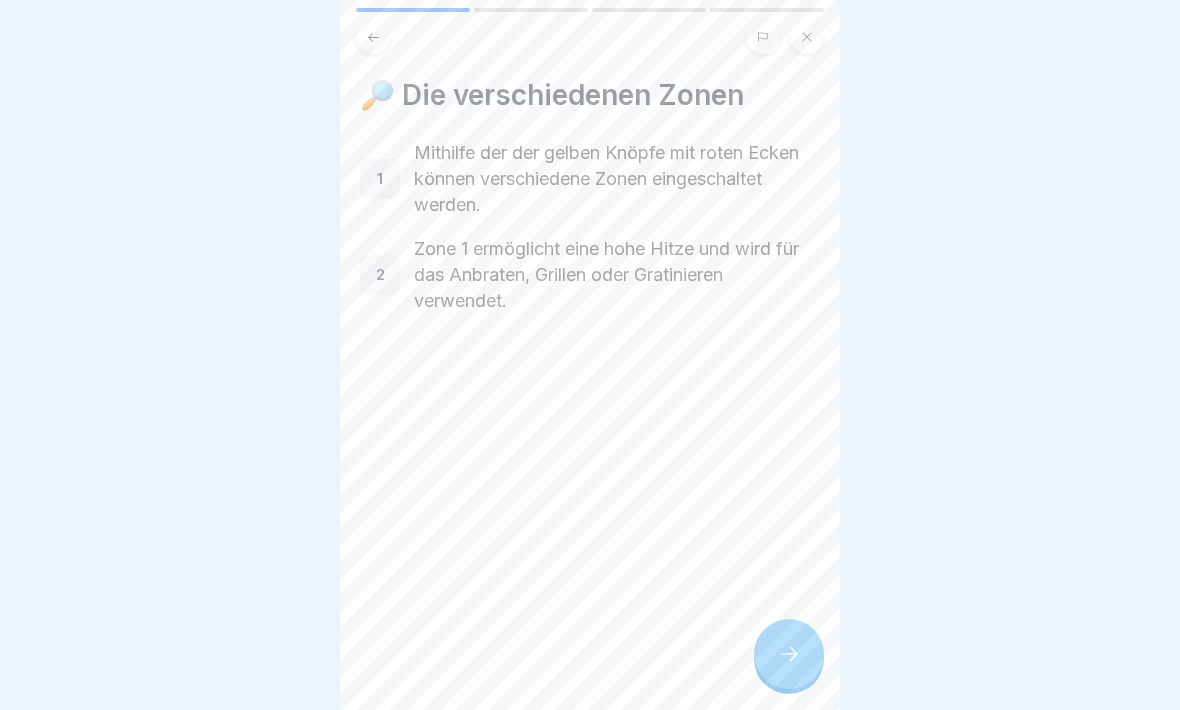 click 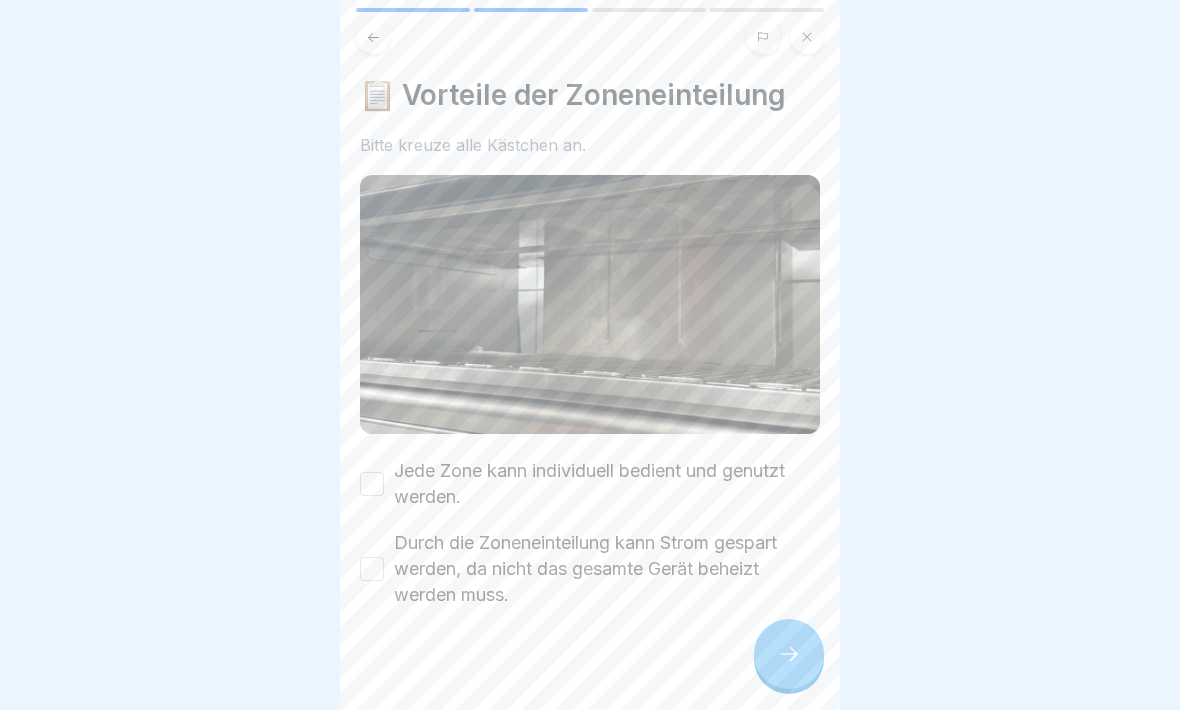 click on "Jede Zone kann individuell bedient und genutzt werden." at bounding box center (372, 484) 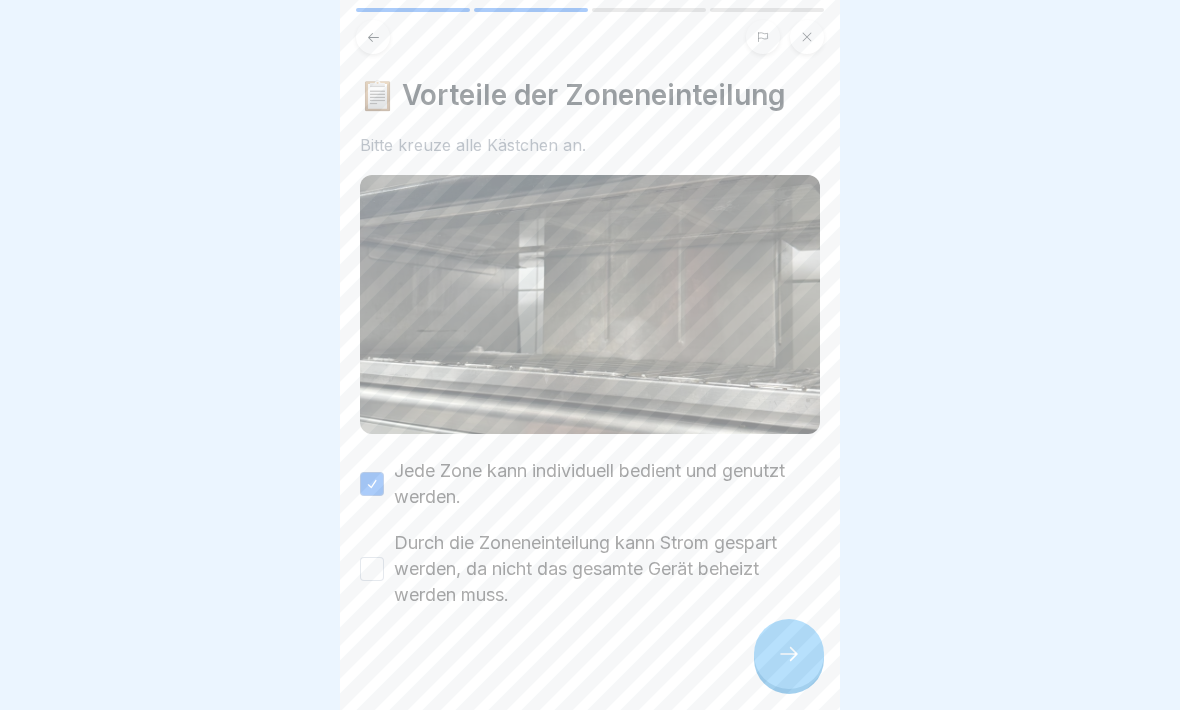 click on "Durch die Zoneneinteilung kann Strom gespart werden, da nicht das gesamte Gerät beheizt werden muss." at bounding box center [372, 569] 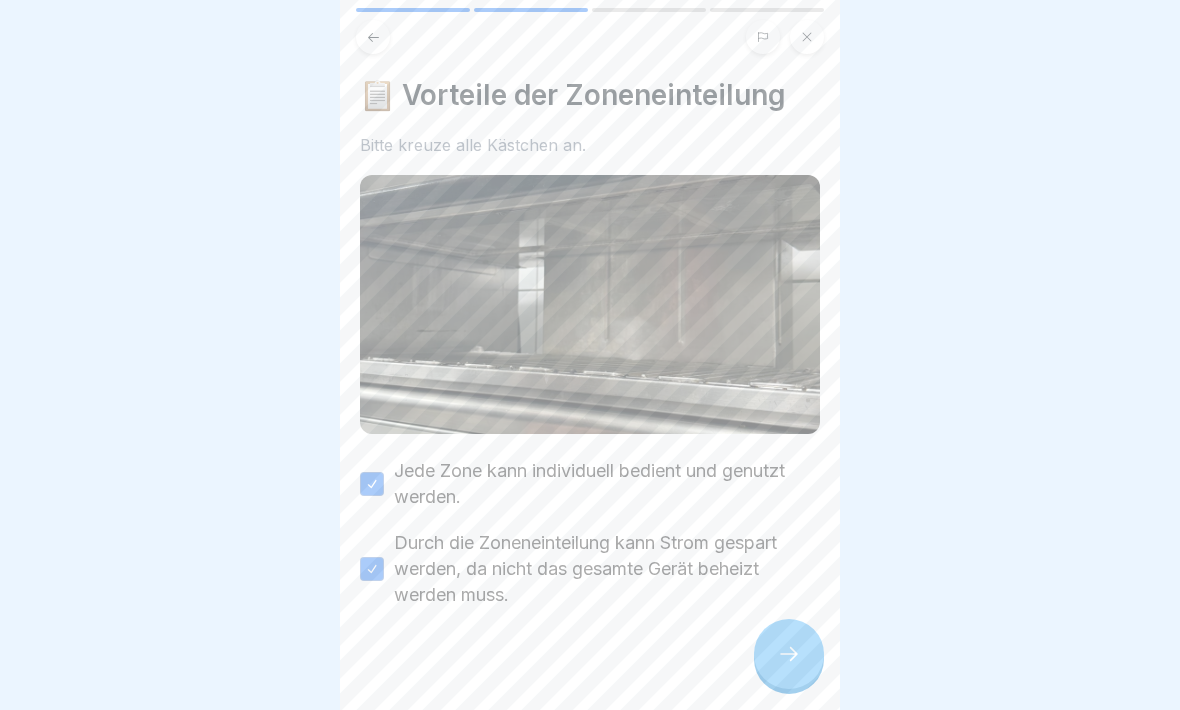 click at bounding box center [789, 654] 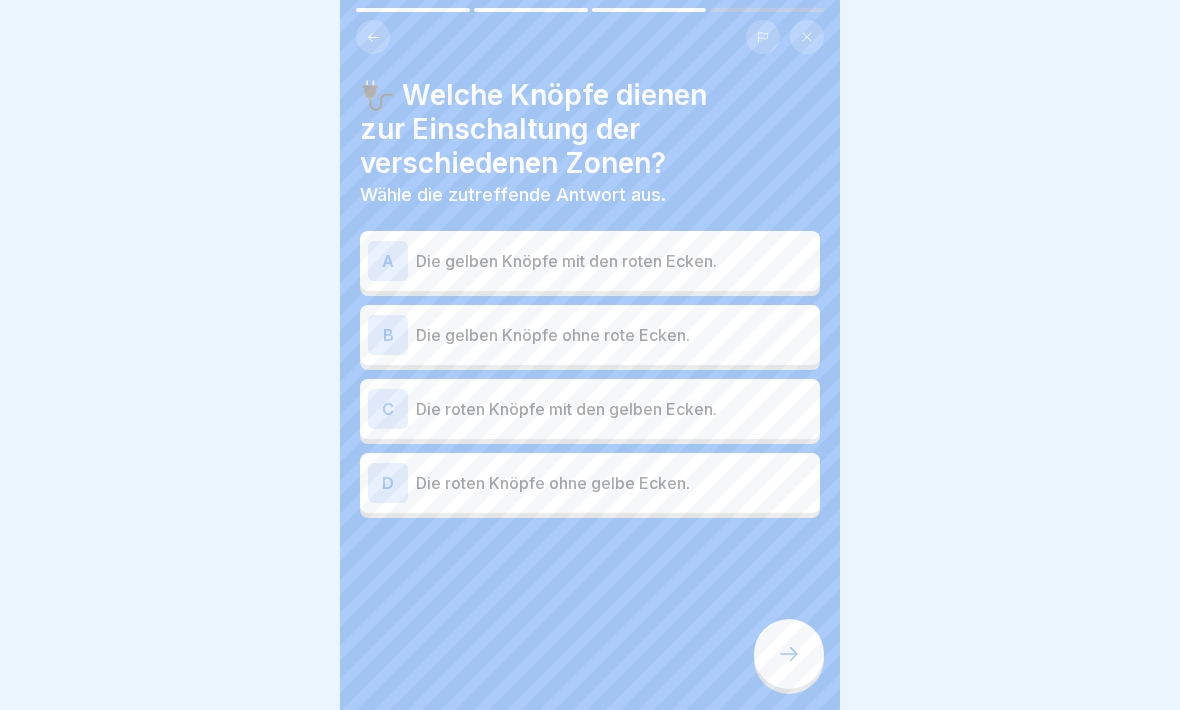 click at bounding box center [373, 37] 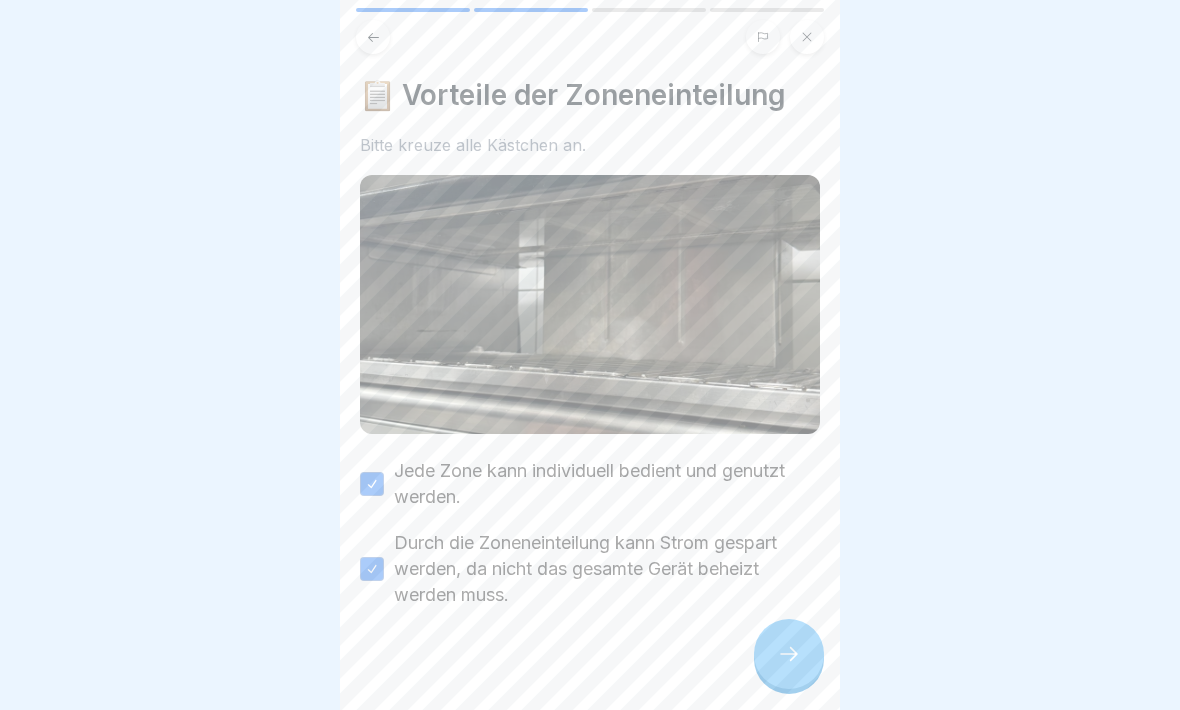 click 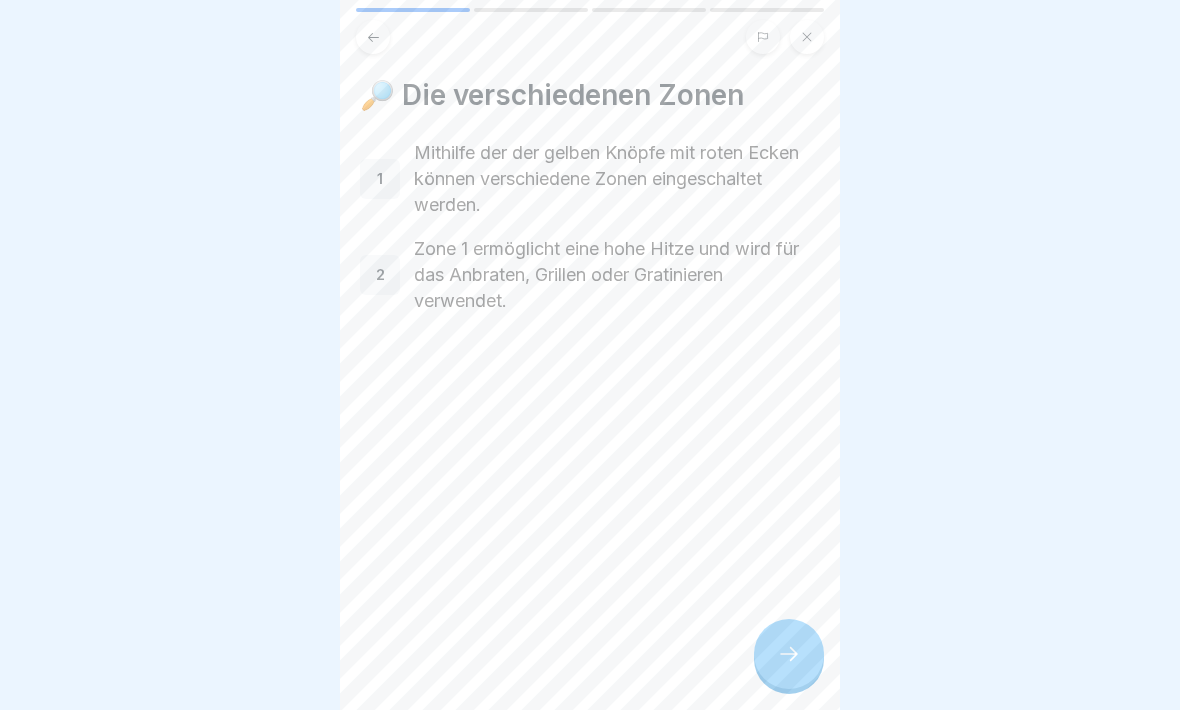 click 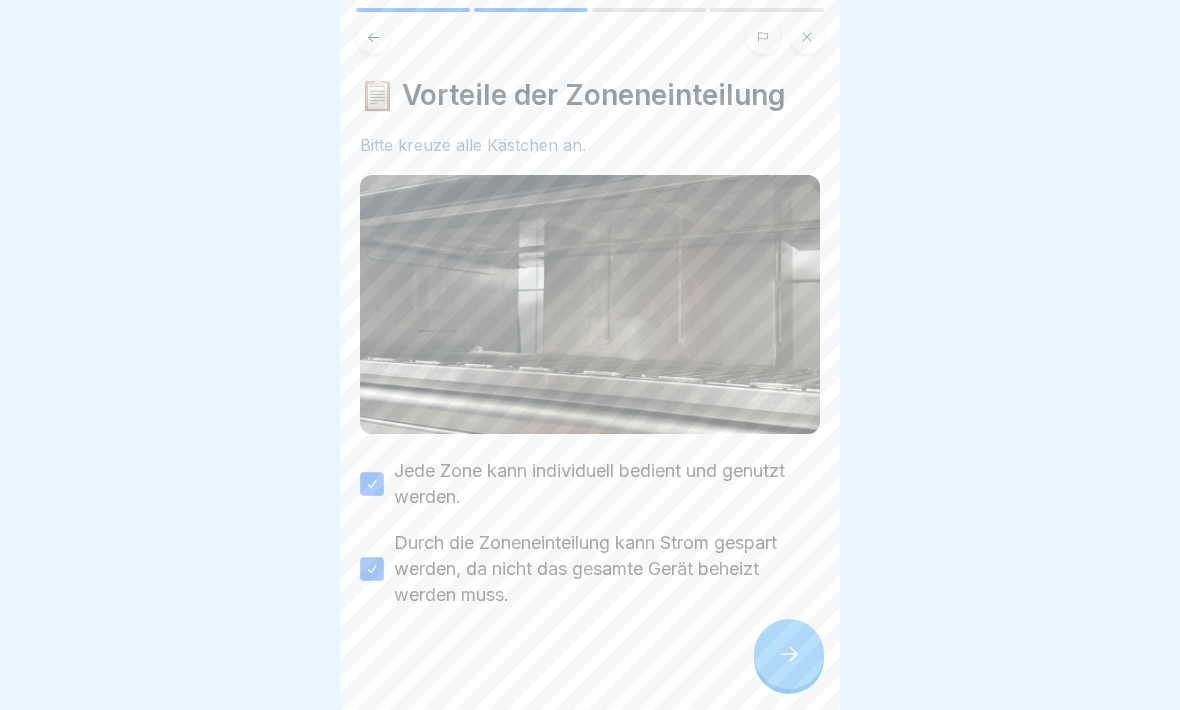click at bounding box center (789, 654) 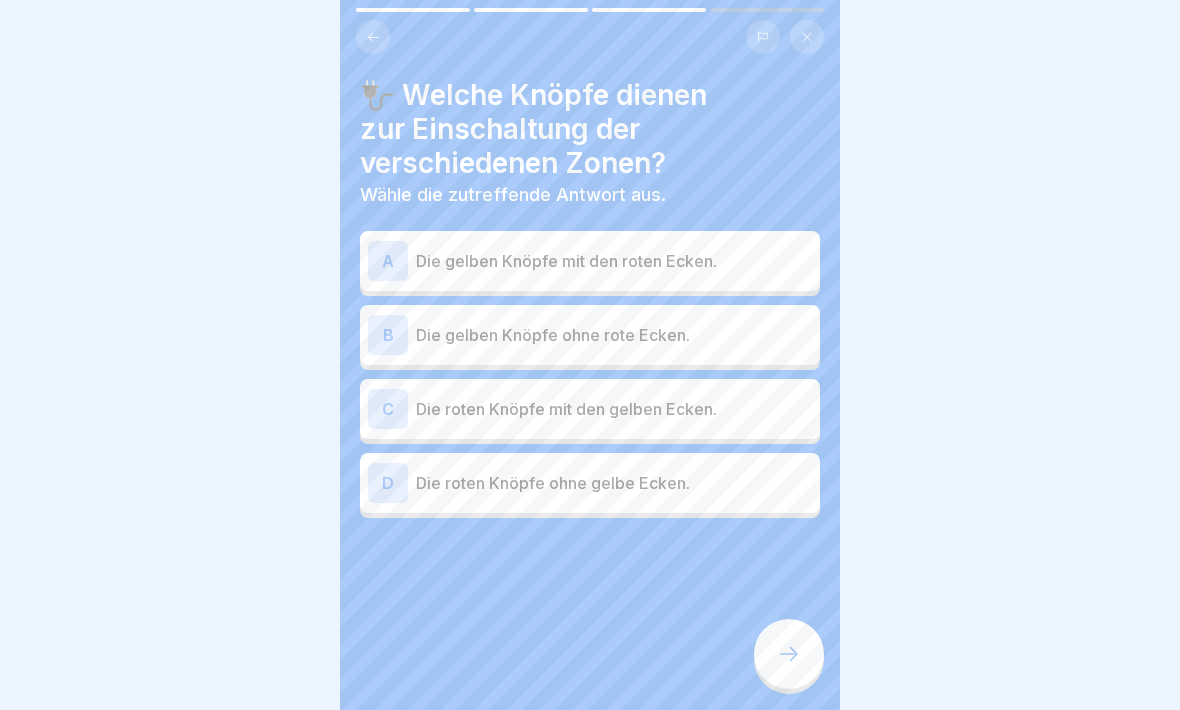 click on "B" at bounding box center [388, 335] 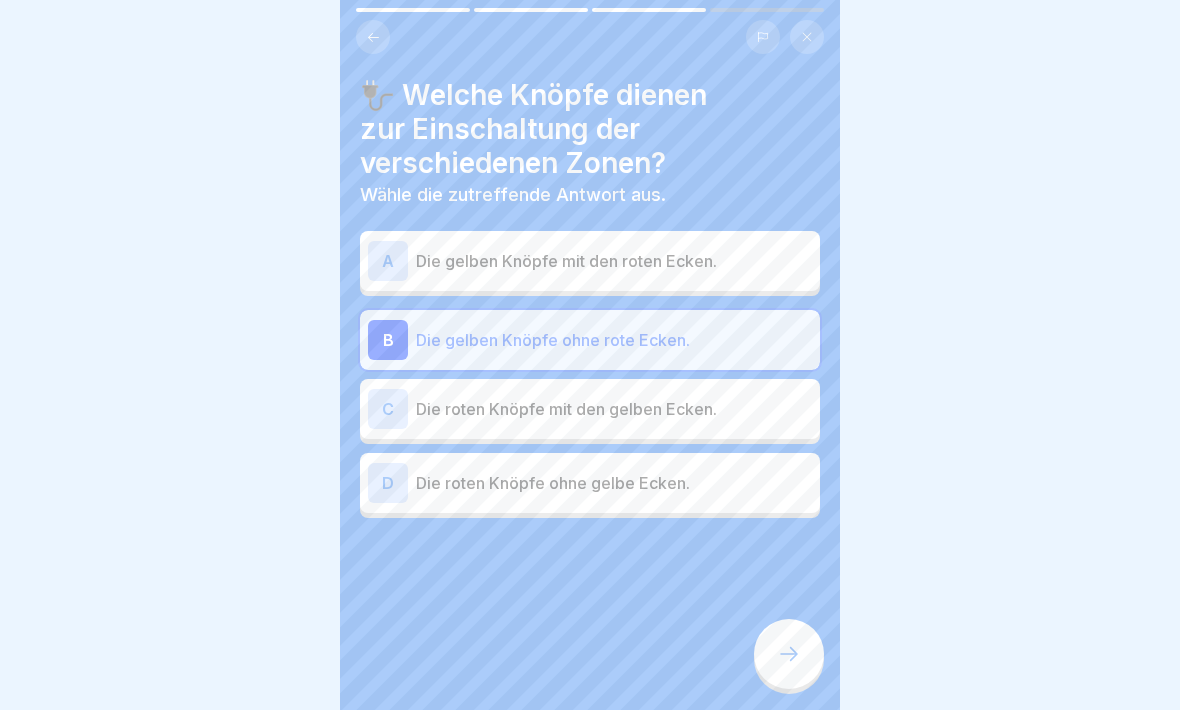 click at bounding box center (789, 654) 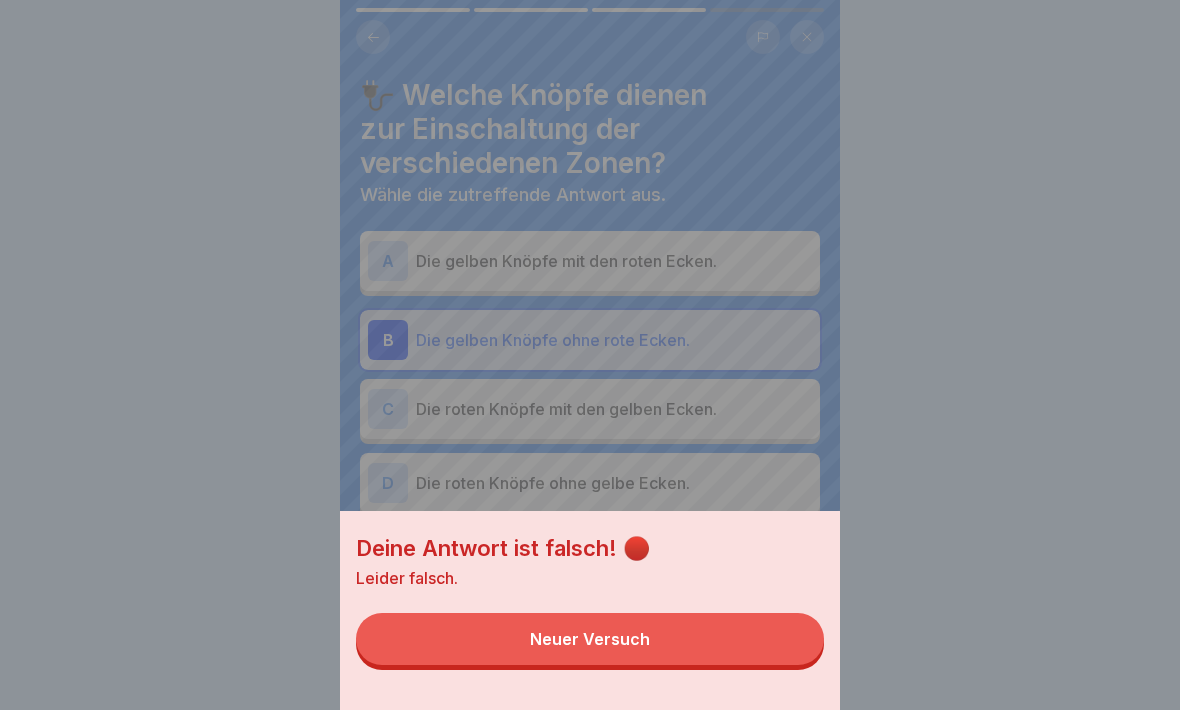 click on "Neuer Versuch" at bounding box center (590, 639) 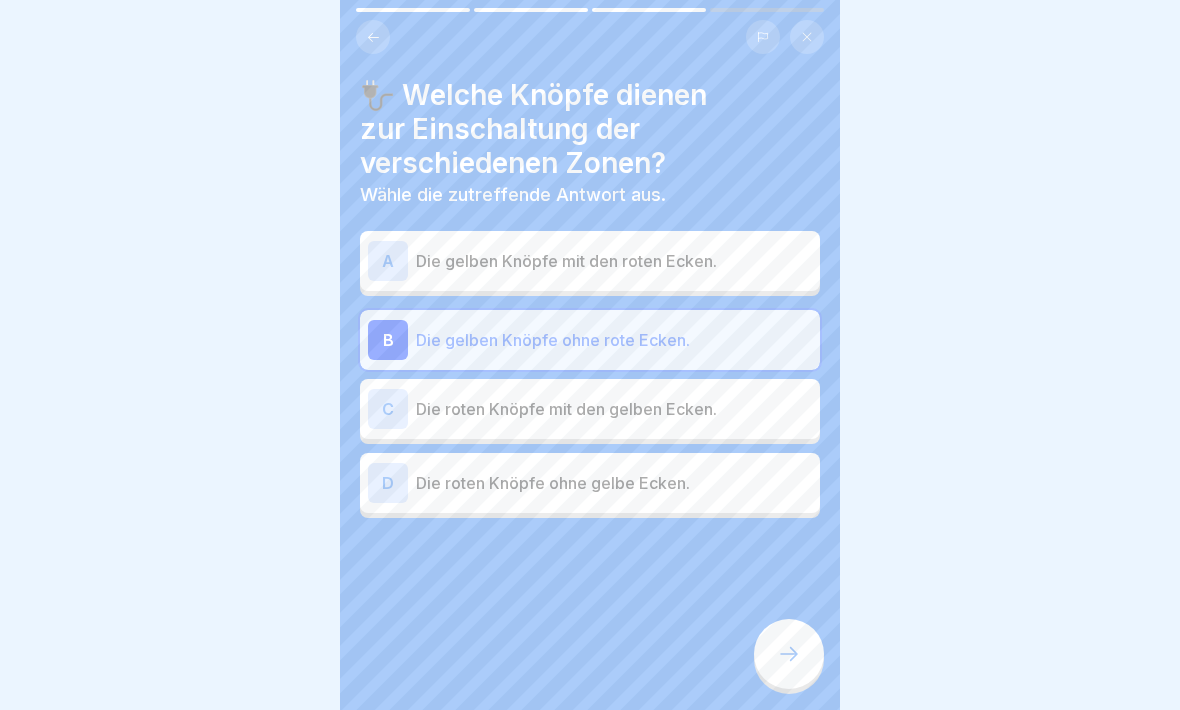 click on "A" at bounding box center (388, 261) 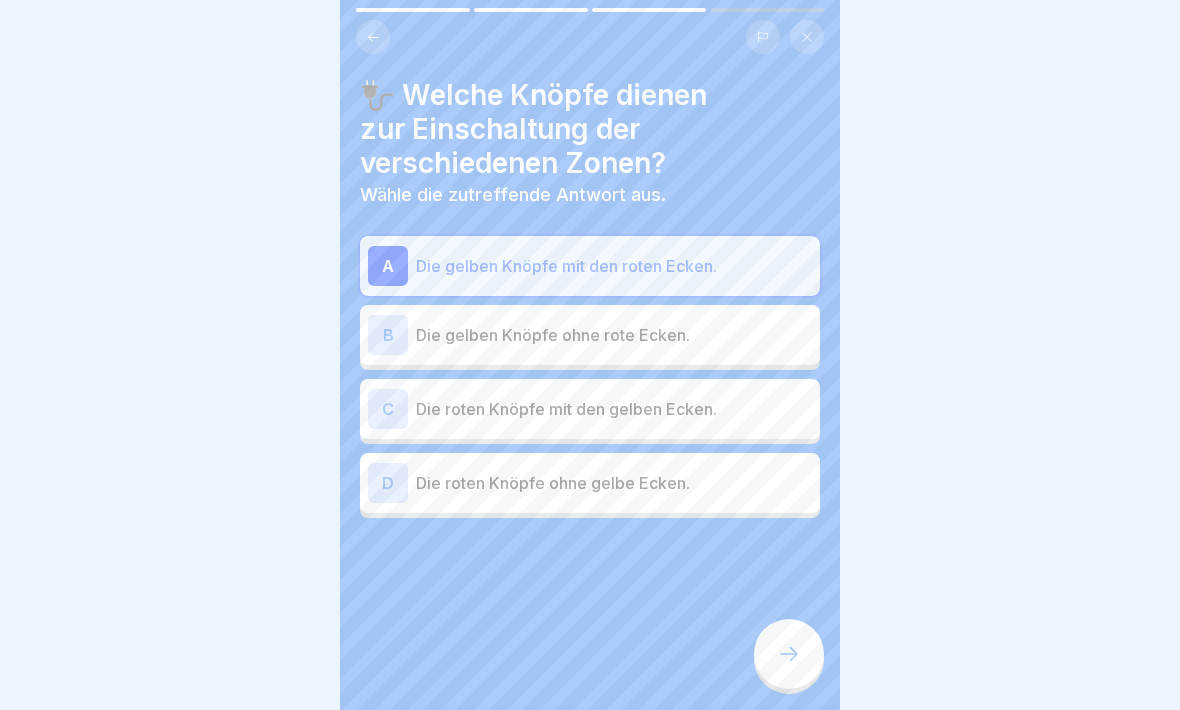 click 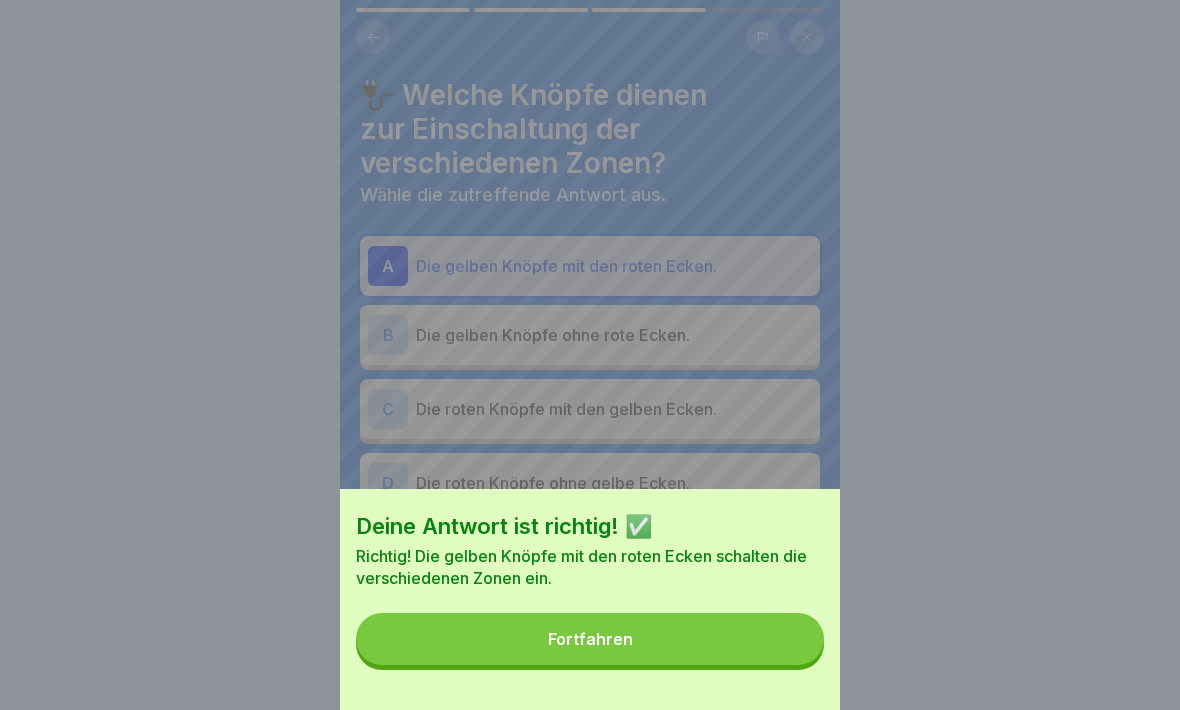click on "Fortfahren" at bounding box center (590, 639) 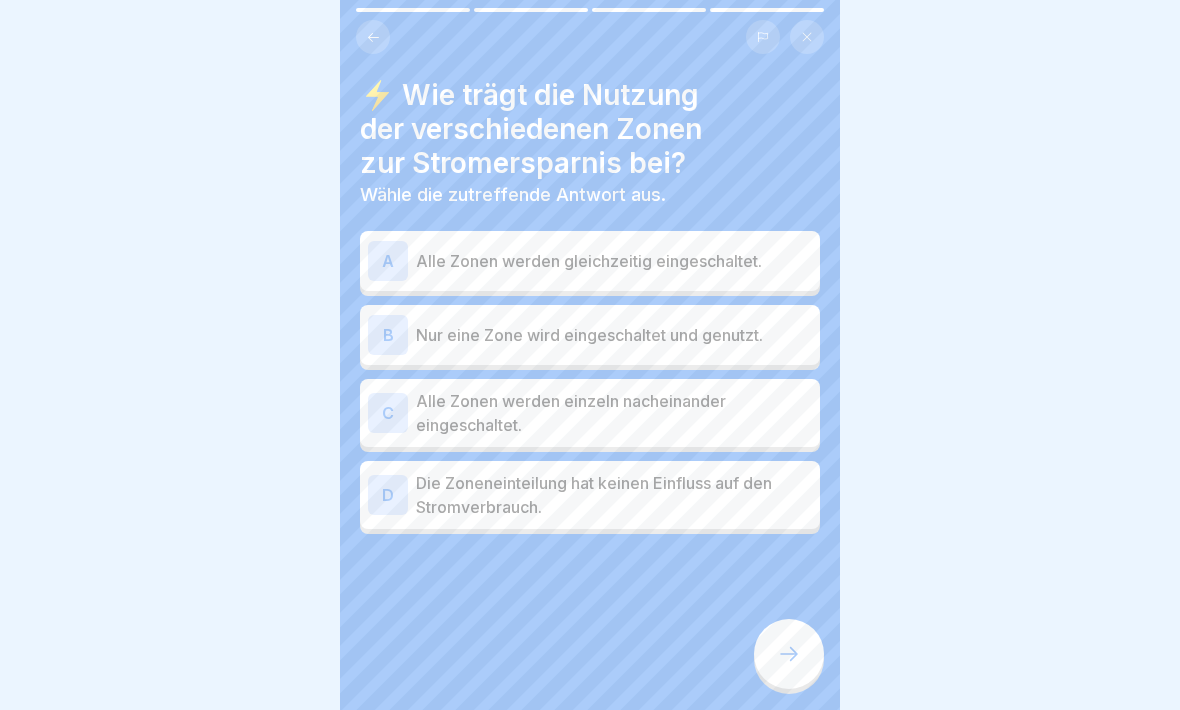 click on "B" at bounding box center [388, 335] 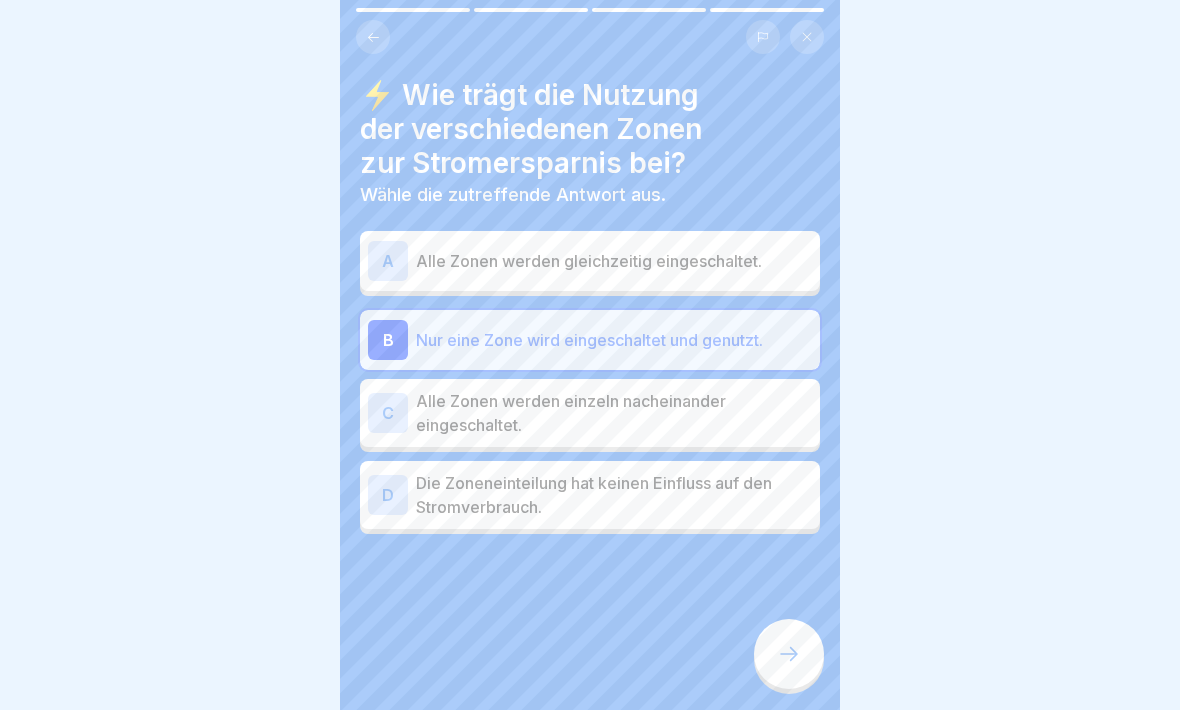 click 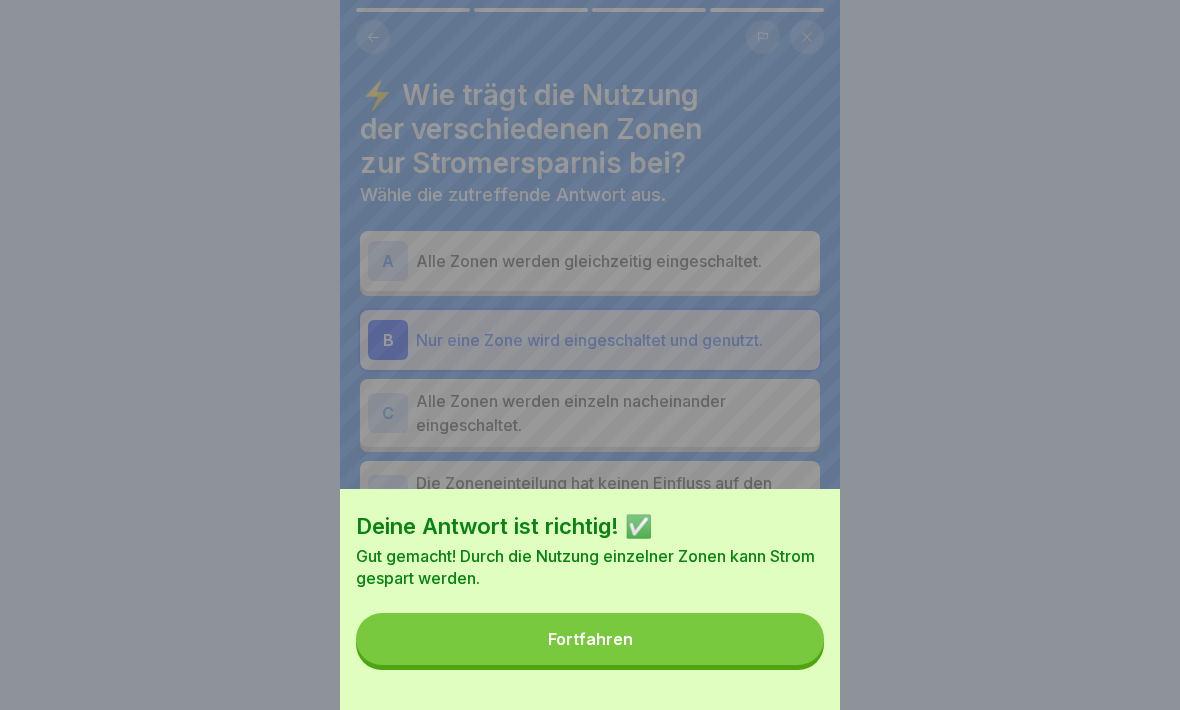 click on "Fortfahren" at bounding box center [590, 639] 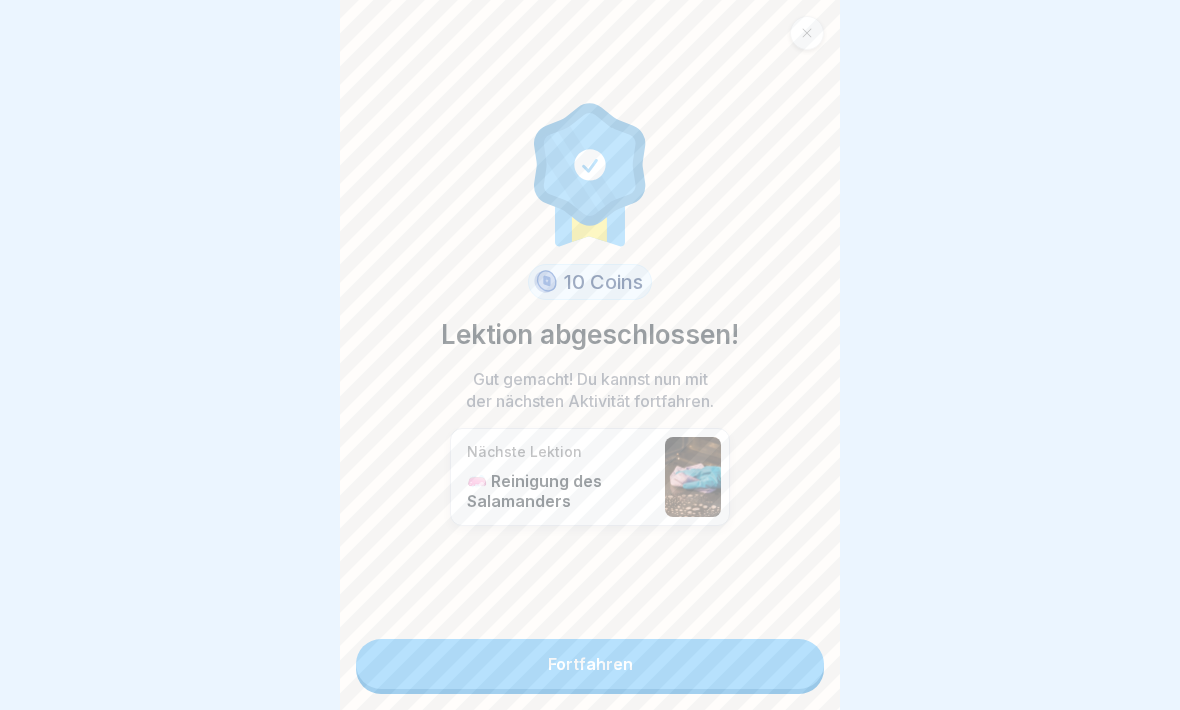 click on "Fortfahren" at bounding box center [590, 664] 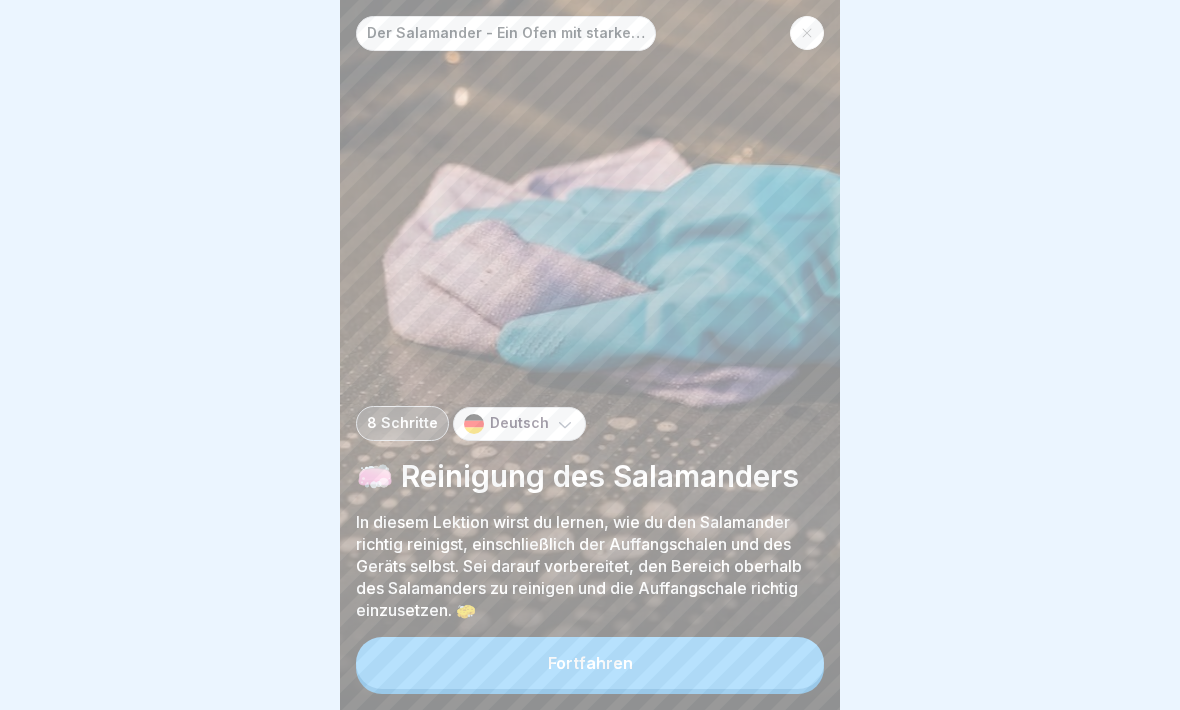 click on "Fortfahren" at bounding box center (590, 663) 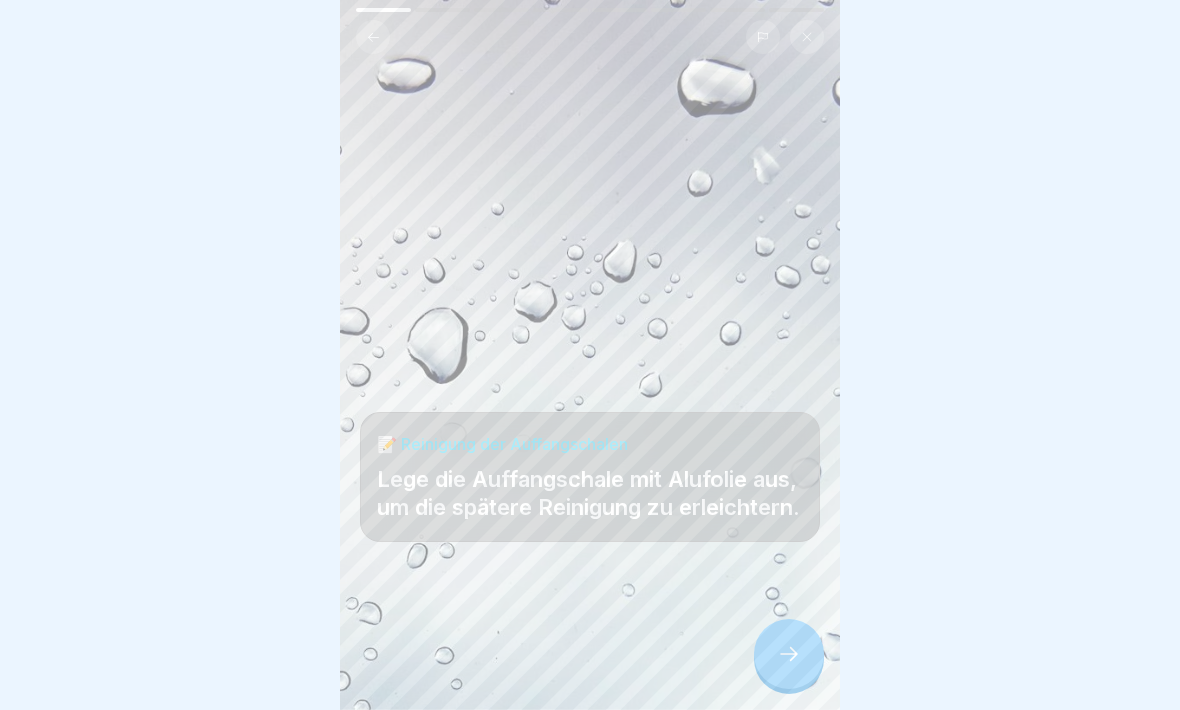 click 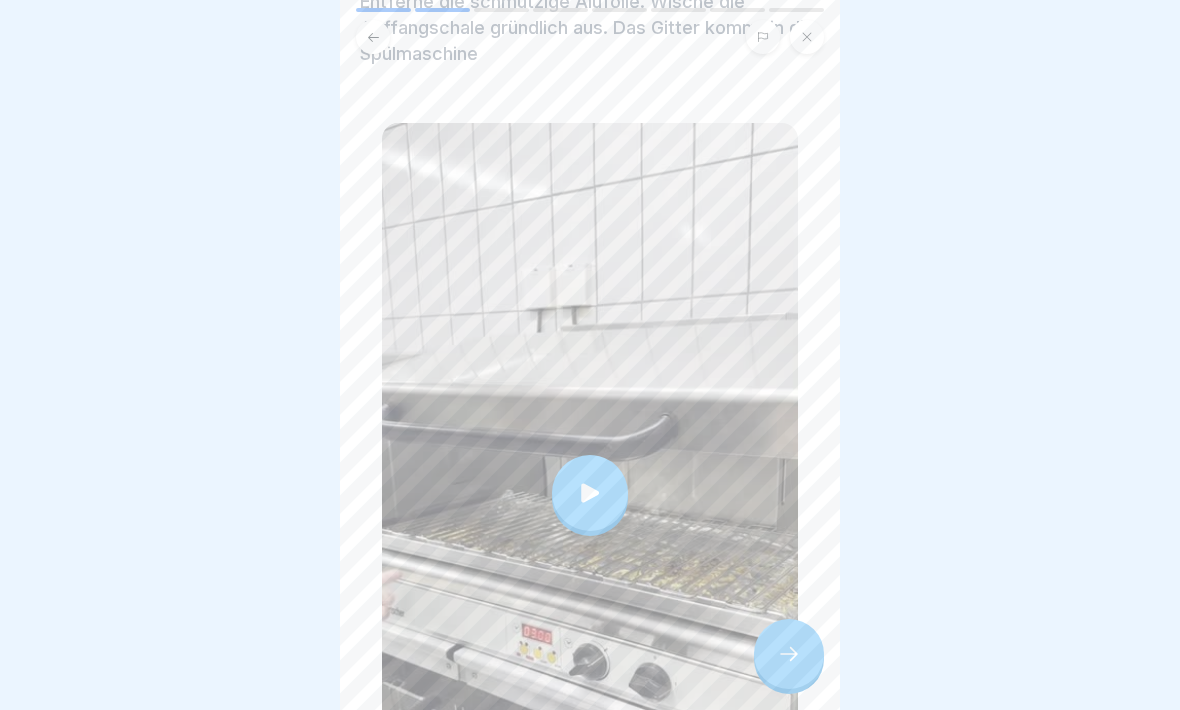 scroll, scrollTop: 137, scrollLeft: 0, axis: vertical 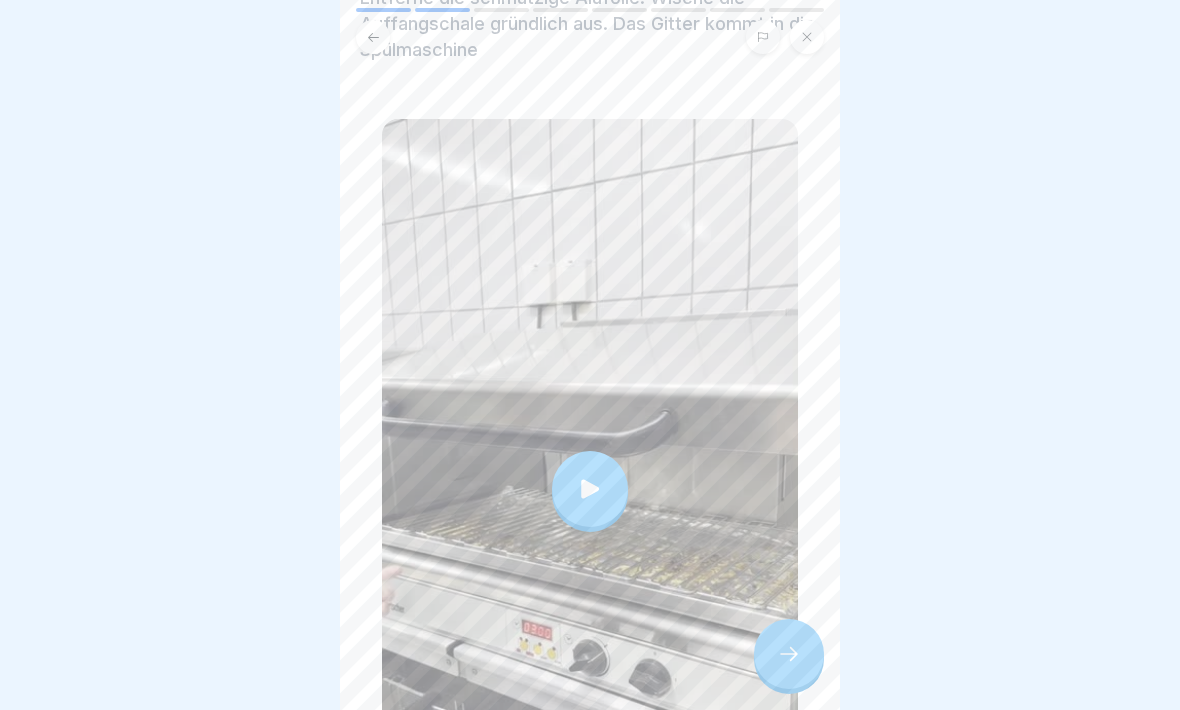 click 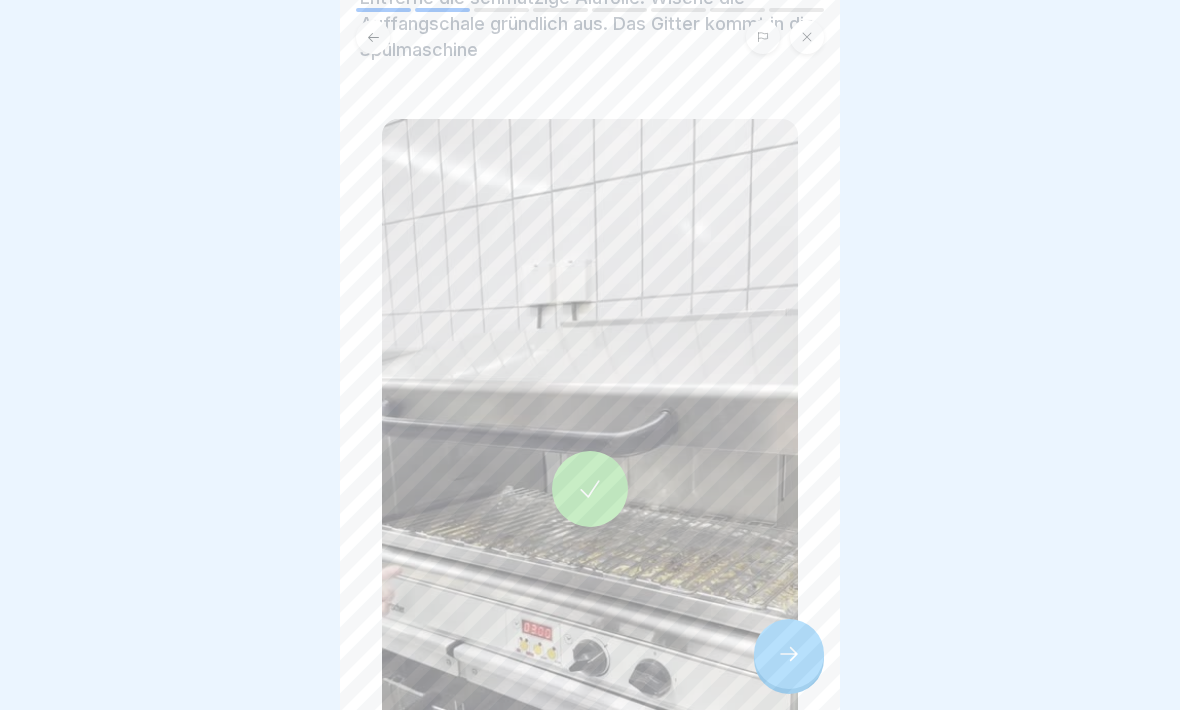 click 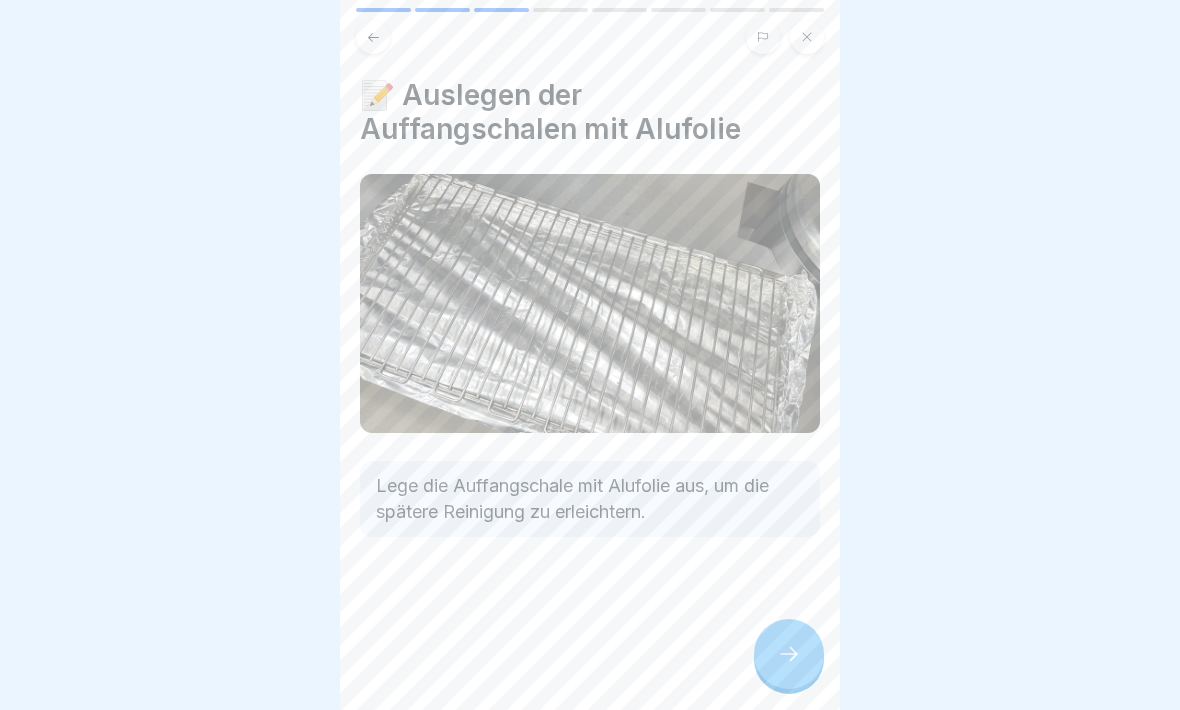 click 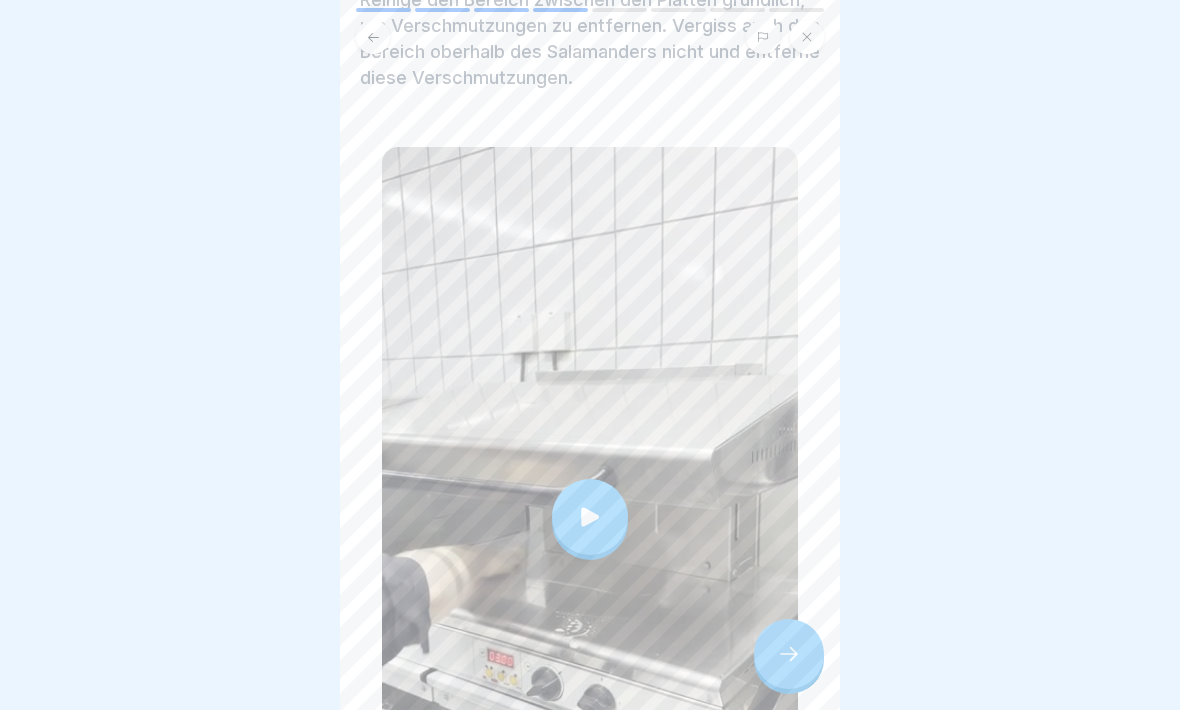 scroll, scrollTop: 163, scrollLeft: 0, axis: vertical 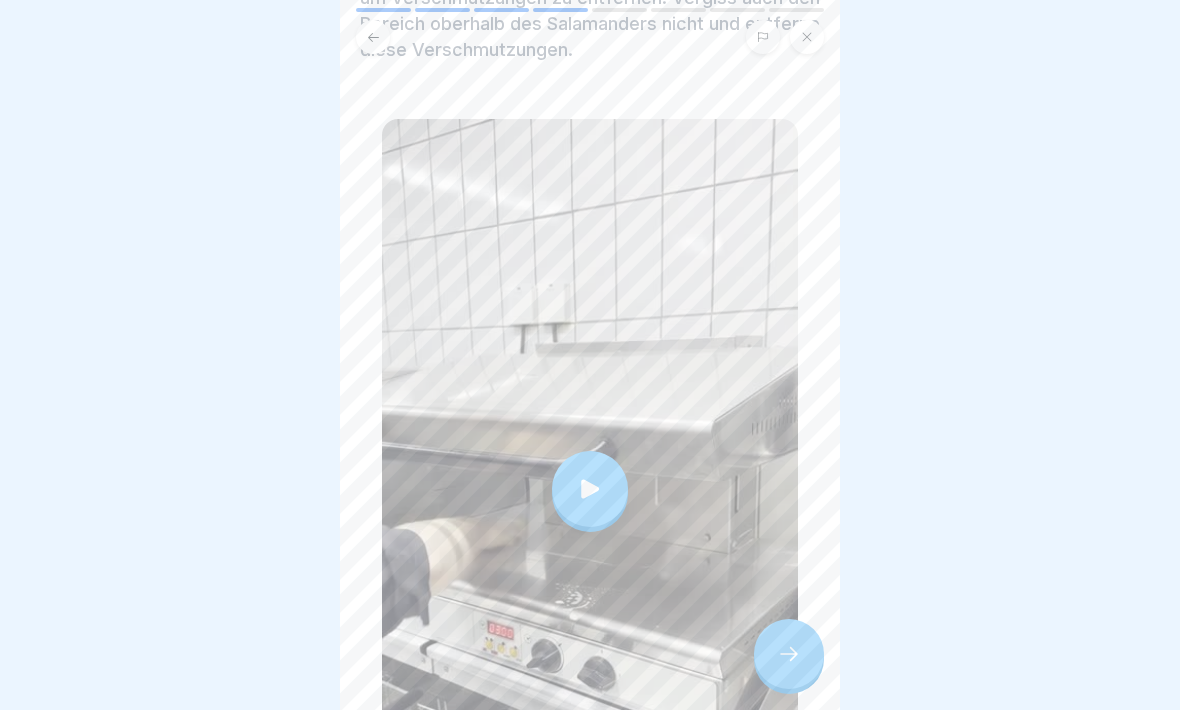 click 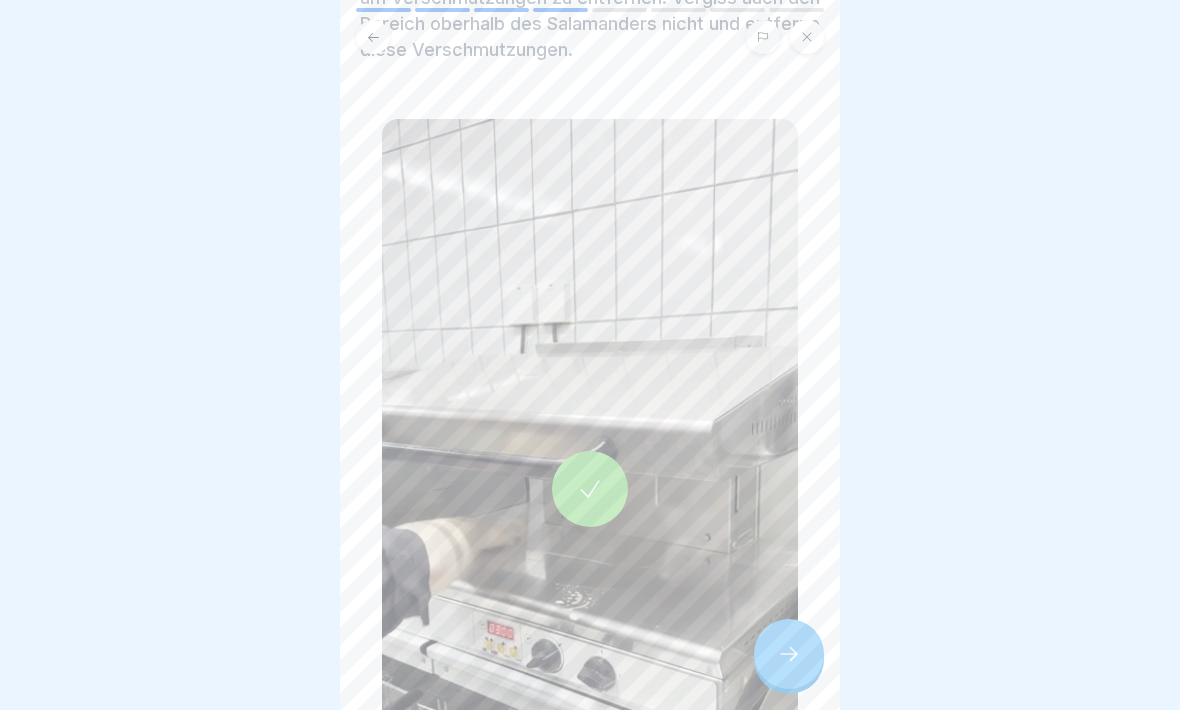 click at bounding box center [789, 654] 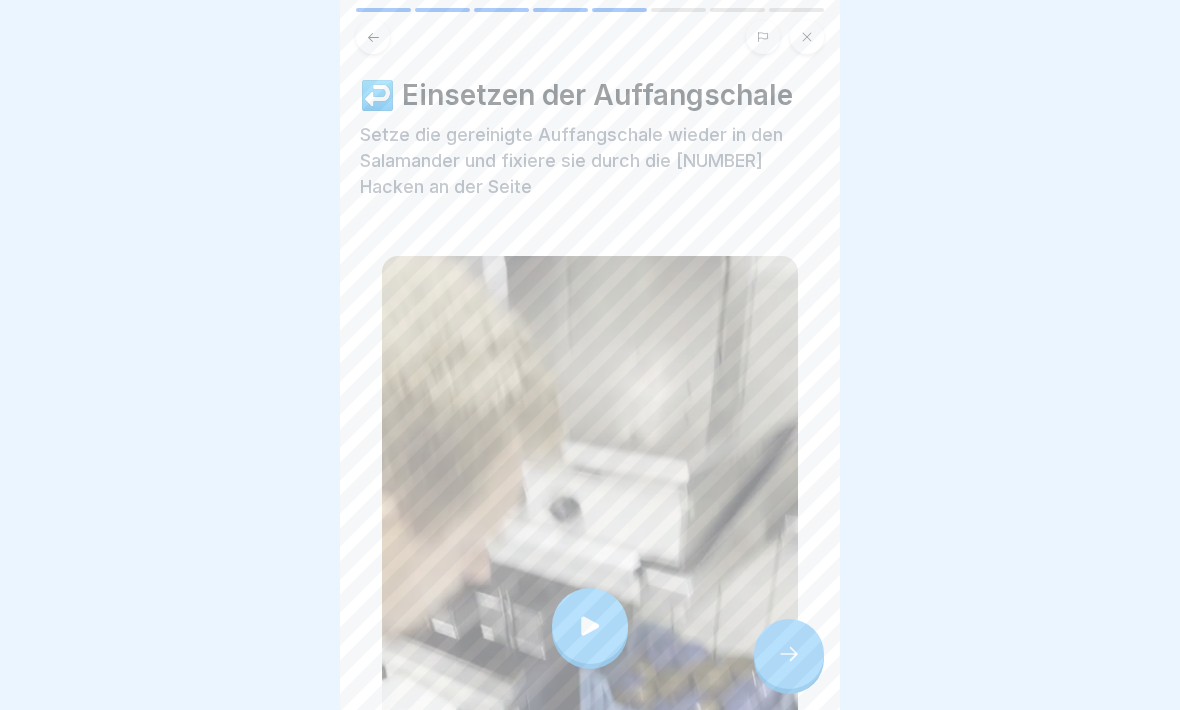 click 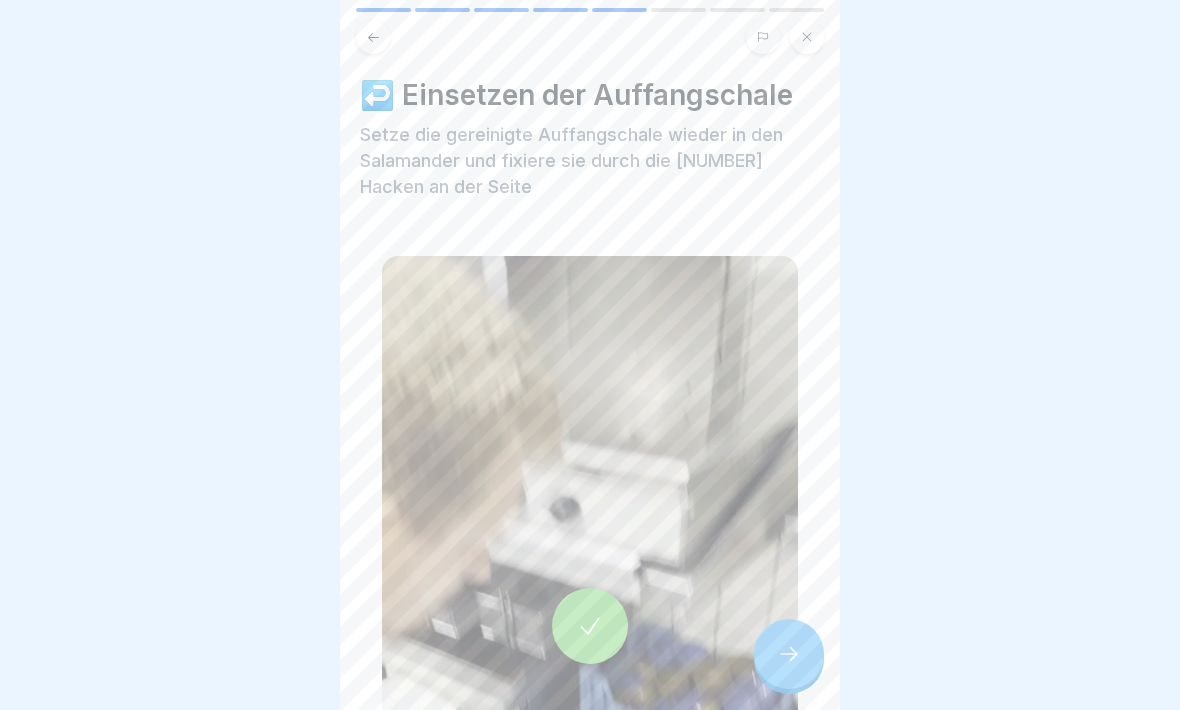 click at bounding box center [789, 654] 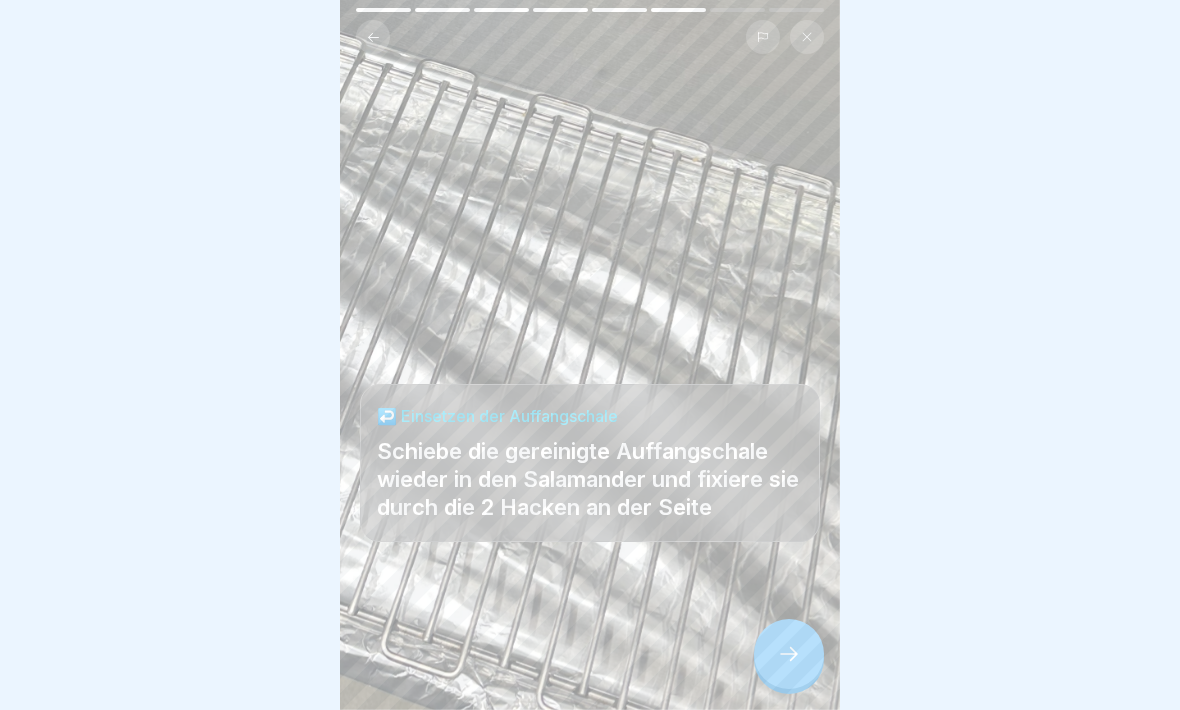 click 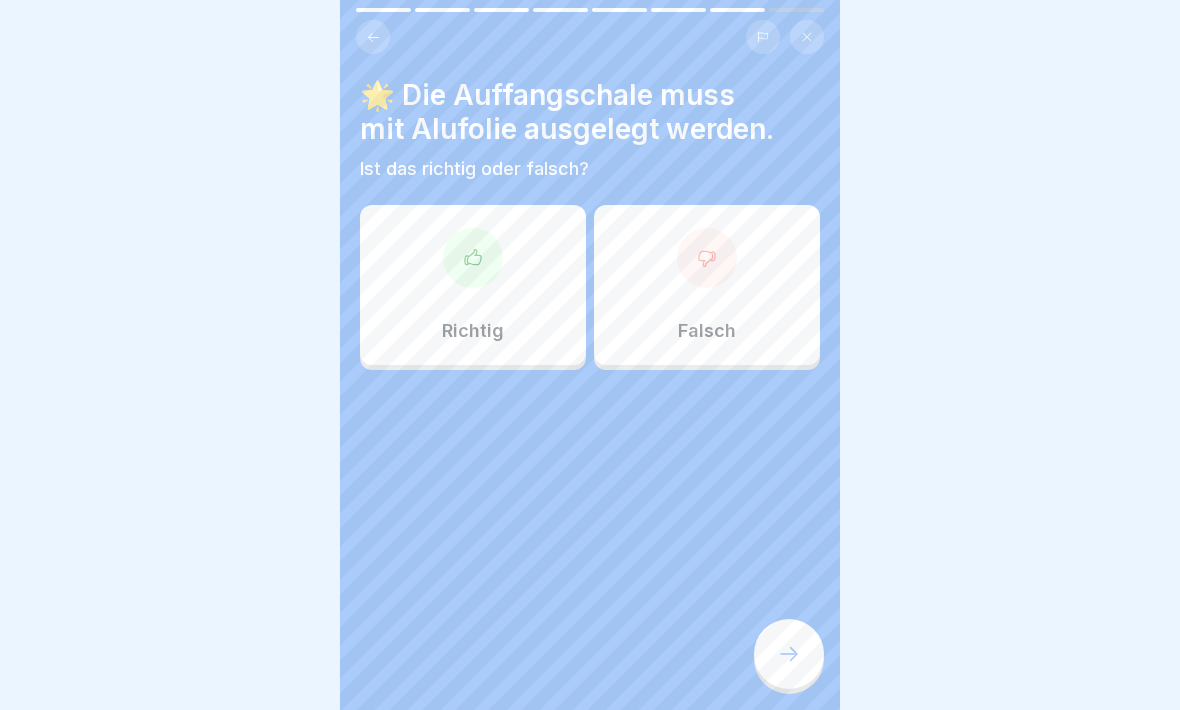 click at bounding box center [473, 258] 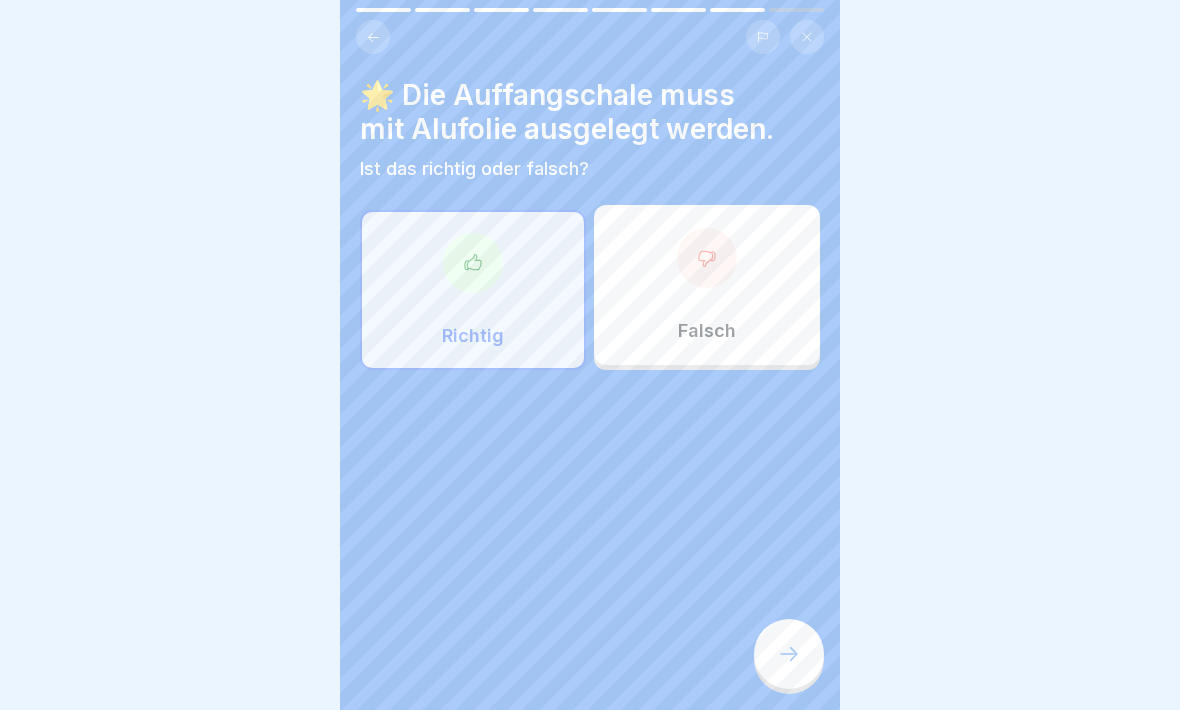 click at bounding box center [789, 654] 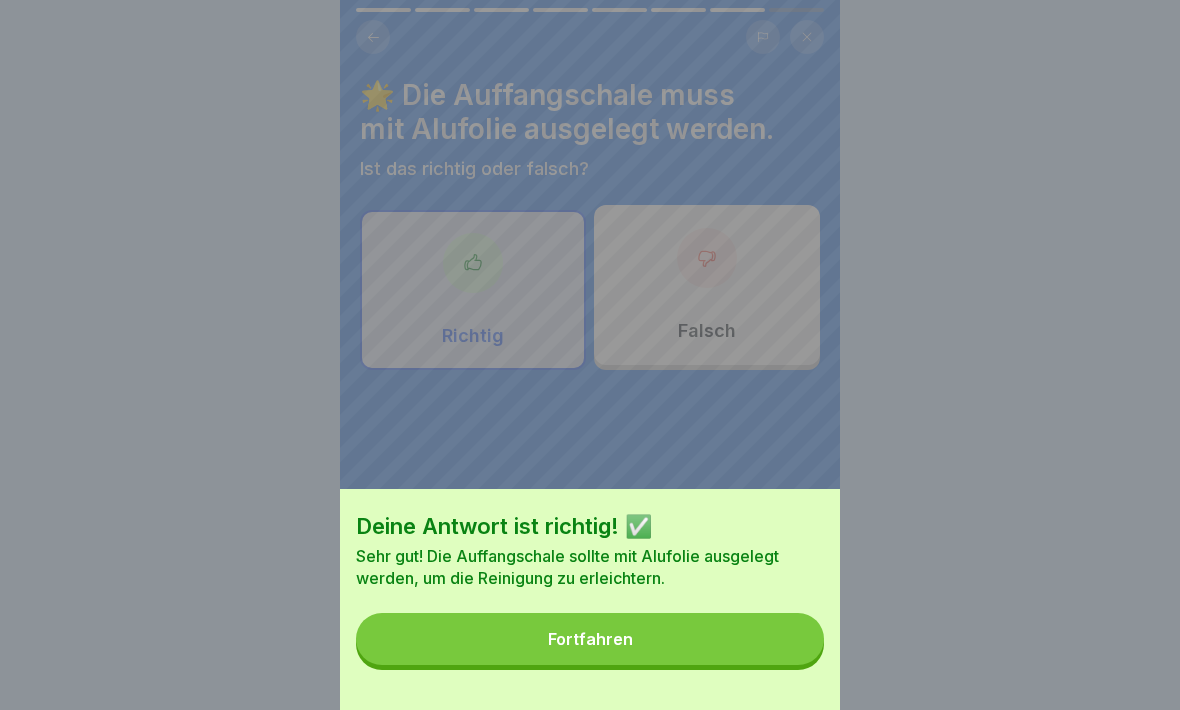 click on "Fortfahren" at bounding box center (590, 639) 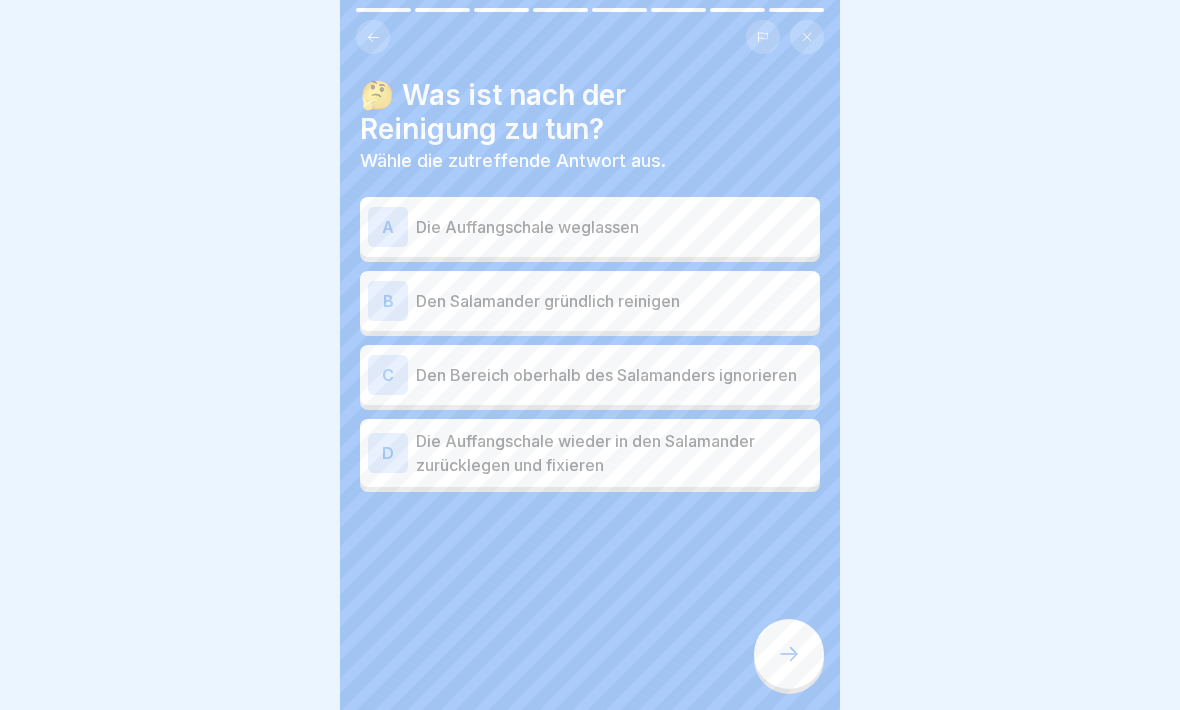 click on "A" at bounding box center [388, 227] 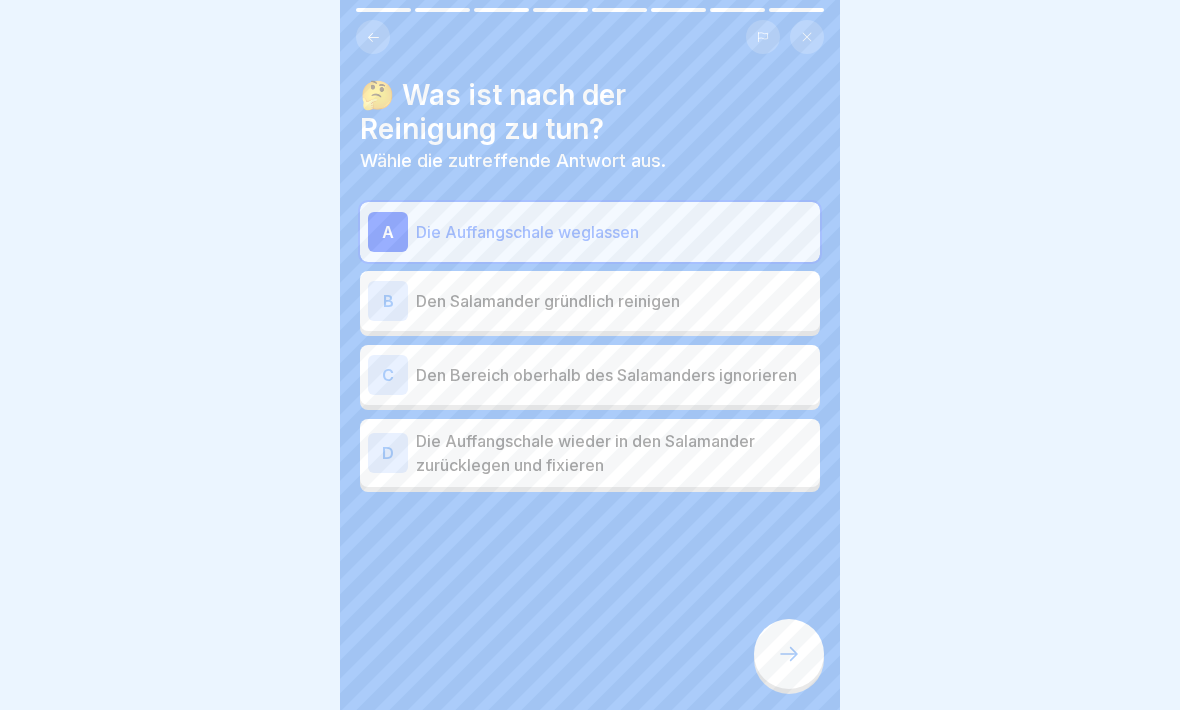 click 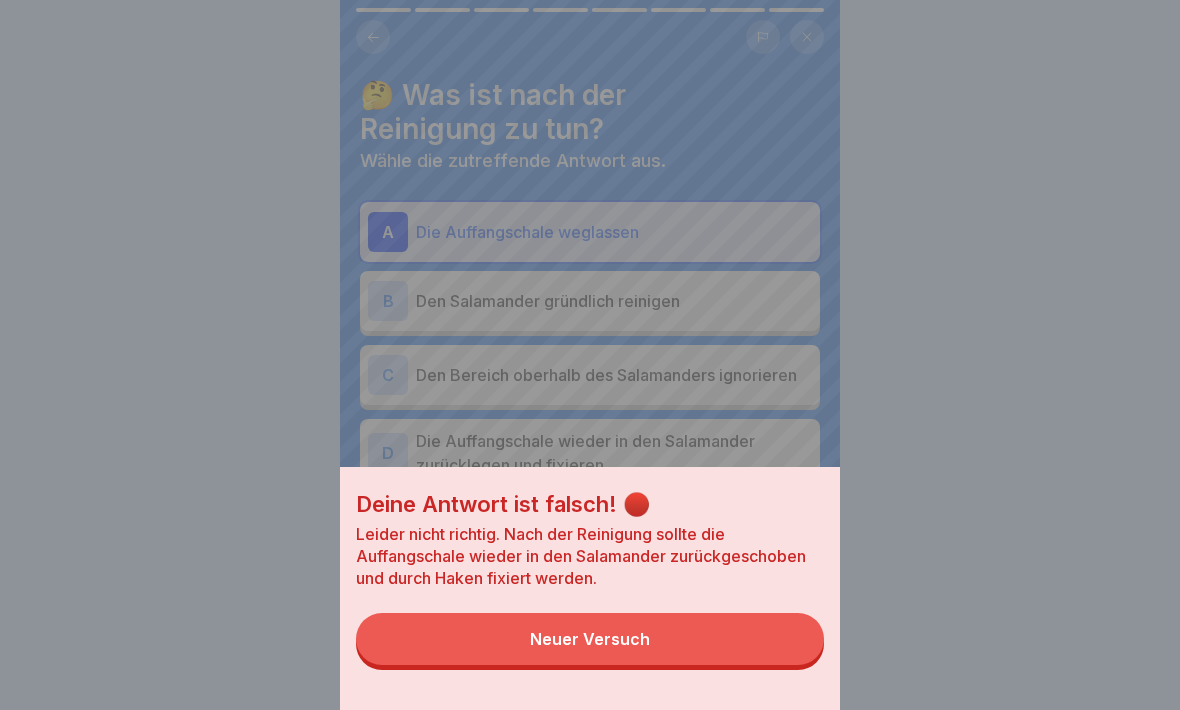 click on "Neuer Versuch" at bounding box center [590, 639] 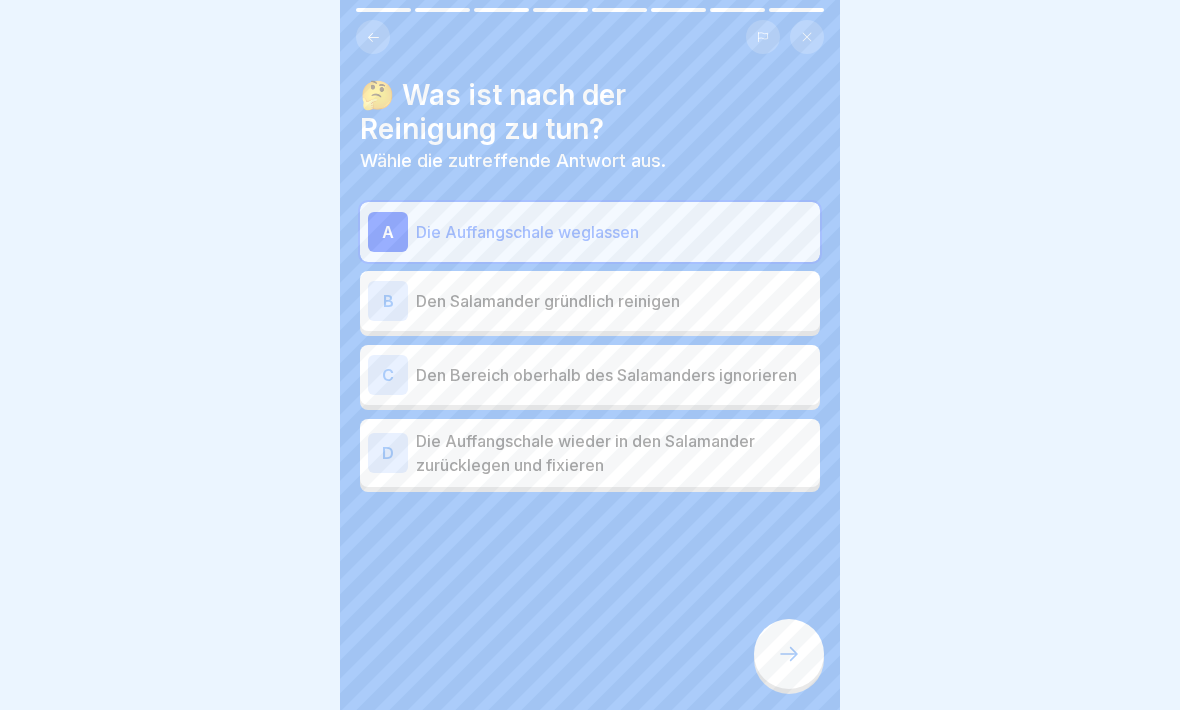 click on "D" at bounding box center (388, 453) 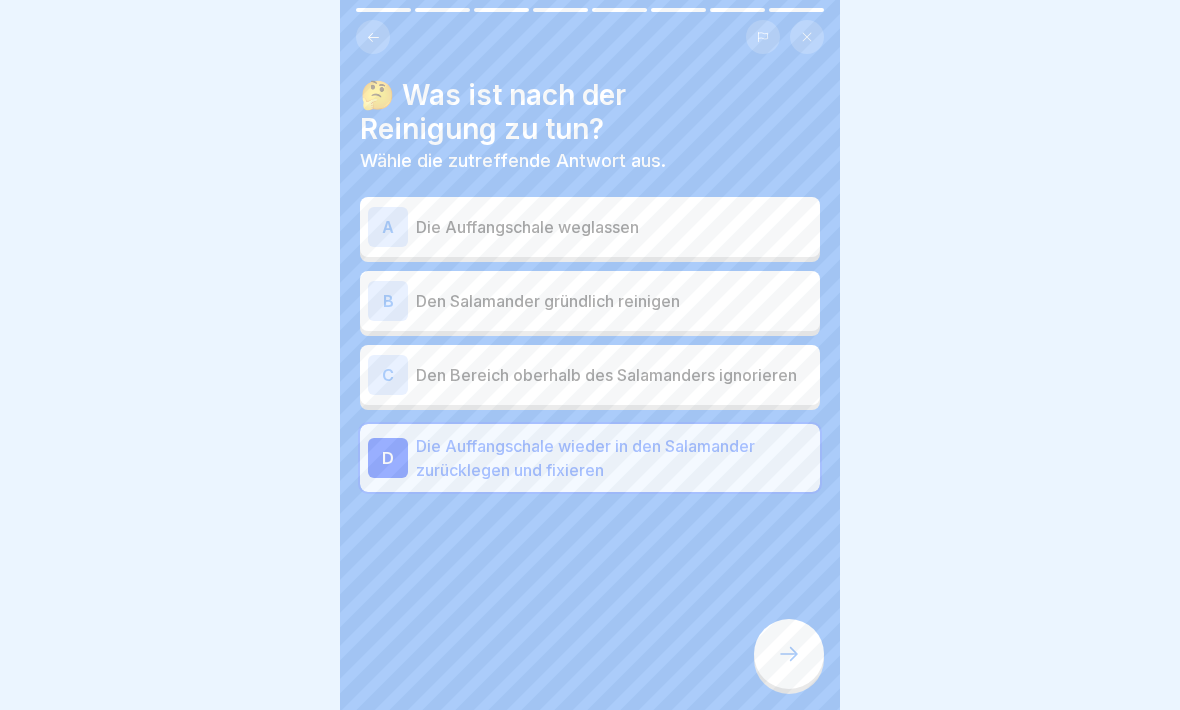 click 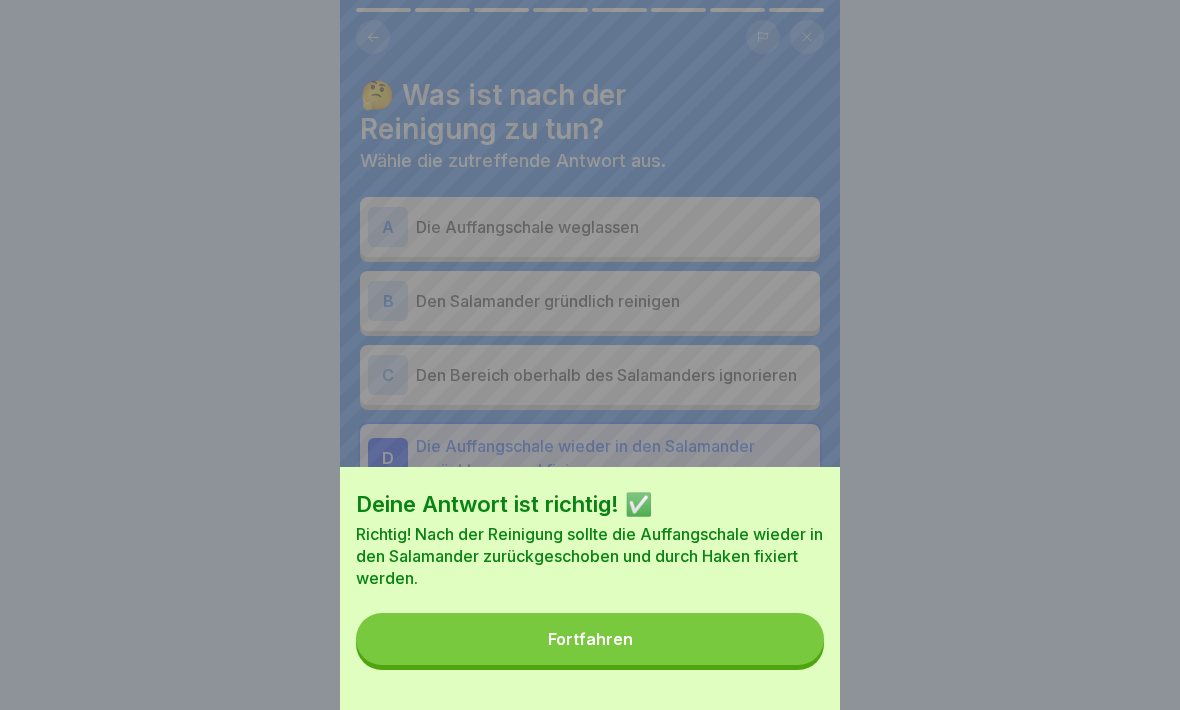 click on "Fortfahren" at bounding box center (590, 639) 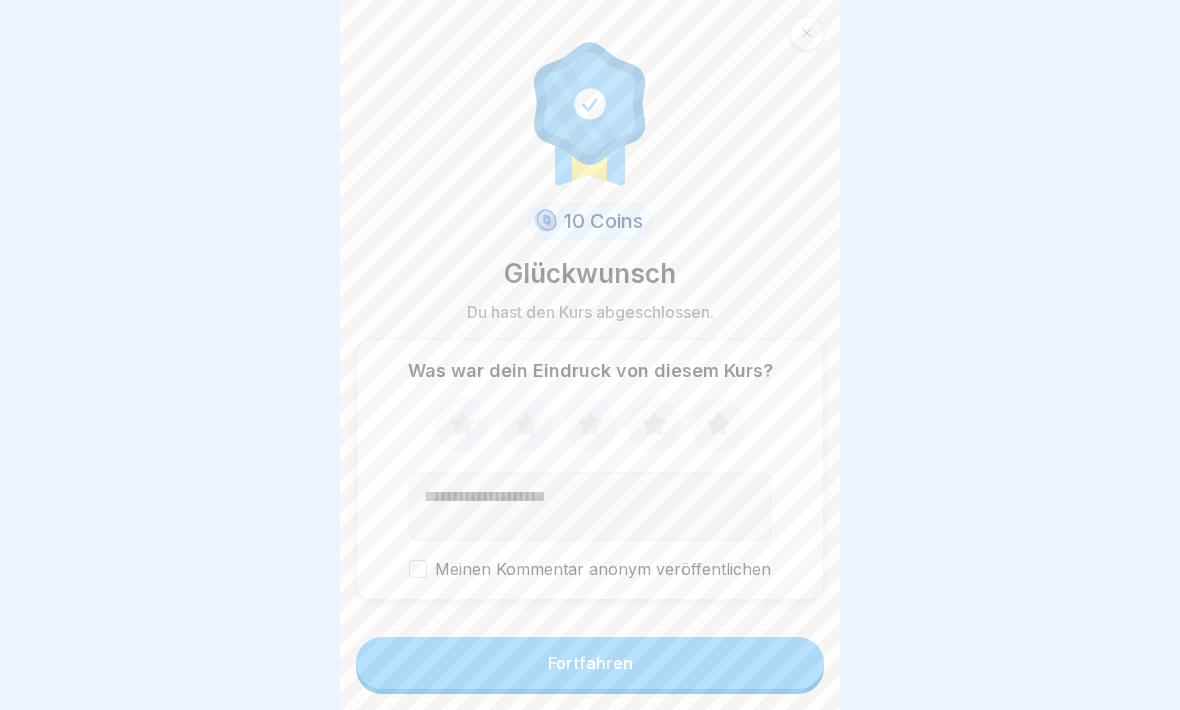 click 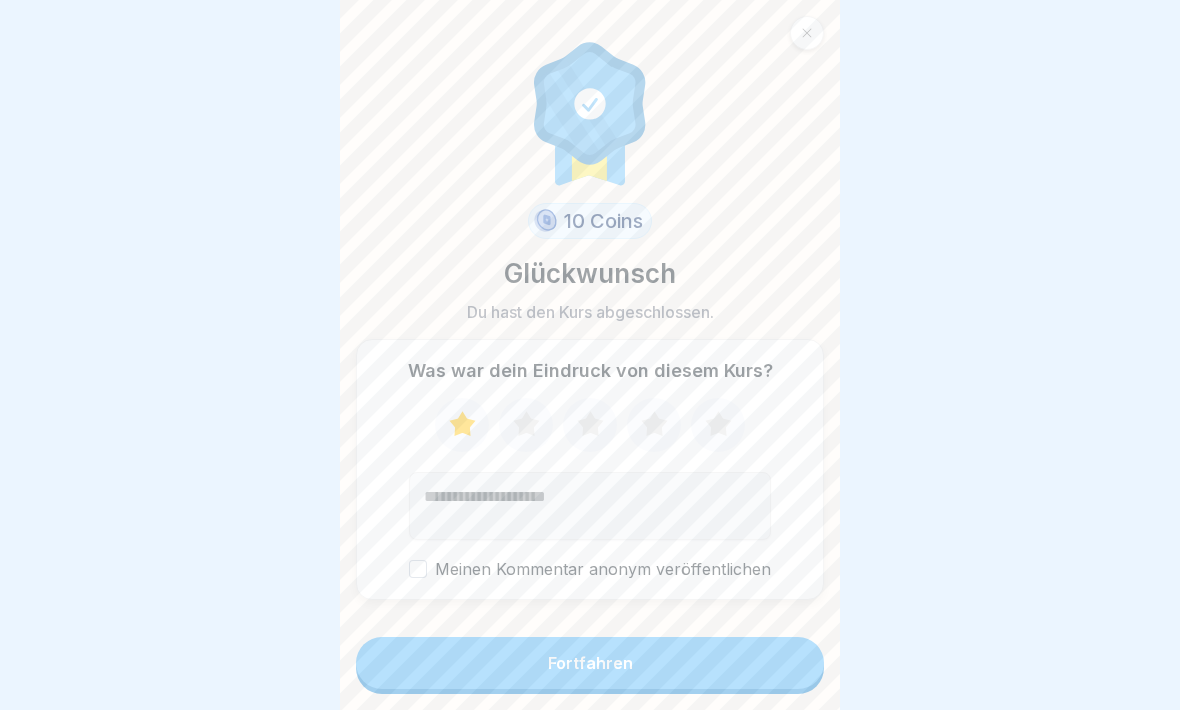 click 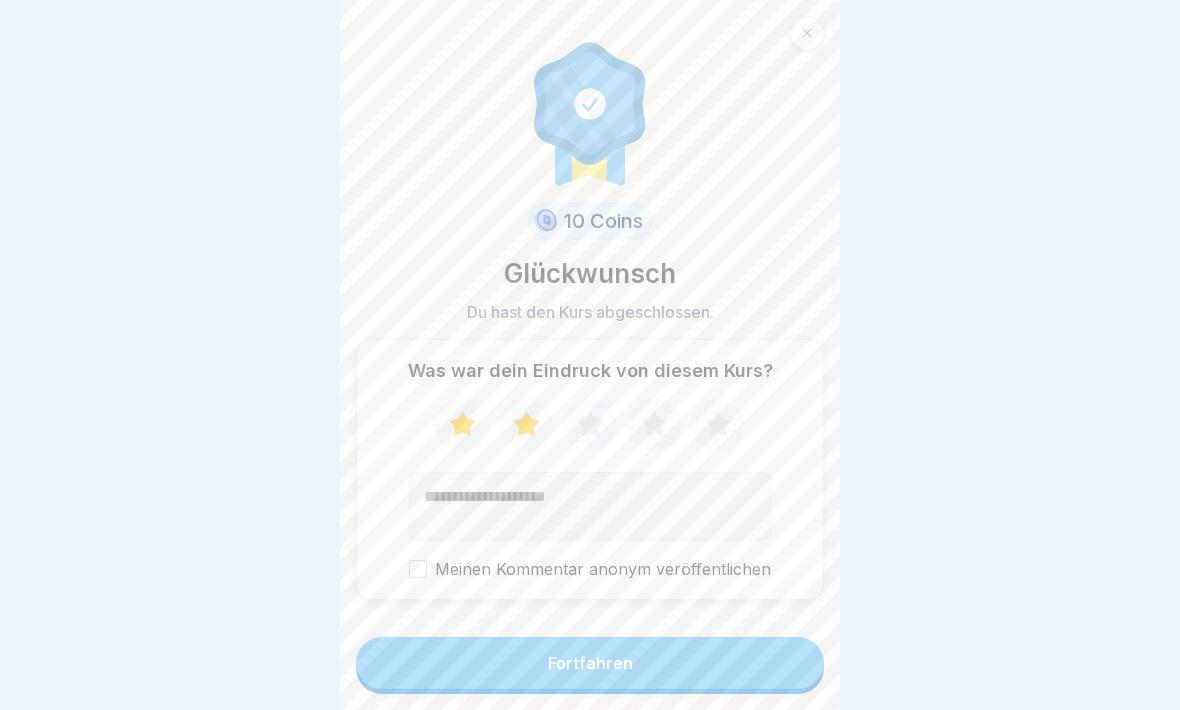 click 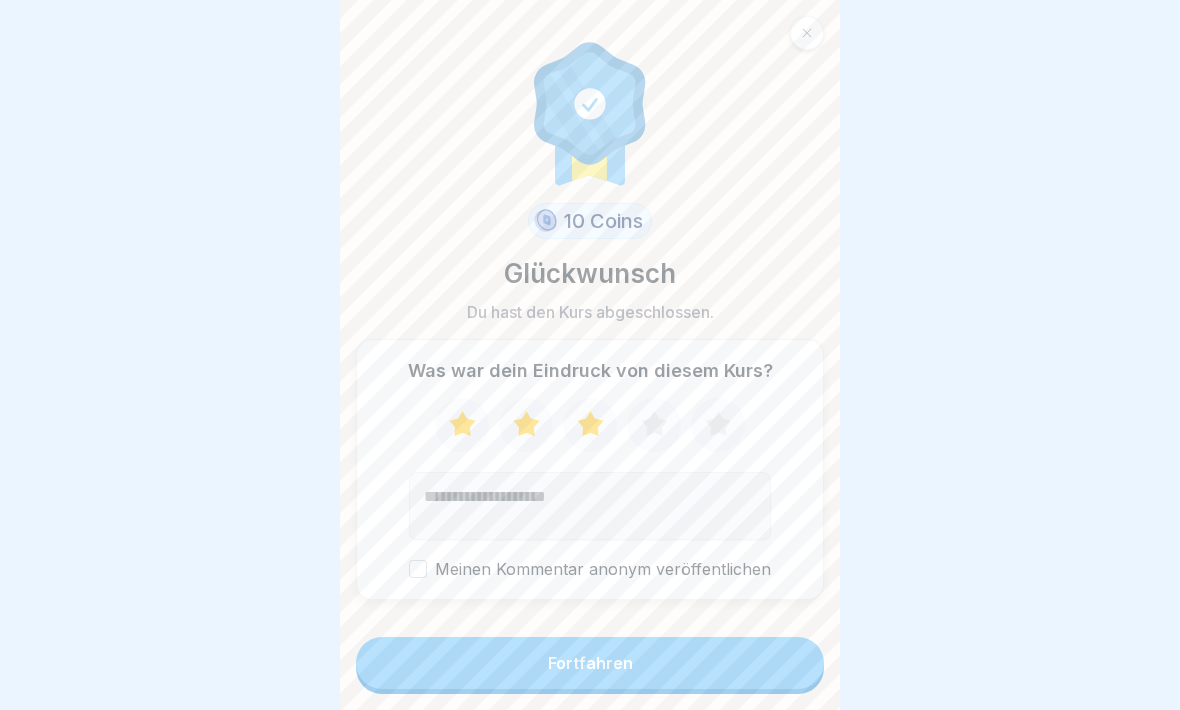 click 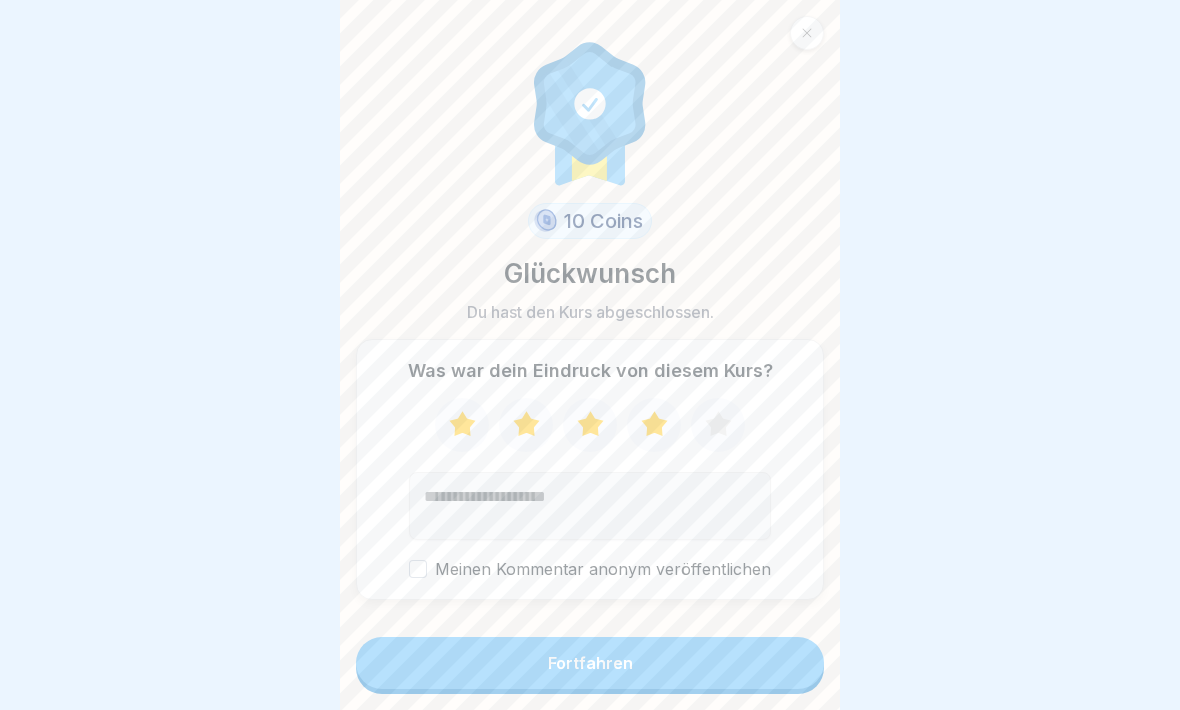 click on "Fortfahren" at bounding box center (590, 663) 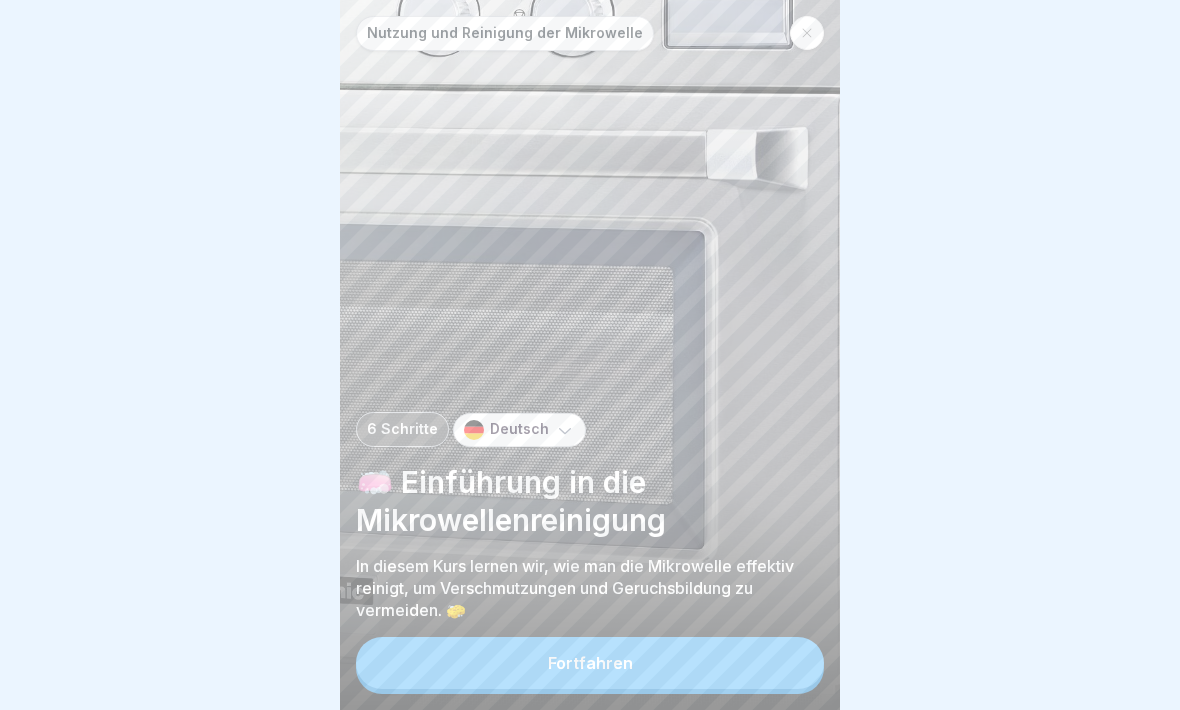 click on "Fortfahren" at bounding box center [590, 663] 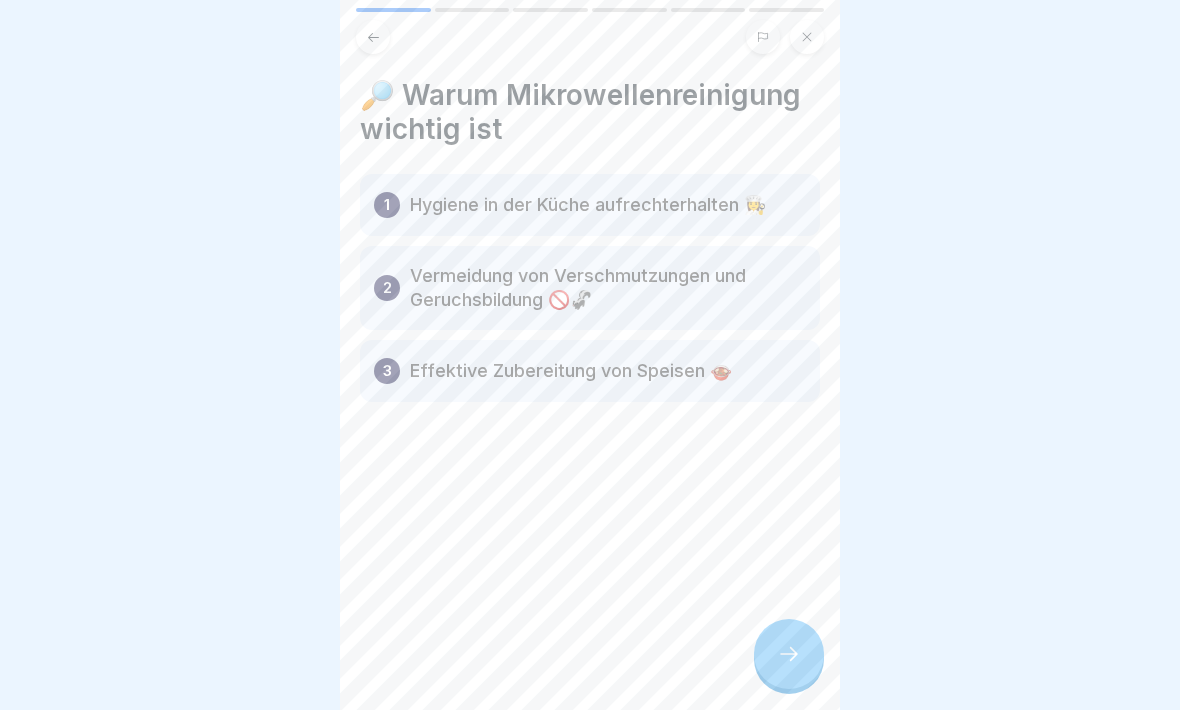 click 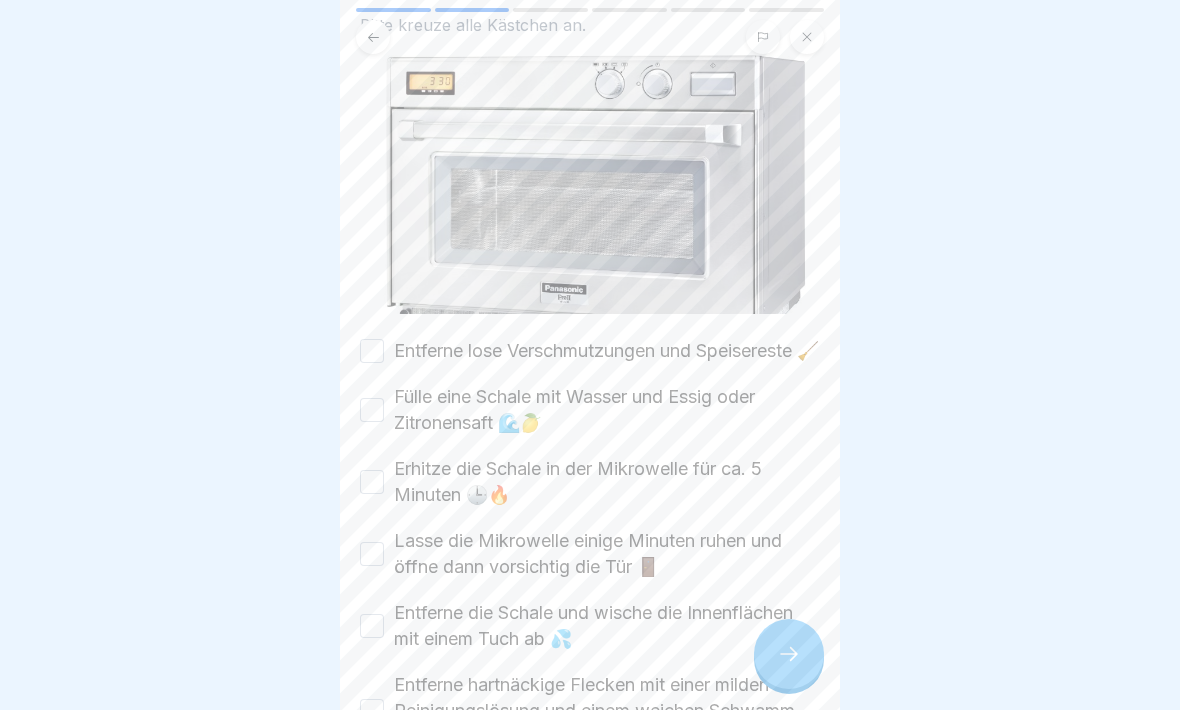 scroll, scrollTop: 156, scrollLeft: 0, axis: vertical 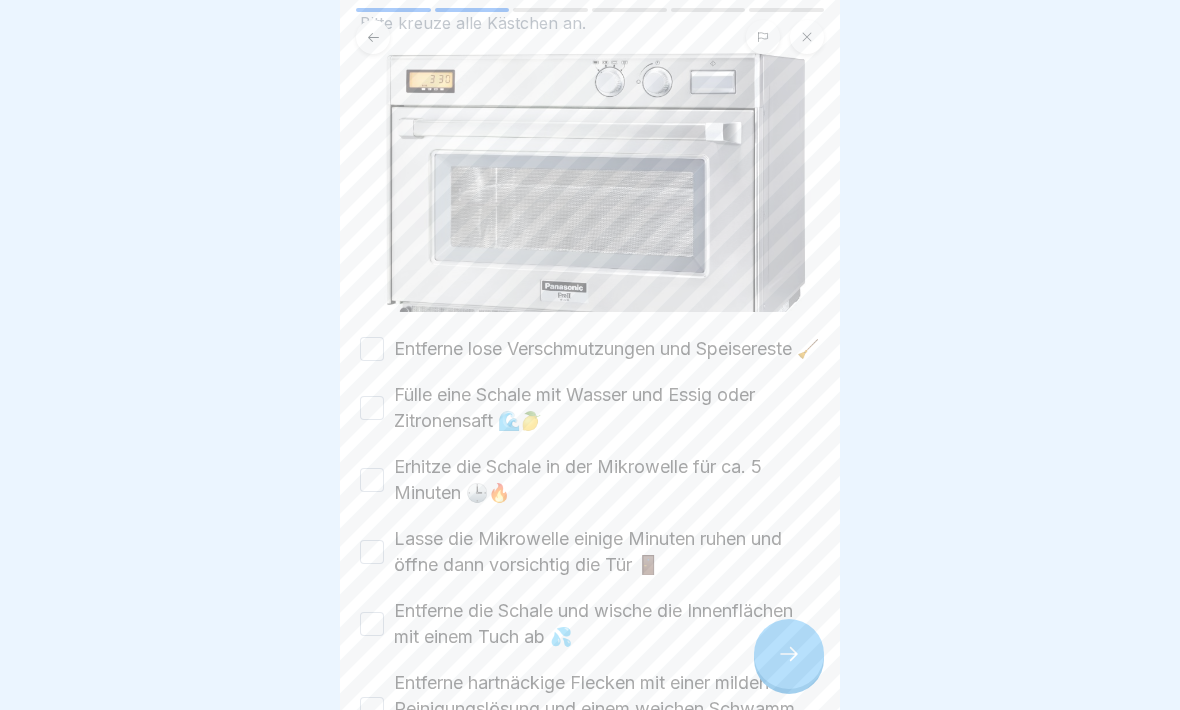 click on "Entferne lose Verschmutzungen und Speisereste 🧹" at bounding box center [372, 349] 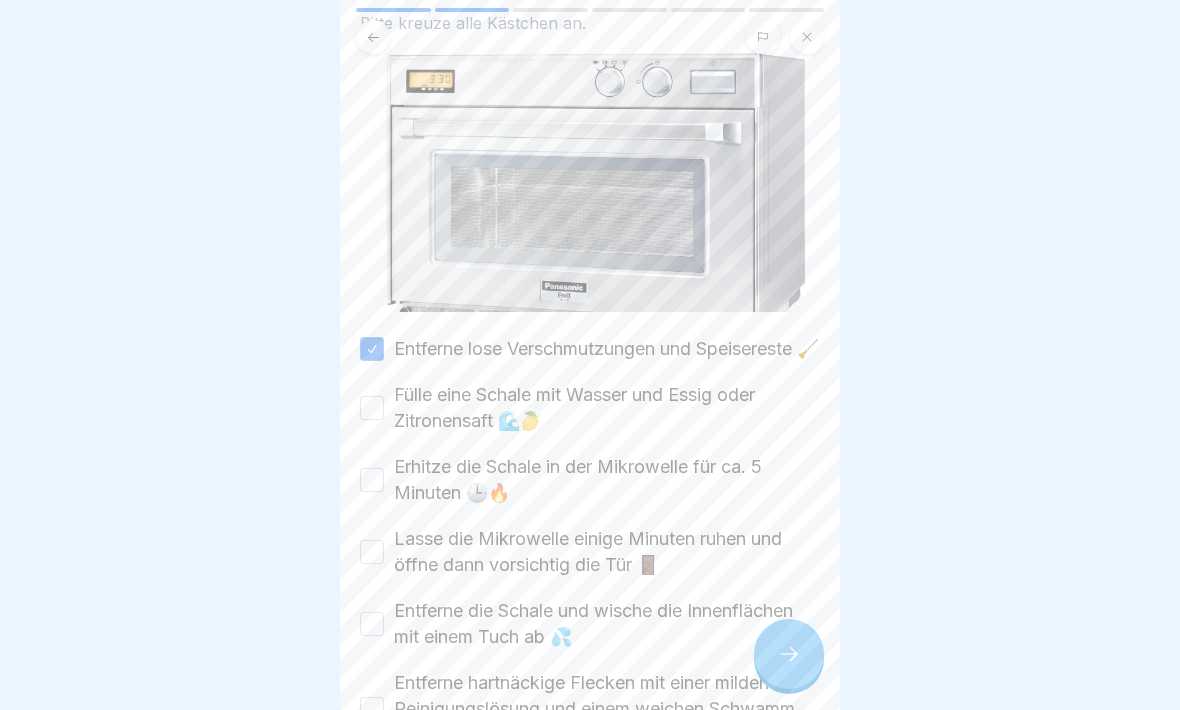 click on "Fülle eine Schale mit Wasser und Essig oder Zitronensaft 🌊🍋" at bounding box center (372, 408) 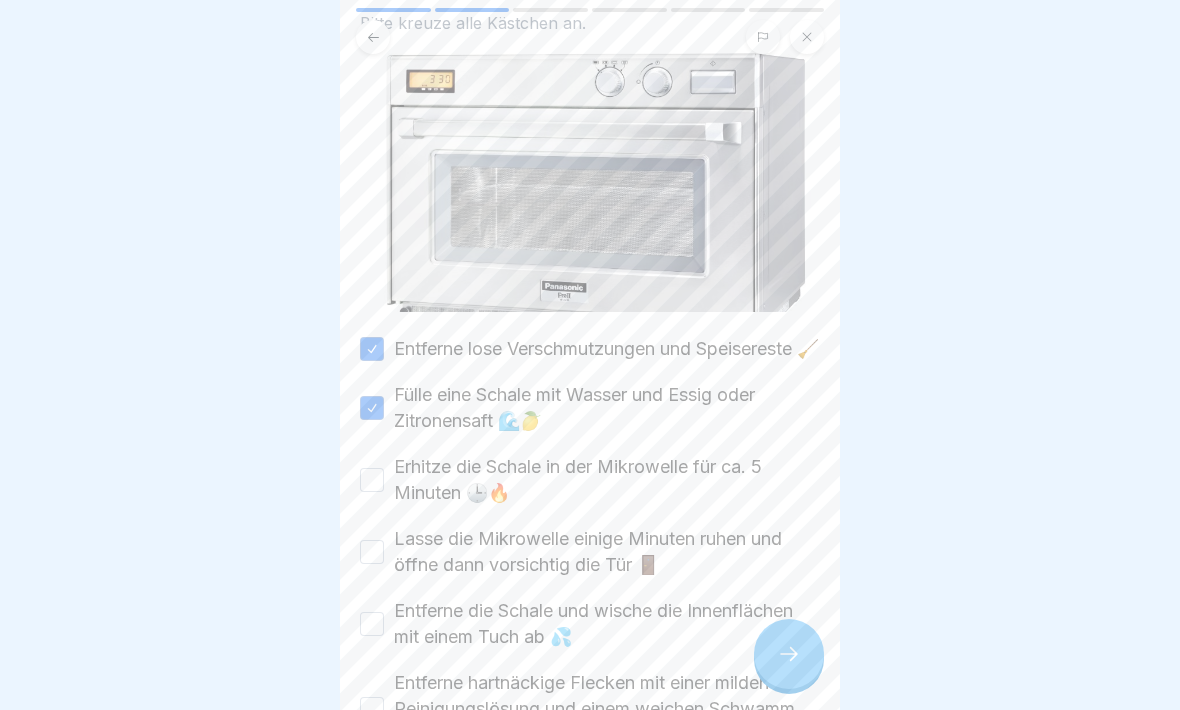 click on "Erhitze die Schale in der Mikrowelle für ca. 5 Minuten 🕒🔥" at bounding box center (372, 480) 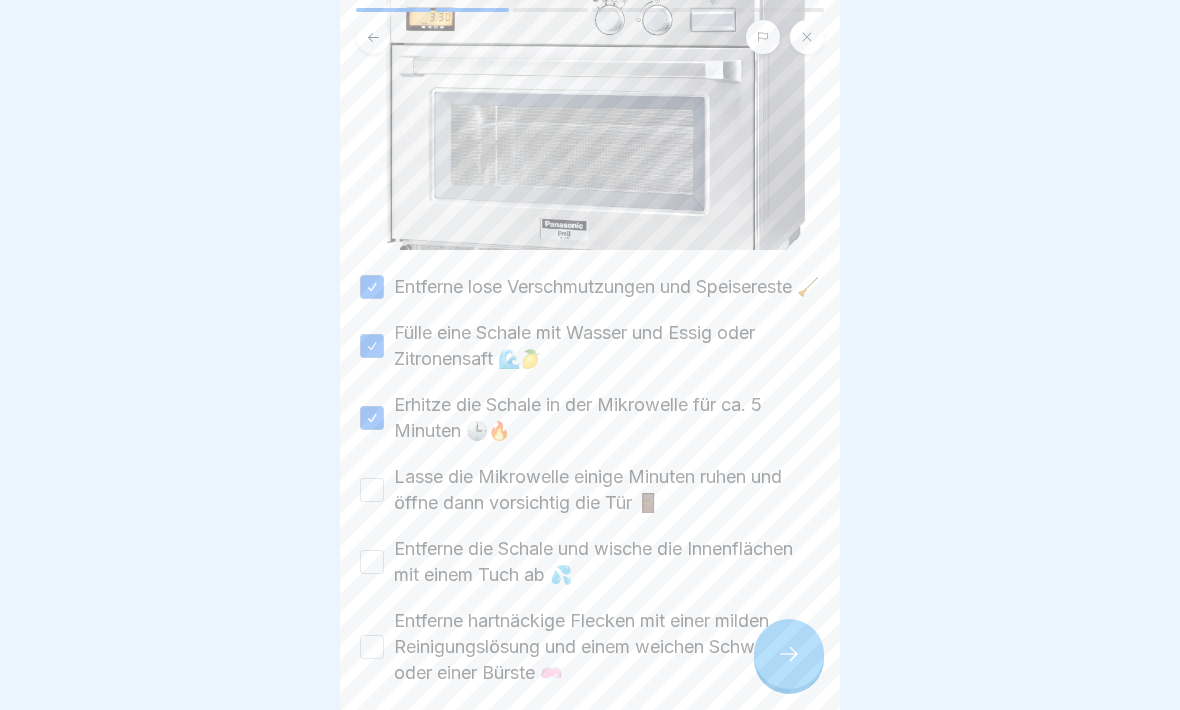 scroll, scrollTop: 260, scrollLeft: 0, axis: vertical 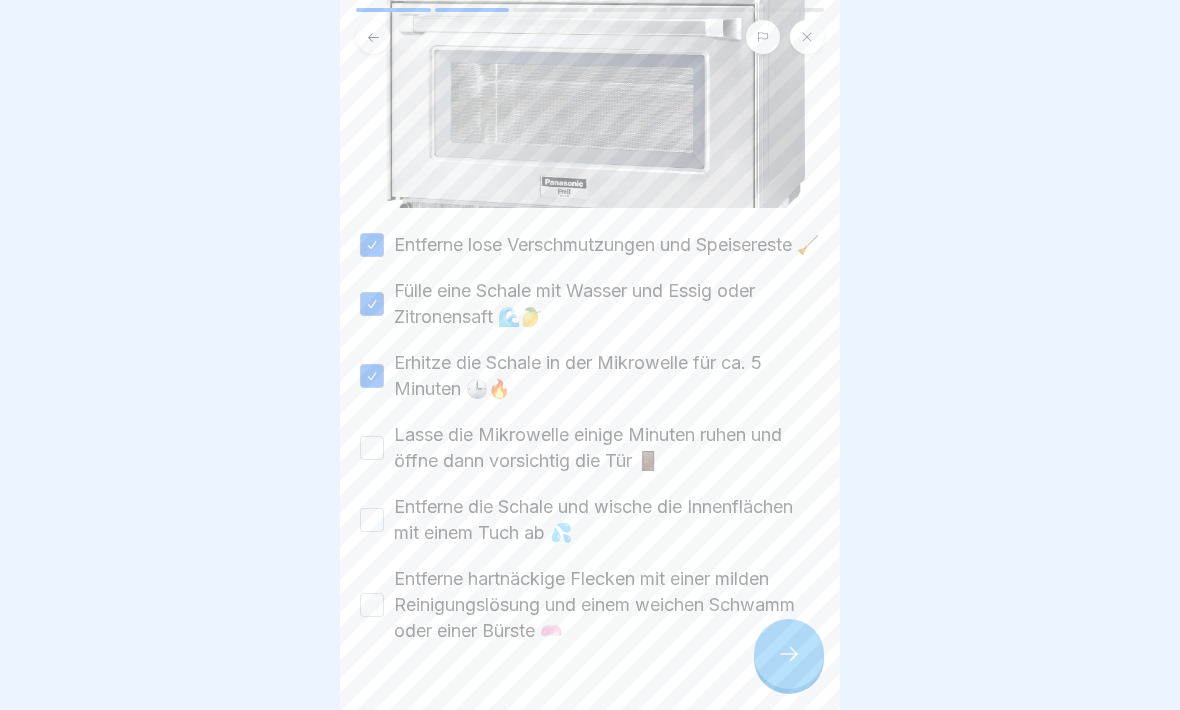 click on "Lasse die Mikrowelle einige Minuten ruhen und öffne dann vorsichtig die Tür 🚪" at bounding box center (372, 448) 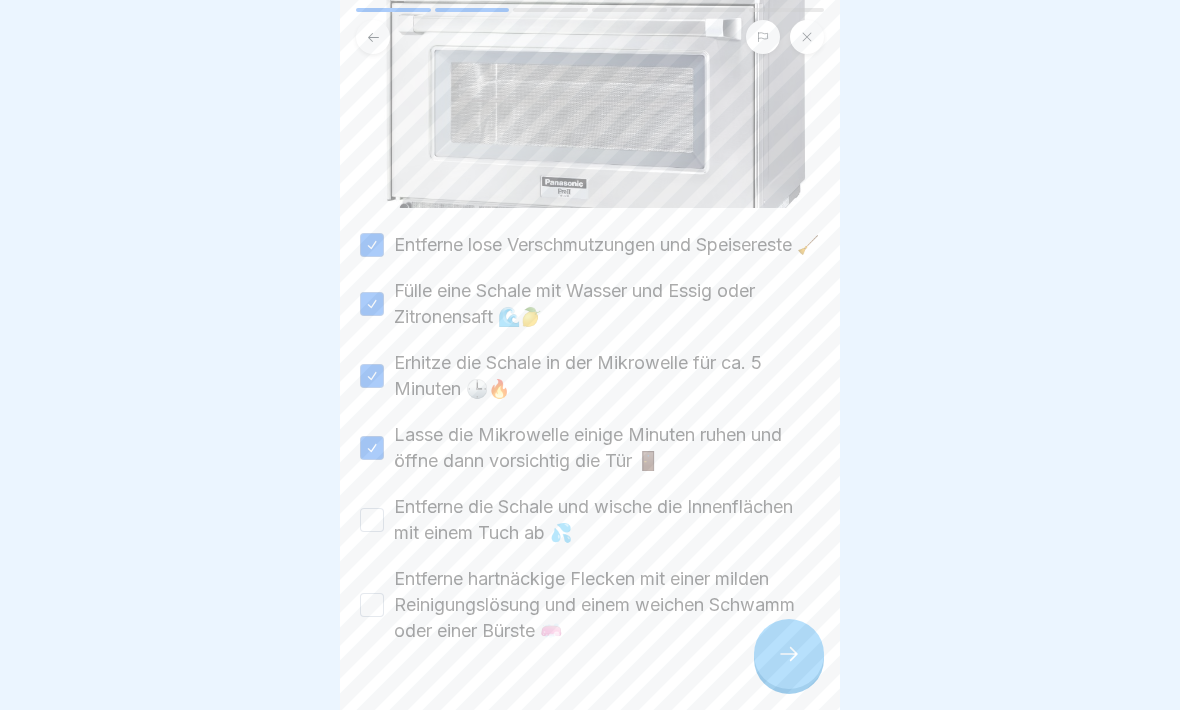 click on "Entferne die Schale und wische die Innenflächen mit einem Tuch ab 💦" at bounding box center (372, 520) 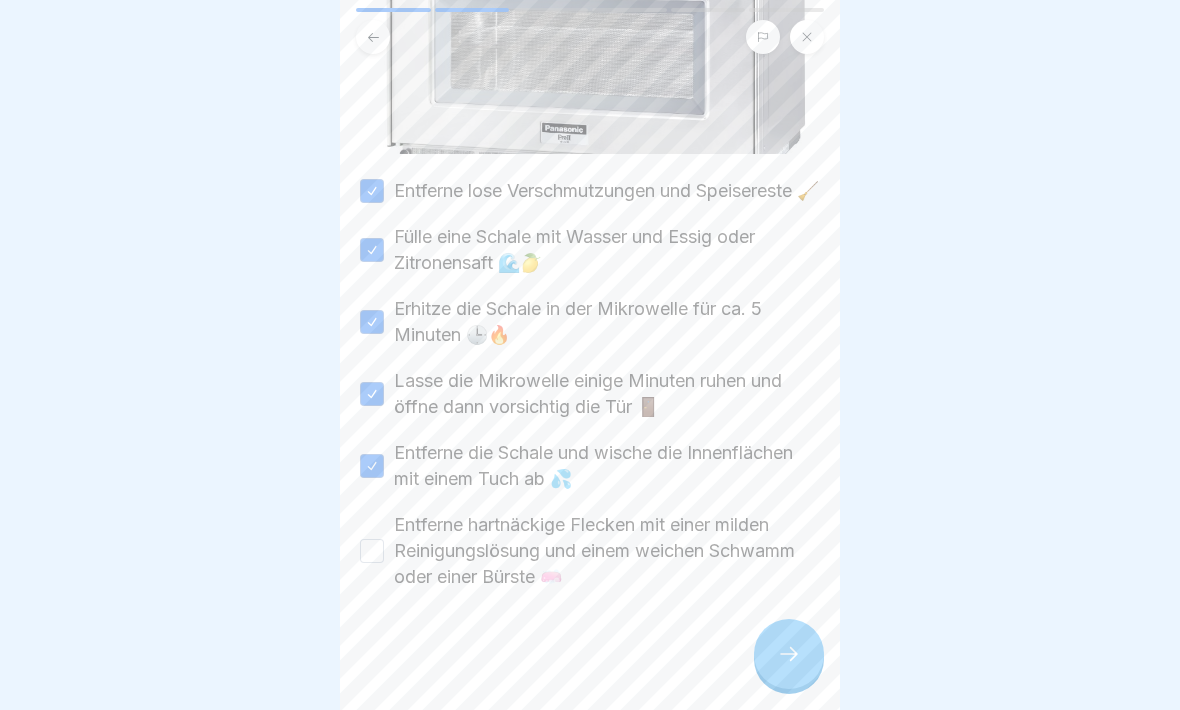scroll, scrollTop: 340, scrollLeft: 0, axis: vertical 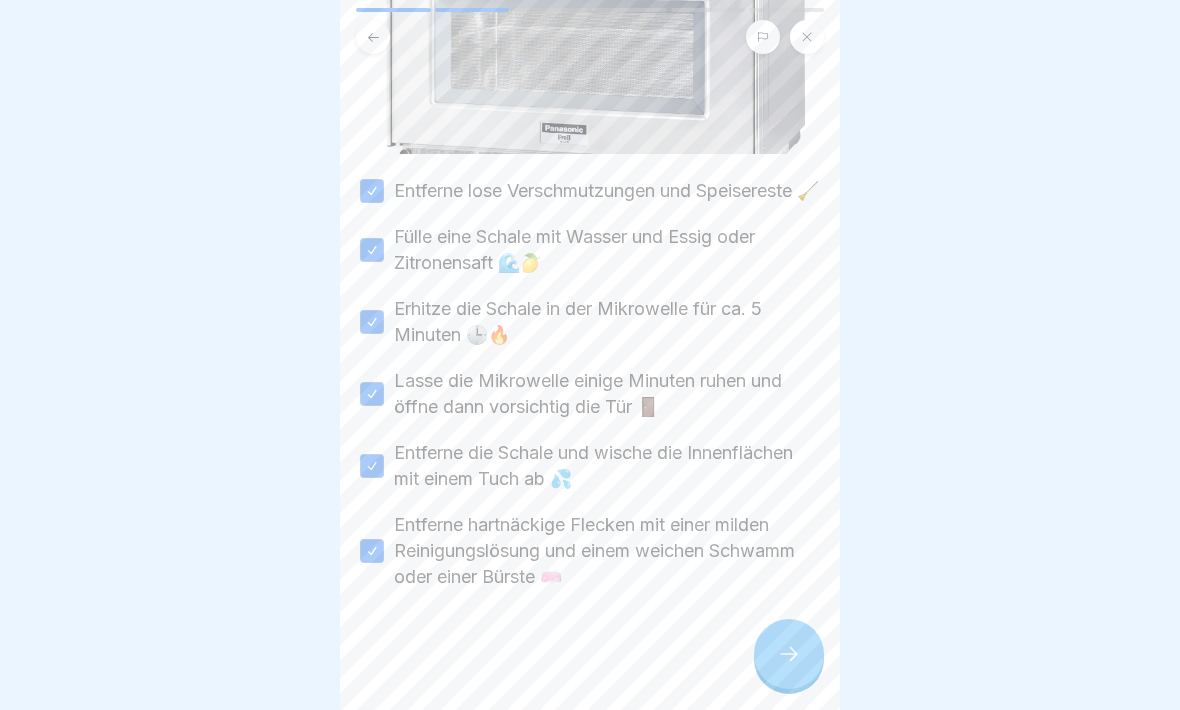 click at bounding box center (789, 654) 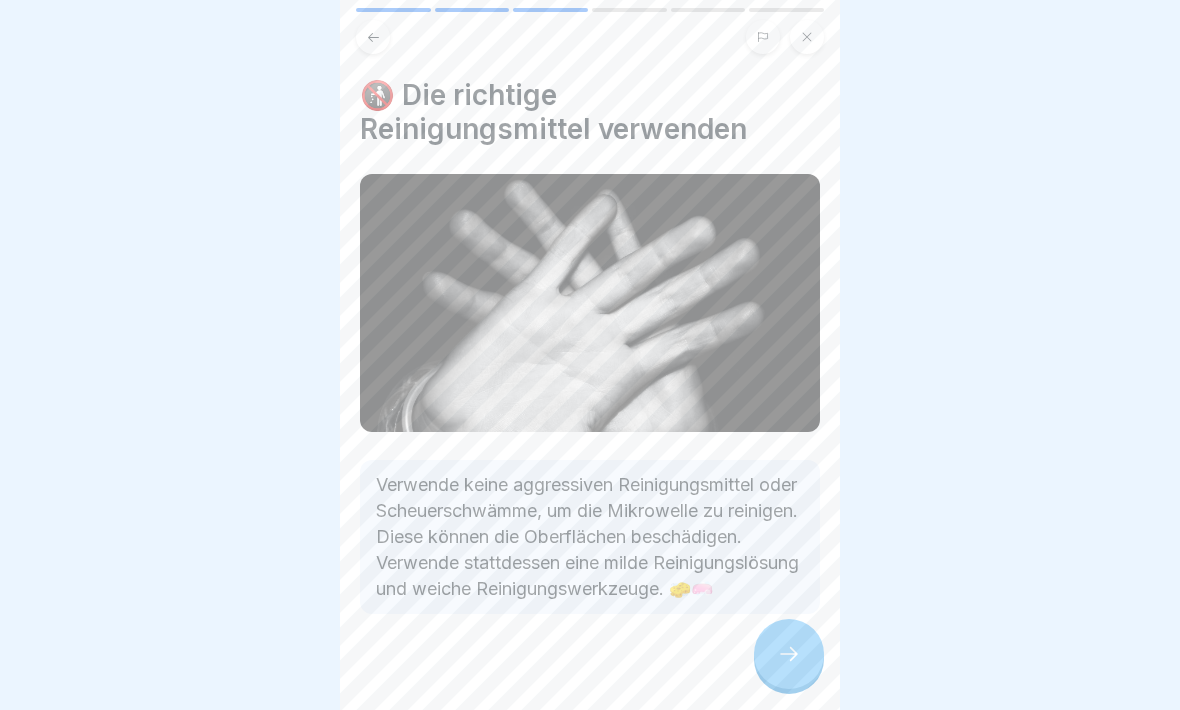 click 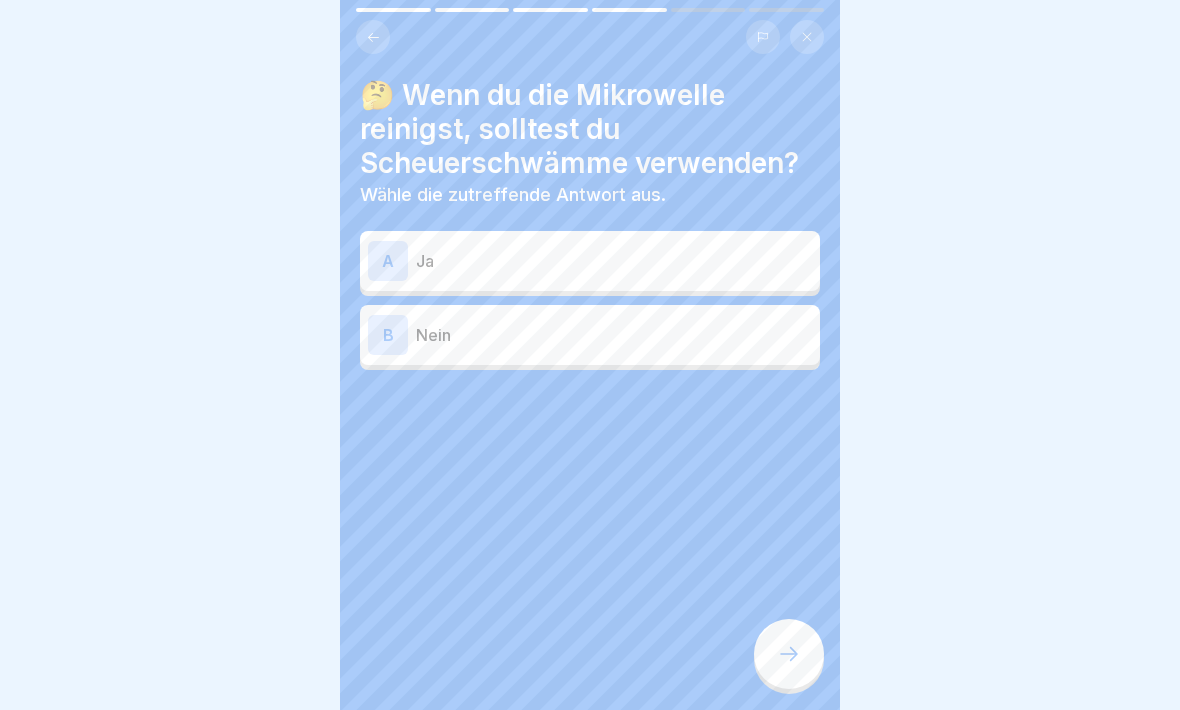 click on "A" at bounding box center (388, 261) 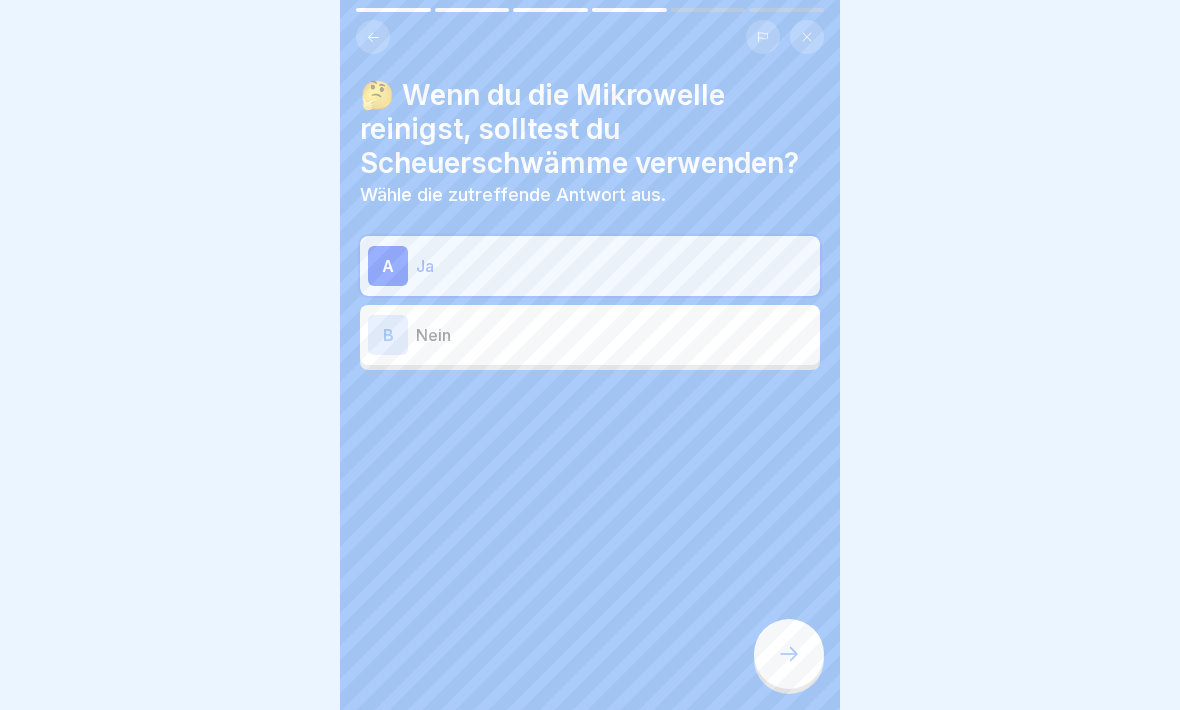 click 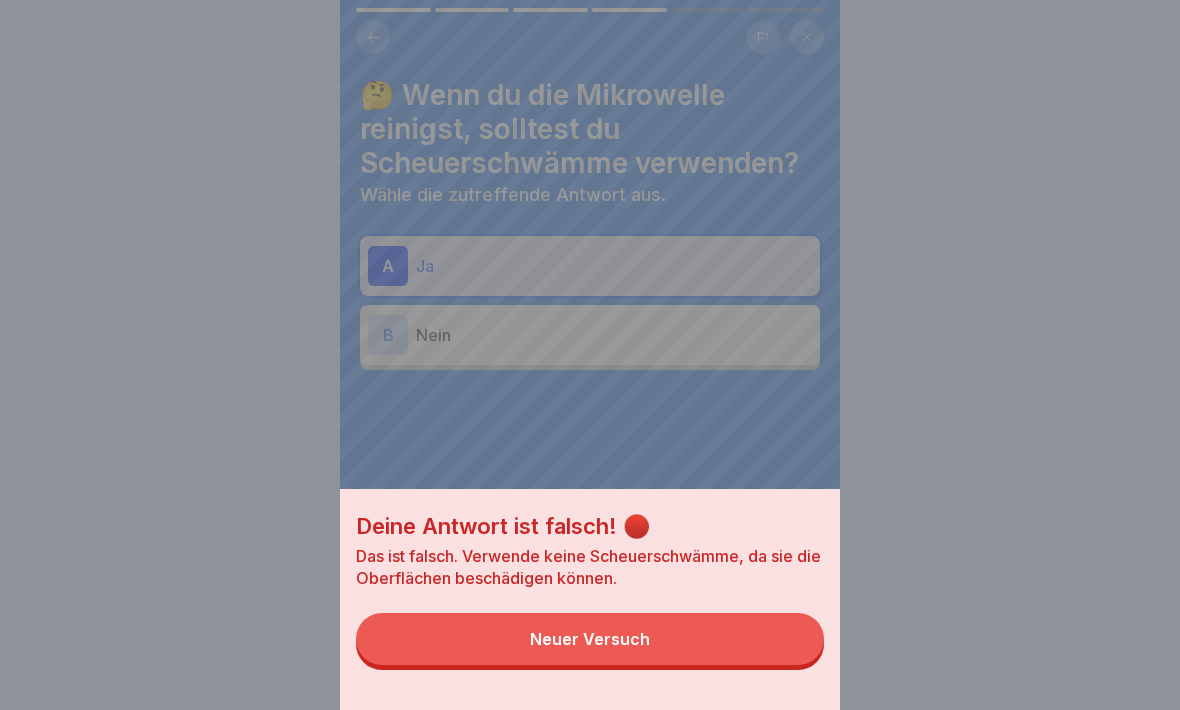 click on "Deine Antwort ist falsch!
🔴 Das ist falsch. Verwende keine Scheuerschwämme, da sie die Oberflächen beschädigen können.   Neuer Versuch" at bounding box center (590, 355) 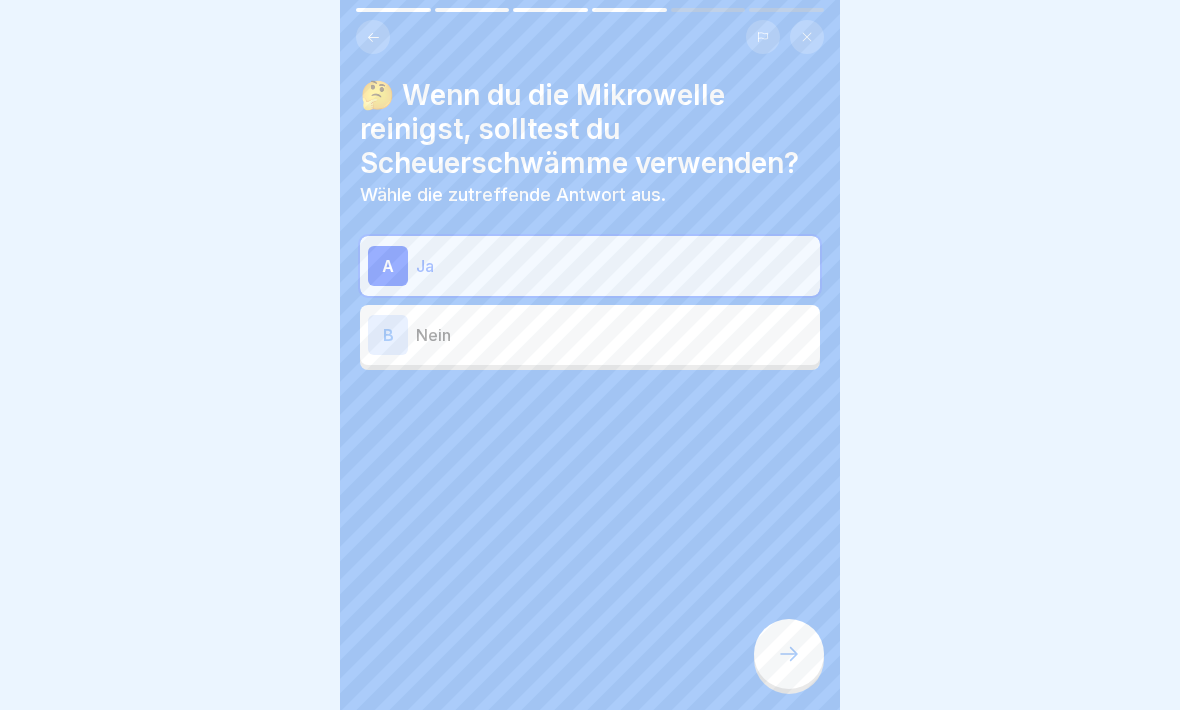 click on "B" at bounding box center (388, 335) 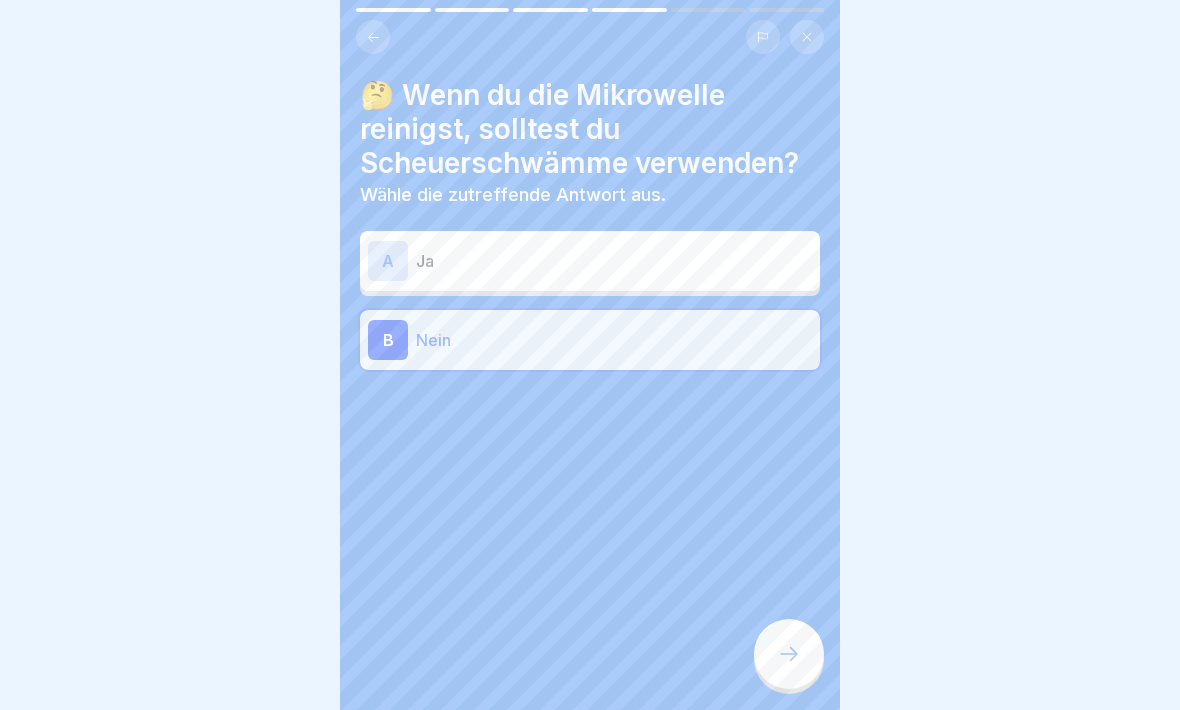 click 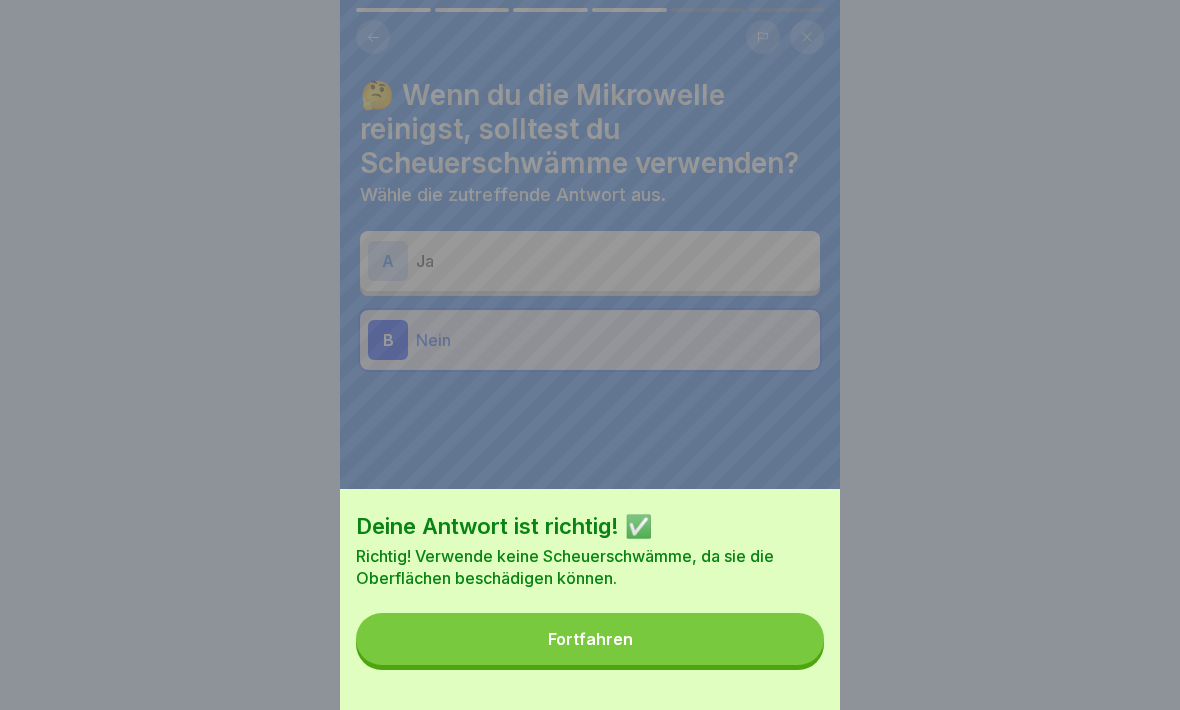 click on "Fortfahren" at bounding box center [590, 639] 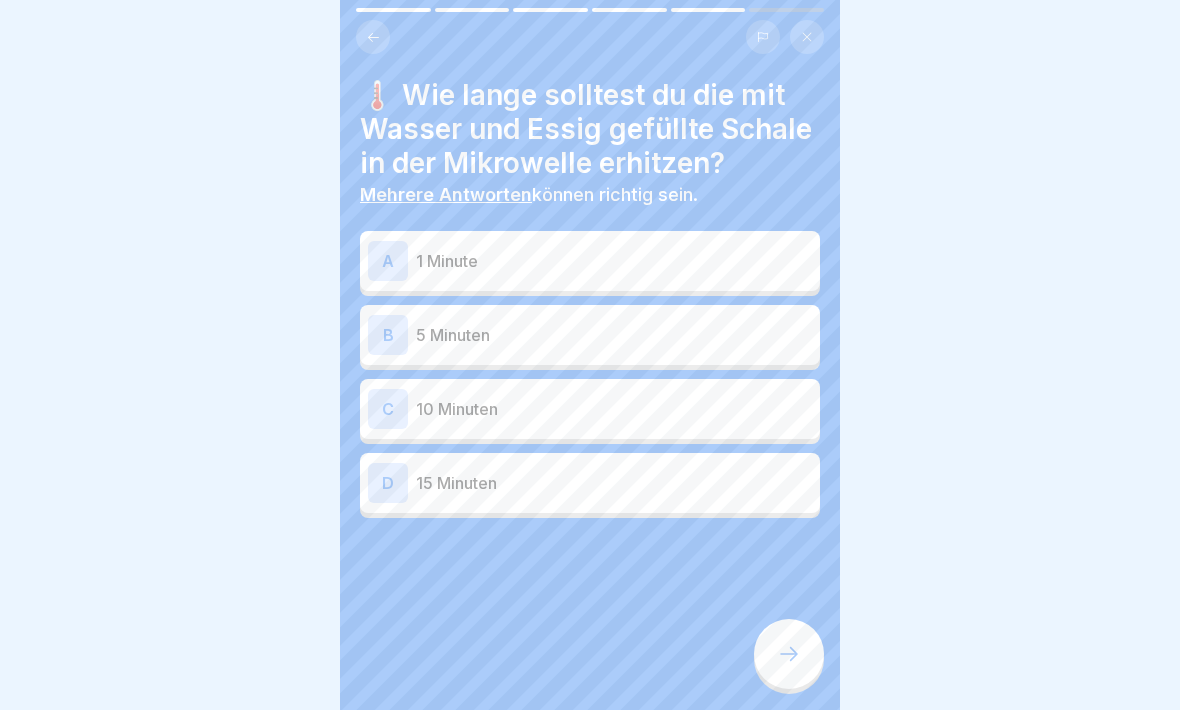 click on "B" at bounding box center (388, 335) 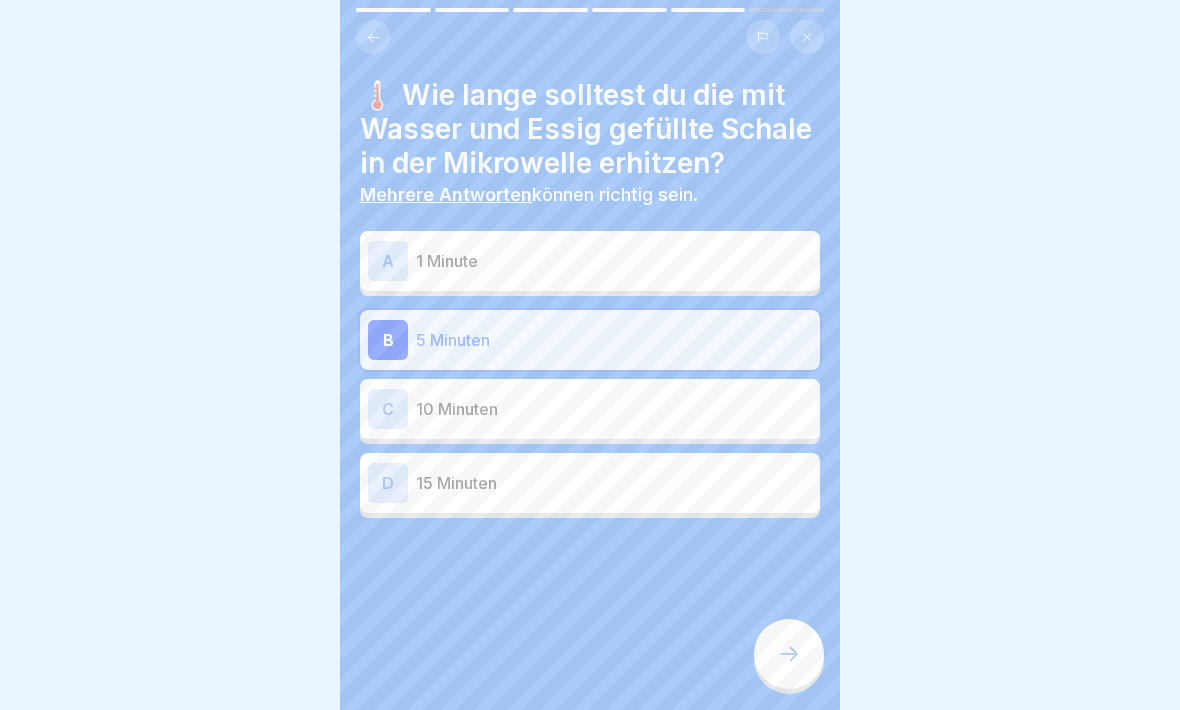 click 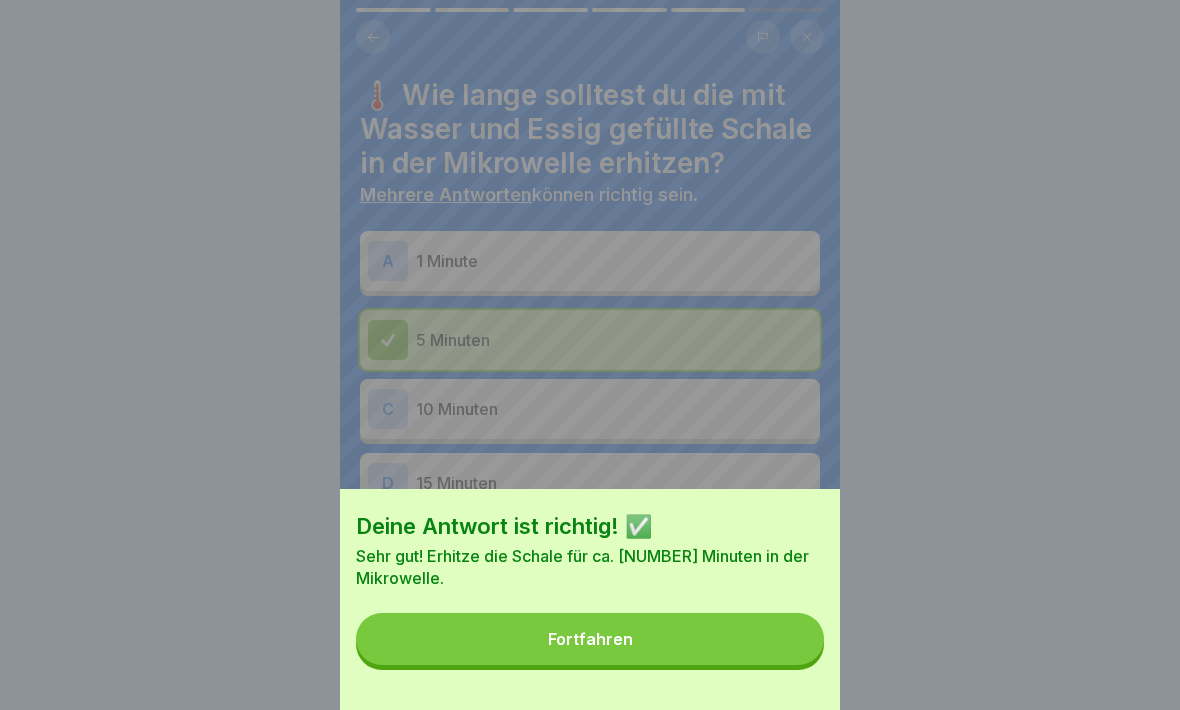 click on "Fortfahren" at bounding box center [590, 639] 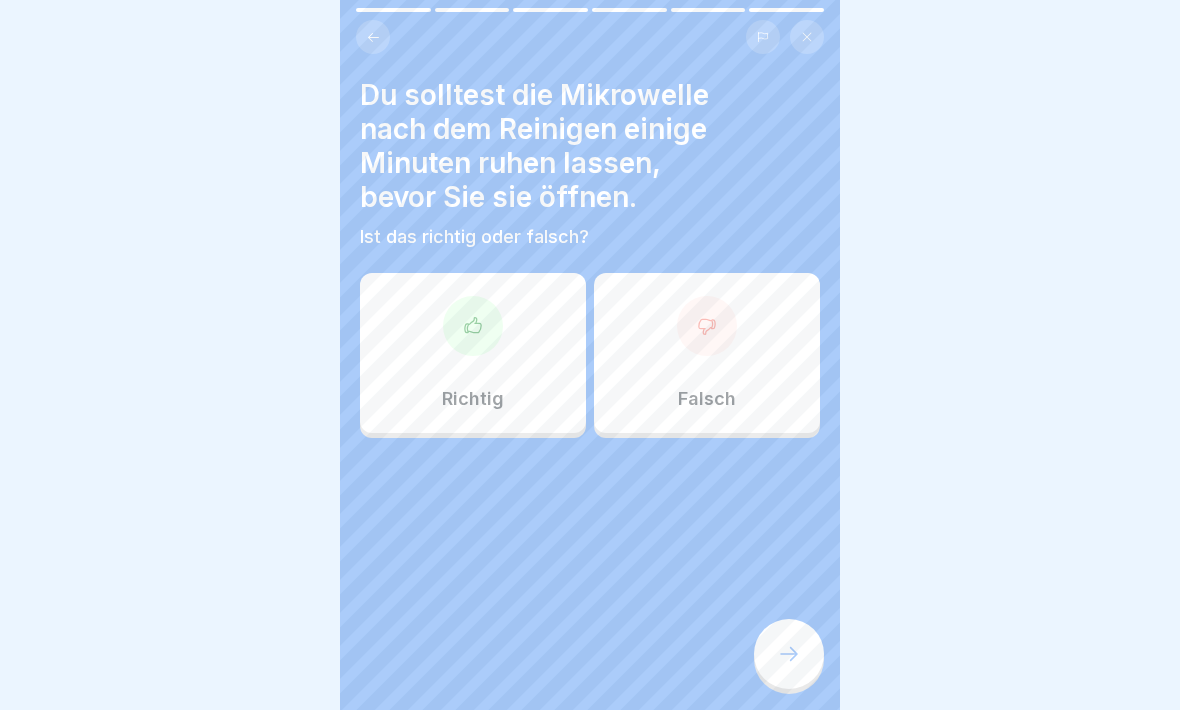 click at bounding box center (473, 326) 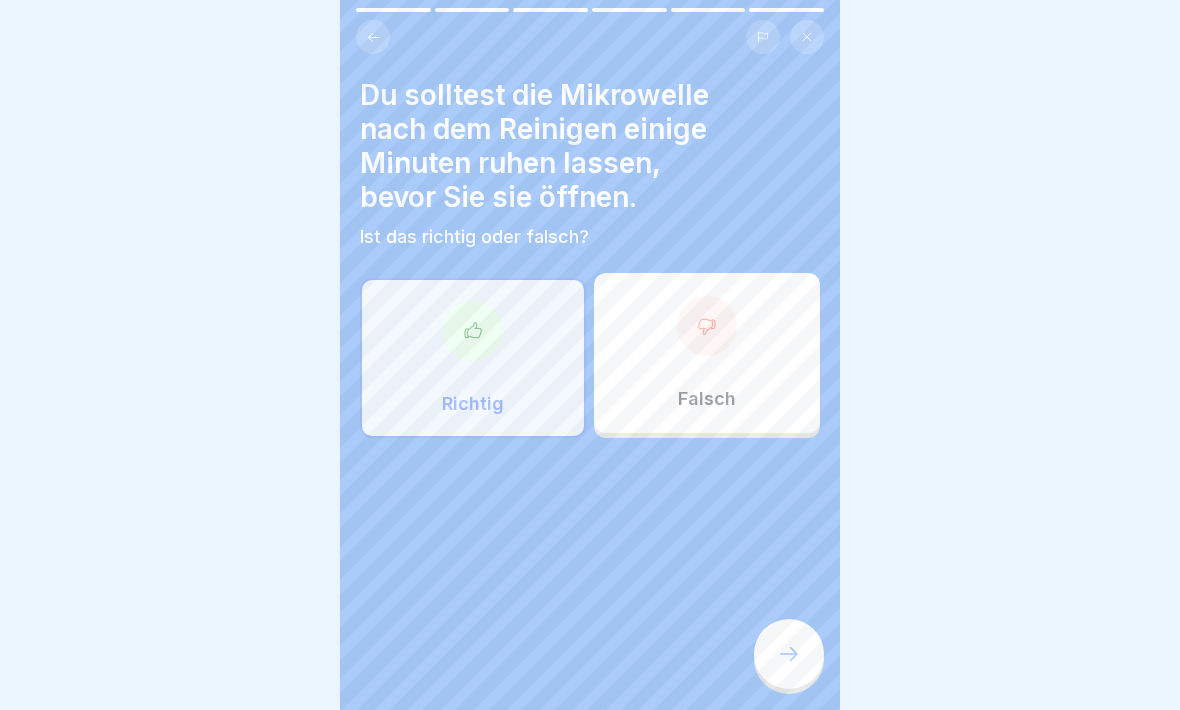 click 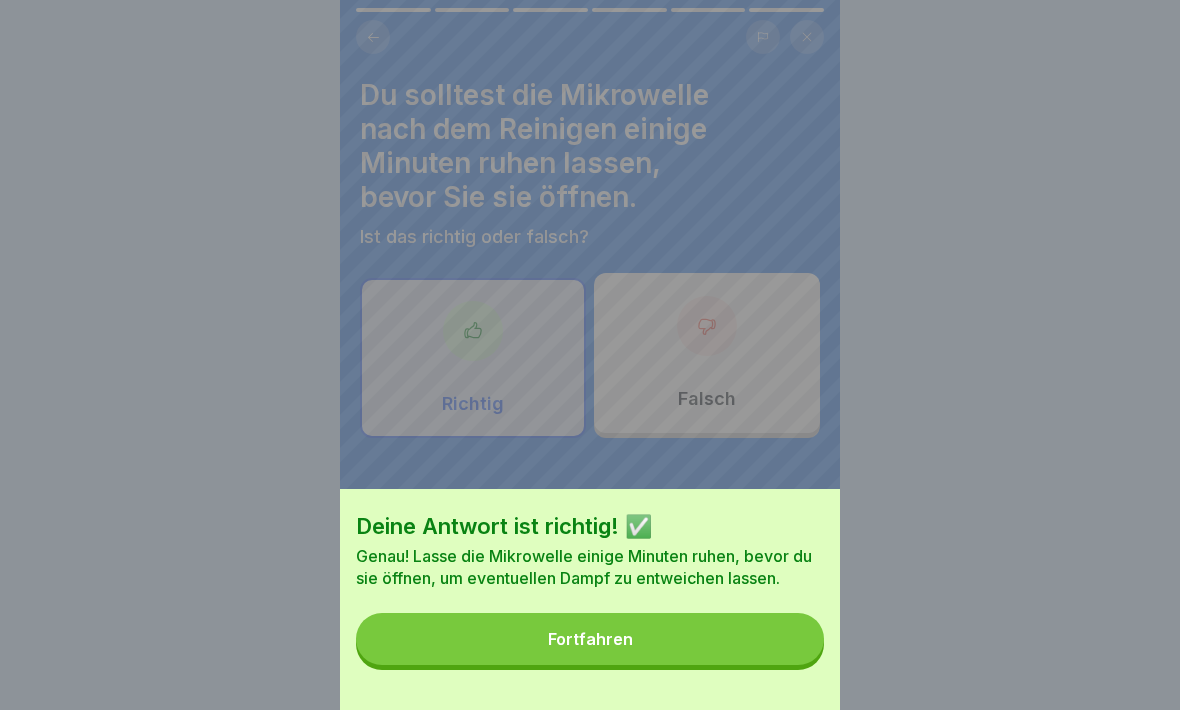 click on "Fortfahren" at bounding box center [590, 639] 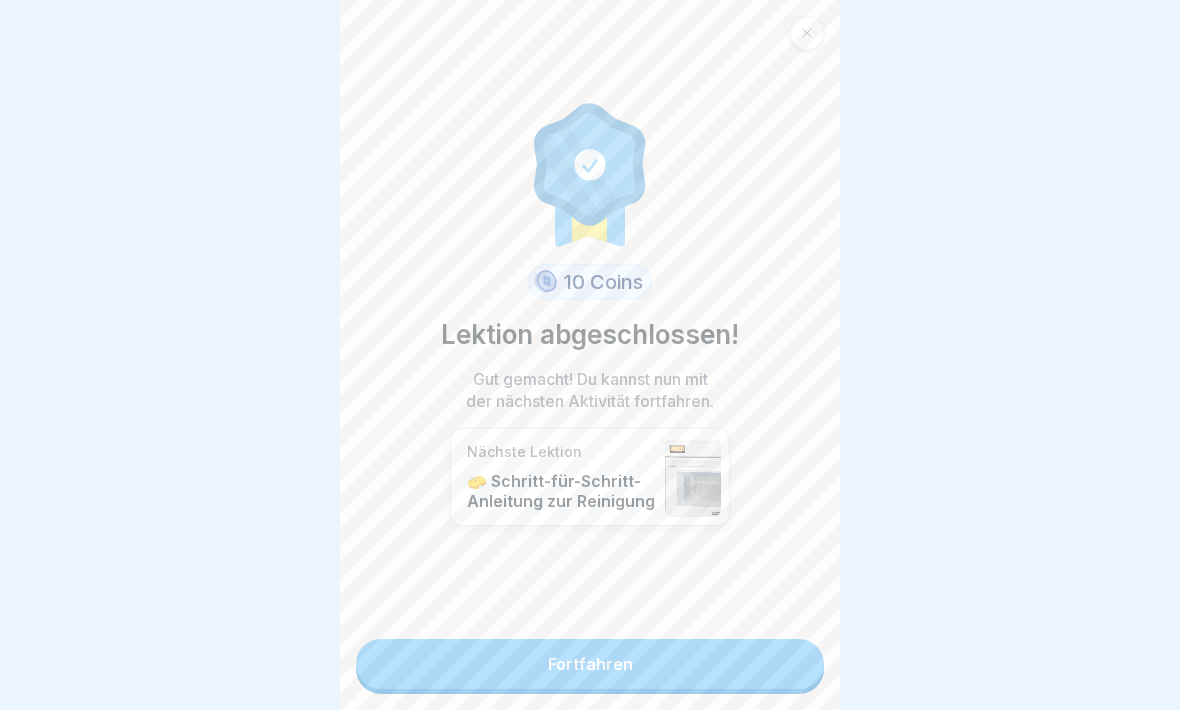click on "Fortfahren" at bounding box center [590, 664] 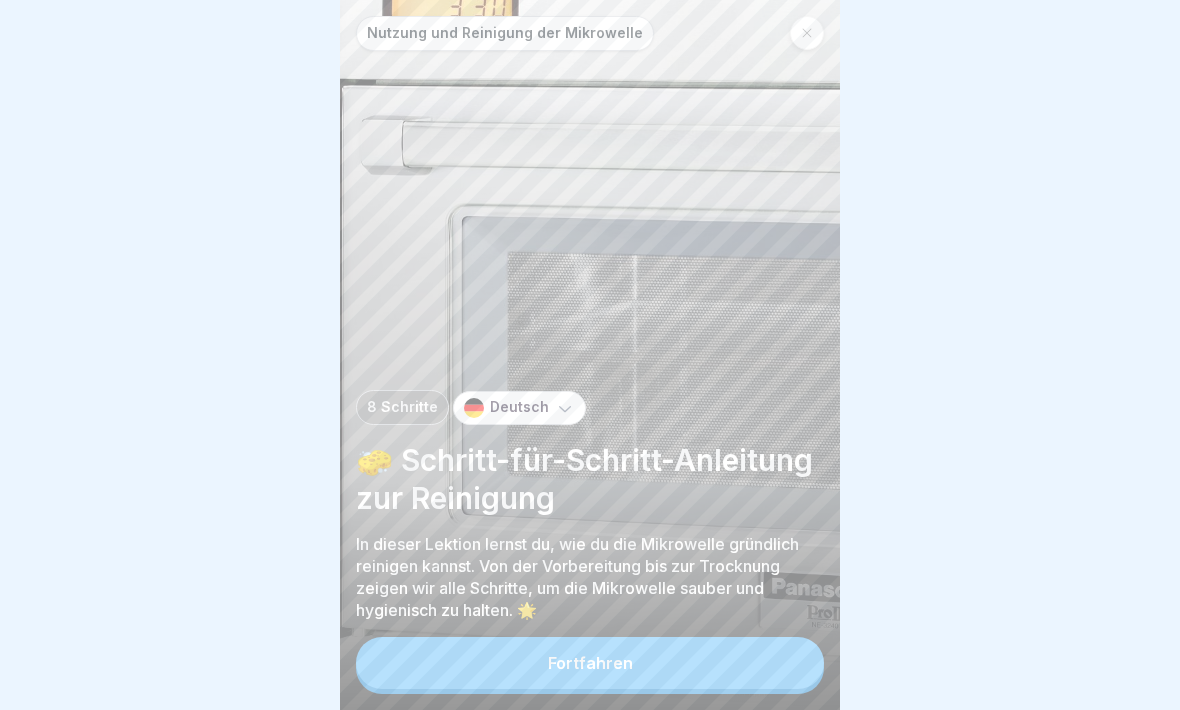click on "Fortfahren" at bounding box center [590, 663] 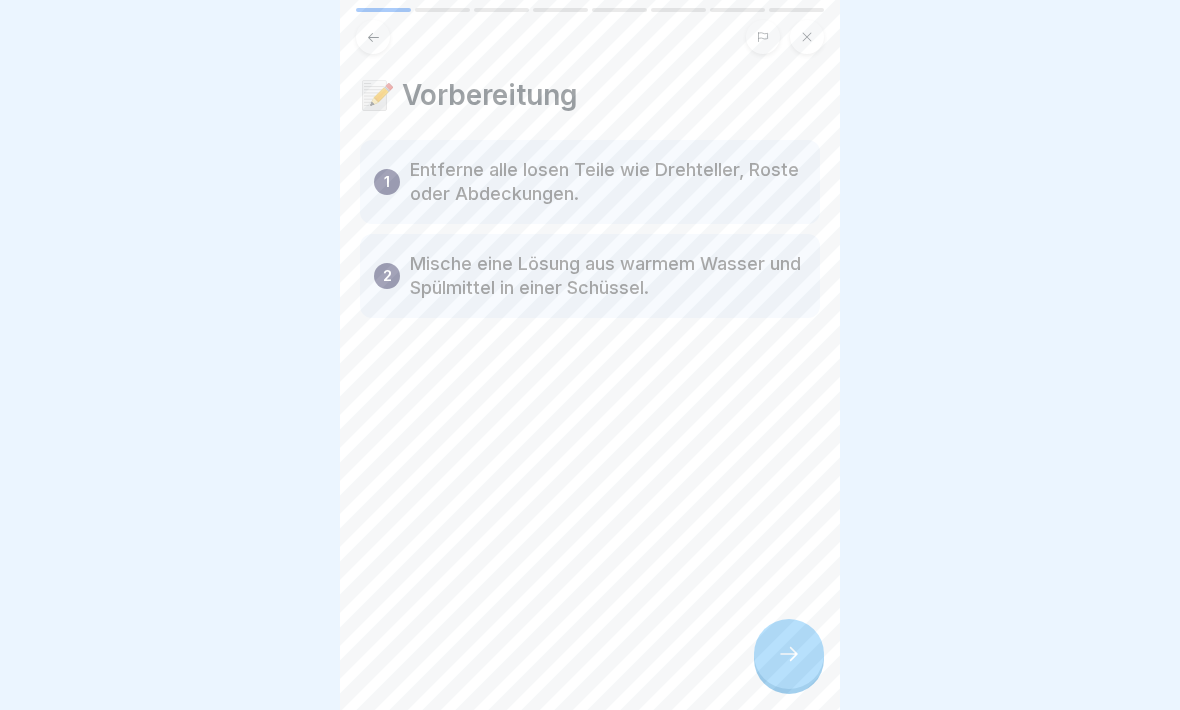 click 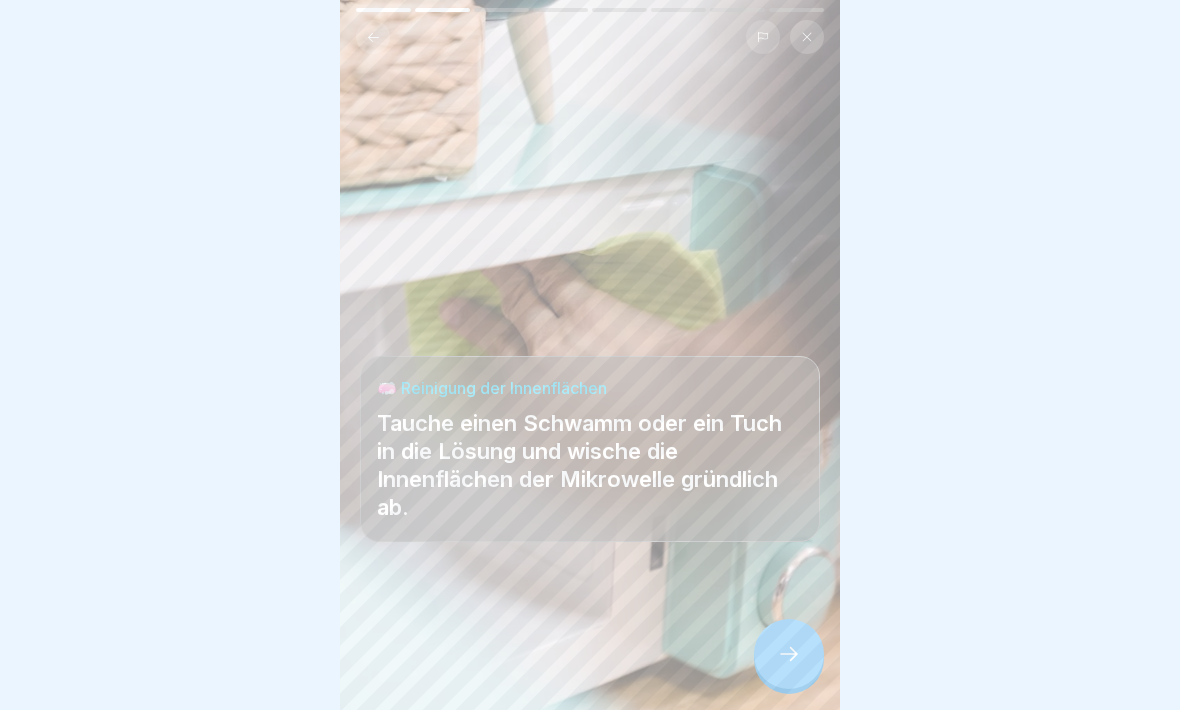 click 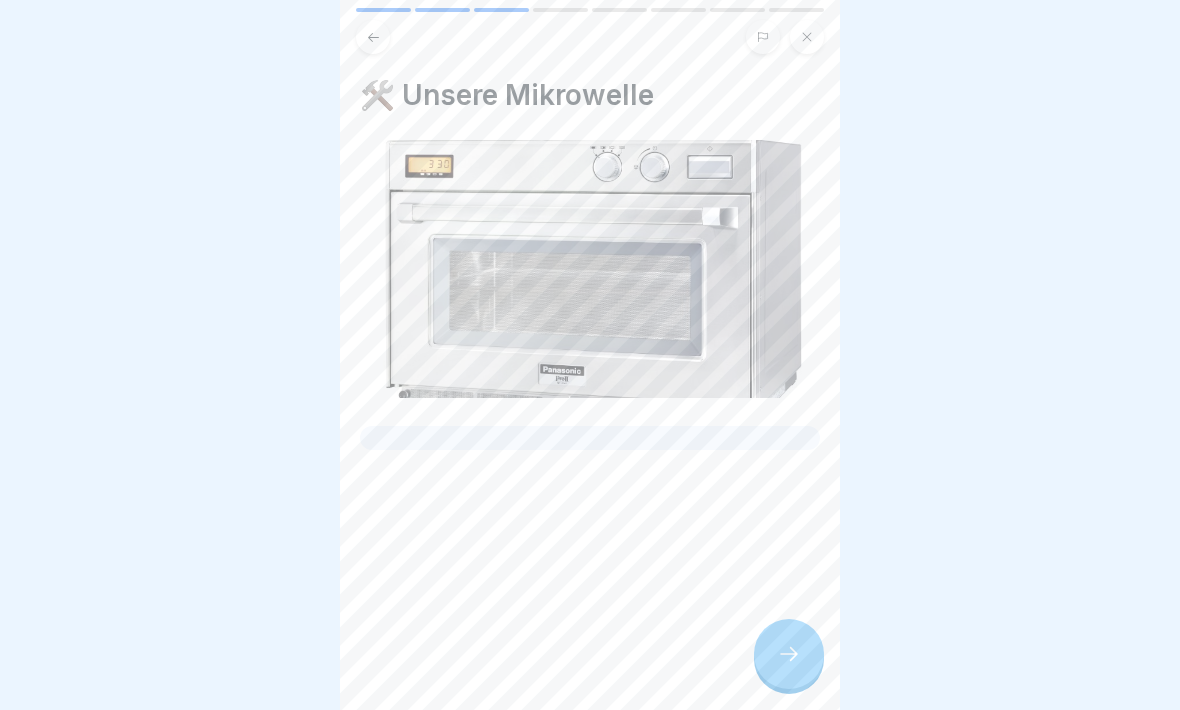click 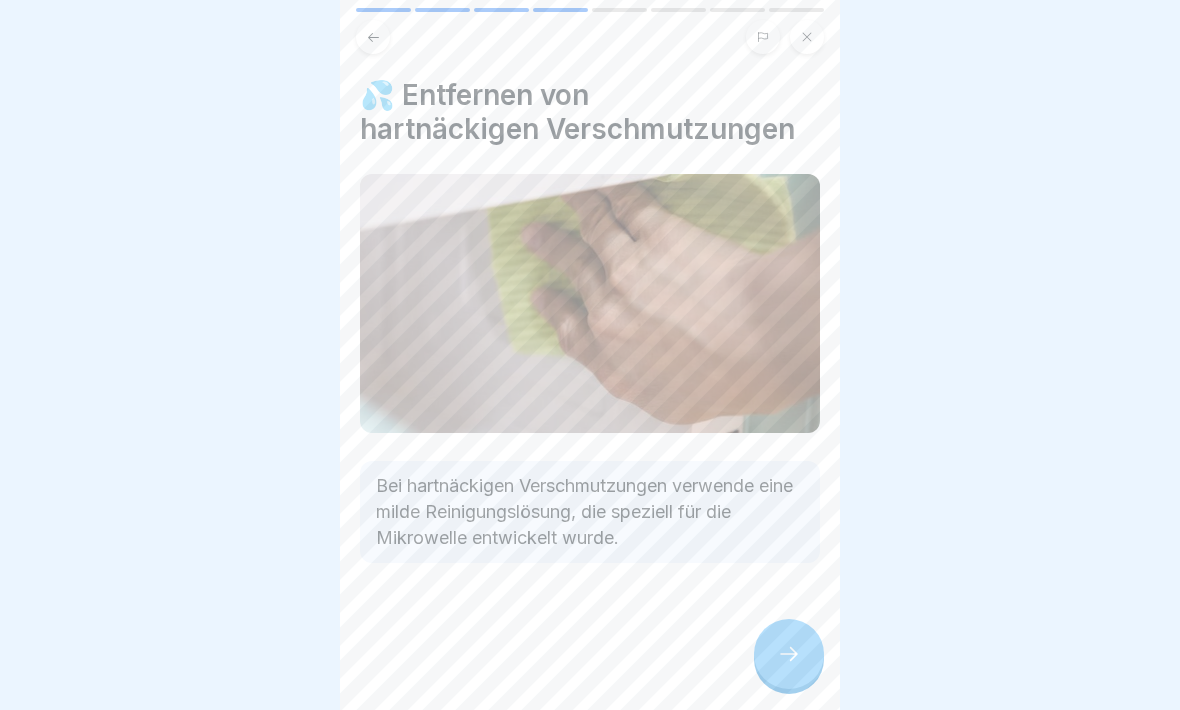 click 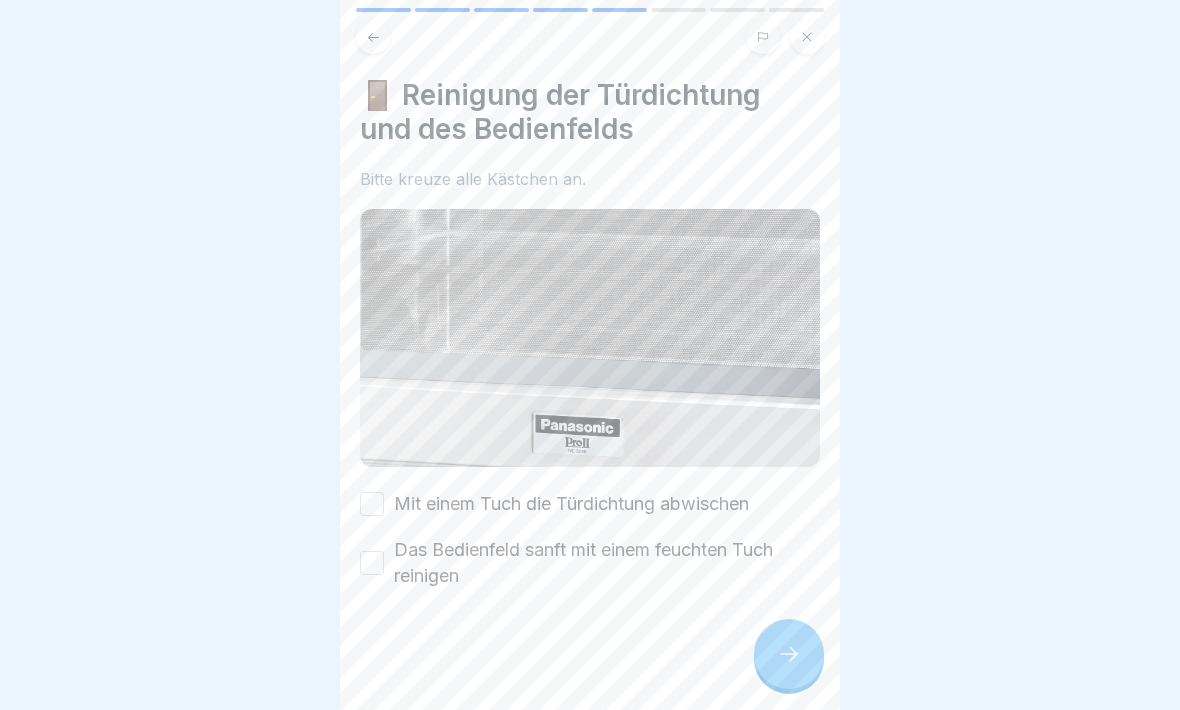 click on "Mit einem Tuch die Türdichtung abwischen" at bounding box center [372, 504] 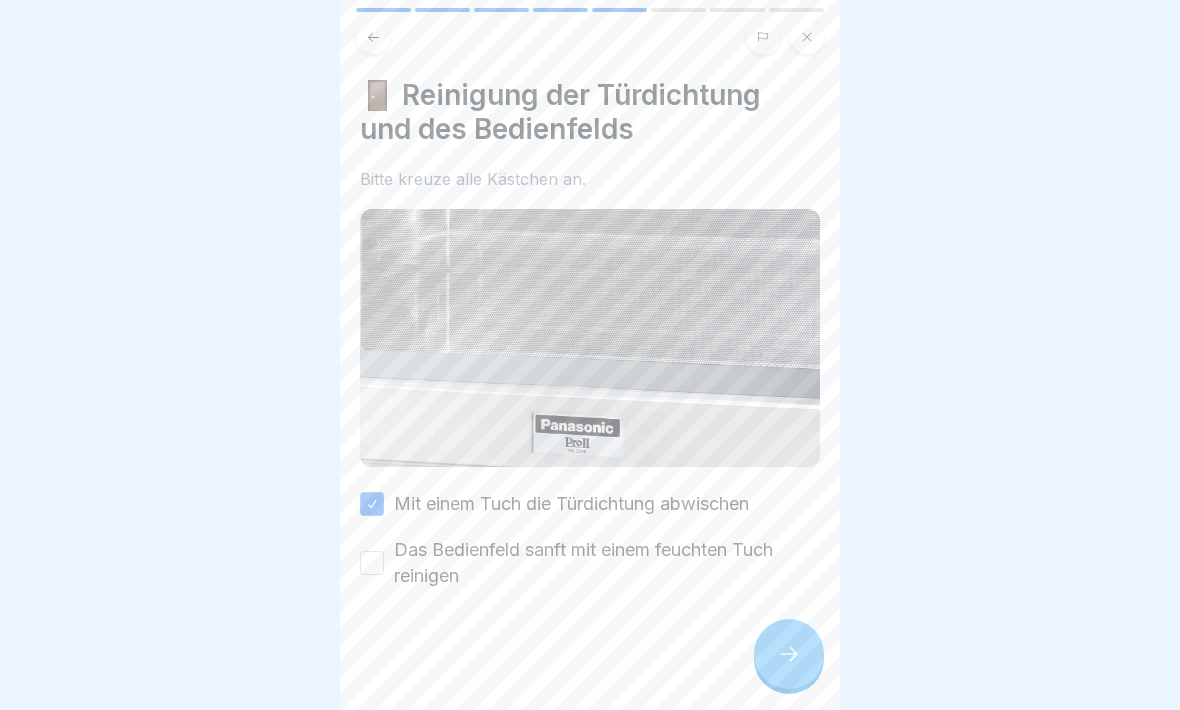 click on "Das Bedienfeld sanft mit einem feuchten Tuch reinigen" at bounding box center (372, 563) 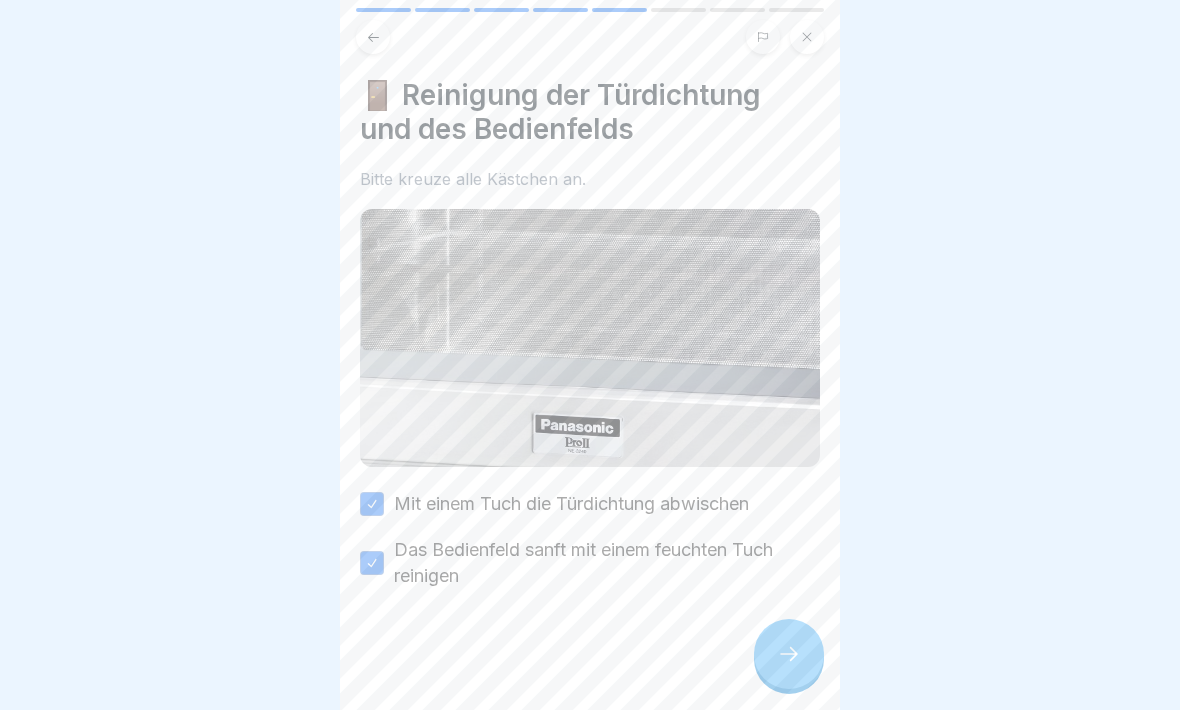 click 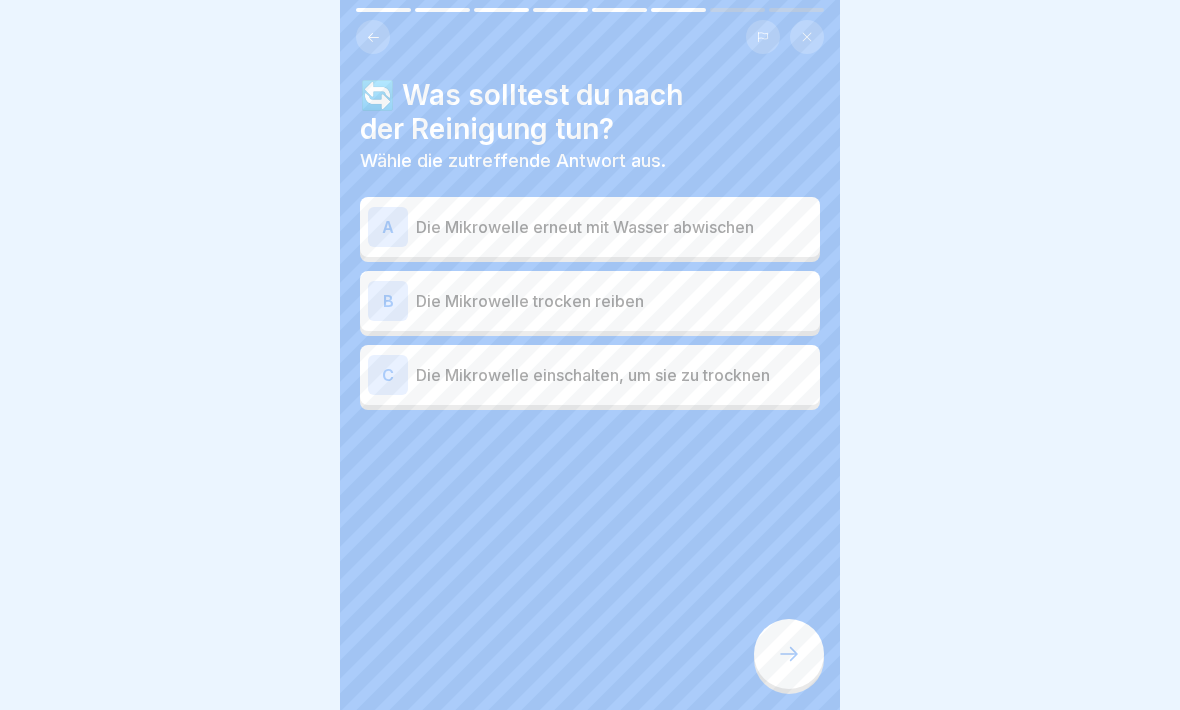 click on "A" at bounding box center (388, 227) 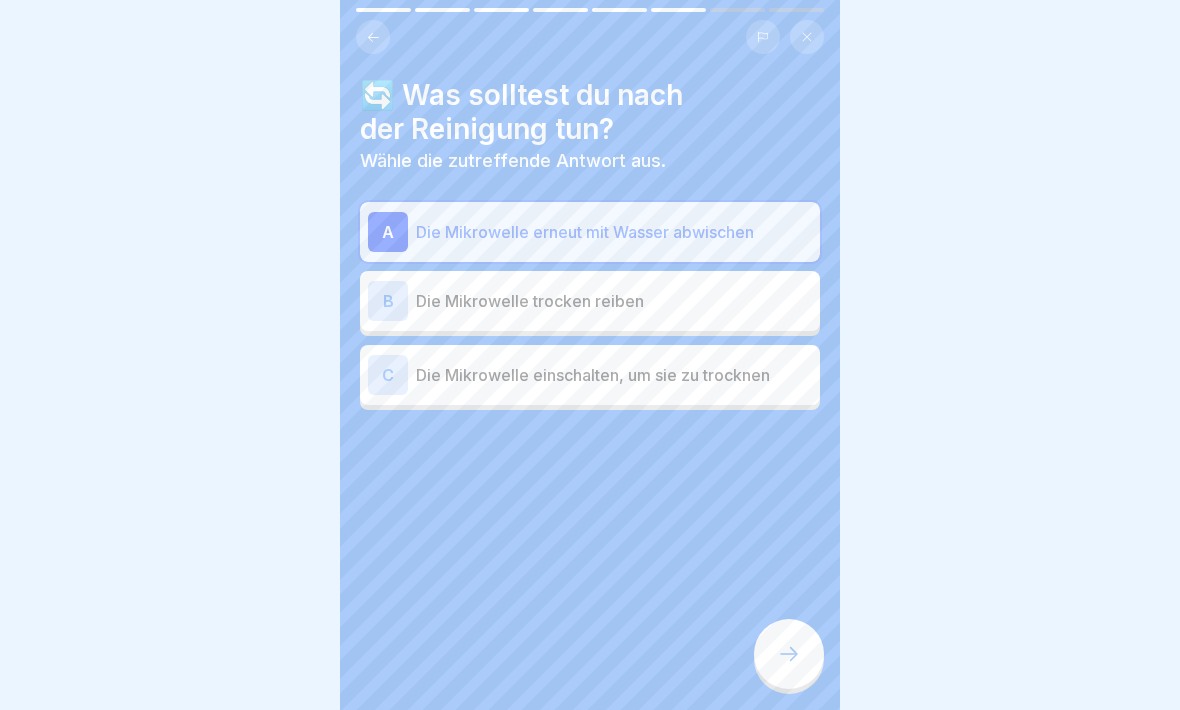 click 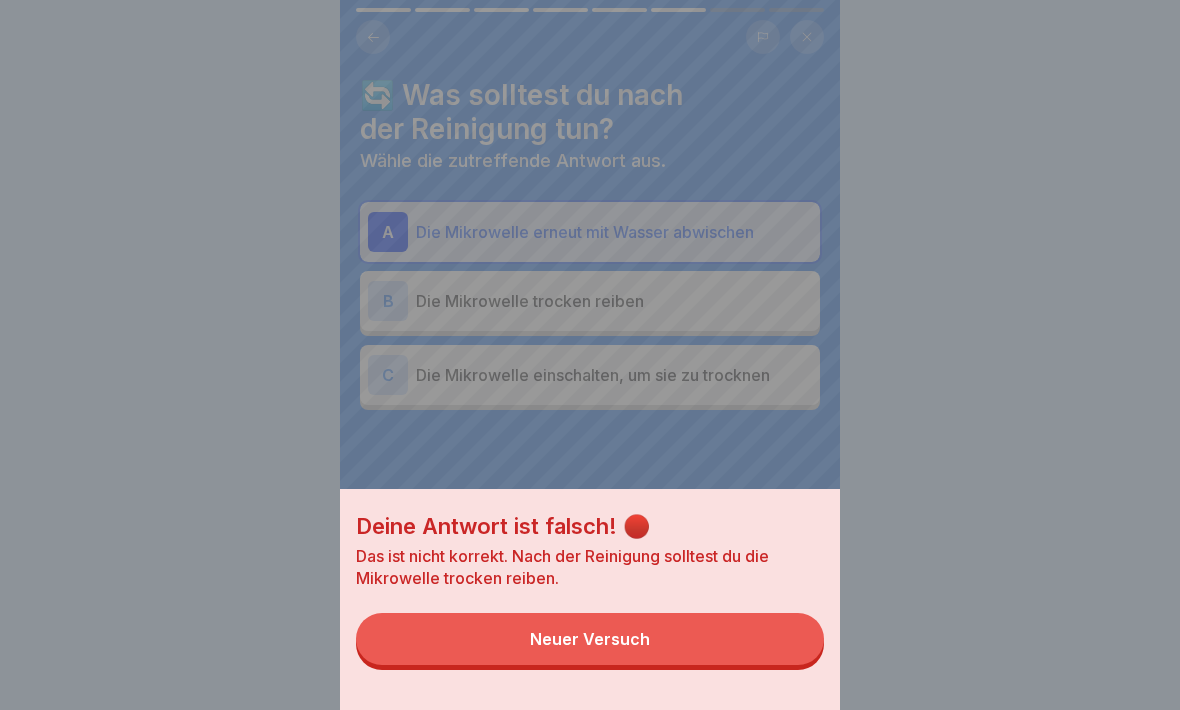click on "Neuer Versuch" at bounding box center (590, 639) 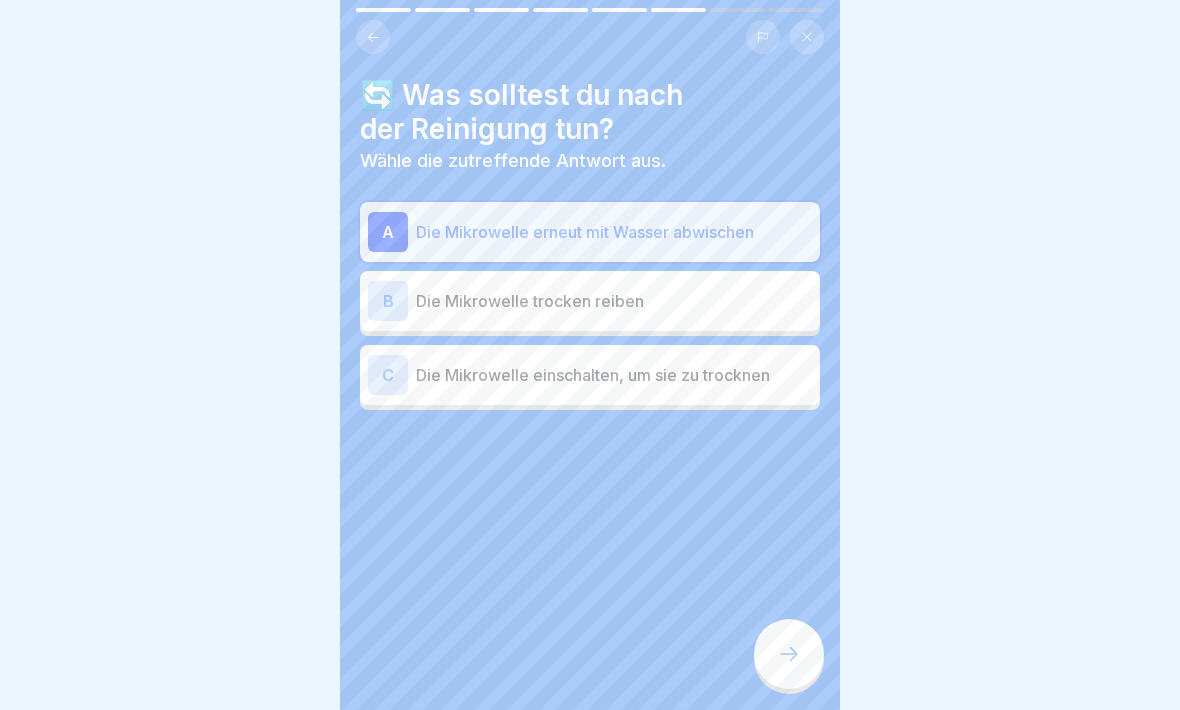 click on "C Die Mikrowelle einschalten, um sie zu trocknen" at bounding box center [590, 375] 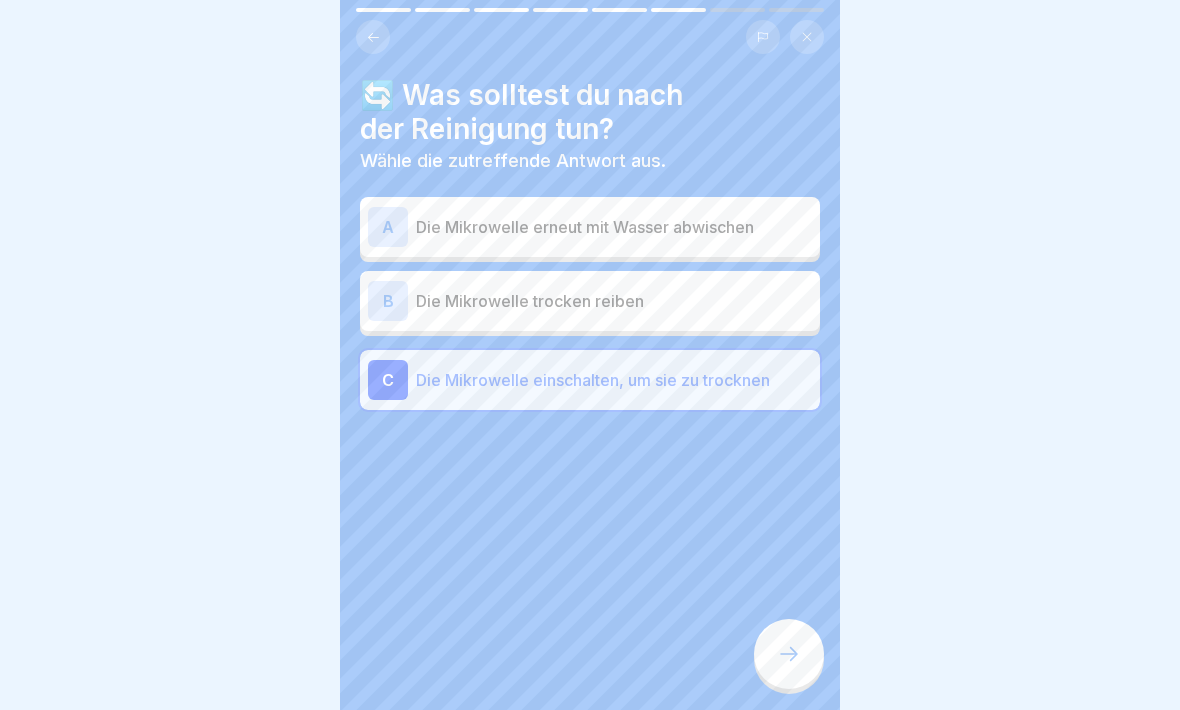 click 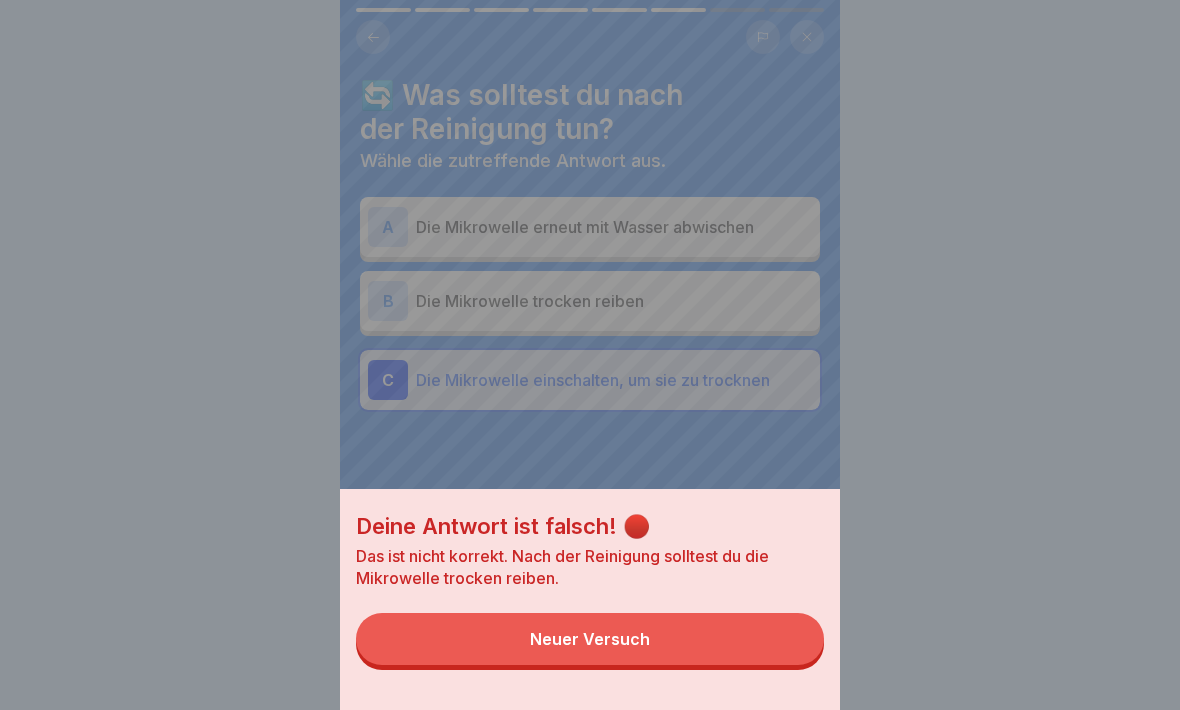 click on "Neuer Versuch" at bounding box center (590, 639) 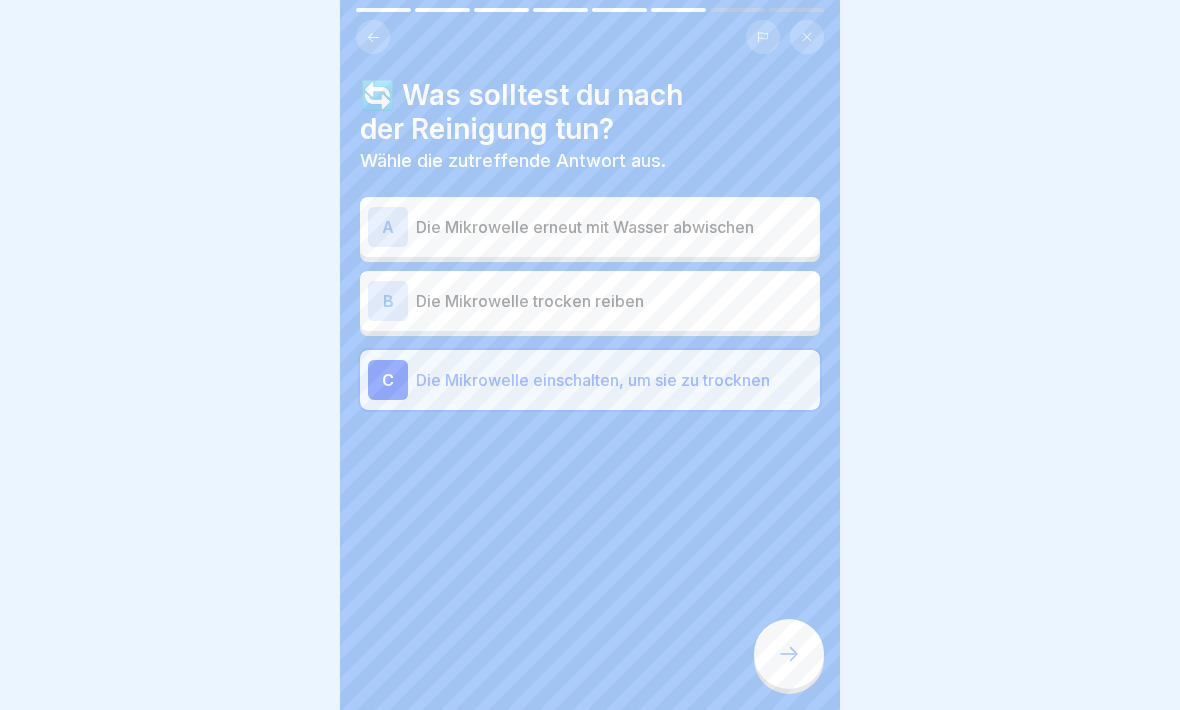 click on "B" at bounding box center (388, 301) 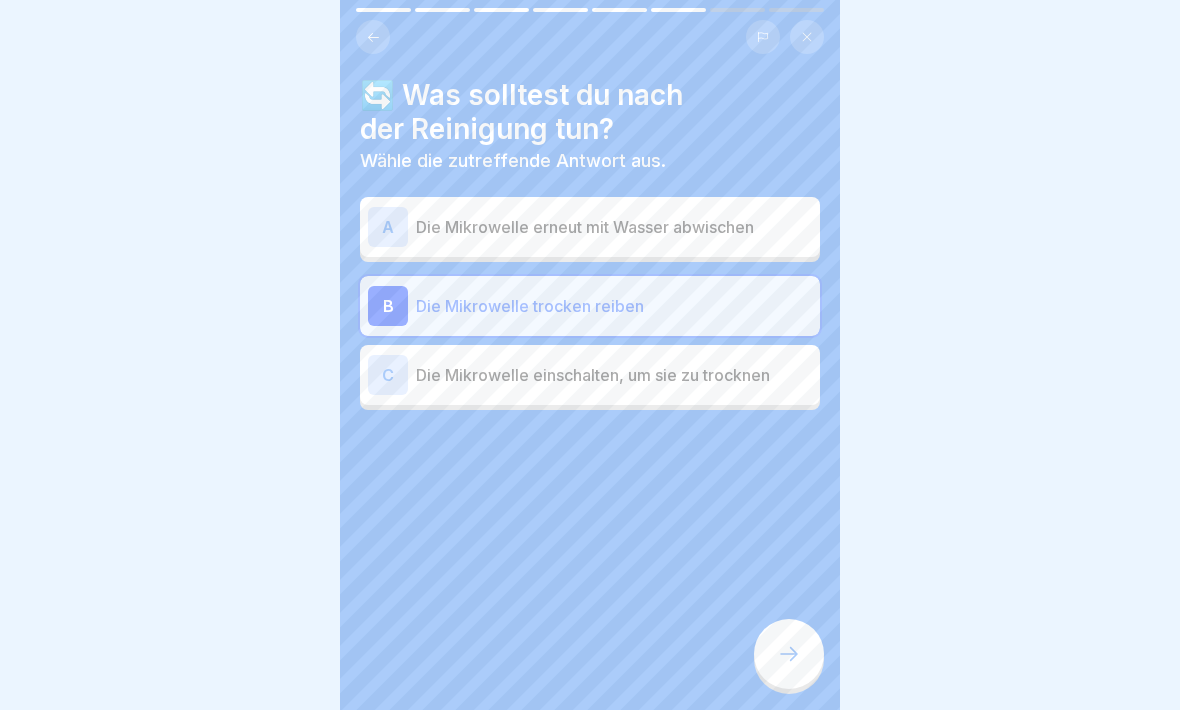 click 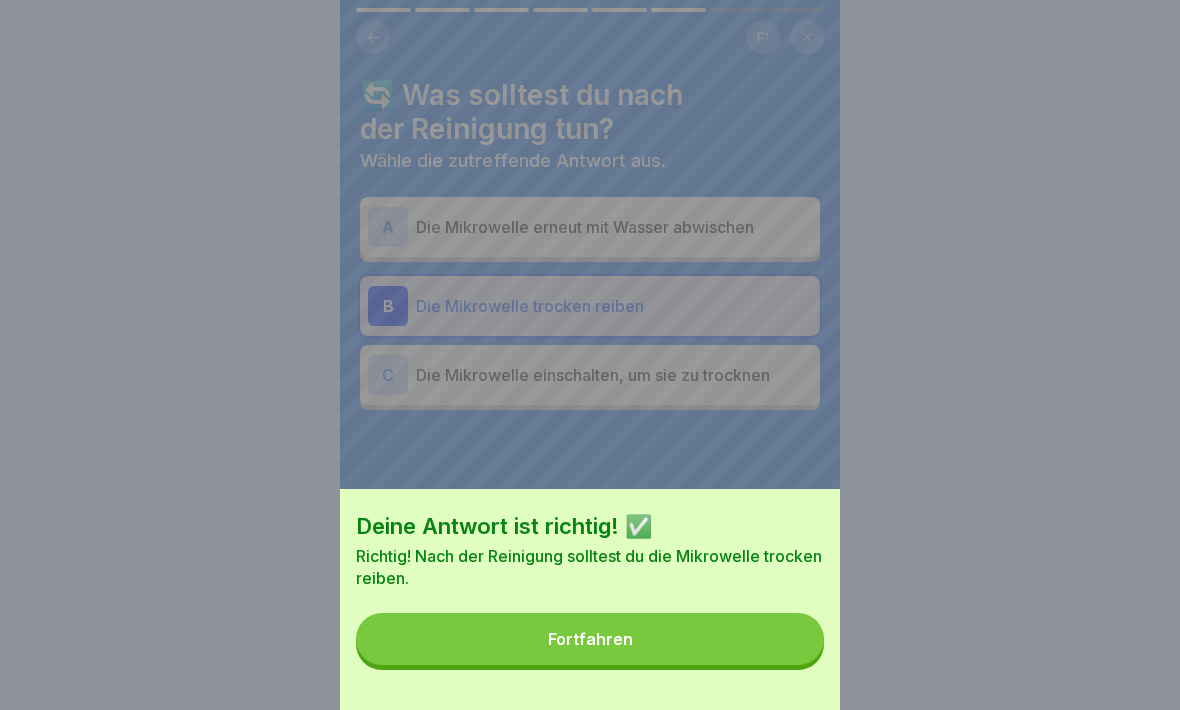 click on "Fortfahren" at bounding box center (590, 639) 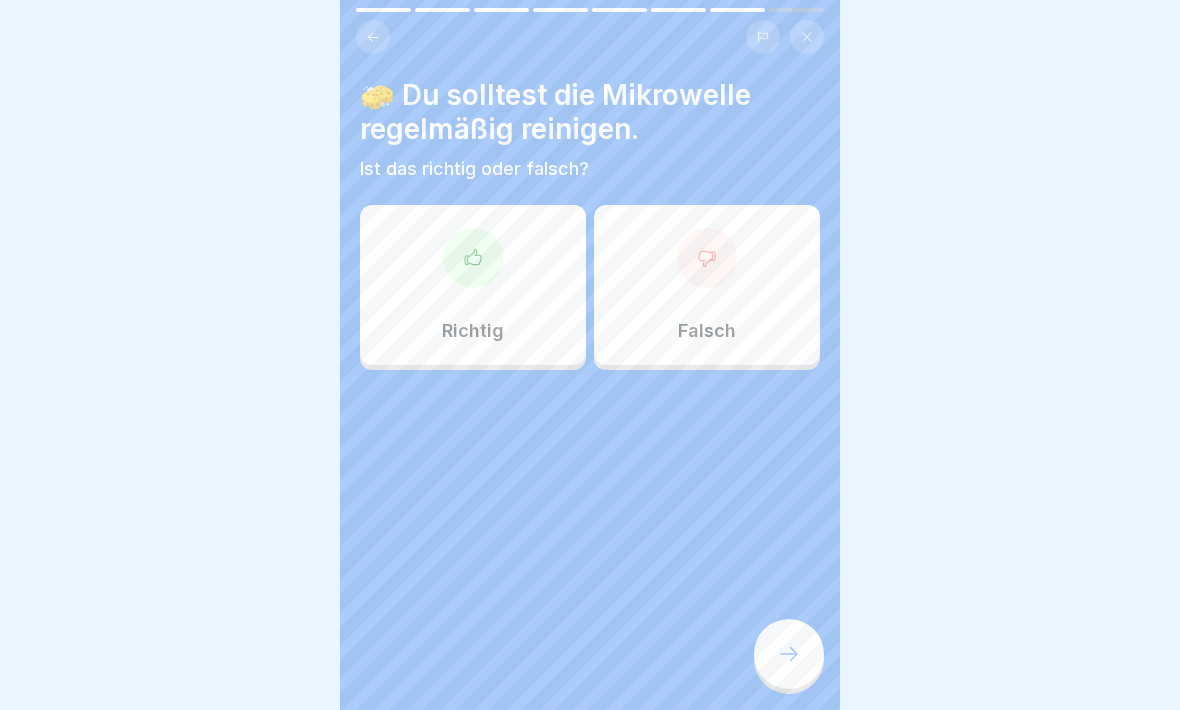 click at bounding box center (473, 258) 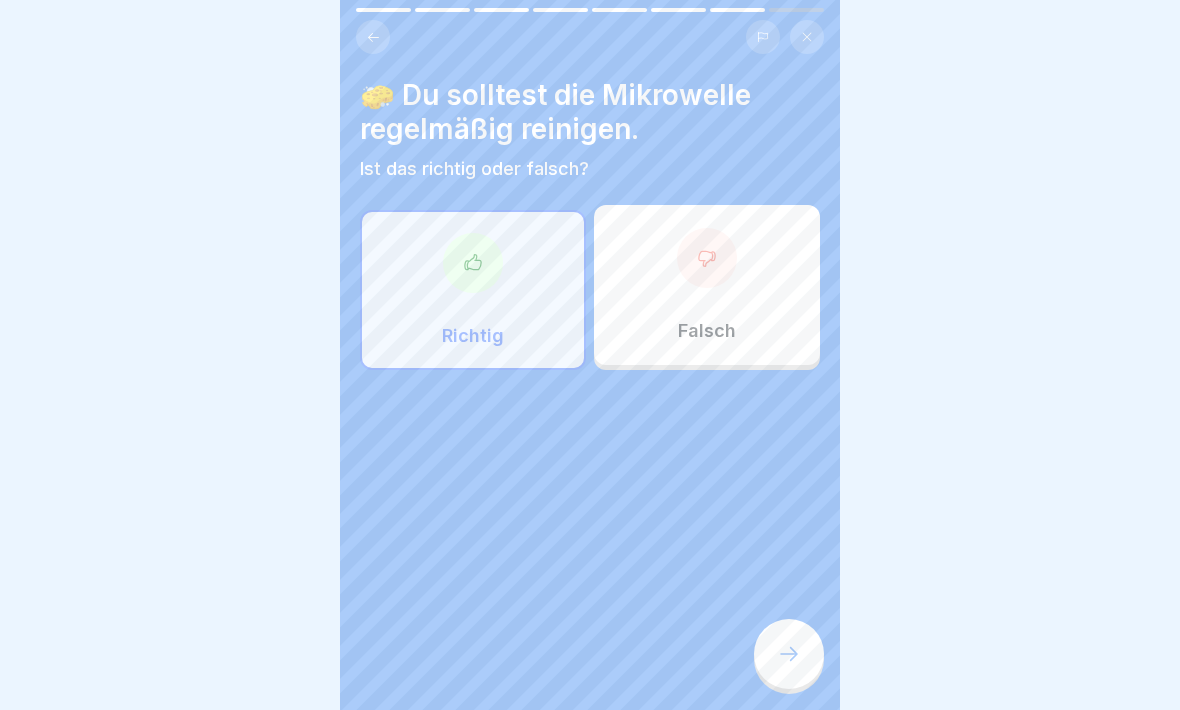 click 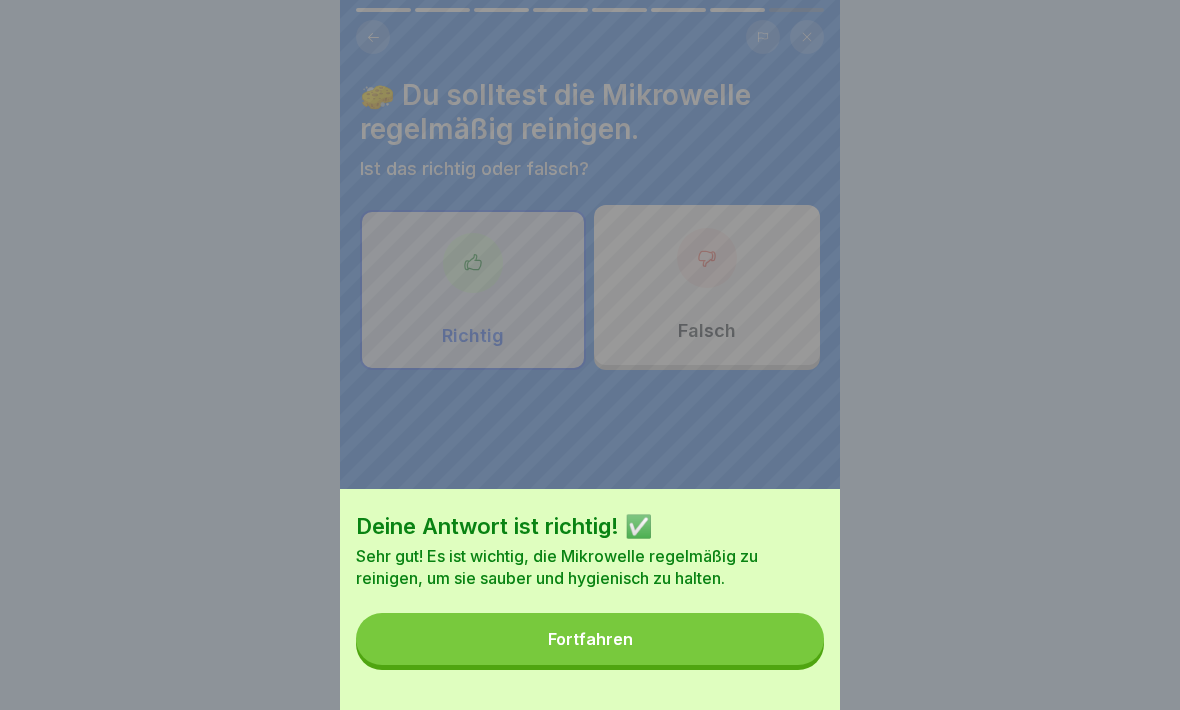 click on "Fortfahren" at bounding box center (590, 639) 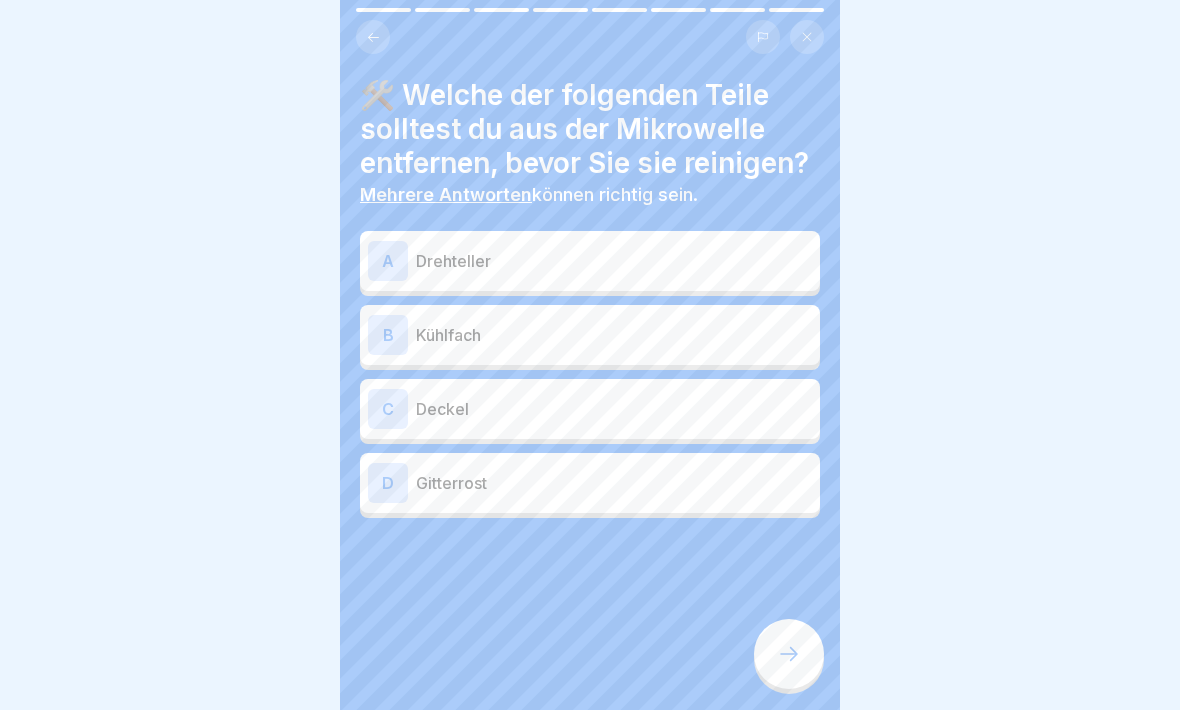 click on "C" at bounding box center [388, 409] 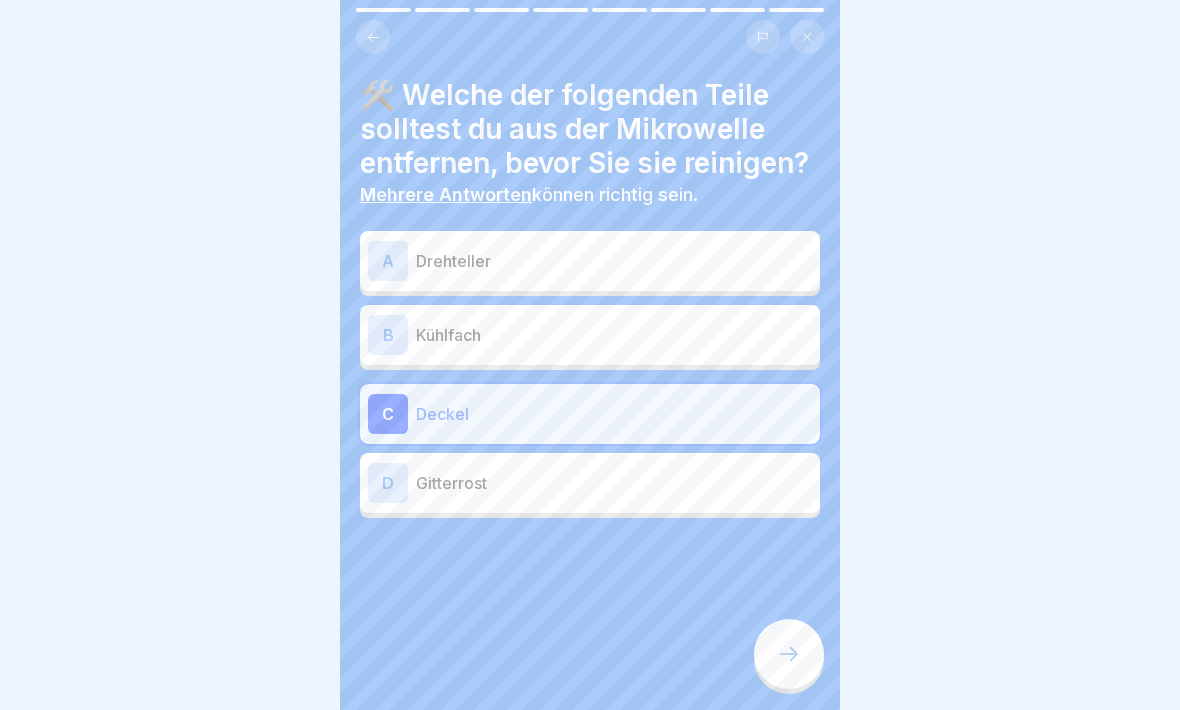click at bounding box center [789, 654] 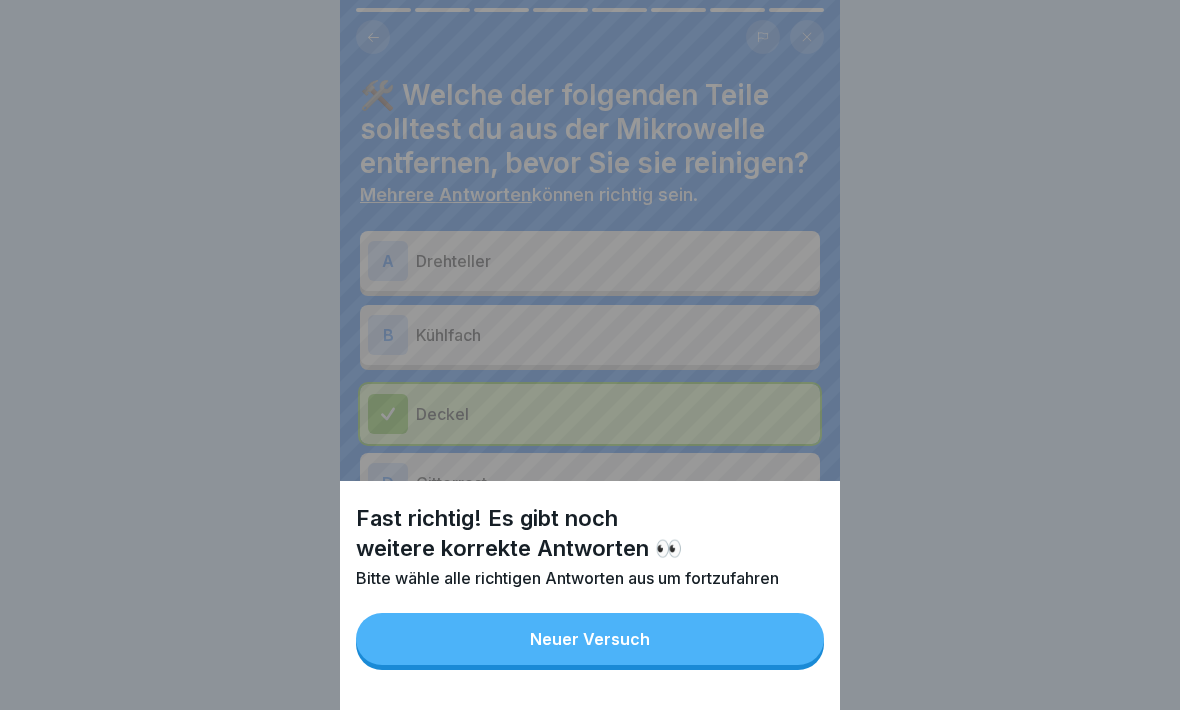 click on "Neuer Versuch" at bounding box center (590, 639) 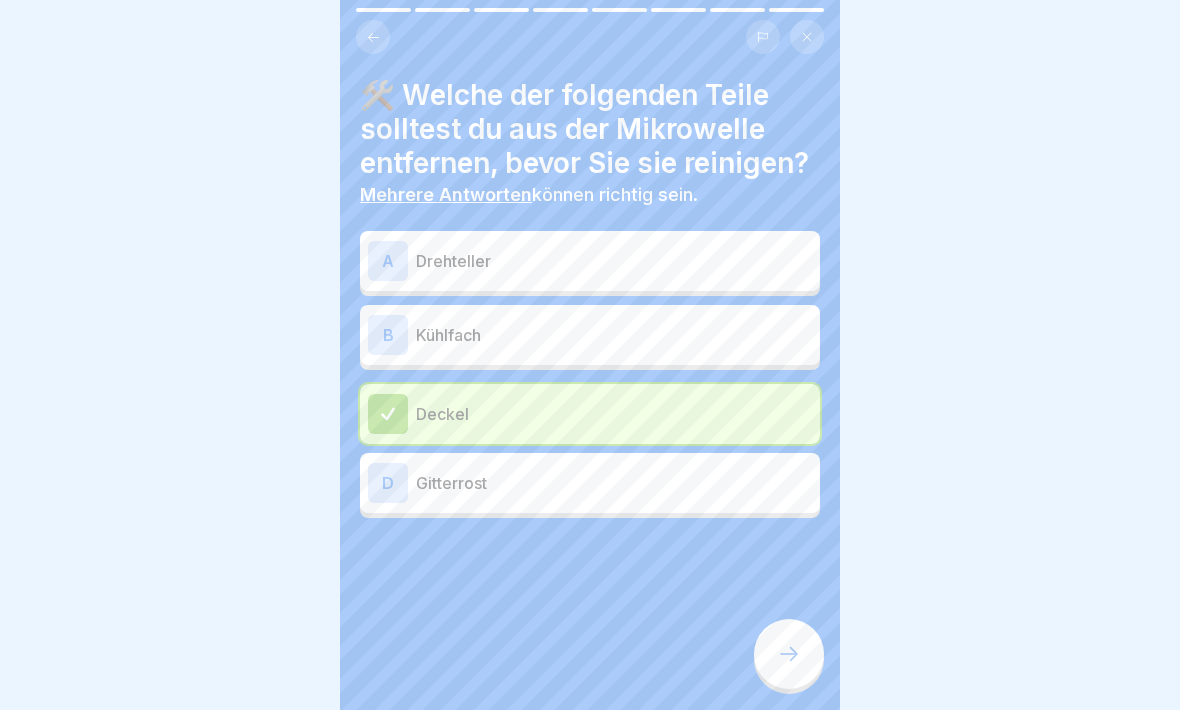 click on "D" at bounding box center (388, 483) 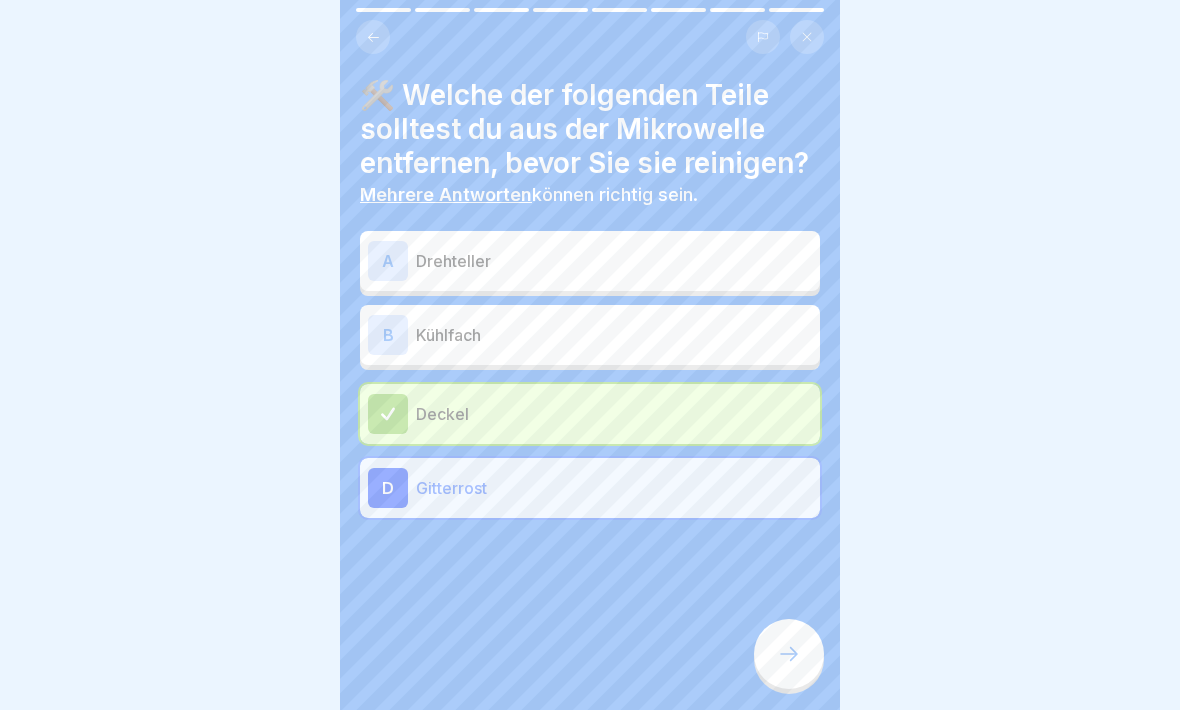 click 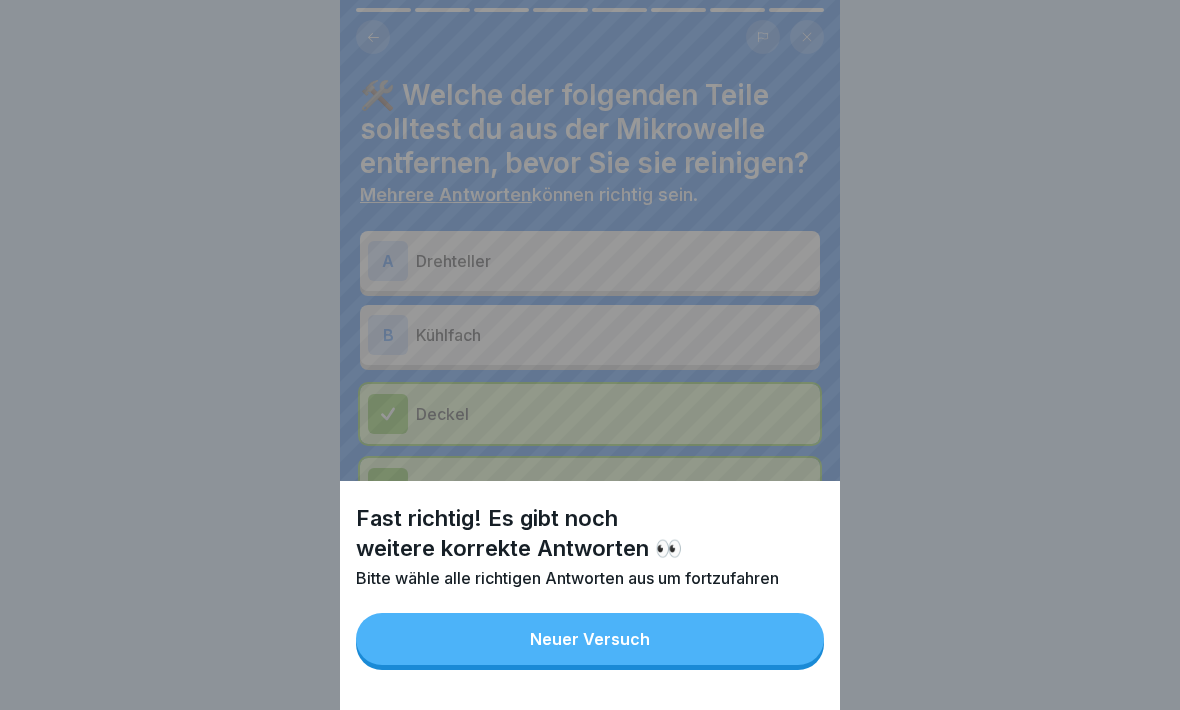 click on "Neuer Versuch" at bounding box center (590, 639) 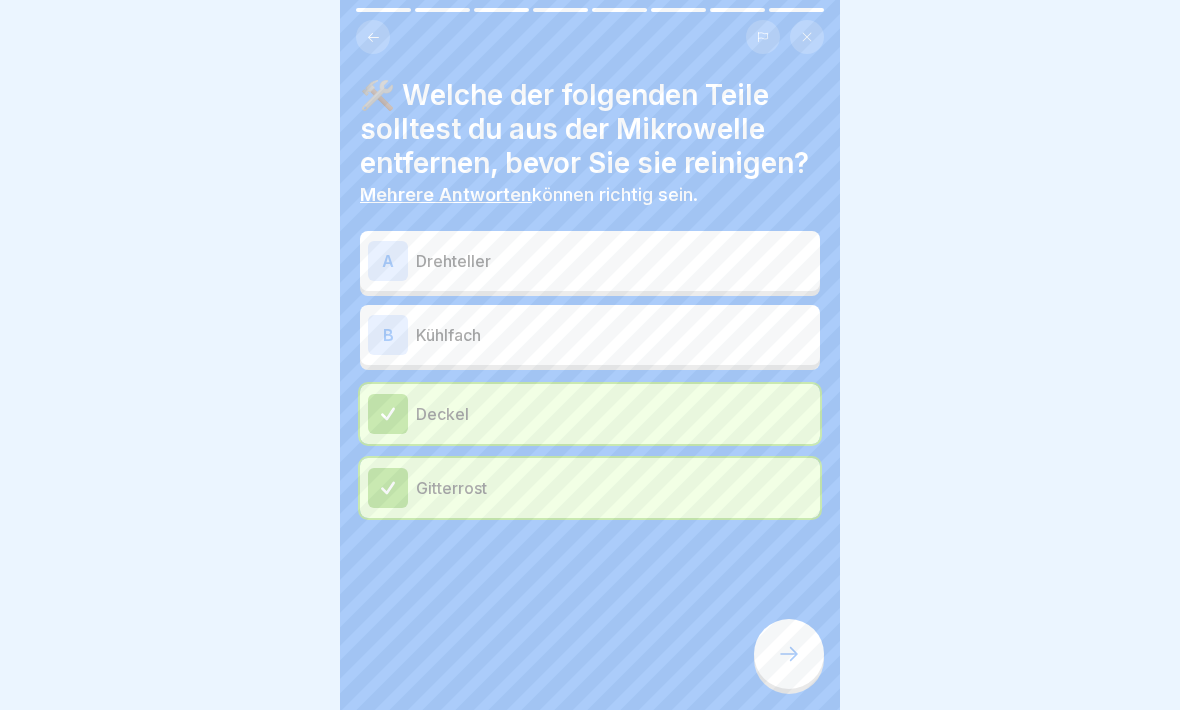 click on "B" at bounding box center (388, 335) 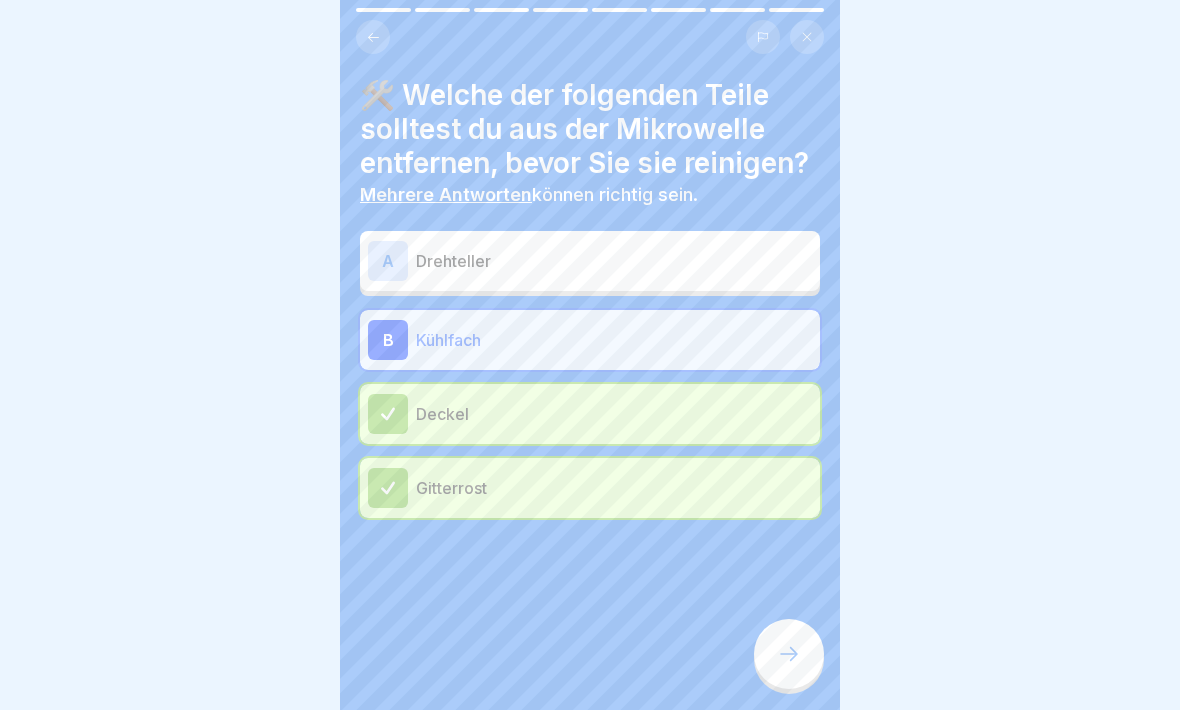 click on "A" at bounding box center (388, 261) 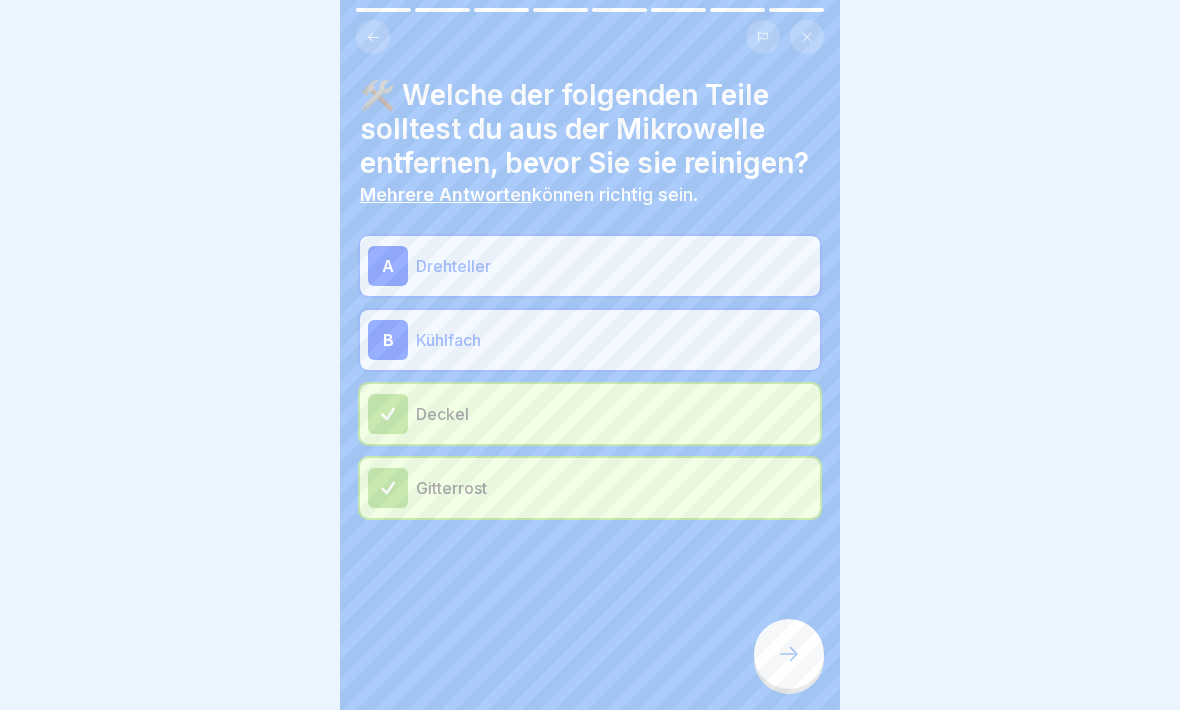 click 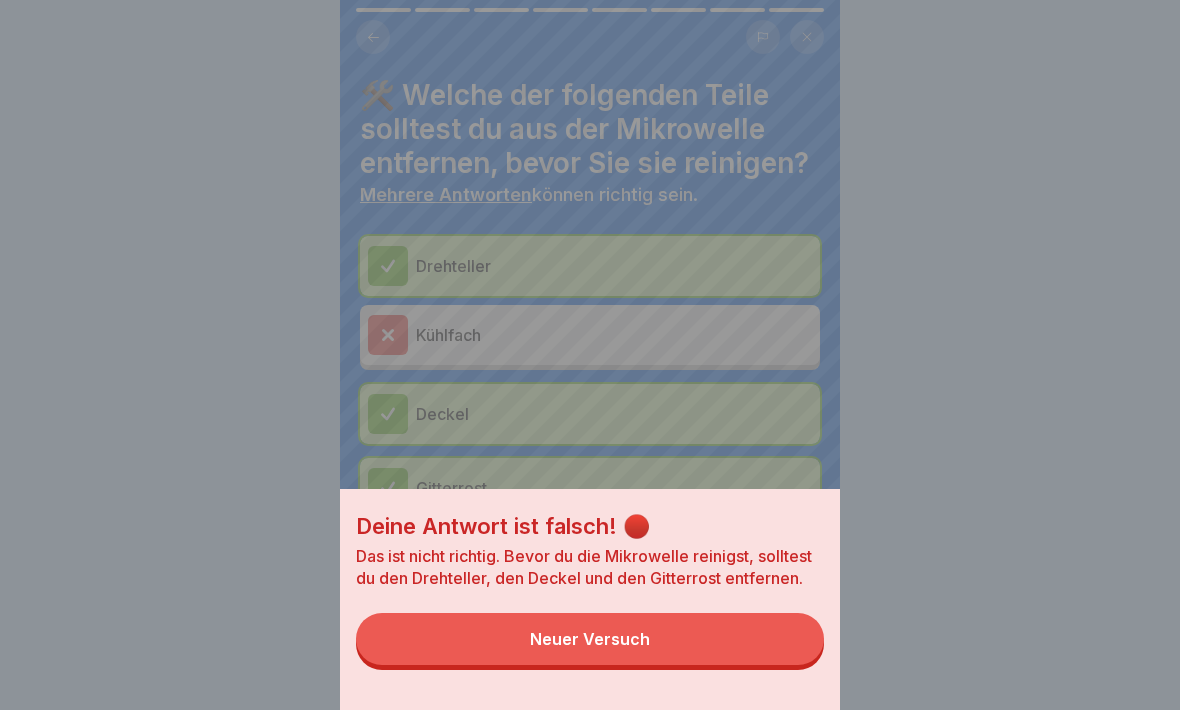 click on "Neuer Versuch" at bounding box center [590, 639] 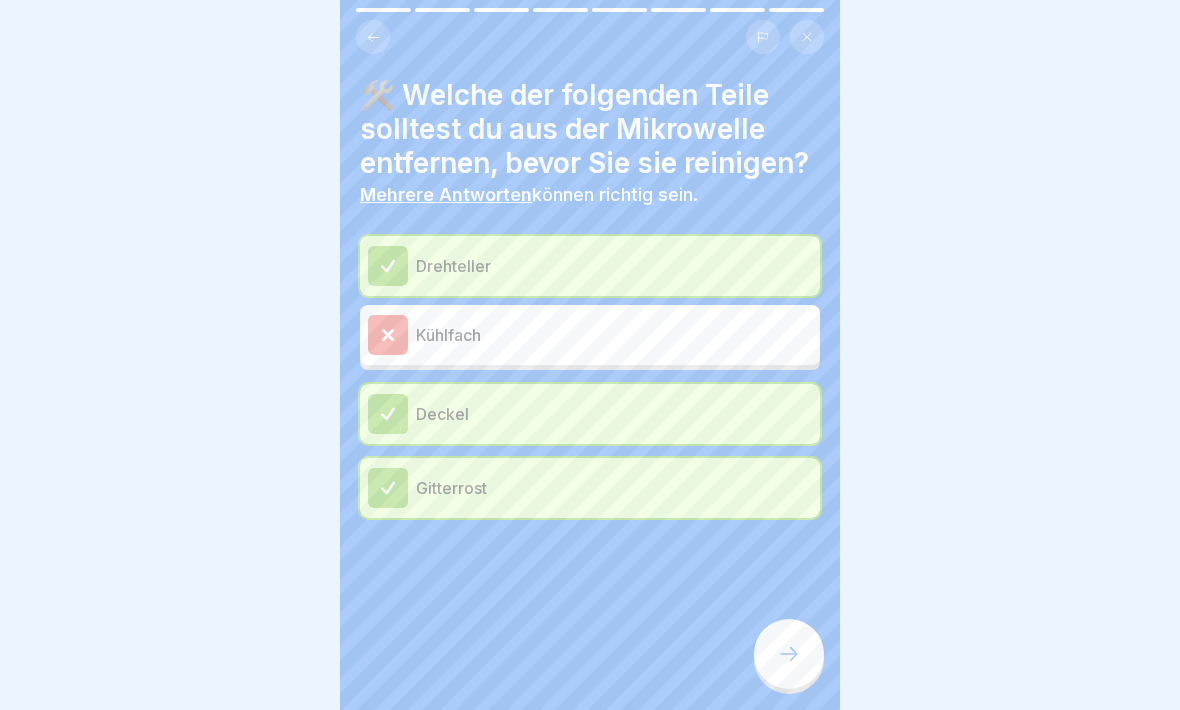 click 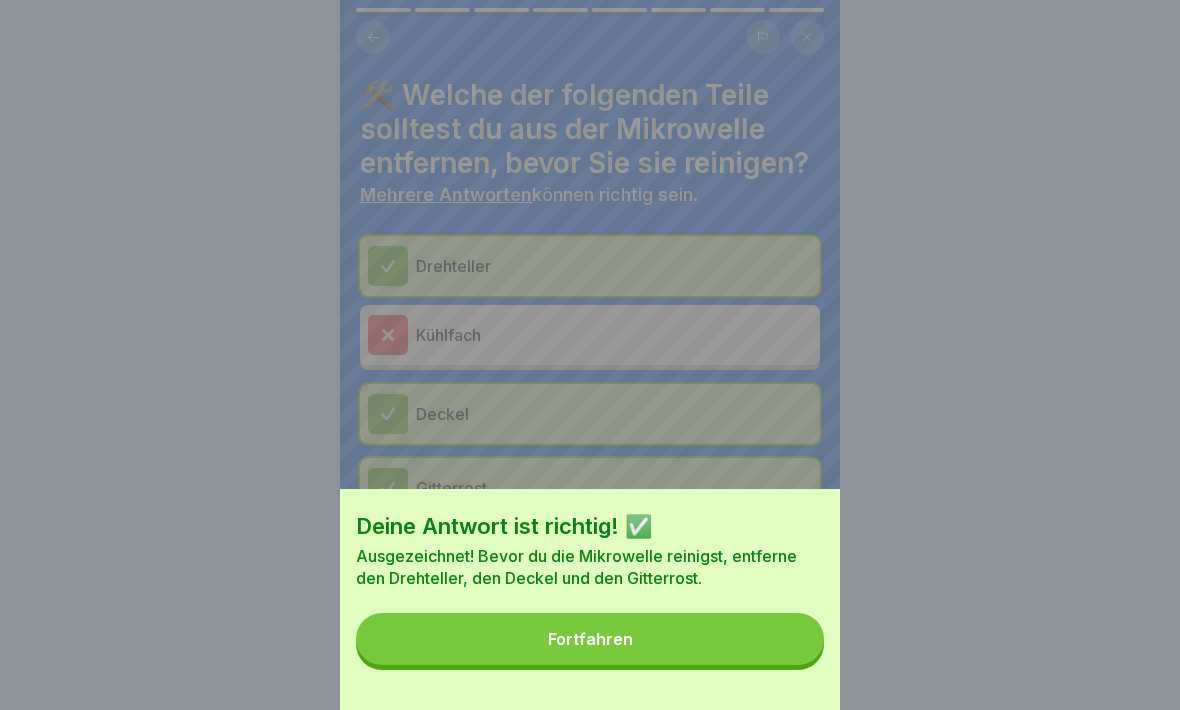 click on "Fortfahren" at bounding box center (590, 639) 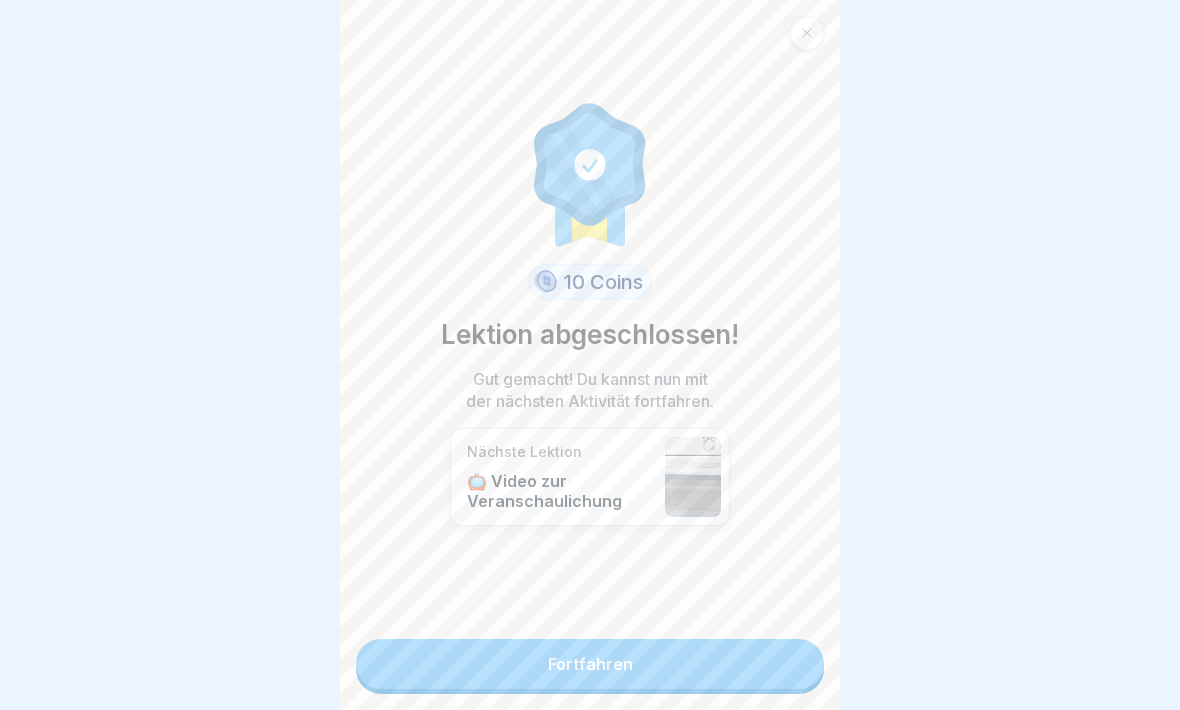 click on "Fortfahren" at bounding box center [590, 664] 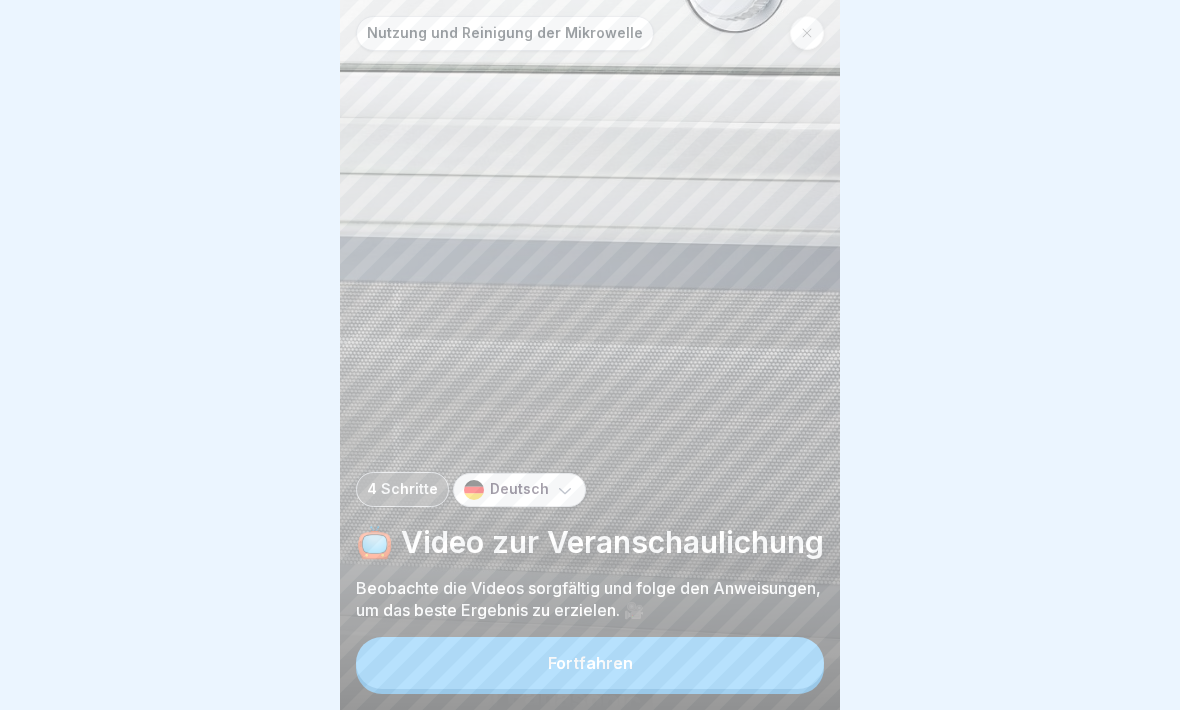 click on "Fortfahren" at bounding box center [590, 663] 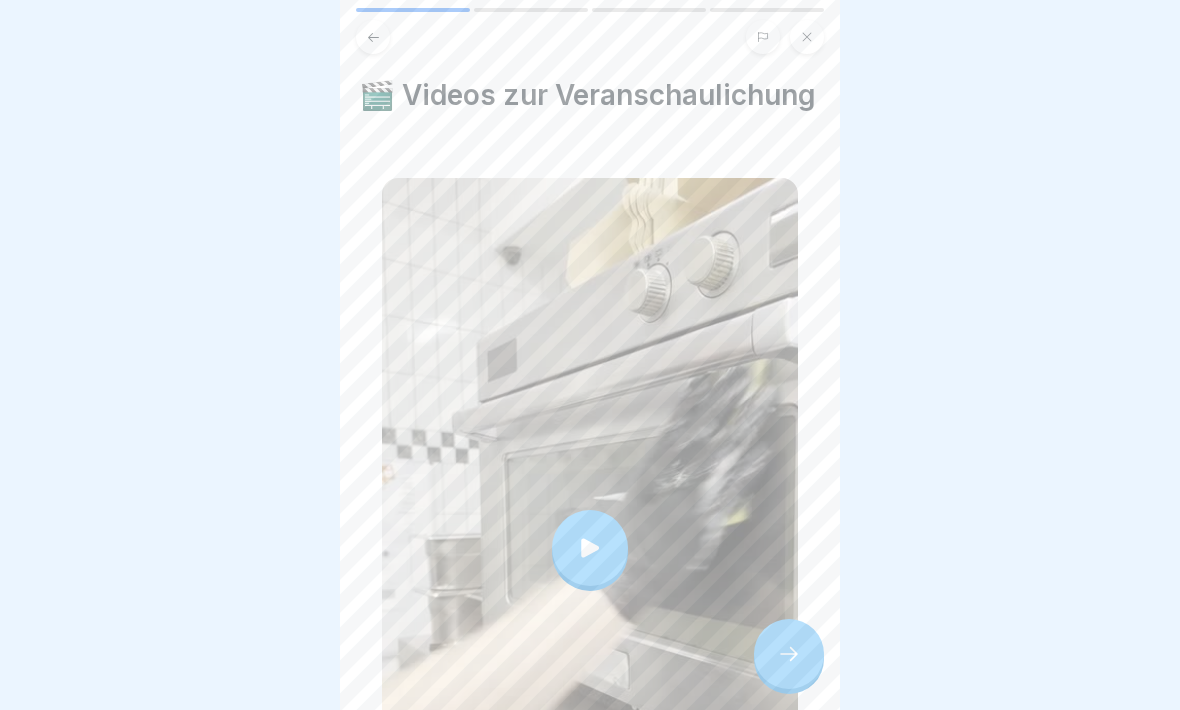click at bounding box center (590, 548) 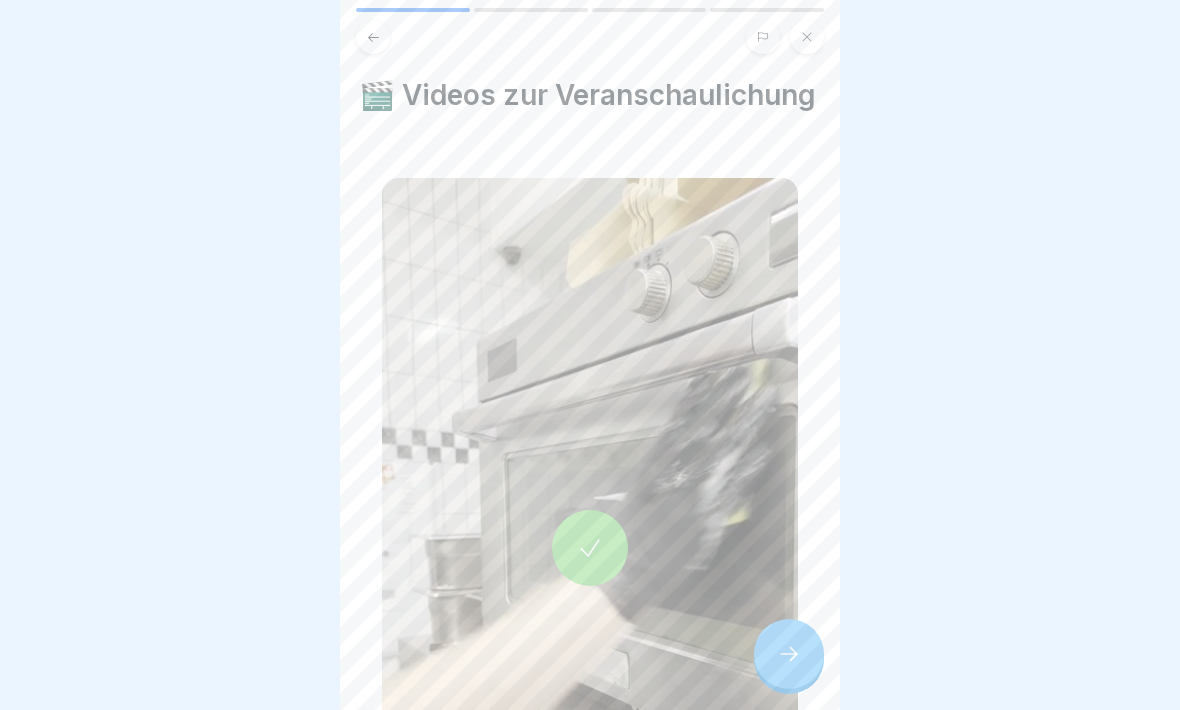 click 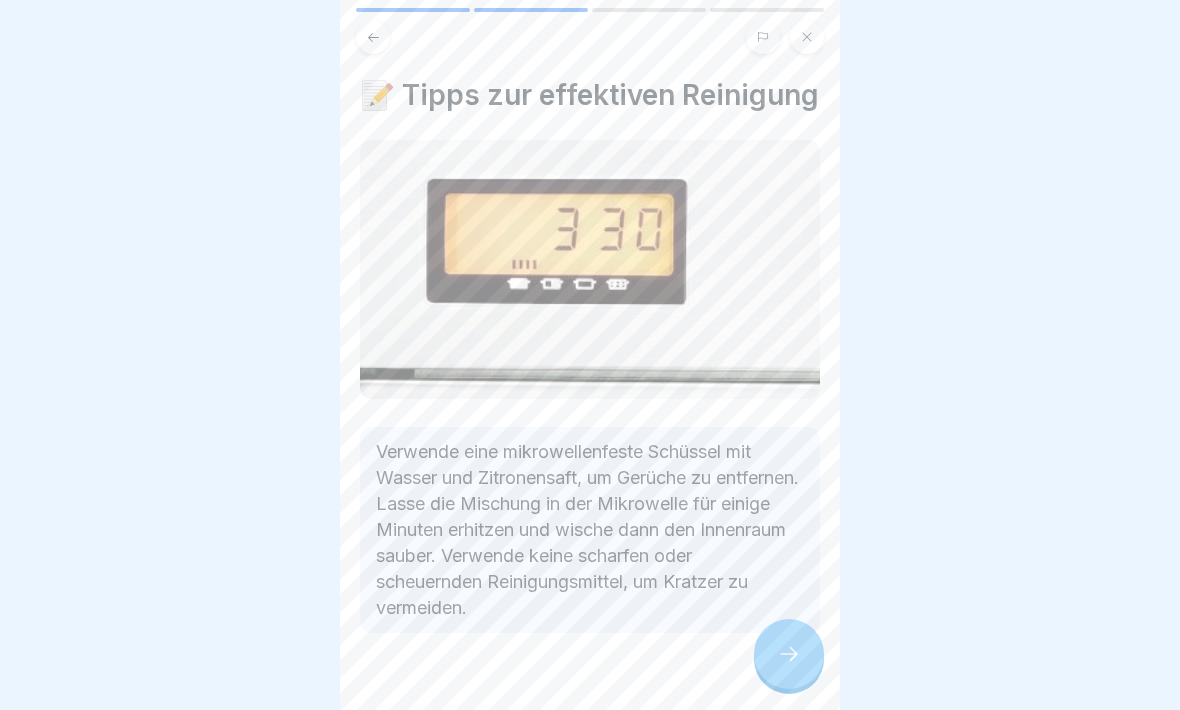 click 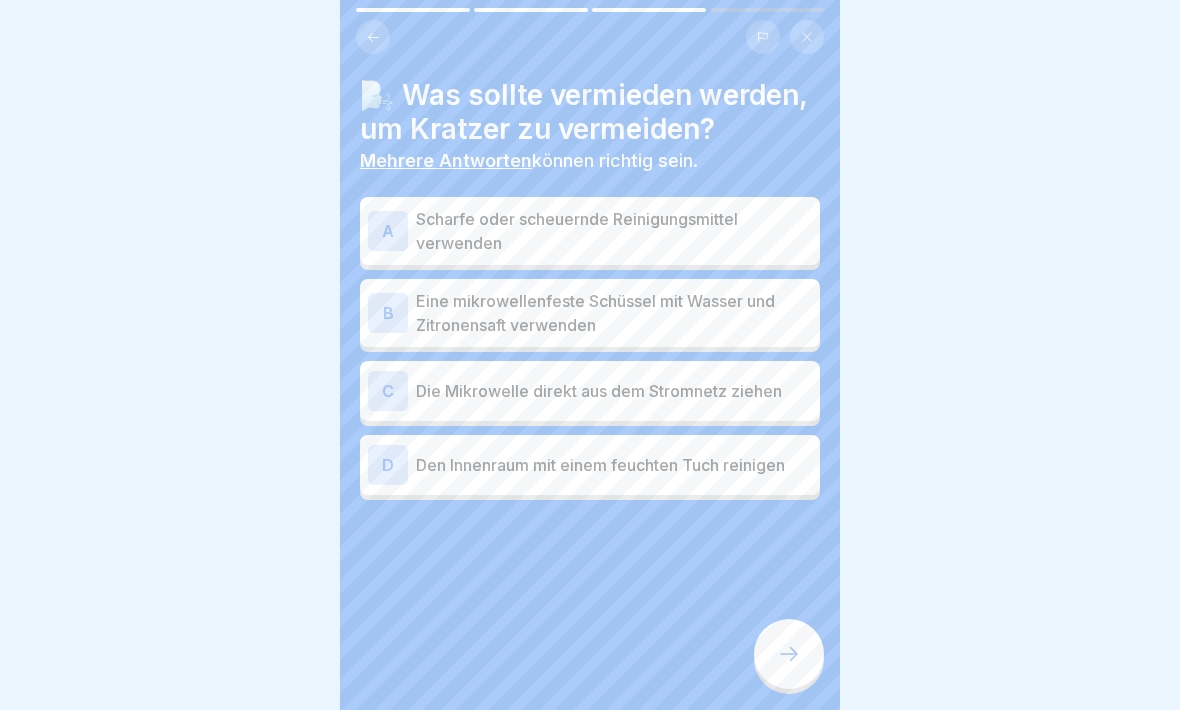 click on "B" at bounding box center [388, 313] 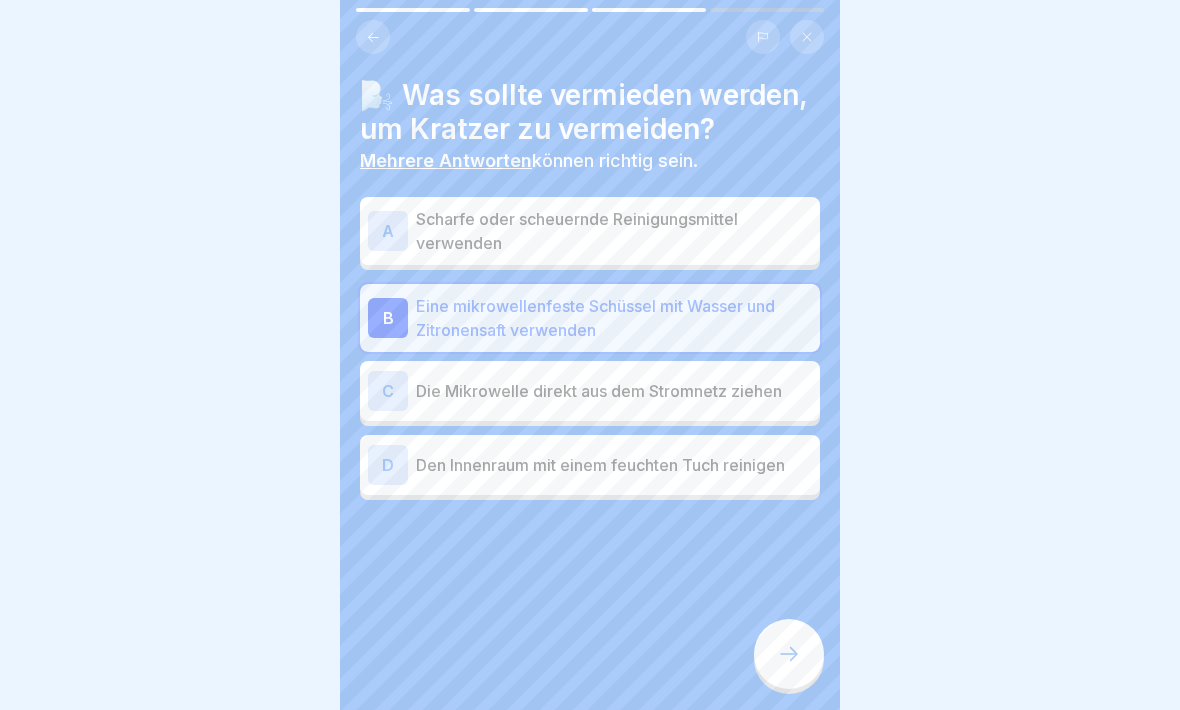 click on "A" at bounding box center [388, 231] 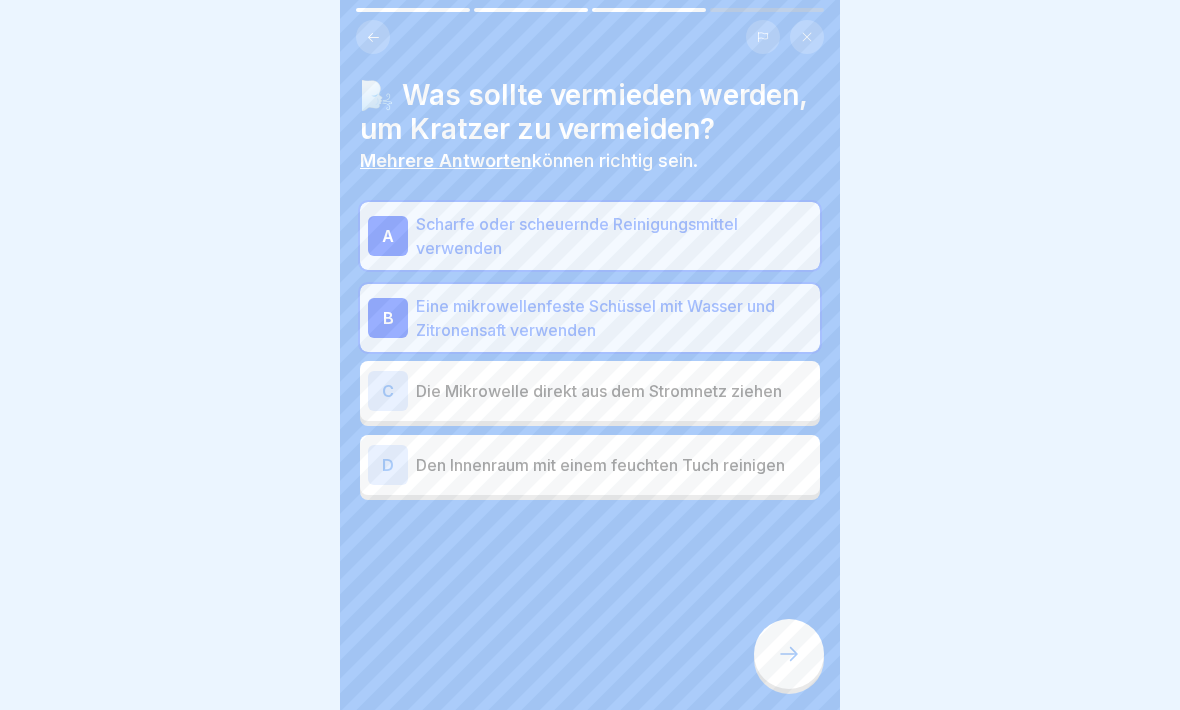 click 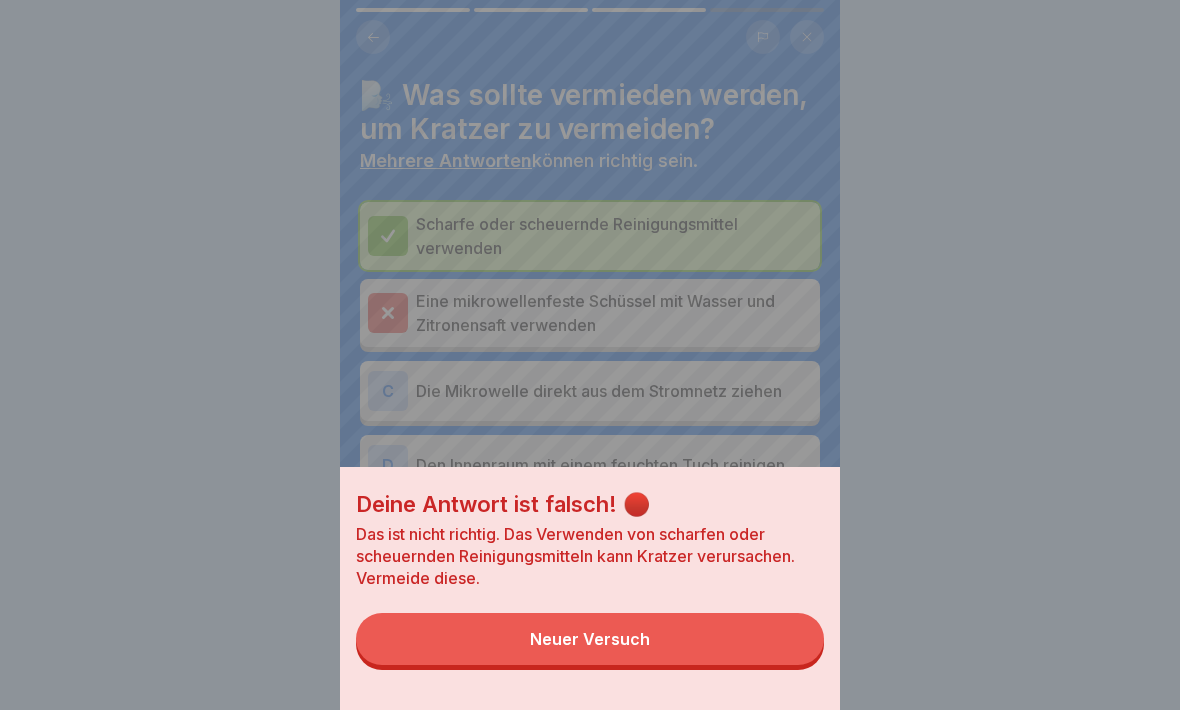 click on "Neuer Versuch" at bounding box center [590, 639] 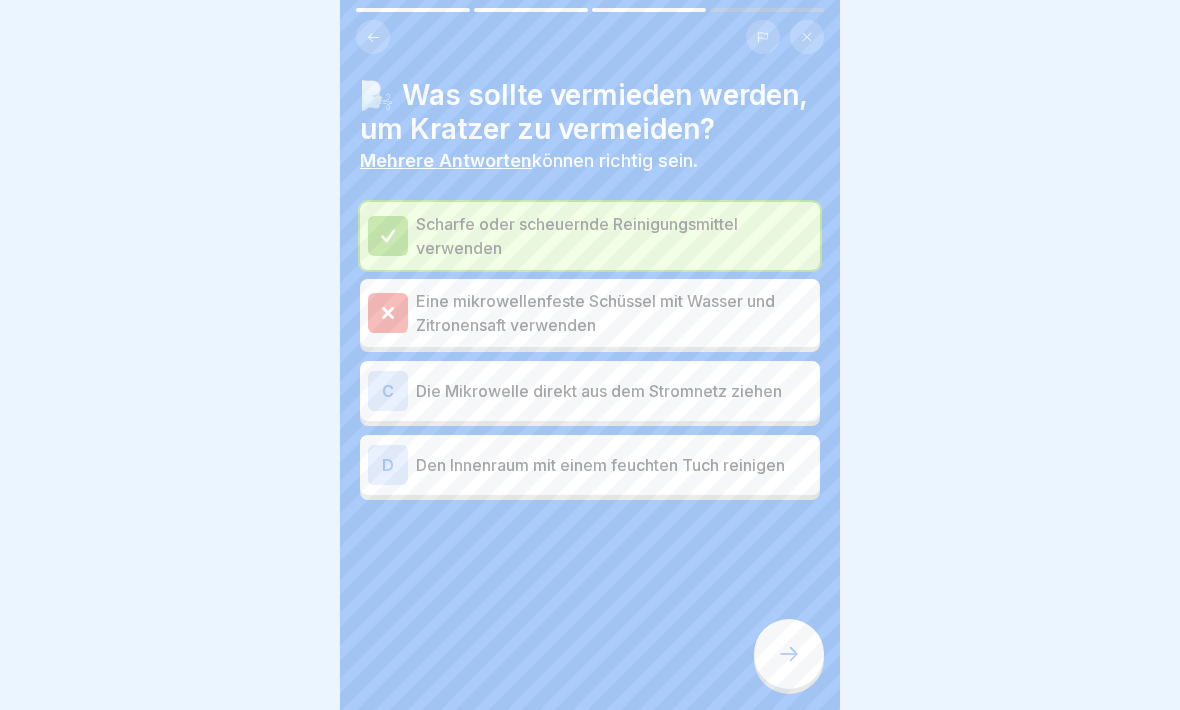 click 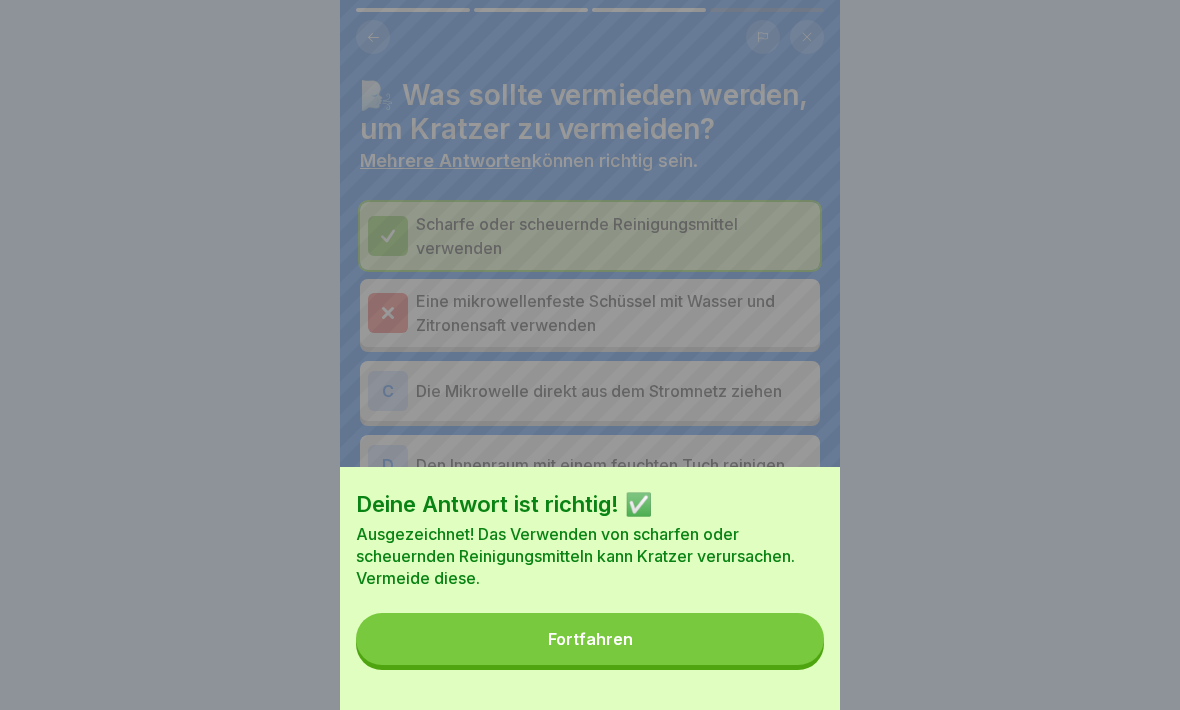 click on "Fortfahren" at bounding box center (590, 639) 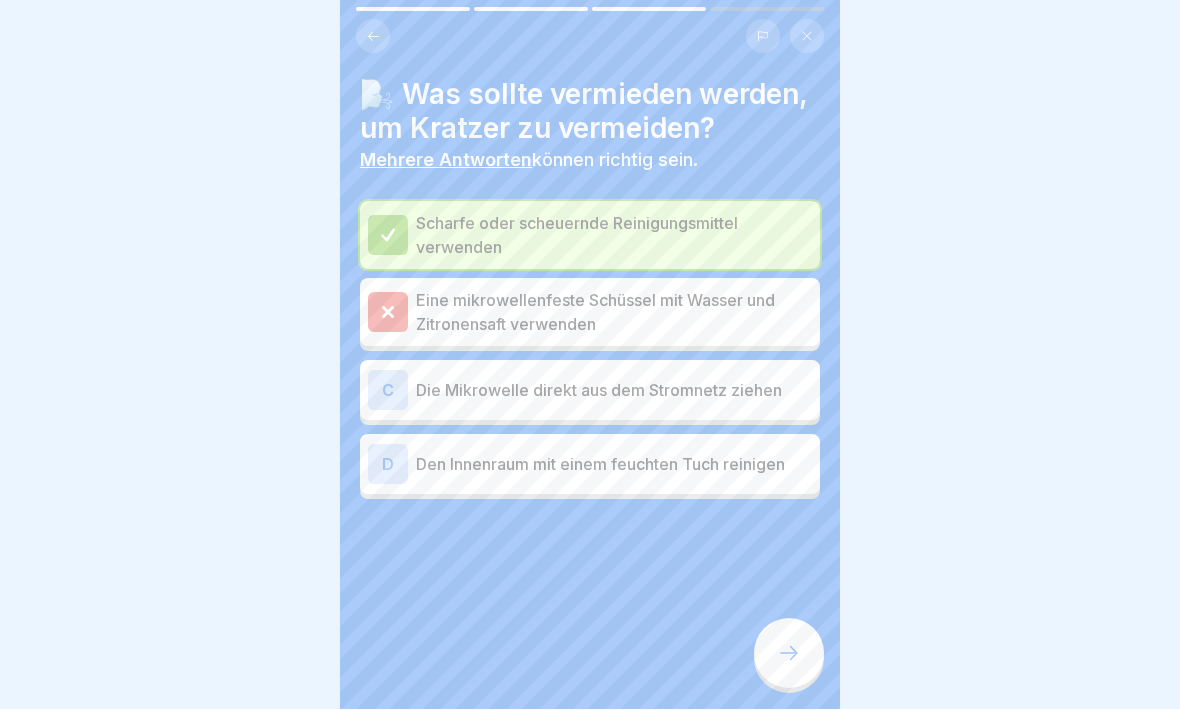 click 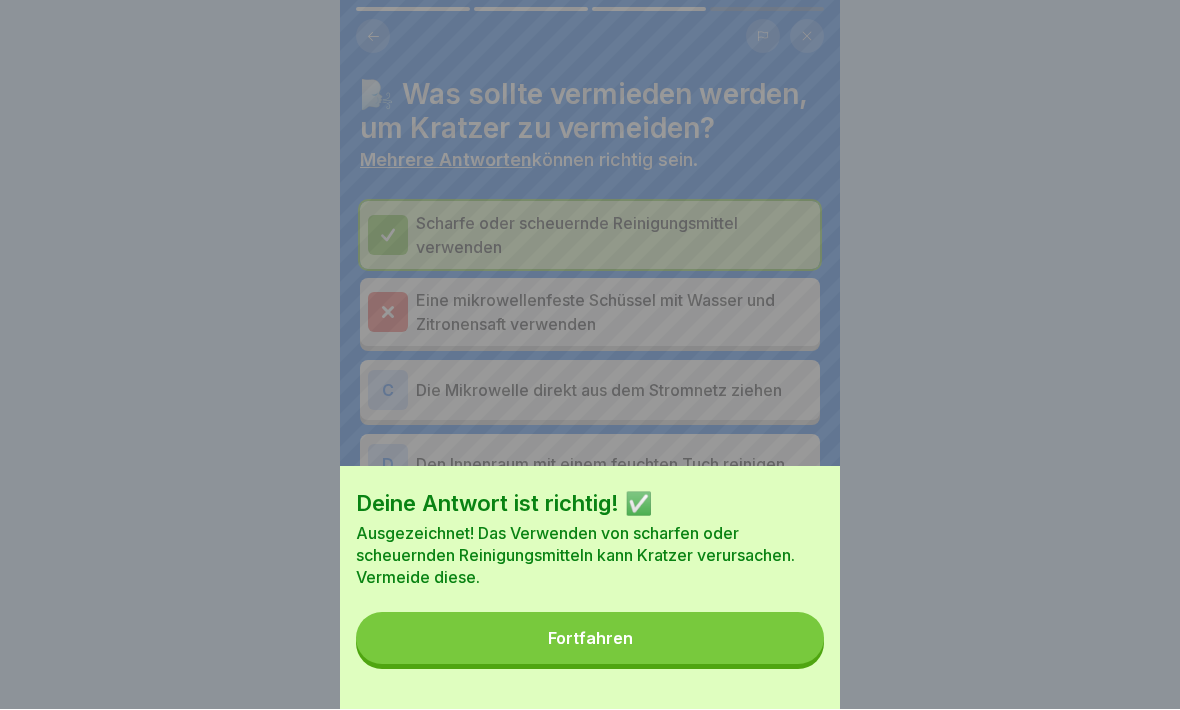 click on "Fortfahren" at bounding box center (590, 639) 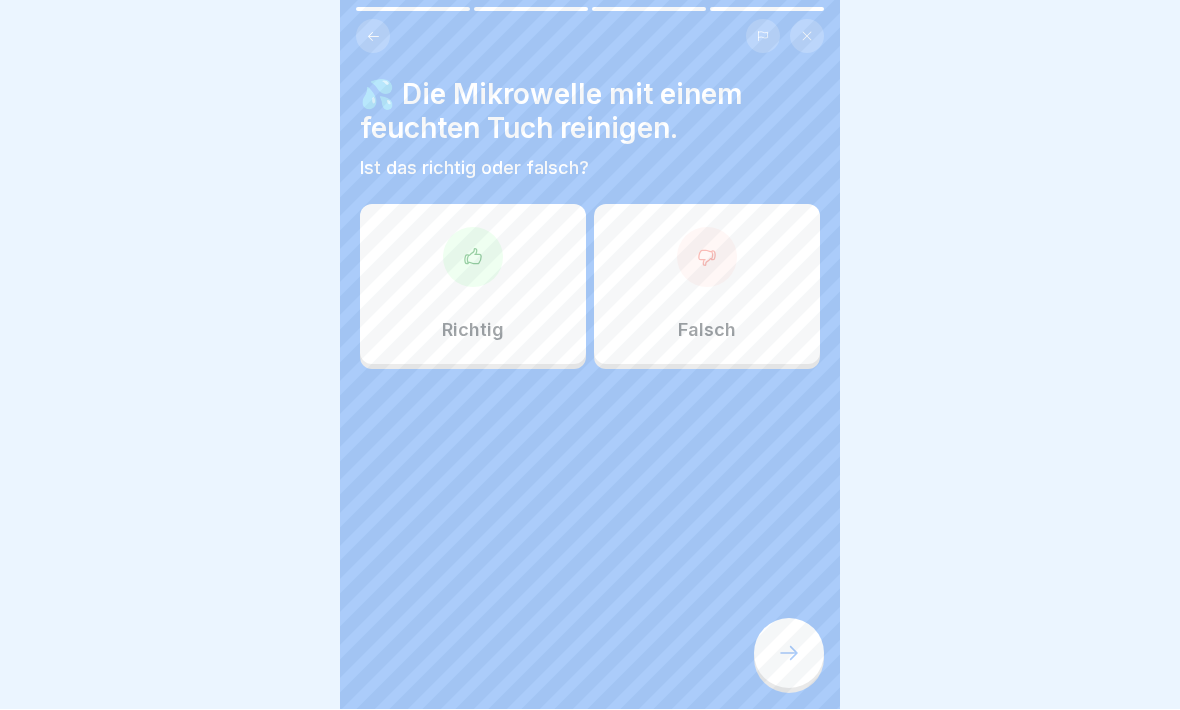 click 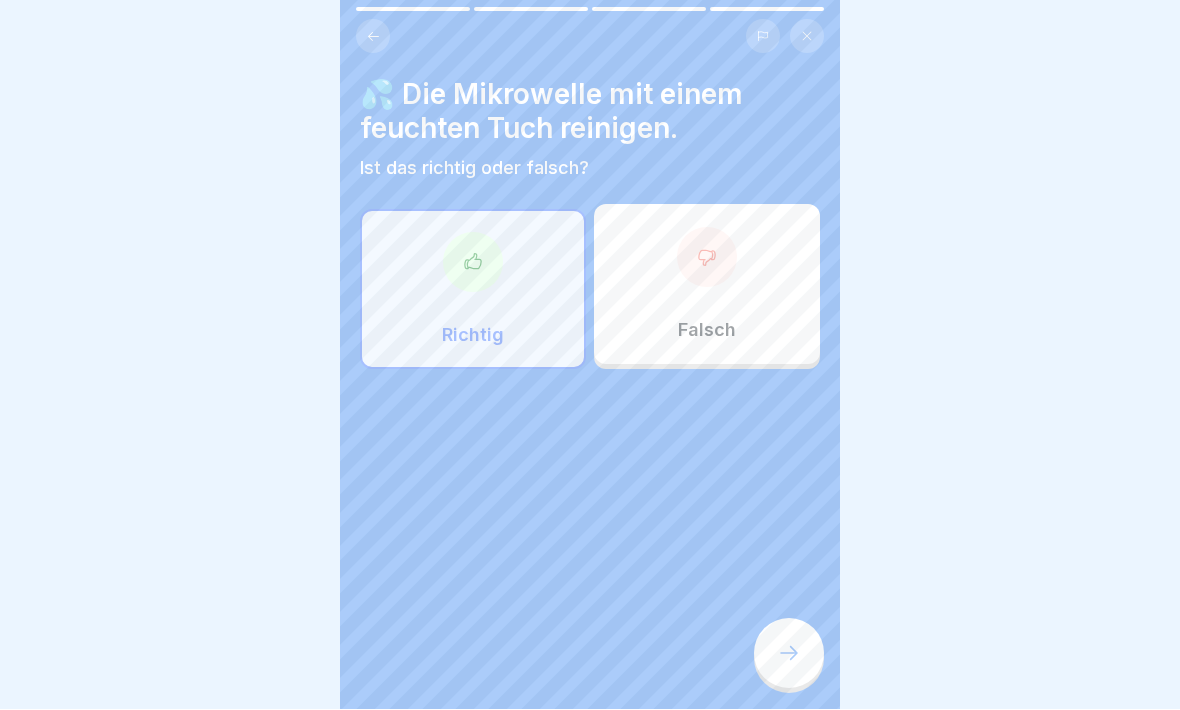 click at bounding box center (789, 654) 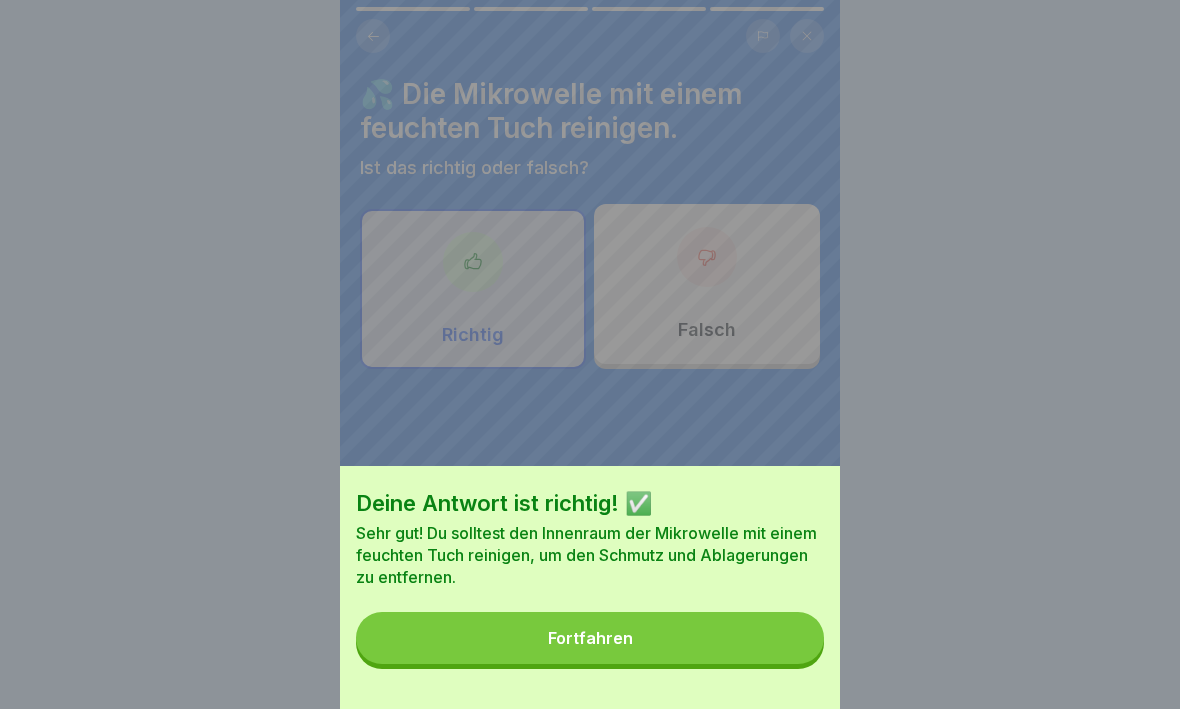 click on "Fortfahren" at bounding box center (590, 639) 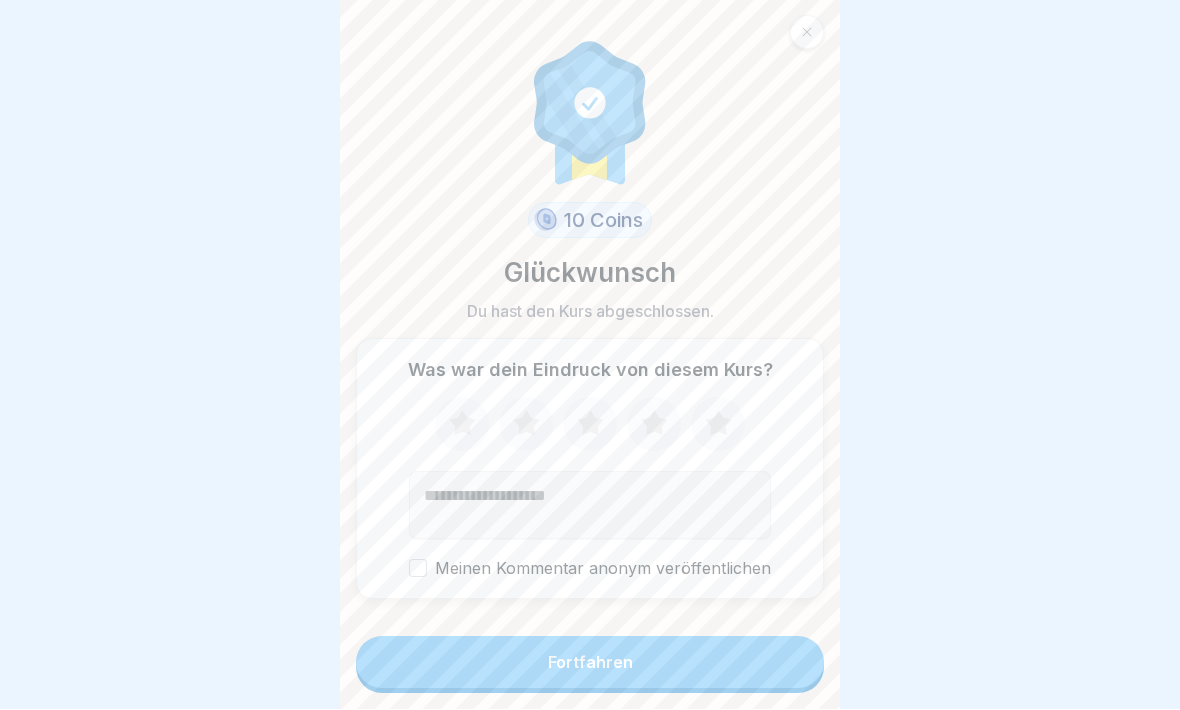 click 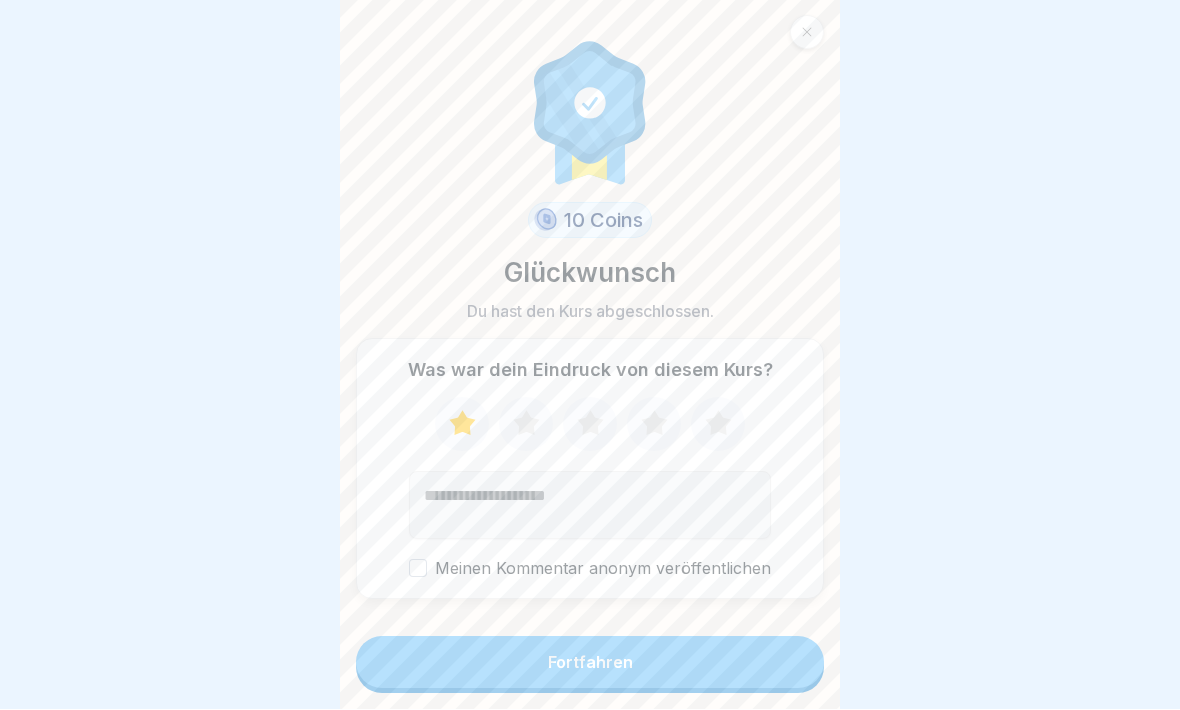 click 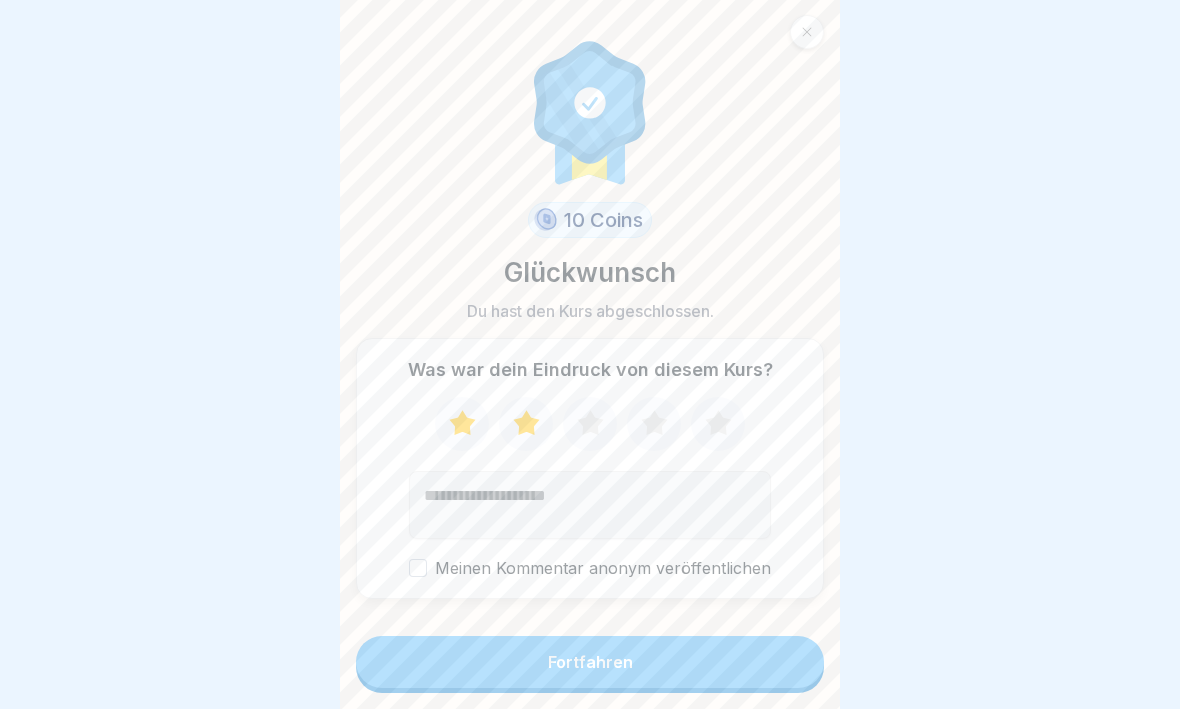 click 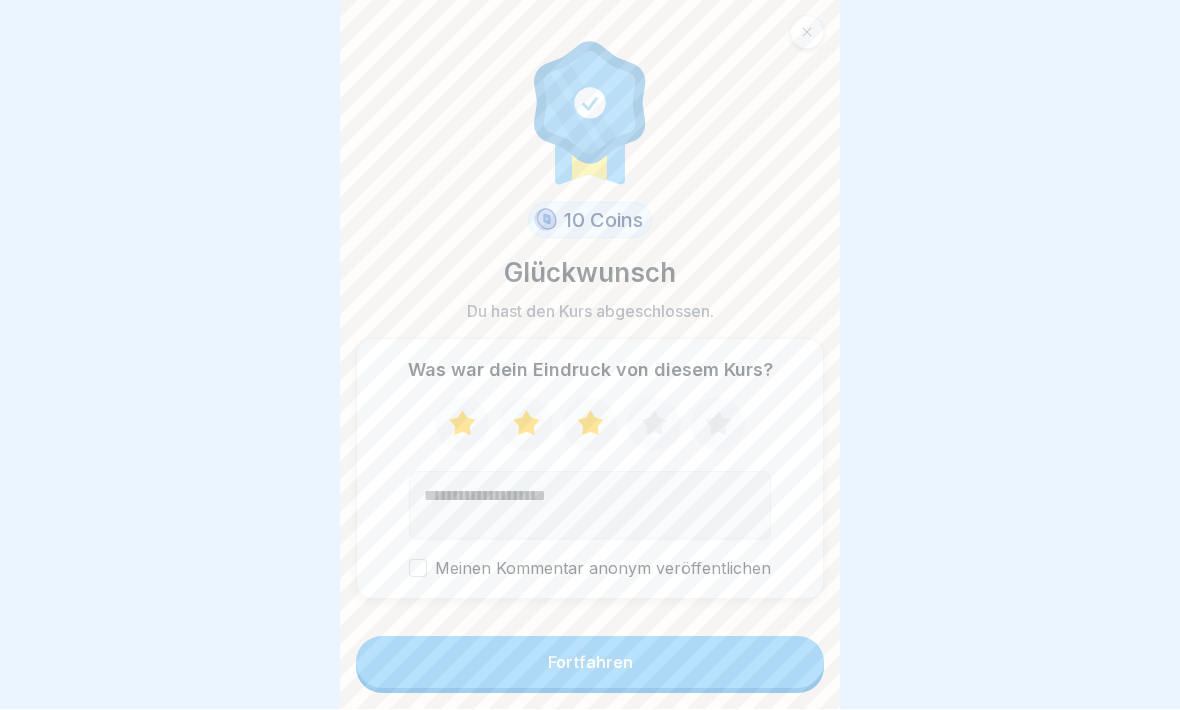 click 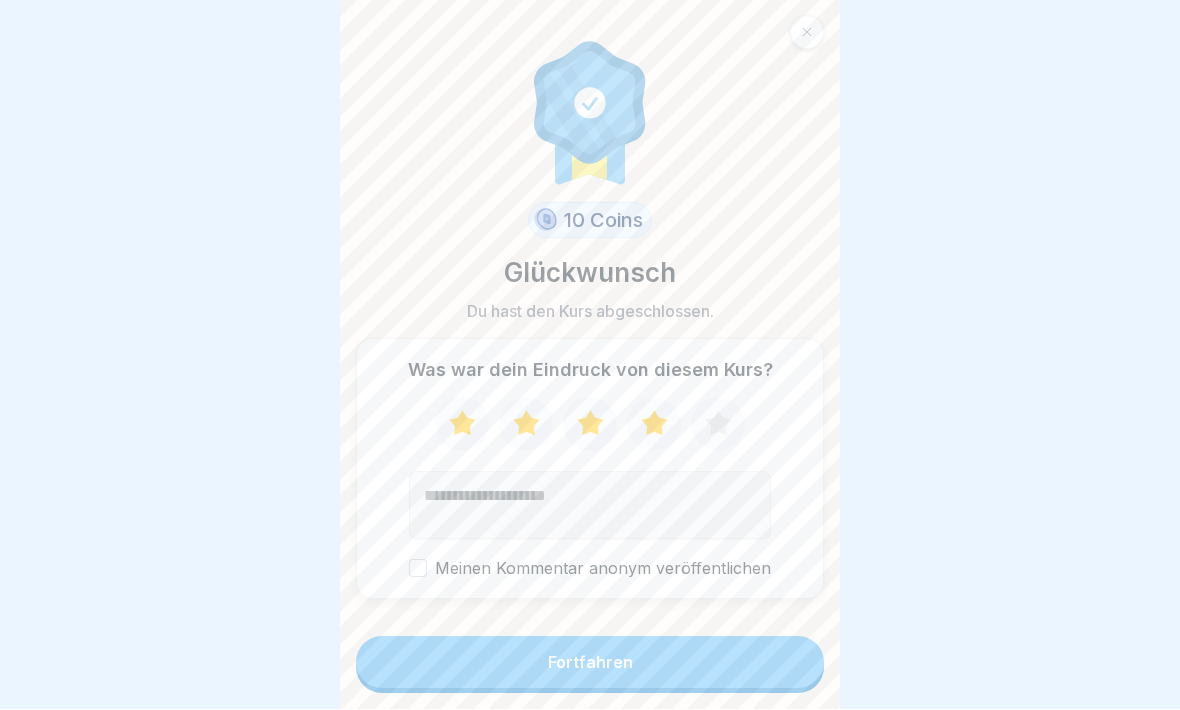 click on "Fortfahren" at bounding box center (590, 663) 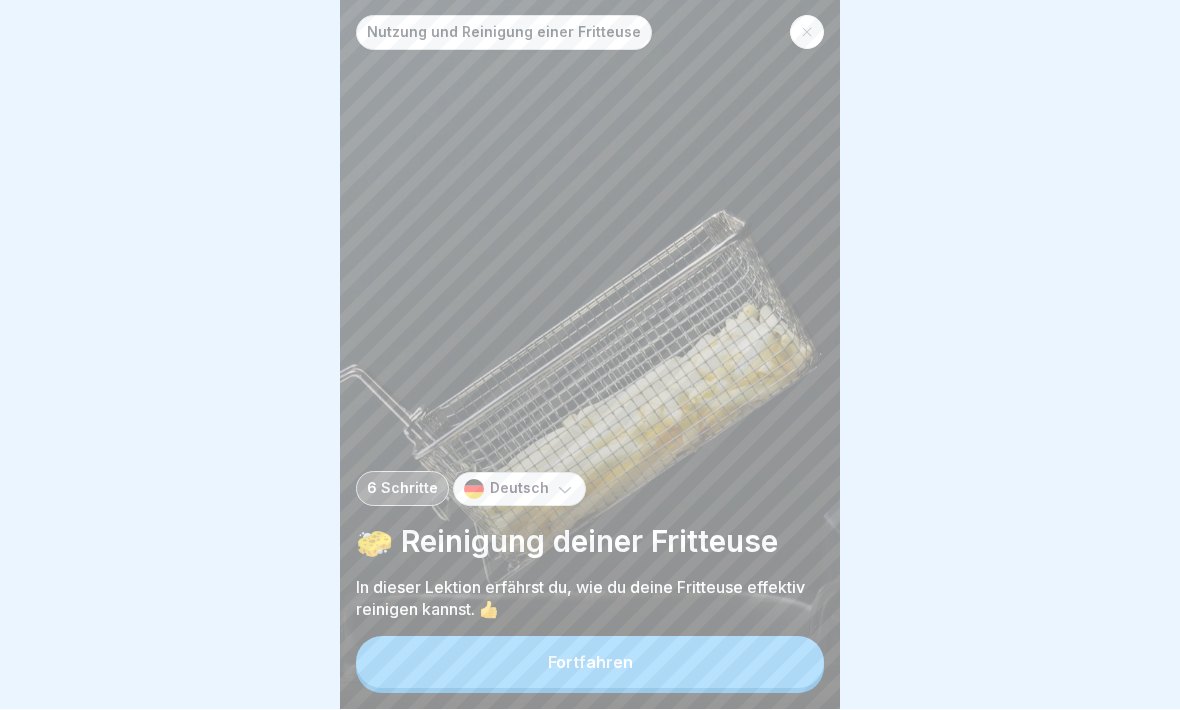 click on "Fortfahren" at bounding box center [590, 663] 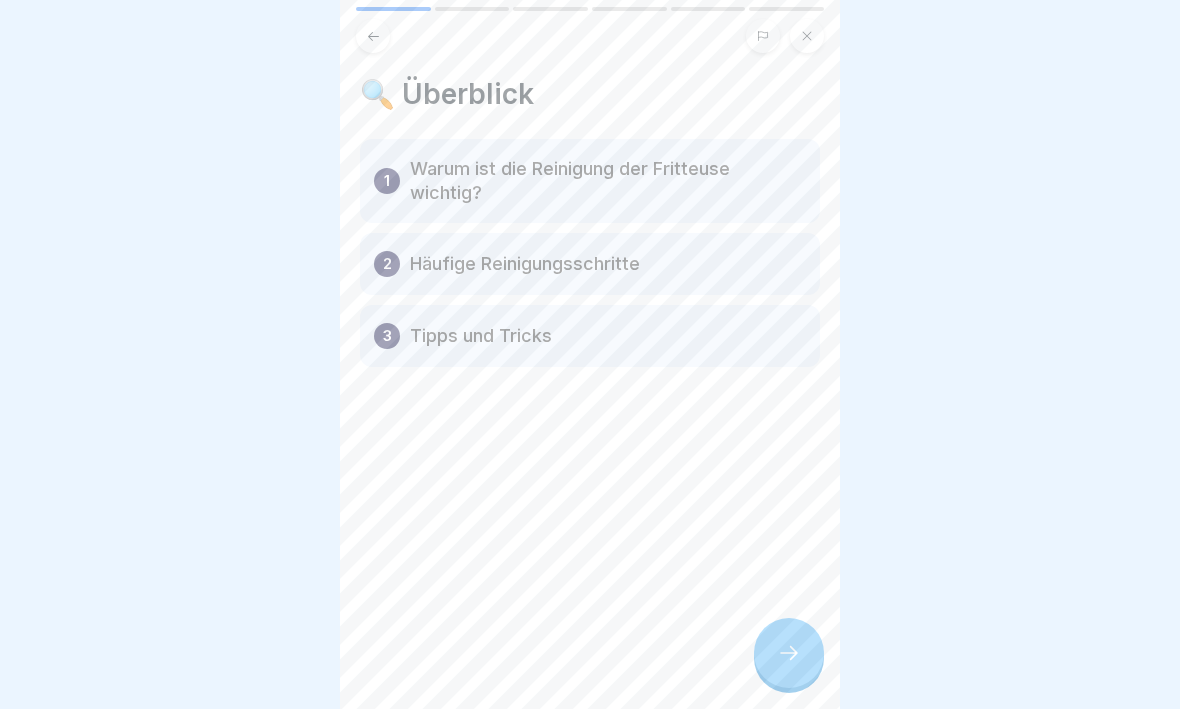 click 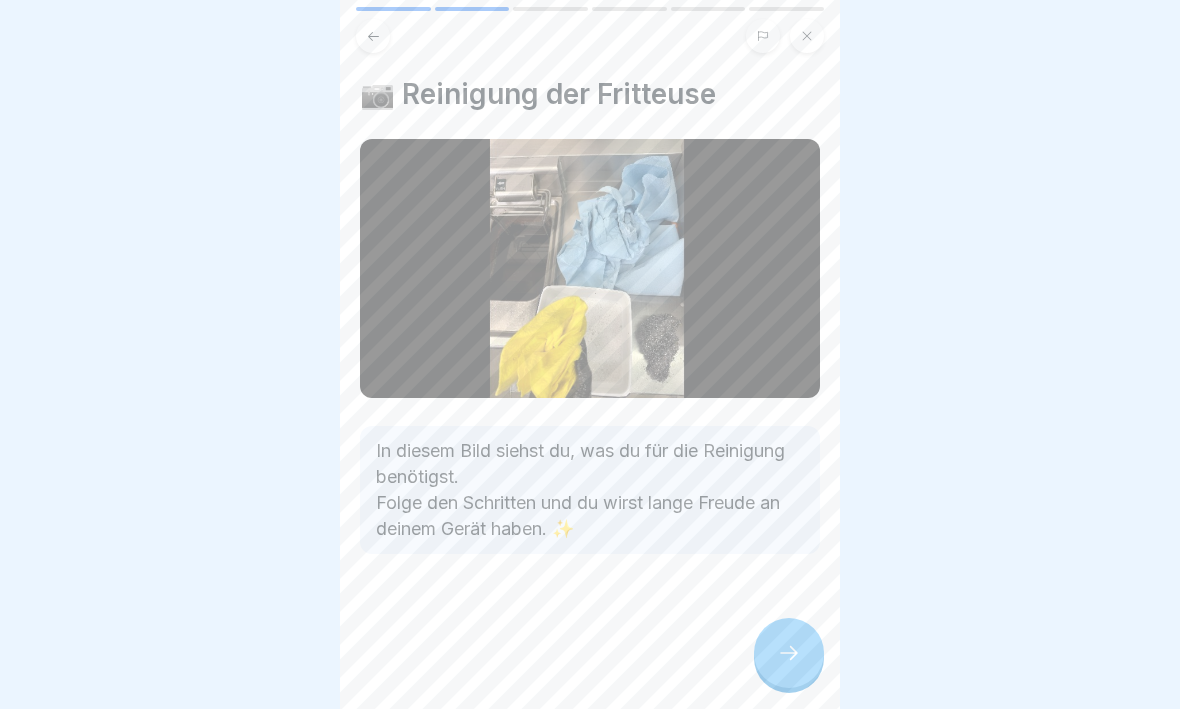 click 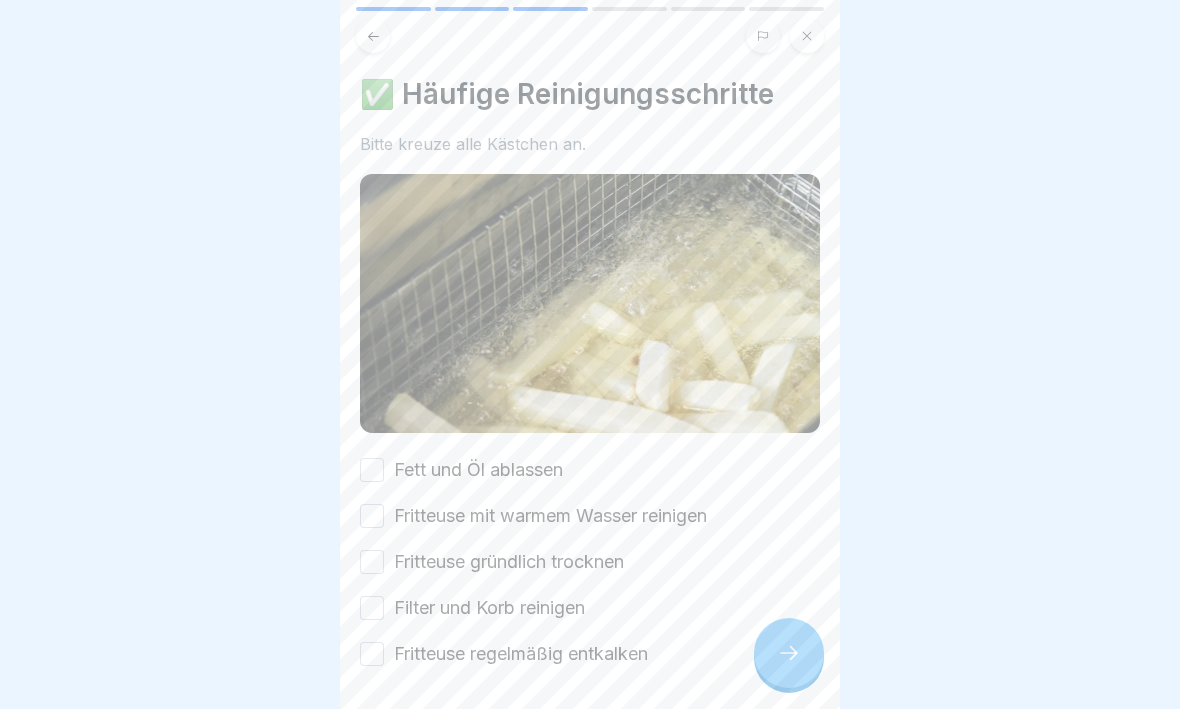 click on "Fett und Öl ablassen" at bounding box center [372, 471] 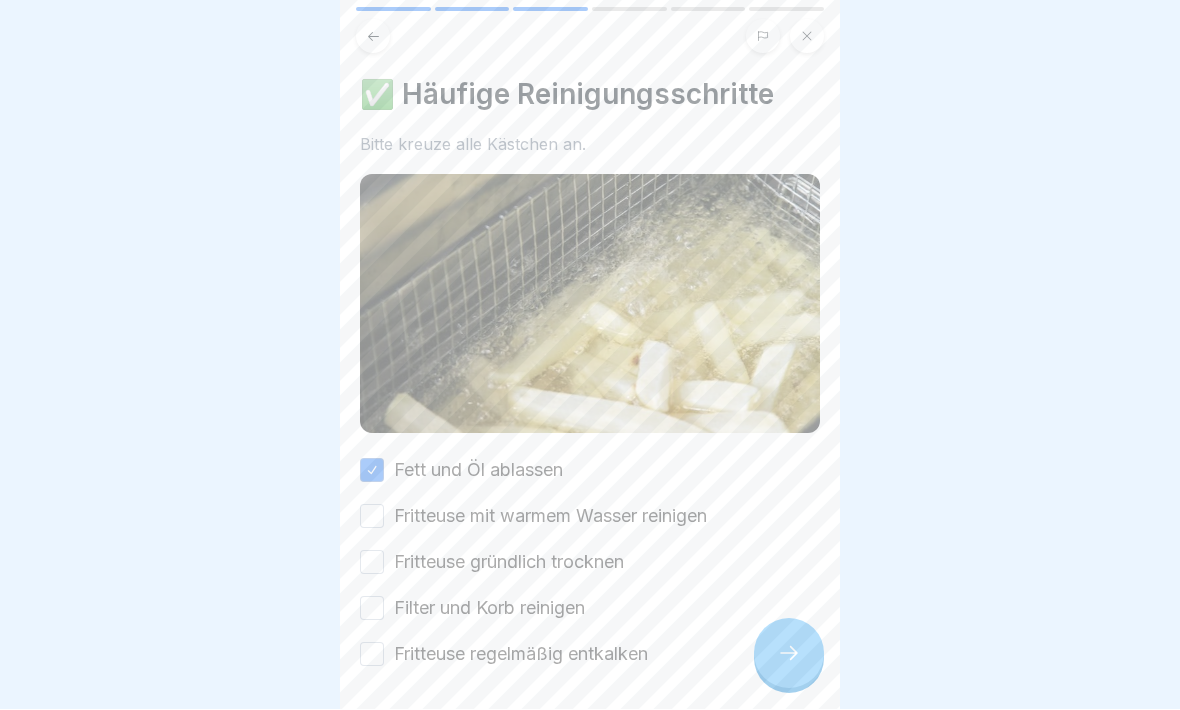 click on "Fritteuse mit warmem Wasser reinigen" at bounding box center (372, 517) 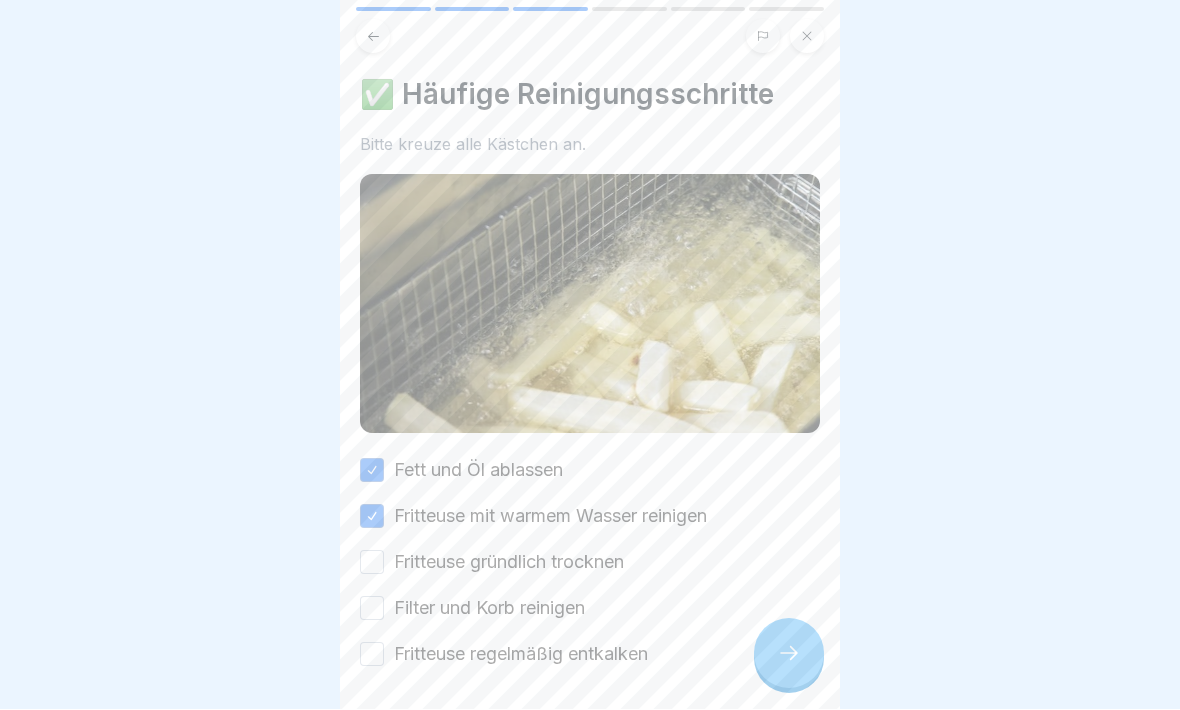 click on "Fritteuse gründlich trocknen" at bounding box center (372, 563) 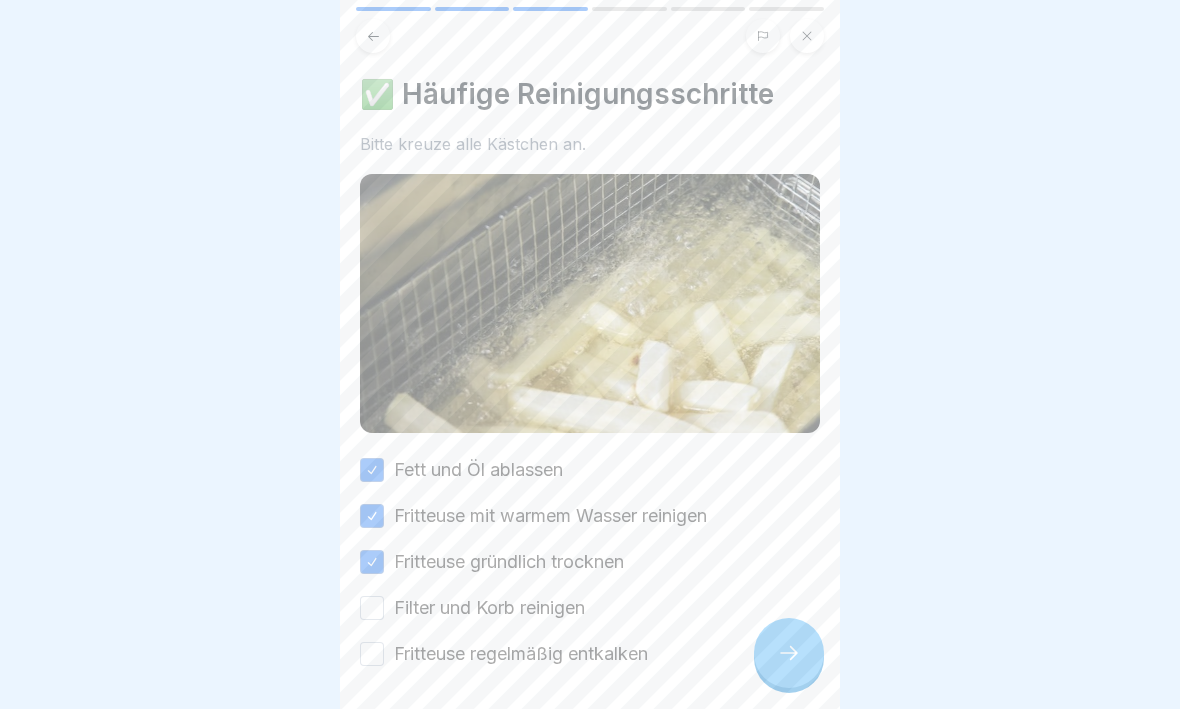 click on "Filter und Korb reinigen" at bounding box center (372, 609) 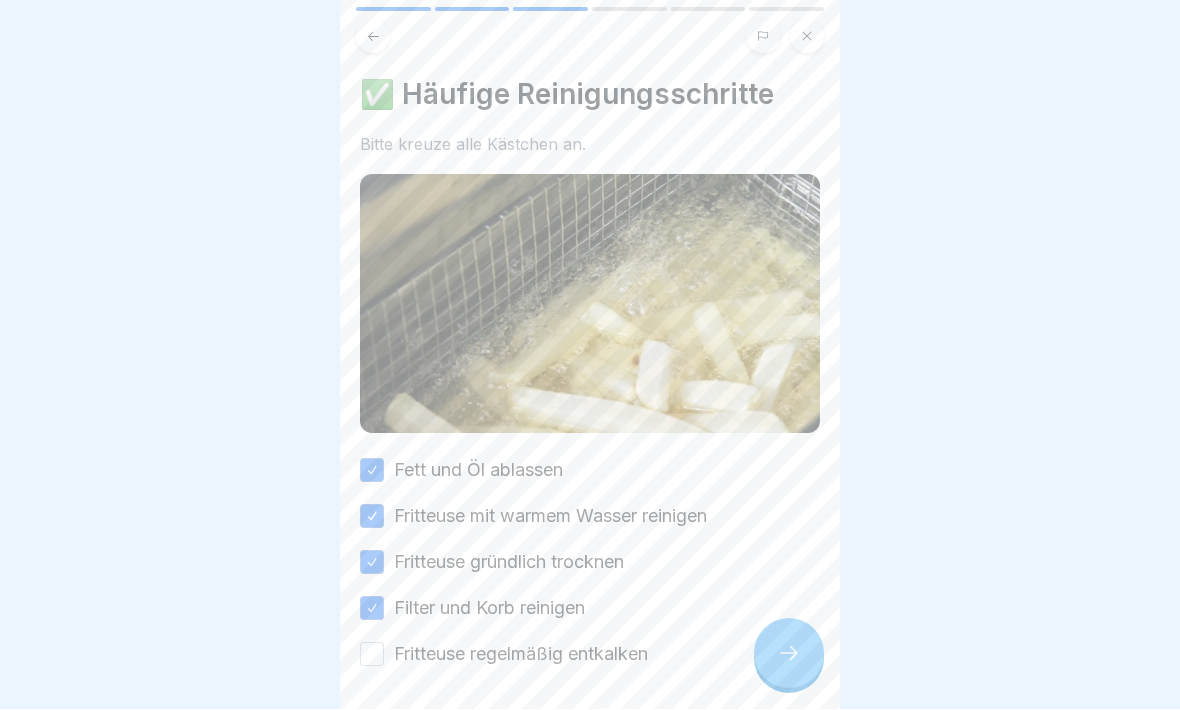 click on "Fritteuse regelmäßig entkalken" at bounding box center [372, 655] 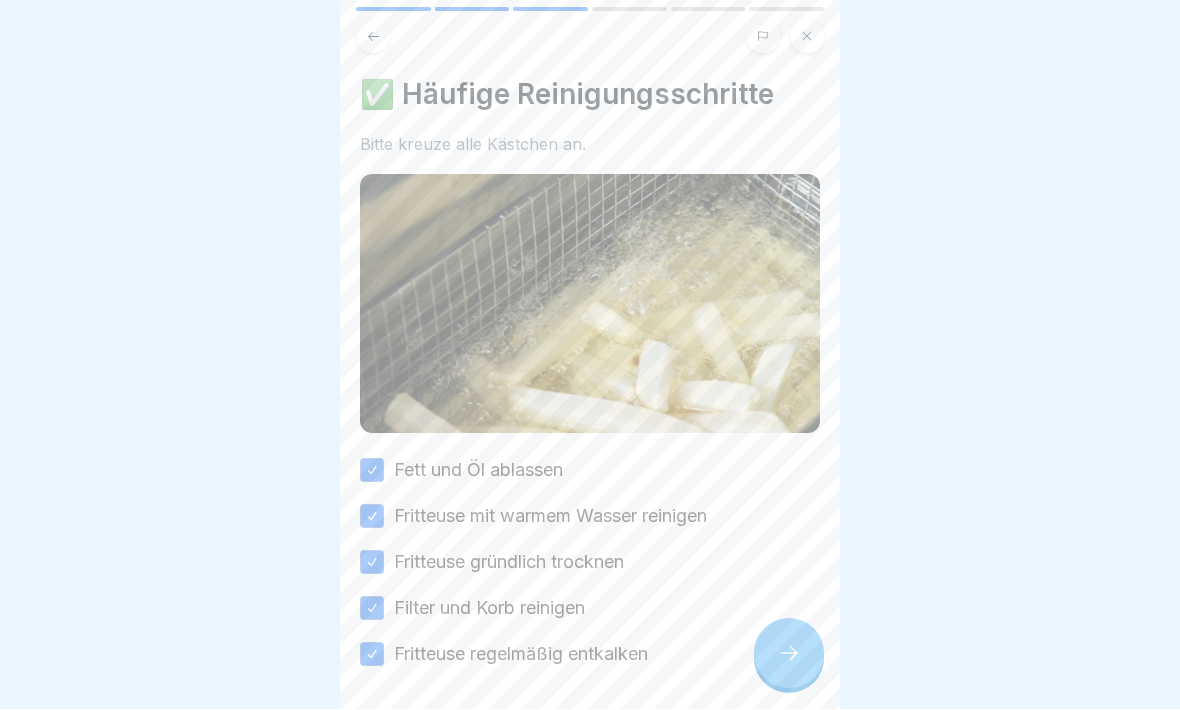 click 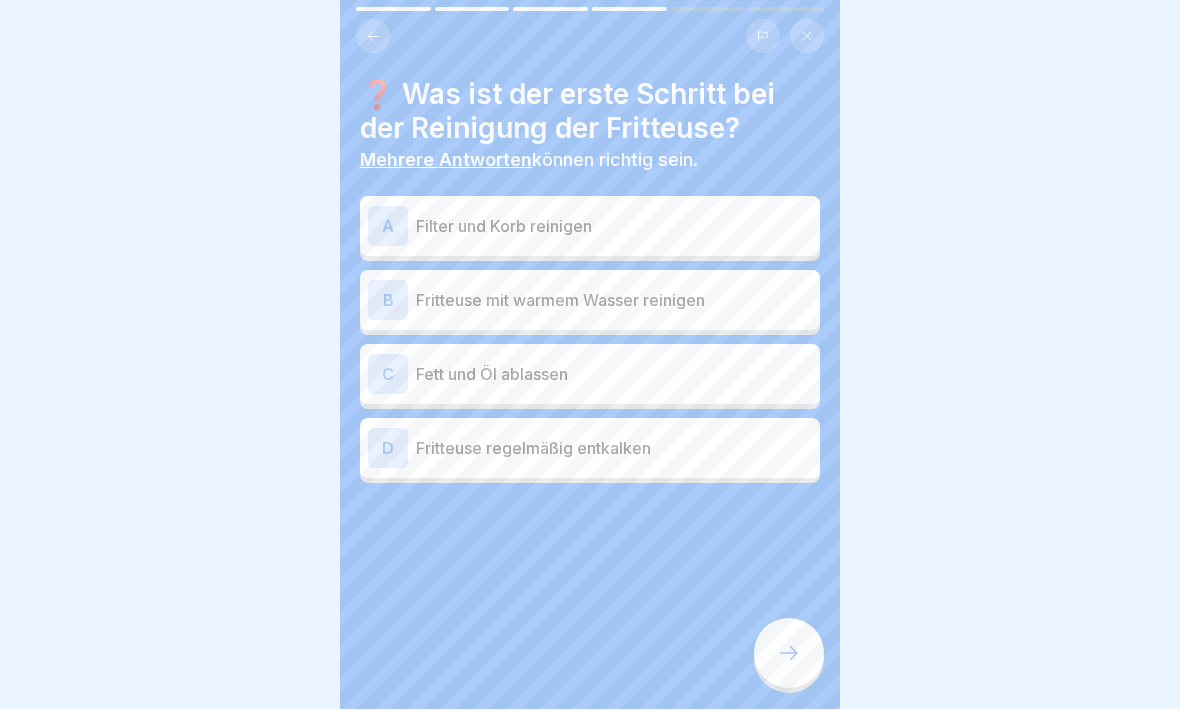 click on "C" at bounding box center [388, 375] 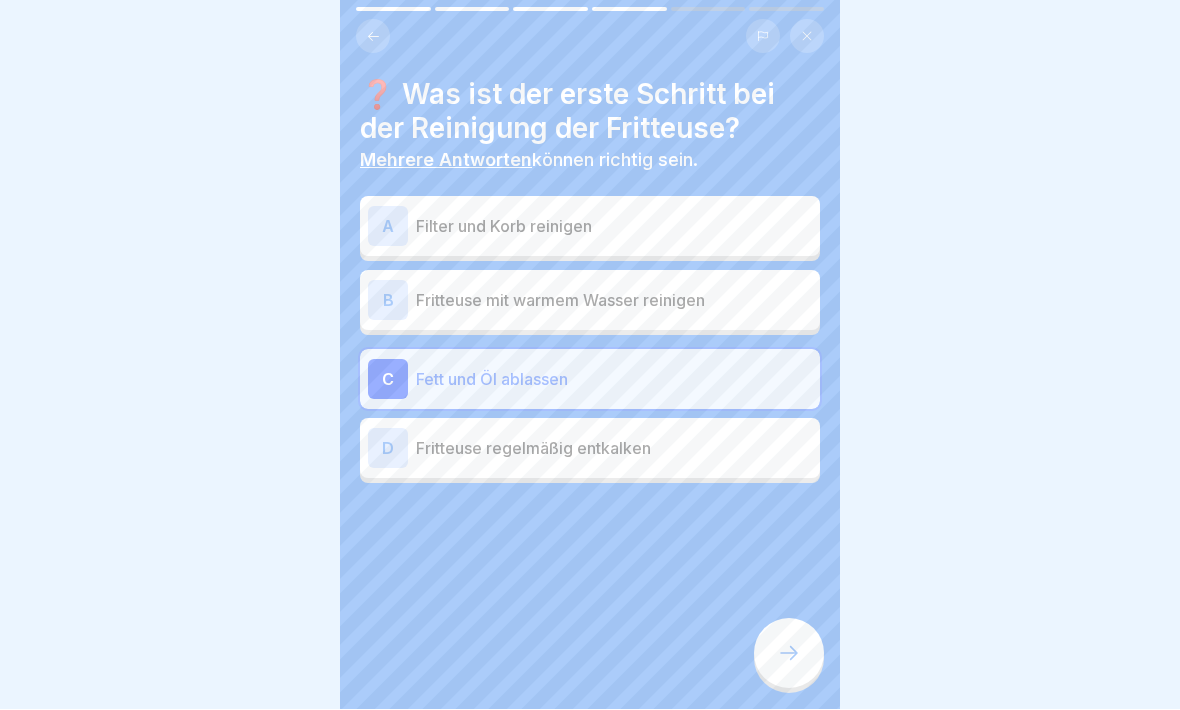 click 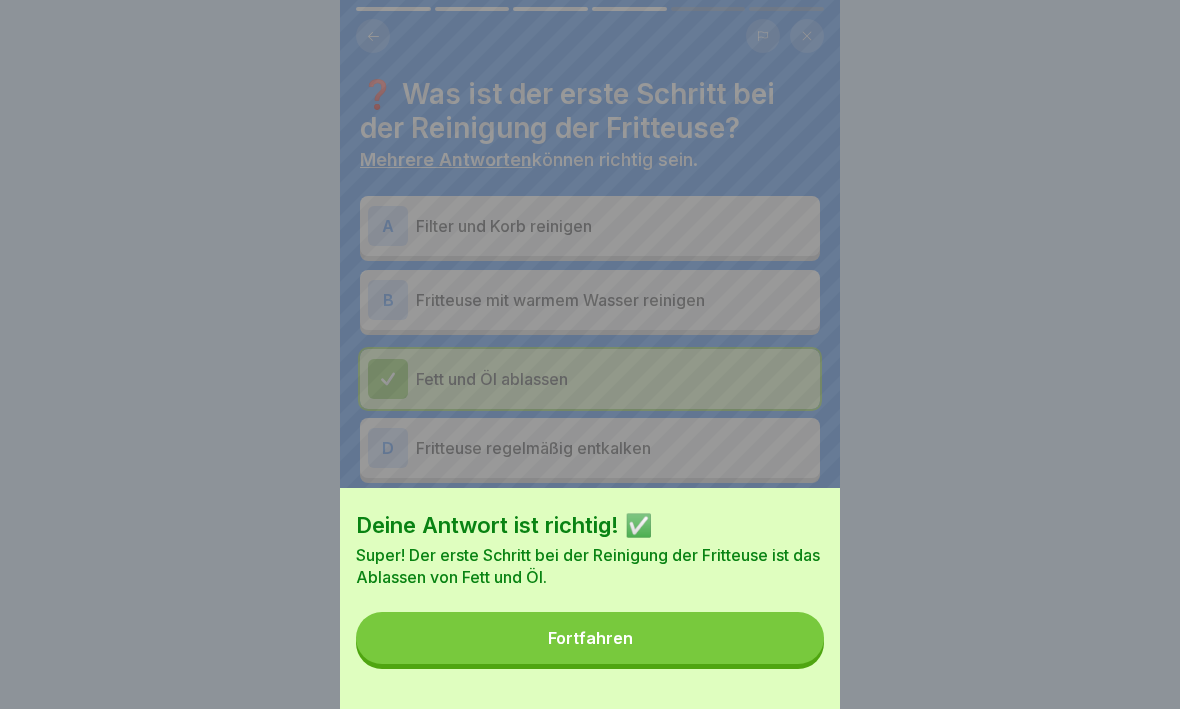 click on "Fortfahren" at bounding box center [590, 639] 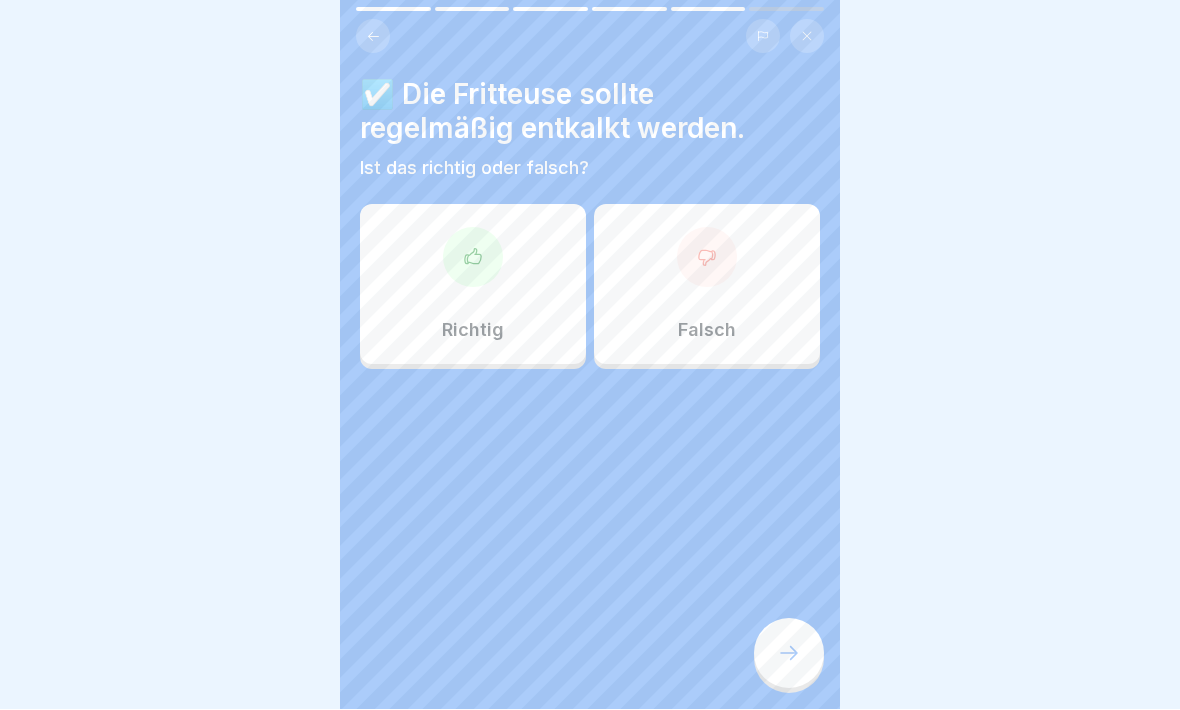 click at bounding box center [473, 258] 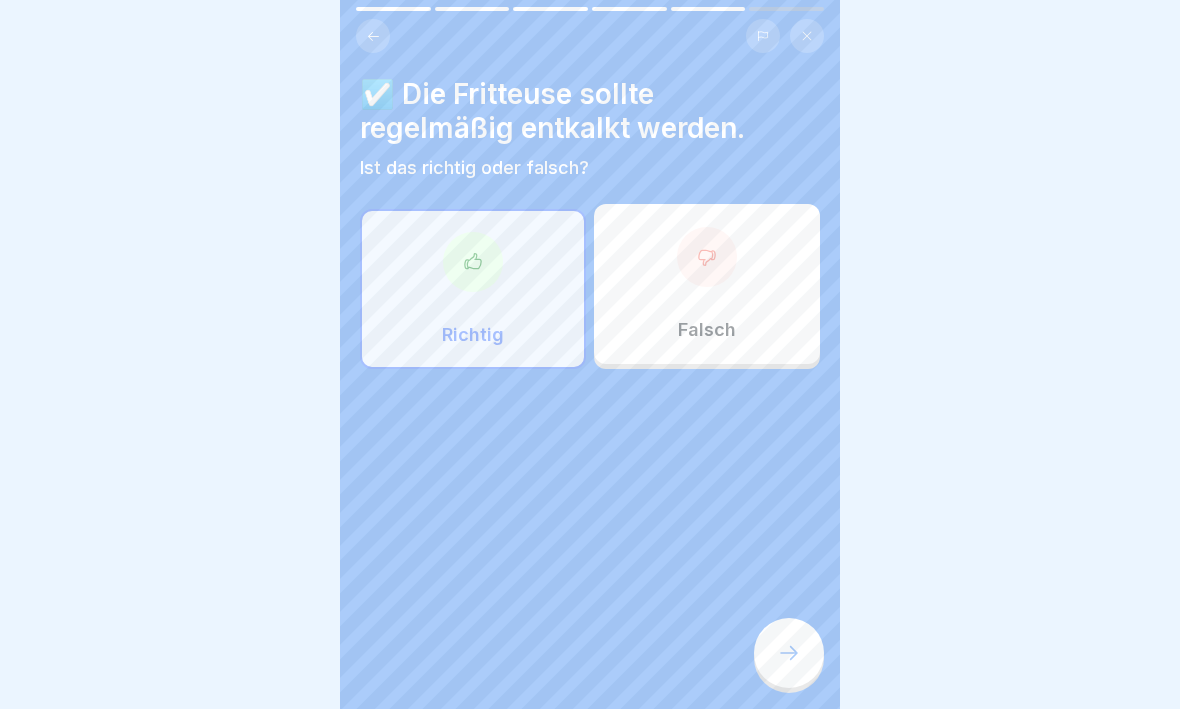 click at bounding box center (789, 654) 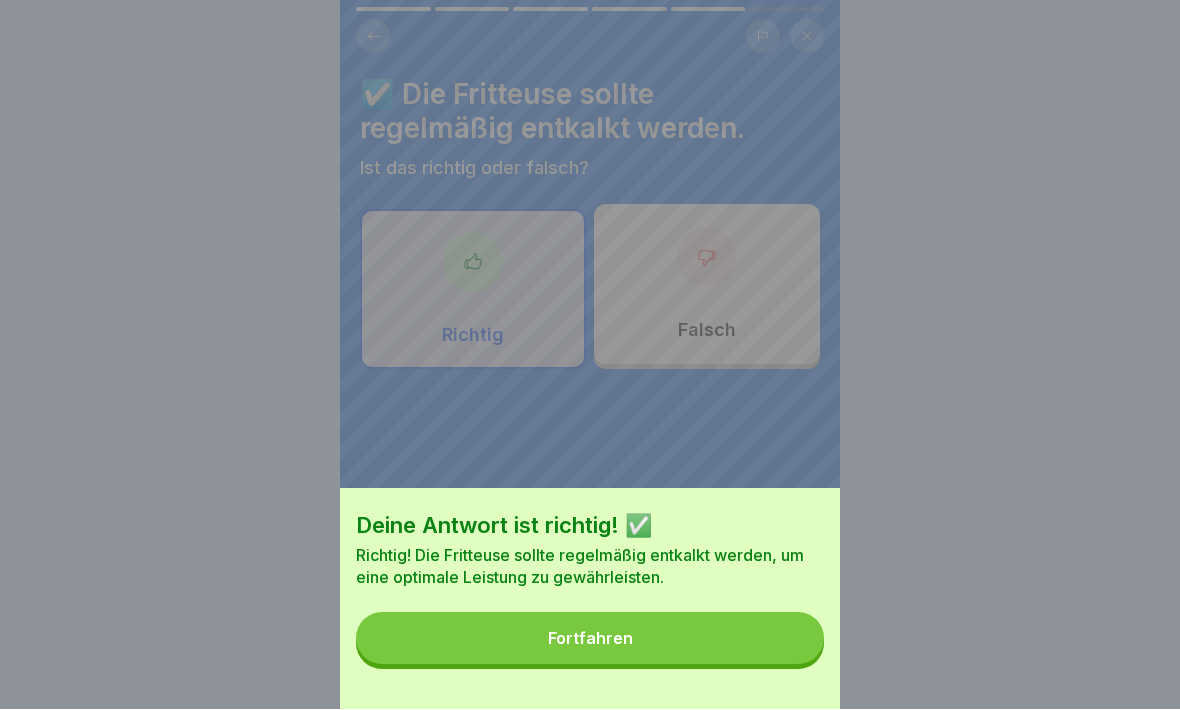 click on "Fortfahren" at bounding box center [590, 639] 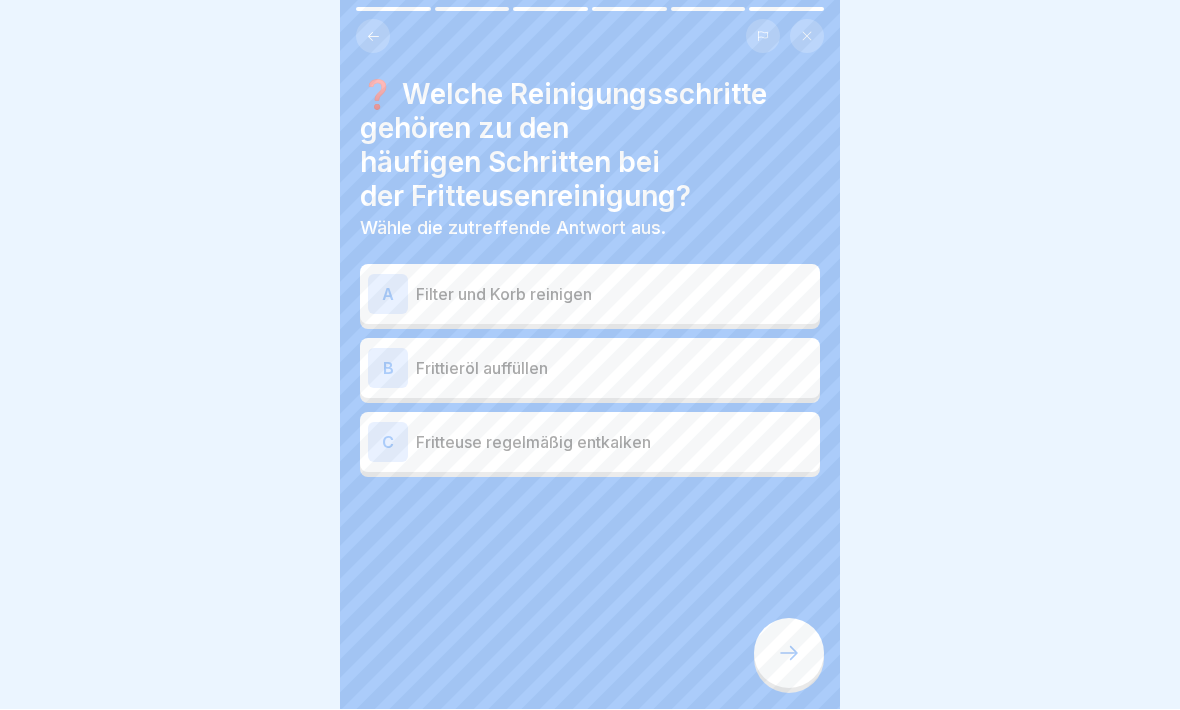 click on "C" at bounding box center (388, 443) 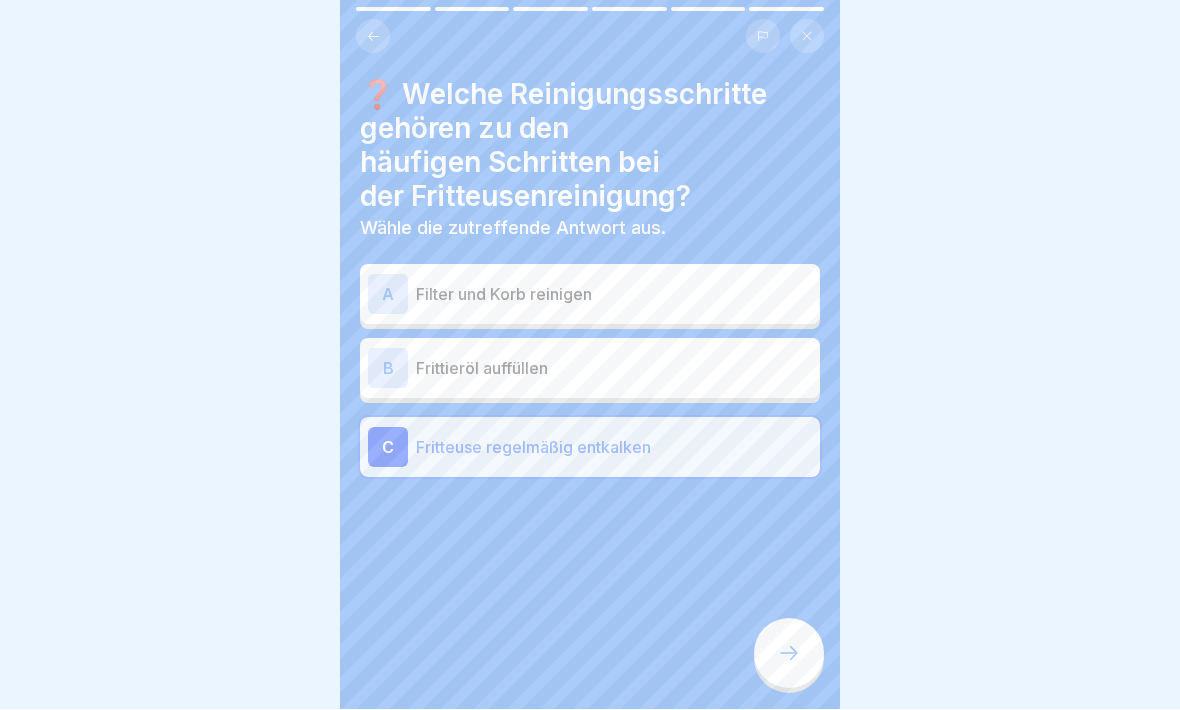 click 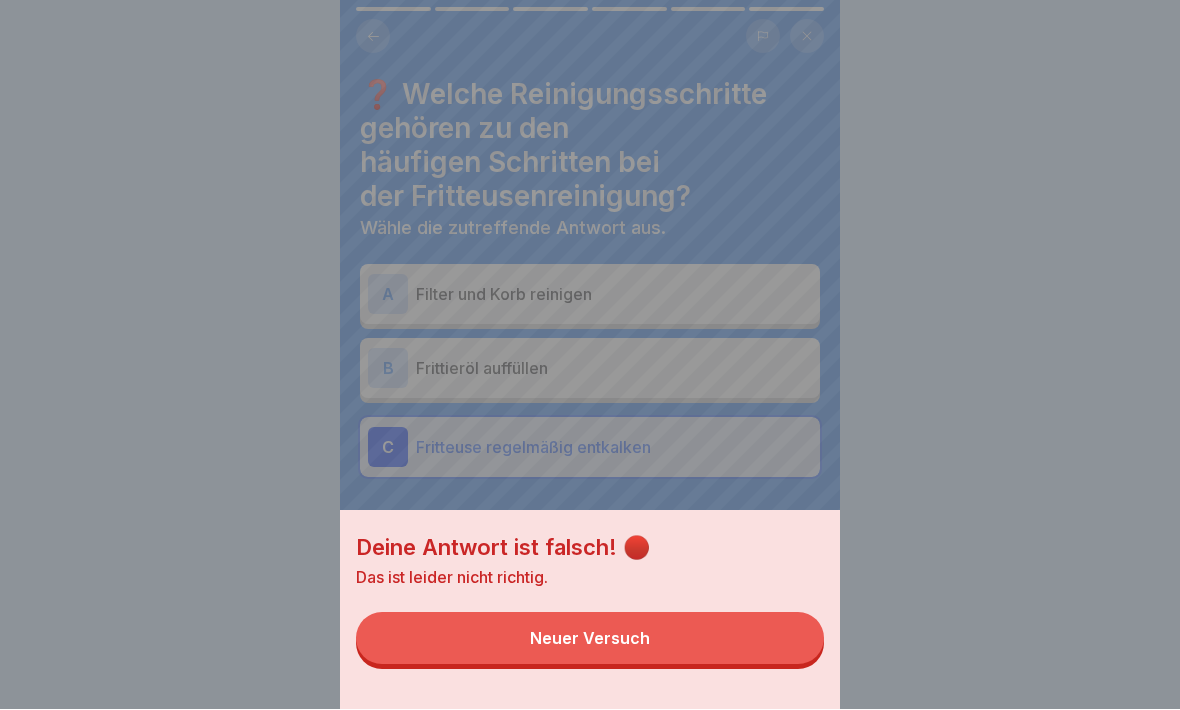 click on "Neuer Versuch" at bounding box center (590, 639) 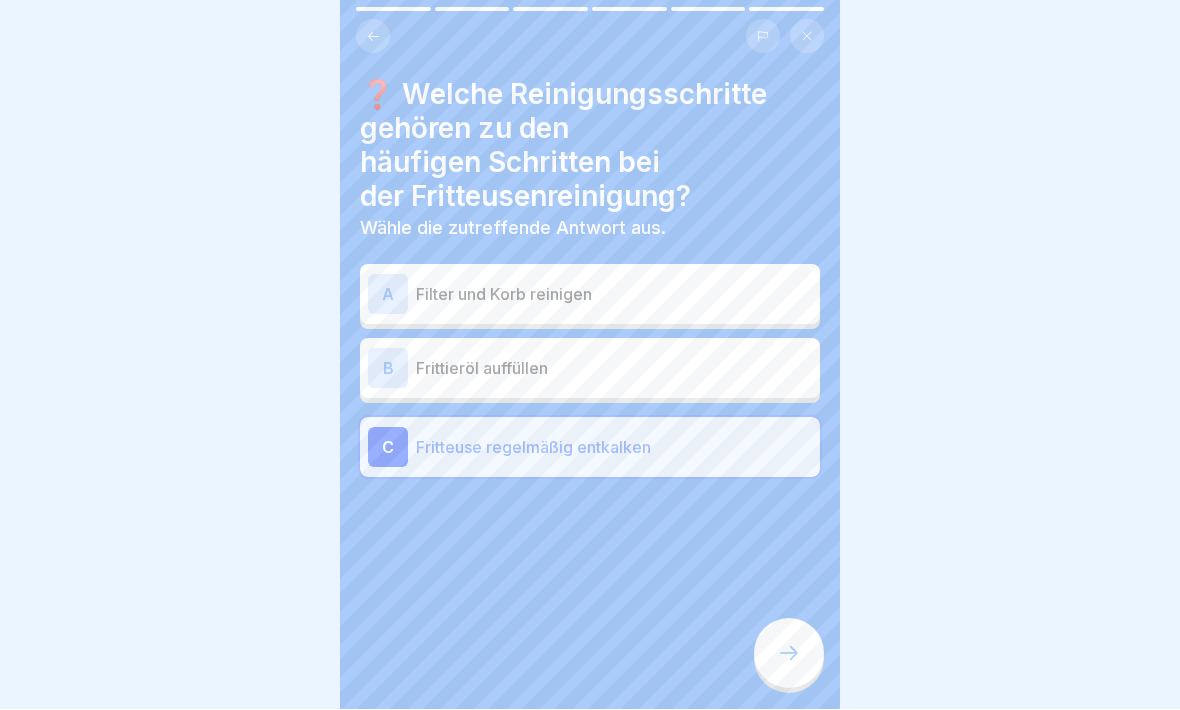click on "A Filter und Korb reinigen" at bounding box center (590, 295) 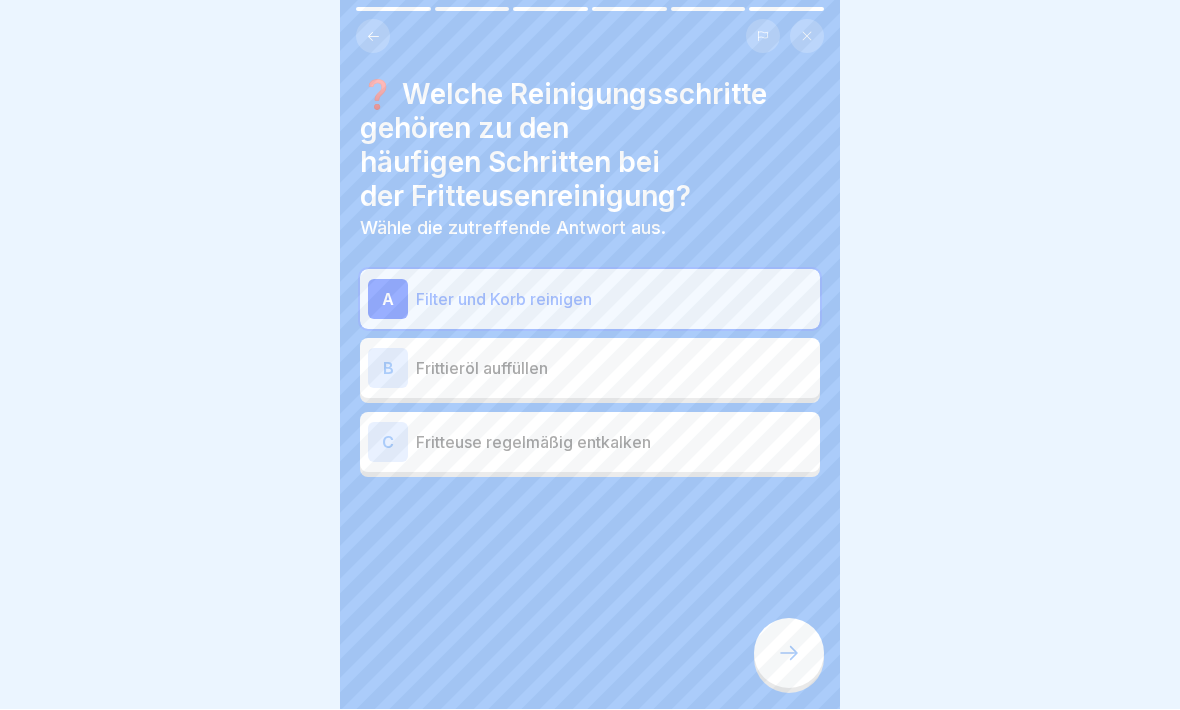 click 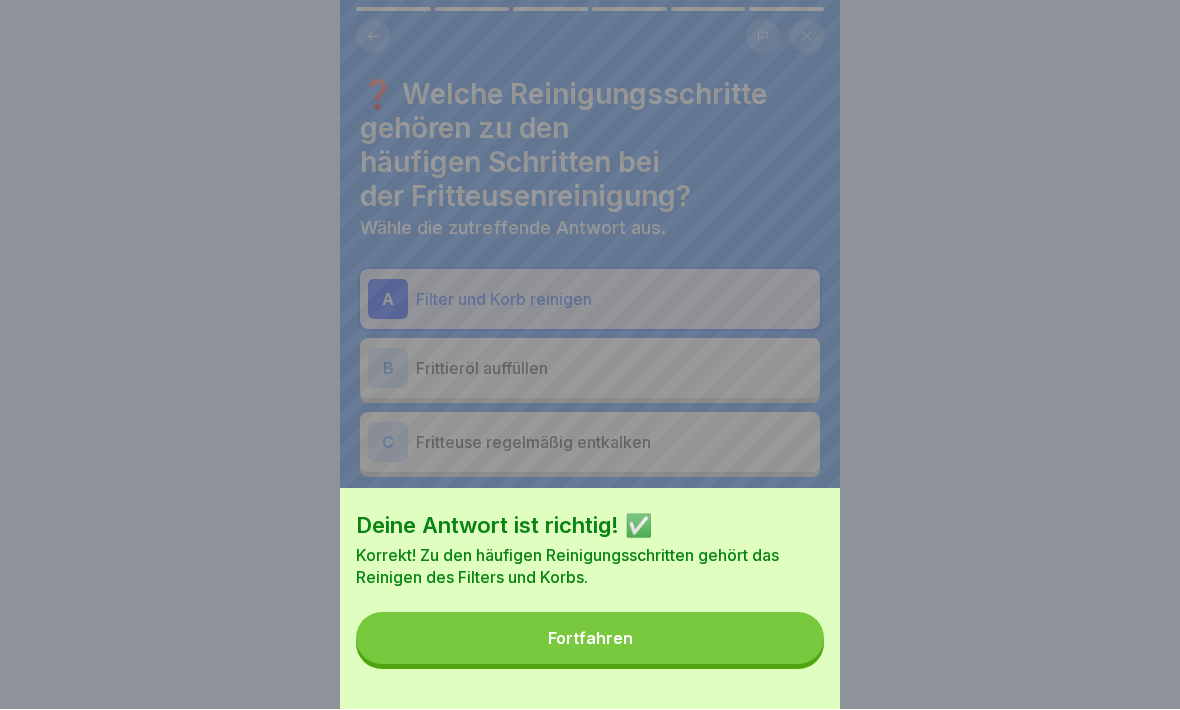 click on "Fortfahren" at bounding box center [590, 639] 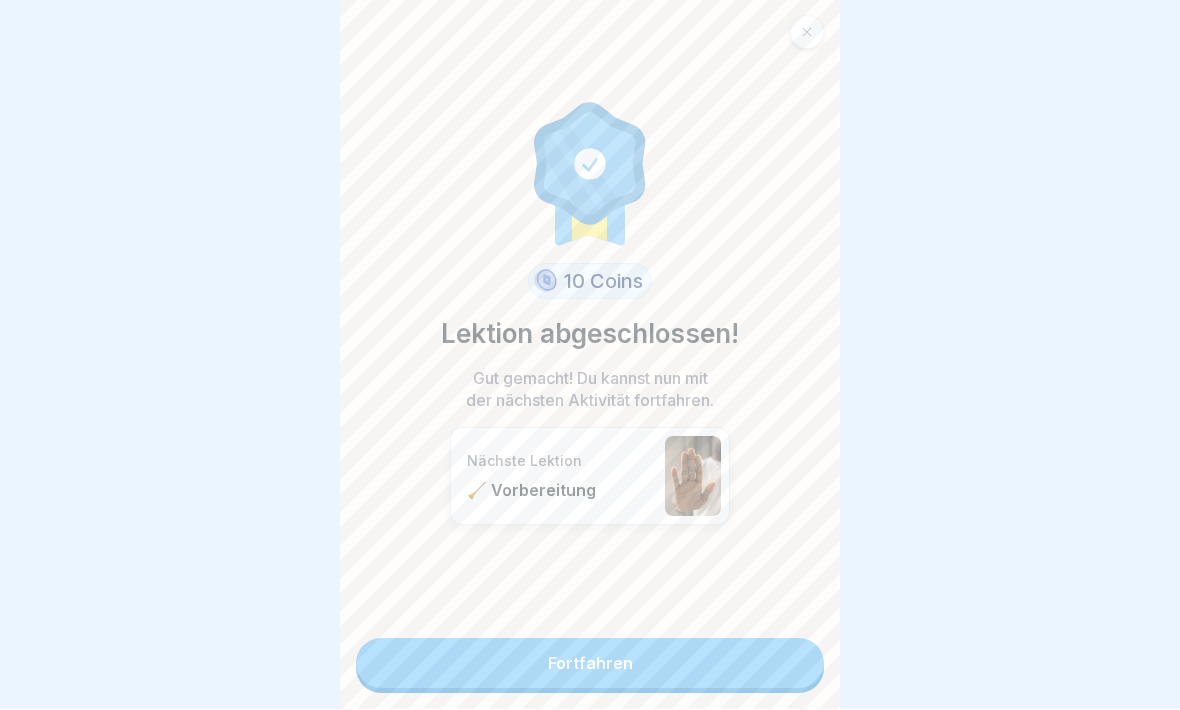 click on "Fortfahren" at bounding box center (590, 664) 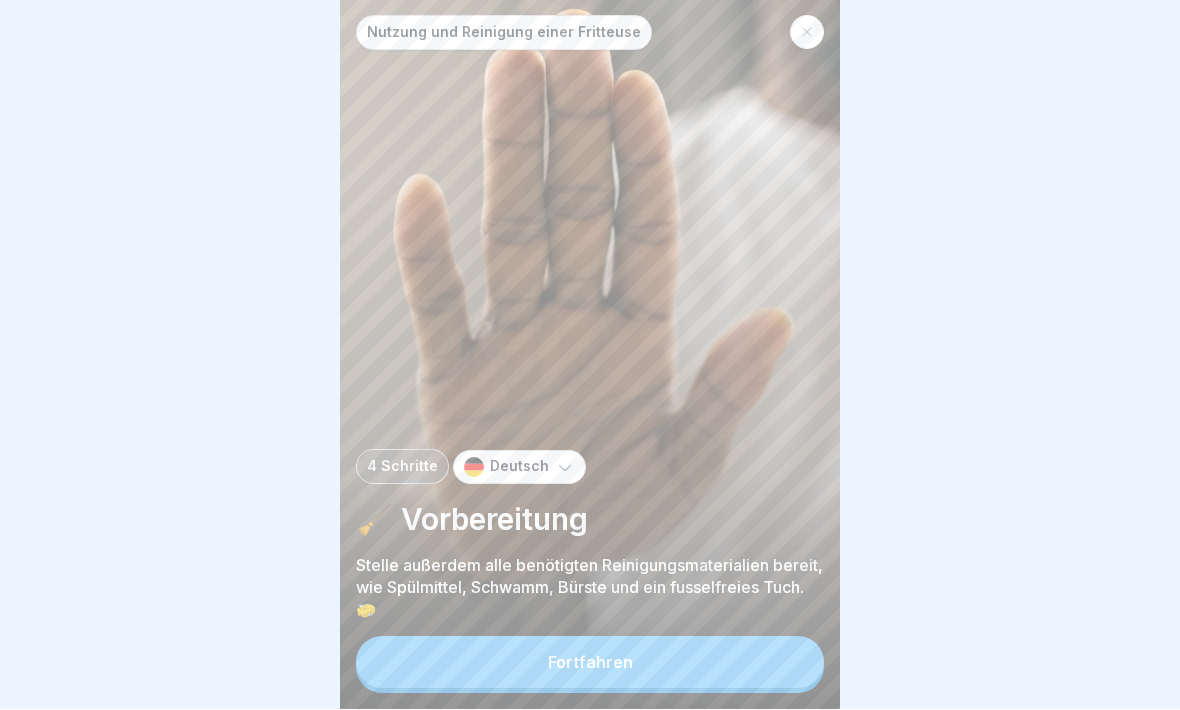 click on "Fortfahren" at bounding box center [590, 663] 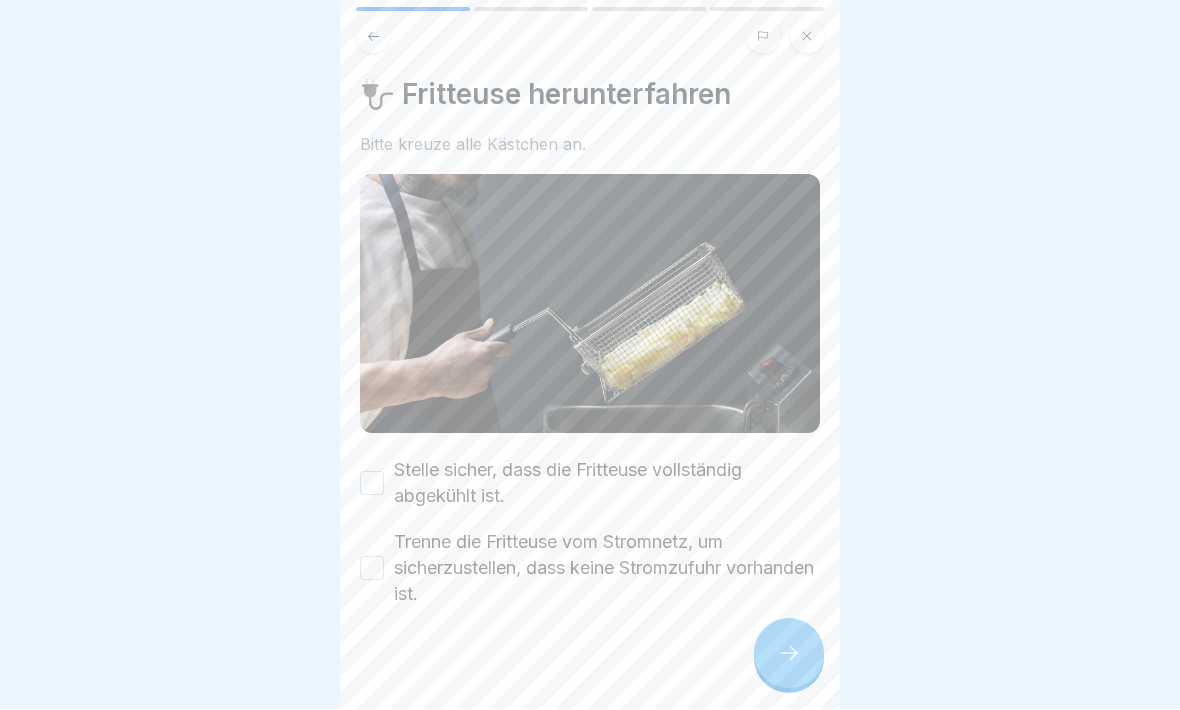 click on "Stelle sicher, dass die Fritteuse vollständig abgekühlt ist." at bounding box center [372, 484] 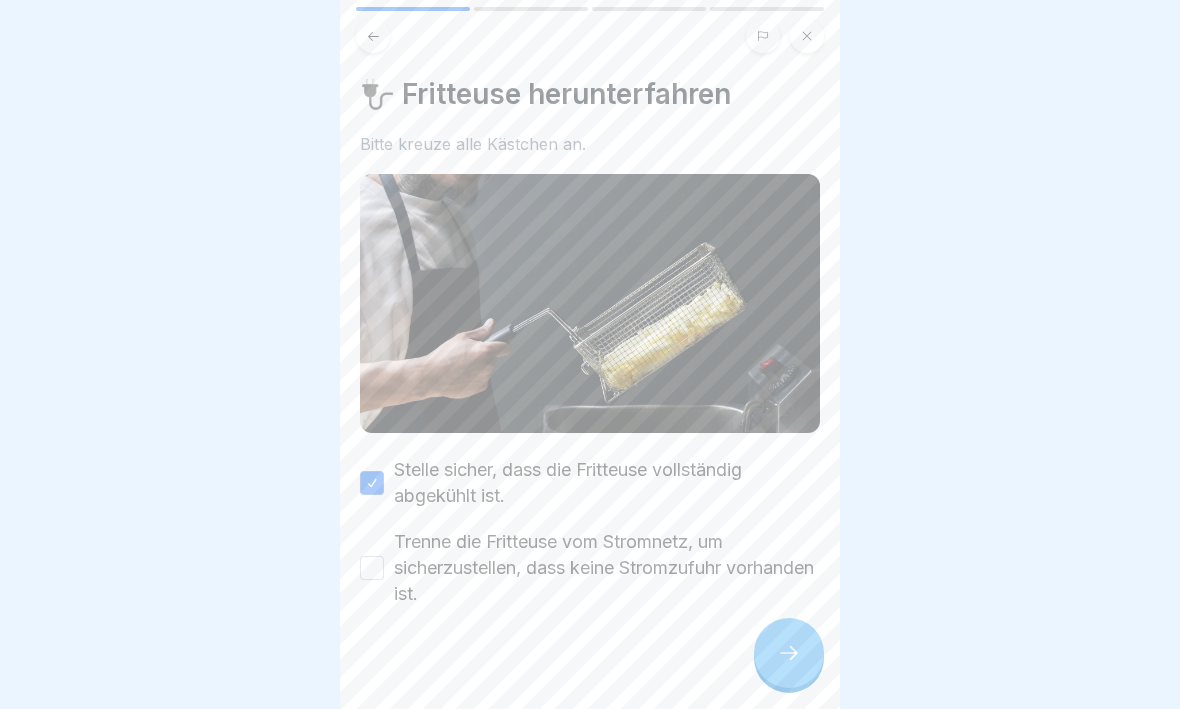 click on "Trenne die Fritteuse vom Stromnetz, um sicherzustellen, dass keine Stromzufuhr vorhanden ist." at bounding box center (372, 569) 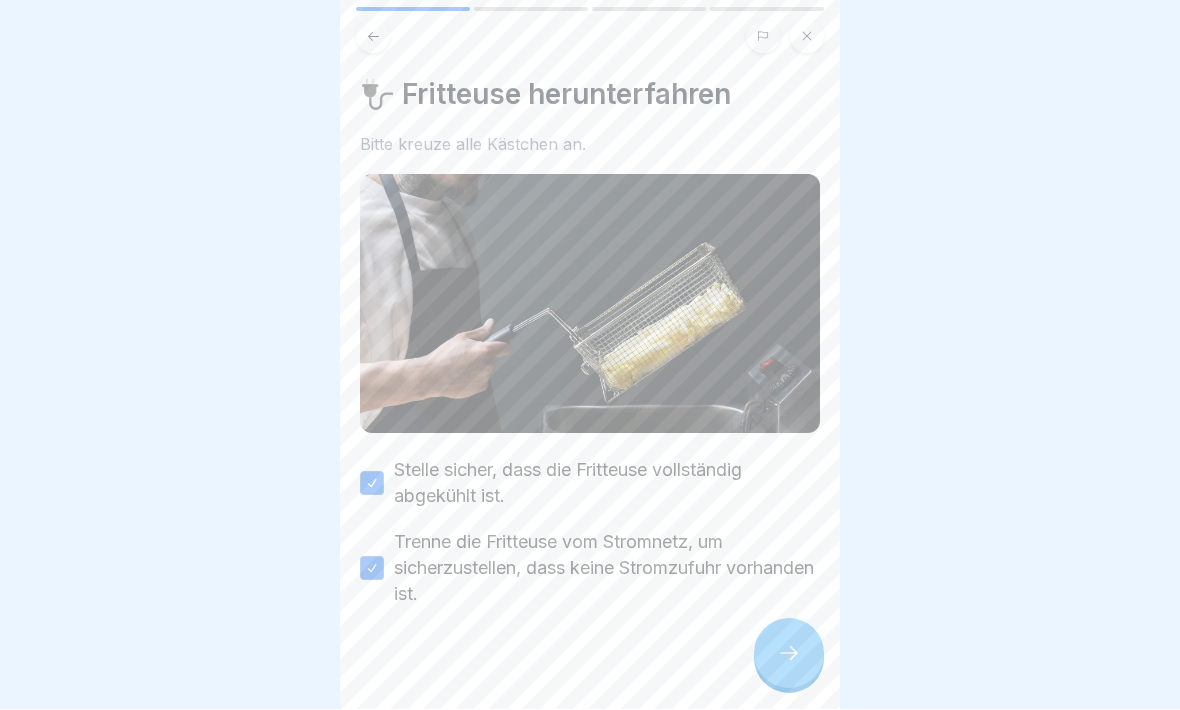 click at bounding box center [789, 654] 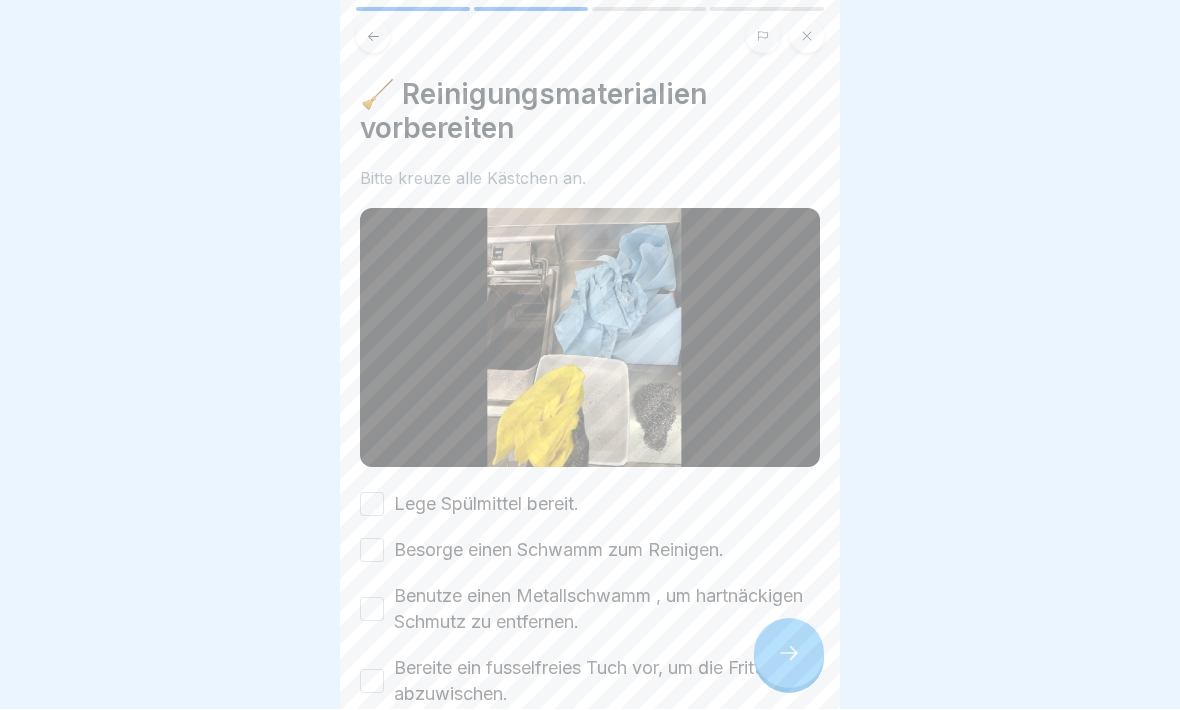 click on "Lege Spülmittel bereit." at bounding box center (372, 505) 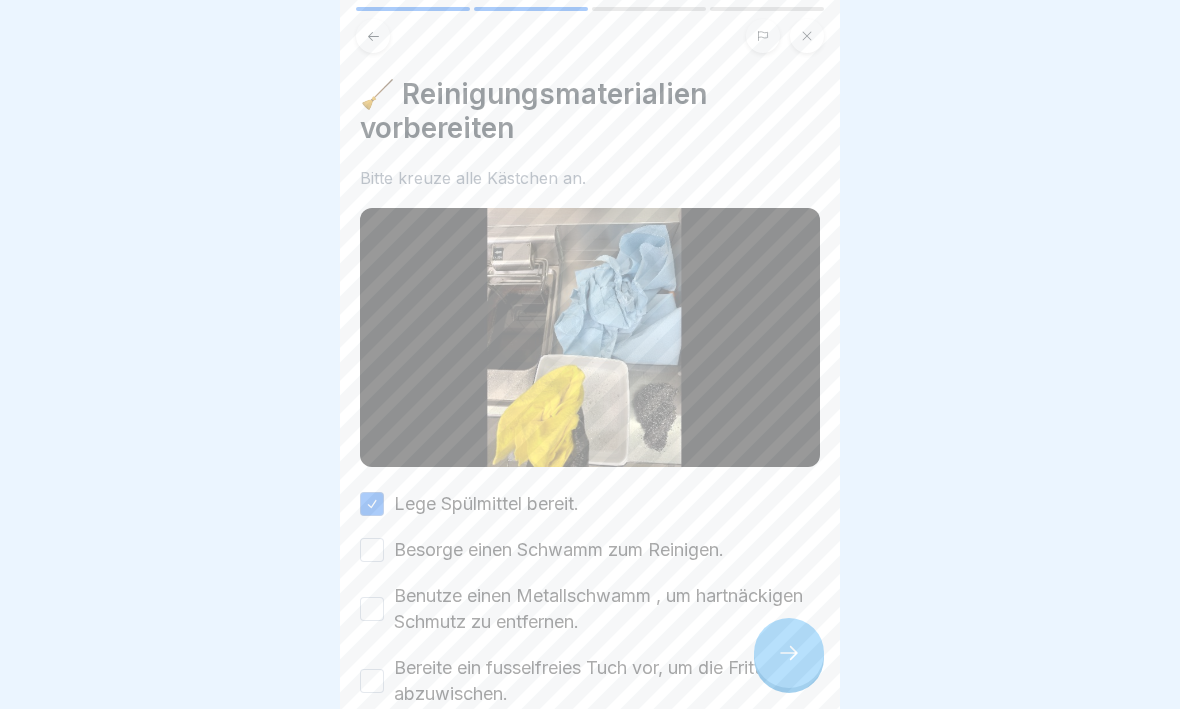 click on "Besorge einen Schwamm zum Reinigen." at bounding box center (372, 551) 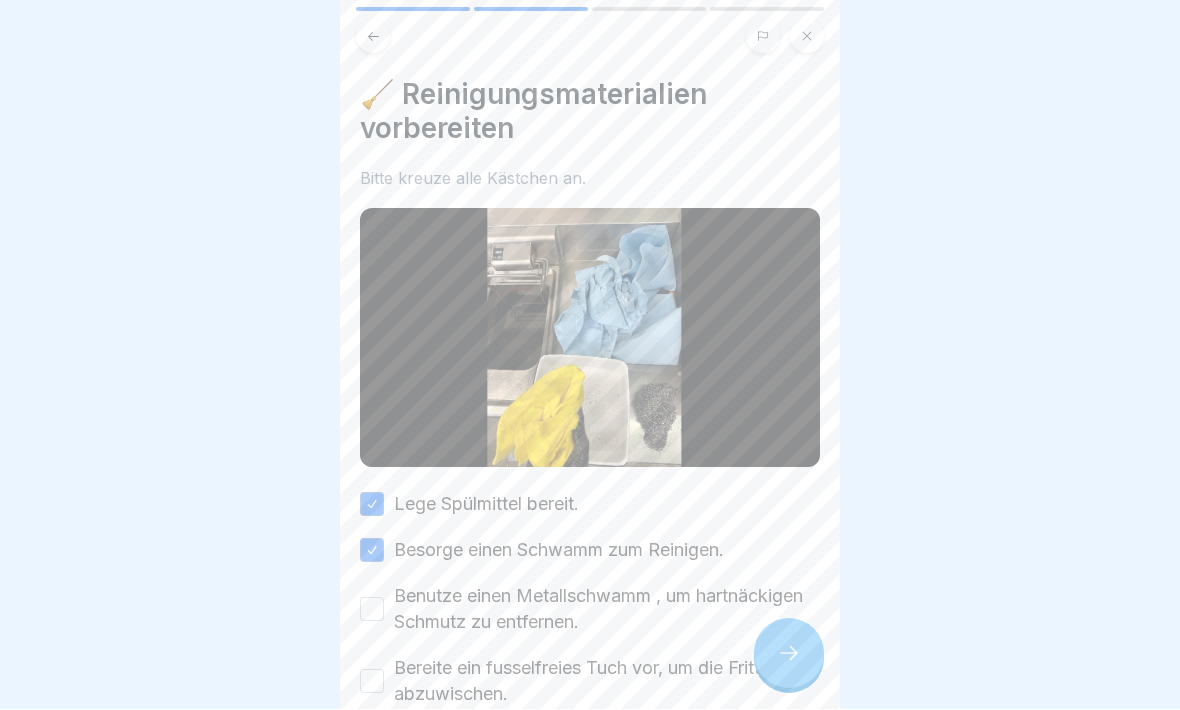 click on "Benutze einen Metallschwamm , um hartnäckigen Schmutz zu entfernen." at bounding box center (372, 610) 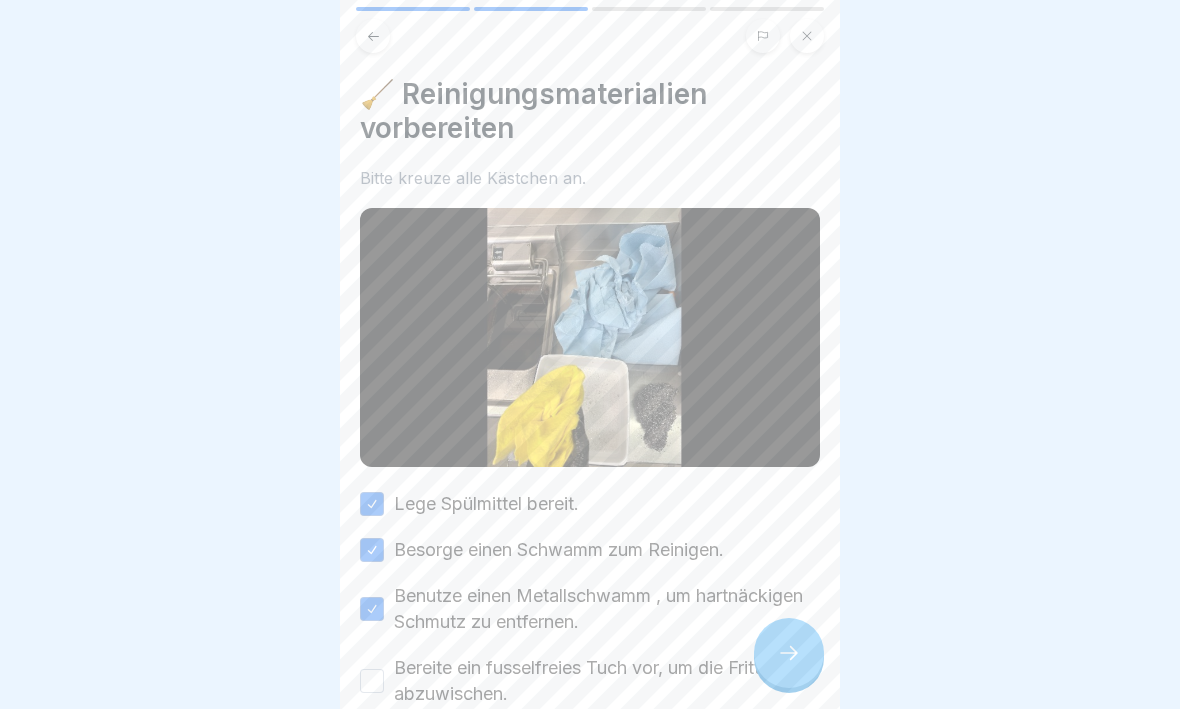 click on "Bereite ein fusselfreies Tuch vor, um die Fritteuse abzuwischen." at bounding box center [372, 682] 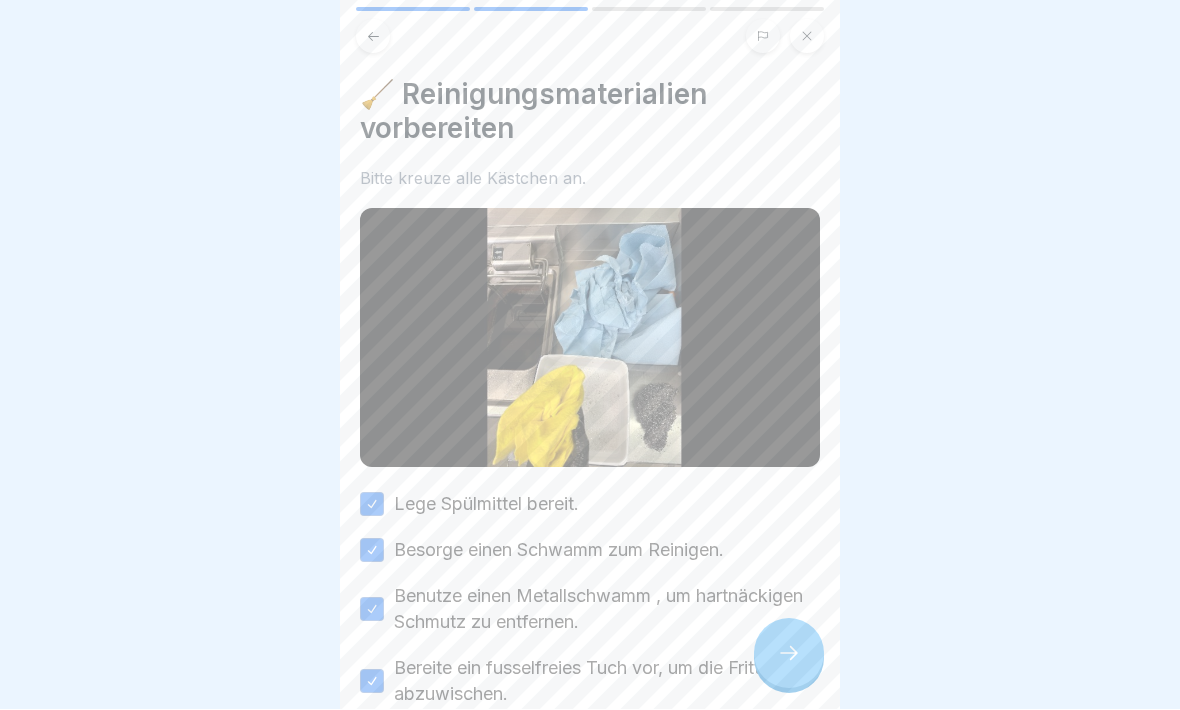 click 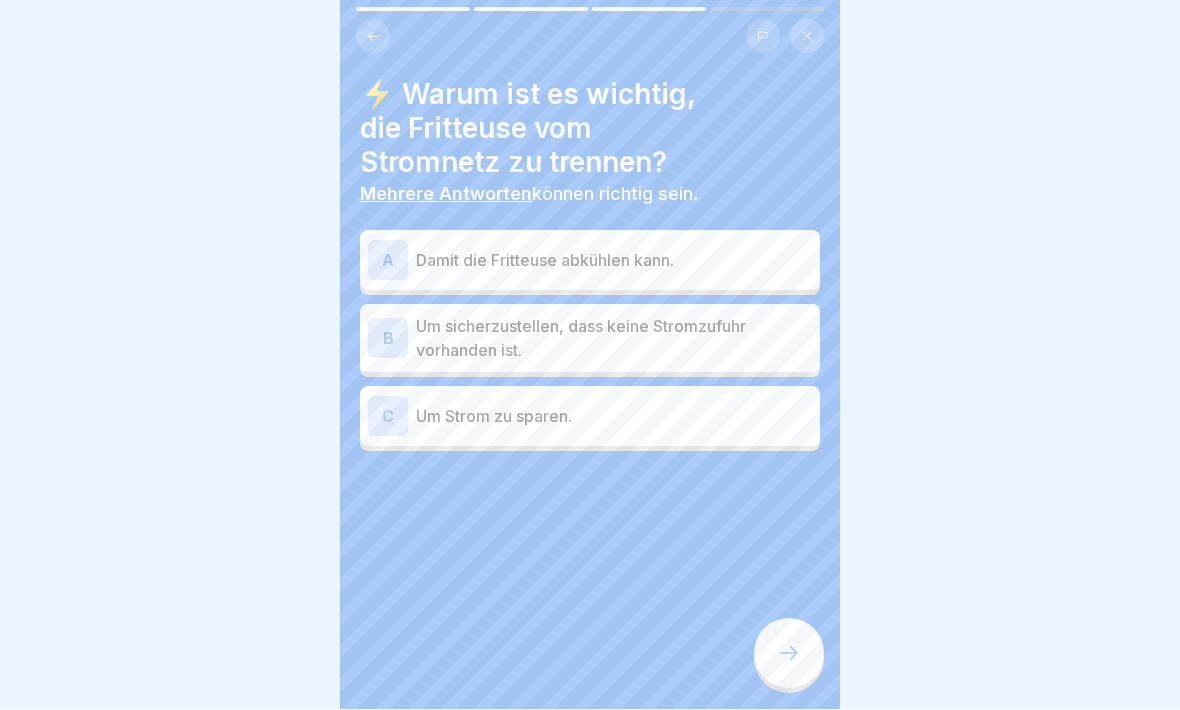 click on "B" at bounding box center (388, 339) 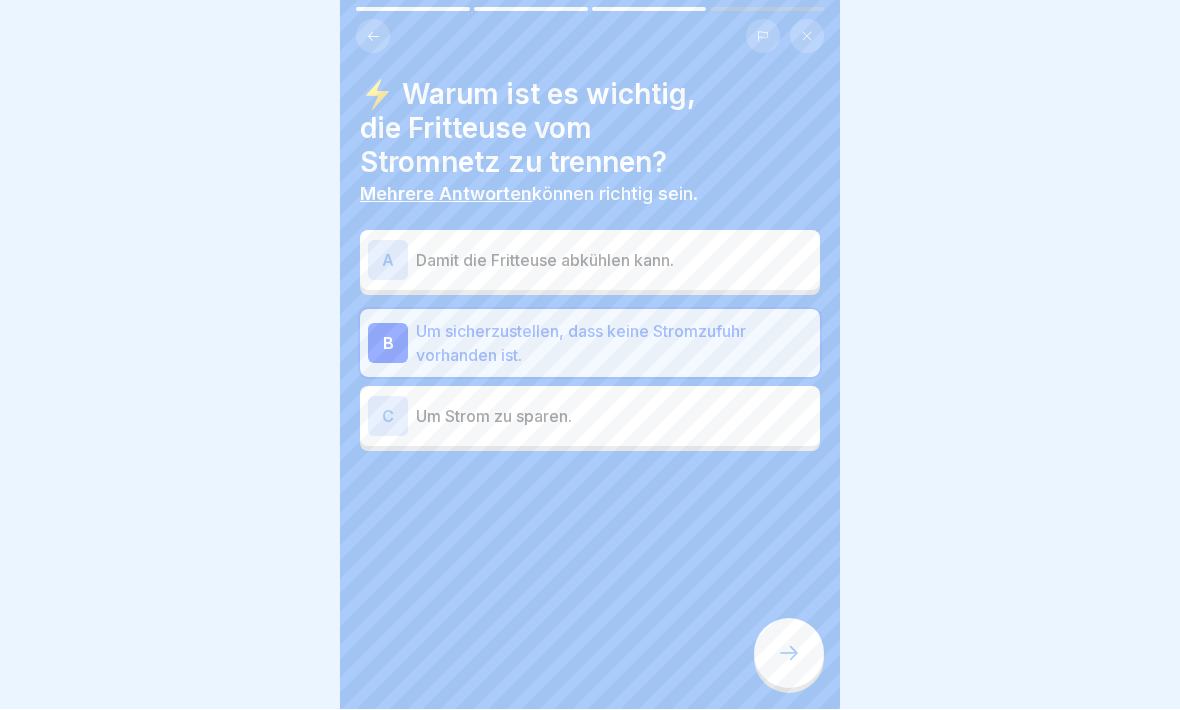 click 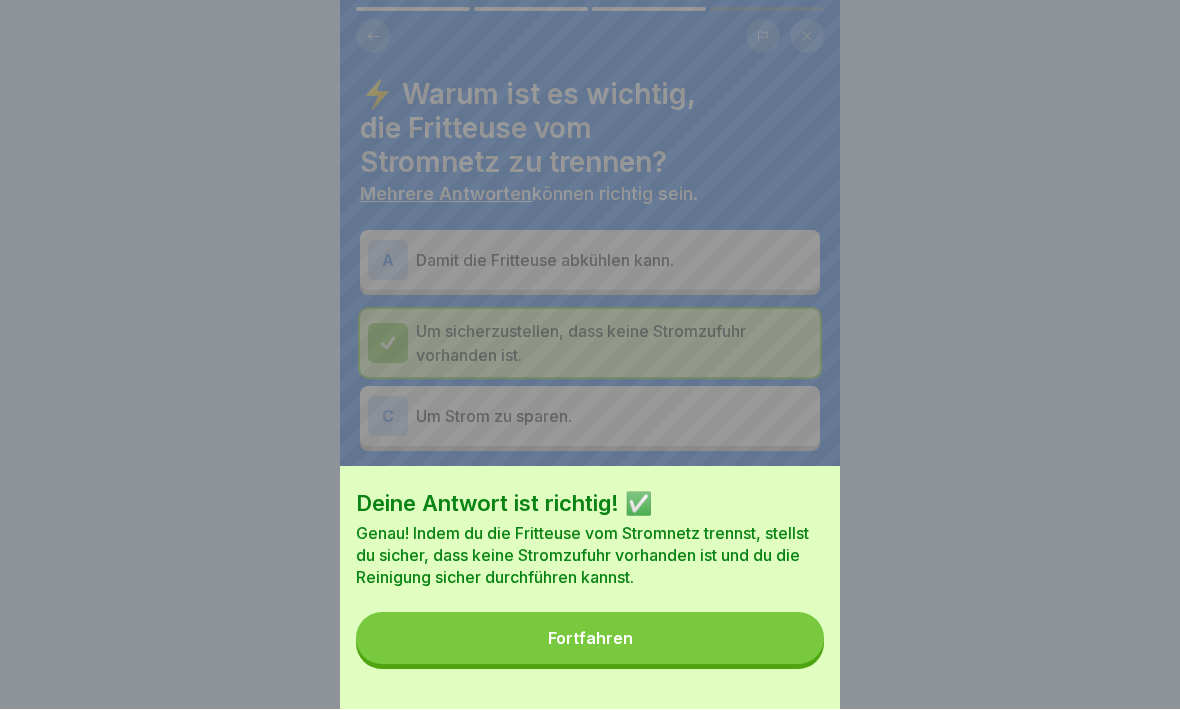 click on "Fortfahren" at bounding box center [590, 639] 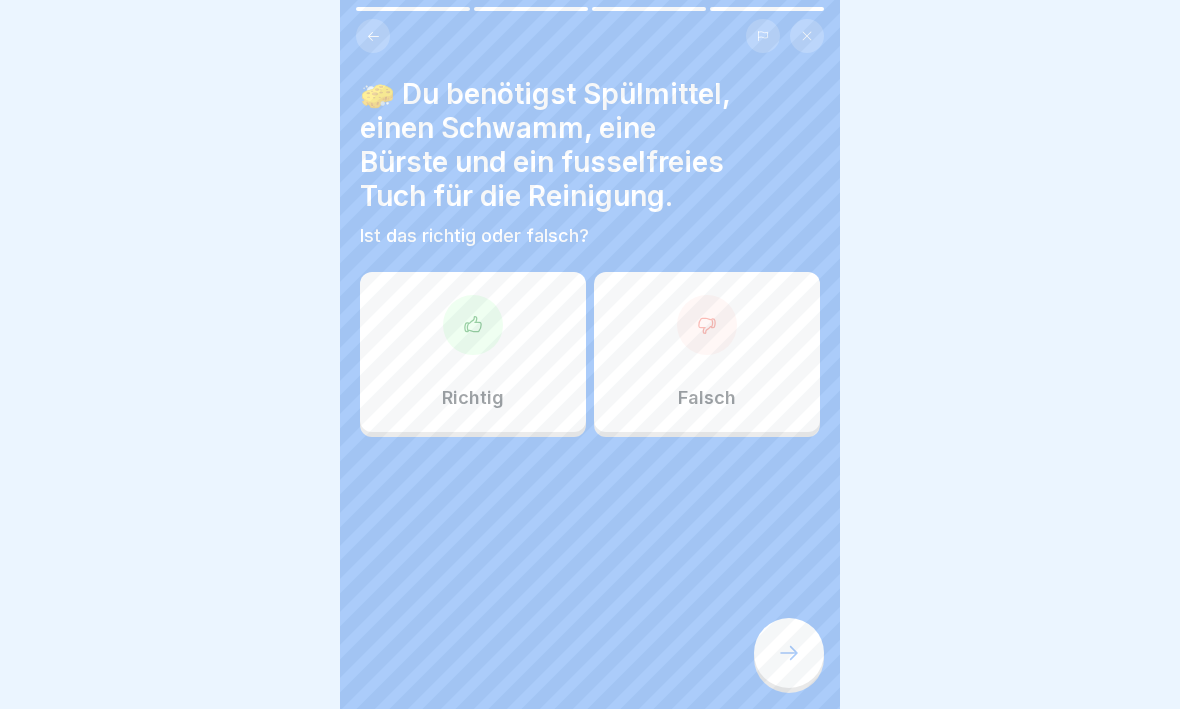 click 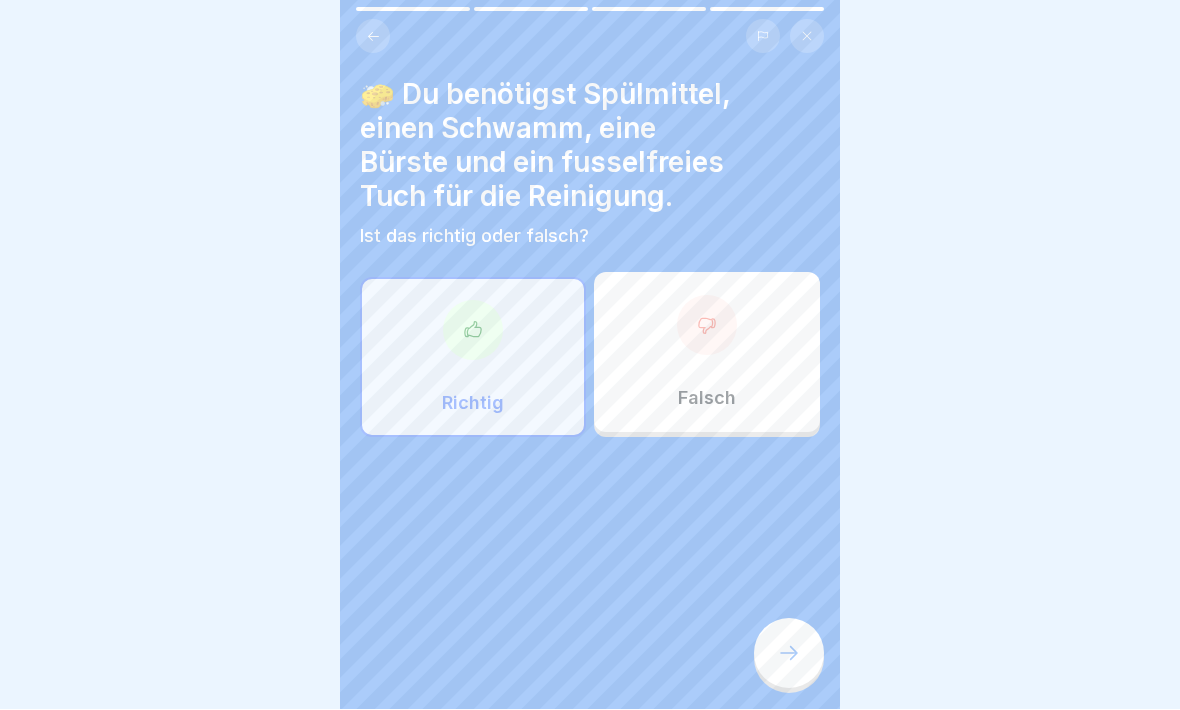 click 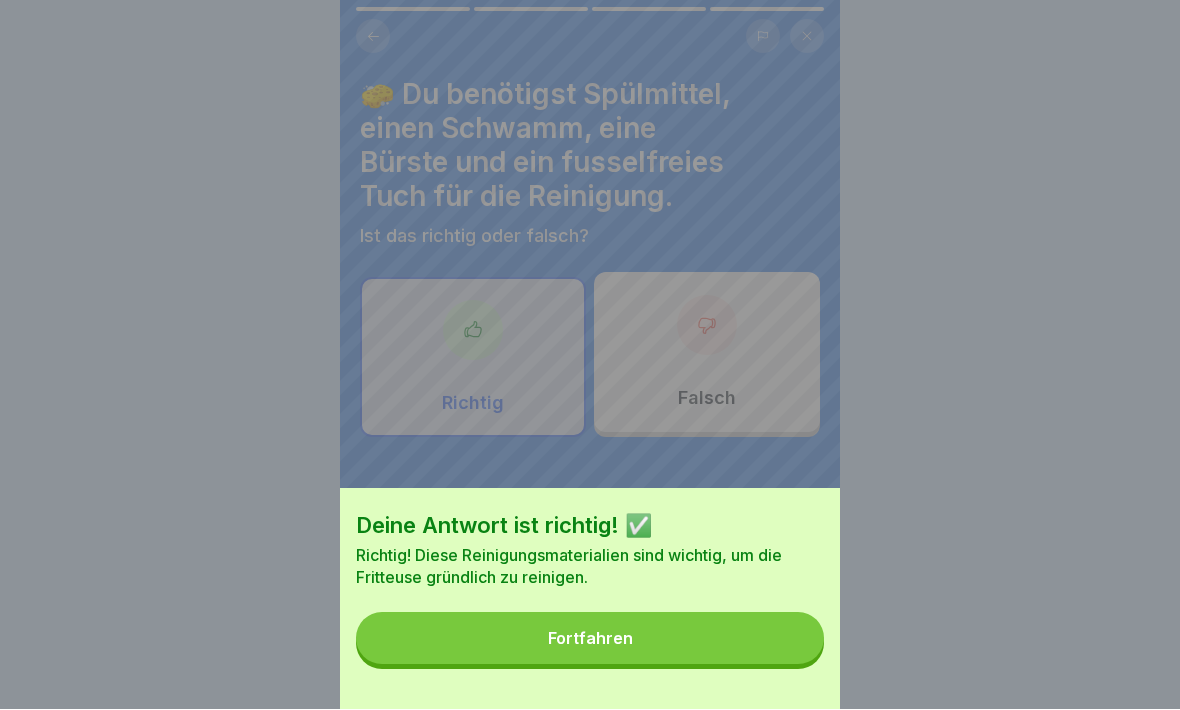click on "Fortfahren" at bounding box center [590, 639] 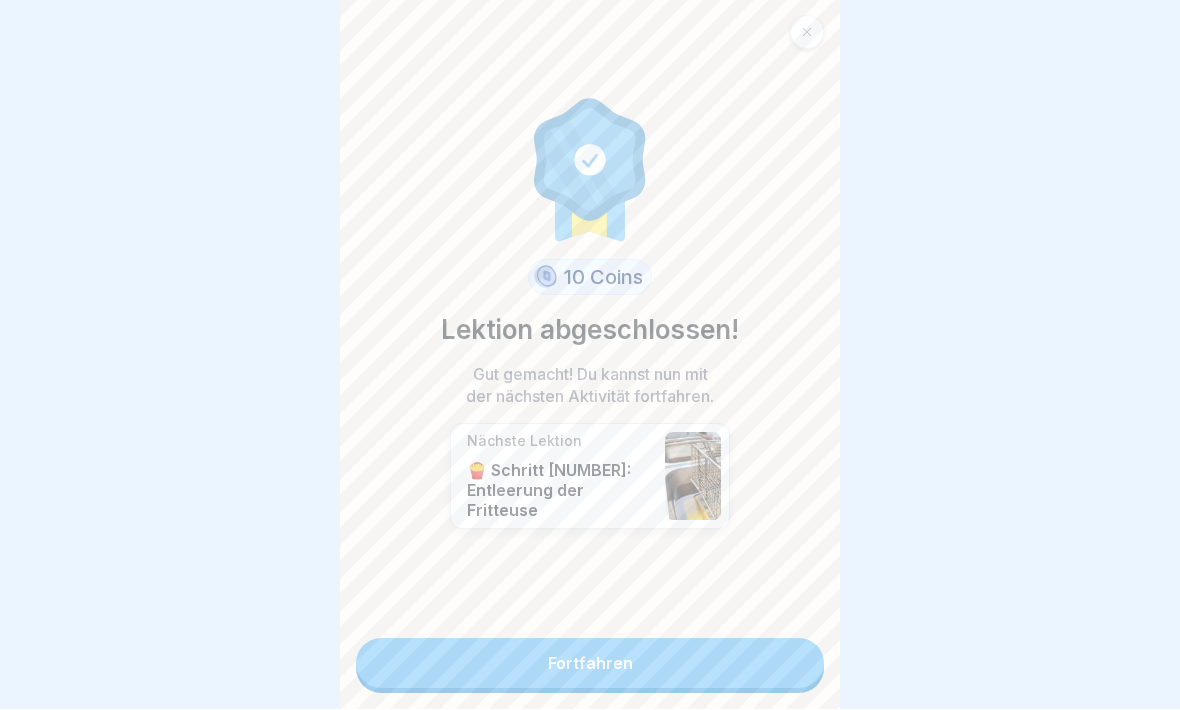 click on "Fortfahren" at bounding box center (590, 664) 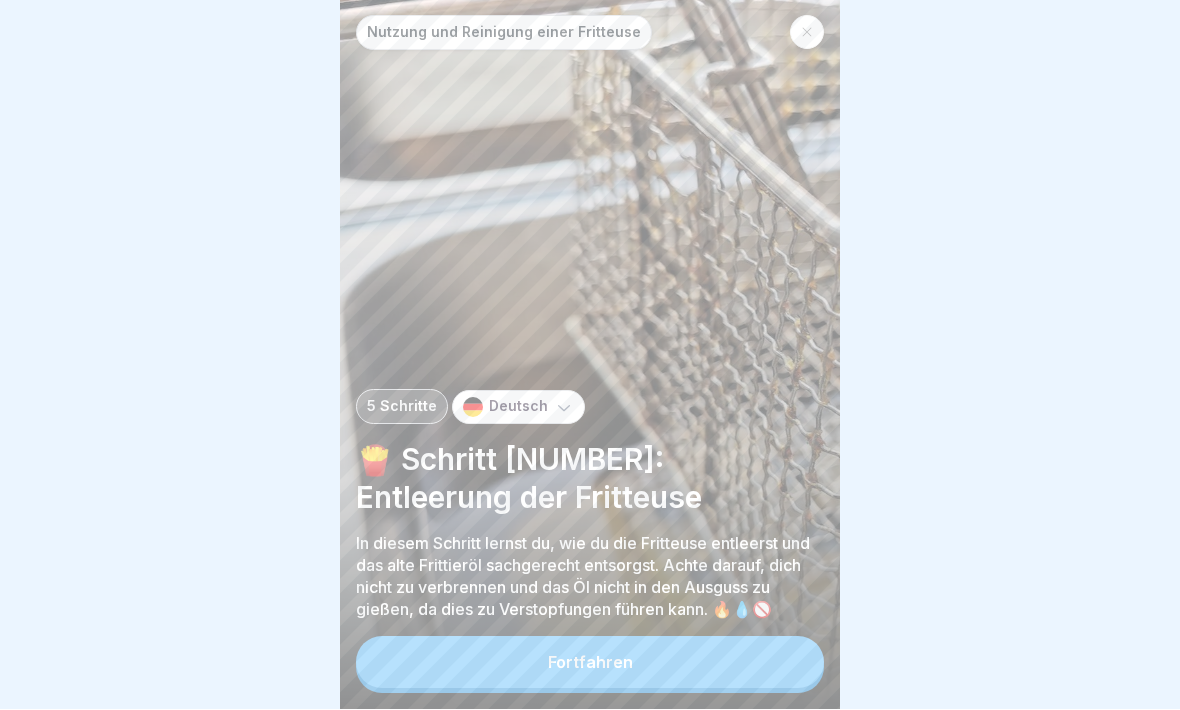 click on "Fortfahren" at bounding box center [590, 663] 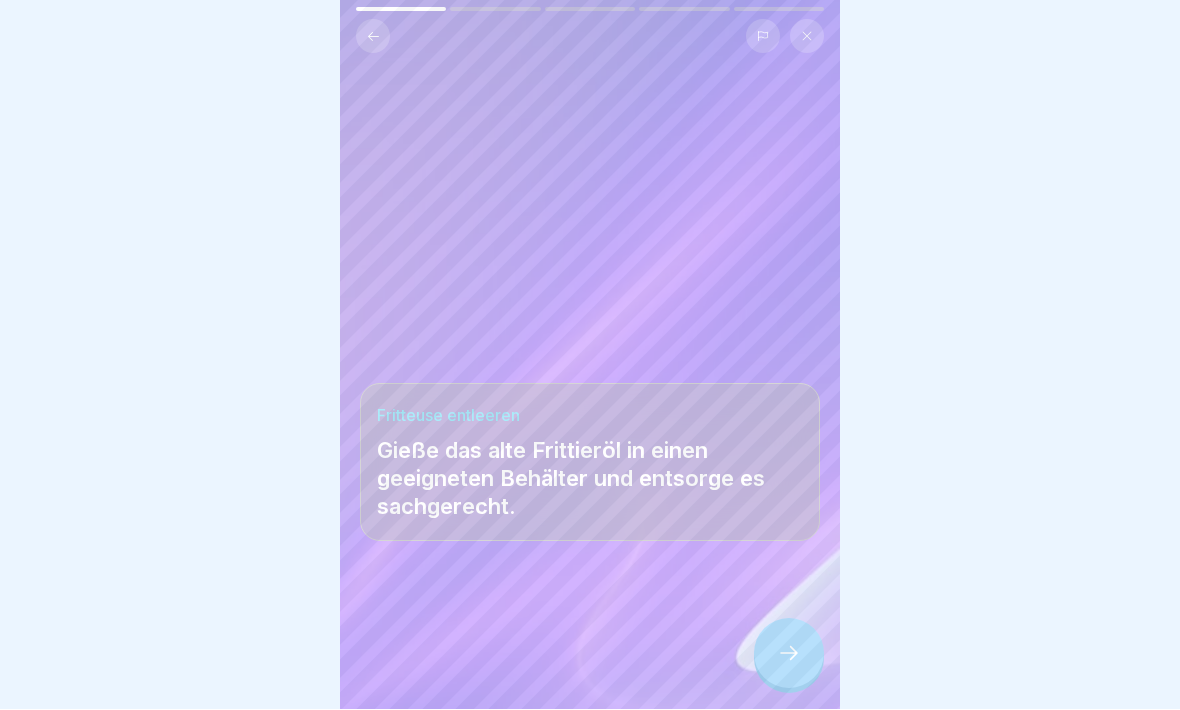 click 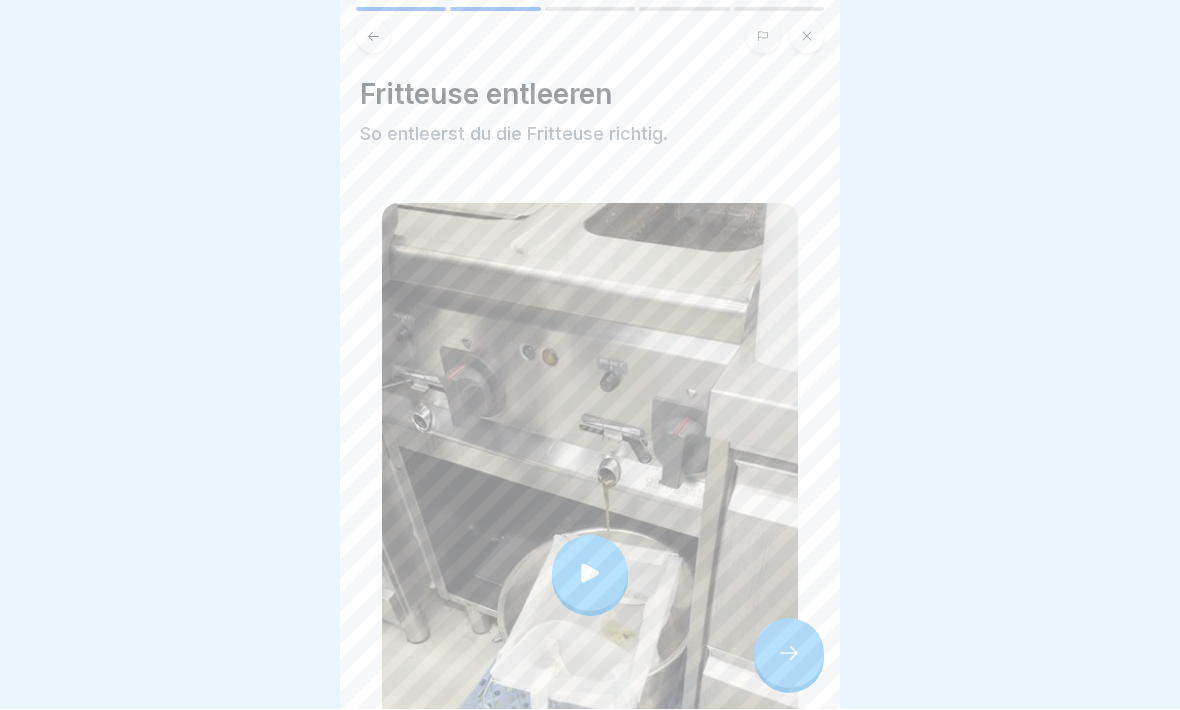 click 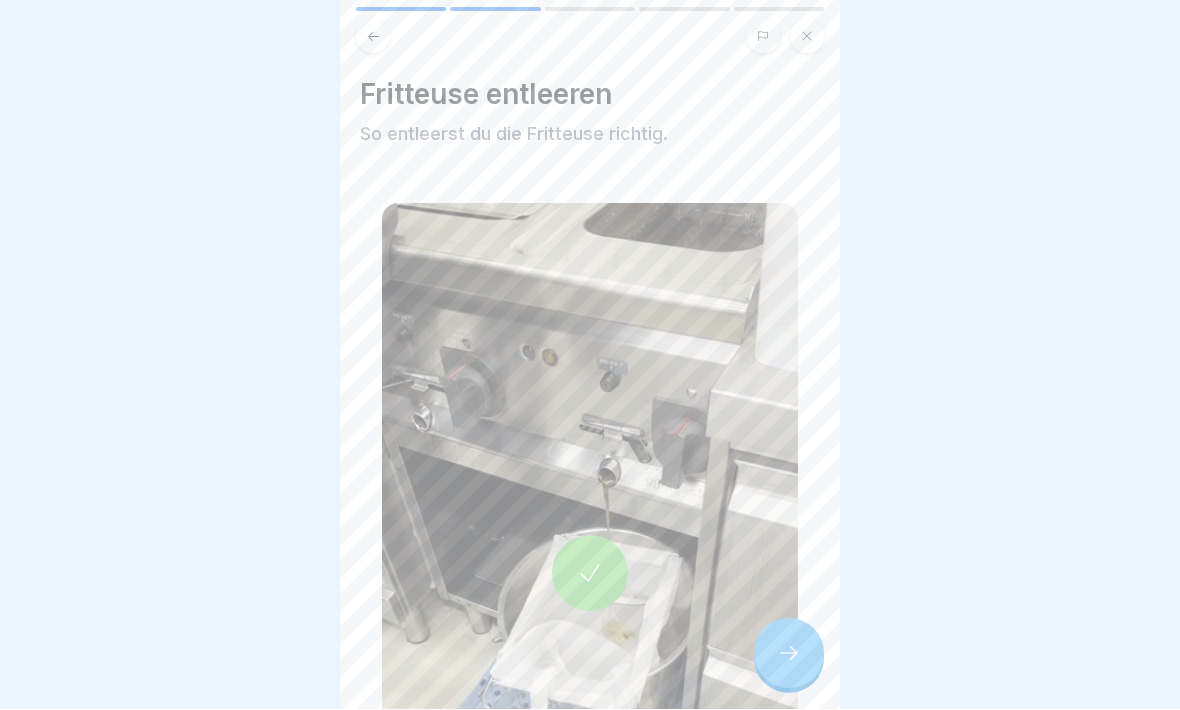 click at bounding box center (789, 654) 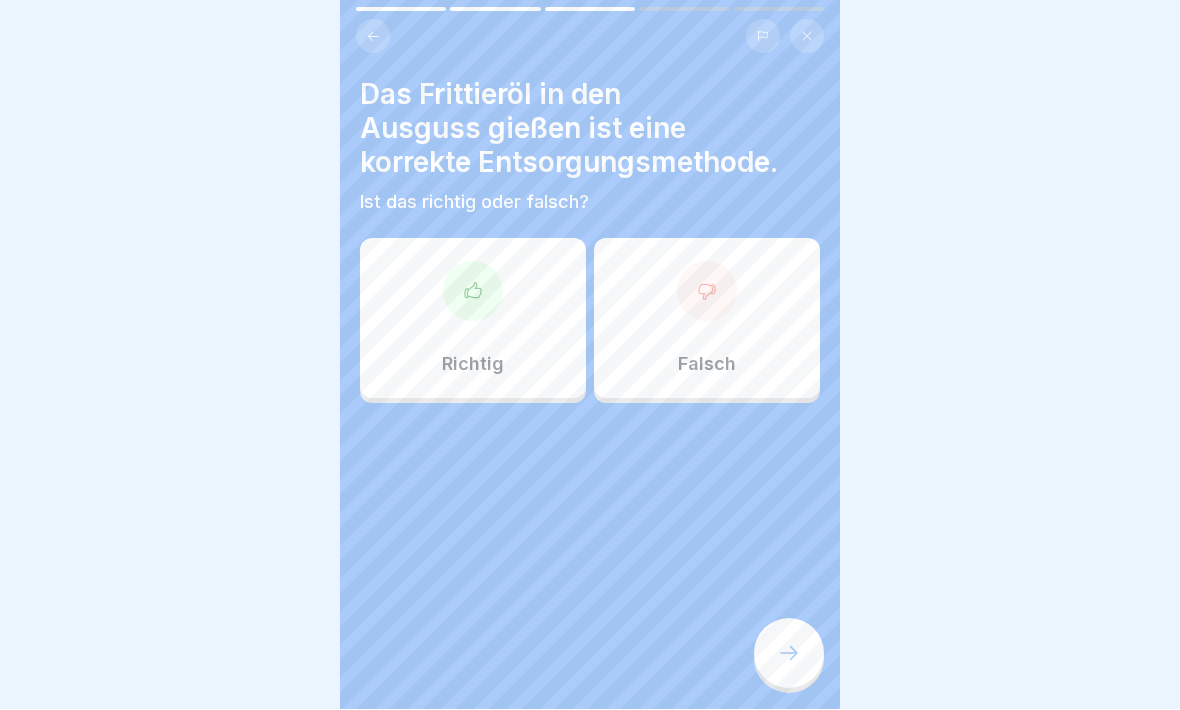 click 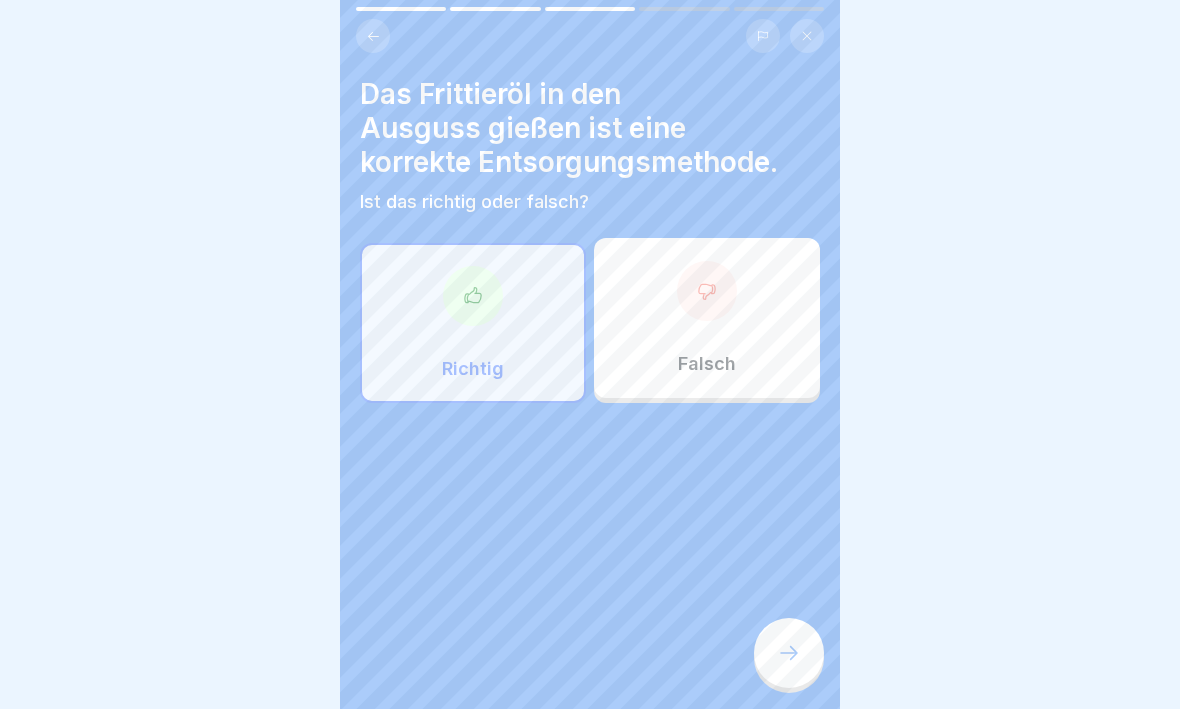 click at bounding box center (789, 654) 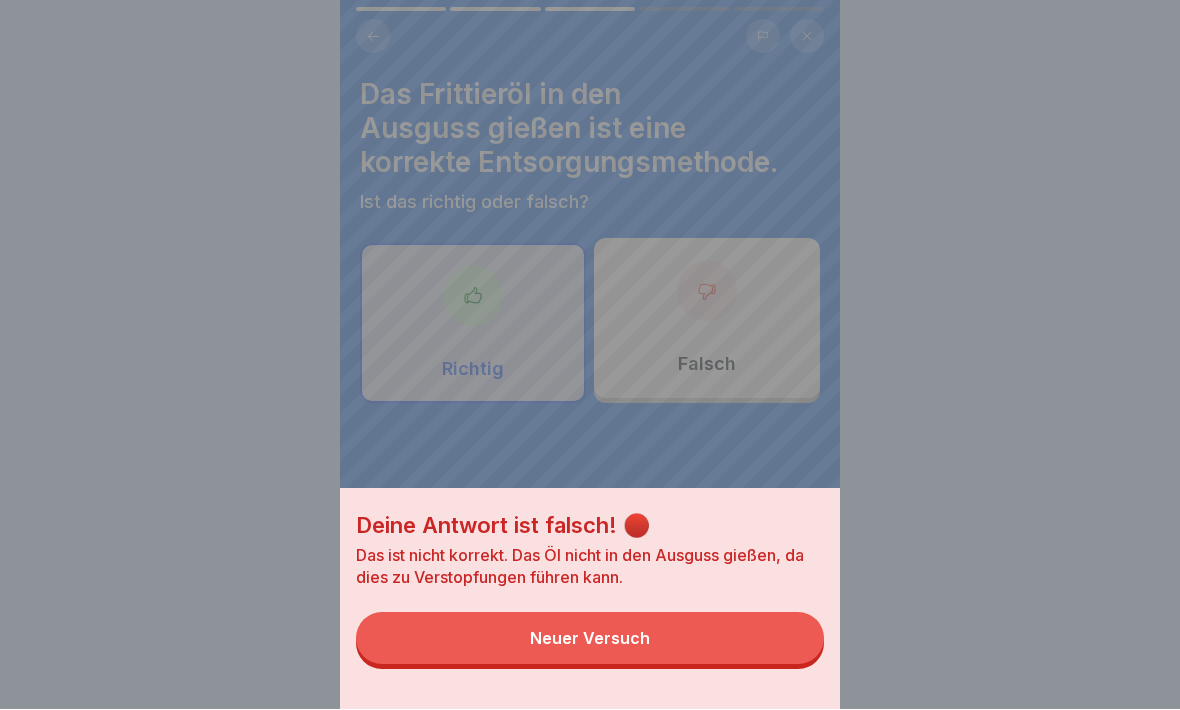 click on "Neuer Versuch" at bounding box center (590, 639) 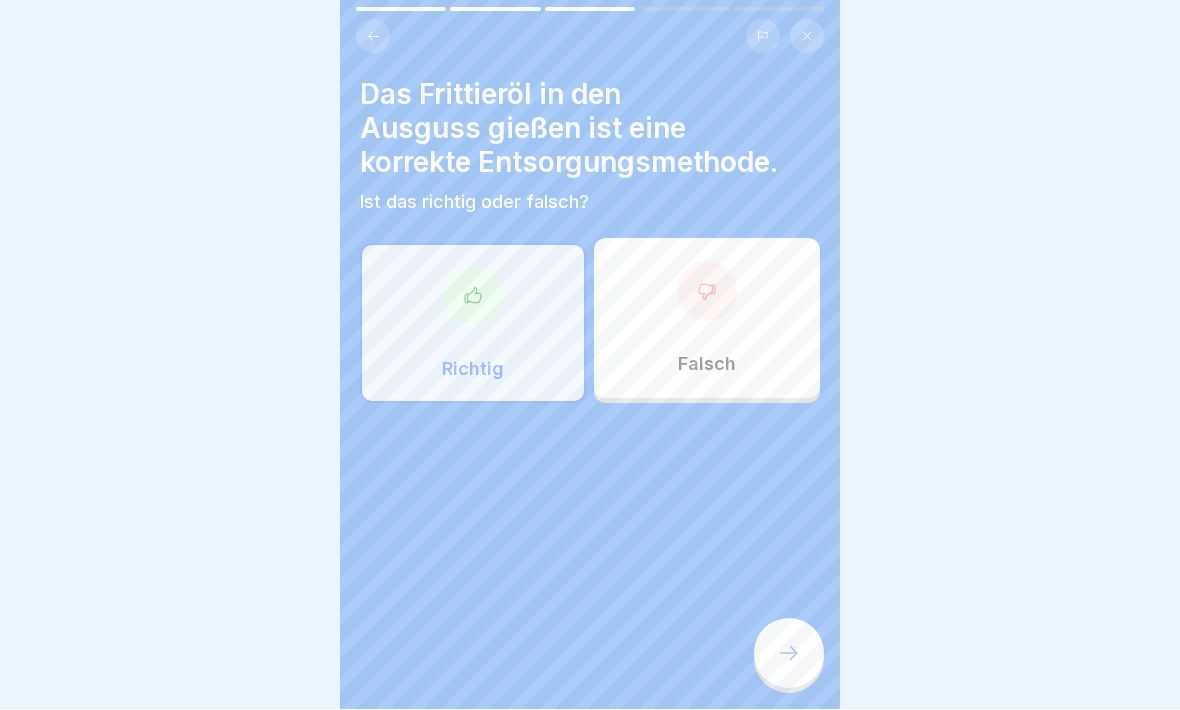 click 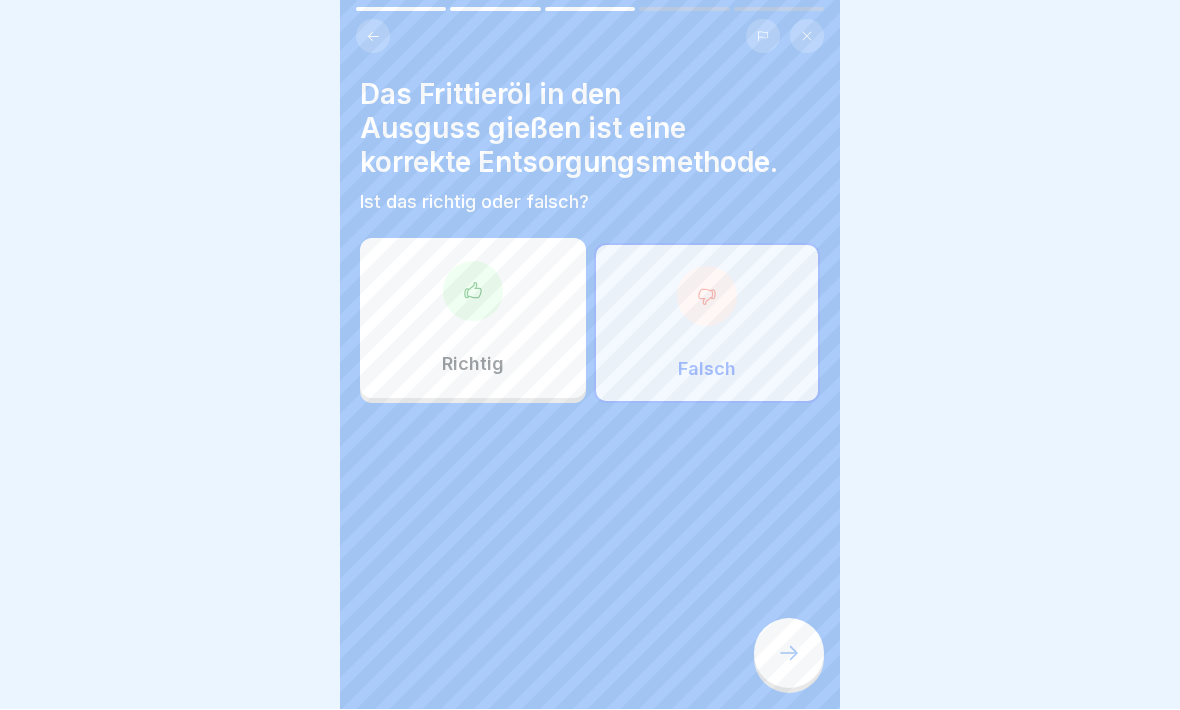 click at bounding box center [789, 654] 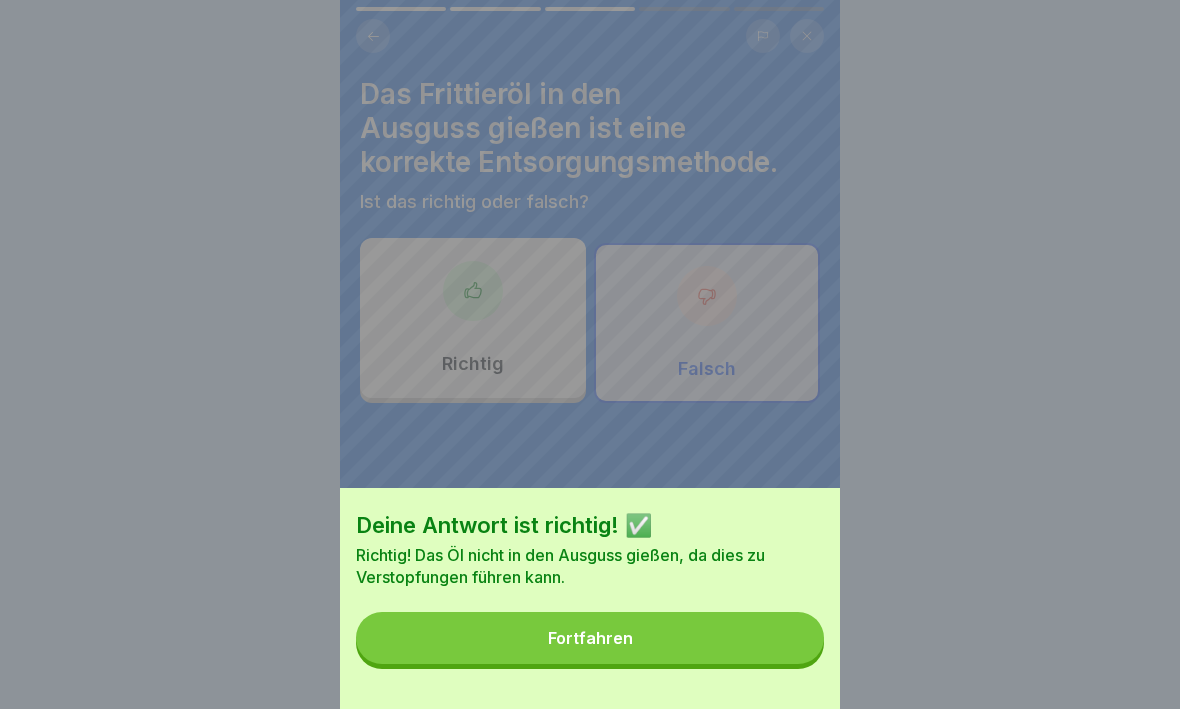 click on "Fortfahren" at bounding box center (590, 639) 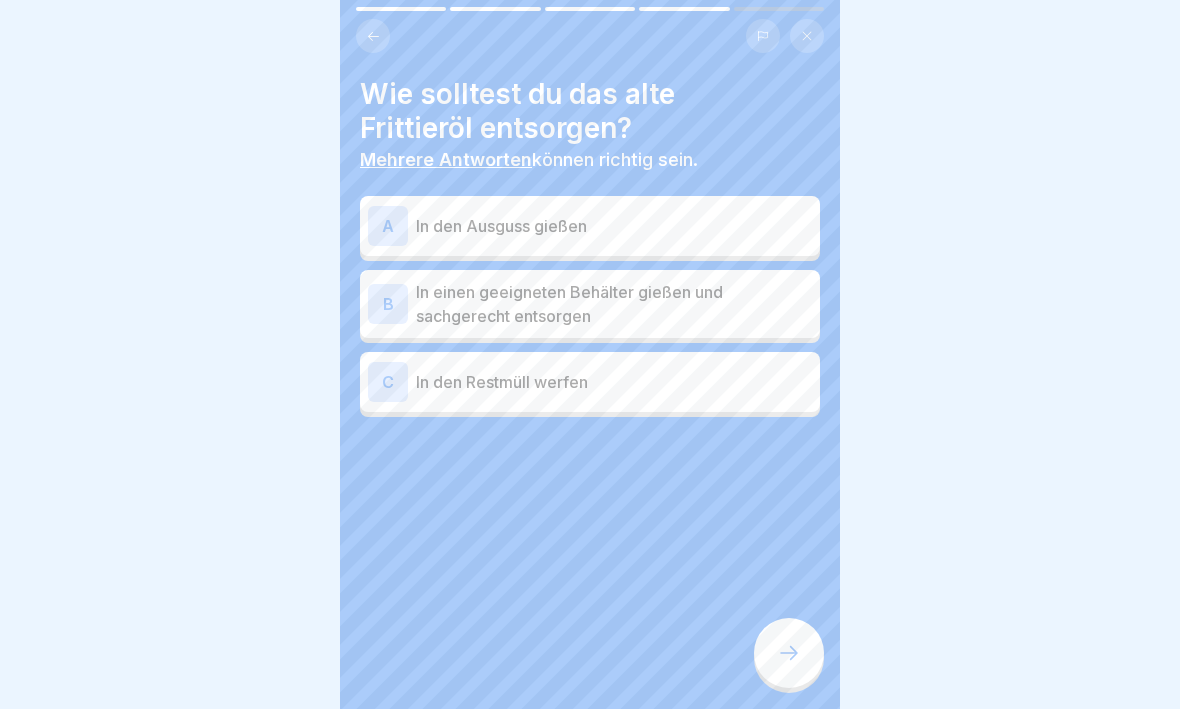 click on "A" at bounding box center (388, 227) 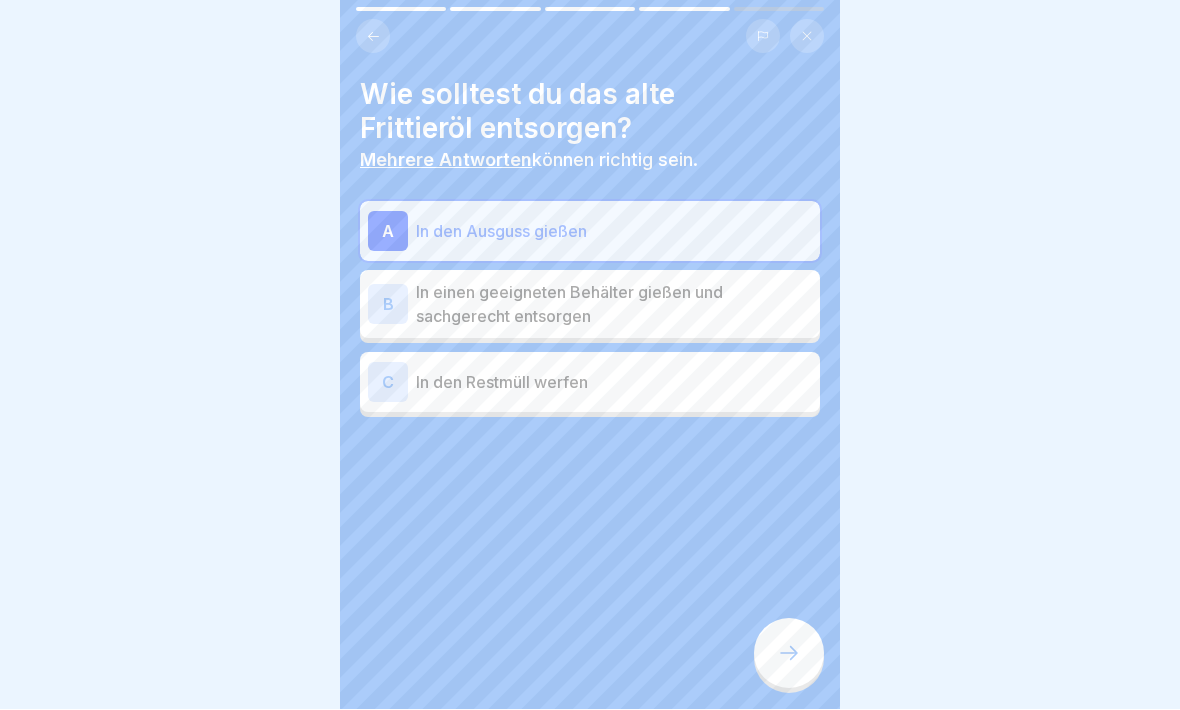 click 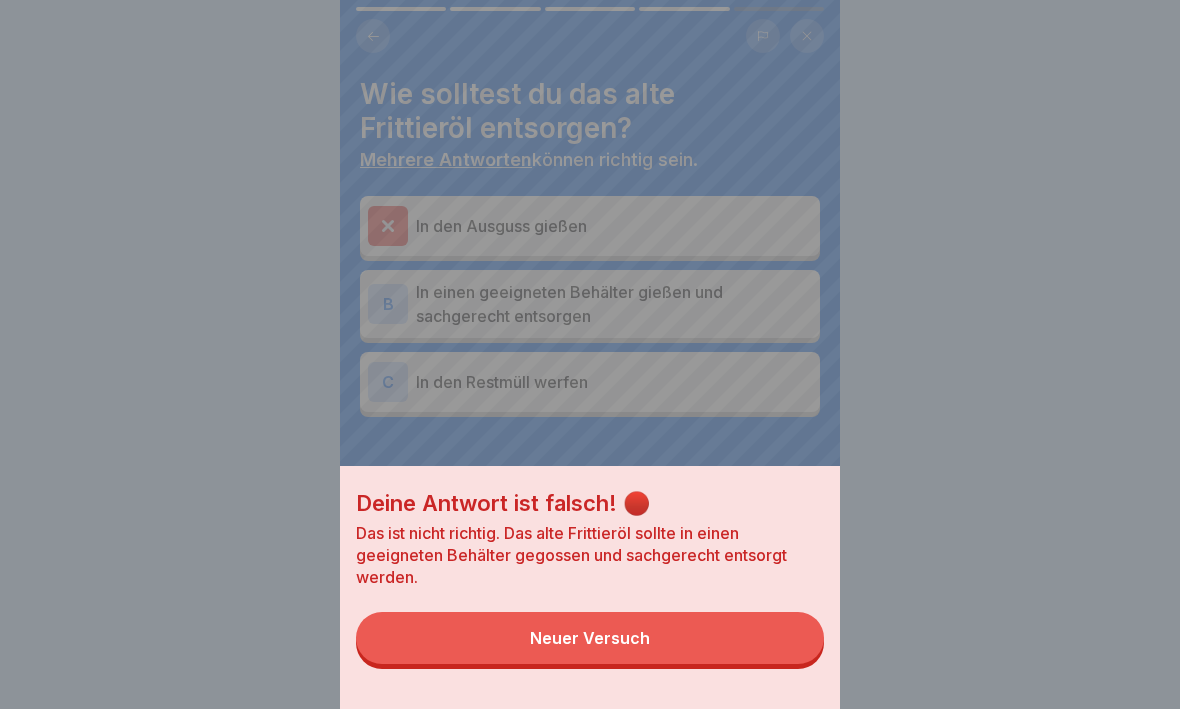 click on "Neuer Versuch" at bounding box center (590, 639) 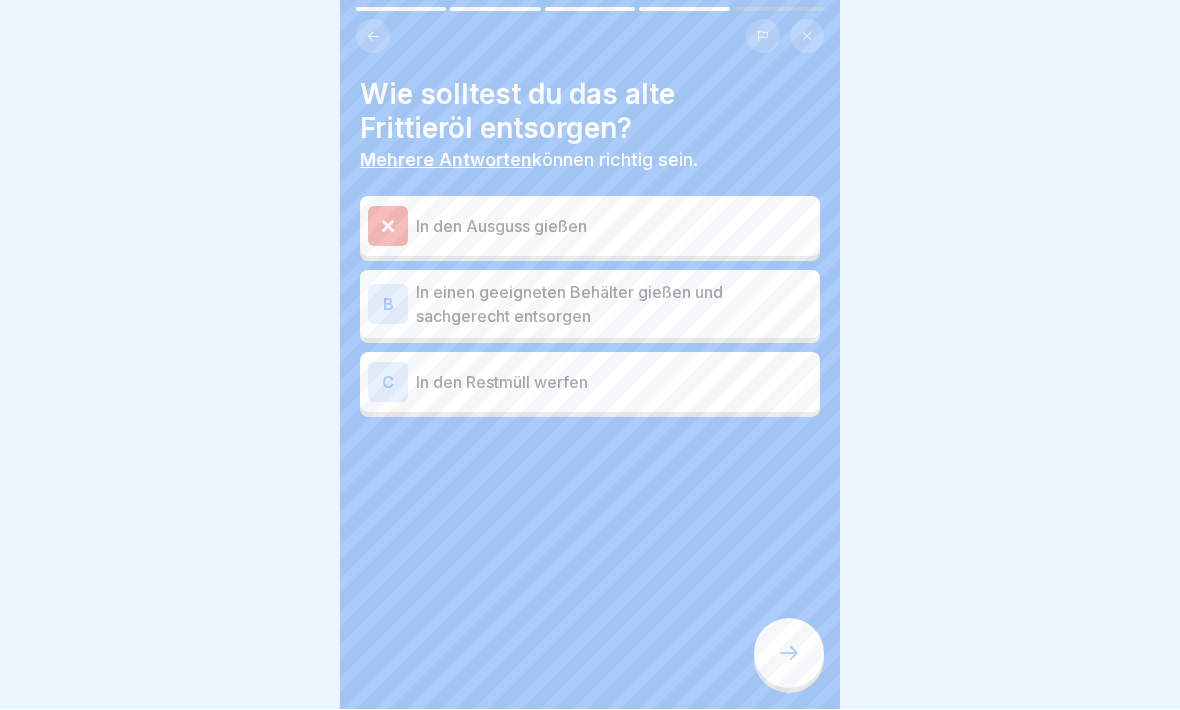 click on "B" at bounding box center [388, 305] 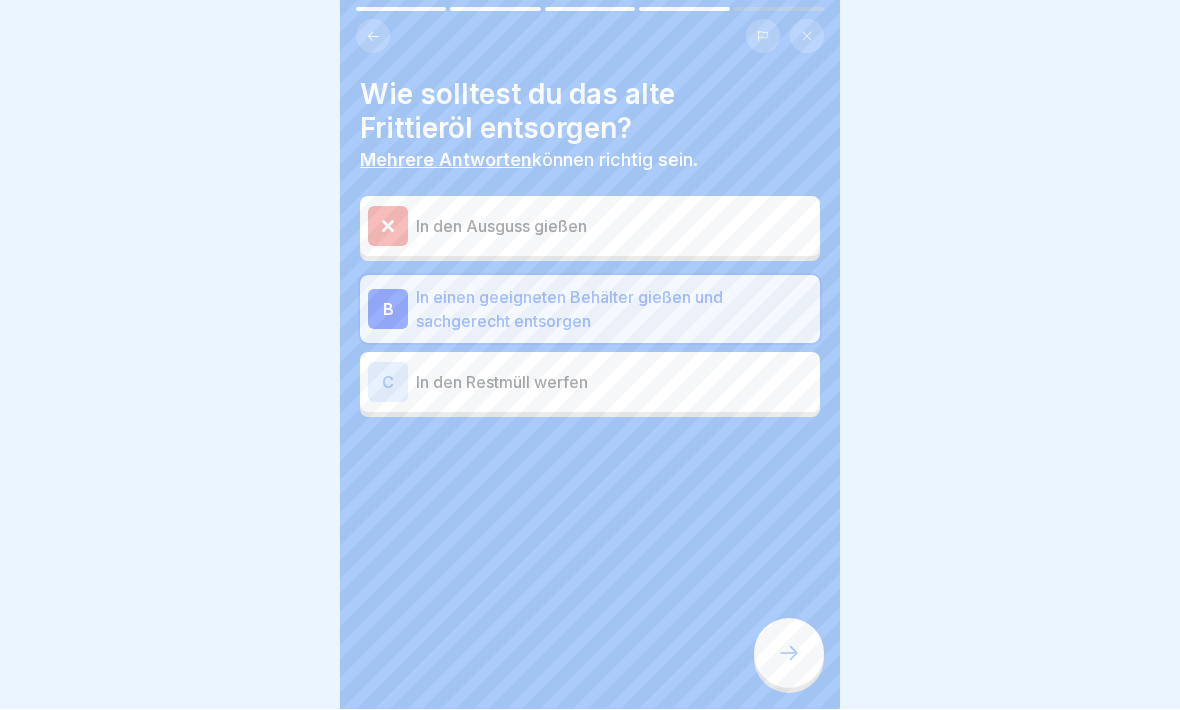click at bounding box center (789, 654) 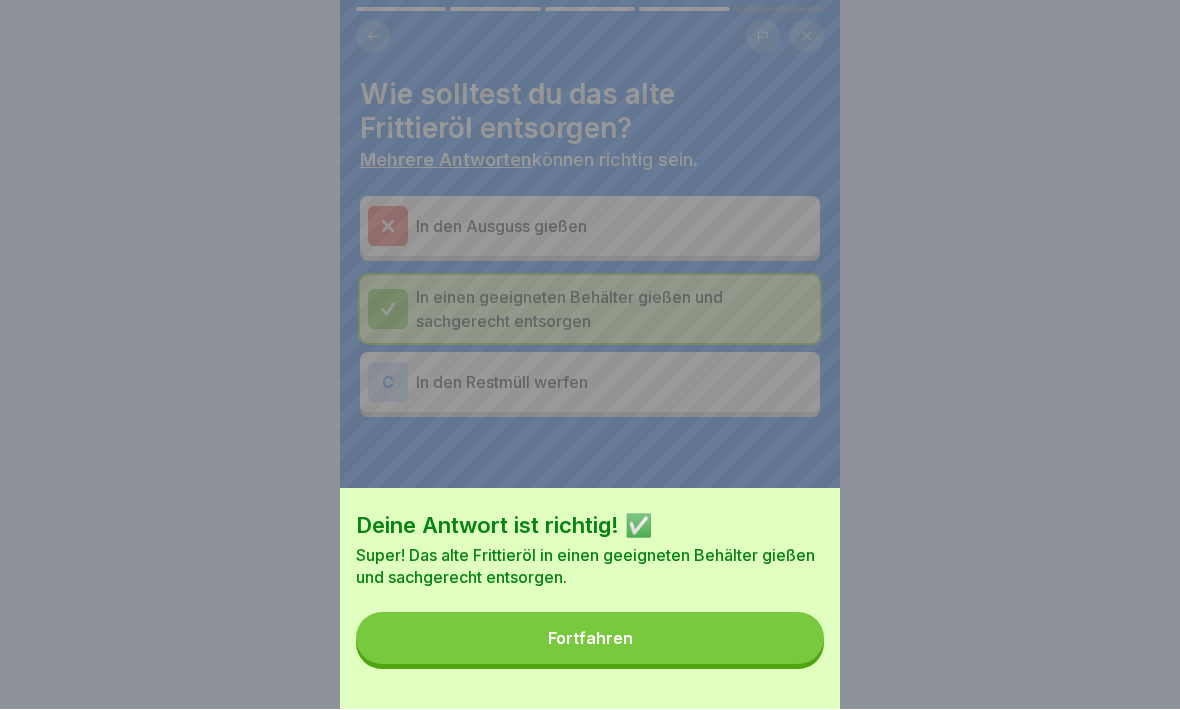 click on "Fortfahren" at bounding box center (590, 639) 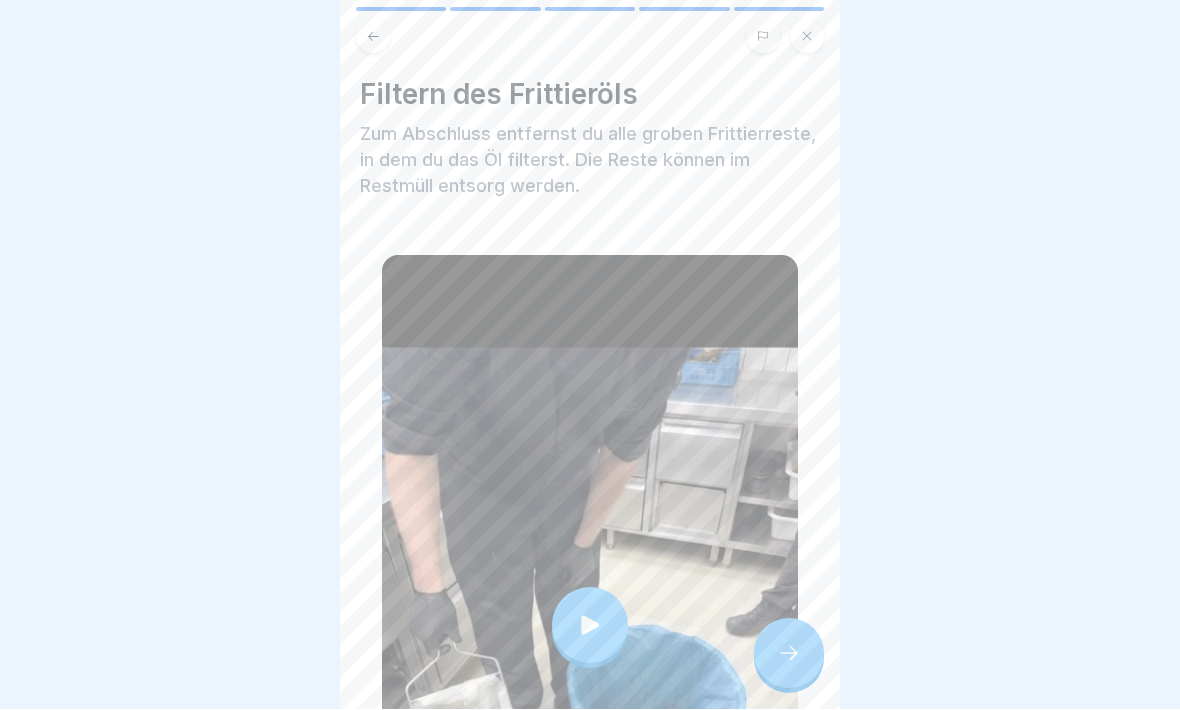 click 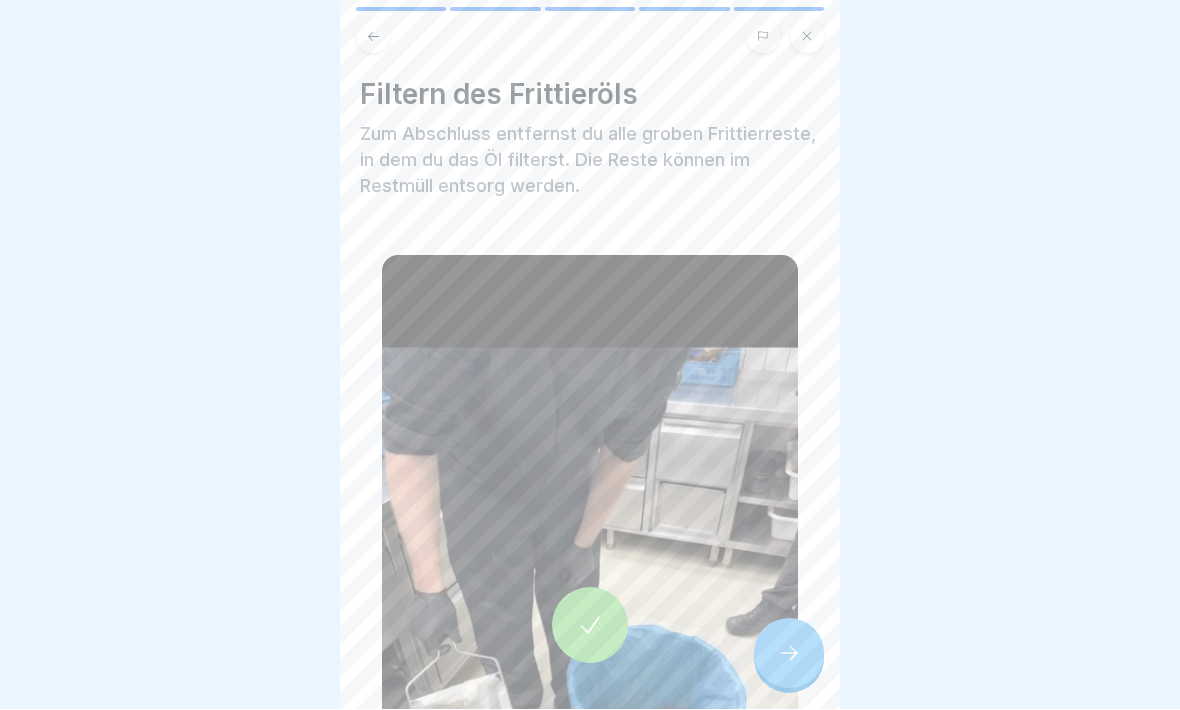 click 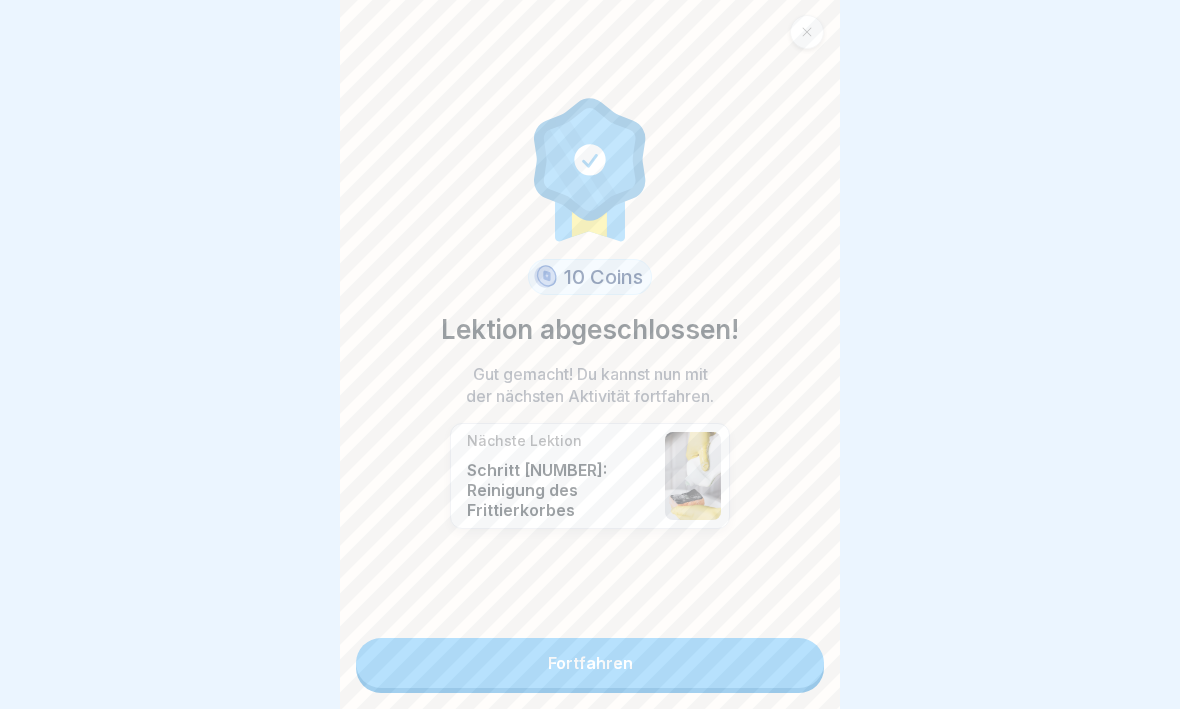 click on "Fortfahren" at bounding box center (590, 664) 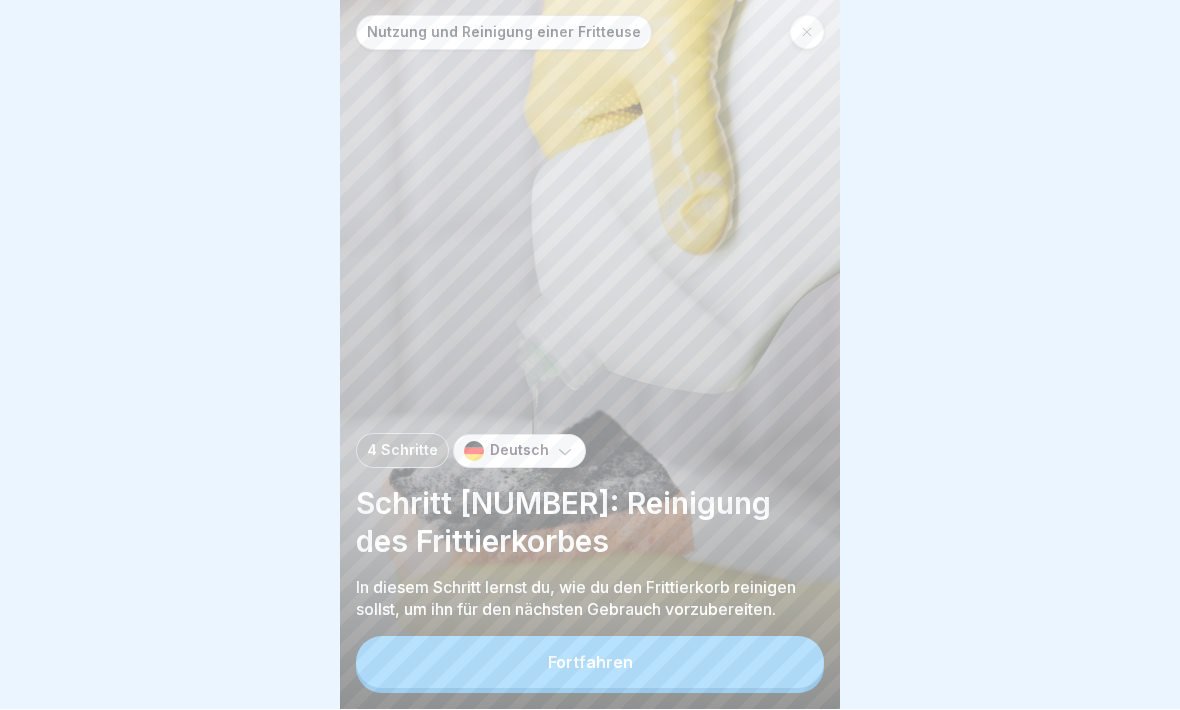 click on "Fortfahren" at bounding box center (590, 663) 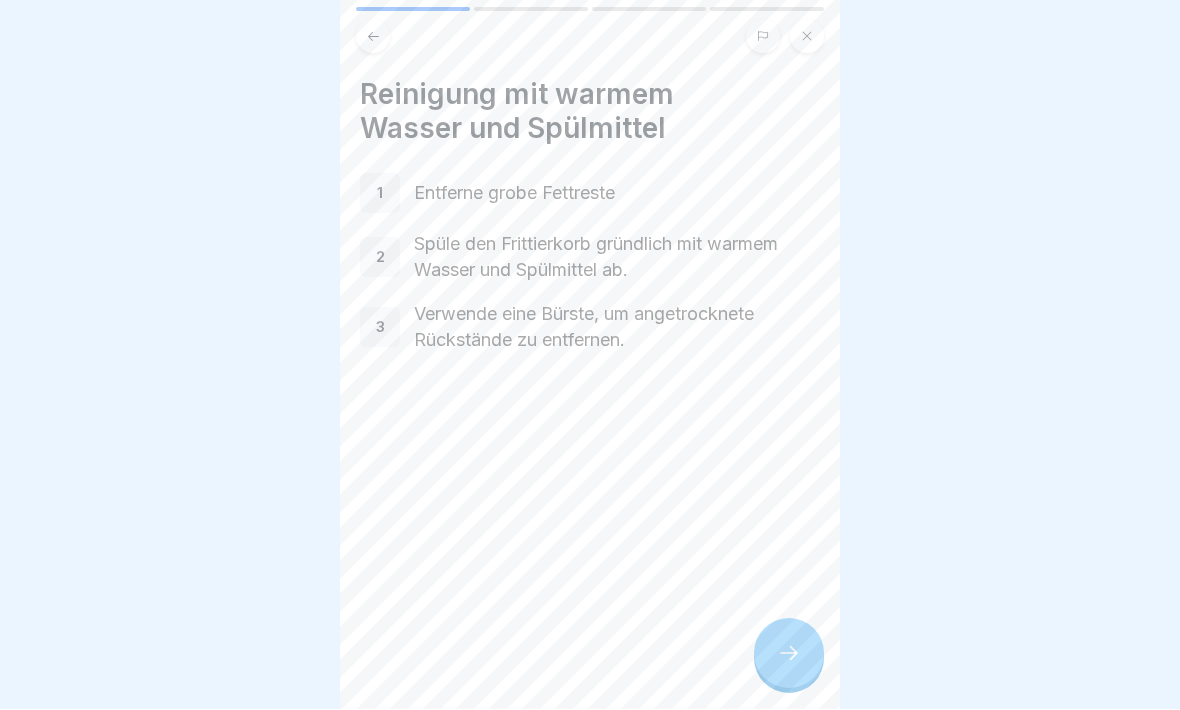 click 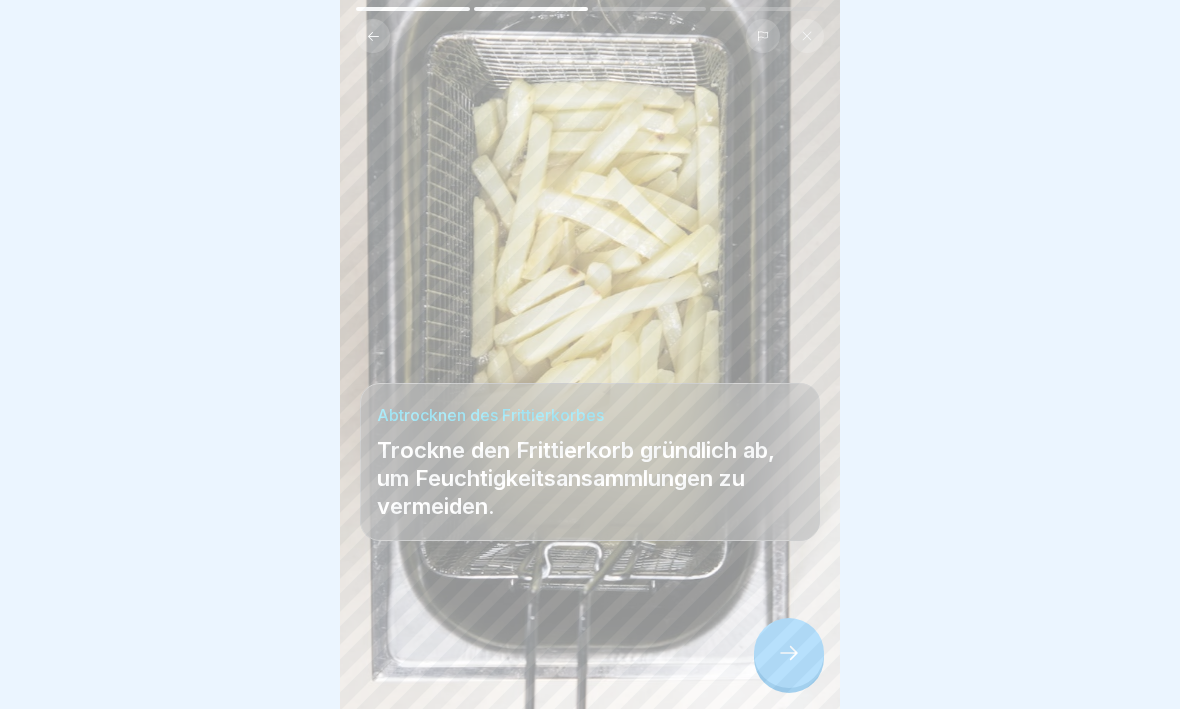 click 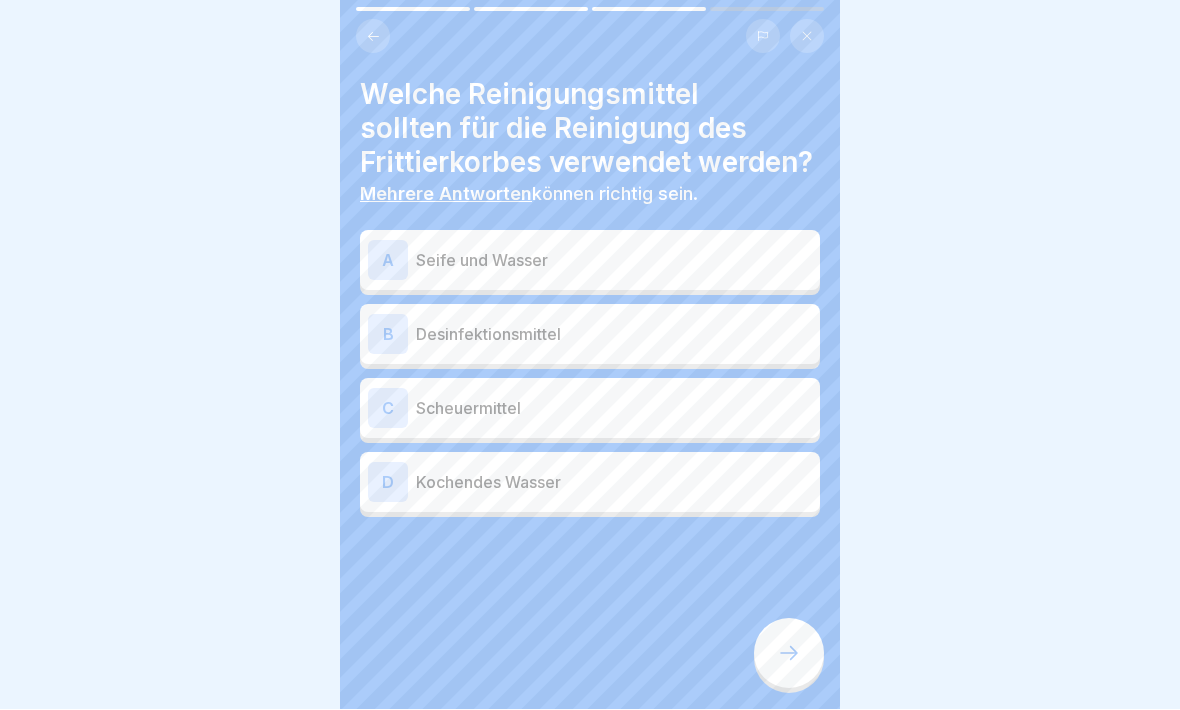 click on "A" at bounding box center (388, 261) 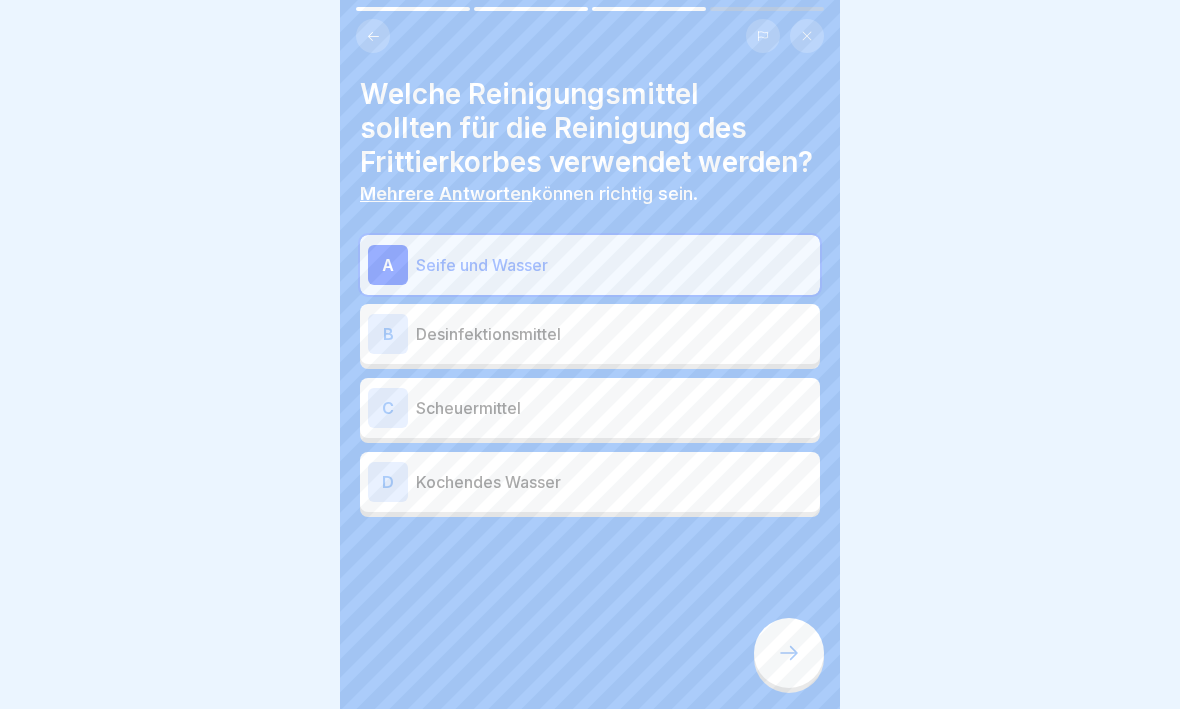 click 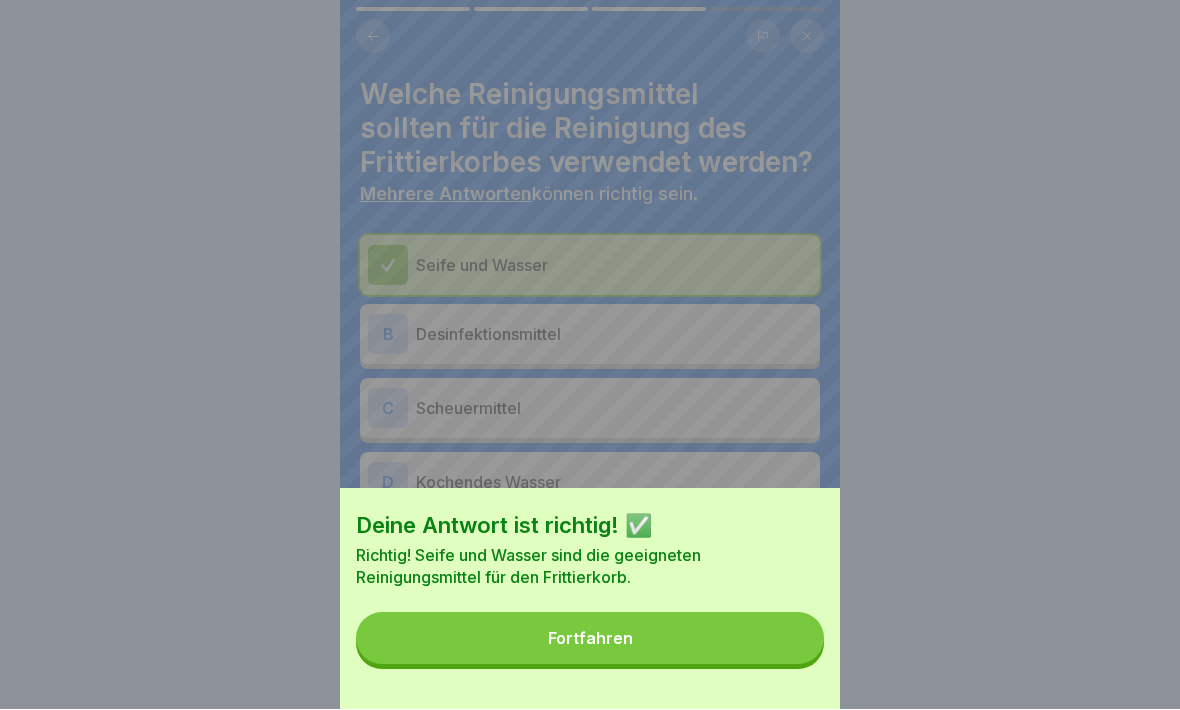 click on "Fortfahren" at bounding box center (590, 639) 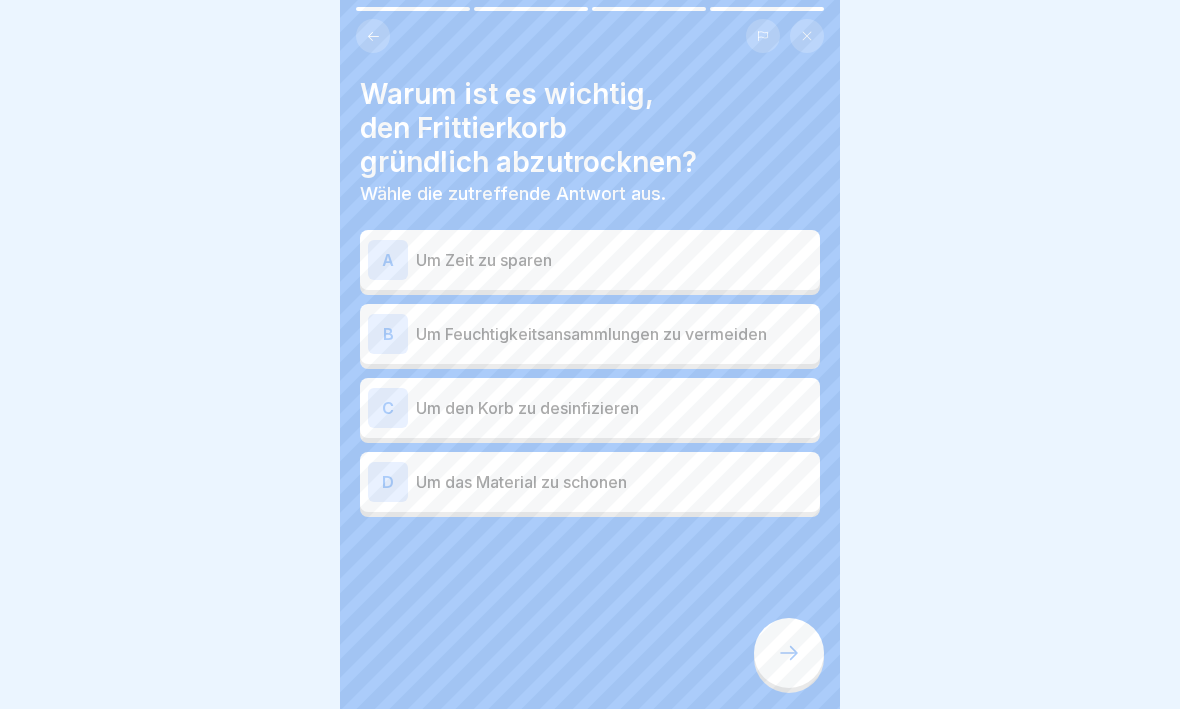 click on "B" at bounding box center (388, 335) 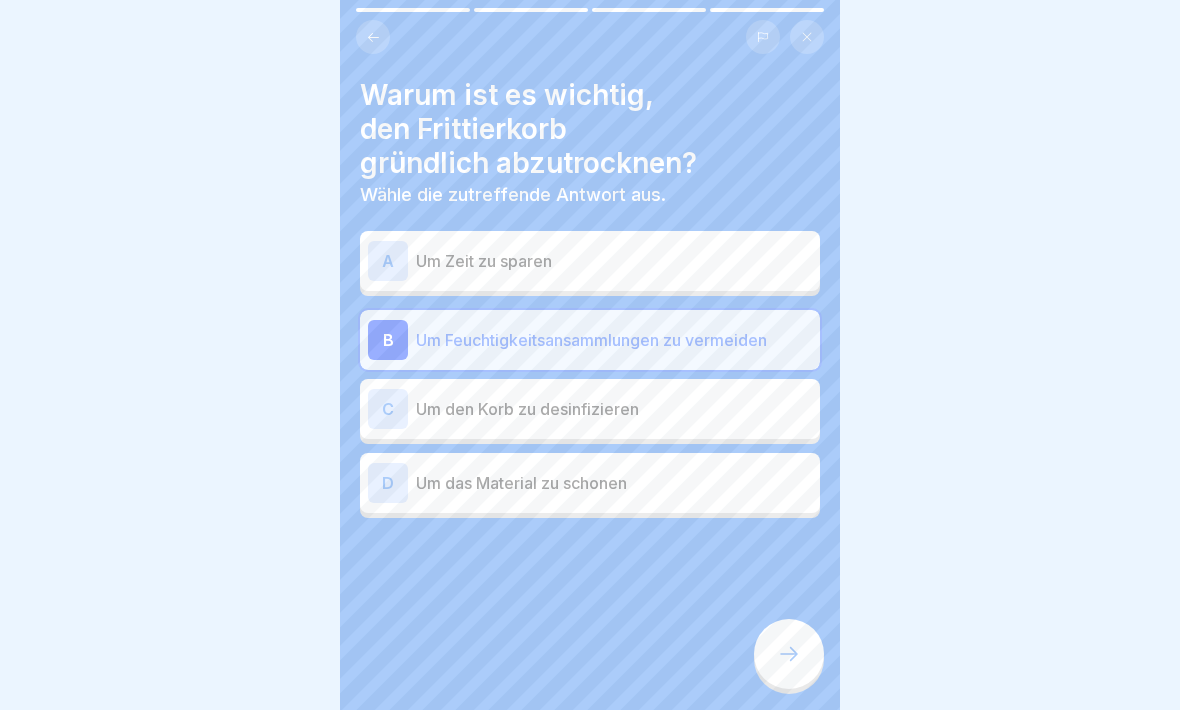 click 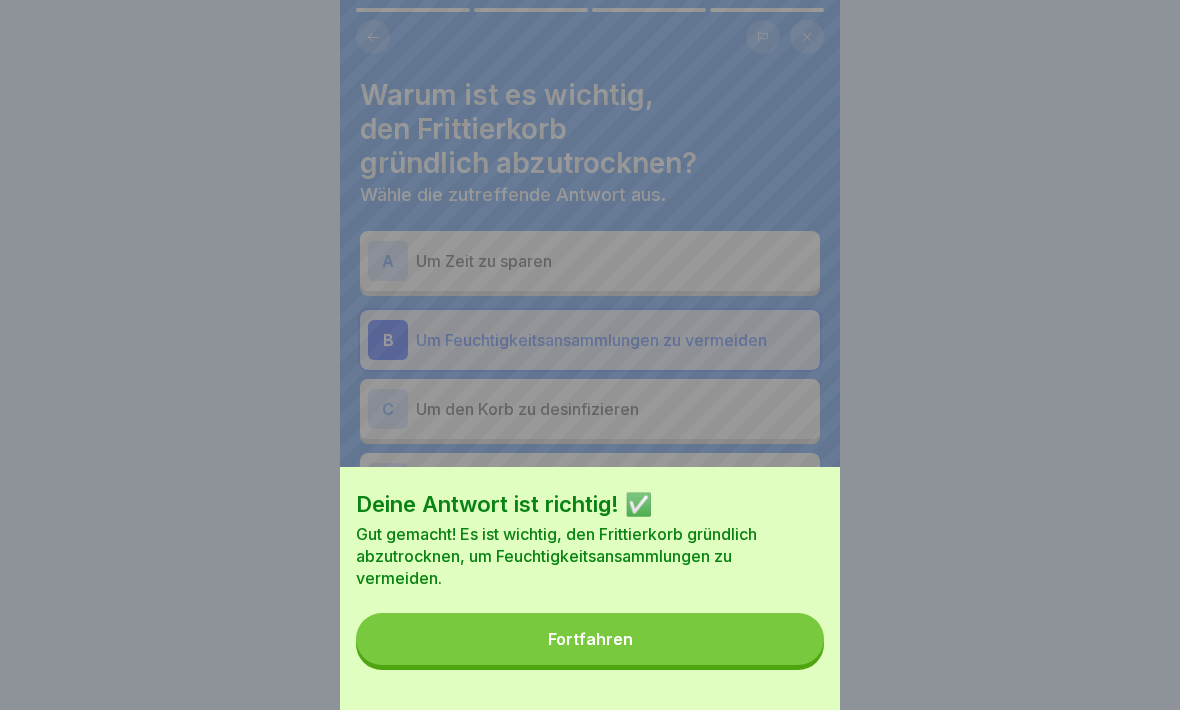 click on "Fortfahren" at bounding box center (590, 639) 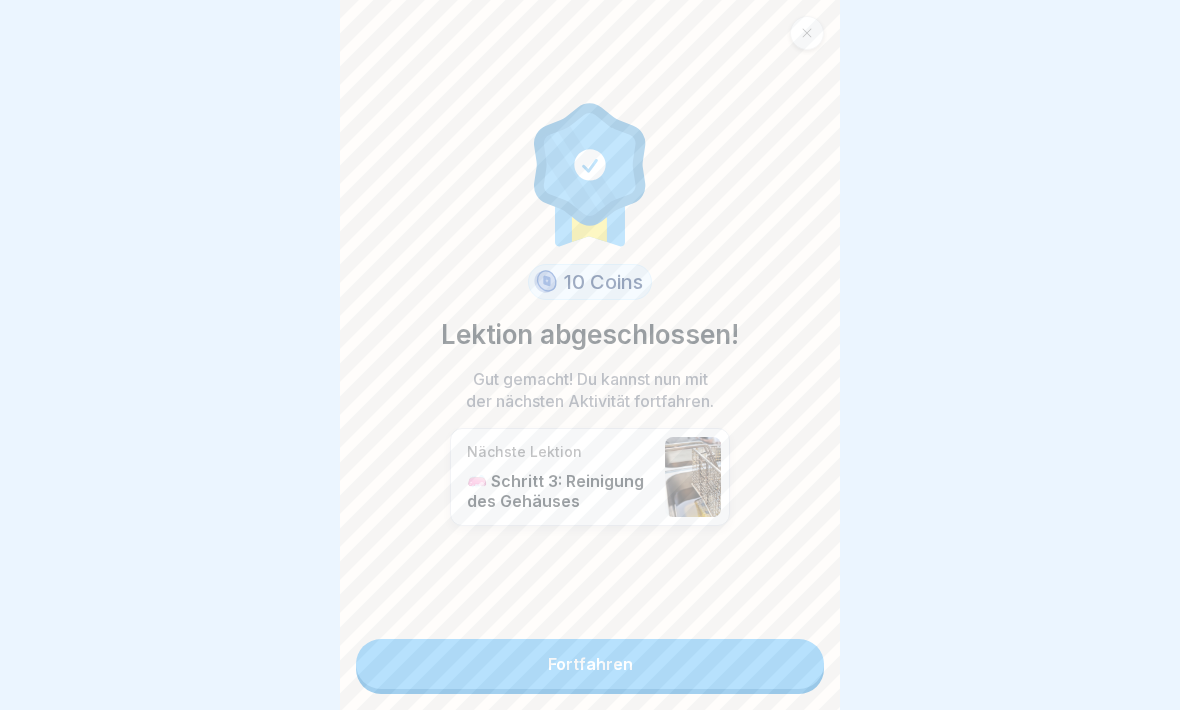 click on "Fortfahren" at bounding box center [590, 664] 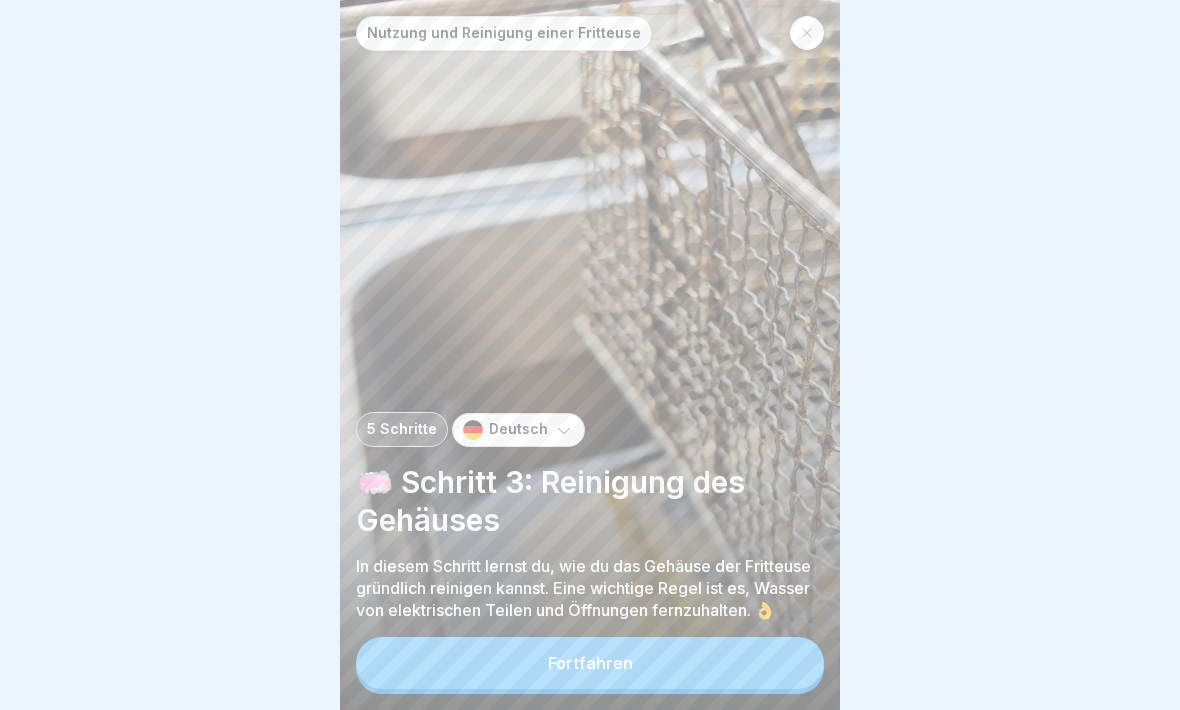 click on "Fortfahren" at bounding box center [590, 663] 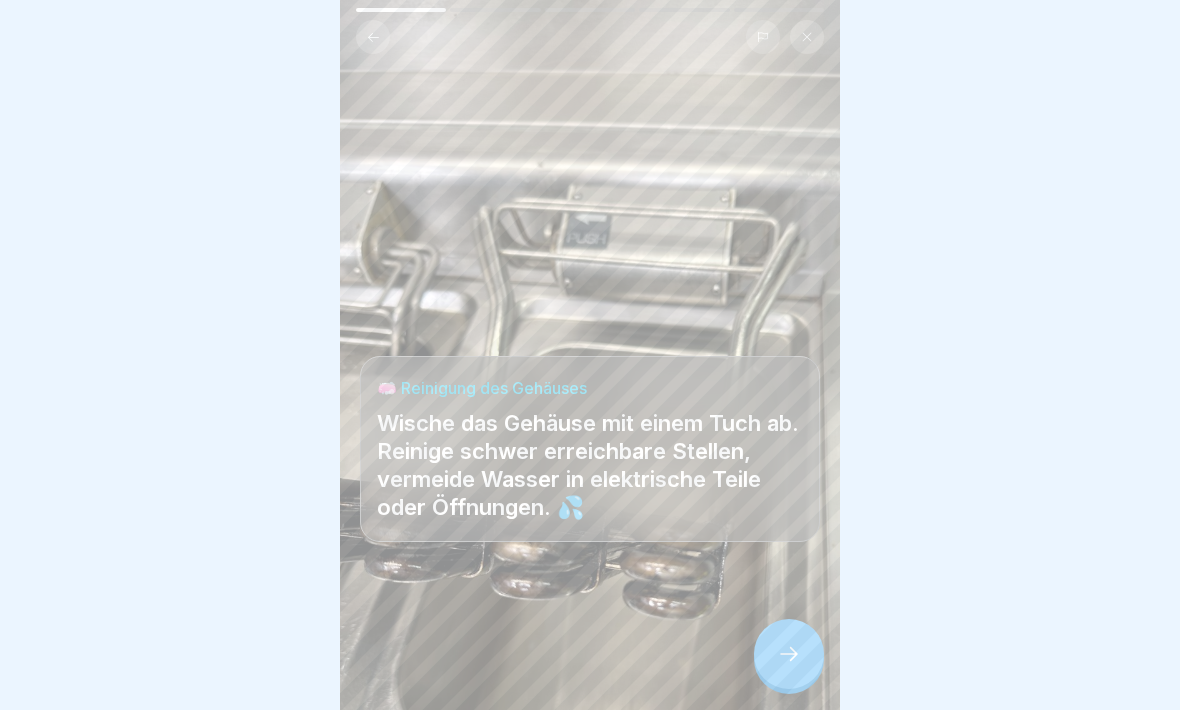click at bounding box center [789, 654] 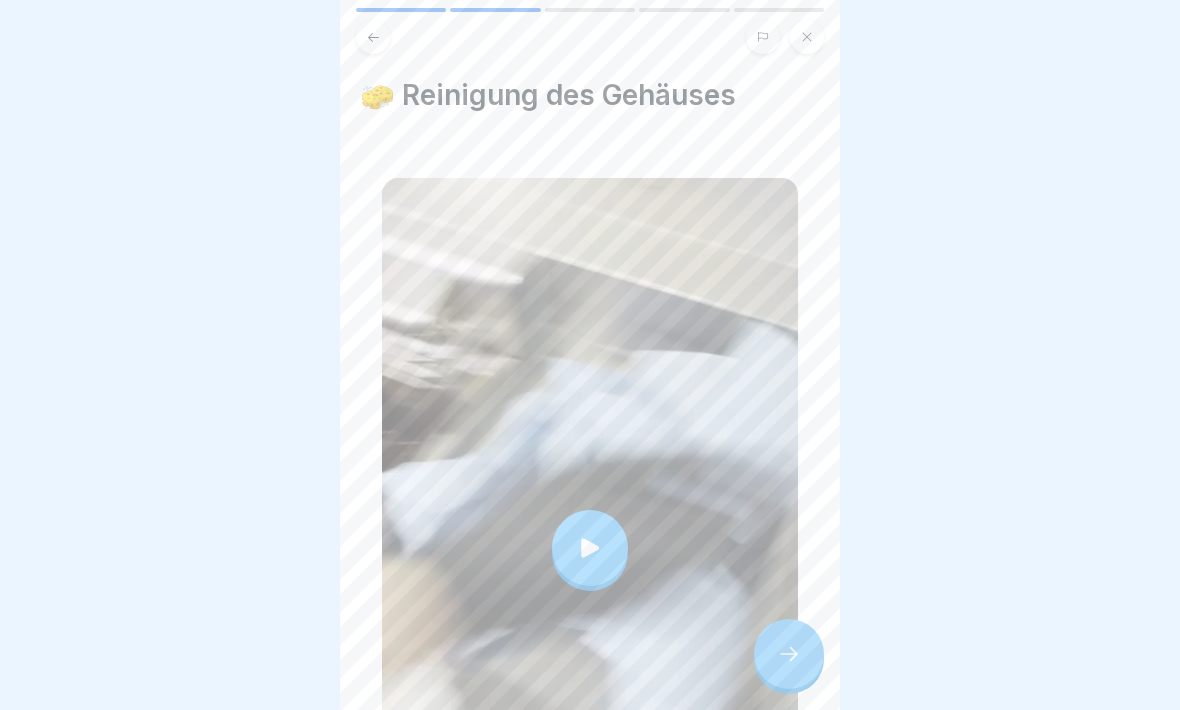 click 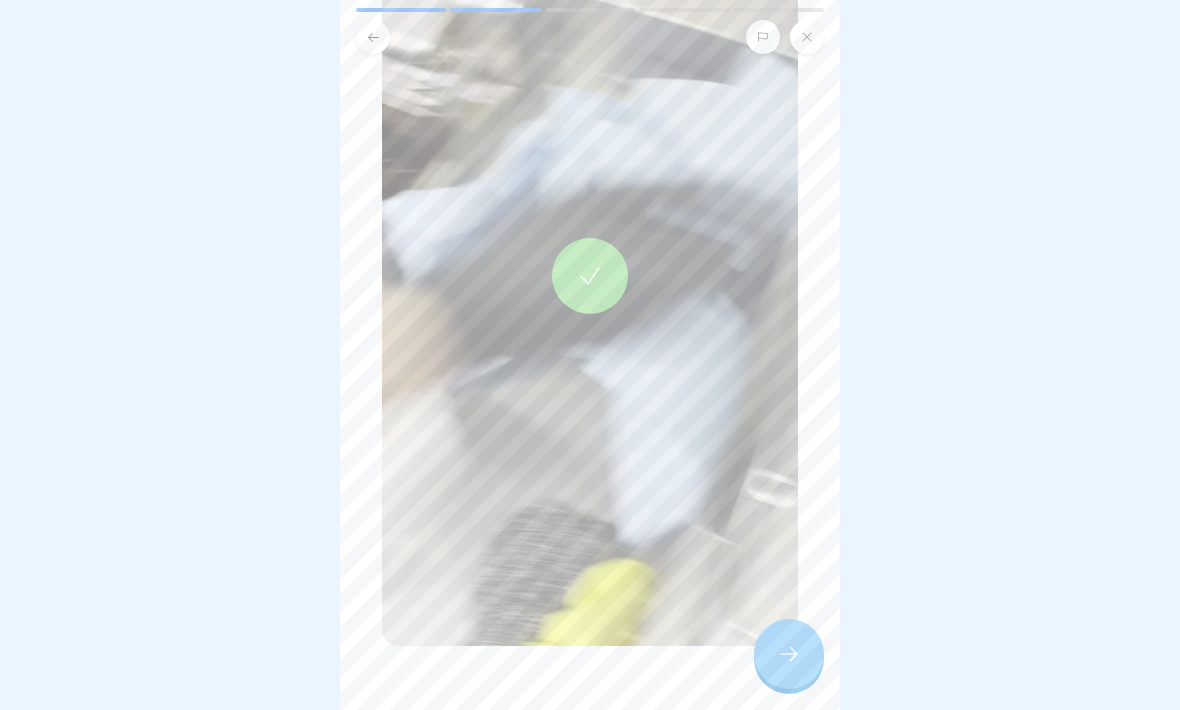 click 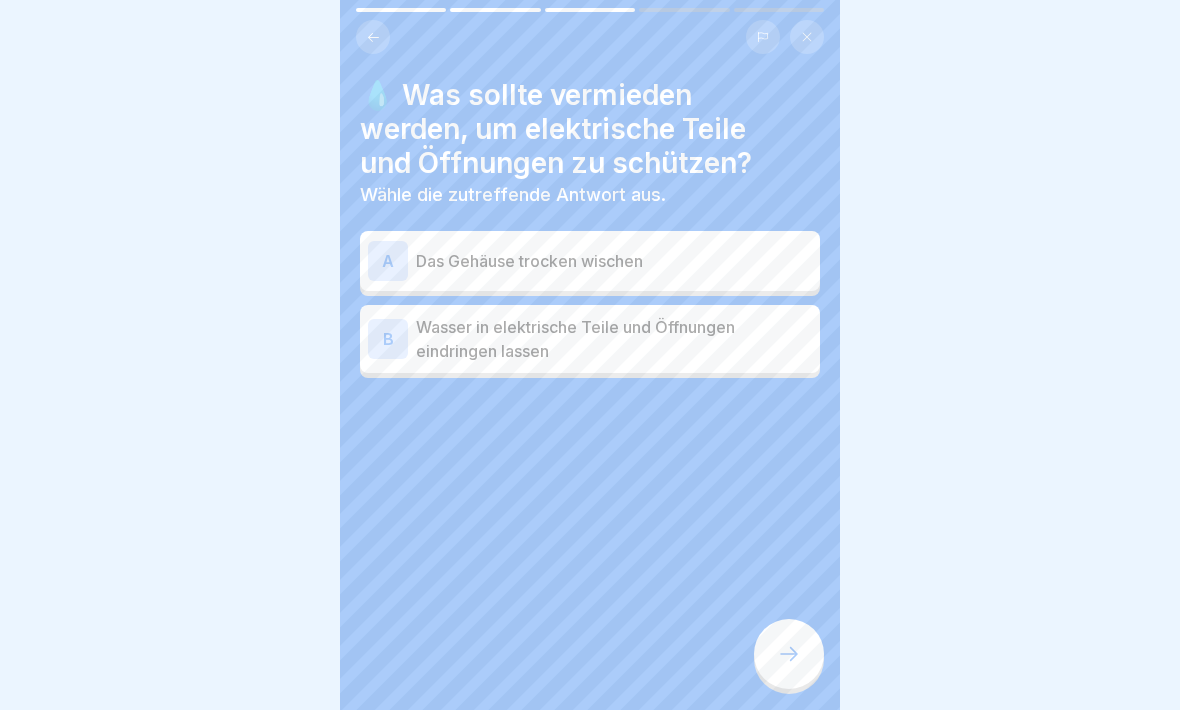 scroll, scrollTop: 253, scrollLeft: 0, axis: vertical 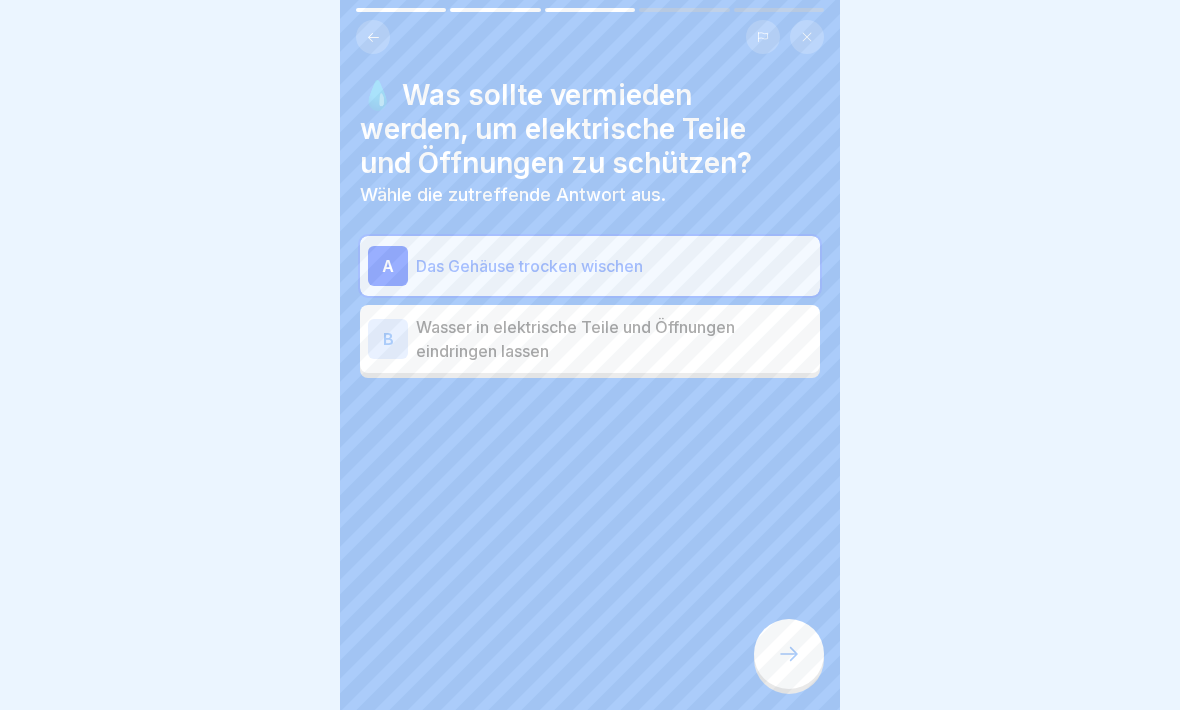 click 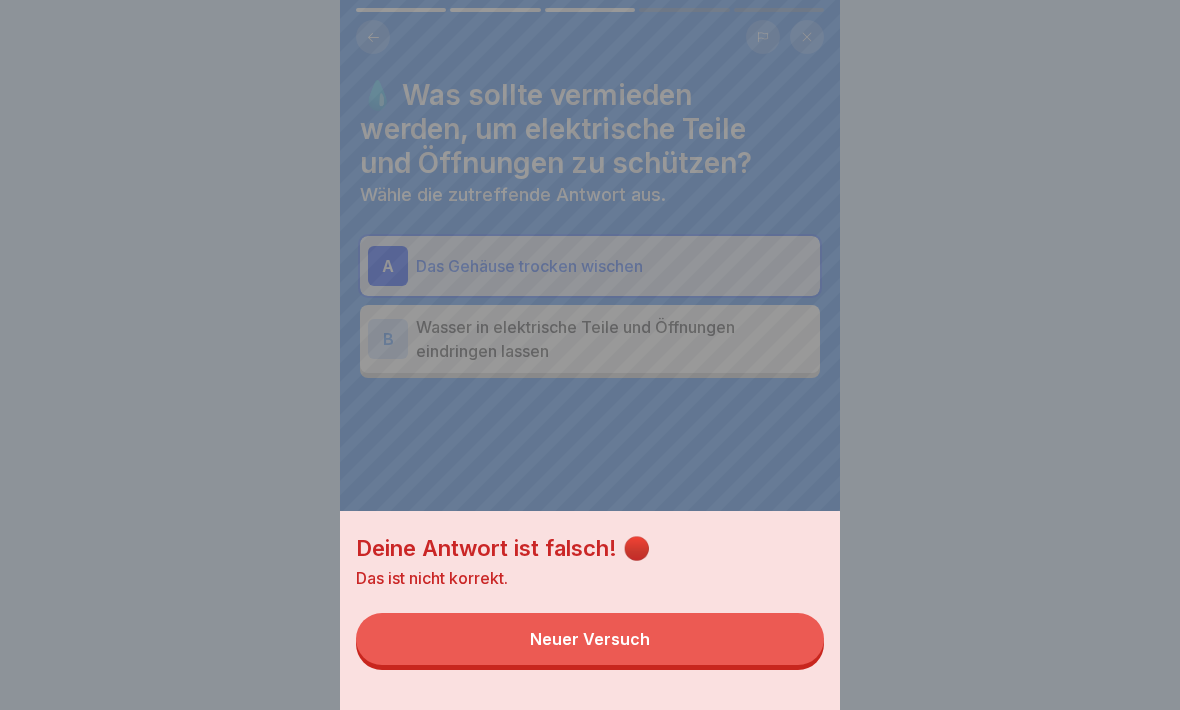 click on "Neuer Versuch" at bounding box center (590, 639) 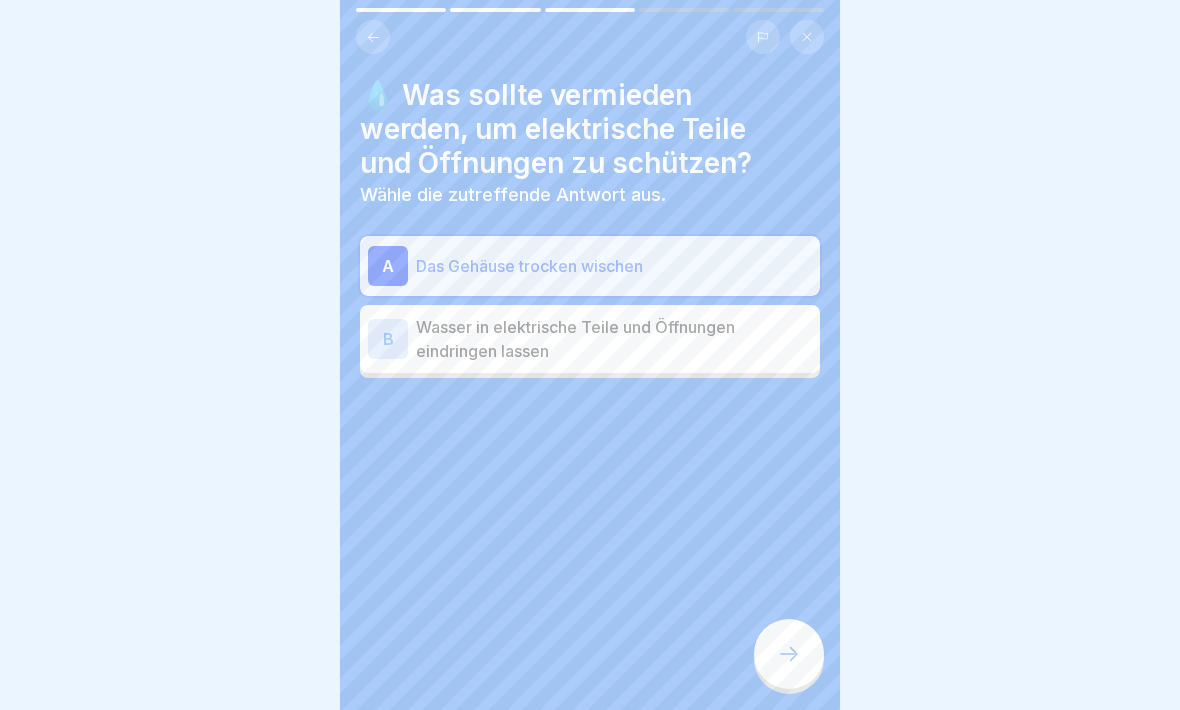 click on "B" at bounding box center (388, 339) 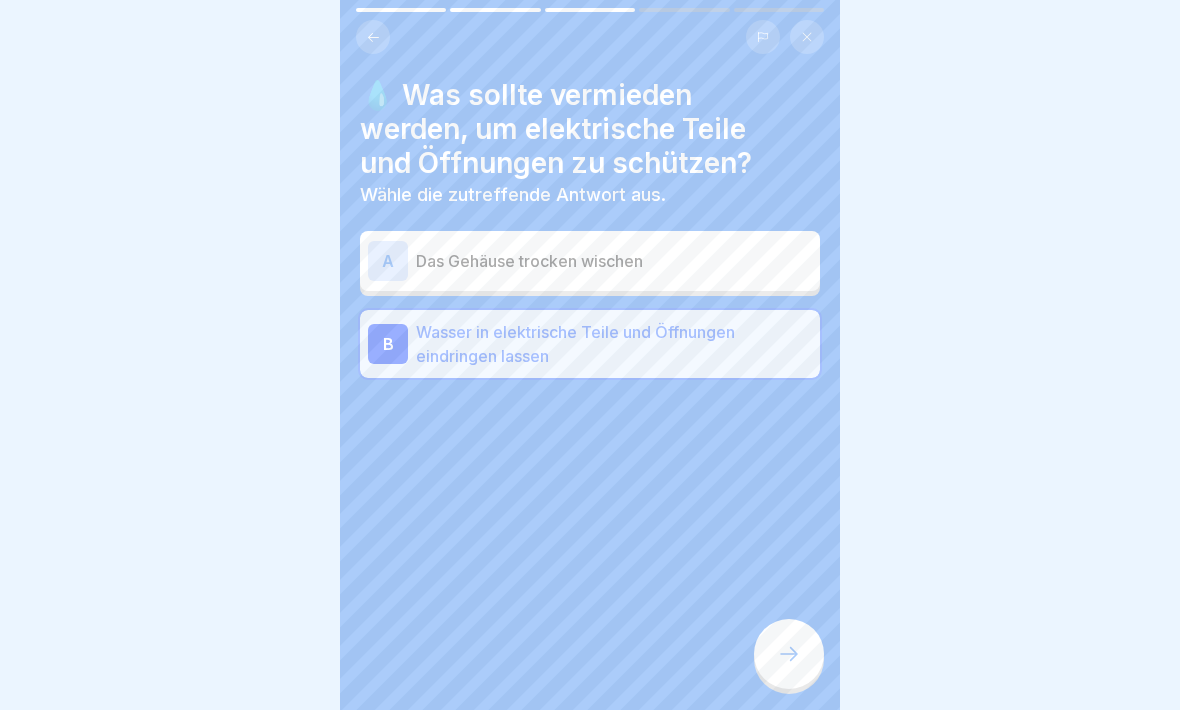 click 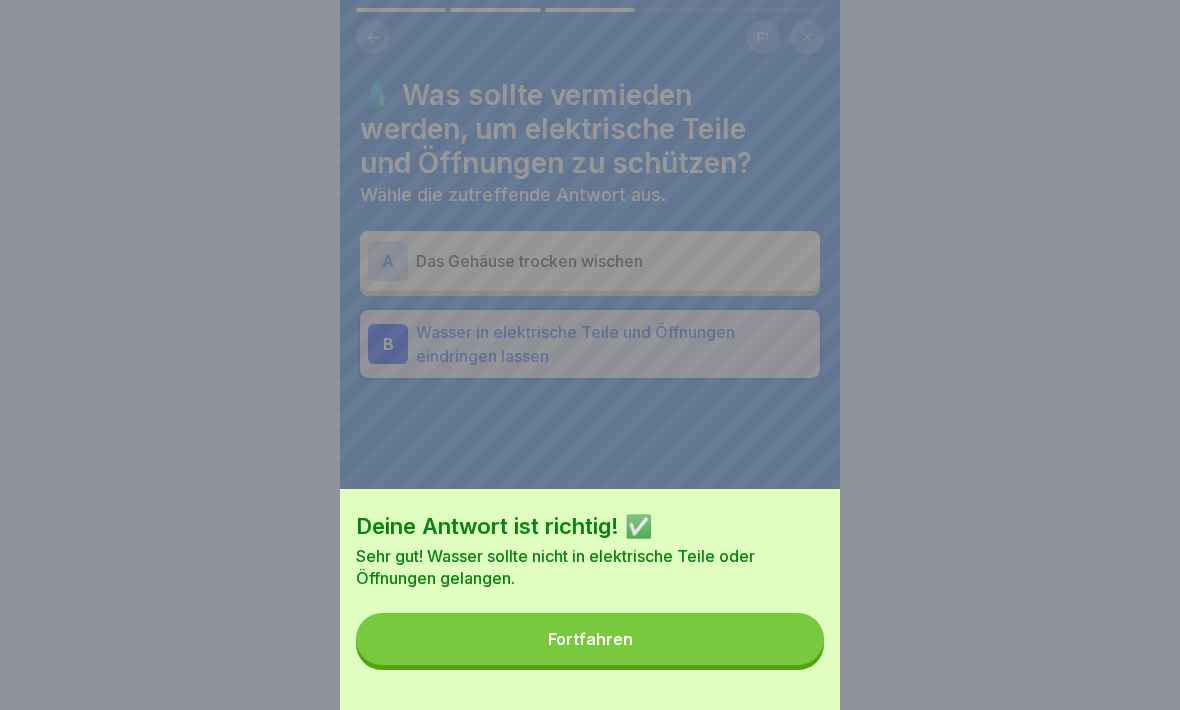 click on "Fortfahren" at bounding box center (590, 639) 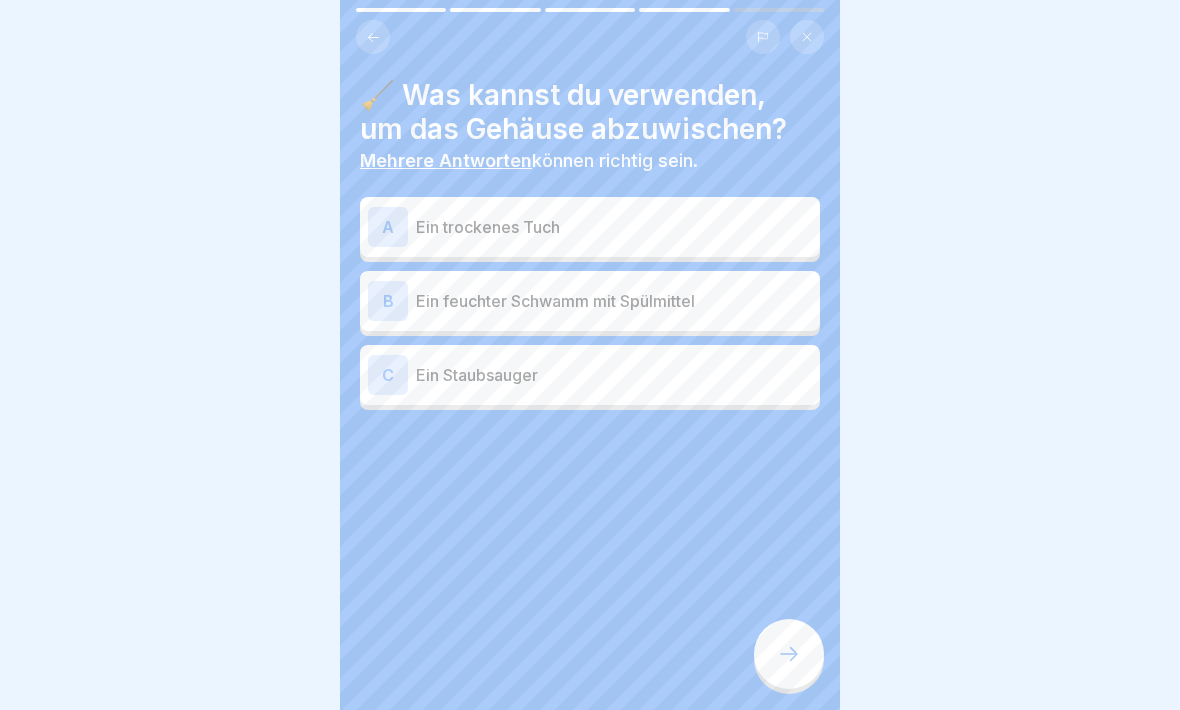 click on "A" at bounding box center [388, 227] 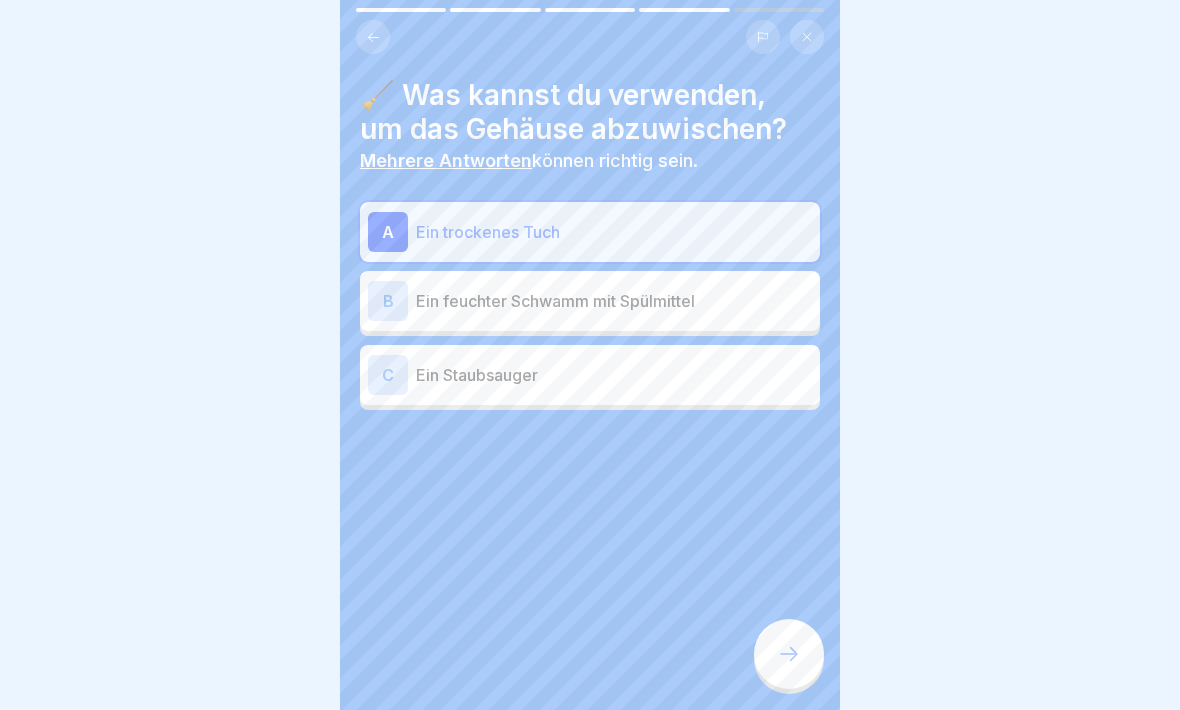 click 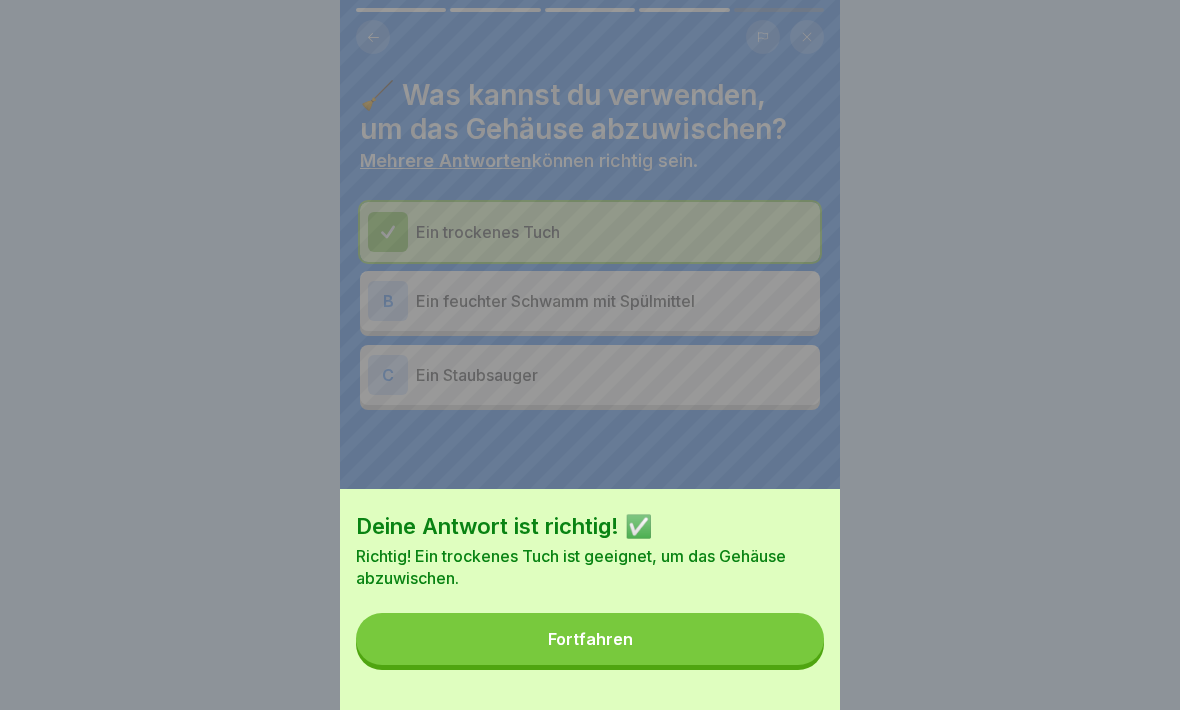 click on "Fortfahren" at bounding box center [590, 639] 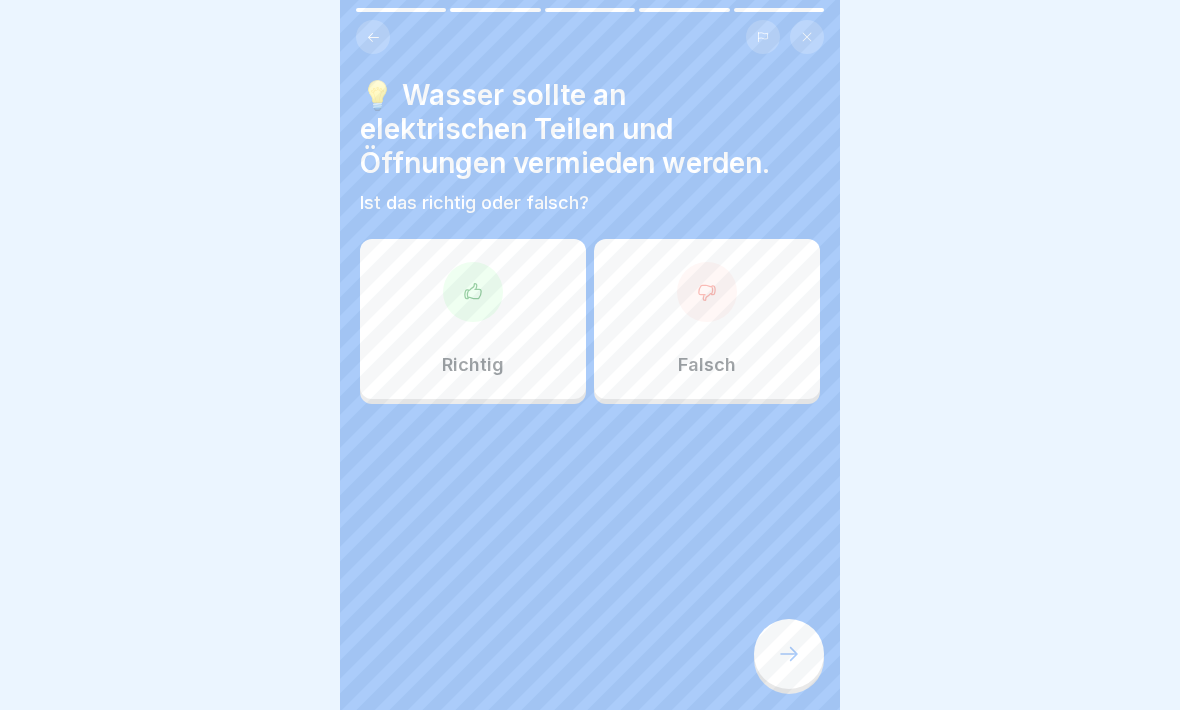 click at bounding box center [707, 292] 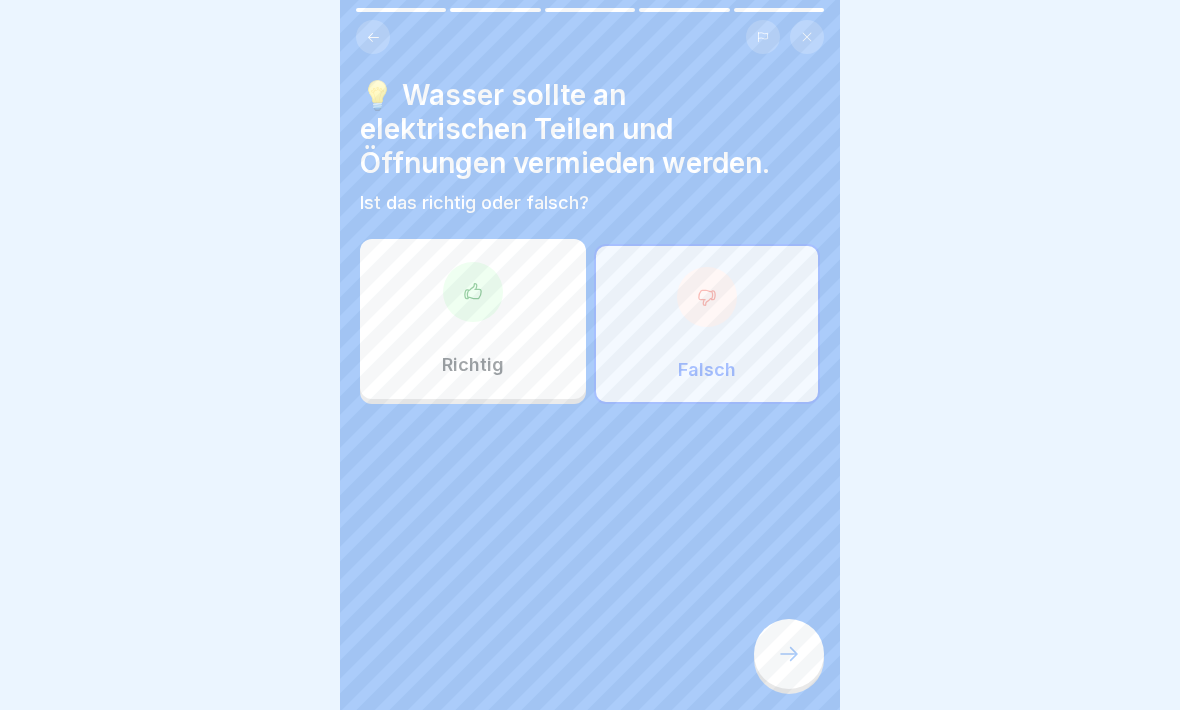click 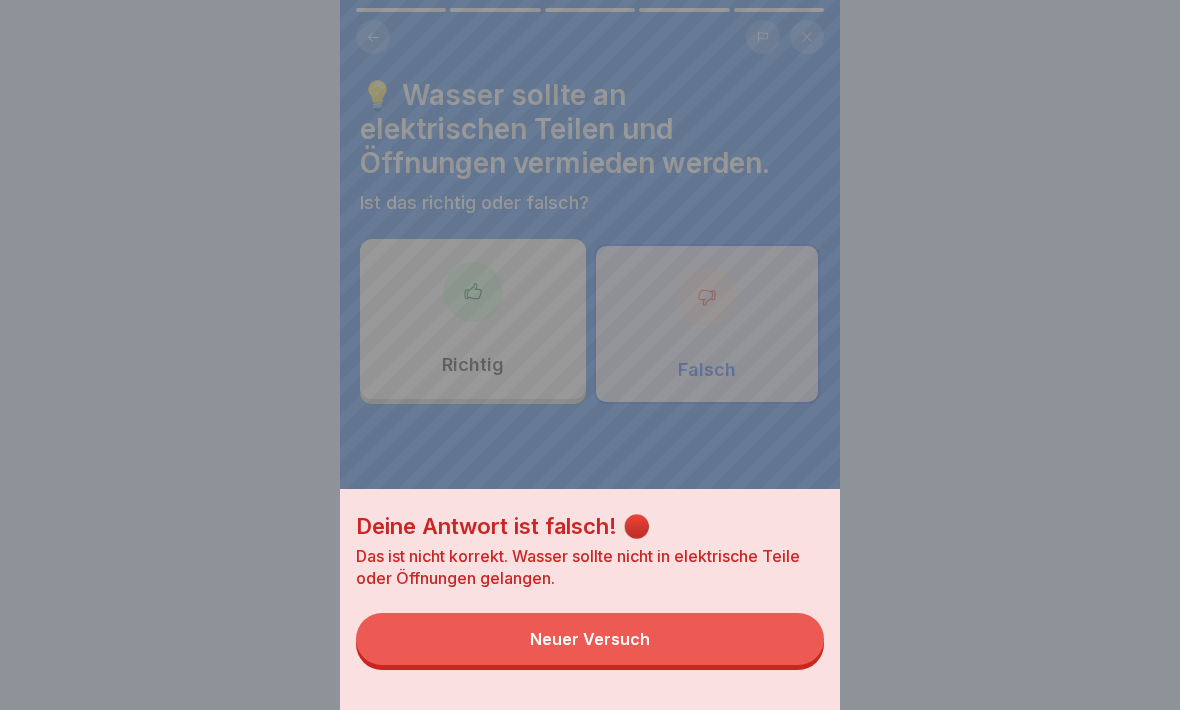 click on "Neuer Versuch" at bounding box center [590, 639] 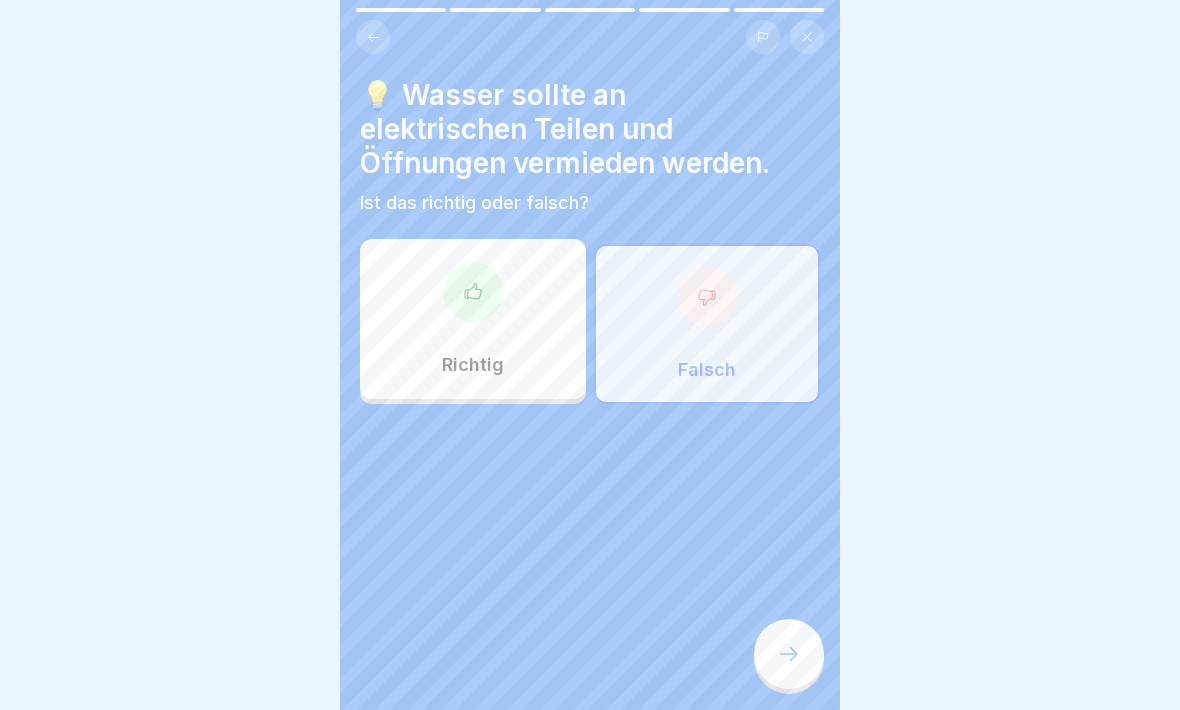 click 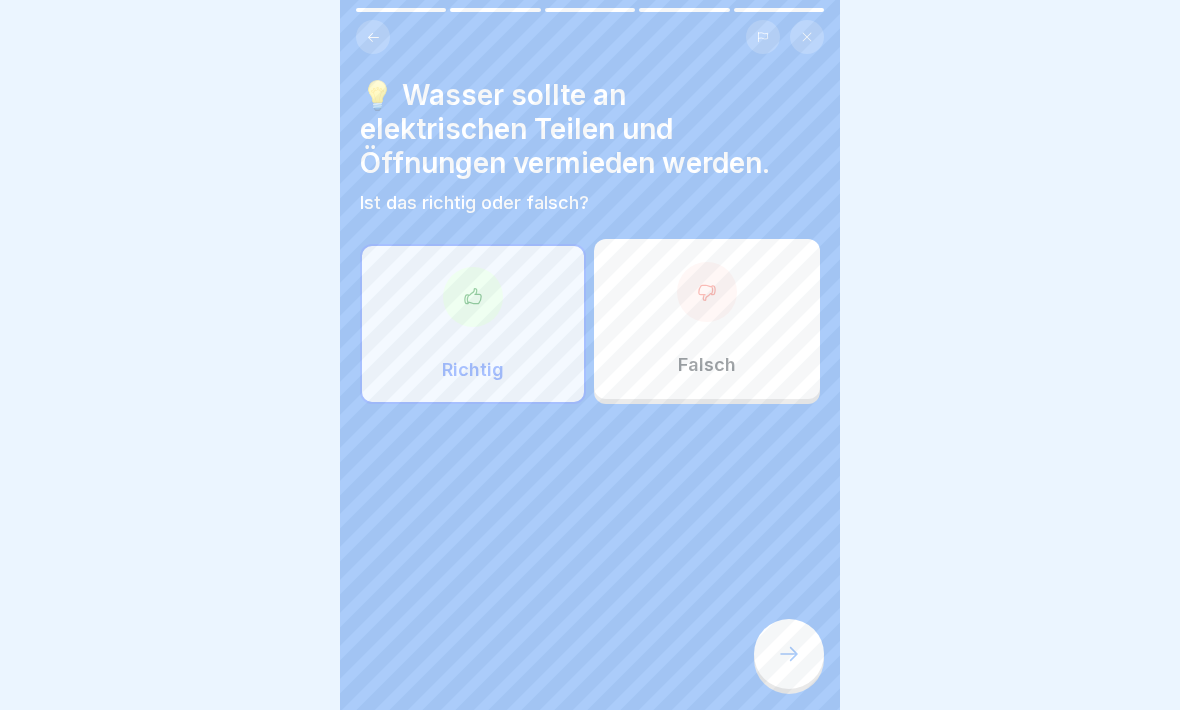 click 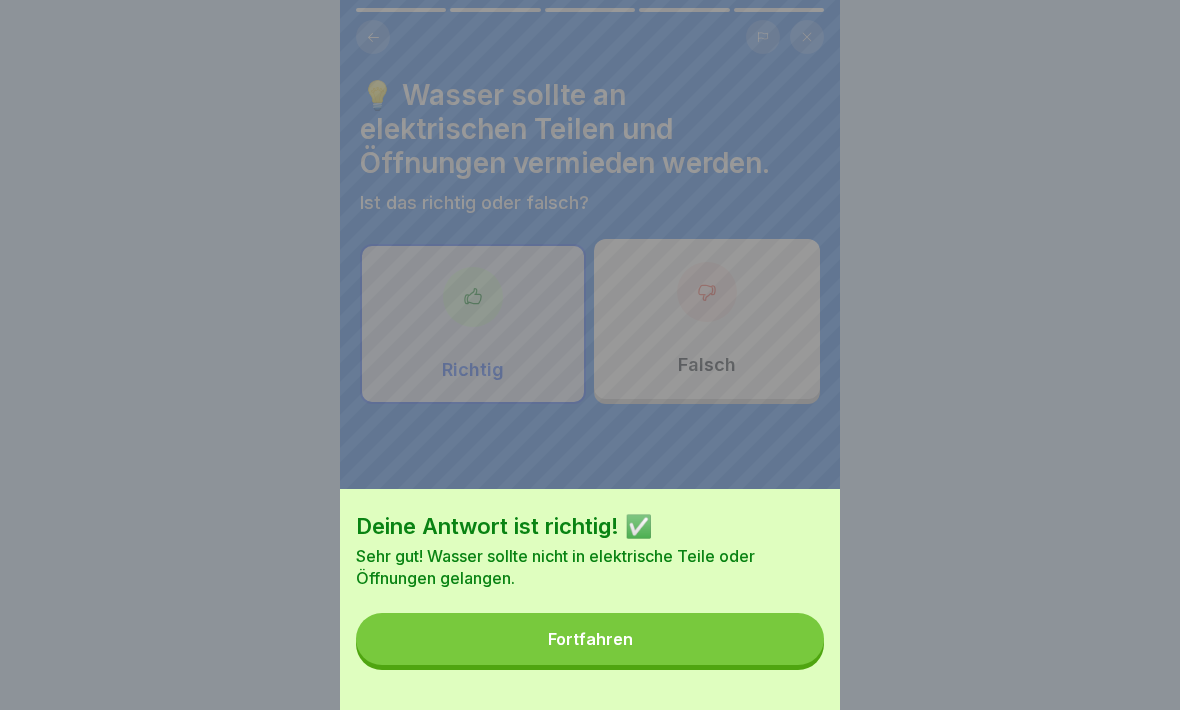 click on "Fortfahren" at bounding box center [590, 639] 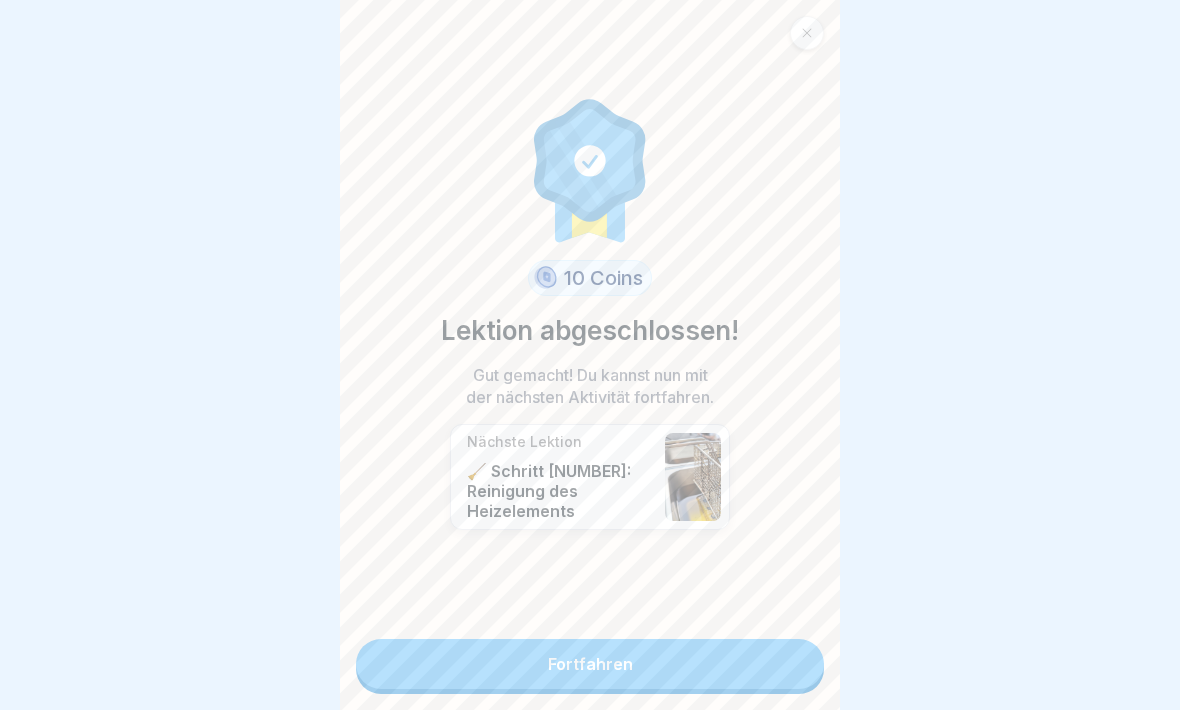 click on "Fortfahren" at bounding box center (590, 664) 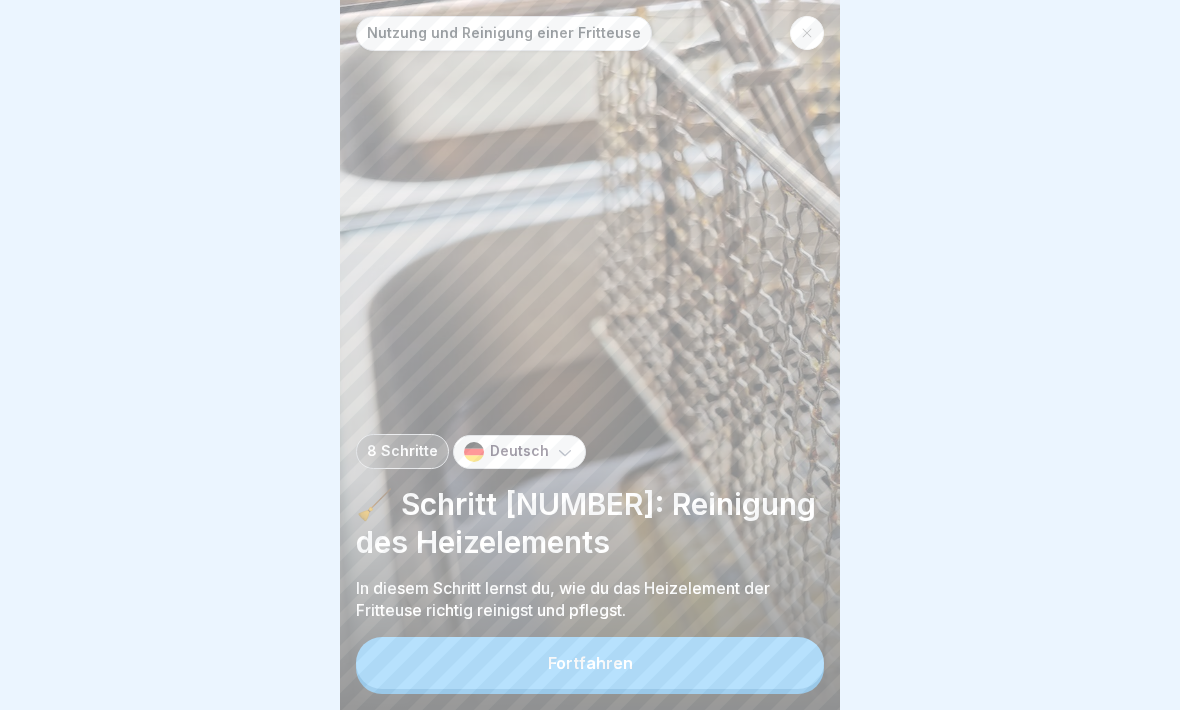 click on "Fortfahren" at bounding box center (590, 663) 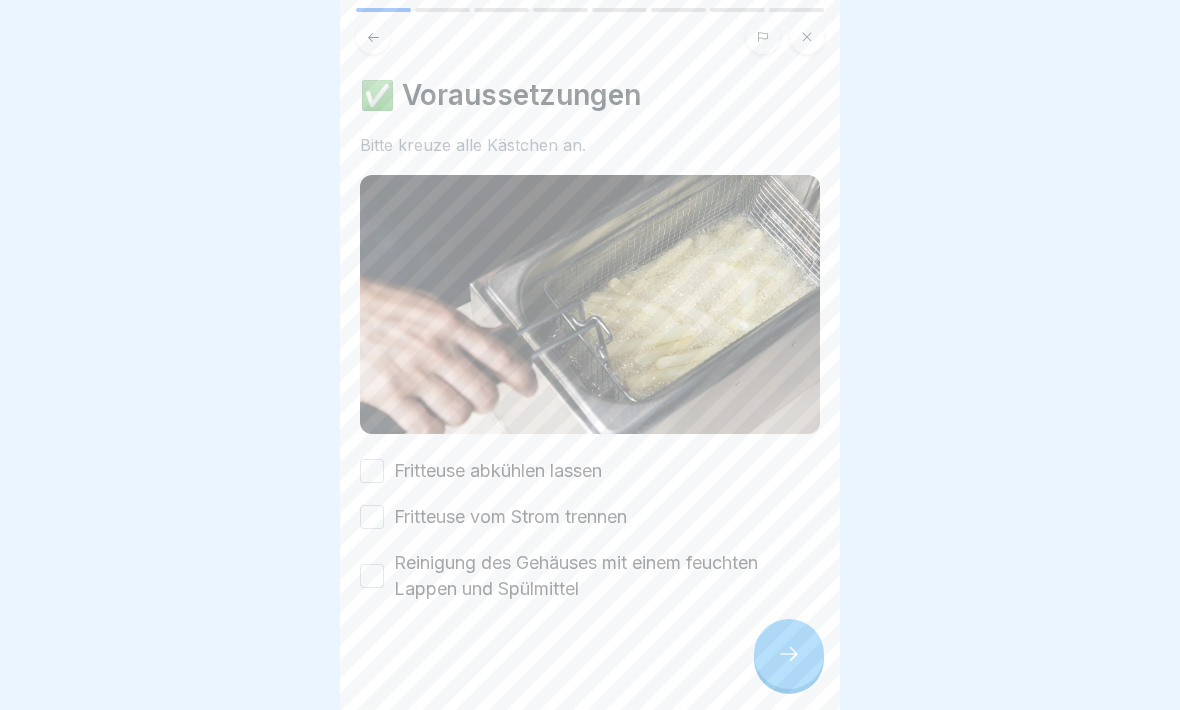 click on "Fritteuse abkühlen lassen" at bounding box center [372, 471] 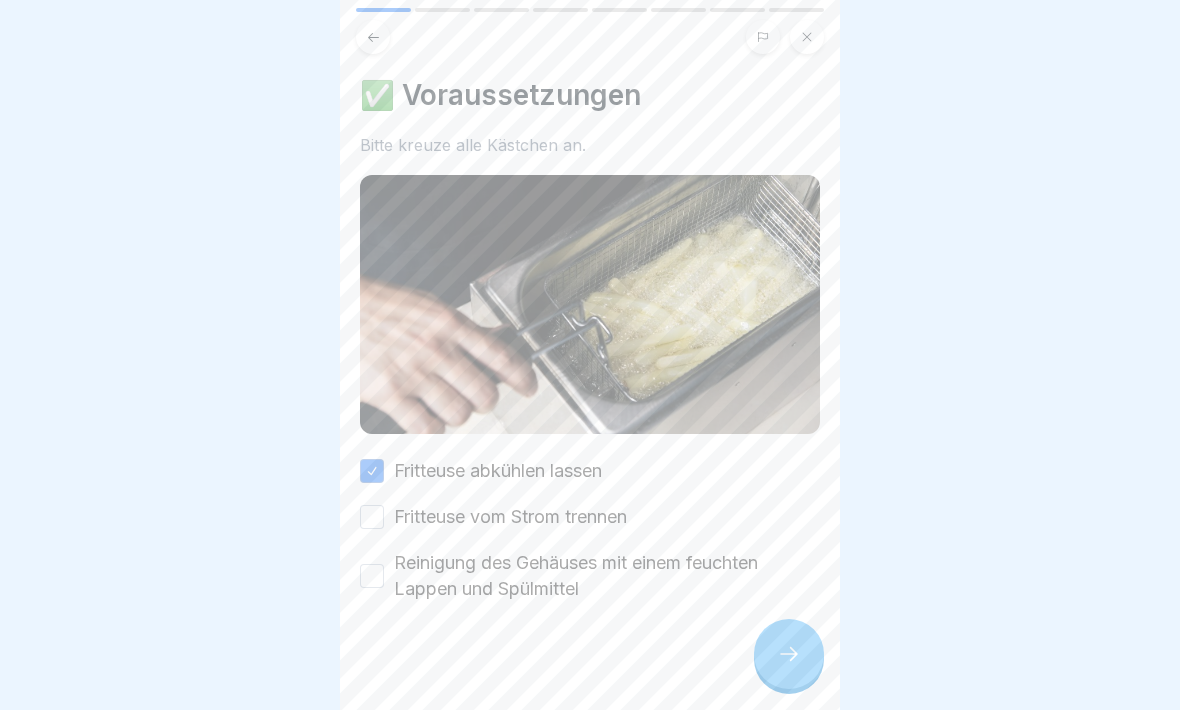 click on "Fritteuse vom Strom trennen" at bounding box center [372, 517] 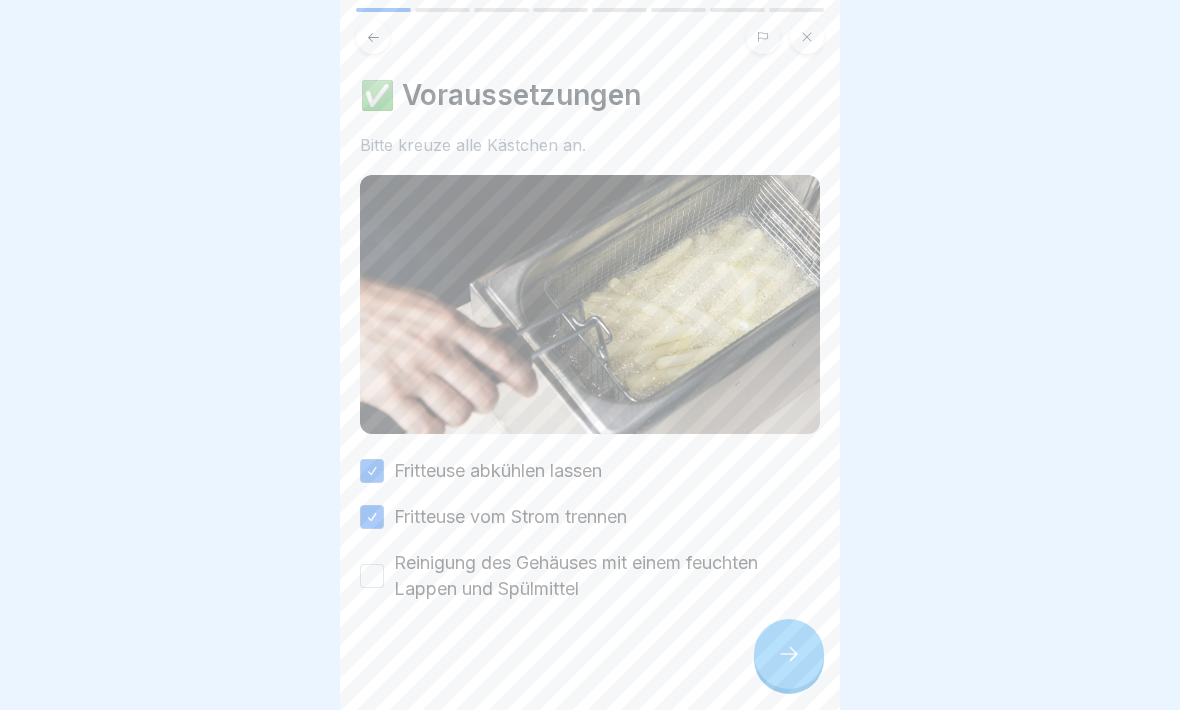 click on "Reinigung des Gehäuses mit einem feuchten Lappen und Spülmittel" at bounding box center [372, 576] 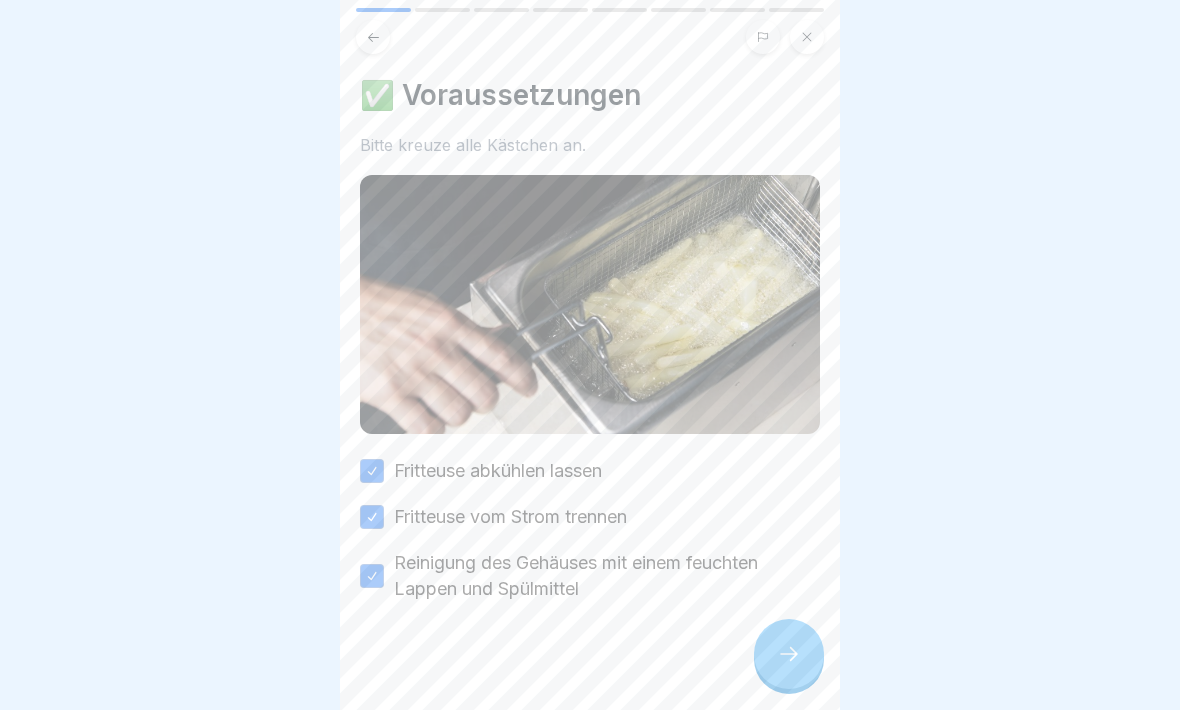 click 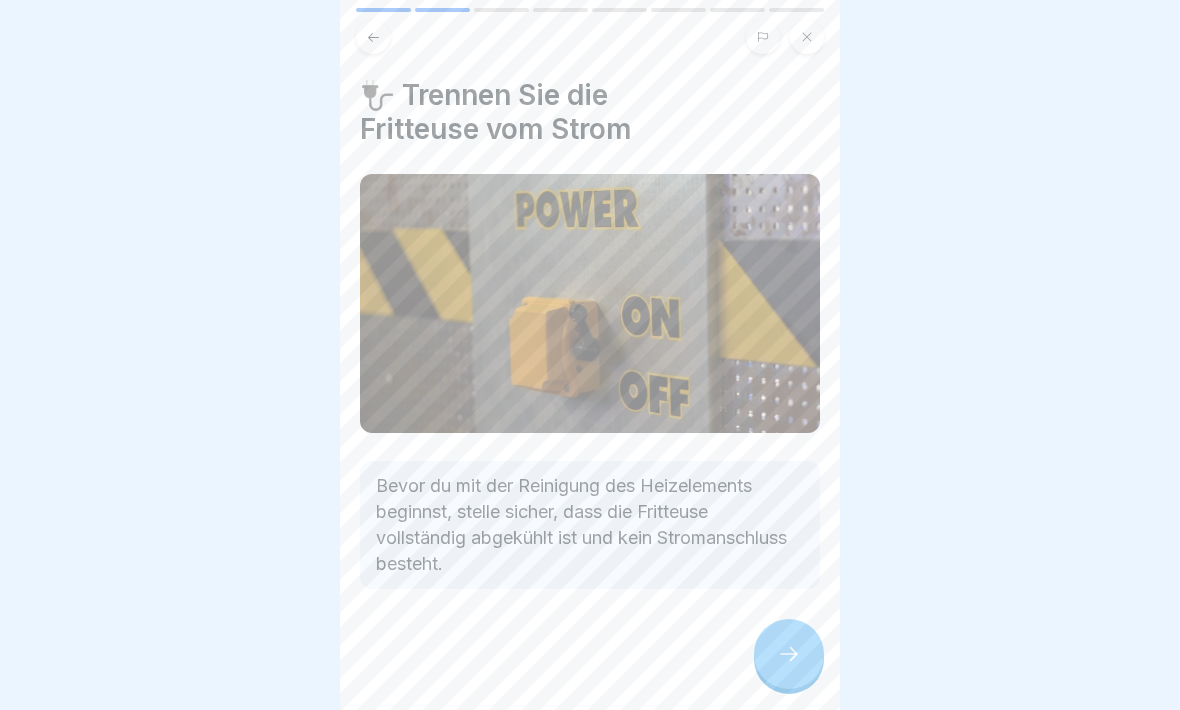 click at bounding box center (789, 654) 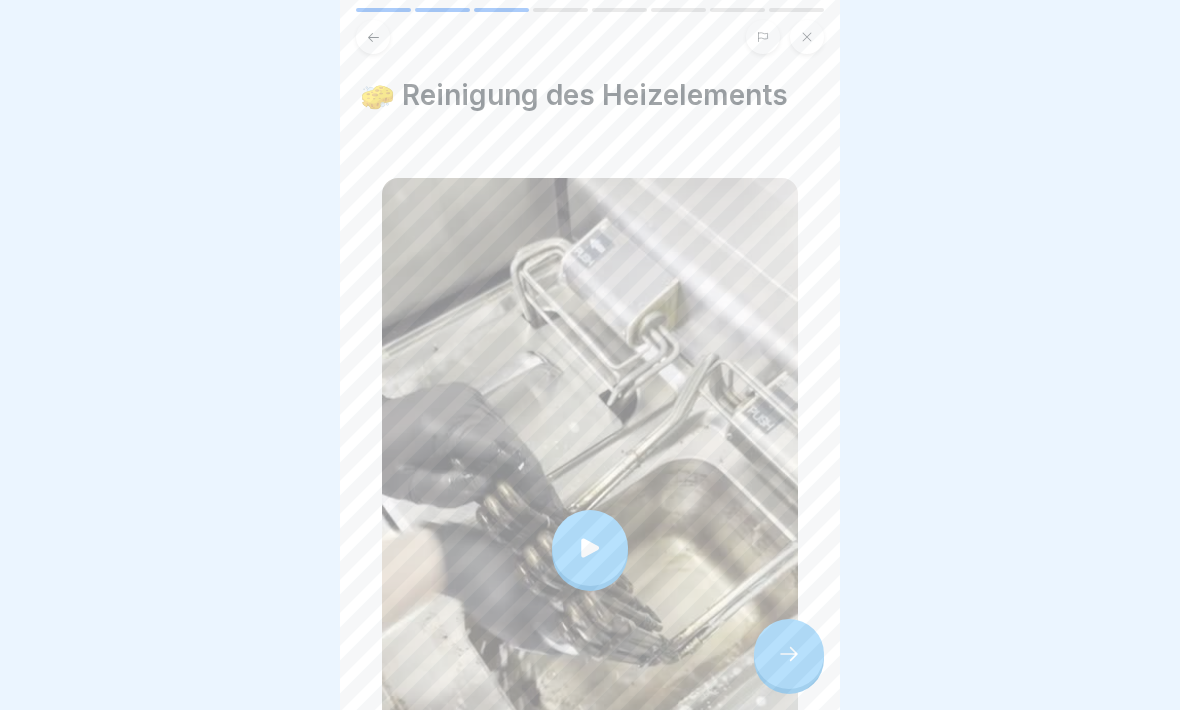 click 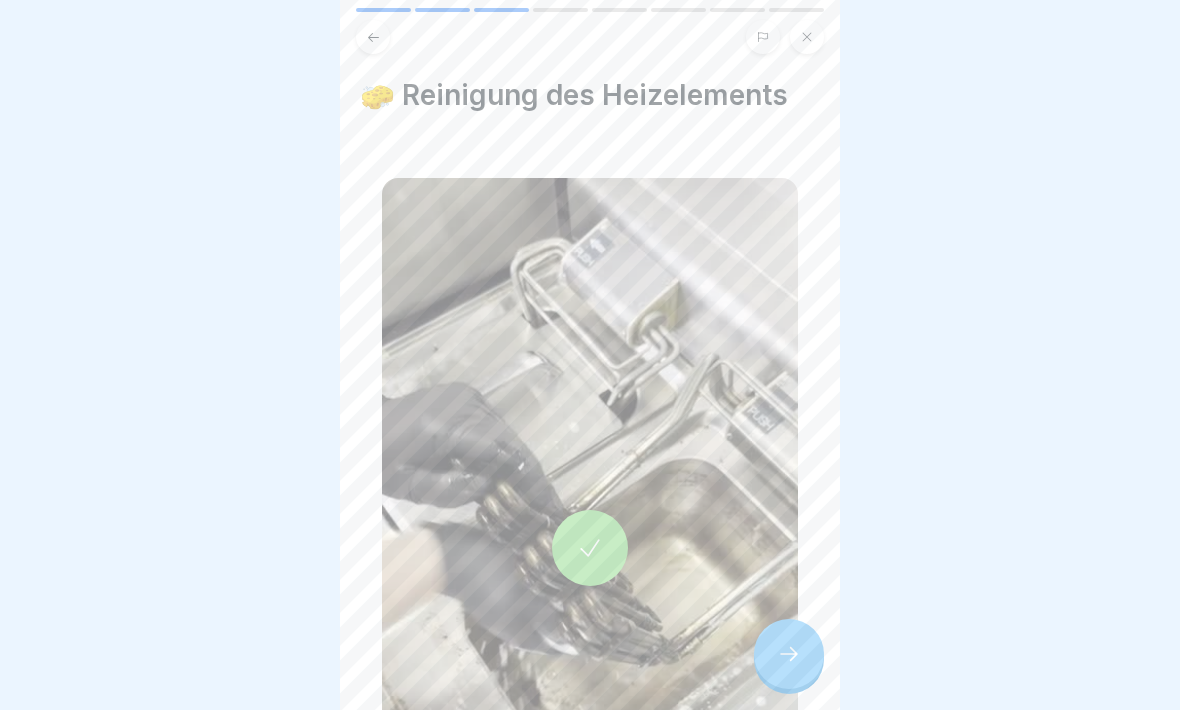 click 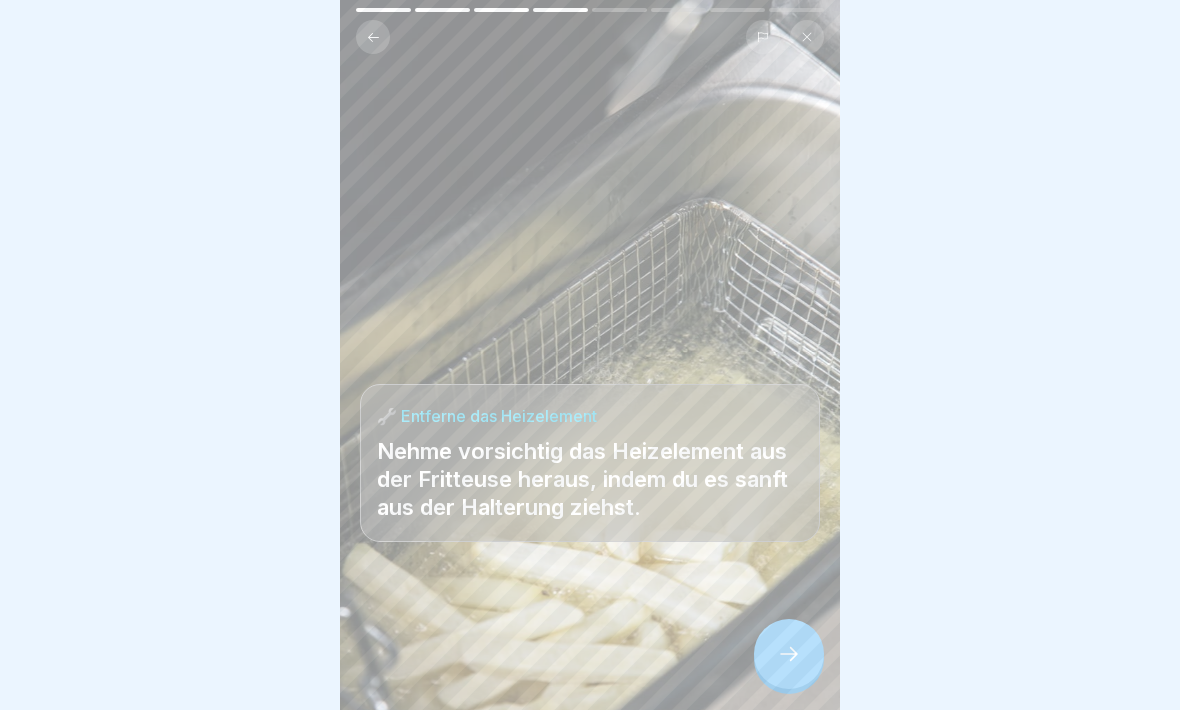 click 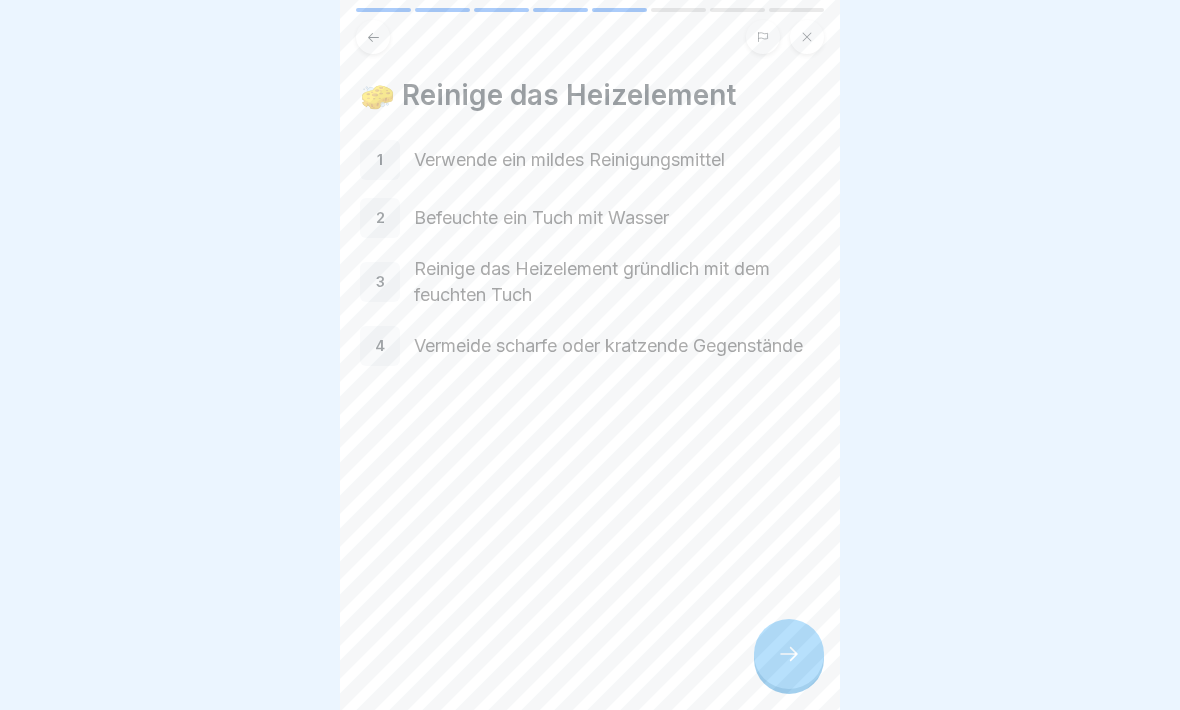 click at bounding box center (789, 654) 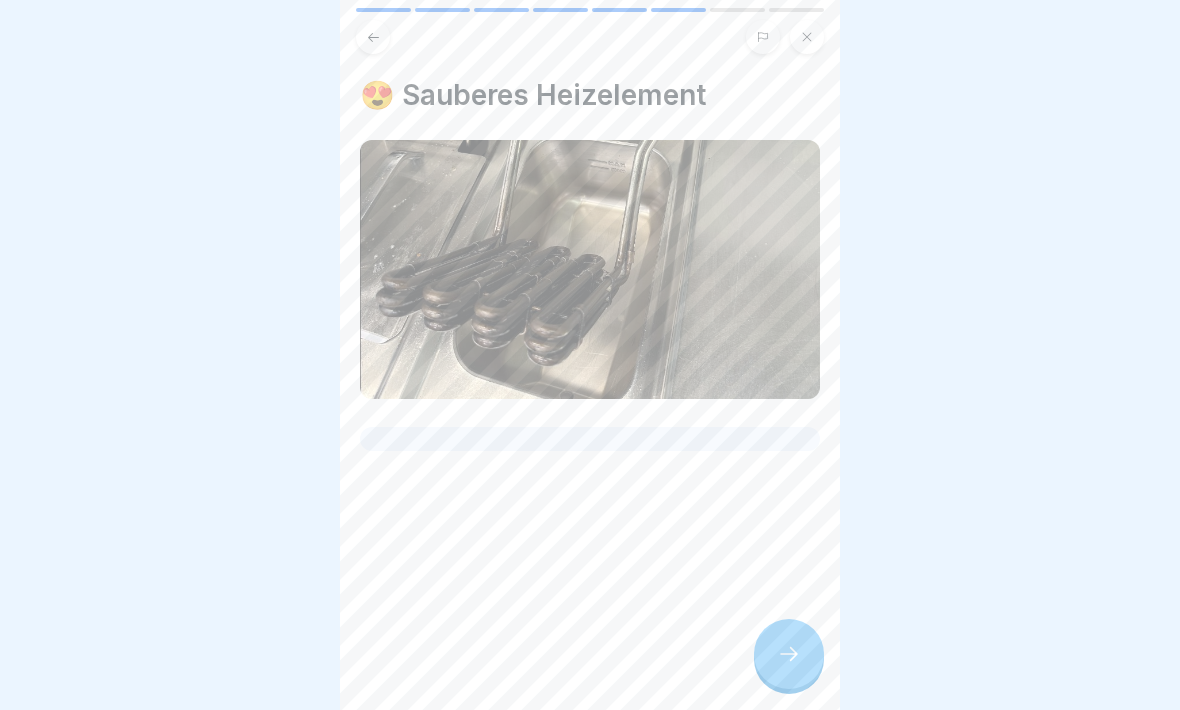 click 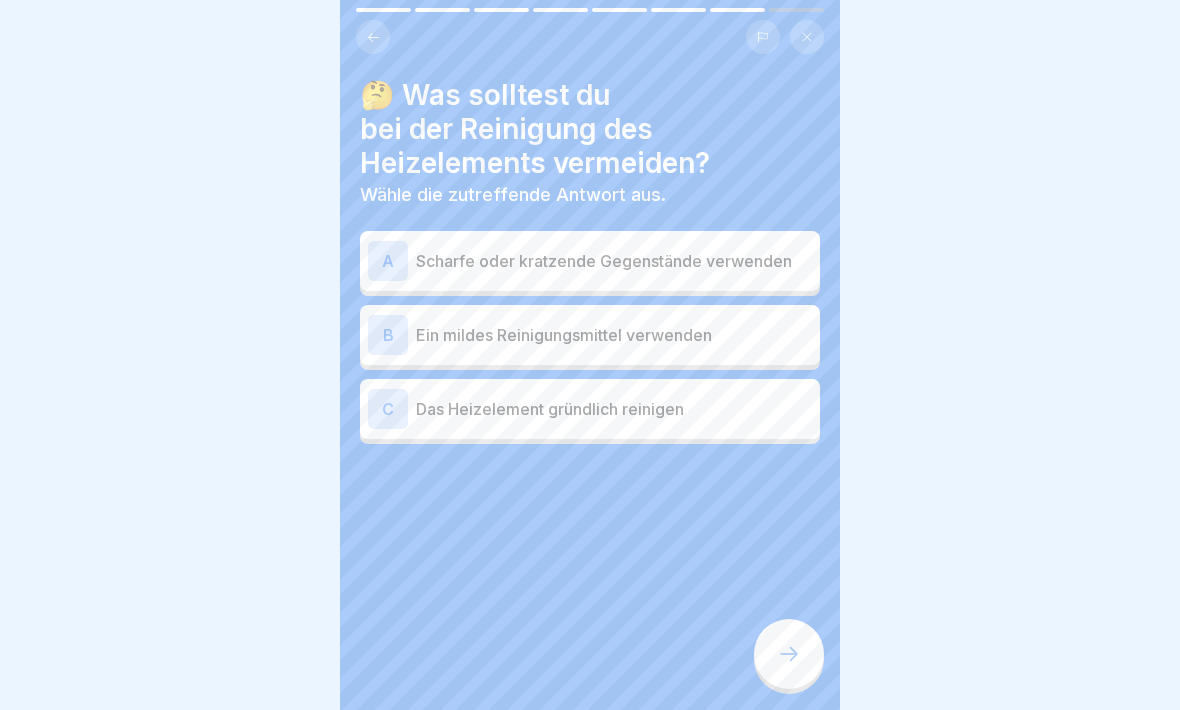 click on "C" at bounding box center [388, 409] 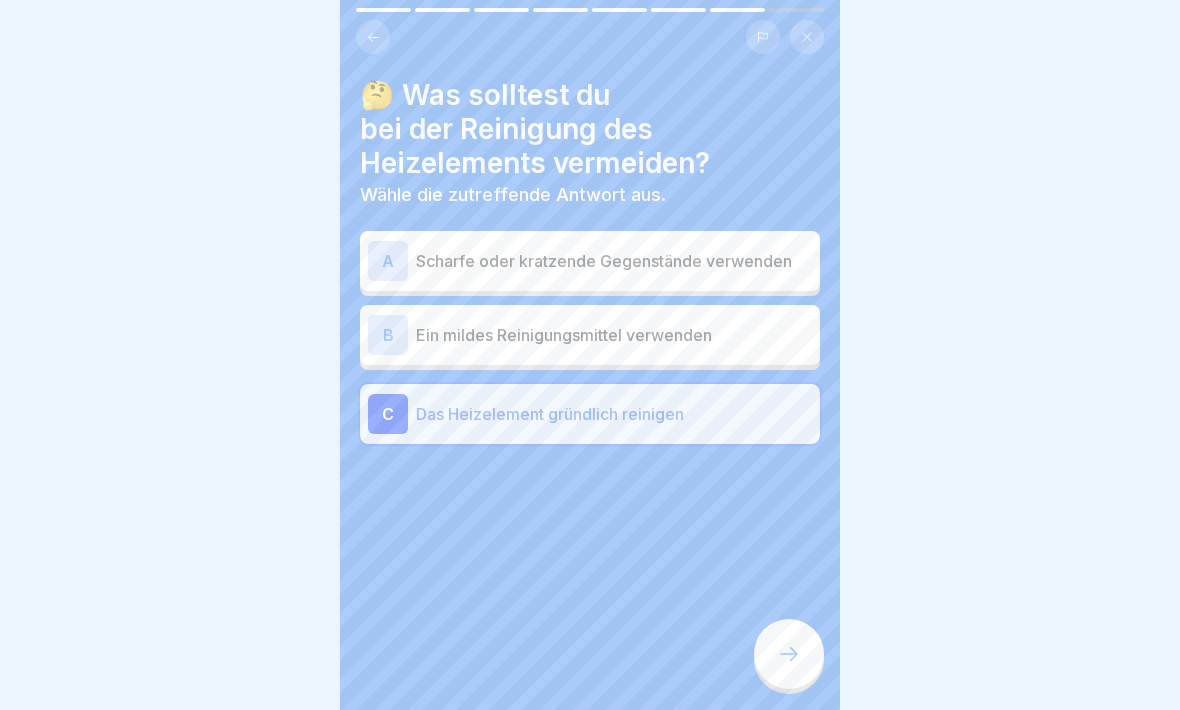 click 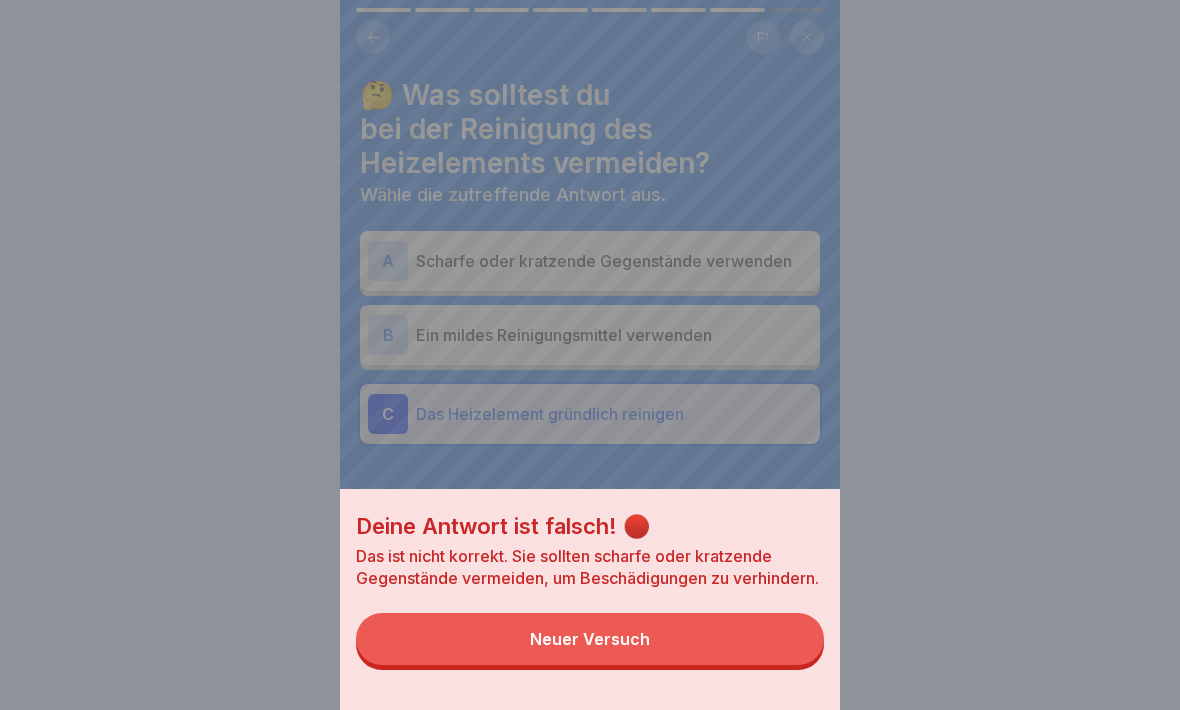 click on "Neuer Versuch" at bounding box center (590, 639) 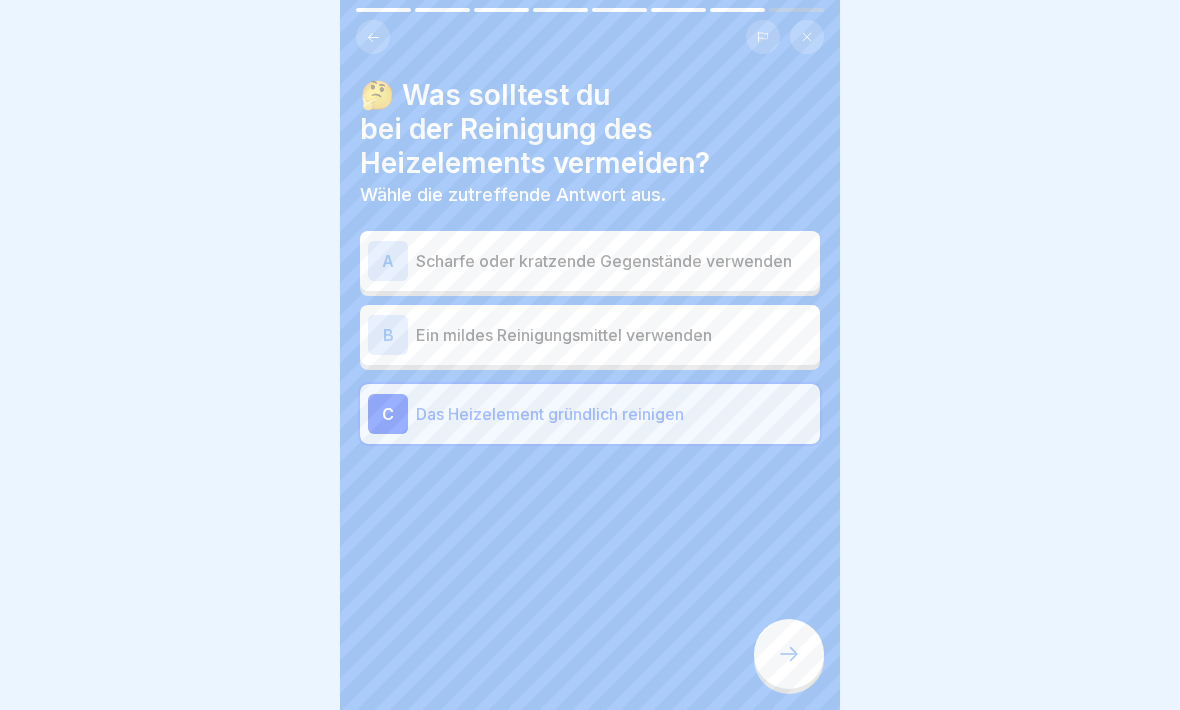 click on "B" at bounding box center [388, 335] 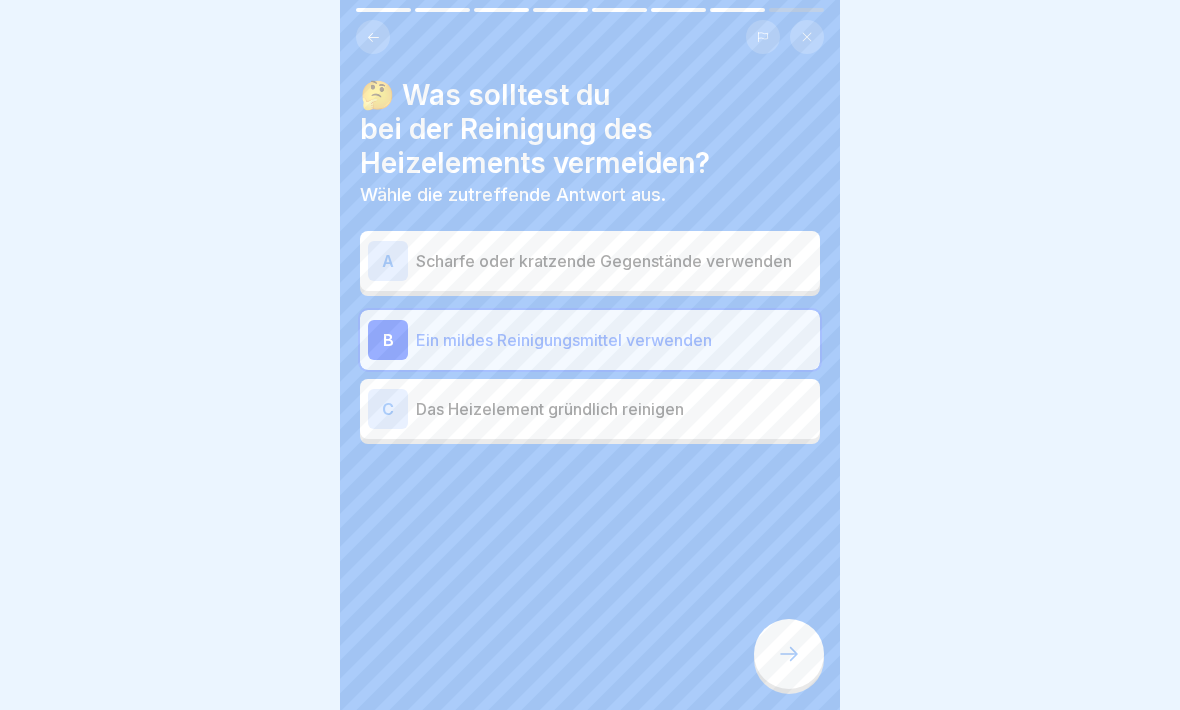 click 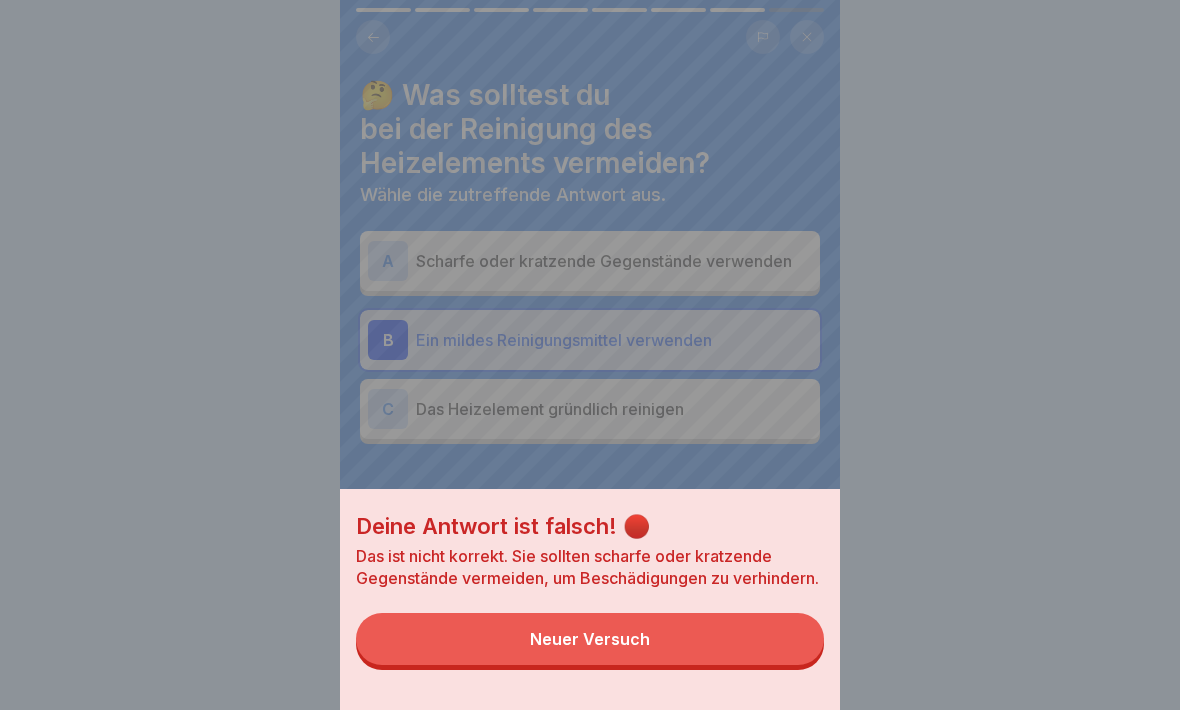 click on "Neuer Versuch" at bounding box center (590, 639) 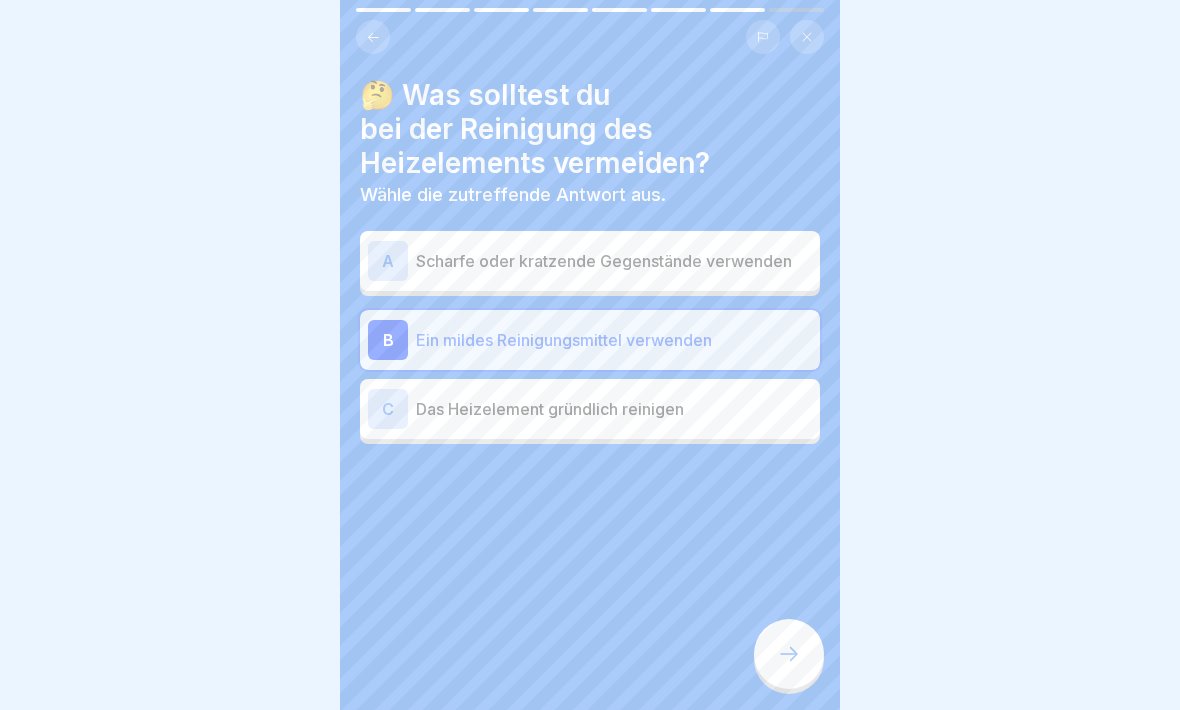 click on "A" at bounding box center [388, 261] 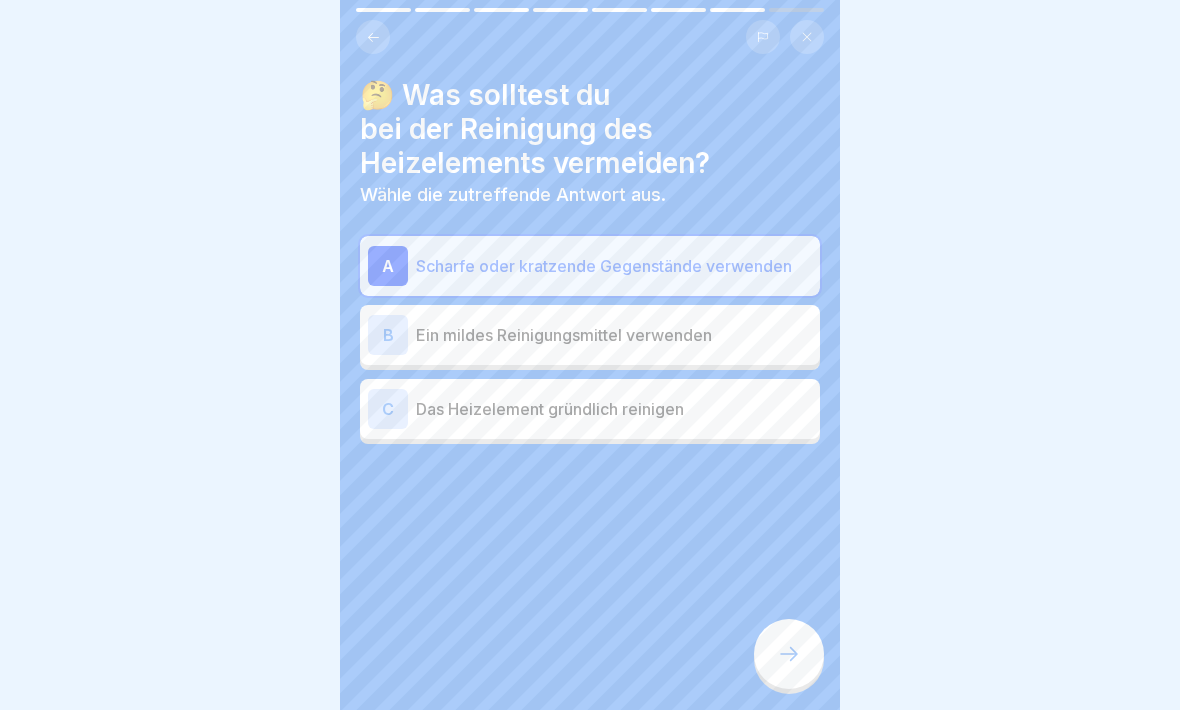 click 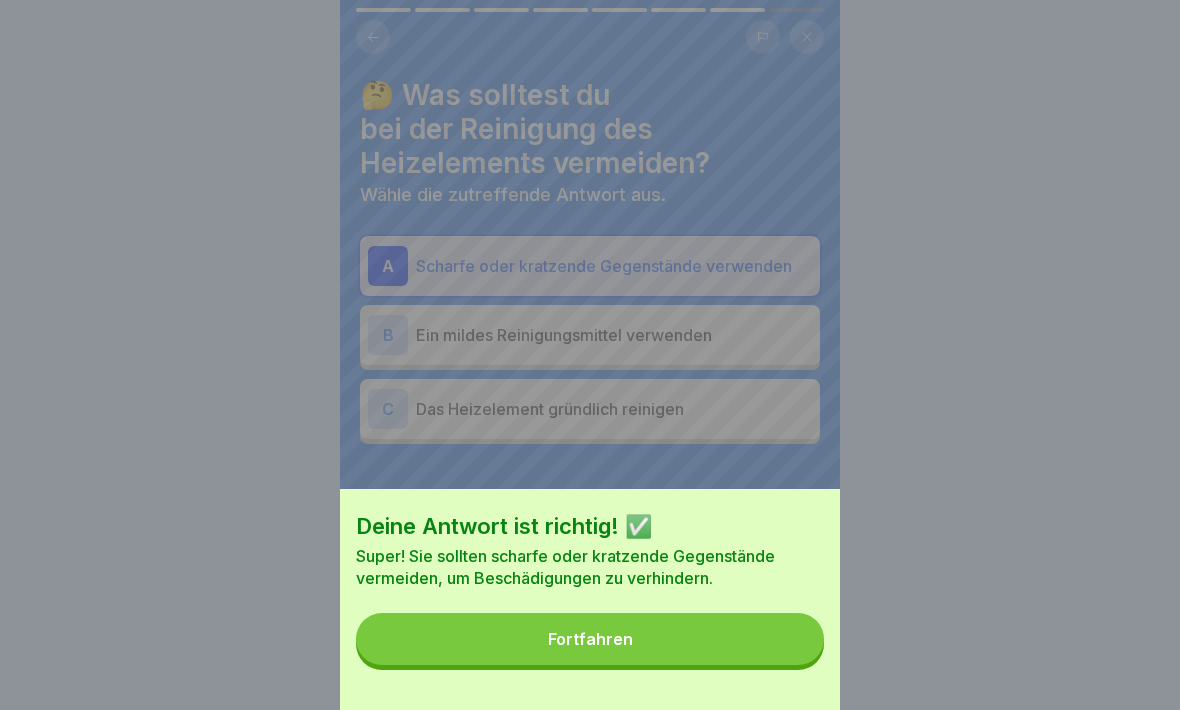 click on "Fortfahren" at bounding box center (590, 639) 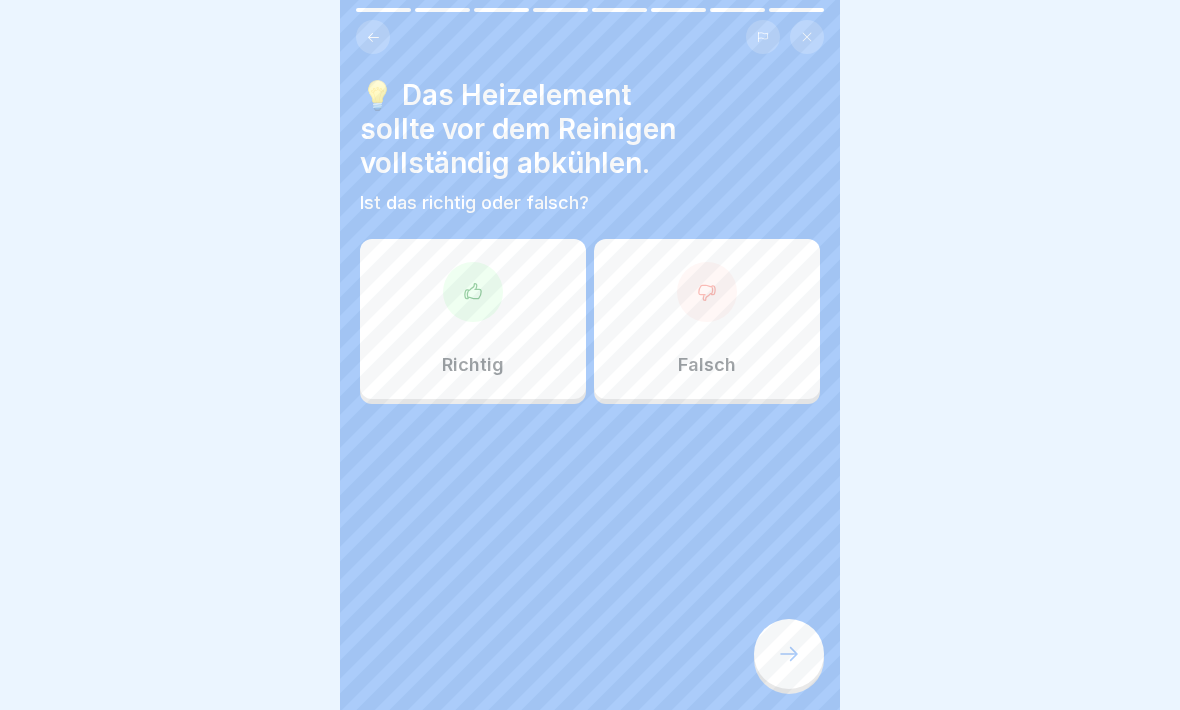 click at bounding box center [707, 292] 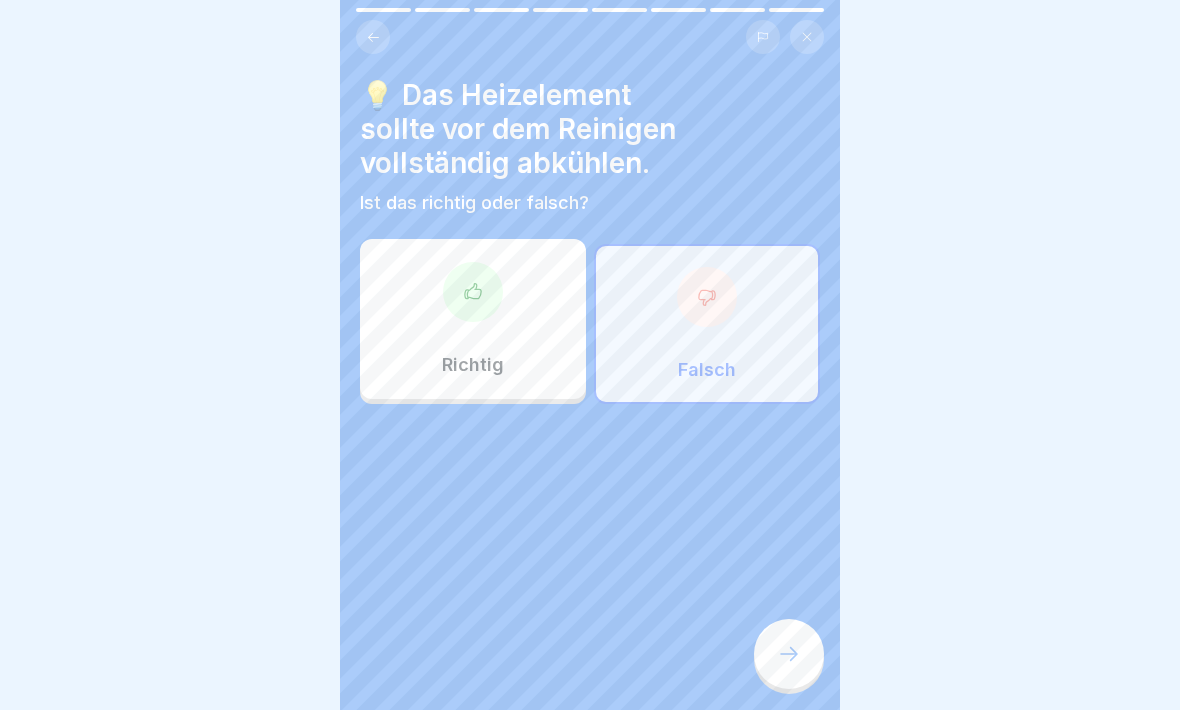 click 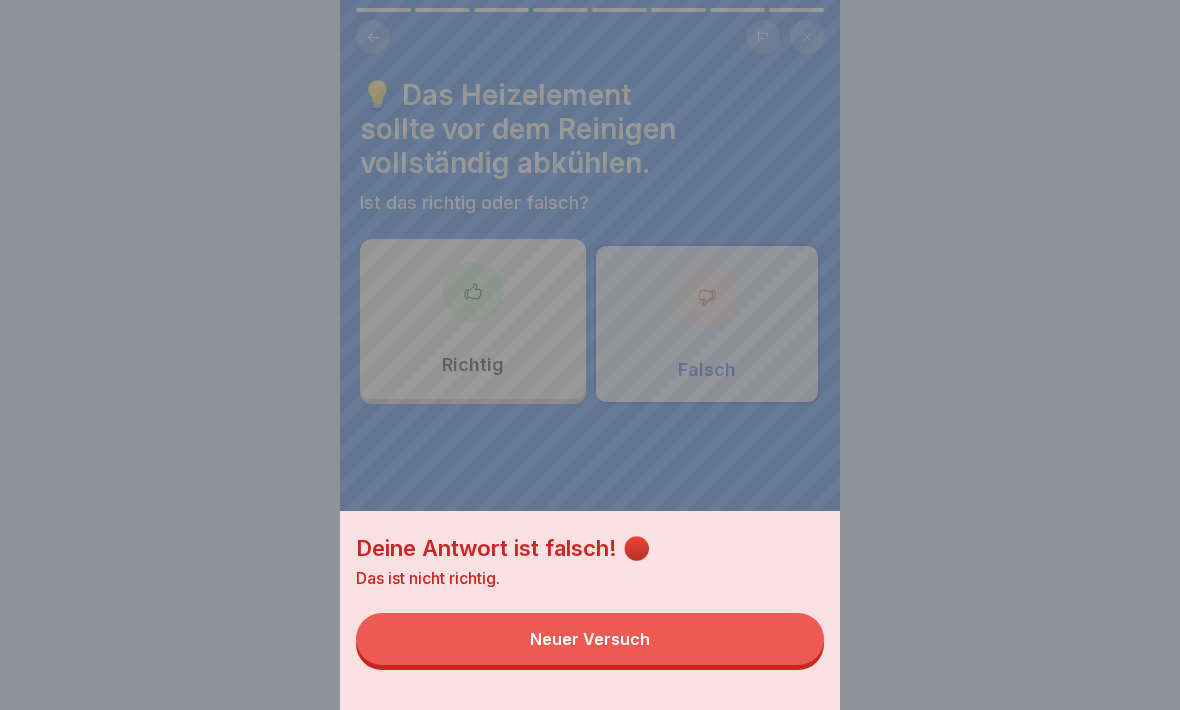 click on "Neuer Versuch" at bounding box center [590, 639] 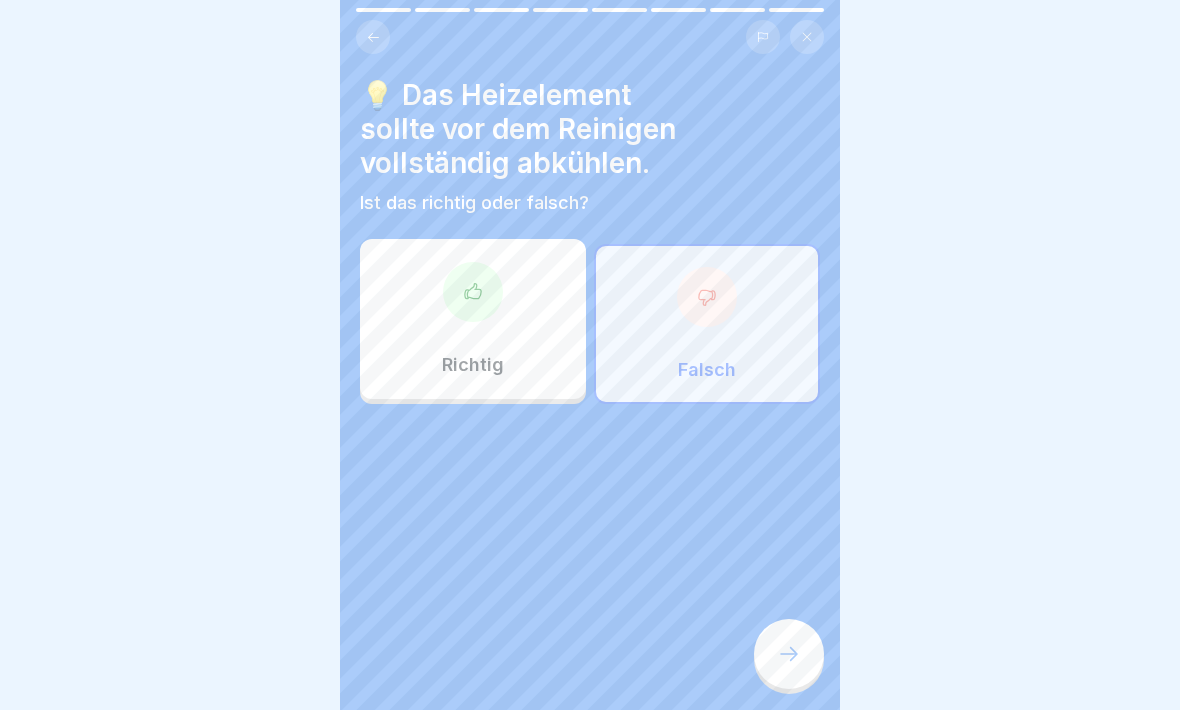 click at bounding box center (473, 292) 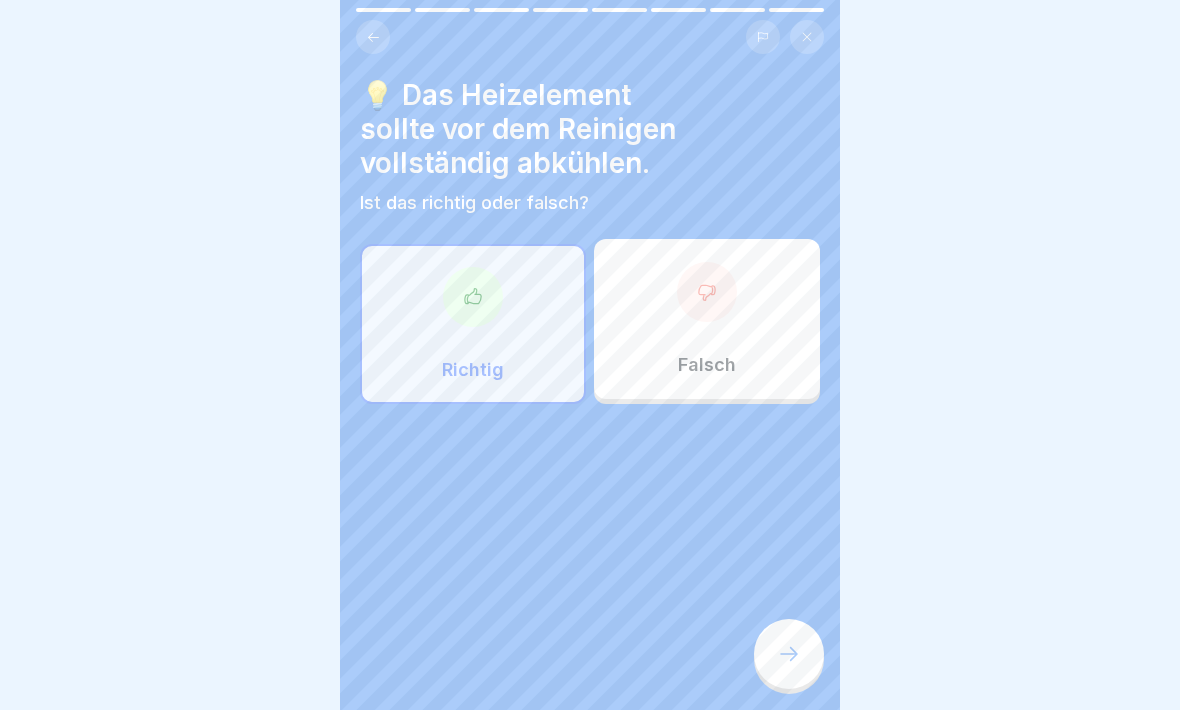 click 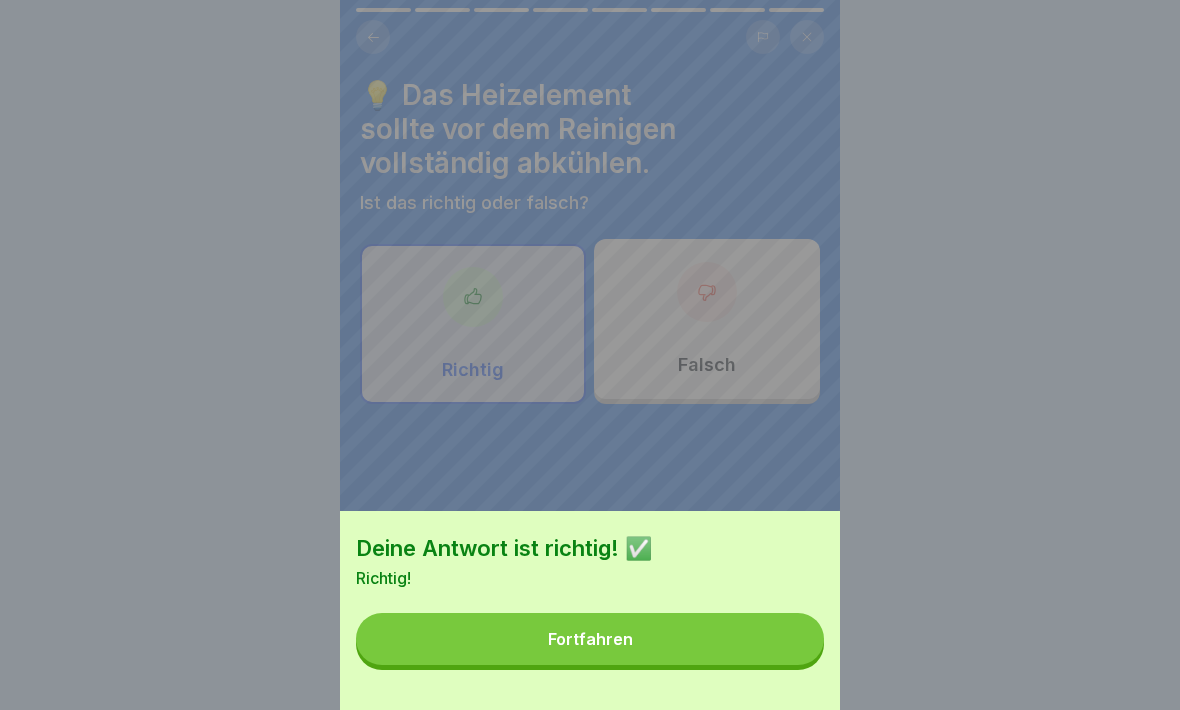 click on "Fortfahren" at bounding box center [590, 639] 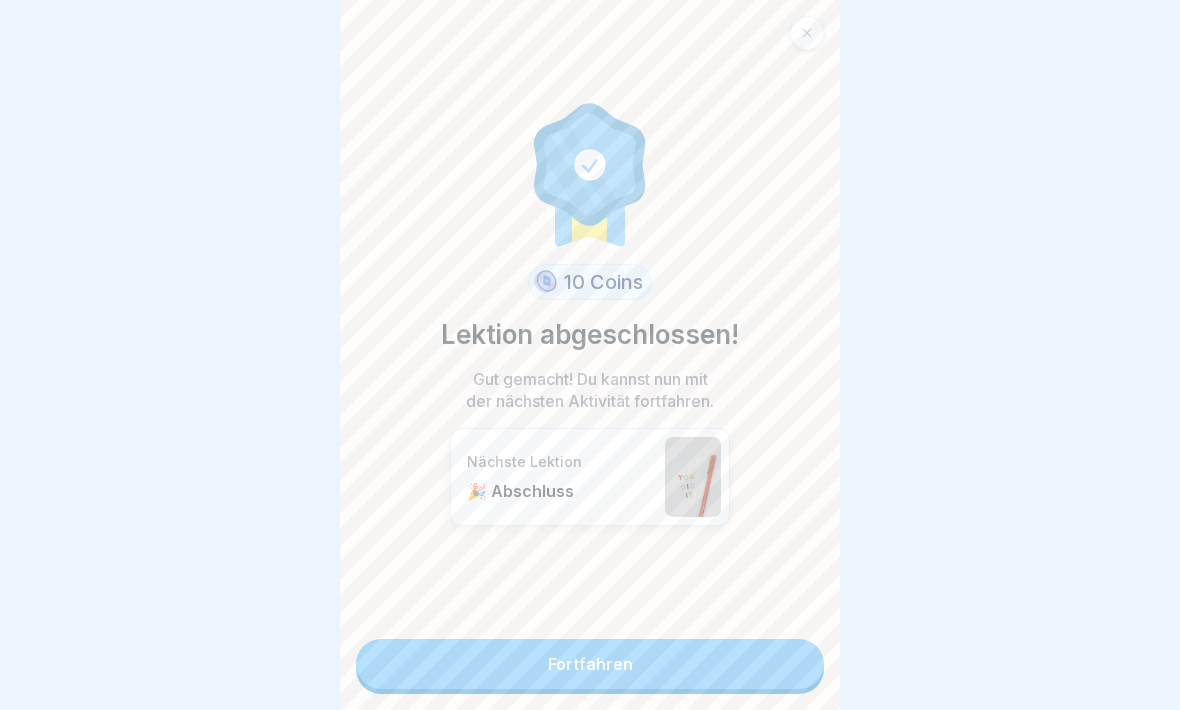 click on "Fortfahren" at bounding box center [590, 664] 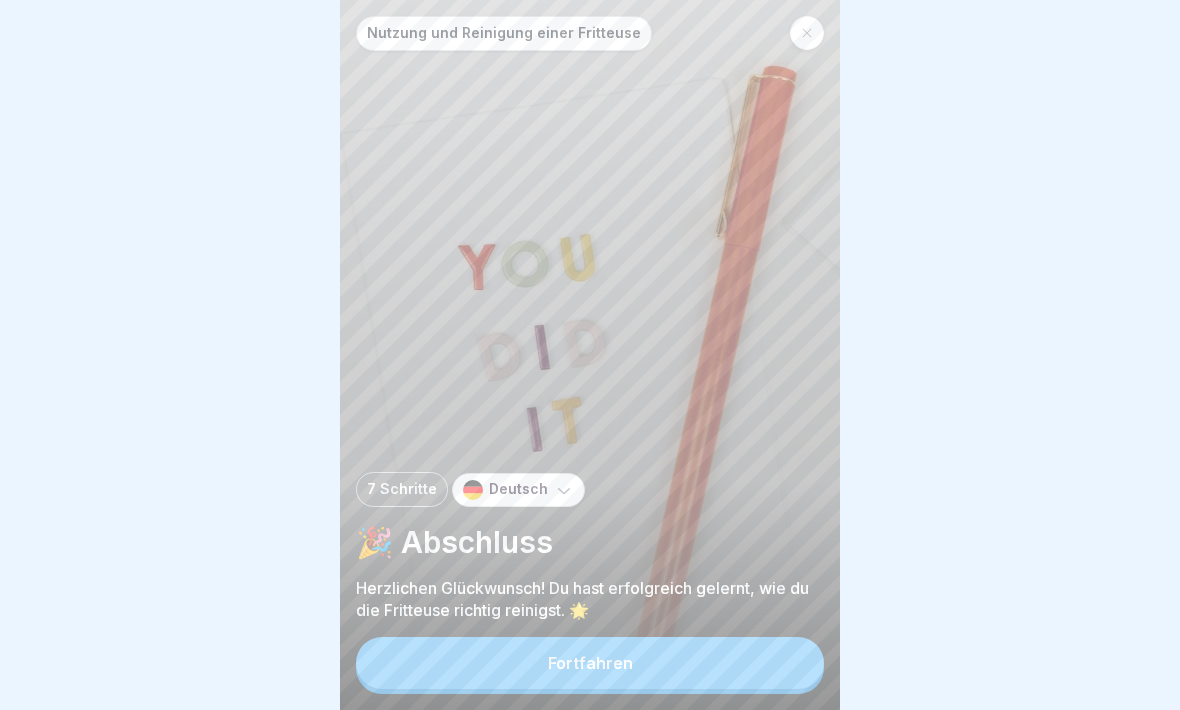 click on "Fortfahren" at bounding box center [590, 663] 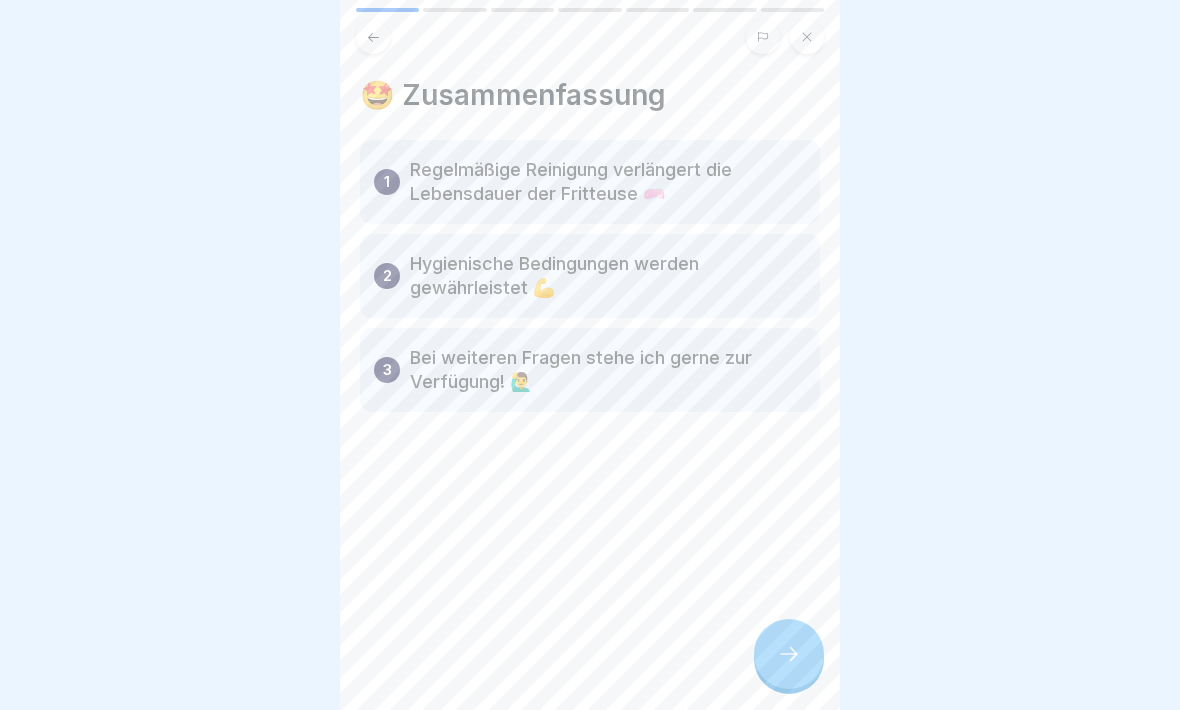 click 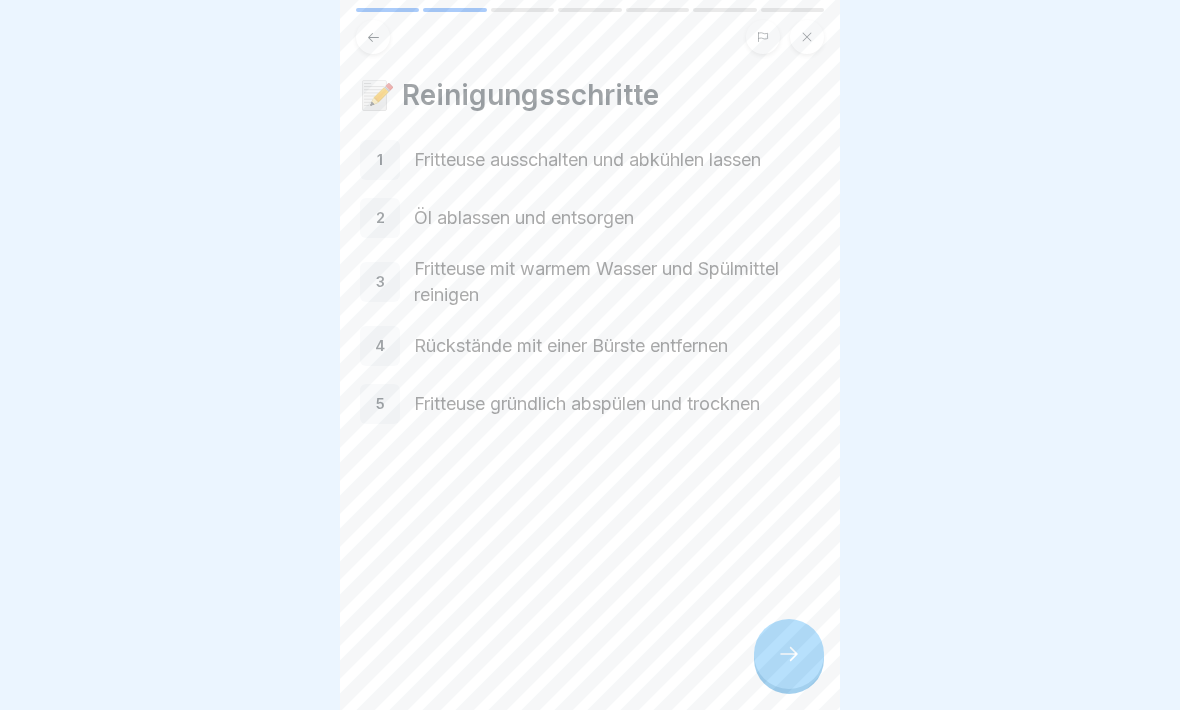click 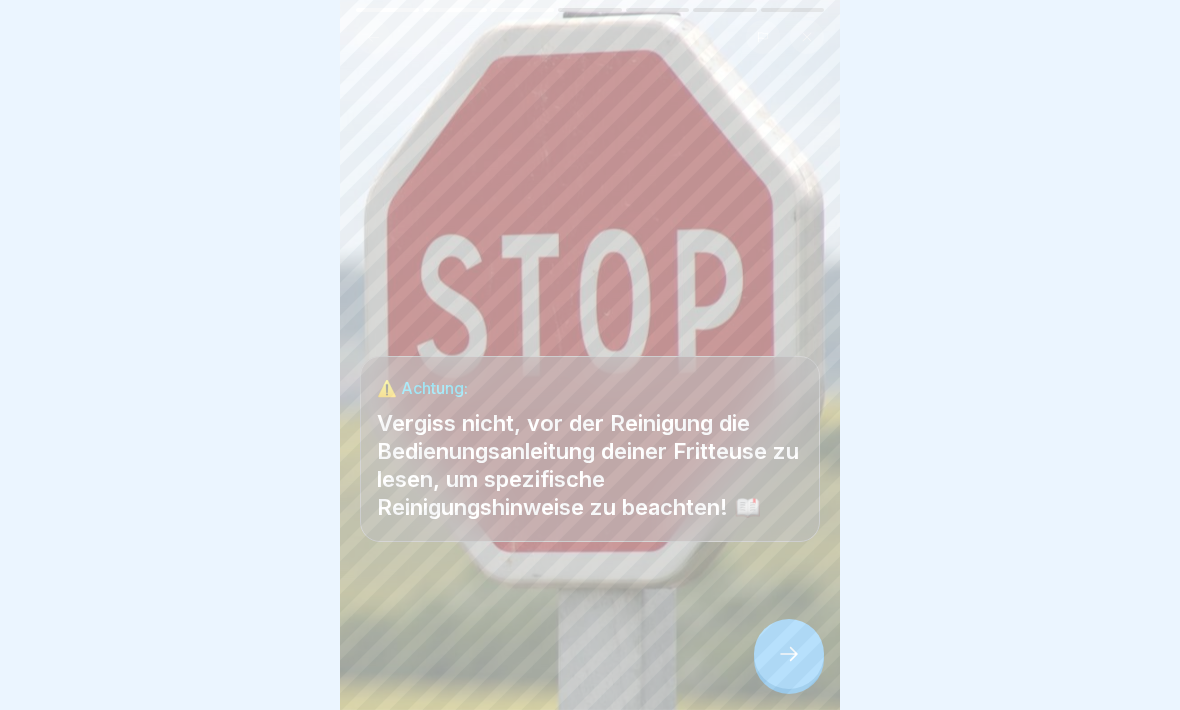 click 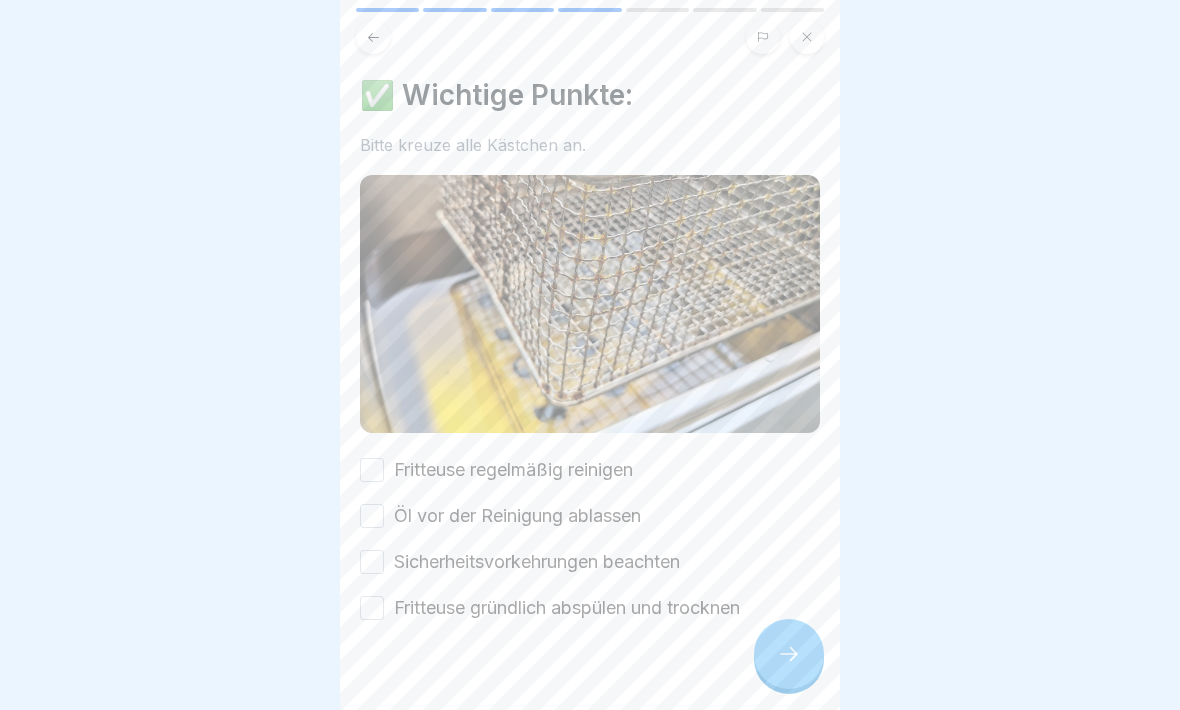 click on "Fritteuse regelmäßig reinigen" at bounding box center [372, 470] 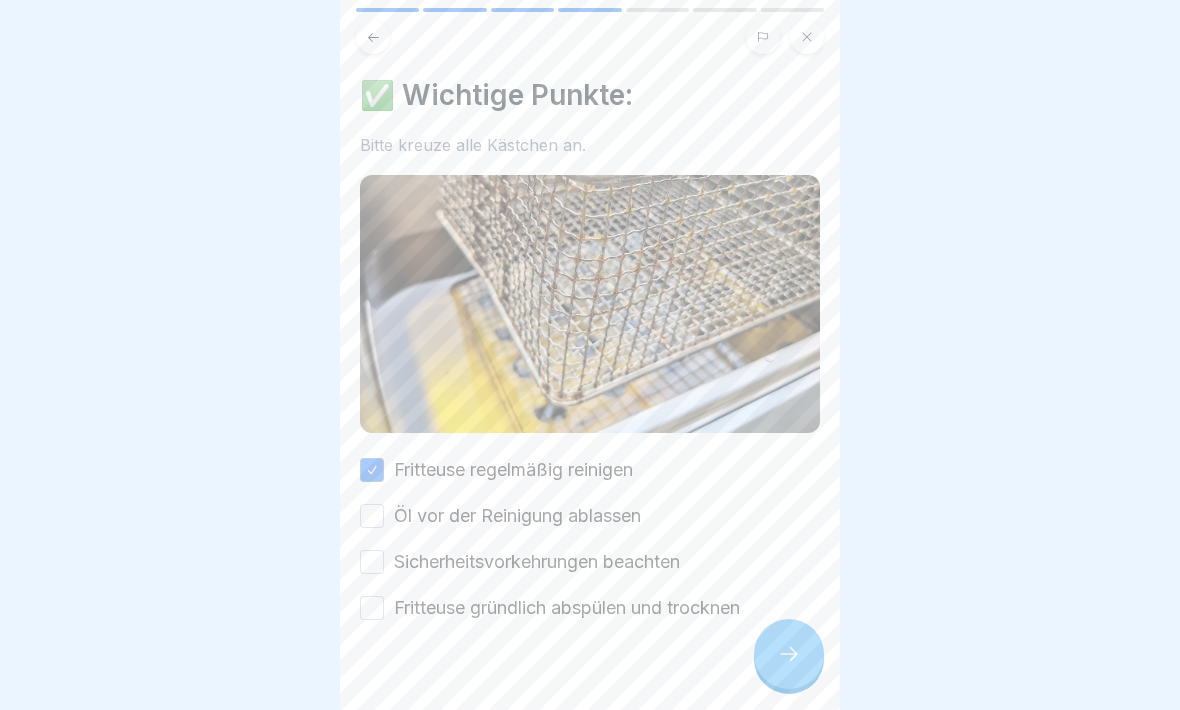 click on "Öl vor der Reinigung ablassen" at bounding box center [372, 516] 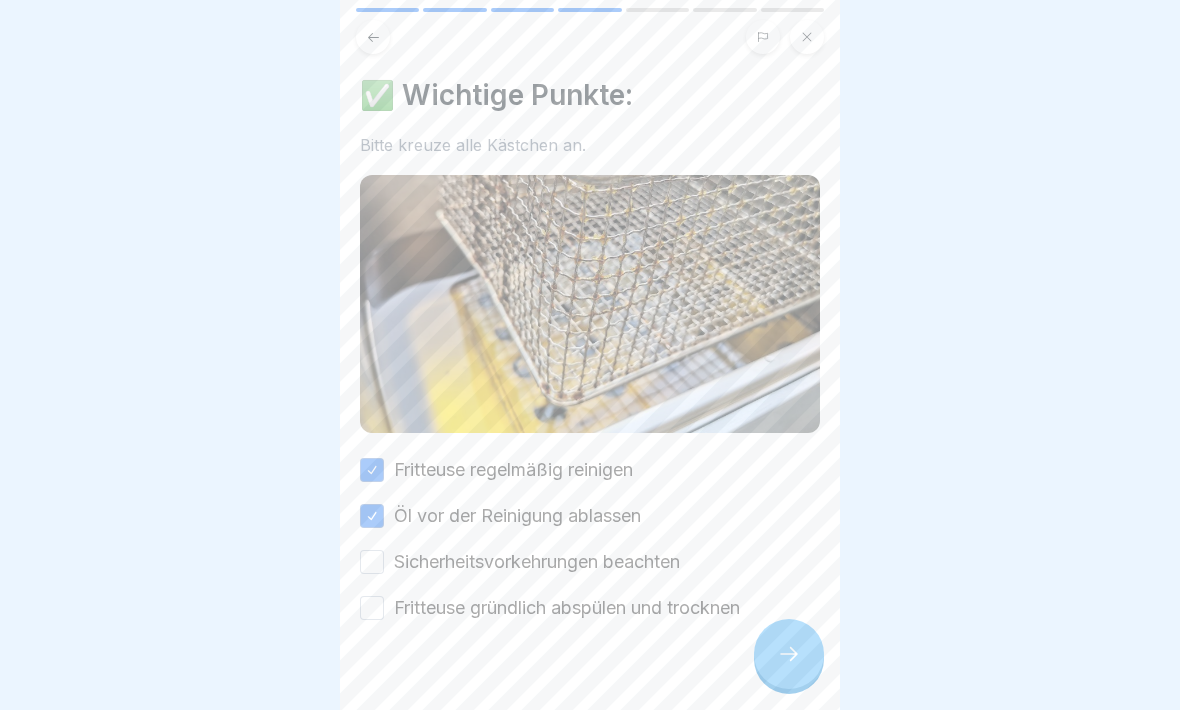 click on "Sicherheitsvorkehrungen beachten" at bounding box center [372, 562] 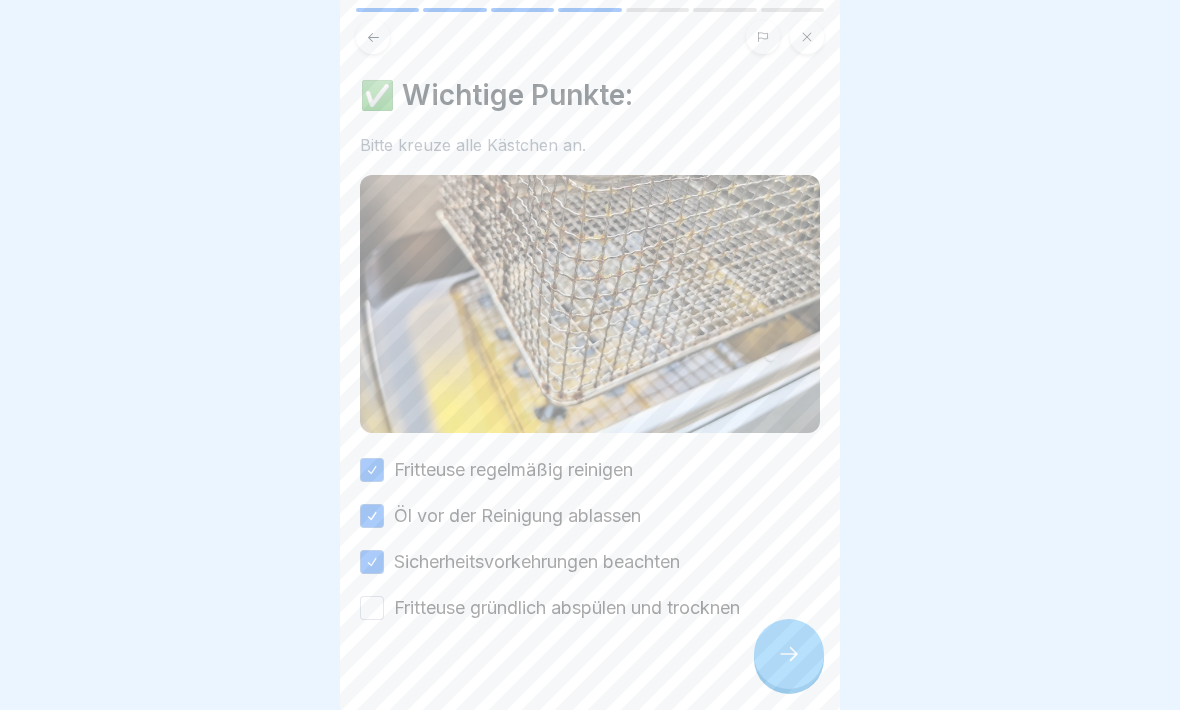 click on "Fritteuse gründlich abspülen und trocknen" at bounding box center (372, 608) 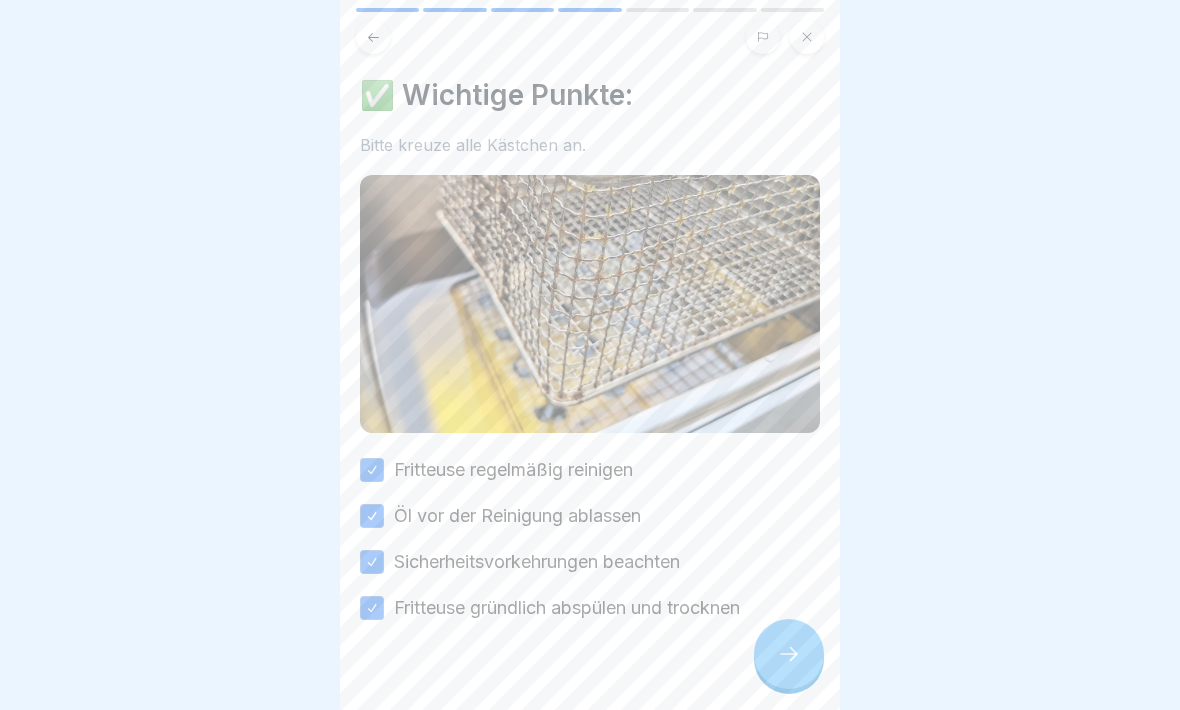 click 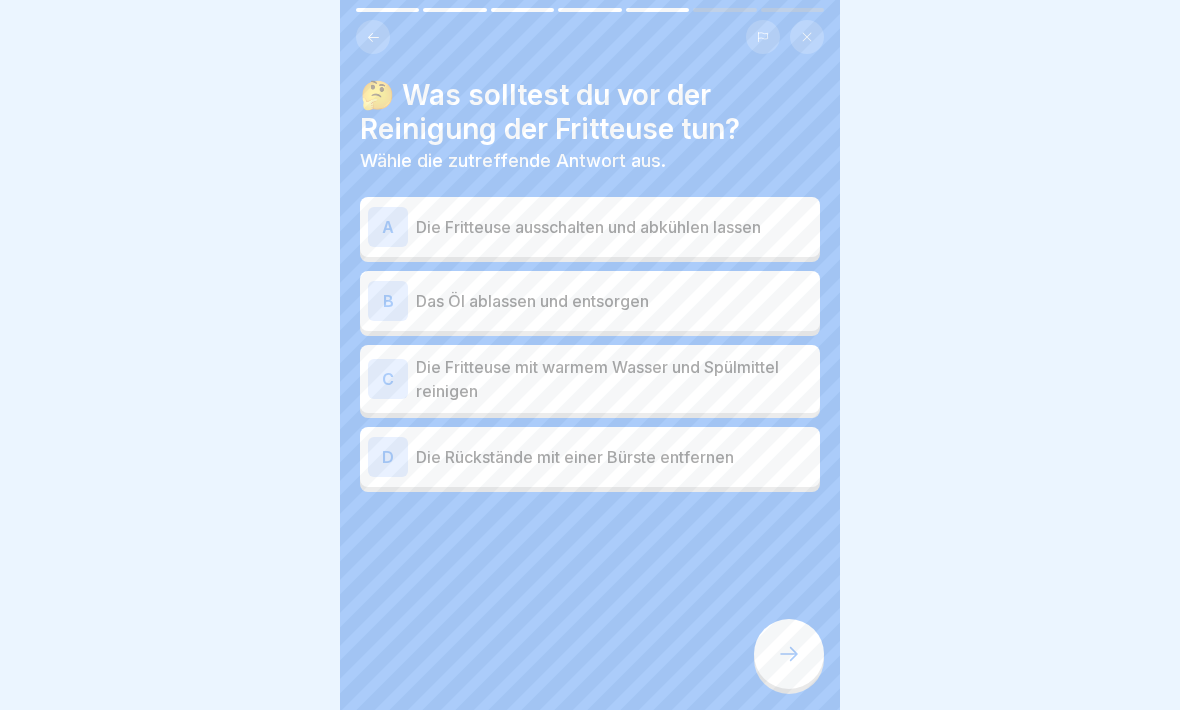 click on "A" at bounding box center [388, 227] 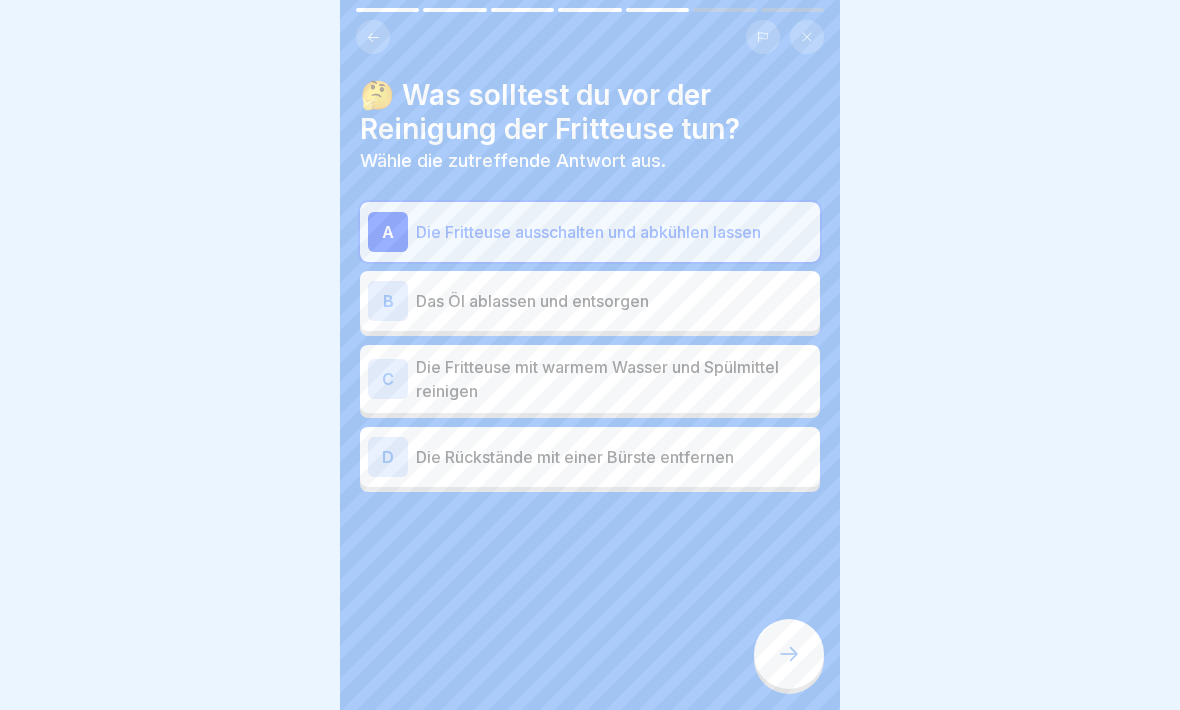 click on "B" at bounding box center (388, 301) 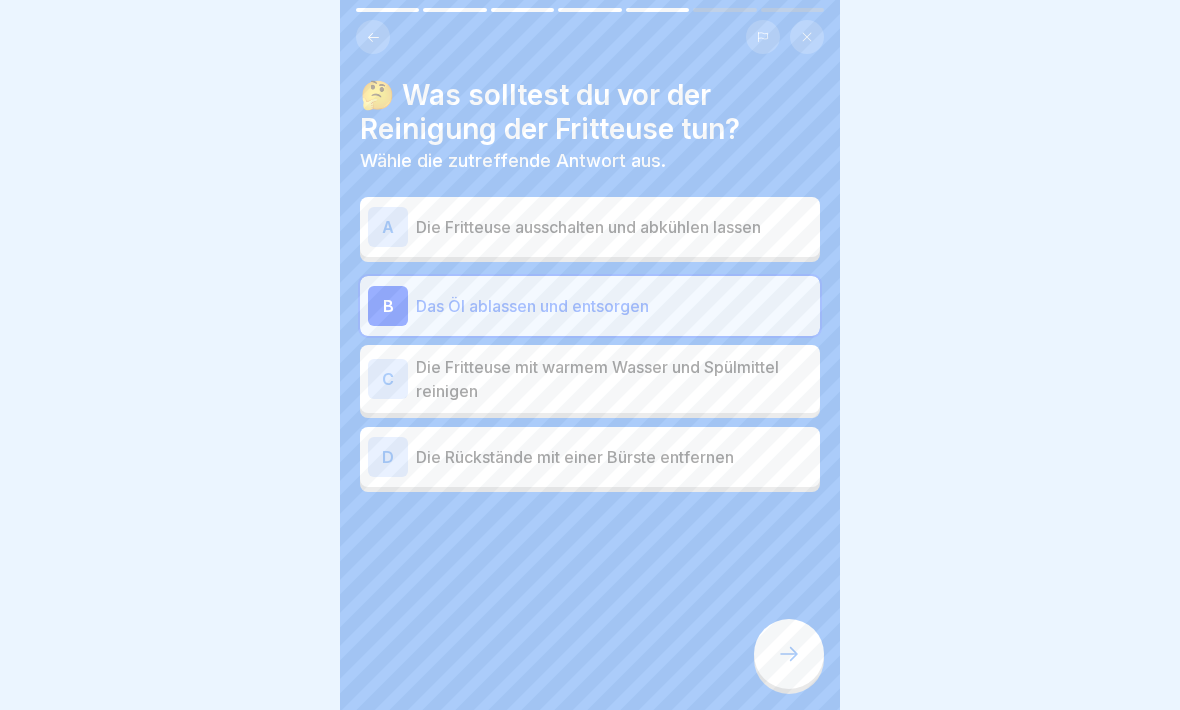 click at bounding box center (789, 654) 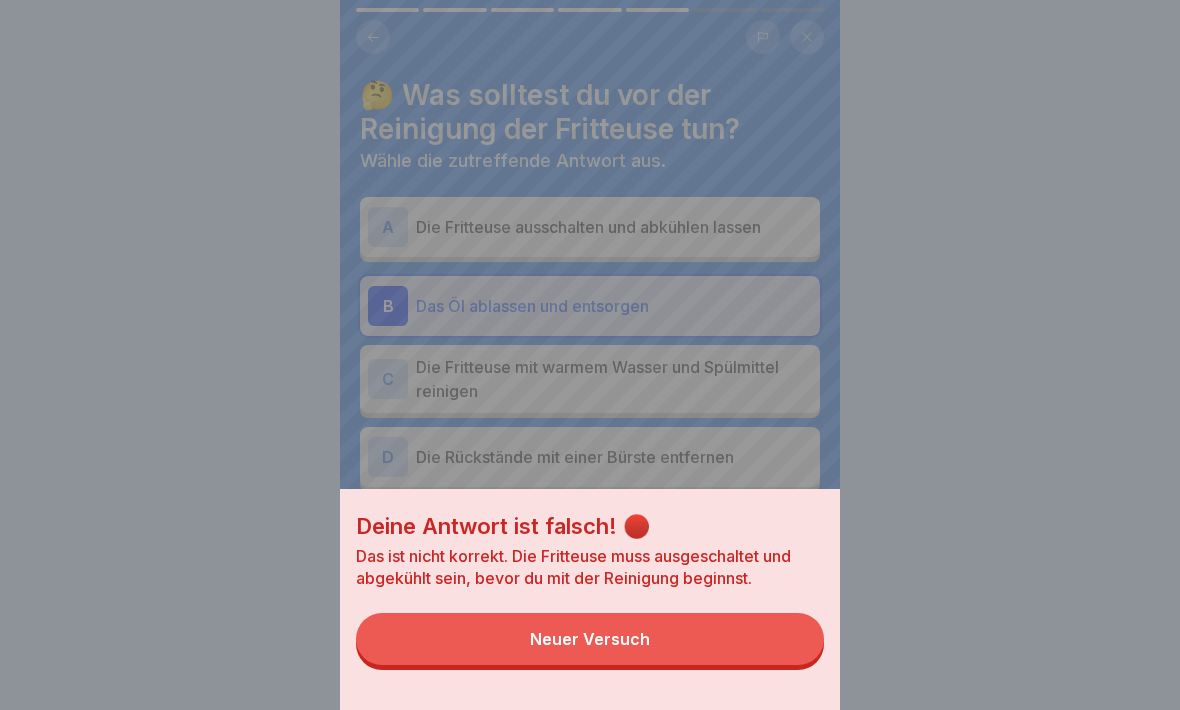 click on "Neuer Versuch" at bounding box center [590, 639] 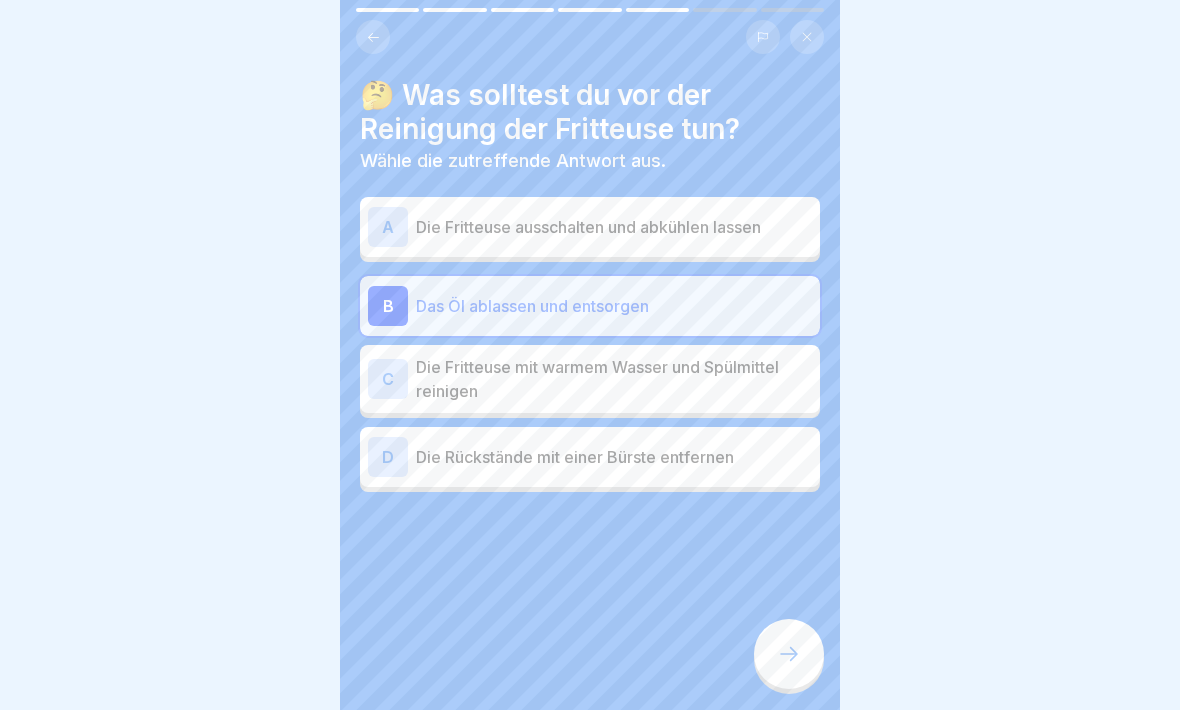 click on "A" at bounding box center [388, 227] 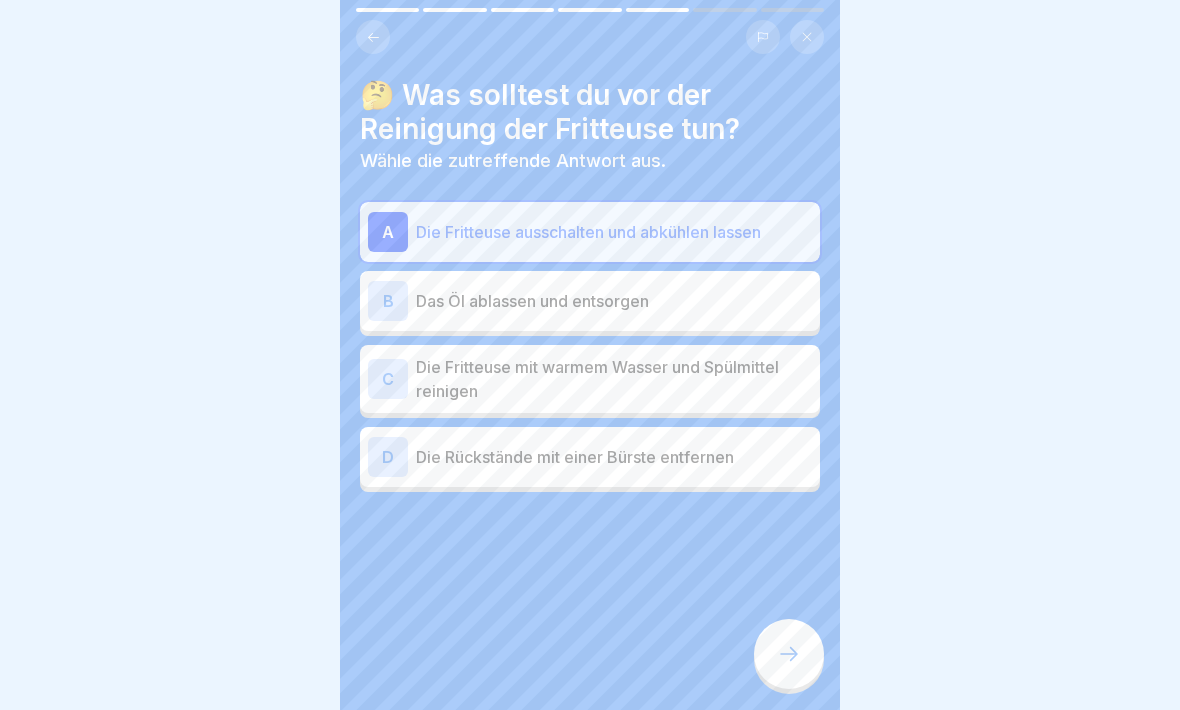 click 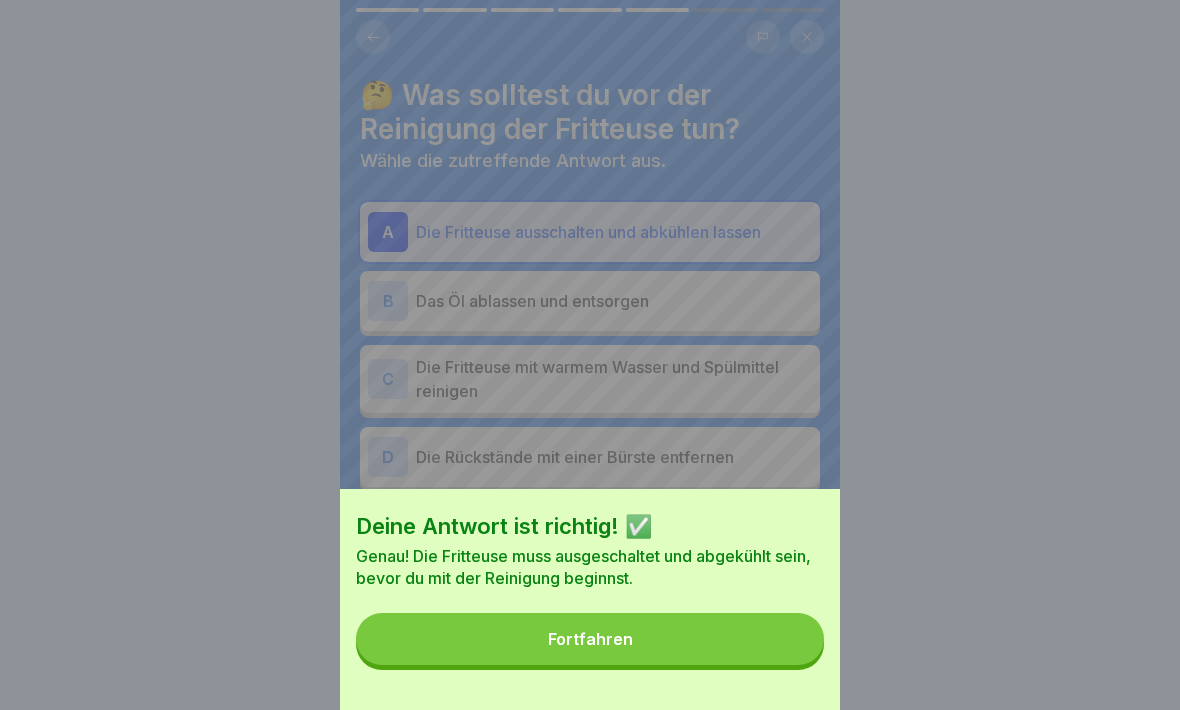 click on "Fortfahren" at bounding box center (590, 639) 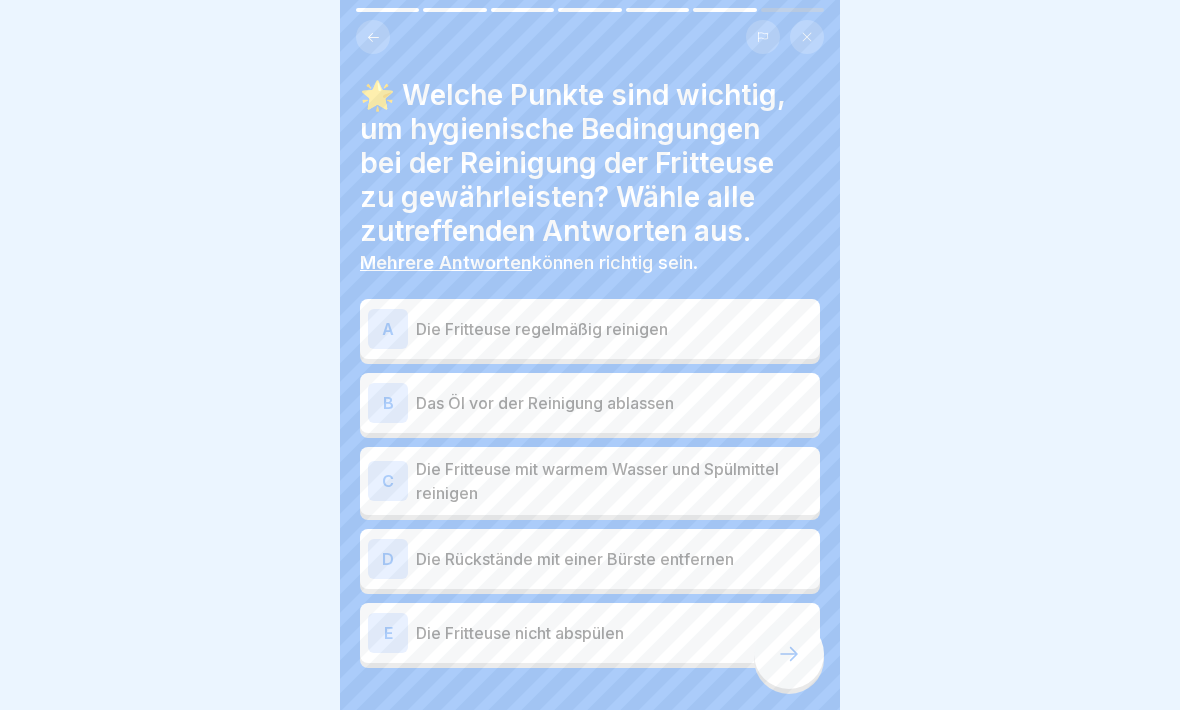 click on "C" at bounding box center (388, 481) 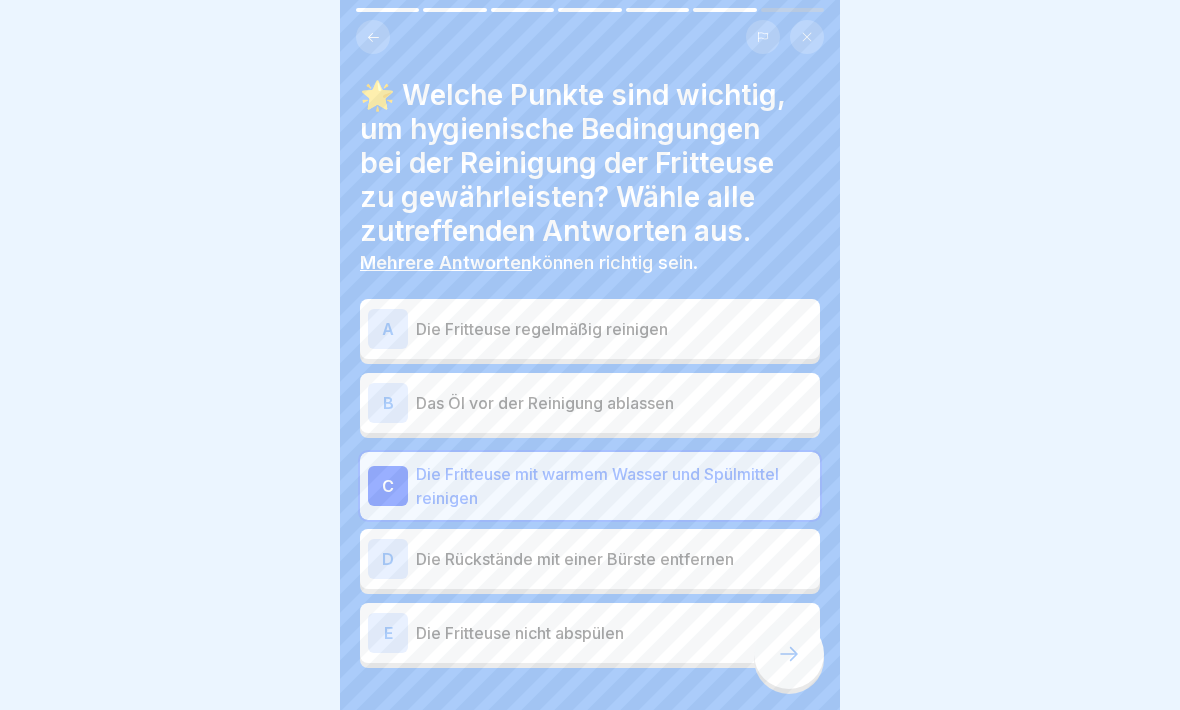 click on "D" at bounding box center (388, 559) 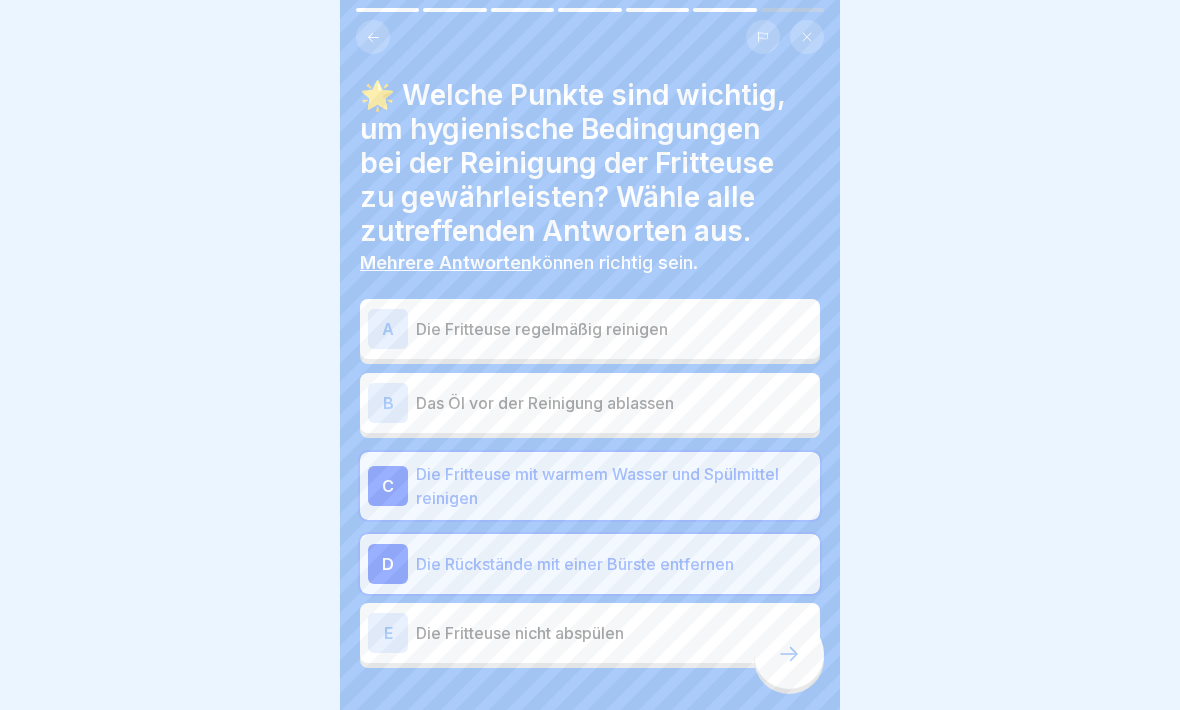 click 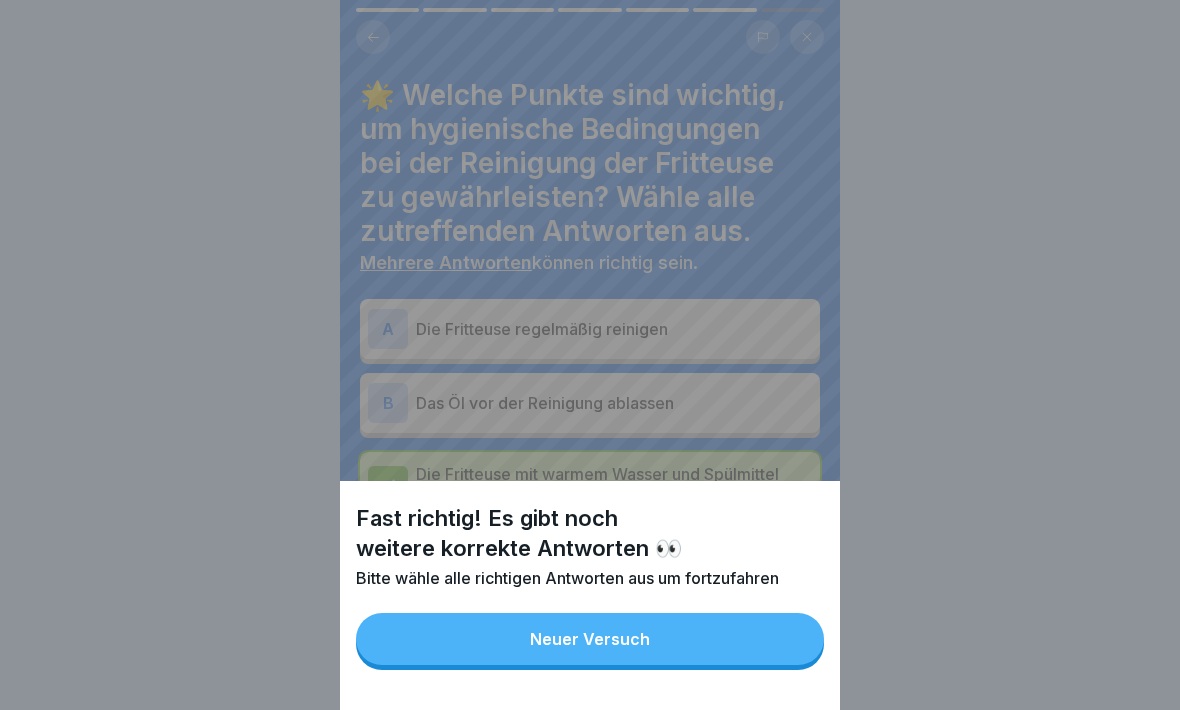 click on "Neuer Versuch" at bounding box center [590, 639] 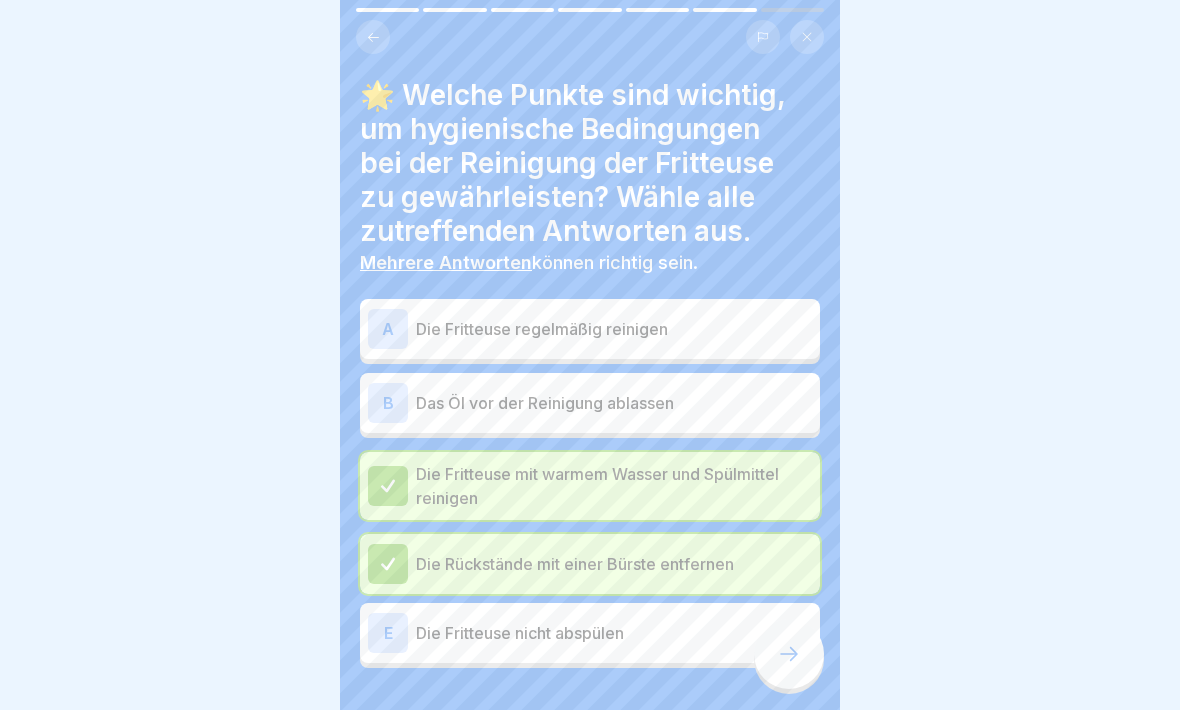 click on "B" at bounding box center (388, 403) 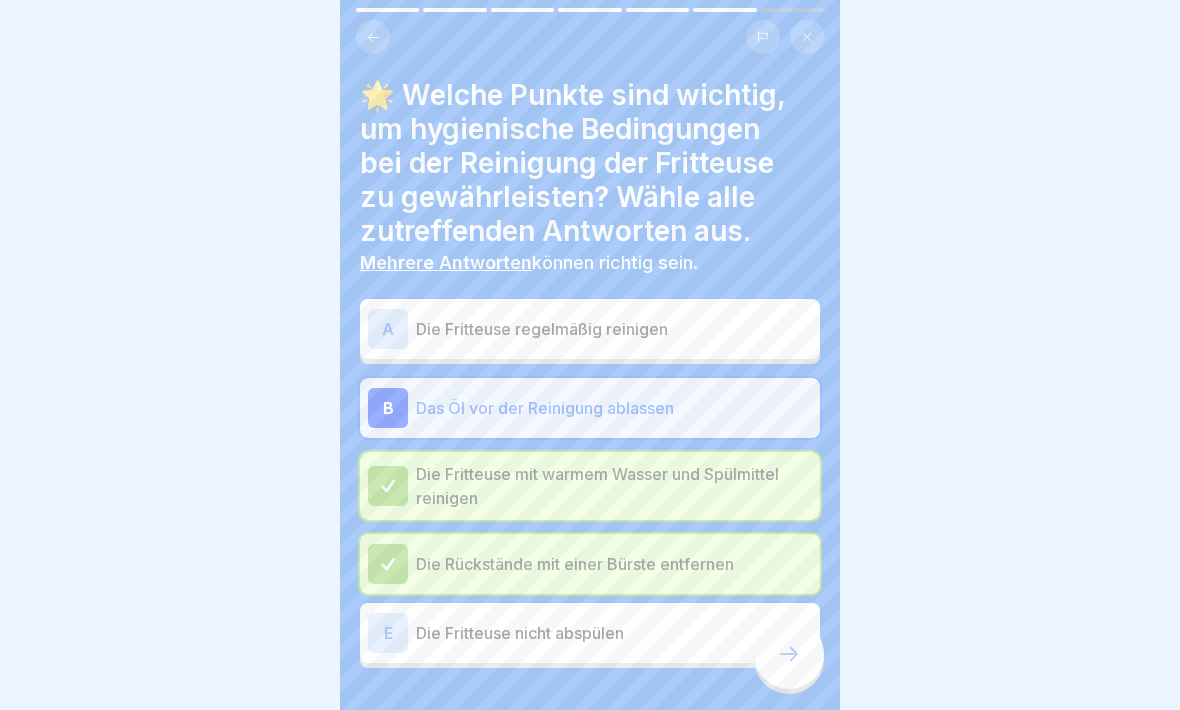 click 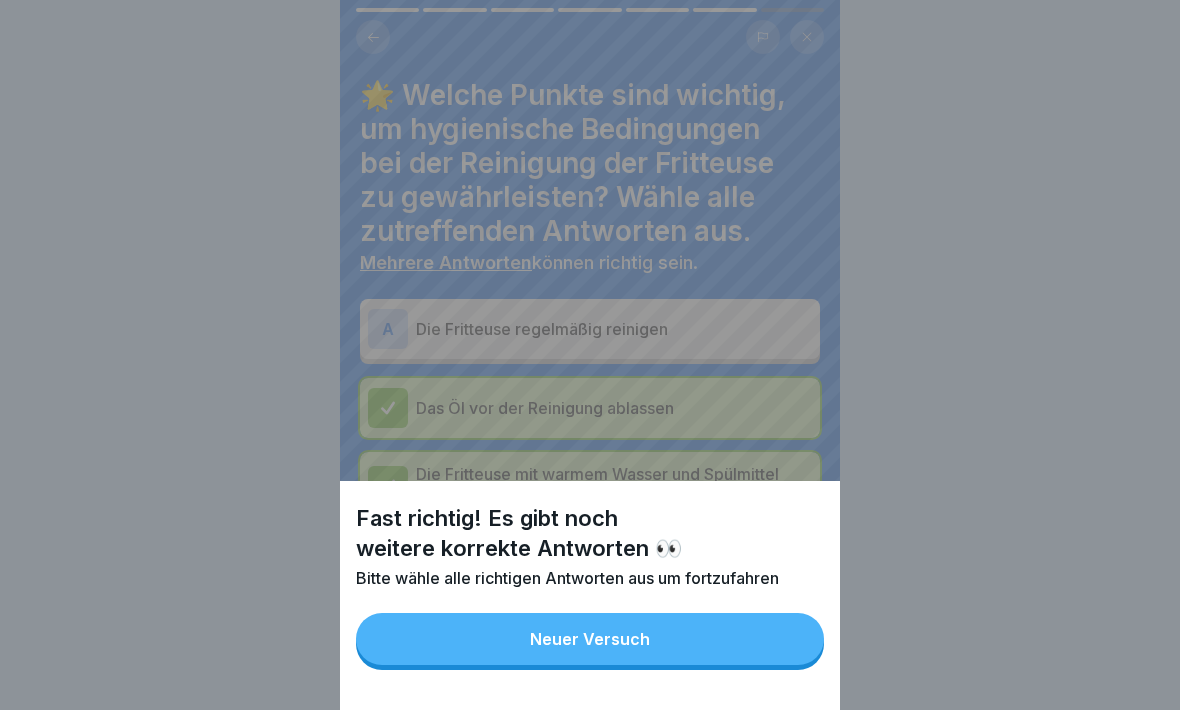click on "Neuer Versuch" at bounding box center [590, 639] 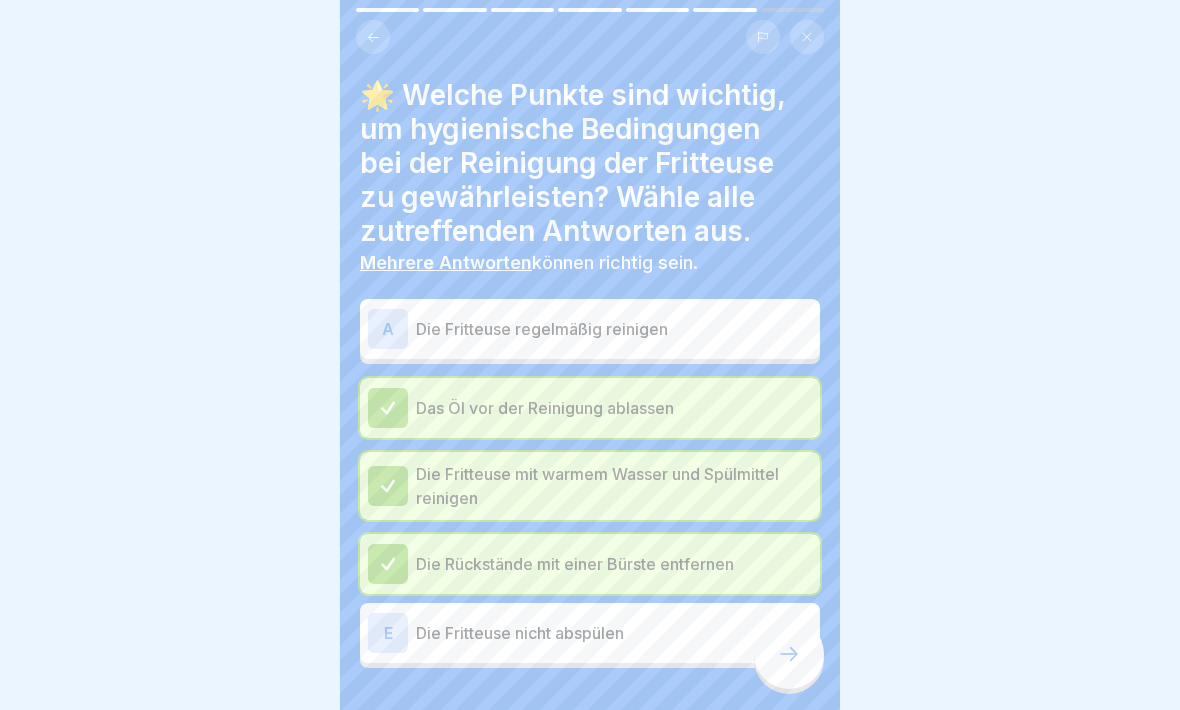 click on "A" at bounding box center [388, 329] 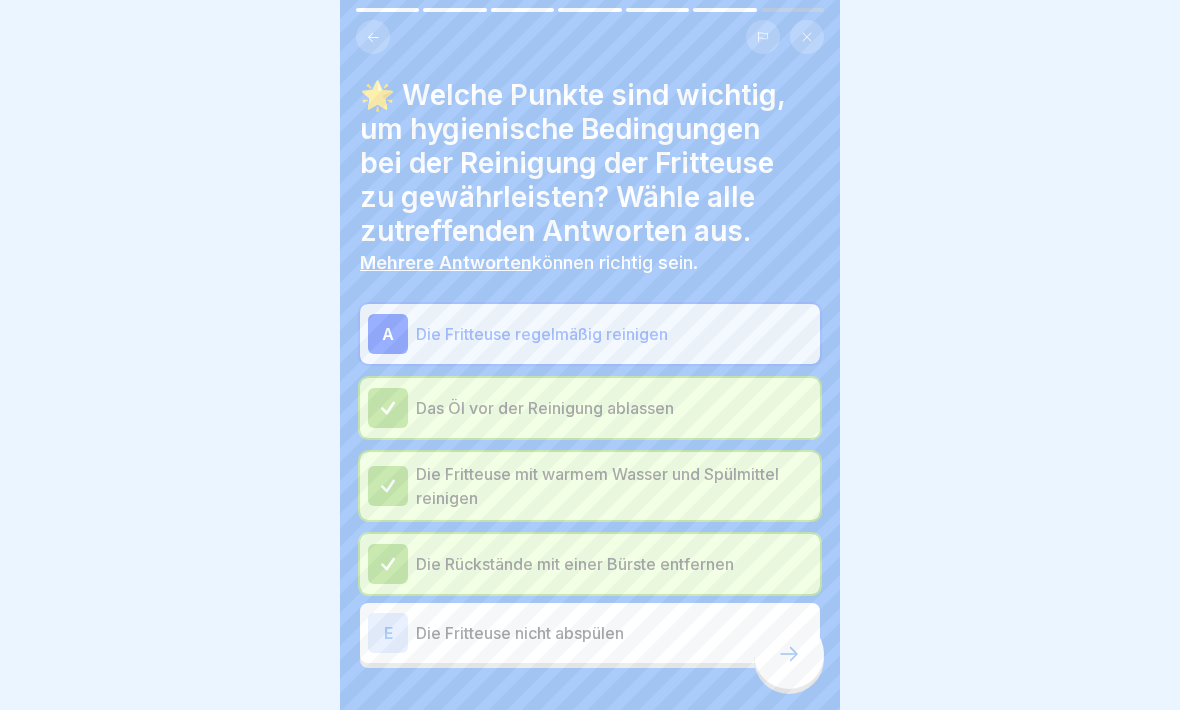 click on "E" at bounding box center (388, 633) 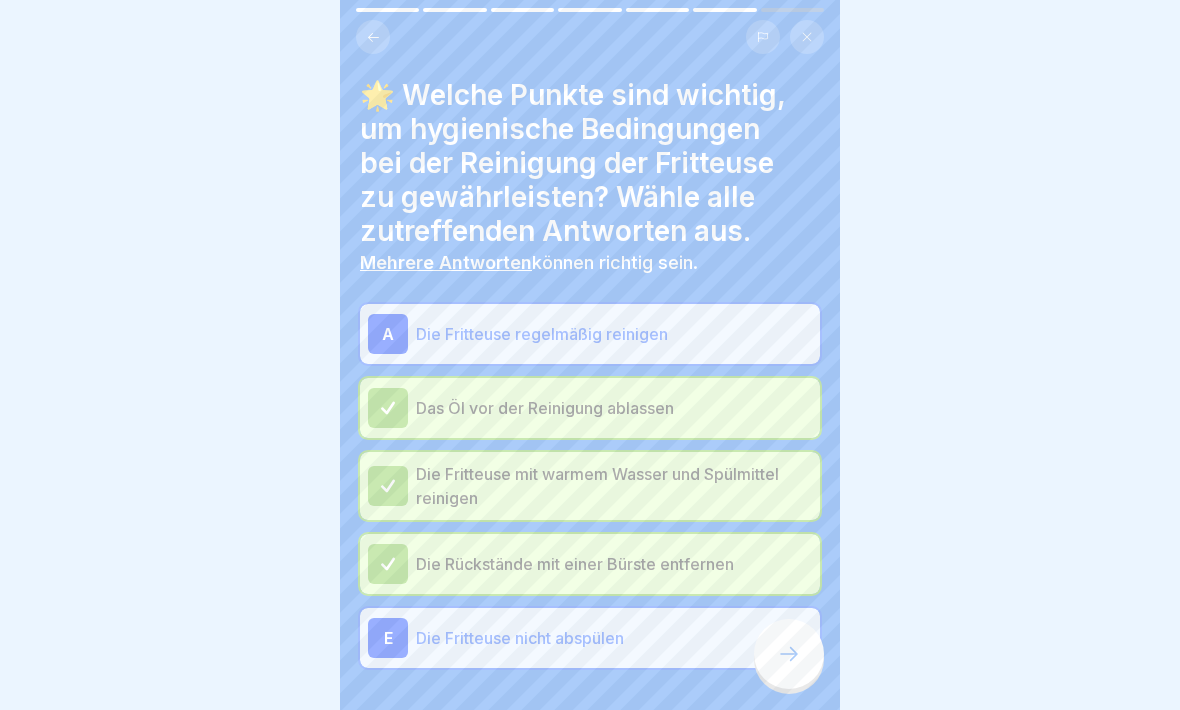 click 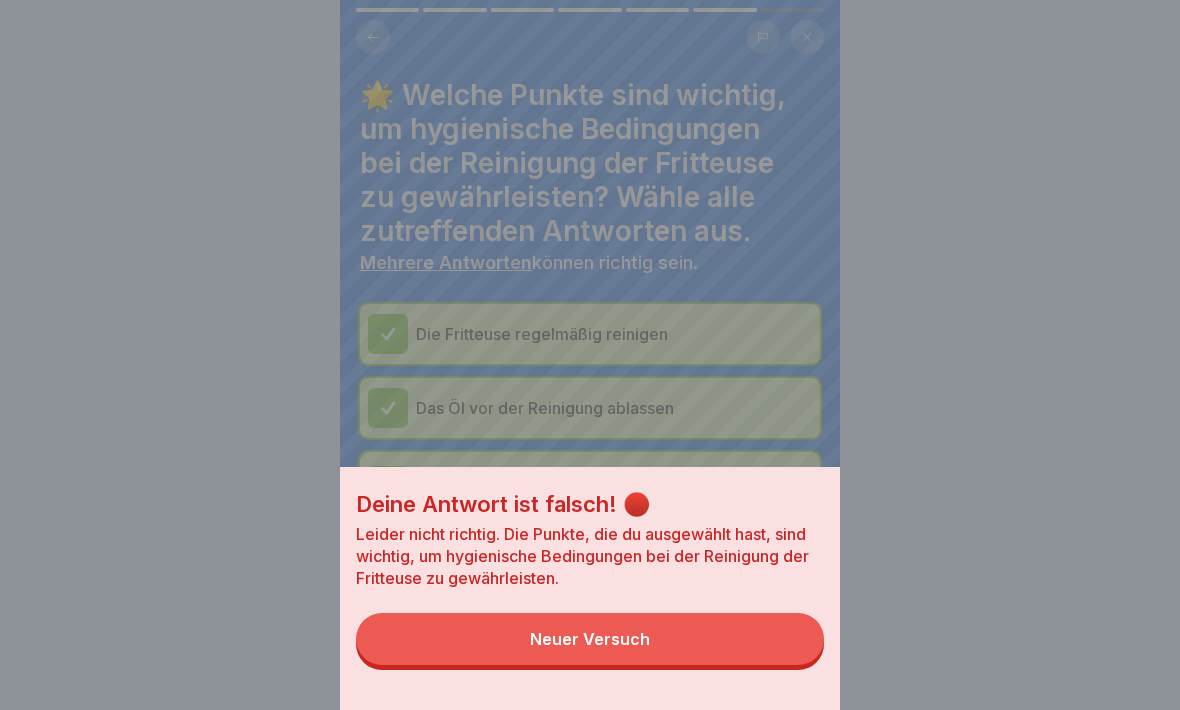 click on "Neuer Versuch" at bounding box center (590, 639) 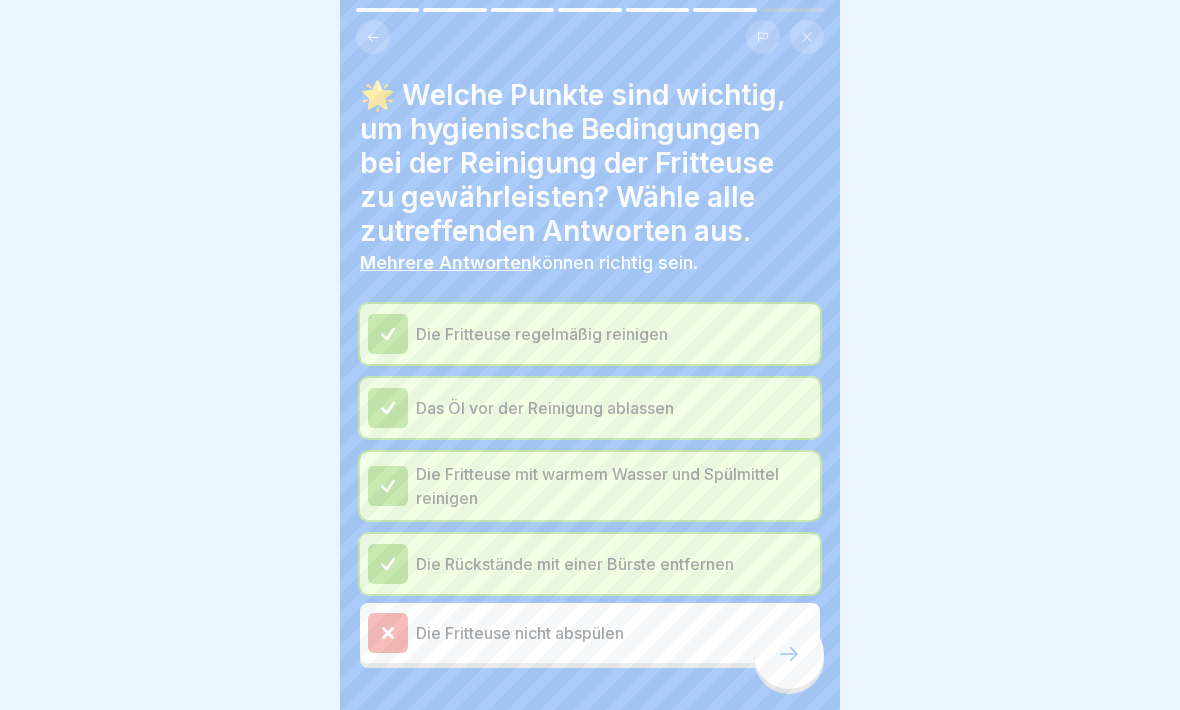click at bounding box center [789, 654] 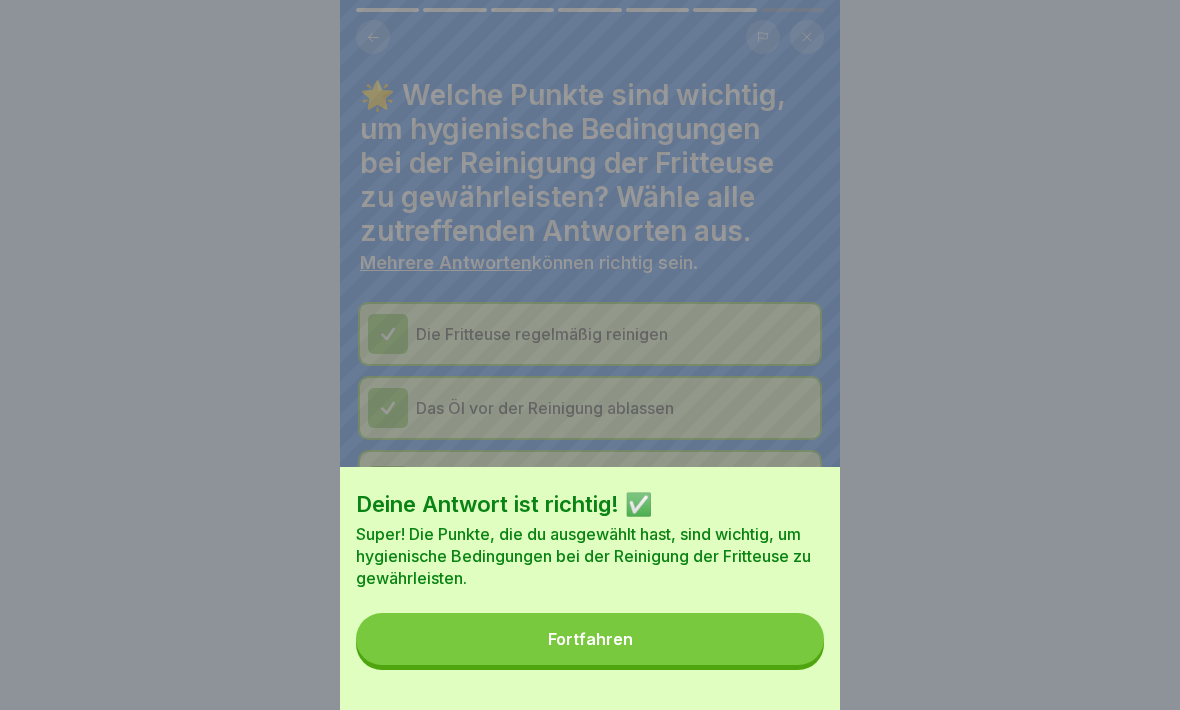 click on "Fortfahren" at bounding box center (590, 639) 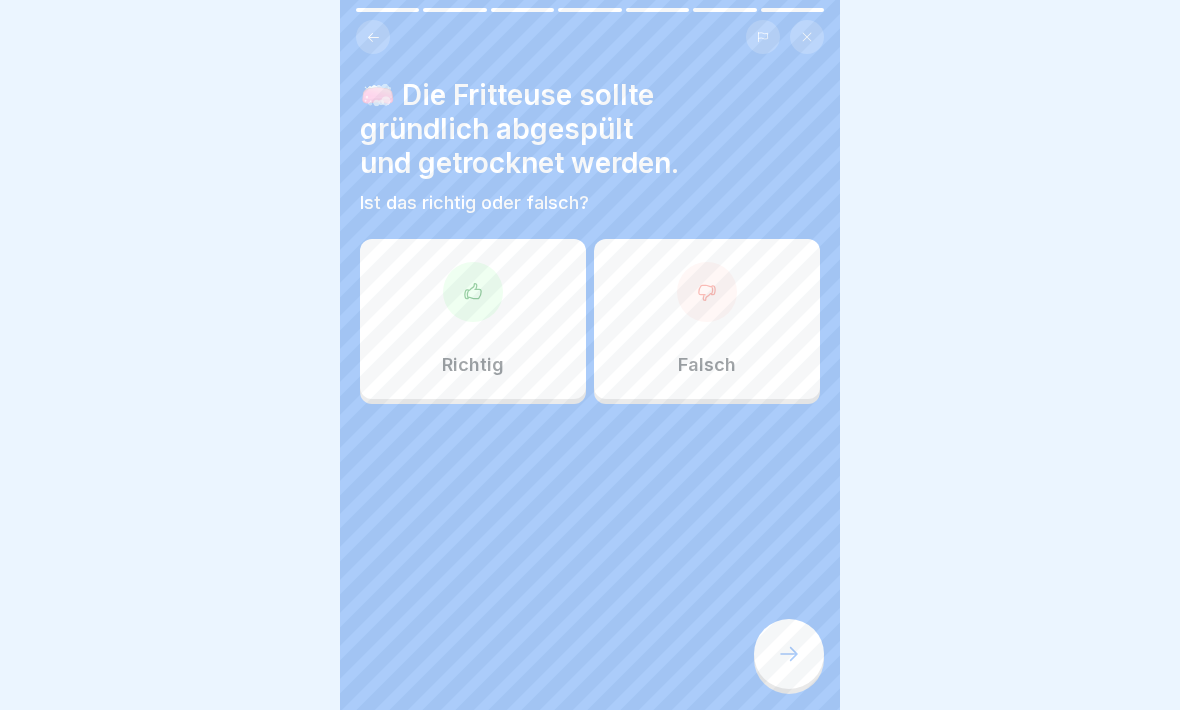 click 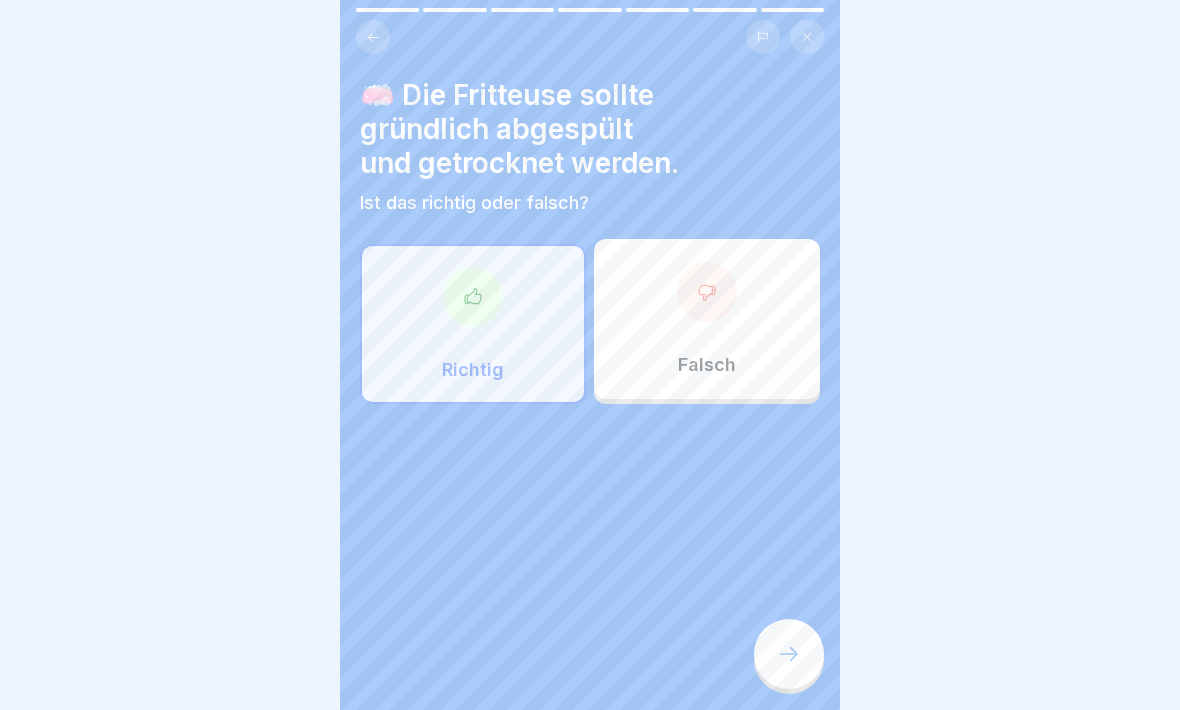 click 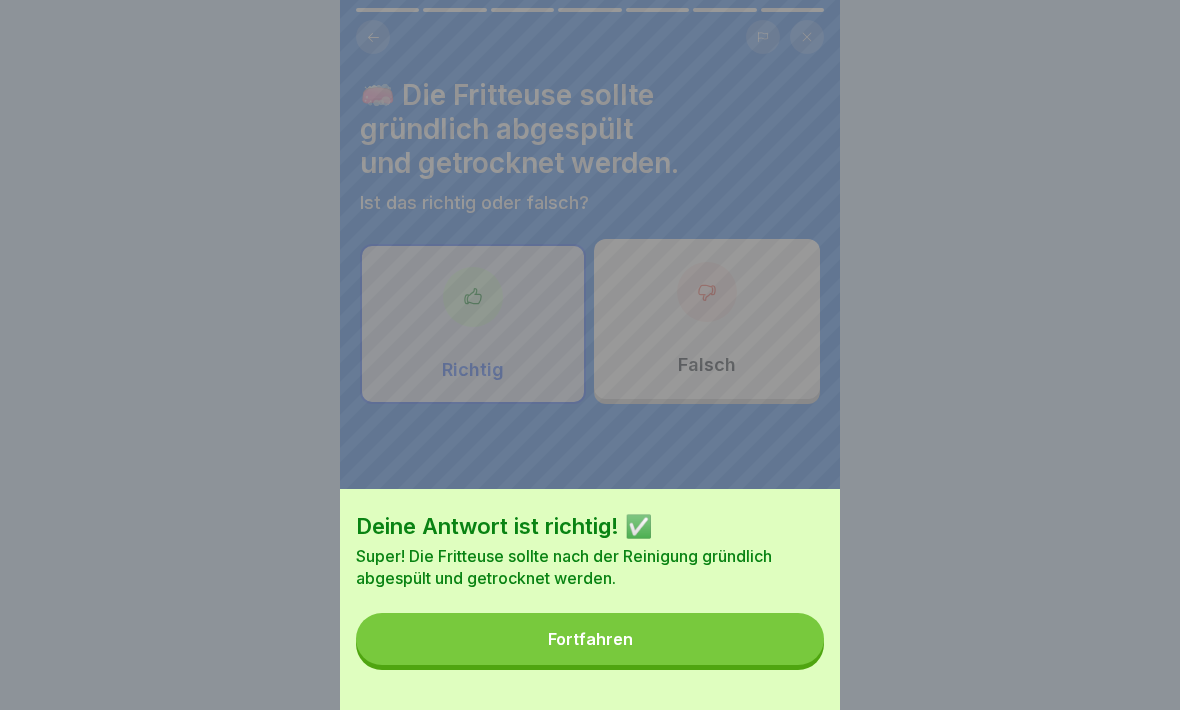 click on "Fortfahren" at bounding box center (590, 639) 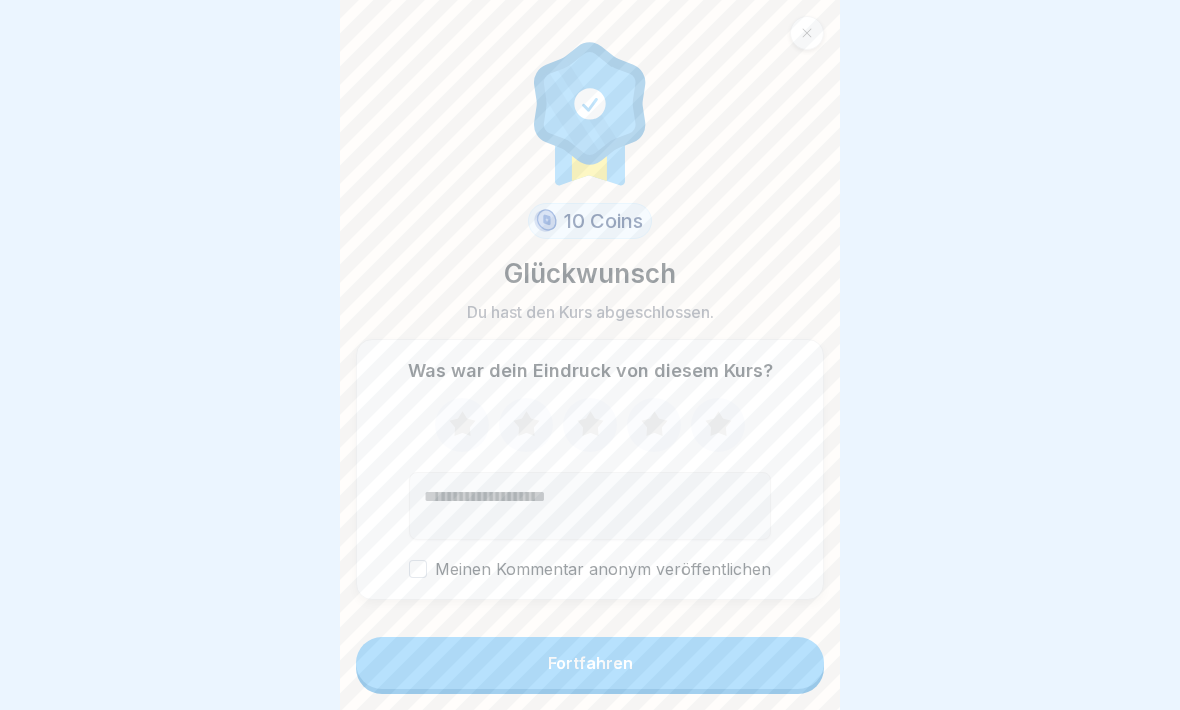 click 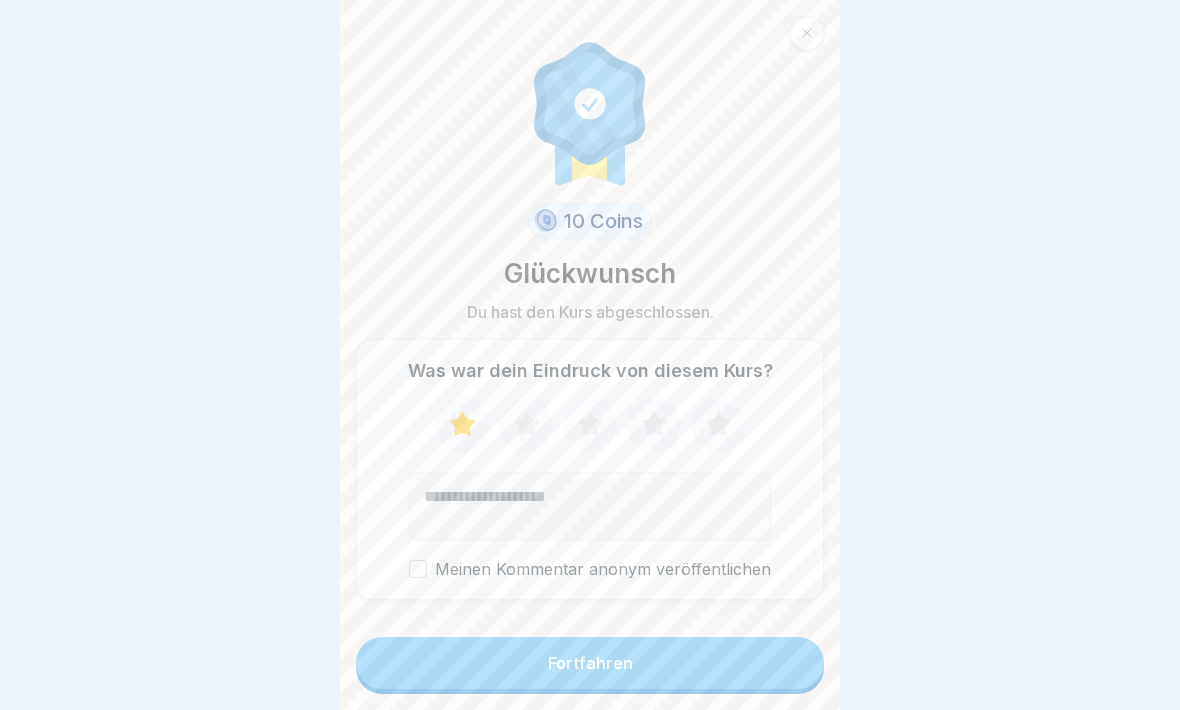 click 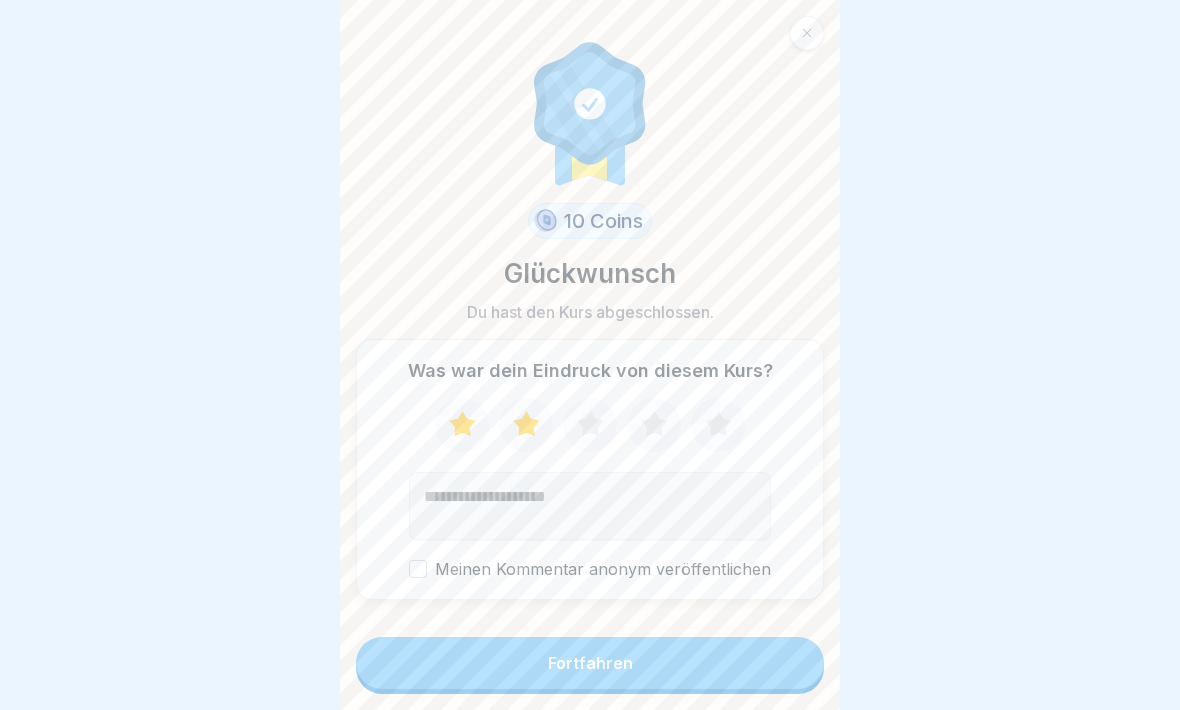 click 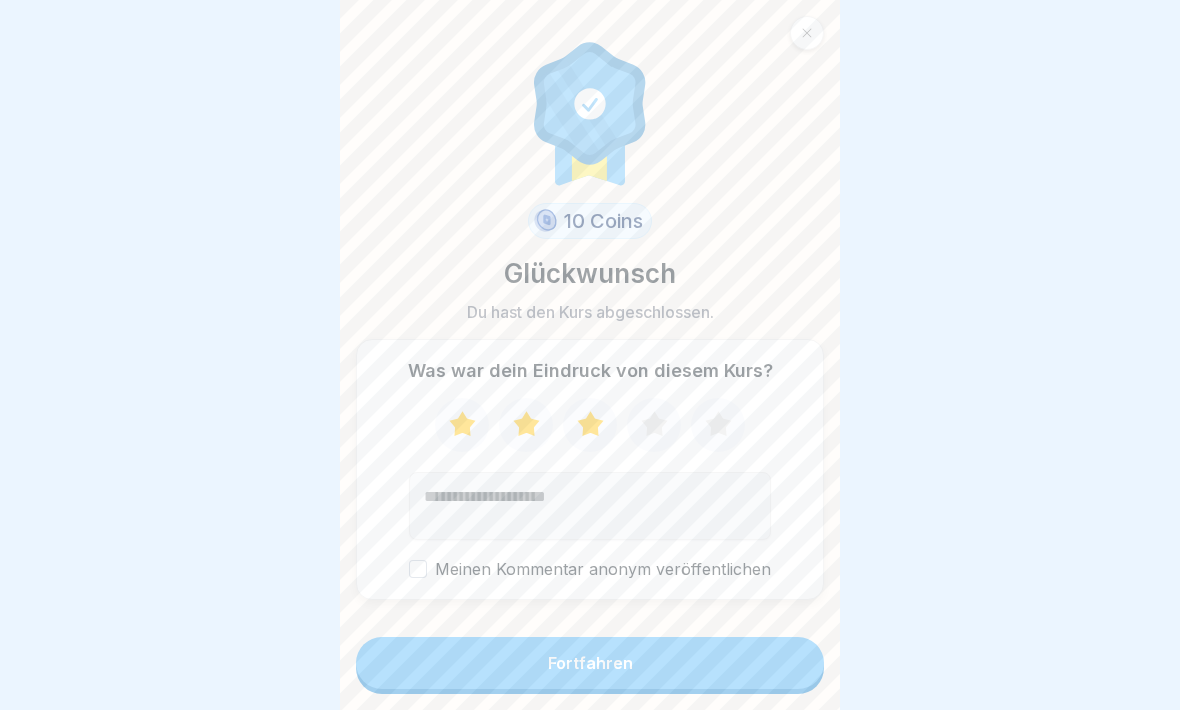 click 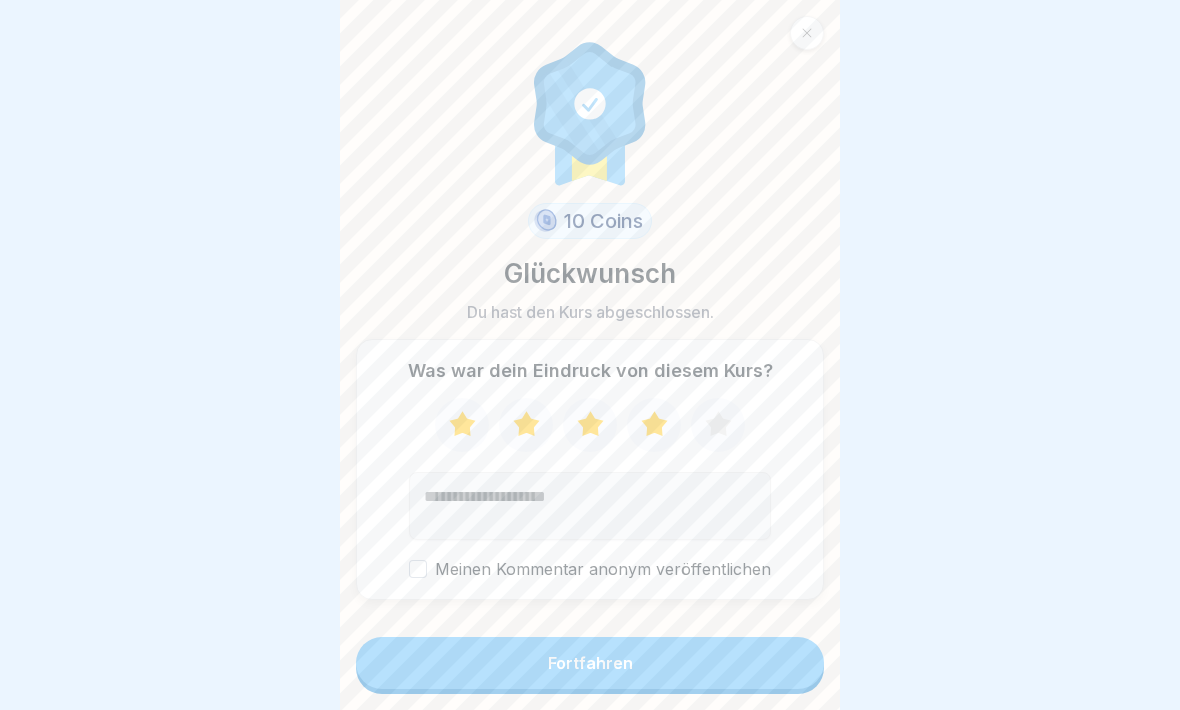 click on "Fortfahren" at bounding box center [590, 663] 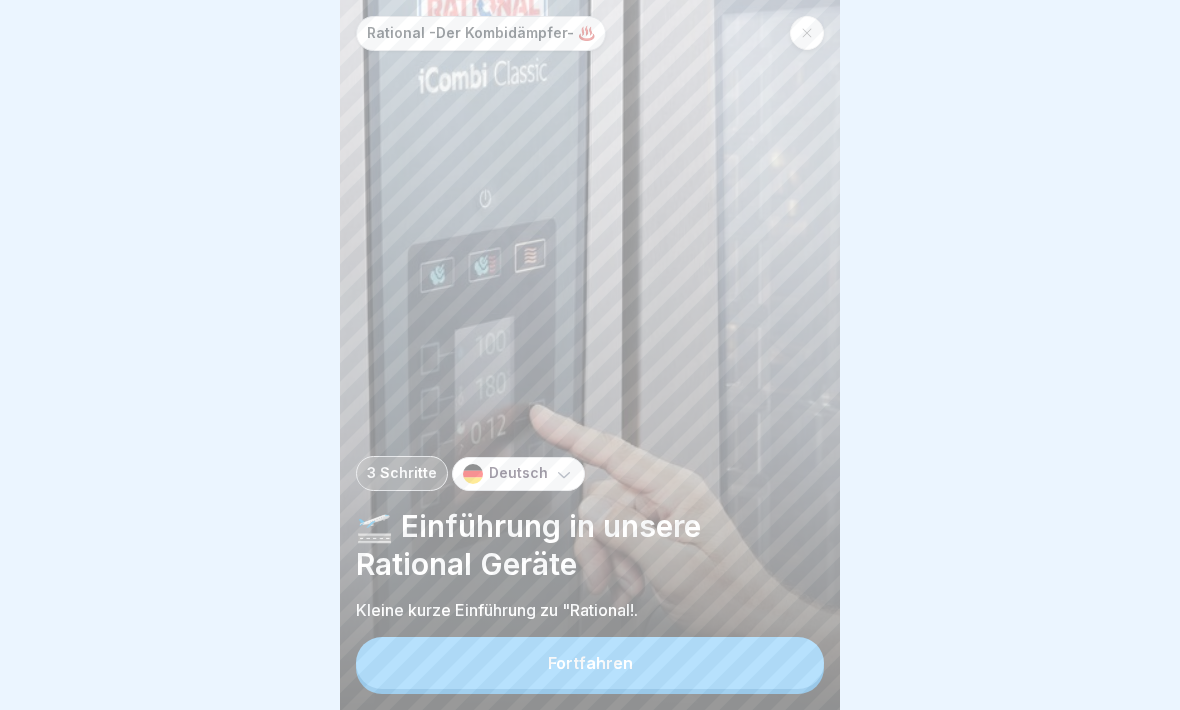 click on "Fortfahren" at bounding box center [590, 663] 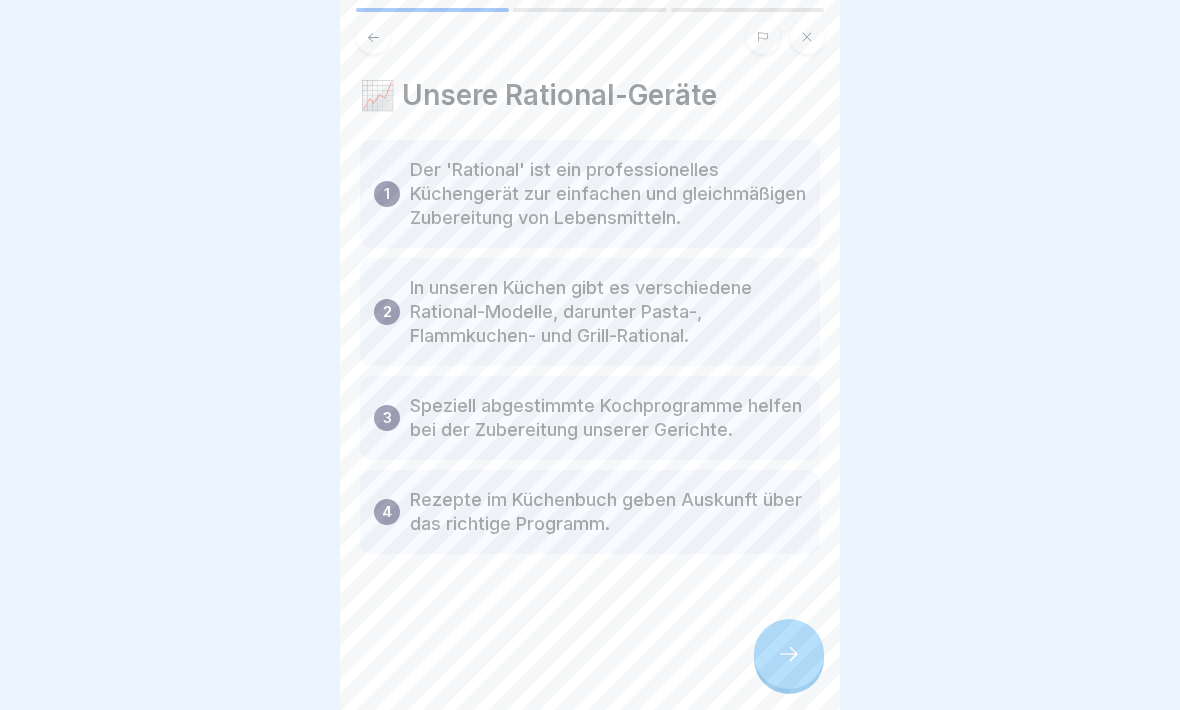 click 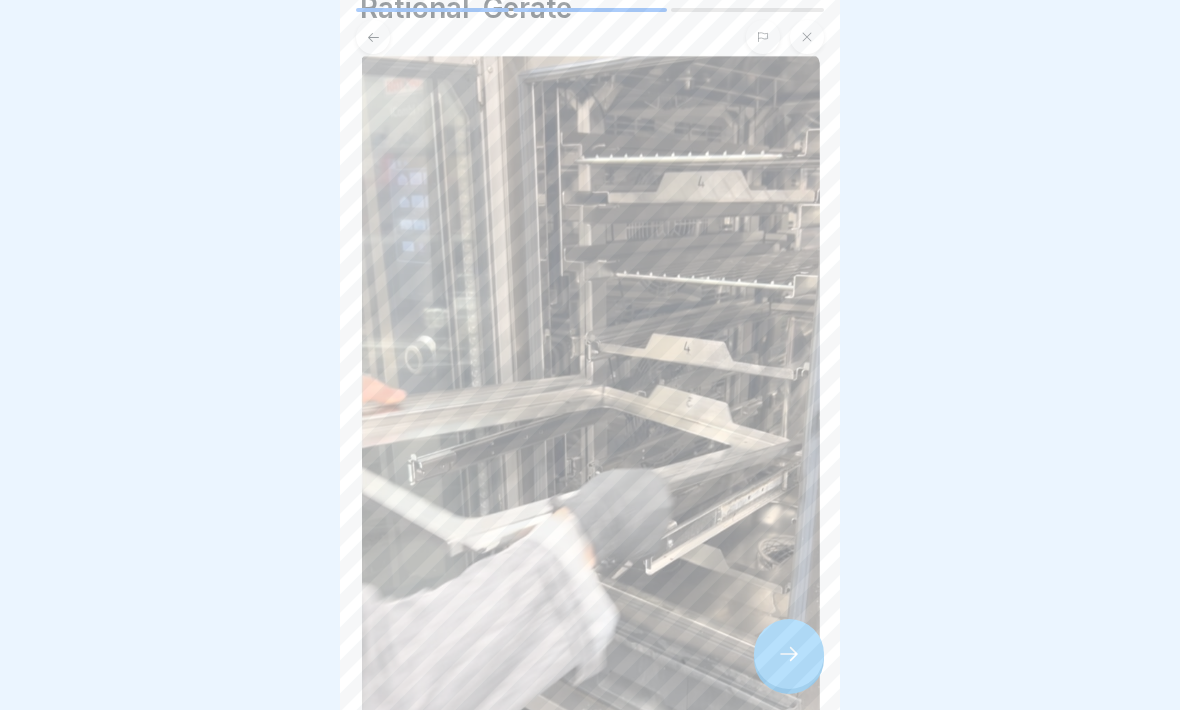 scroll, scrollTop: 144, scrollLeft: 0, axis: vertical 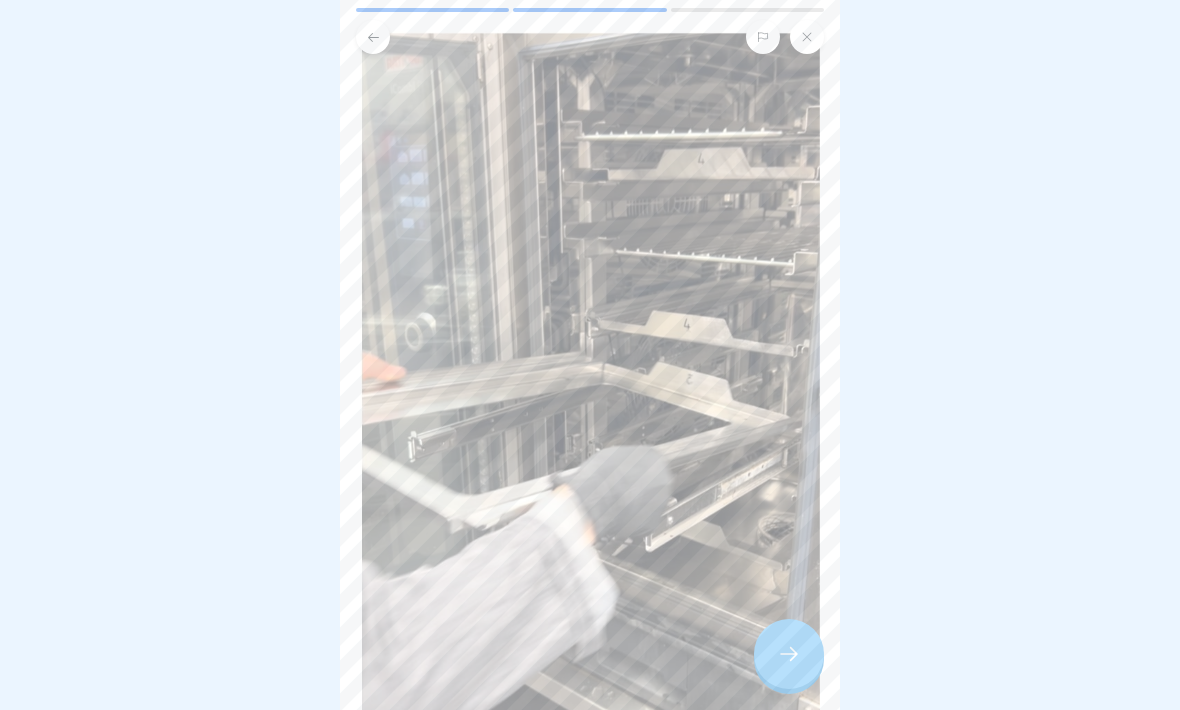 click at bounding box center (789, 654) 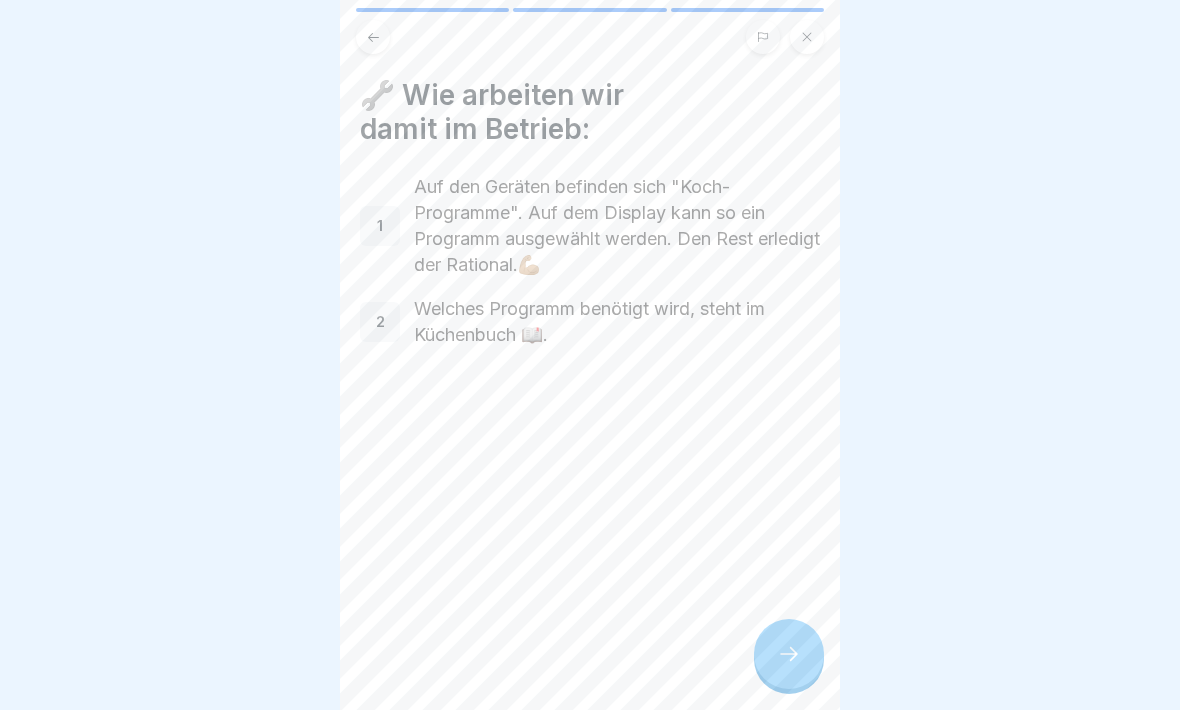 click 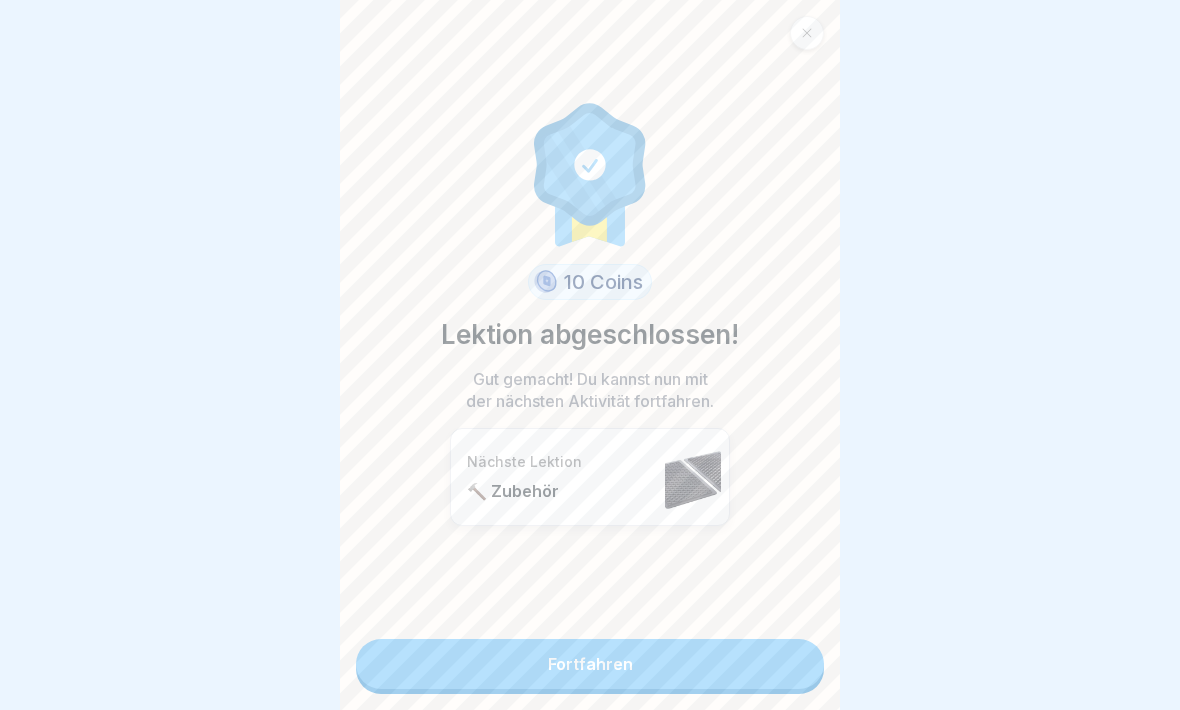click on "Fortfahren" at bounding box center [590, 664] 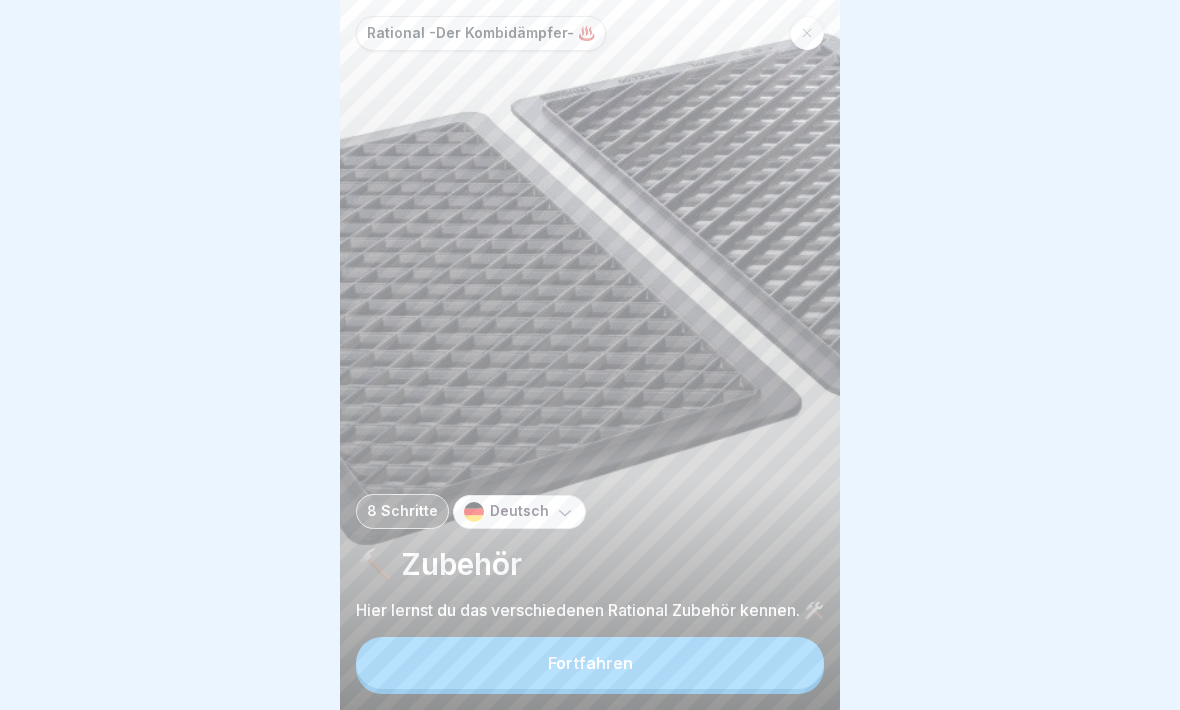 click on "Fortfahren" at bounding box center (590, 663) 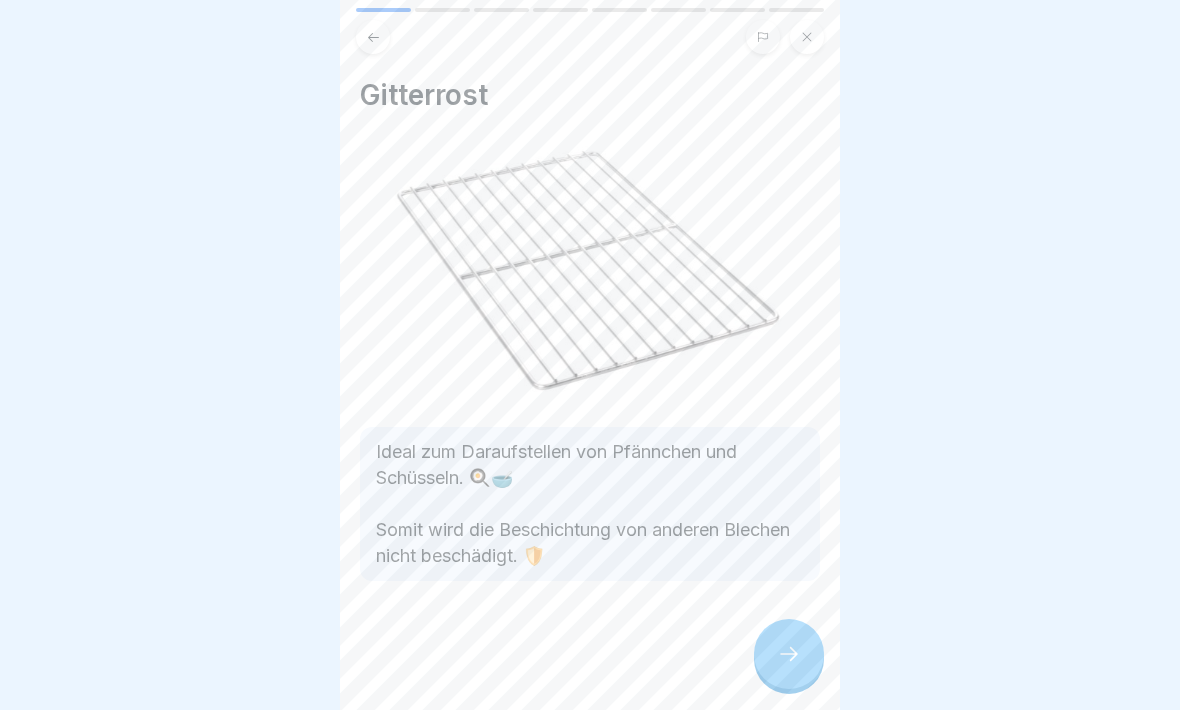 click at bounding box center [789, 654] 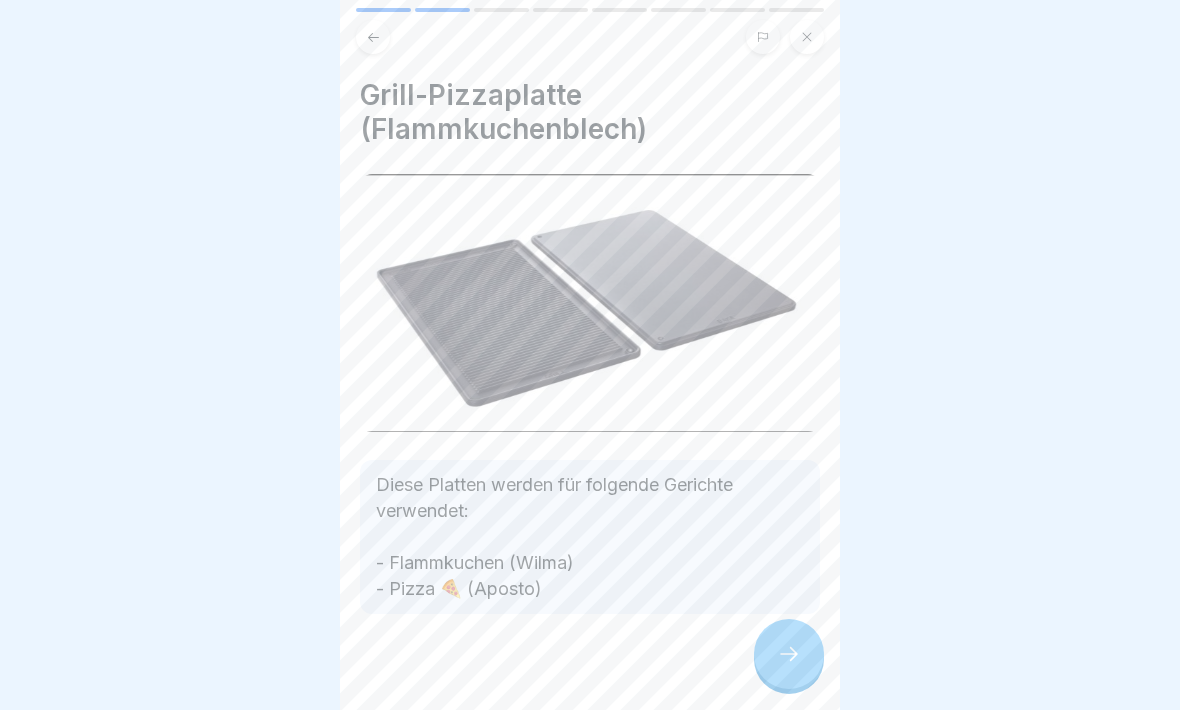 click 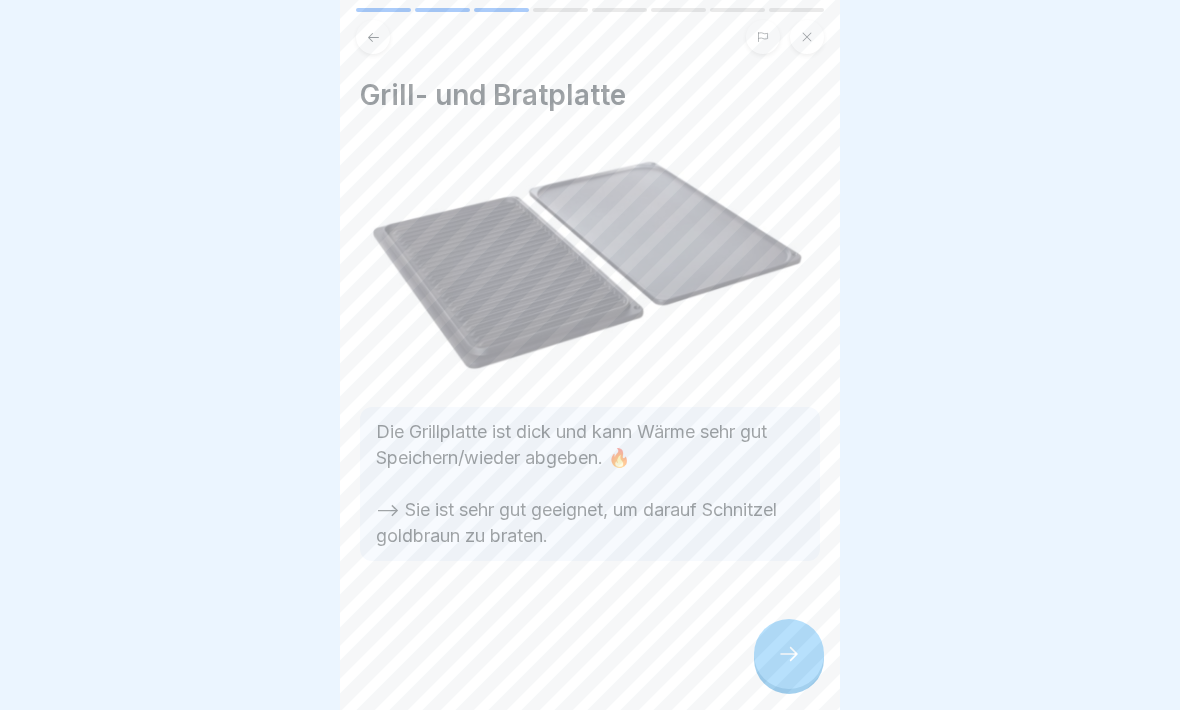 click 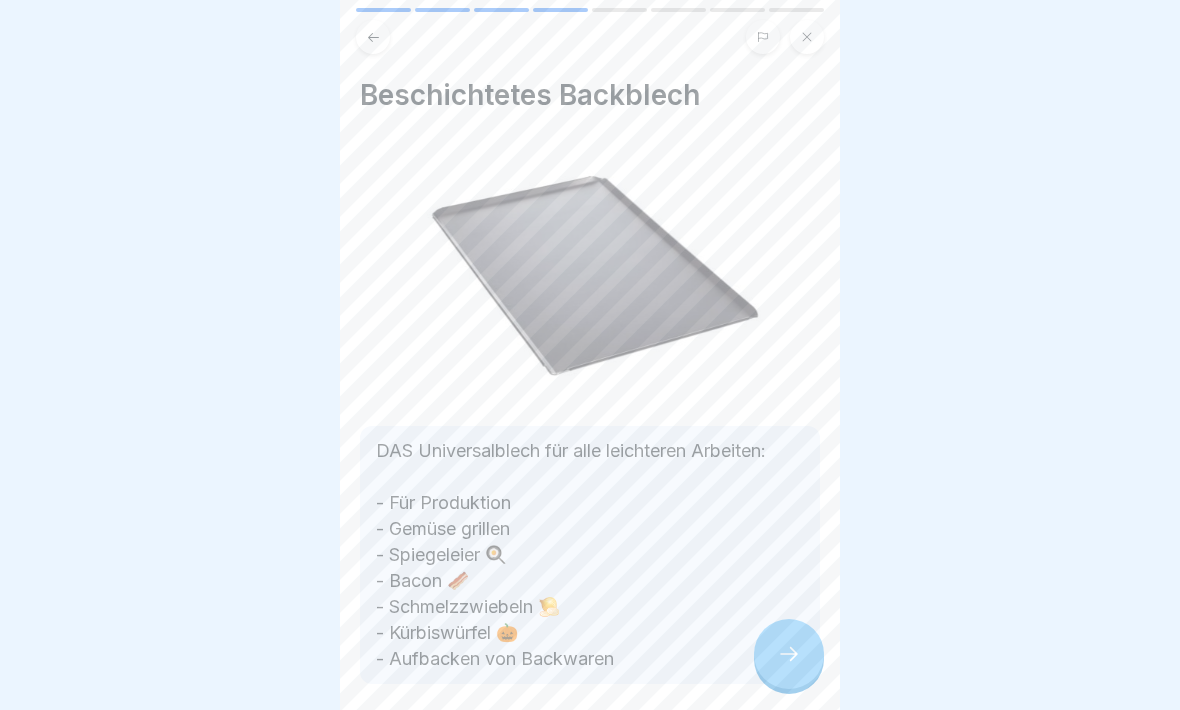click 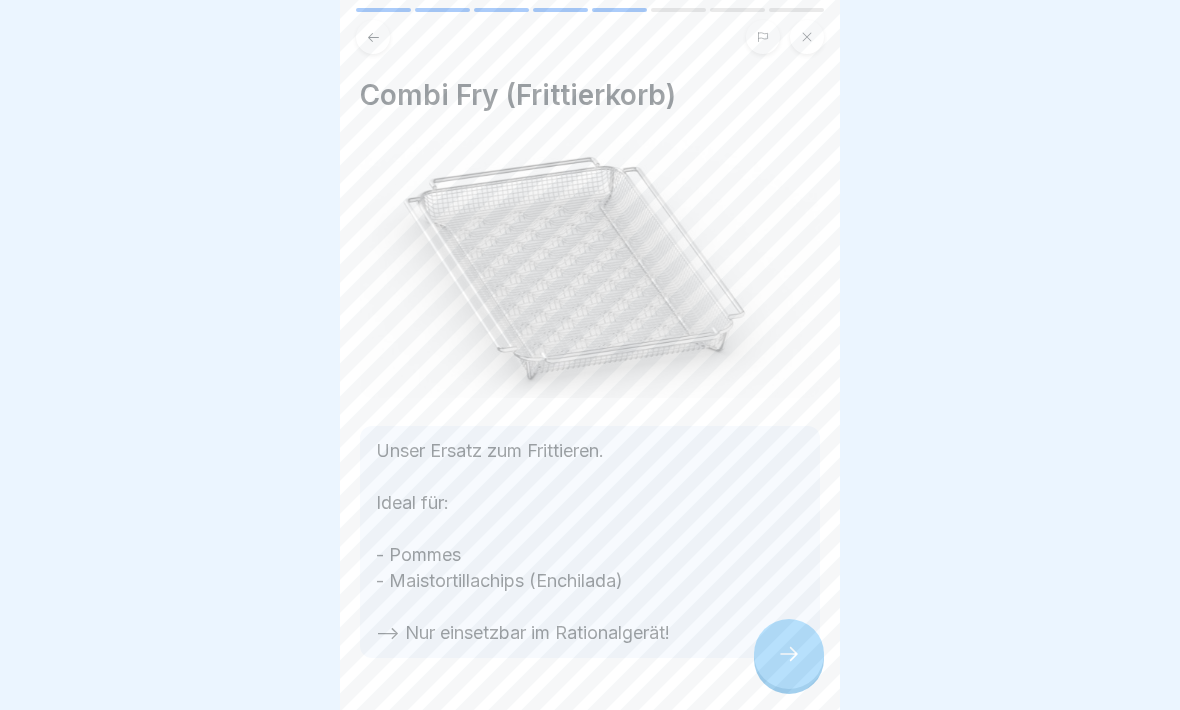 click at bounding box center [789, 654] 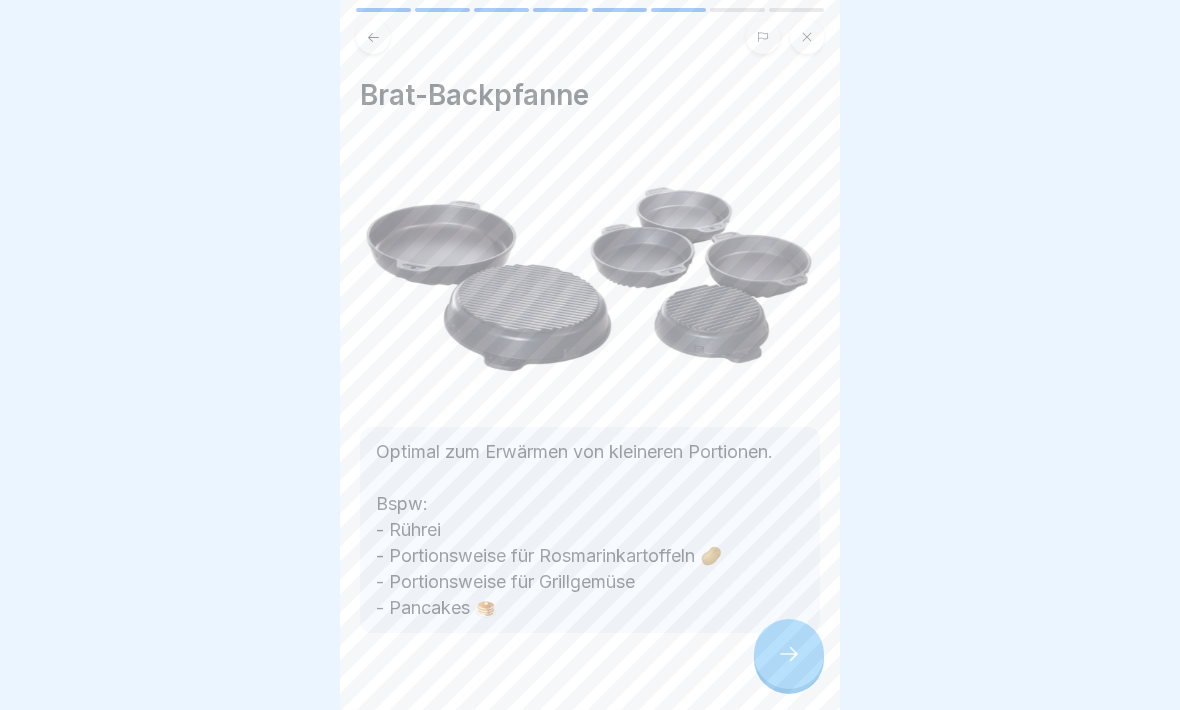 click 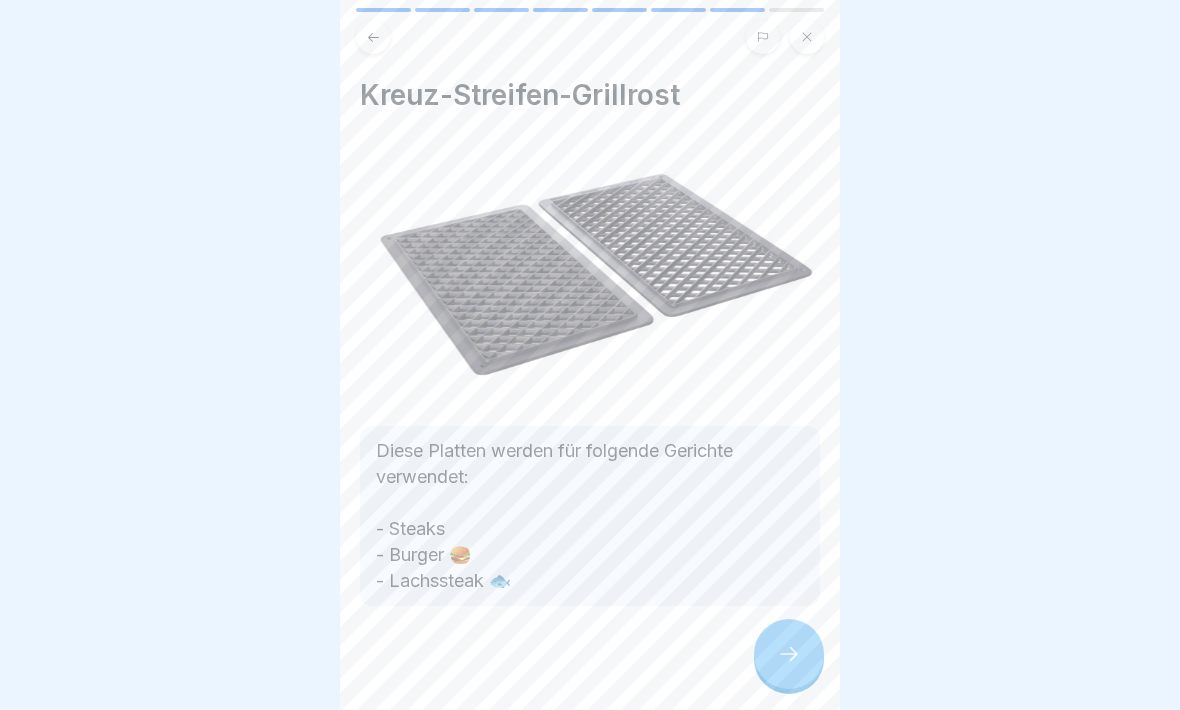 click 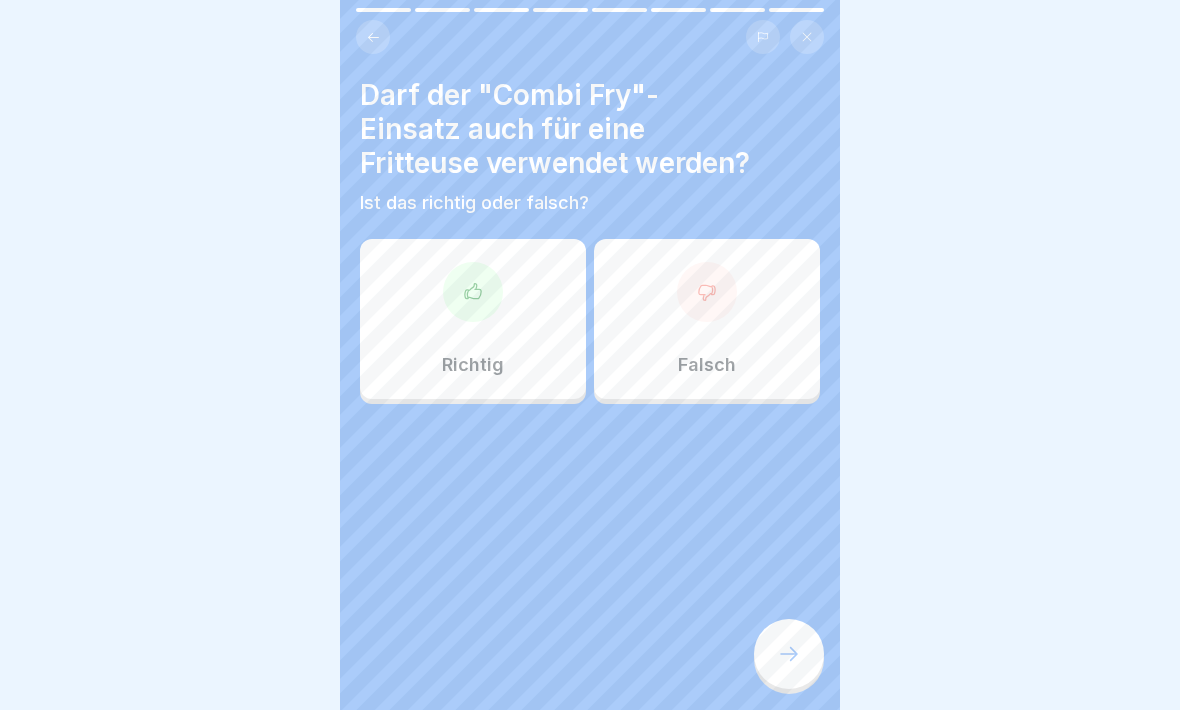 click 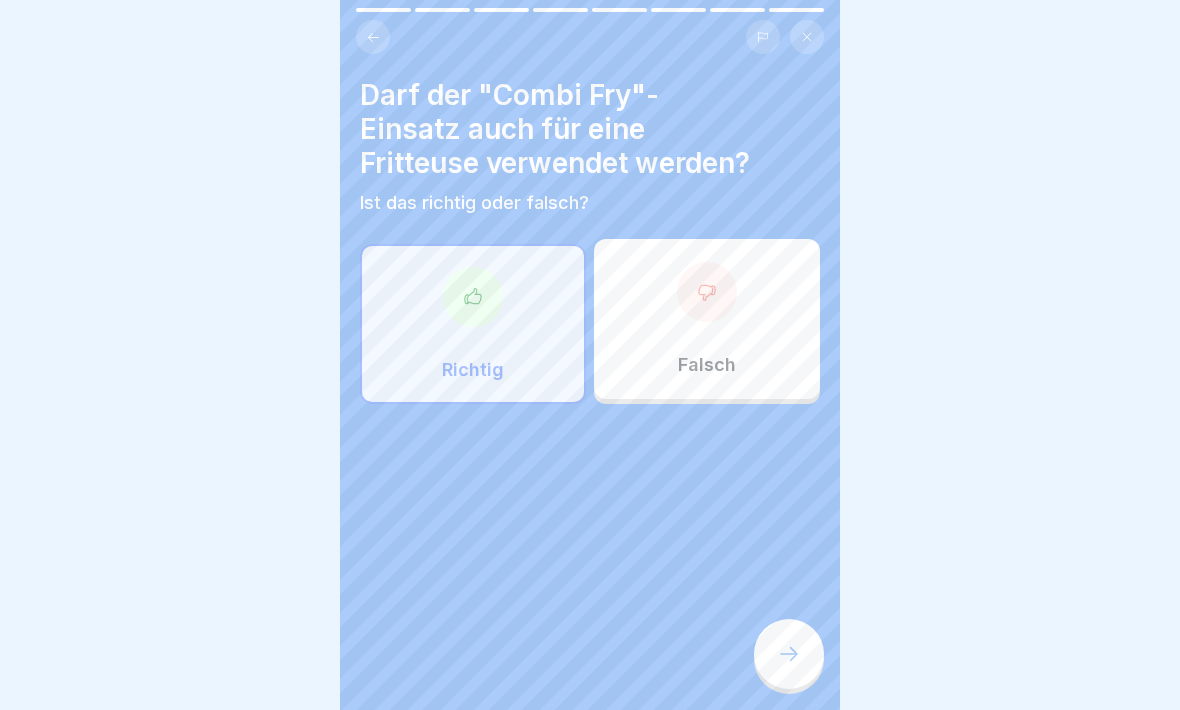click 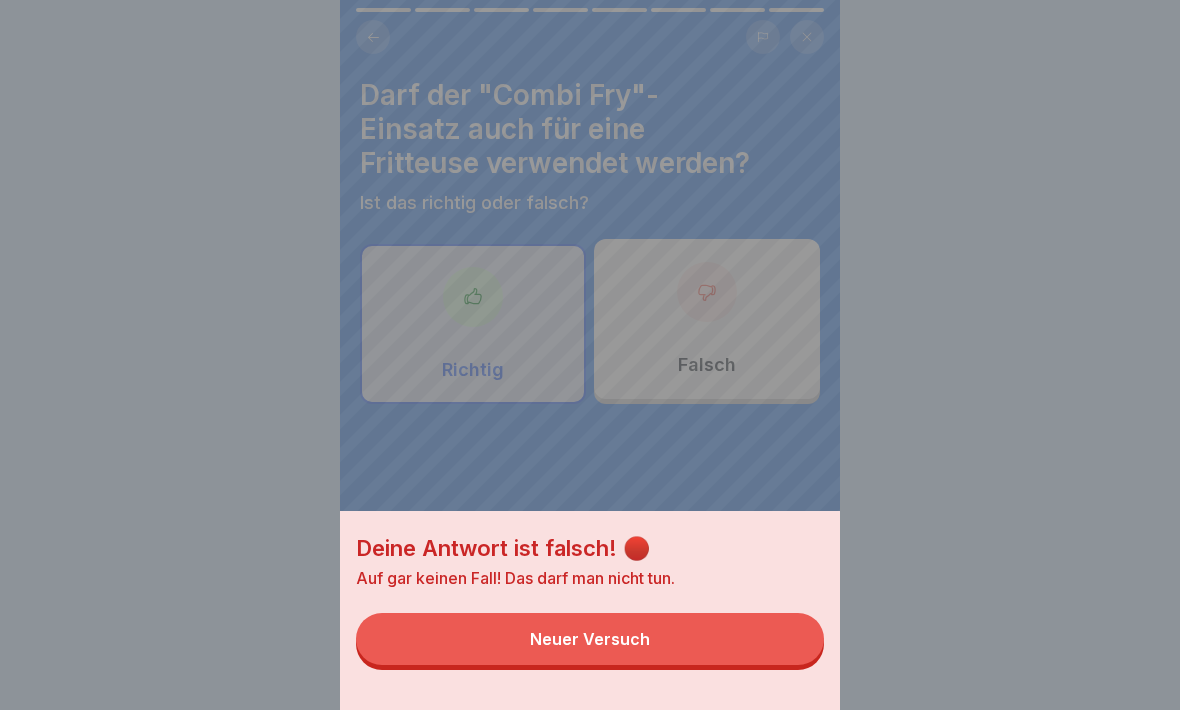 click on "Neuer Versuch" at bounding box center (590, 639) 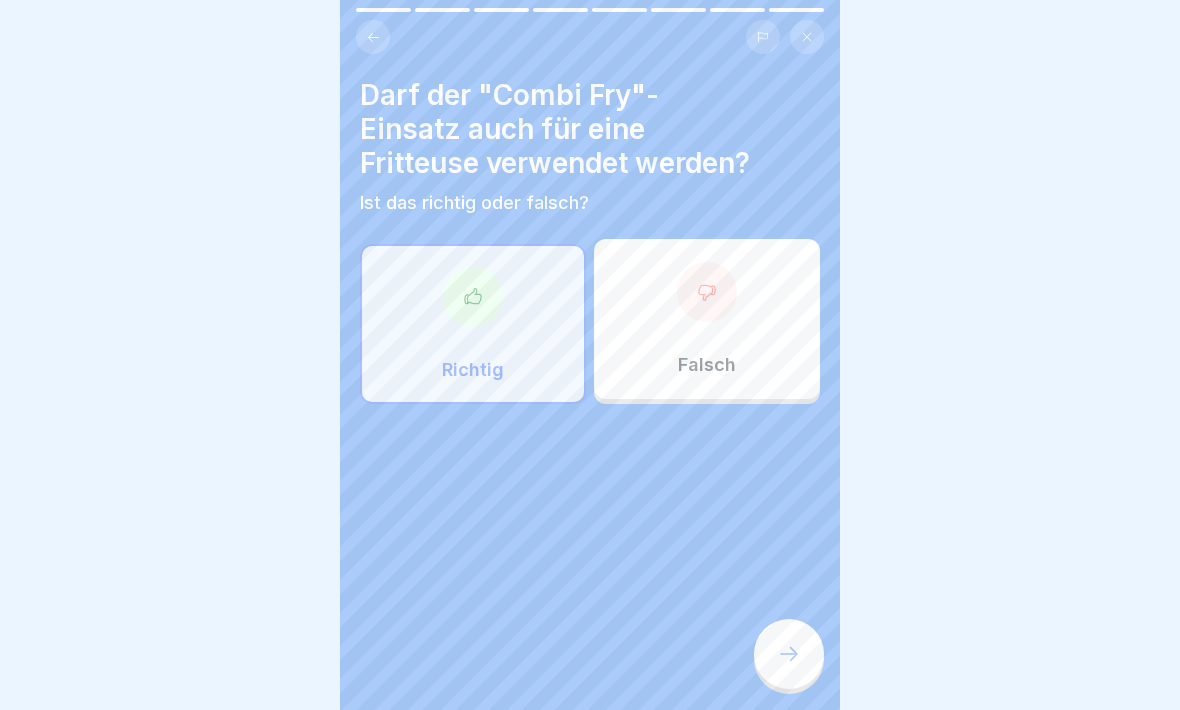 click at bounding box center [707, 292] 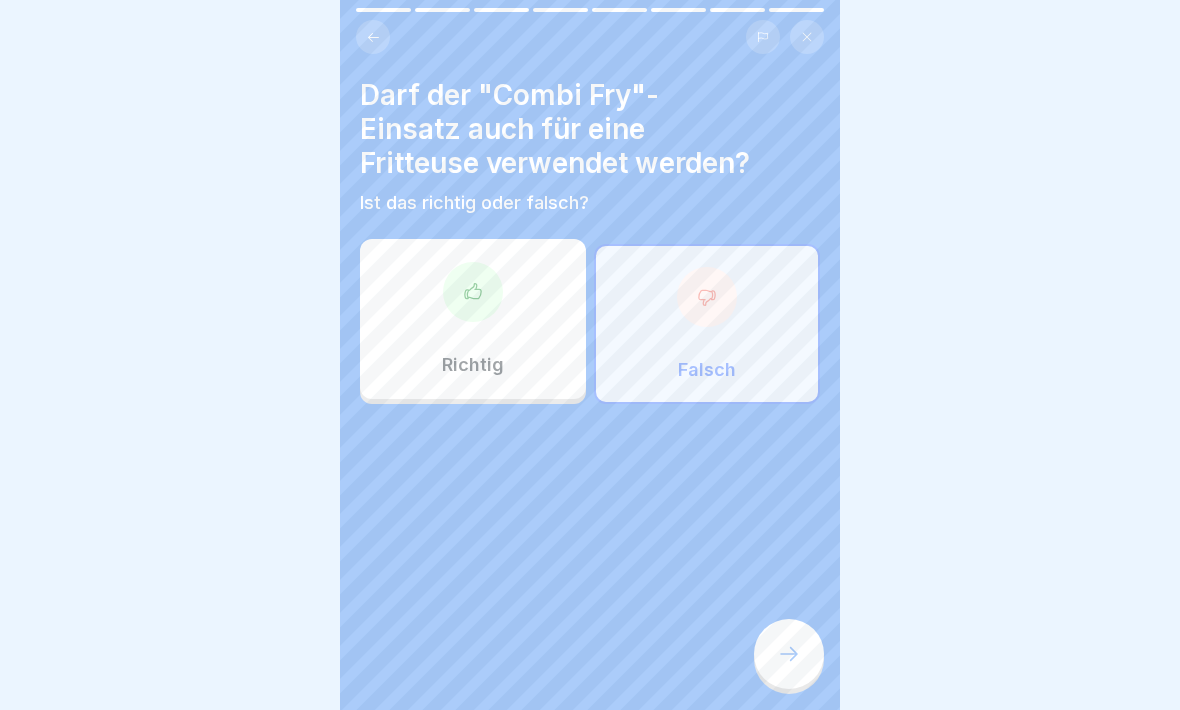 click 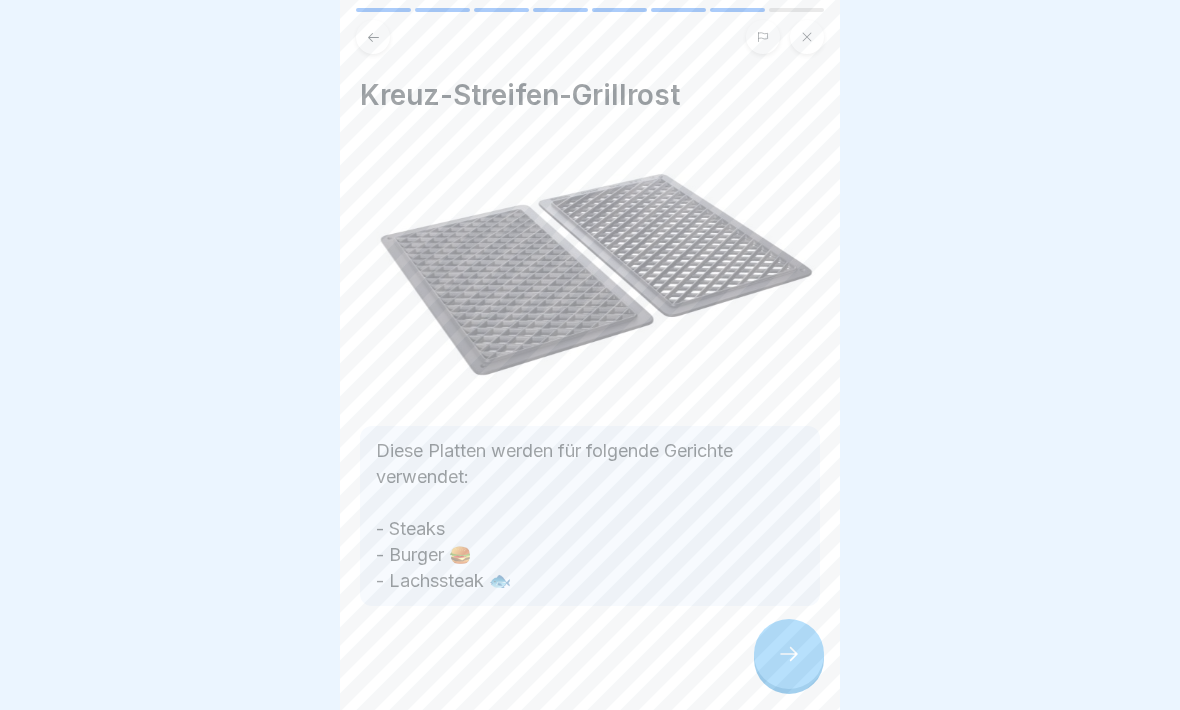 click 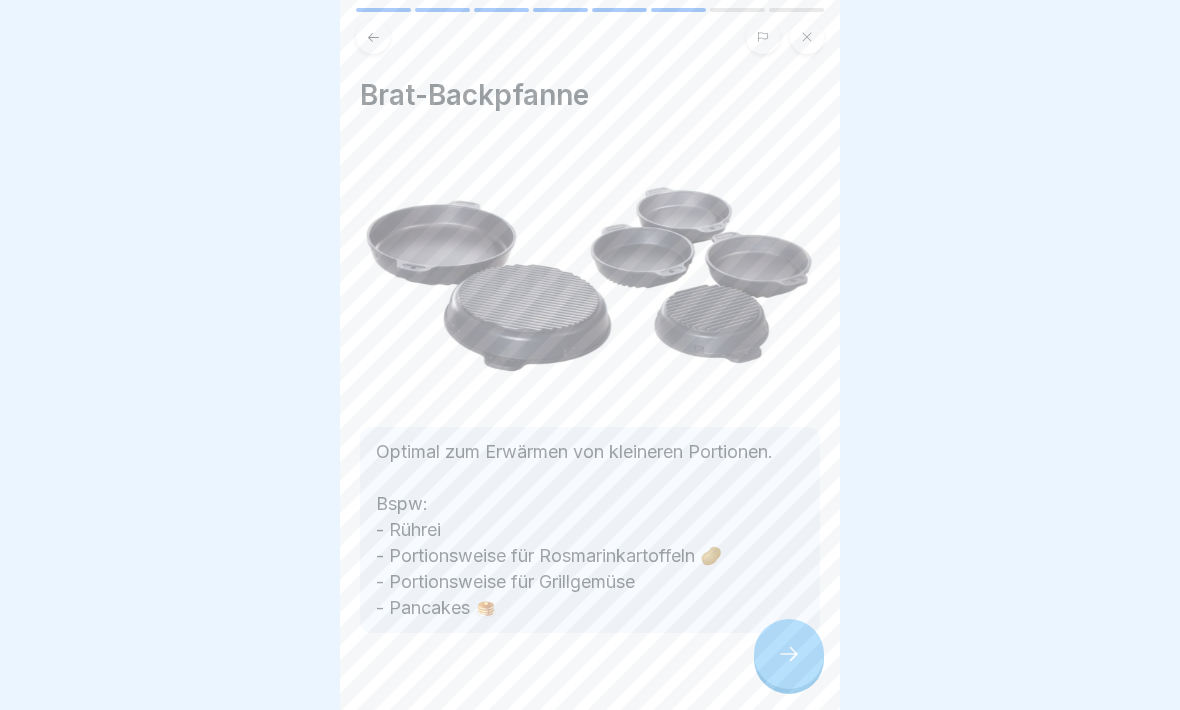 click at bounding box center (373, 37) 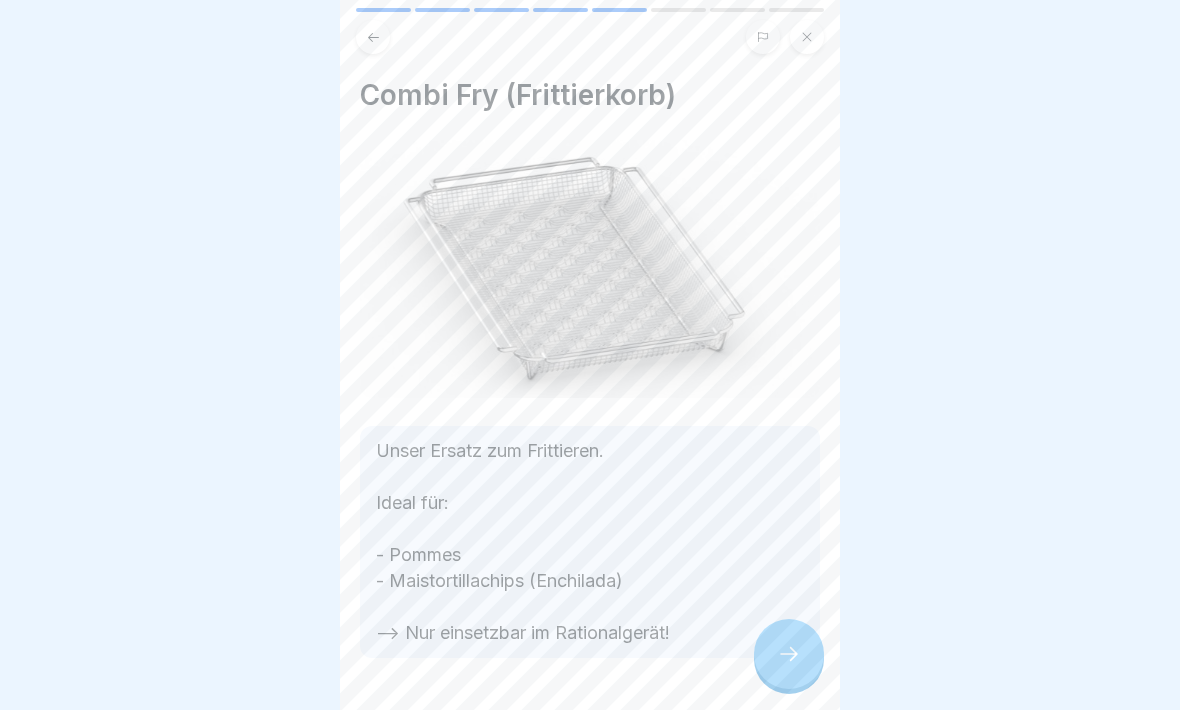 click 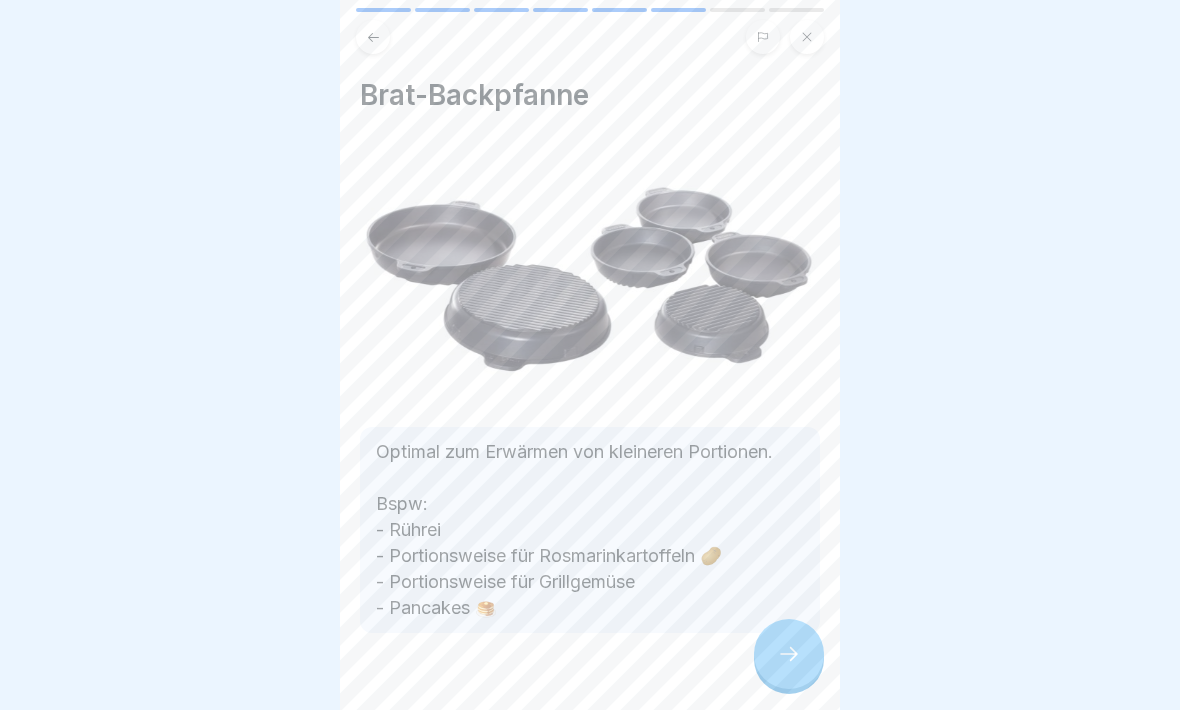 click 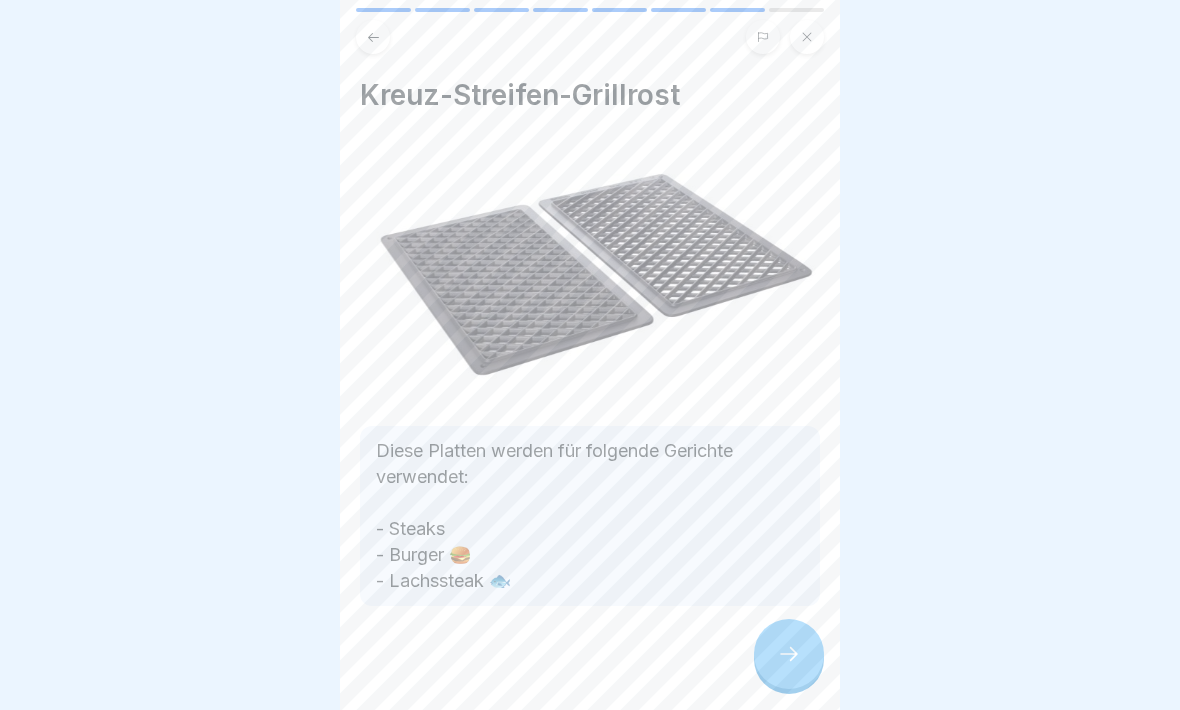 click 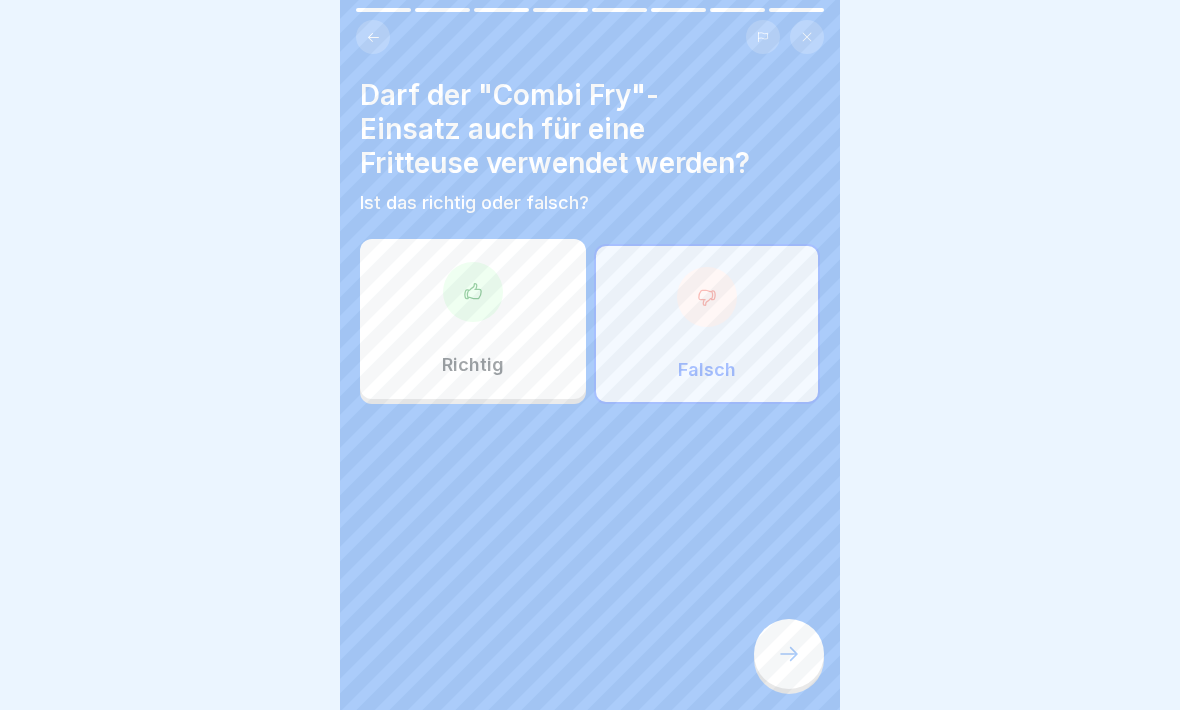 click 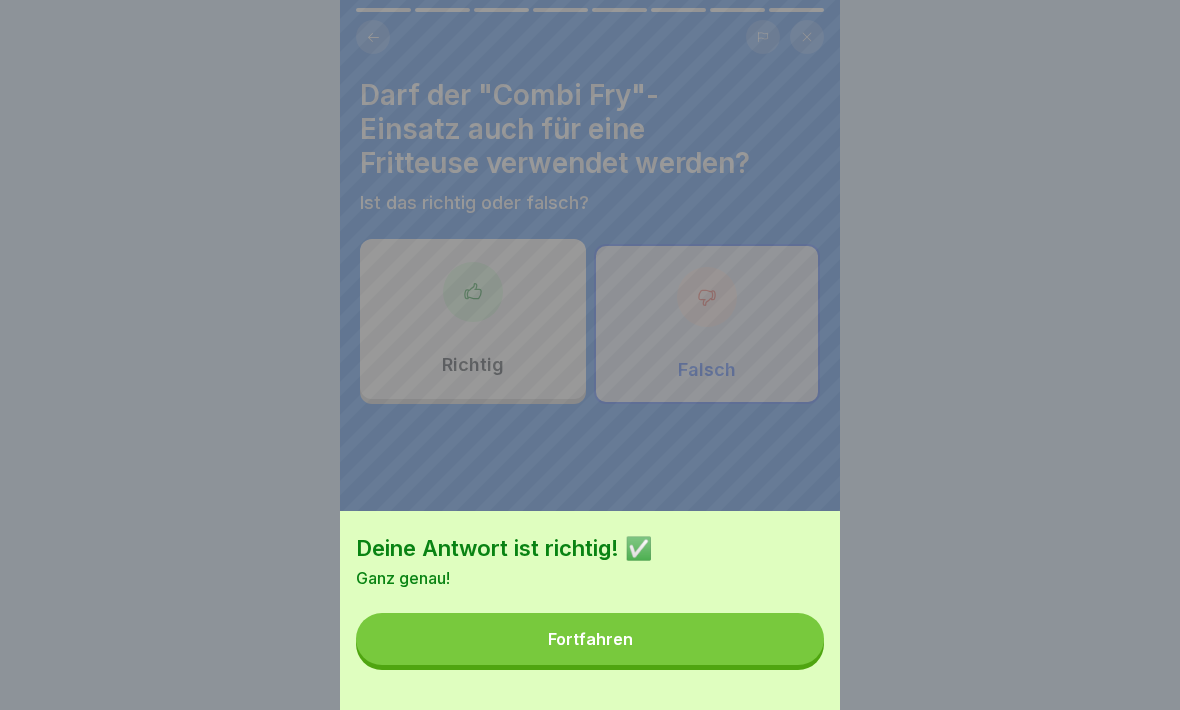 click on "Fortfahren" at bounding box center [590, 639] 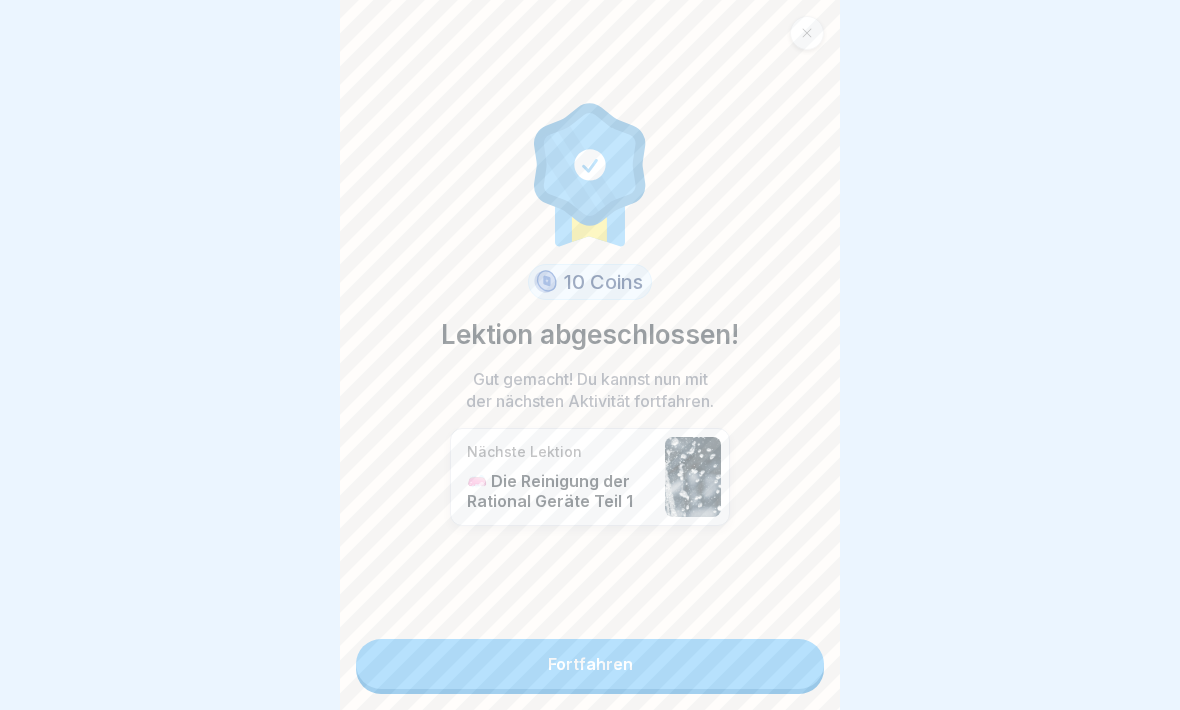 click on "Fortfahren" at bounding box center (590, 664) 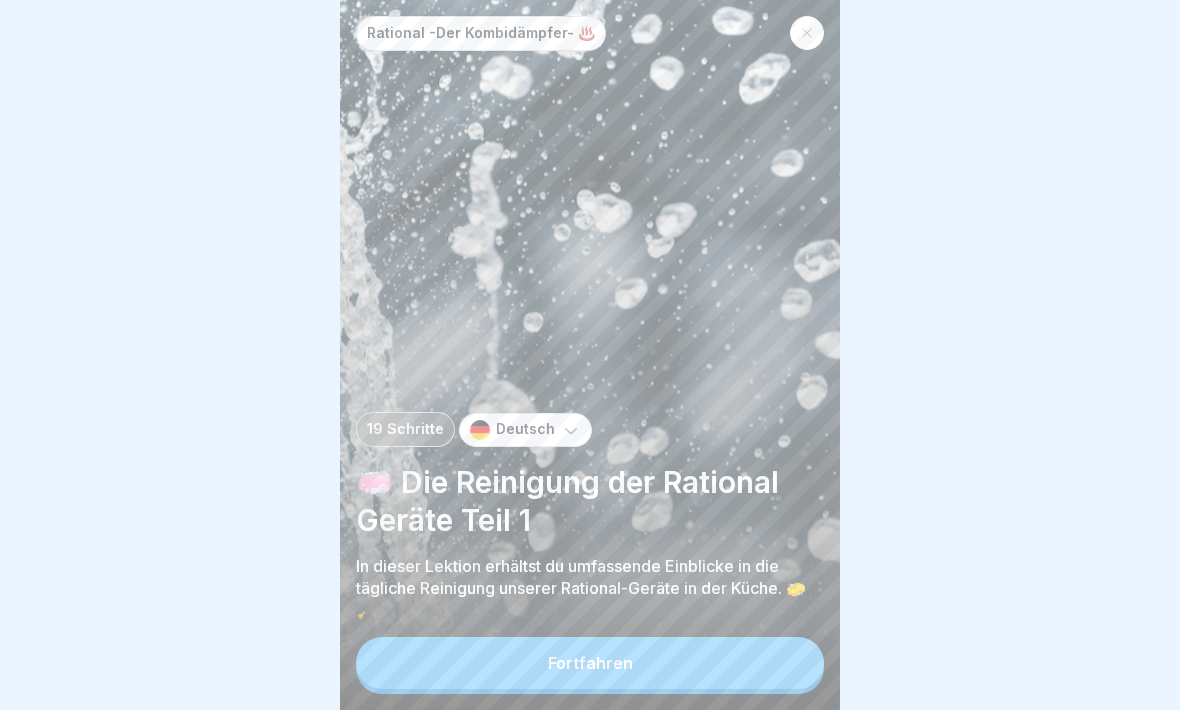 click on "Fortfahren" at bounding box center [590, 663] 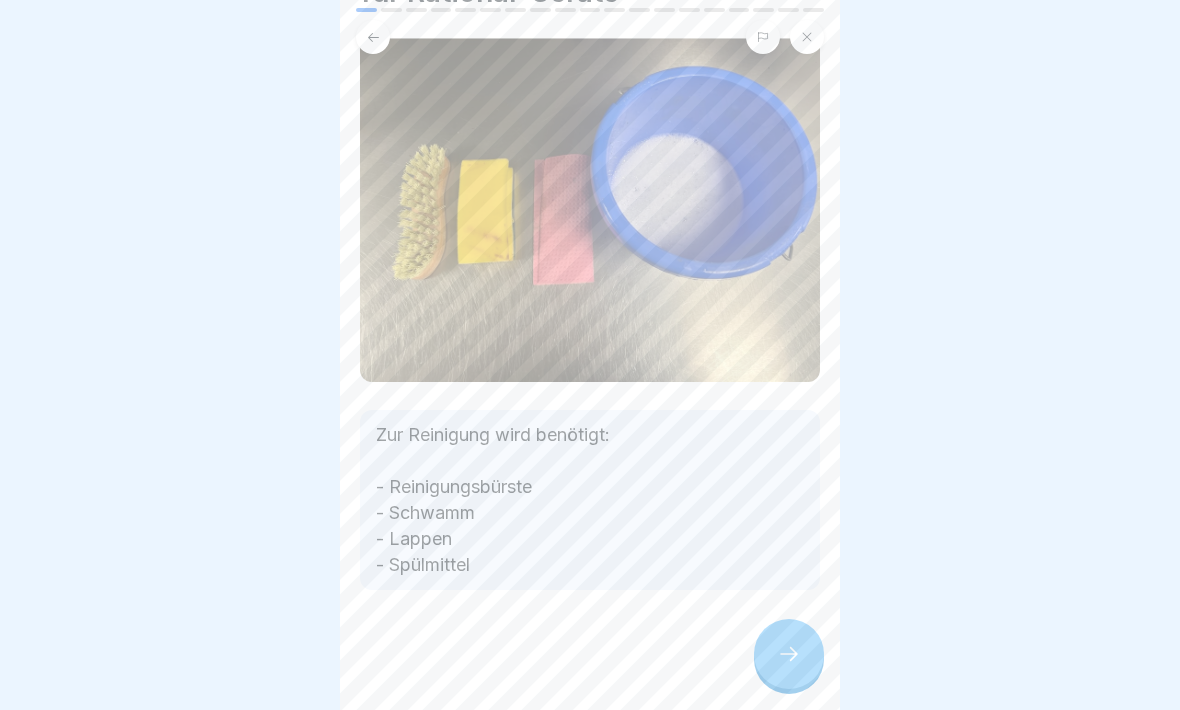 scroll, scrollTop: 137, scrollLeft: 0, axis: vertical 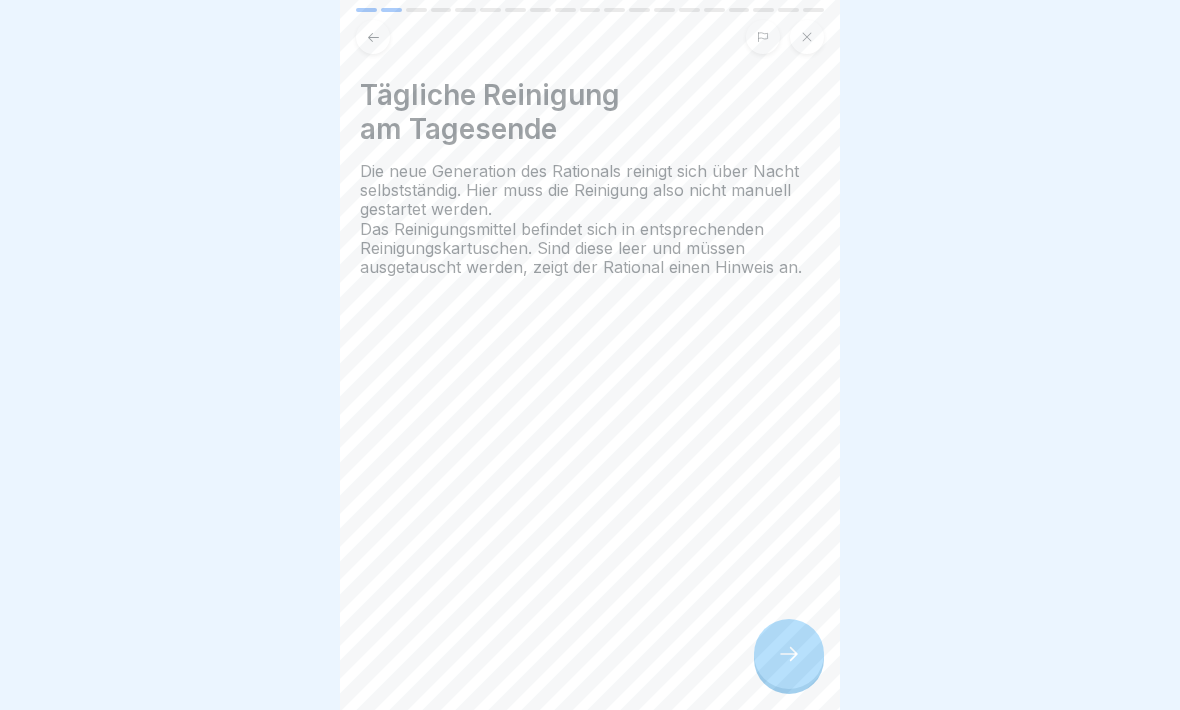 click 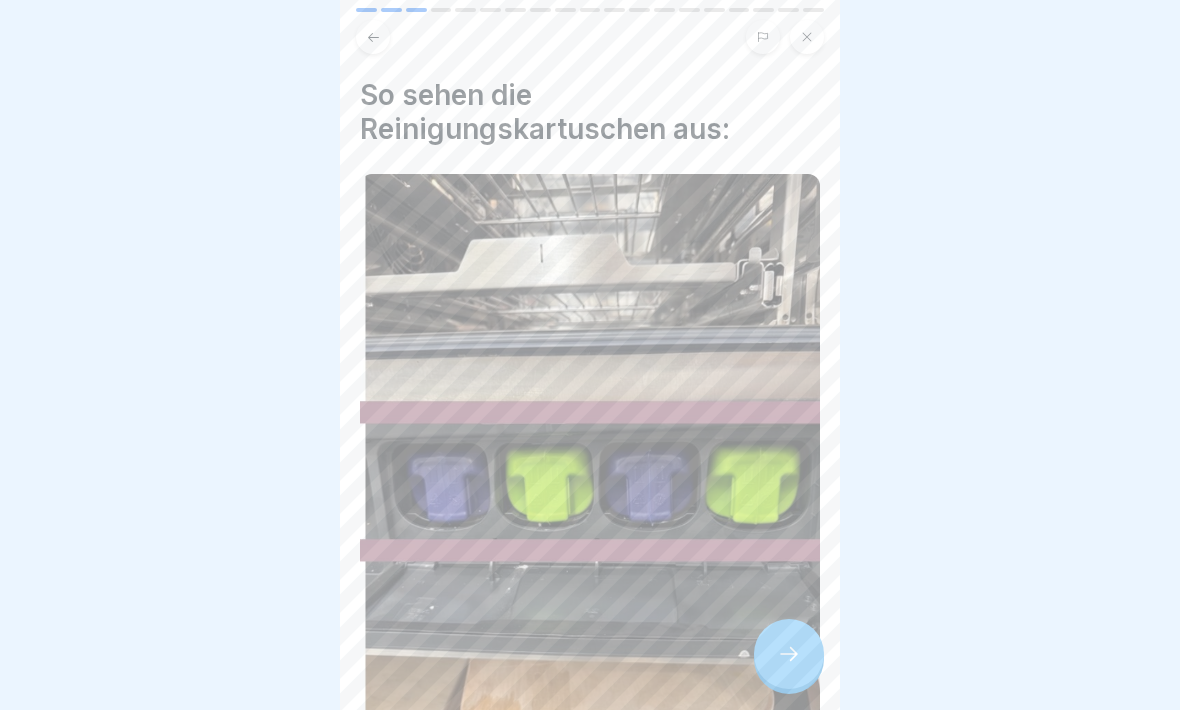 click 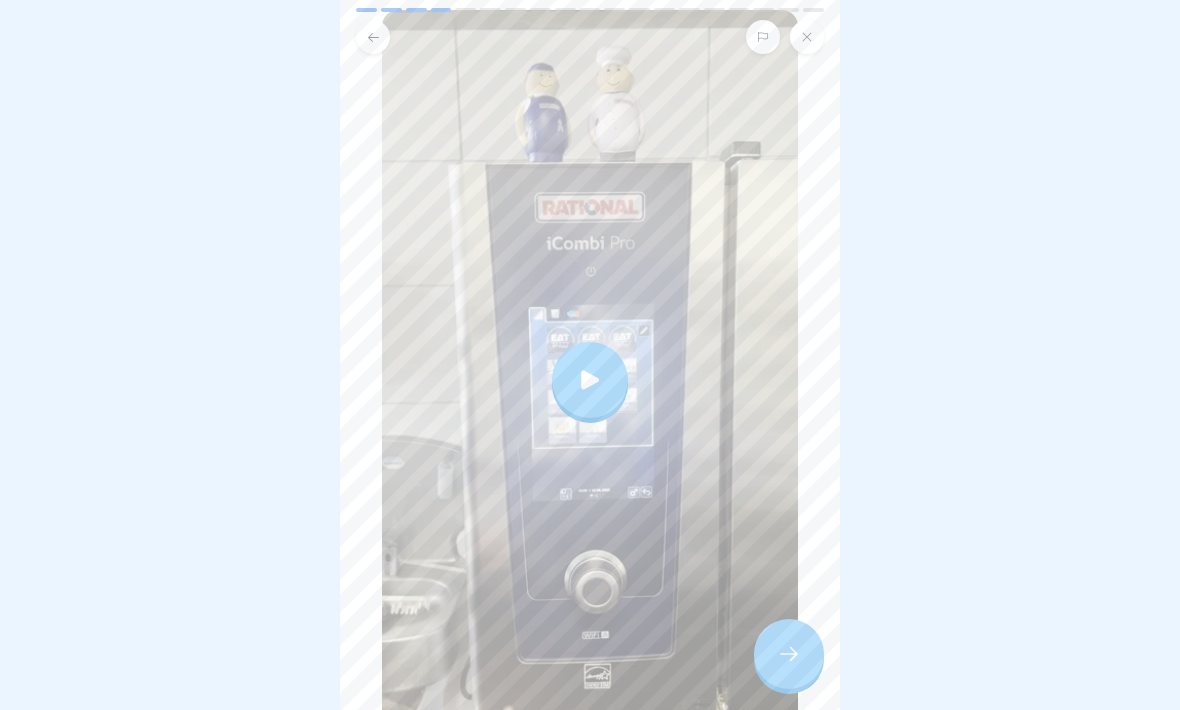 scroll, scrollTop: 248, scrollLeft: 0, axis: vertical 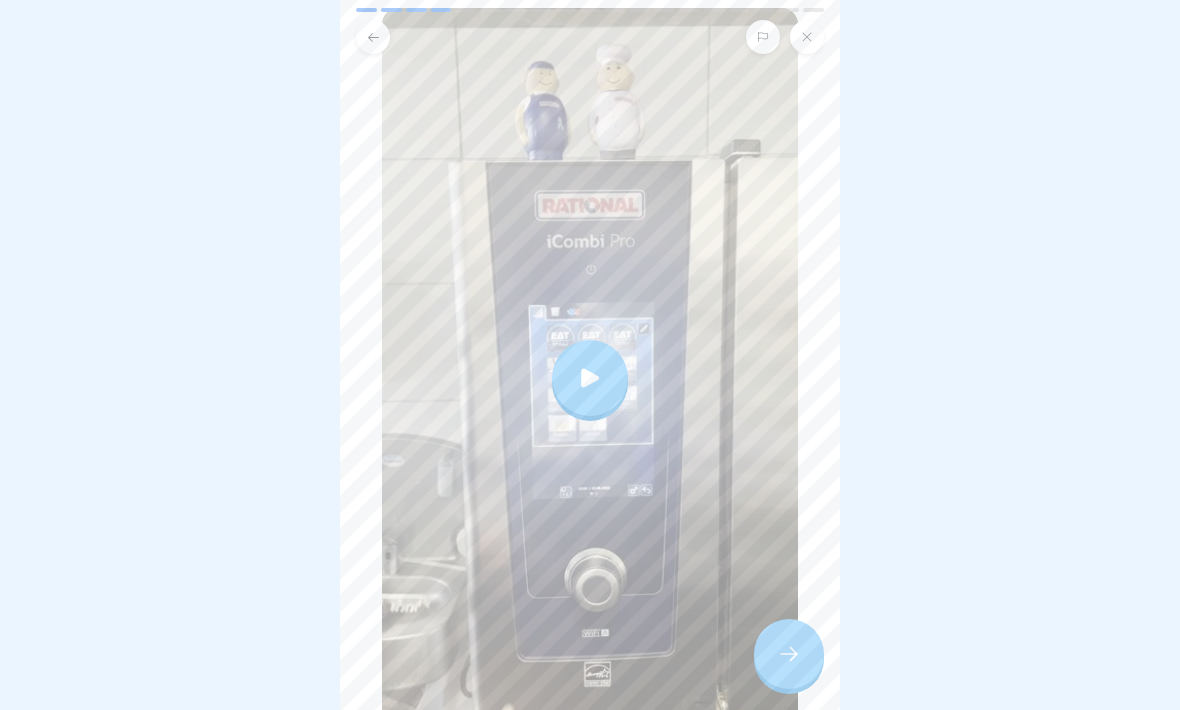 click 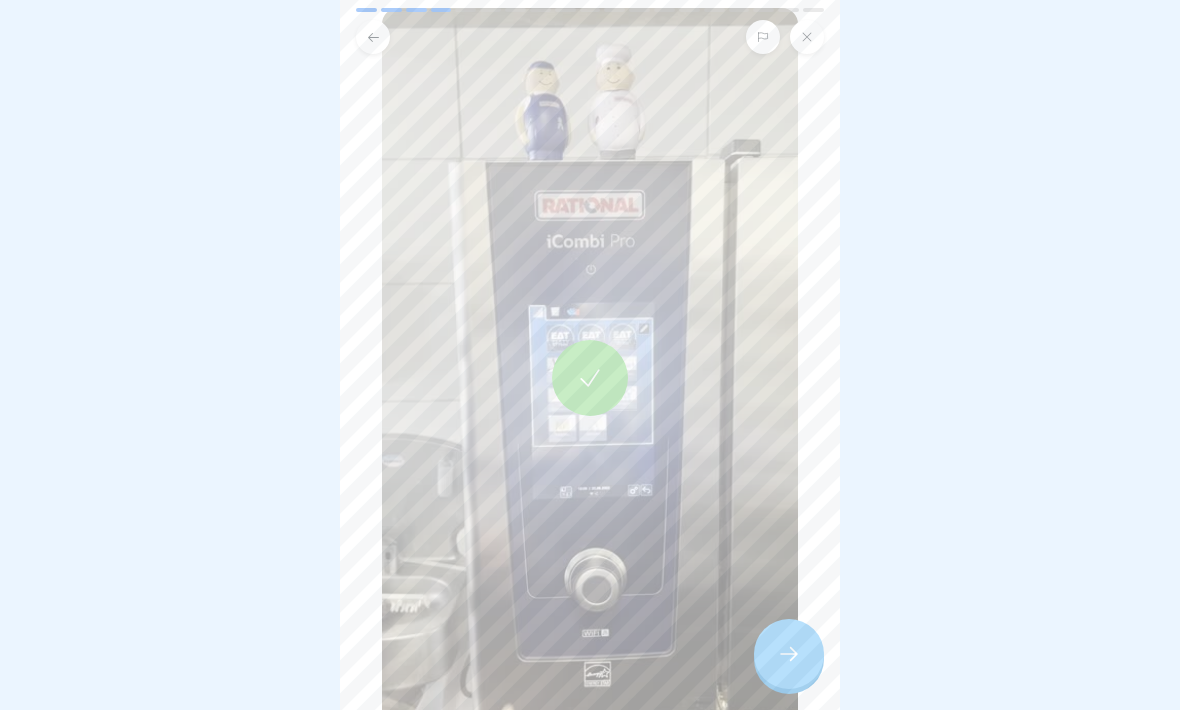 click 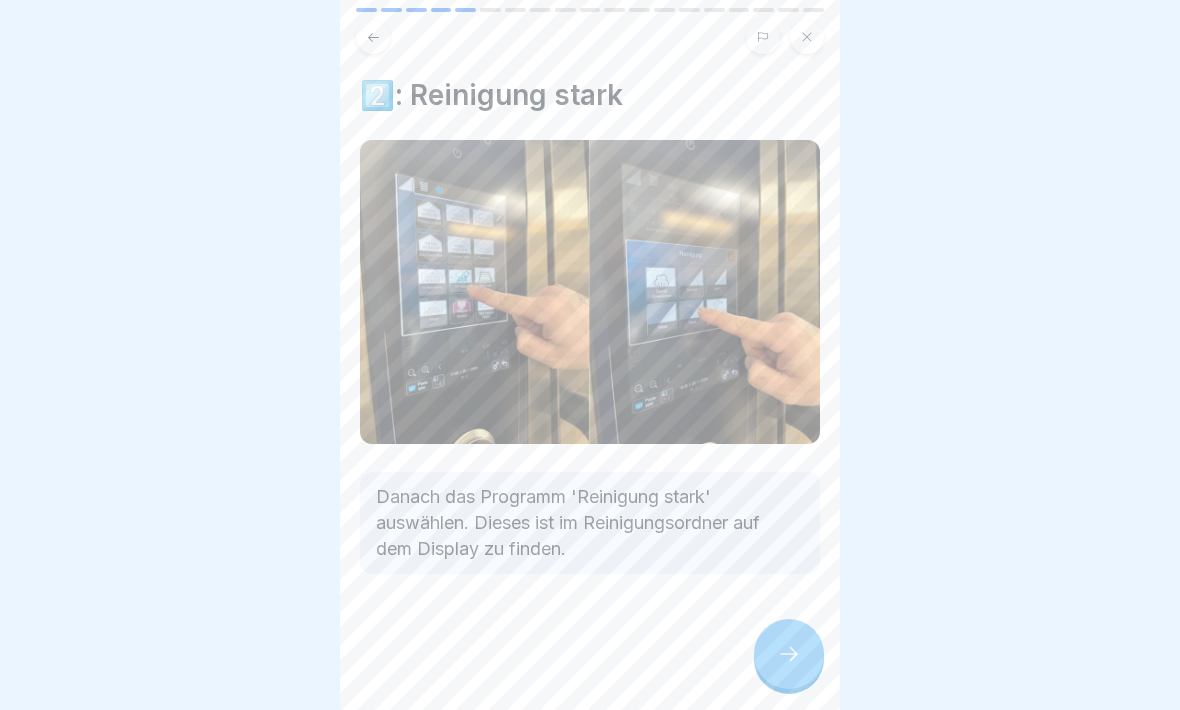 click 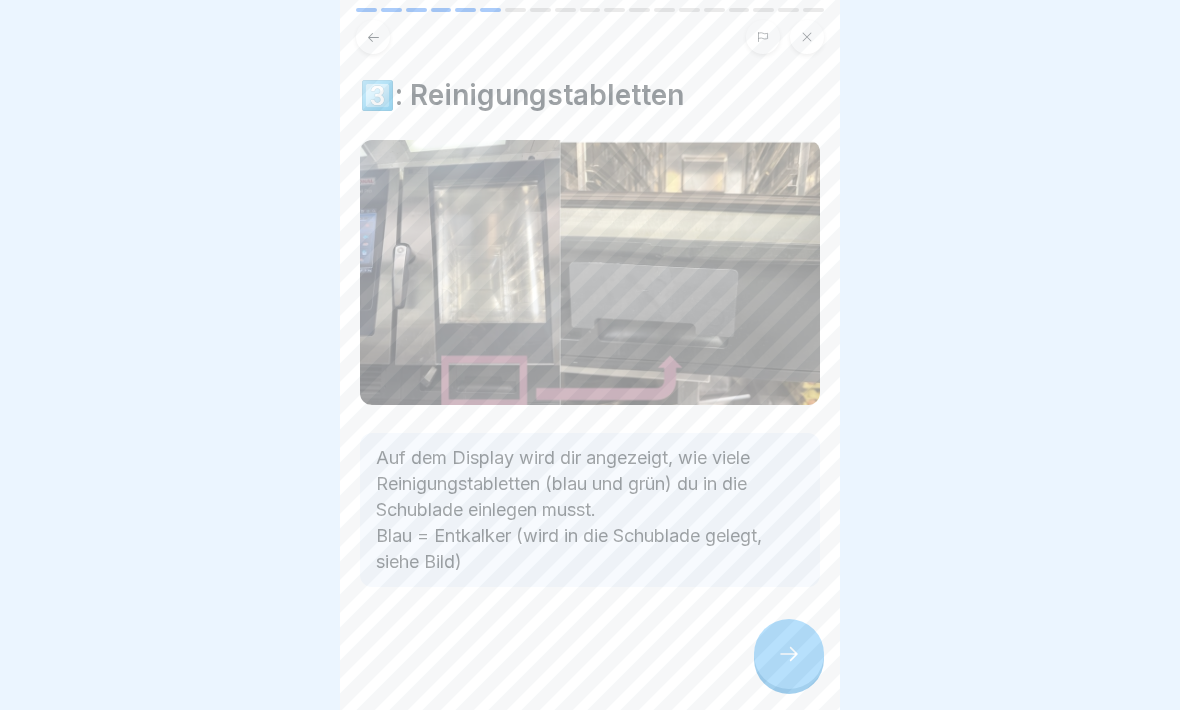 click 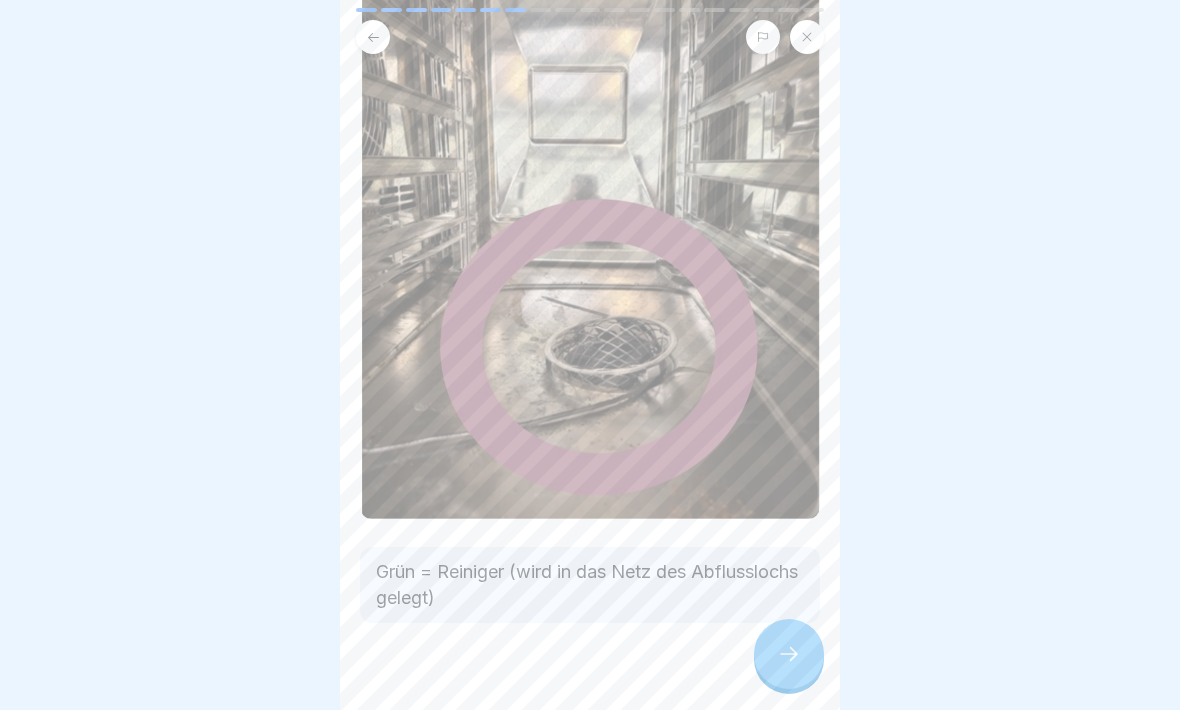 scroll, scrollTop: 263, scrollLeft: 0, axis: vertical 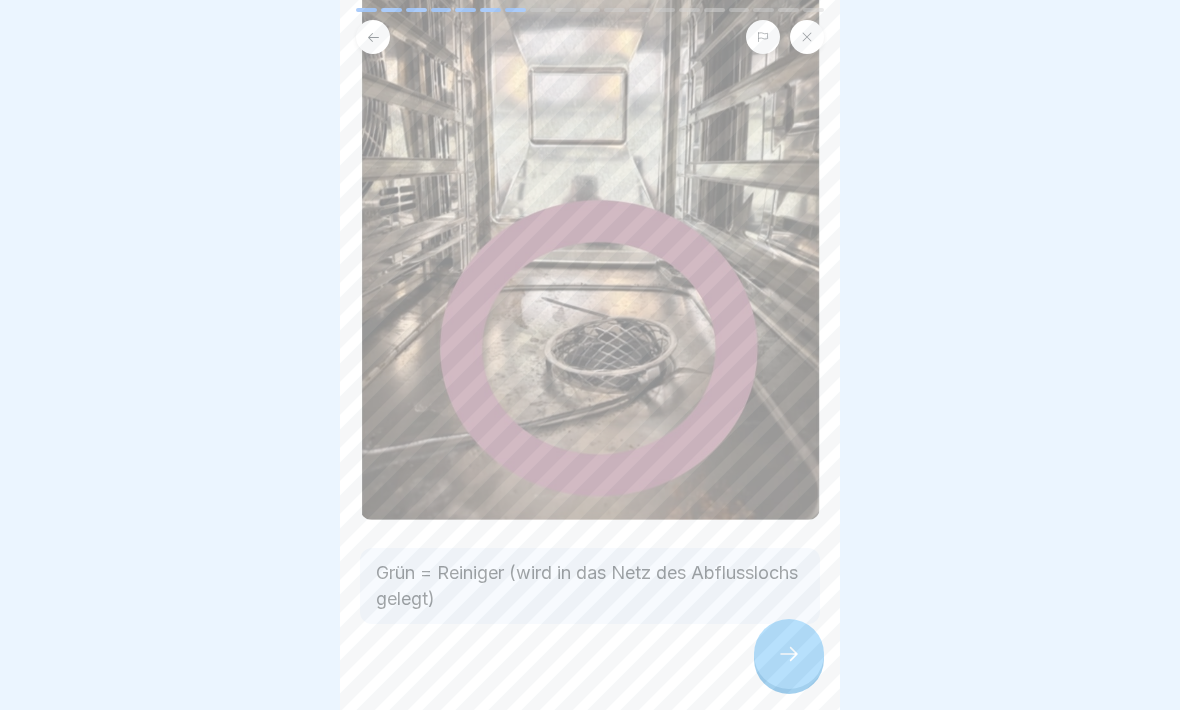 click 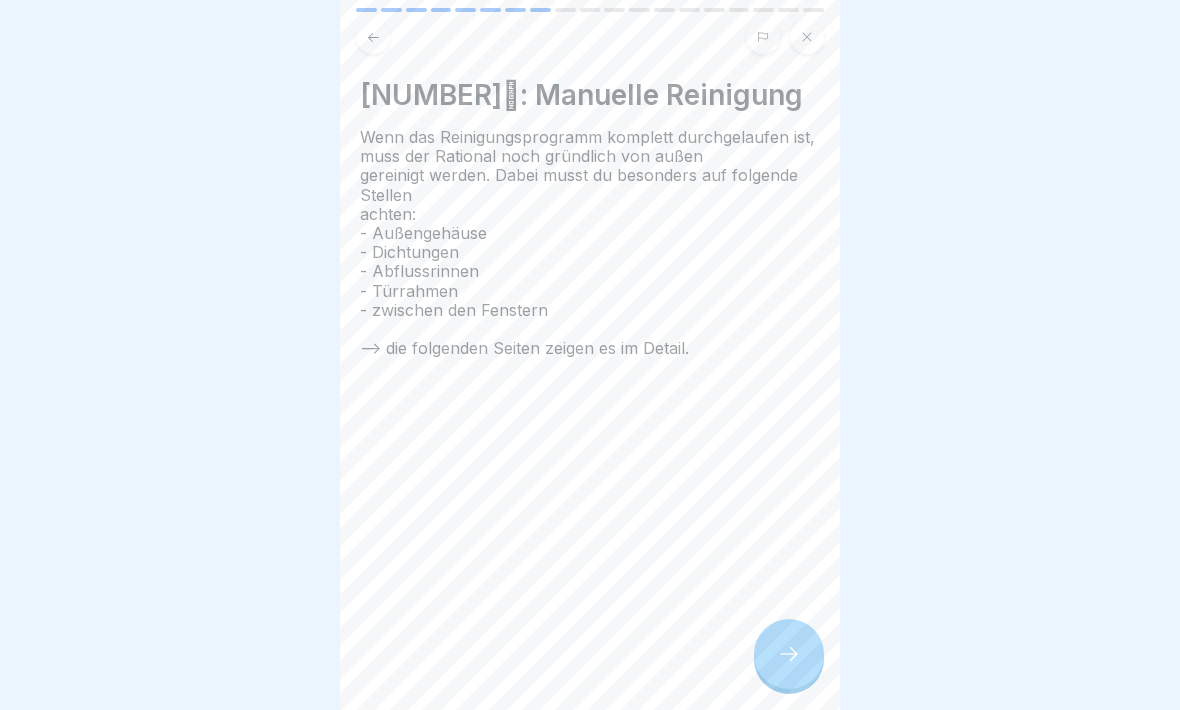 click 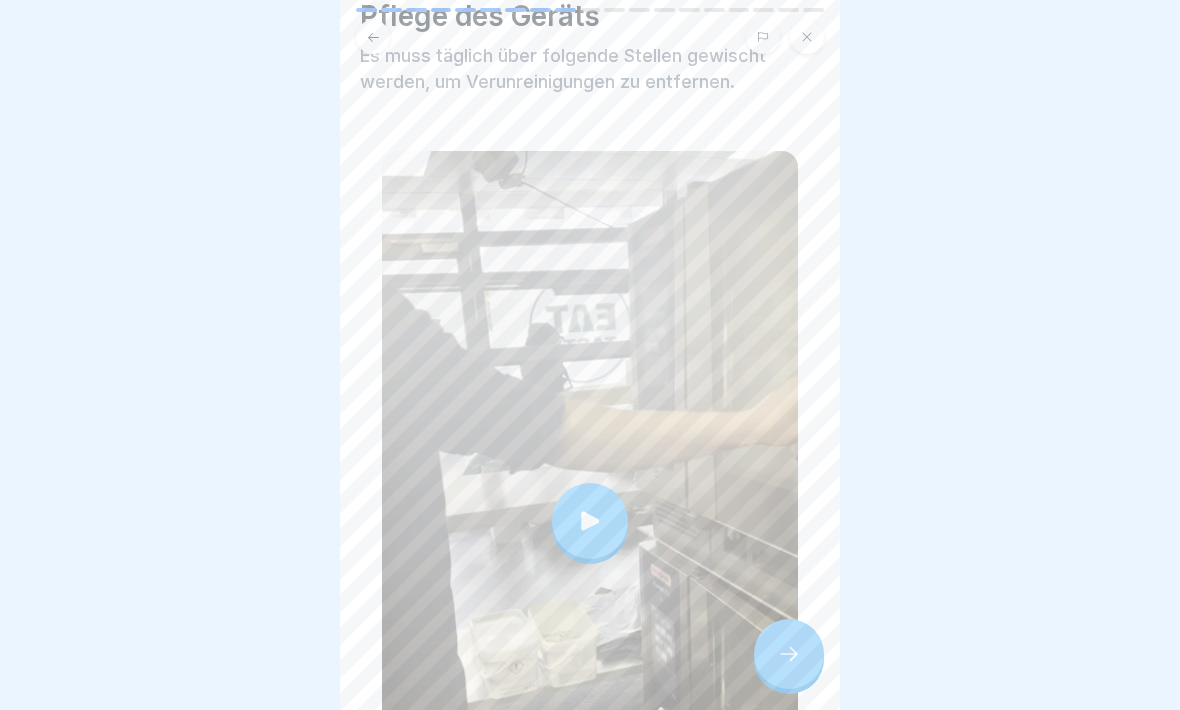 scroll, scrollTop: 115, scrollLeft: 0, axis: vertical 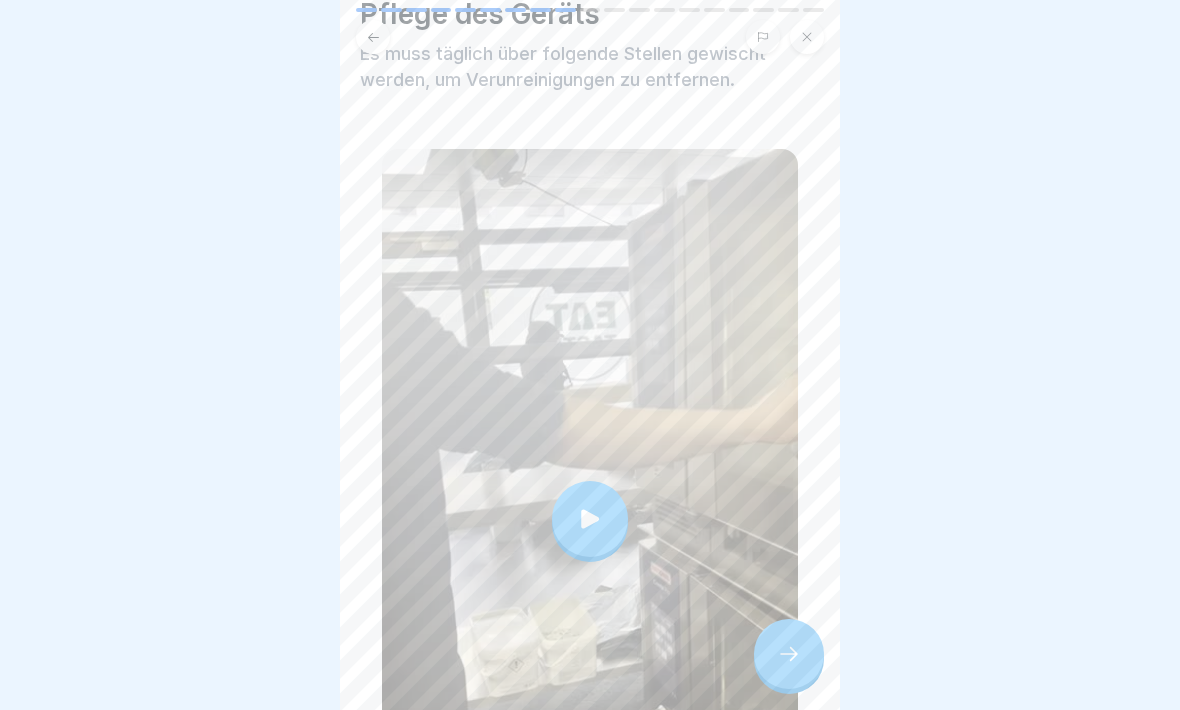click 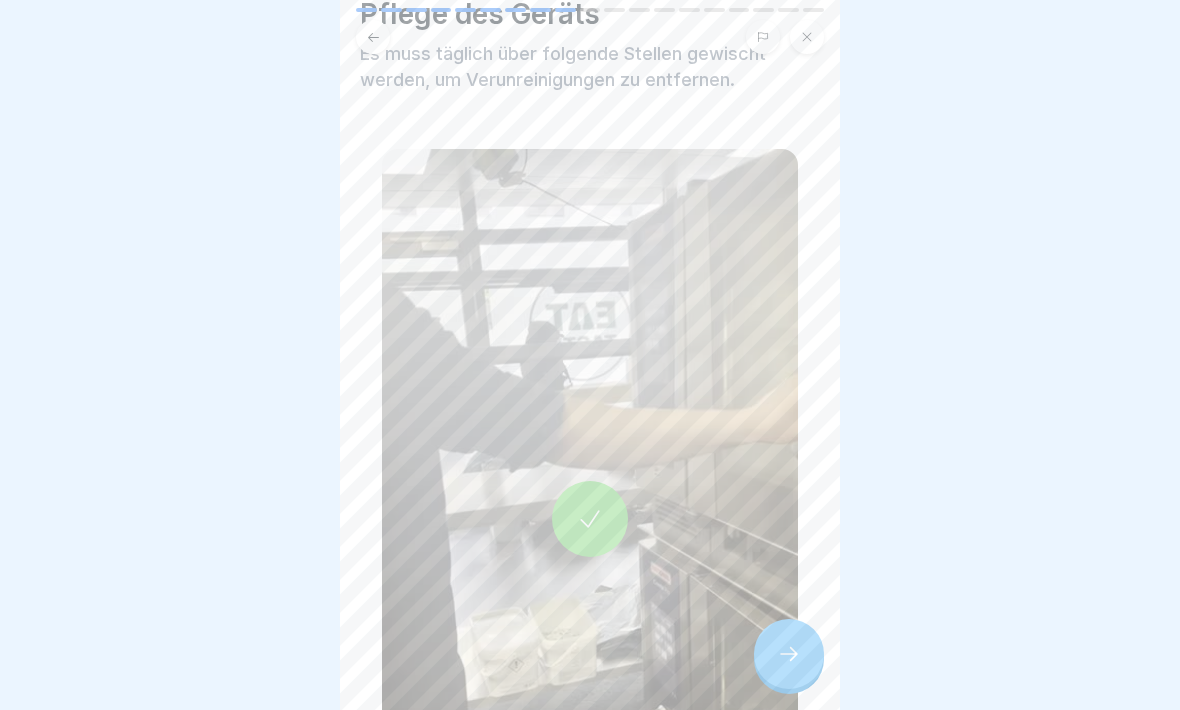 click at bounding box center [789, 654] 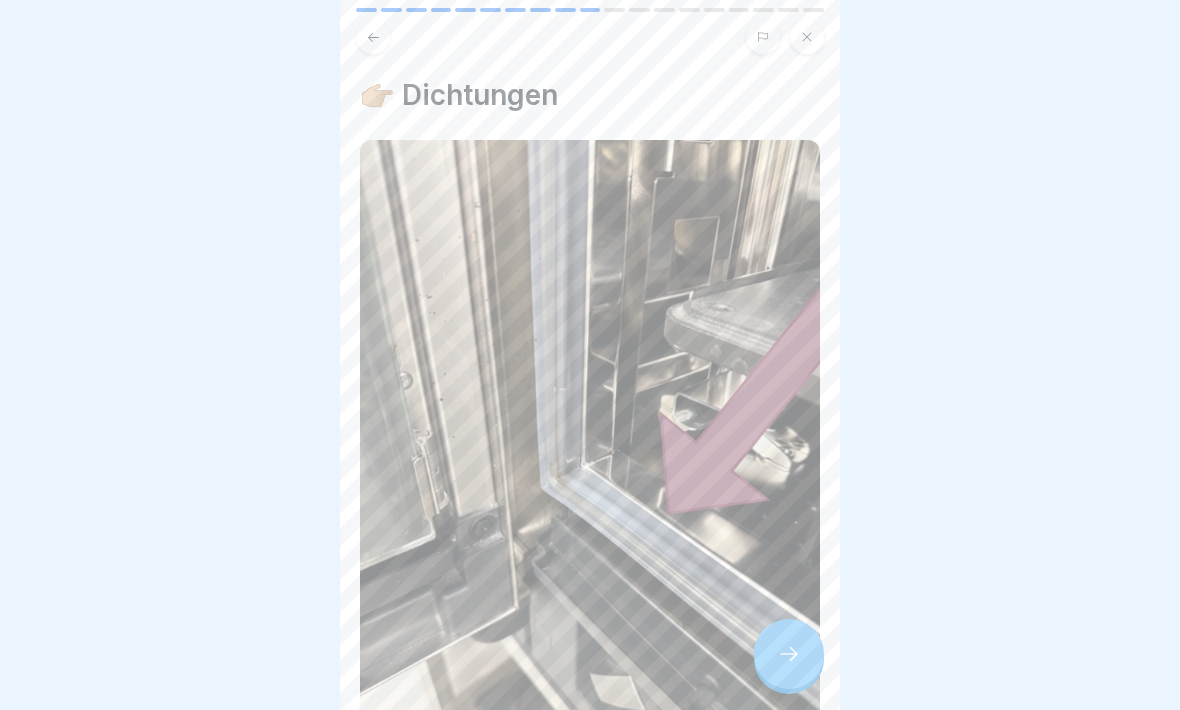 click 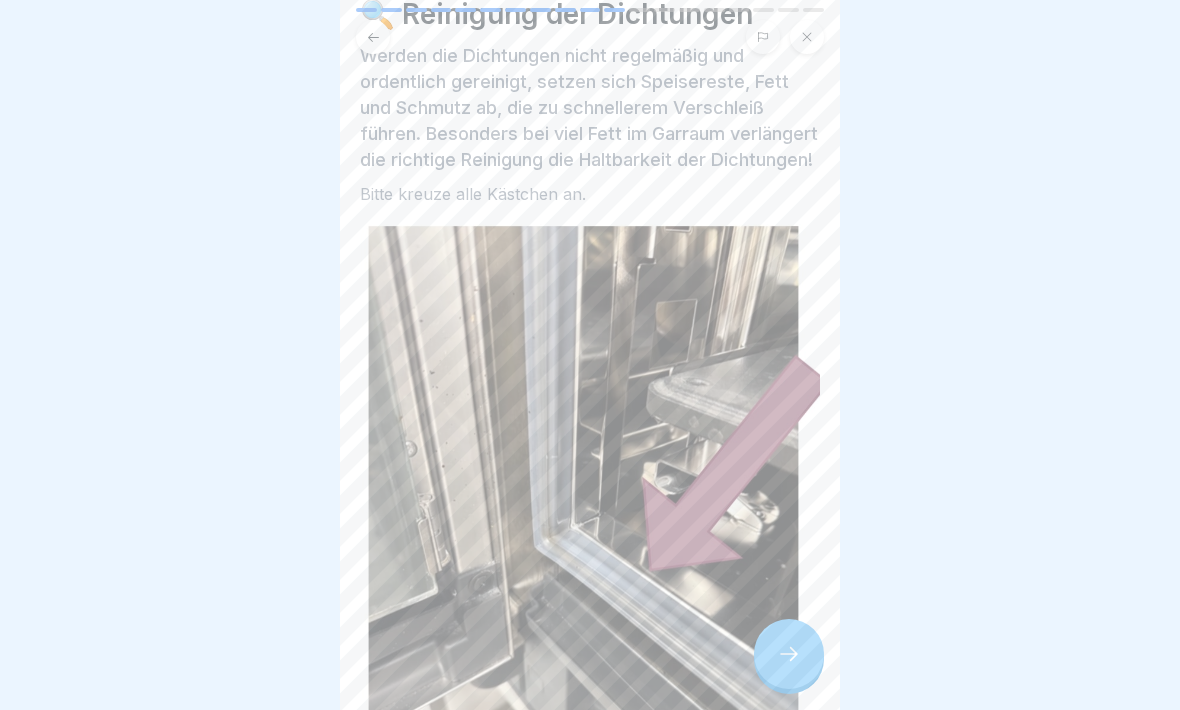 scroll, scrollTop: 114, scrollLeft: 0, axis: vertical 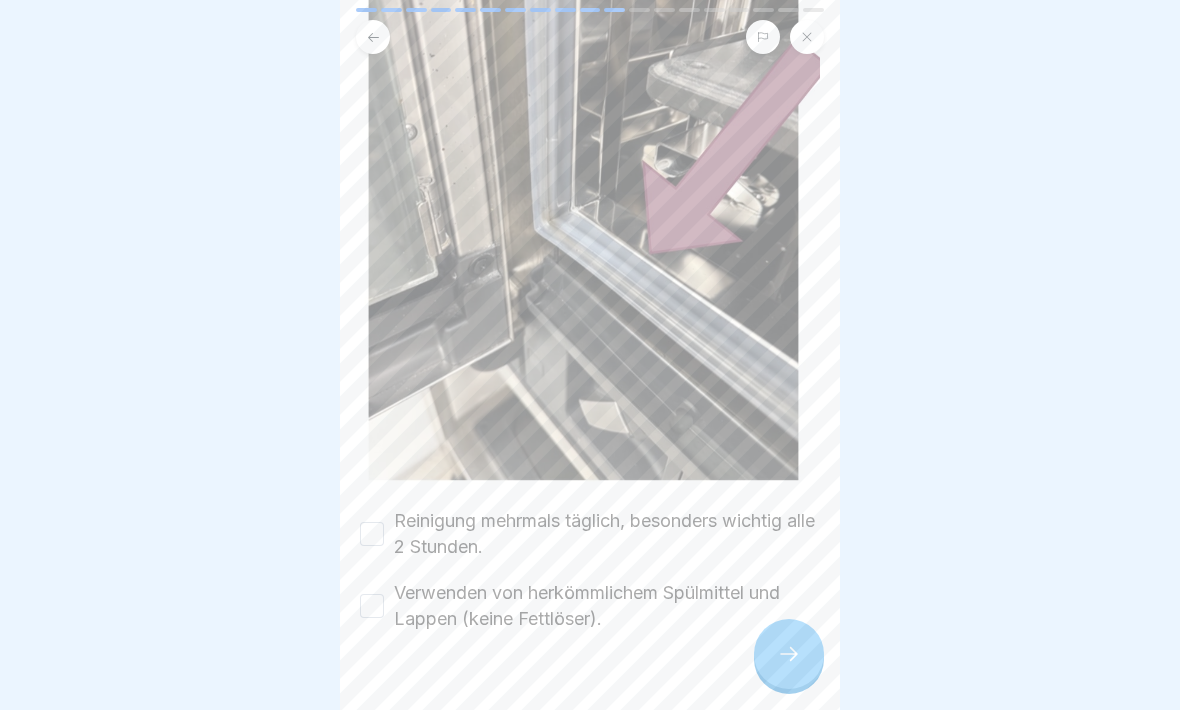 click at bounding box center (789, 654) 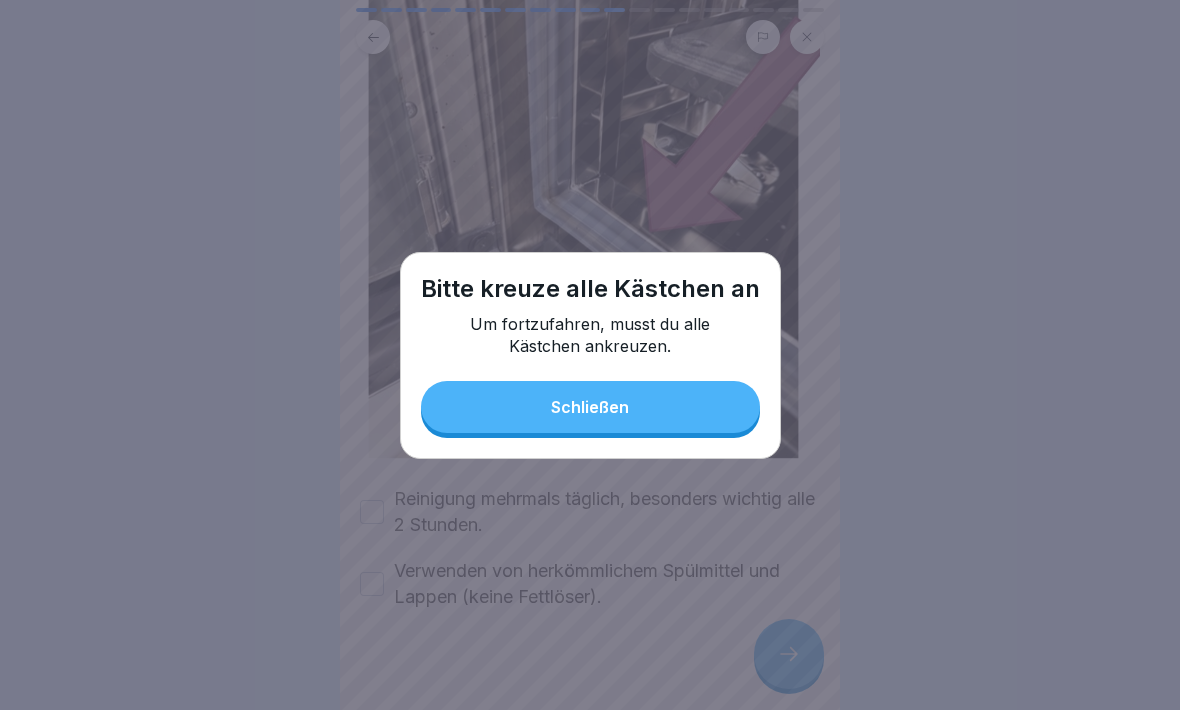 scroll, scrollTop: 421, scrollLeft: 0, axis: vertical 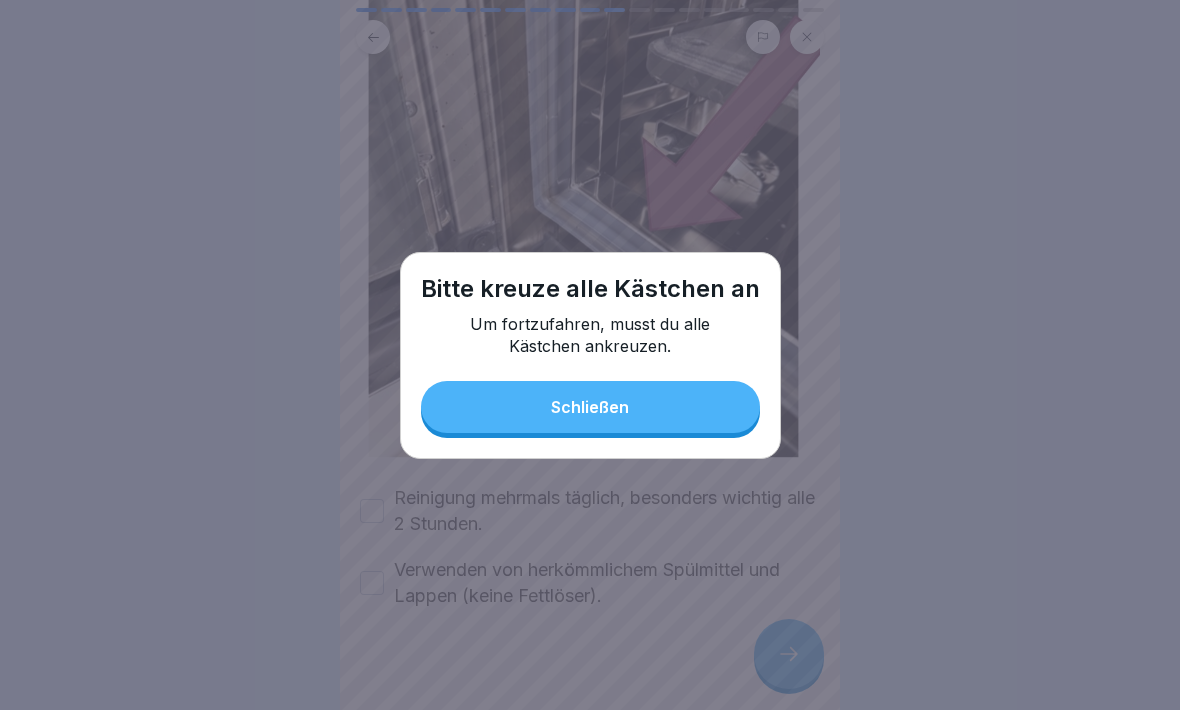 click on "Schließen" at bounding box center [590, 407] 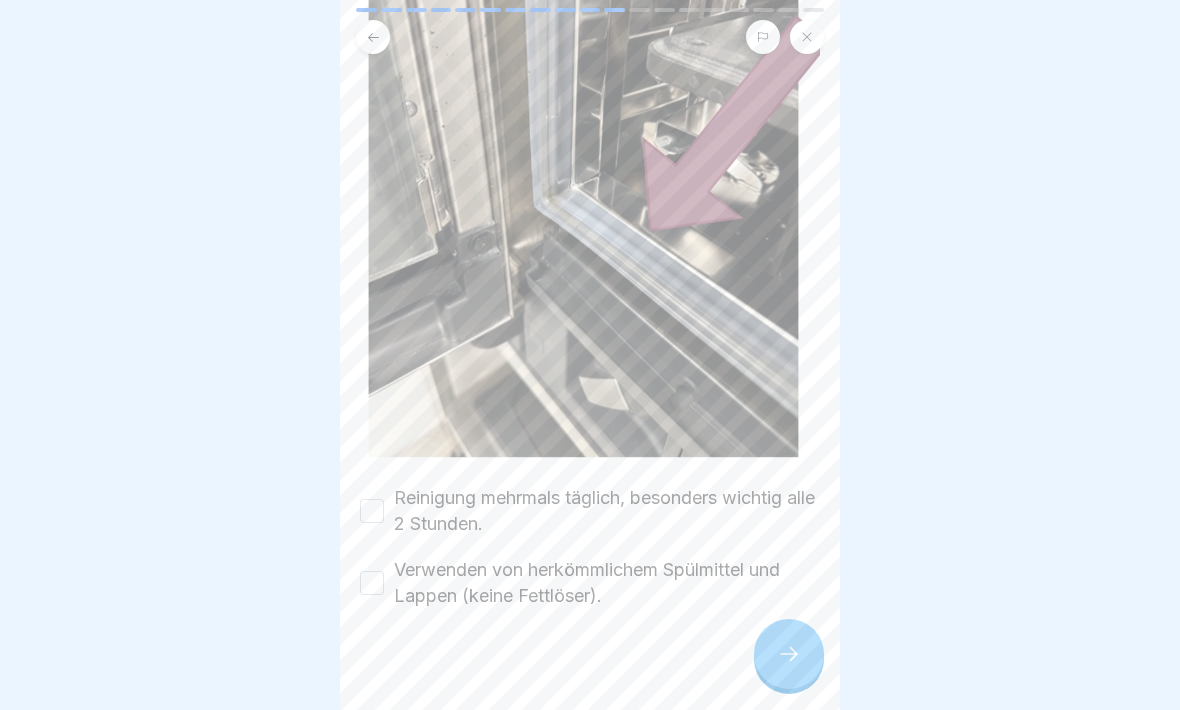 click on "Verwenden von herkömmlichem Spülmittel und Lappen (keine Fettlöser)." at bounding box center (372, 583) 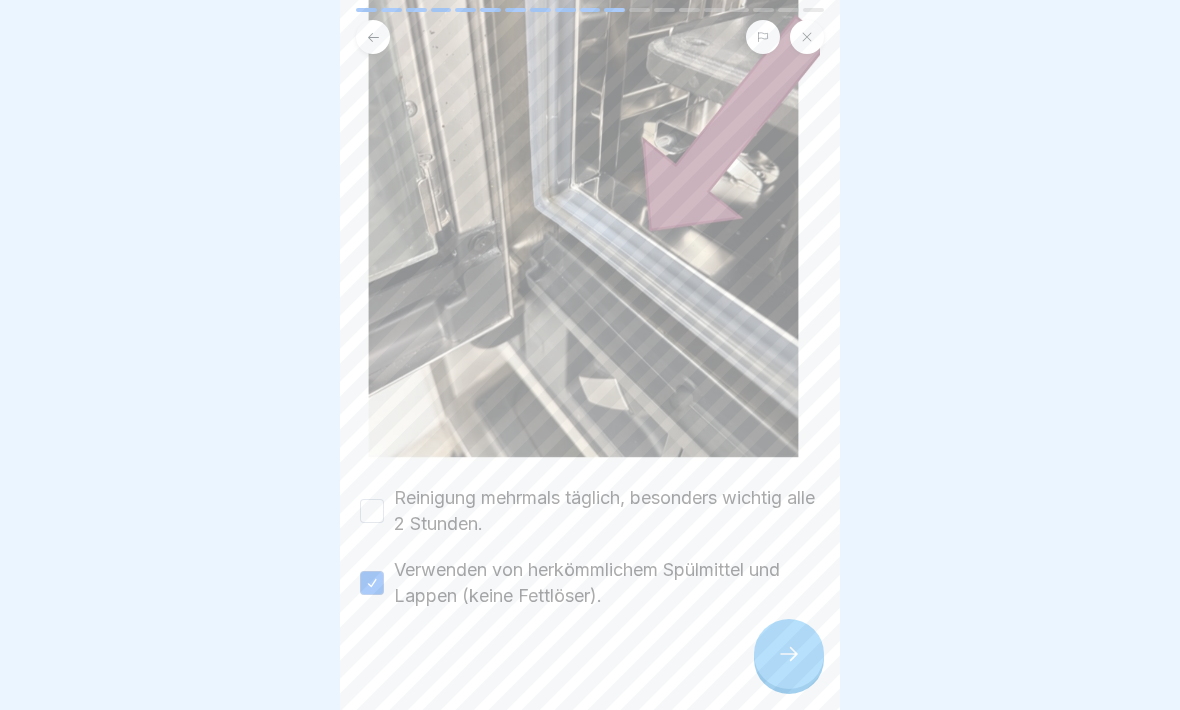 click on "Reinigung mehrmals täglich, besonders wichtig alle 2 Stunden." at bounding box center (372, 511) 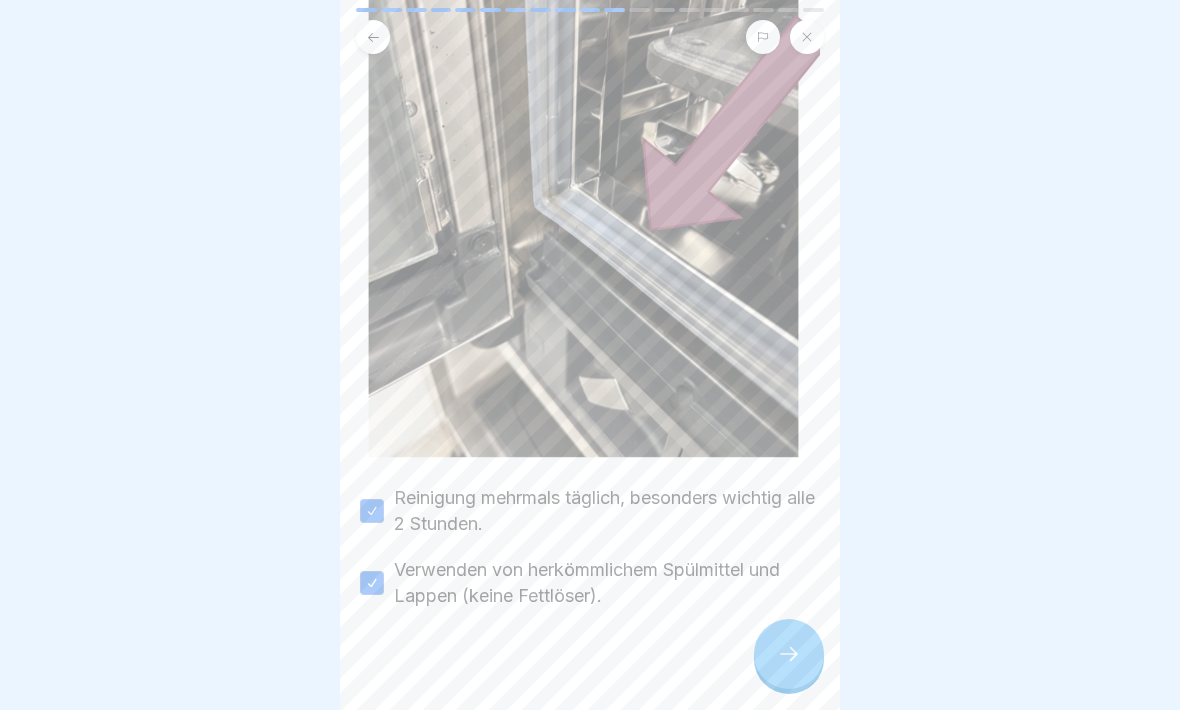 click 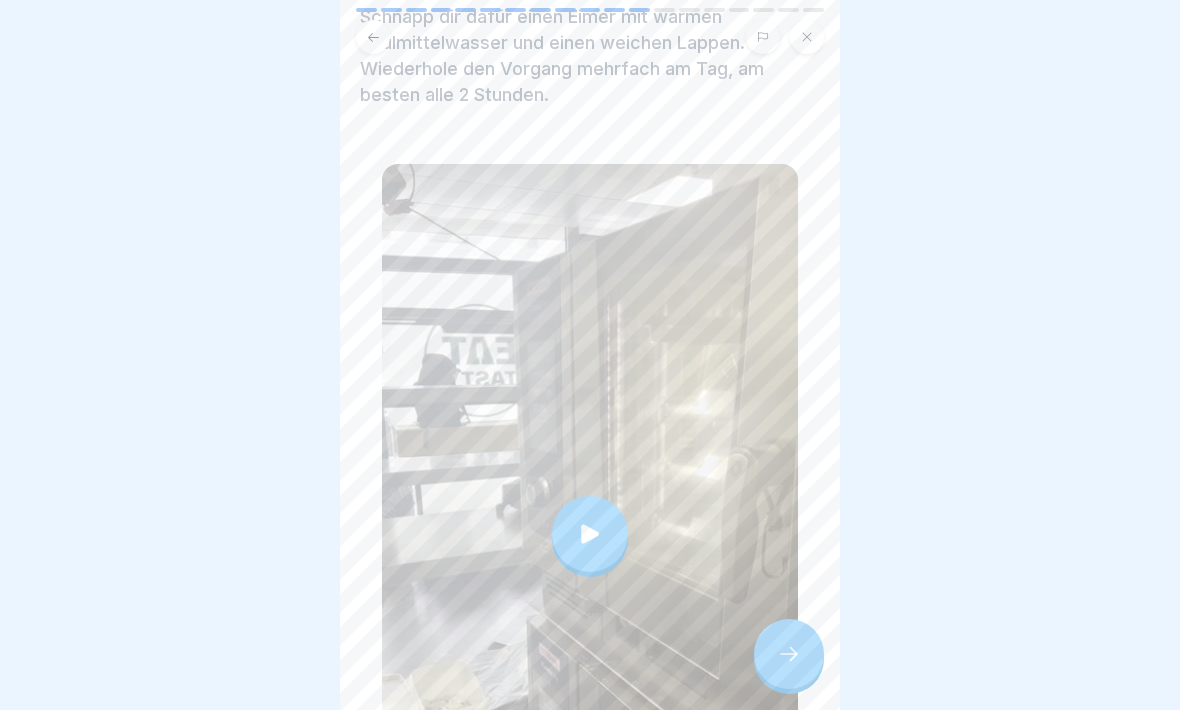 scroll, scrollTop: 137, scrollLeft: 0, axis: vertical 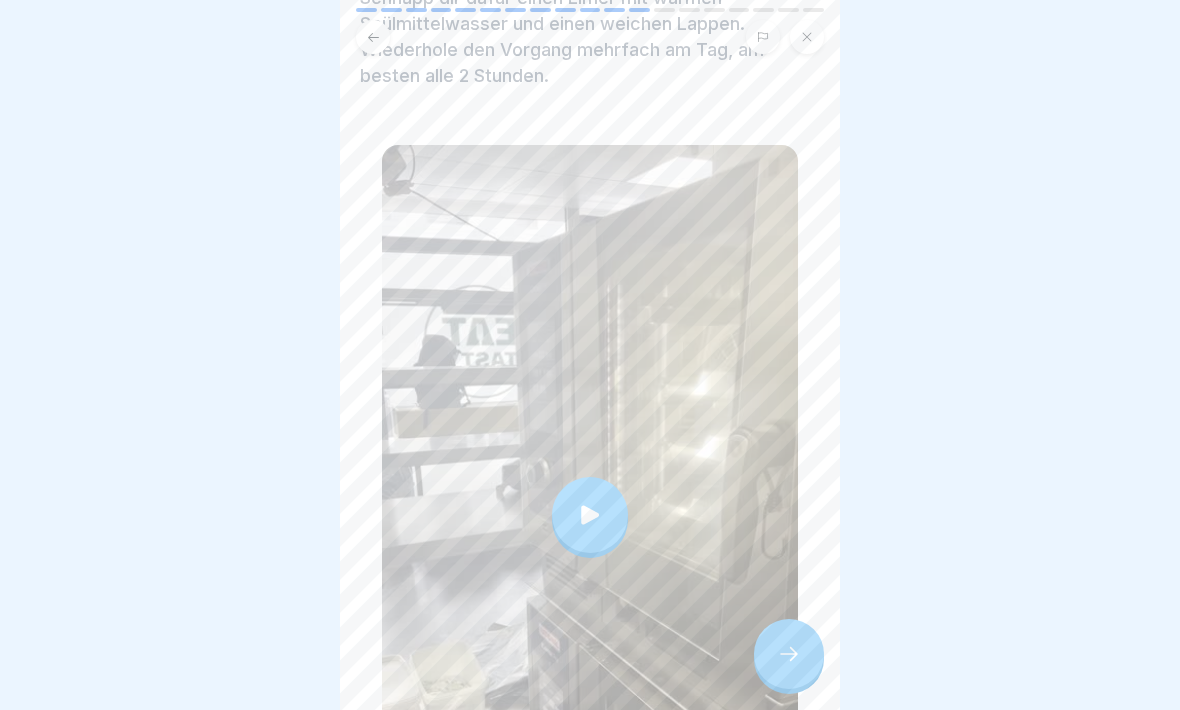 click at bounding box center (590, 515) 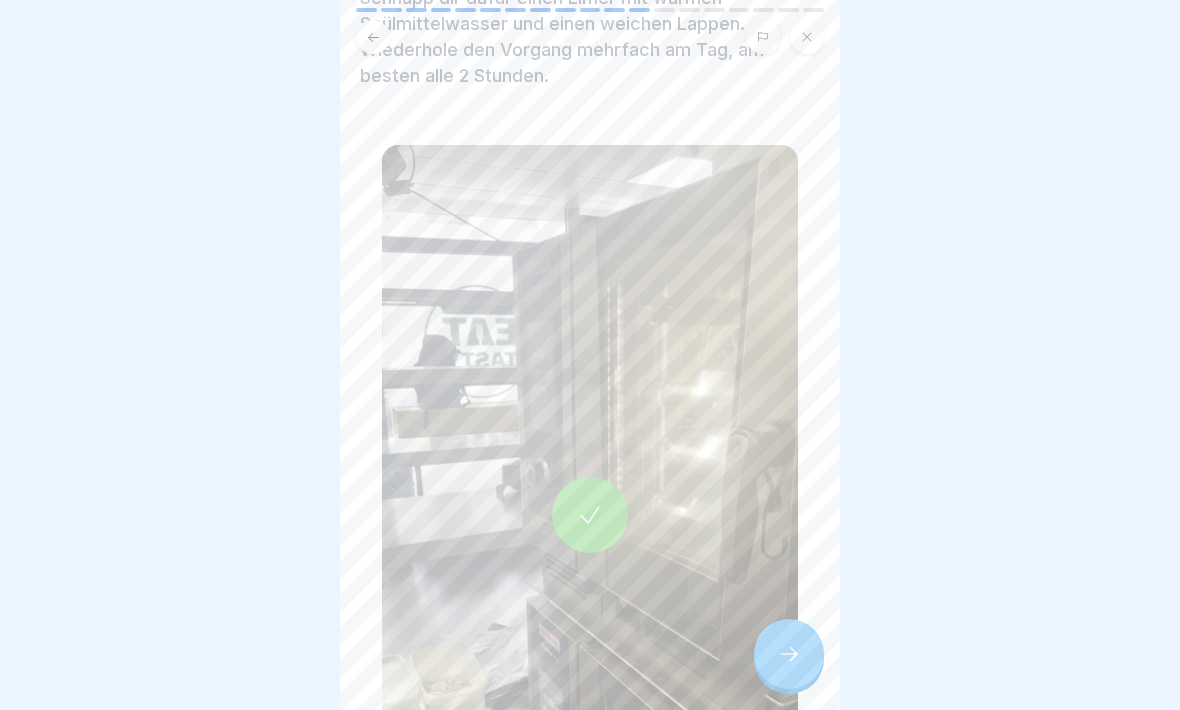 click 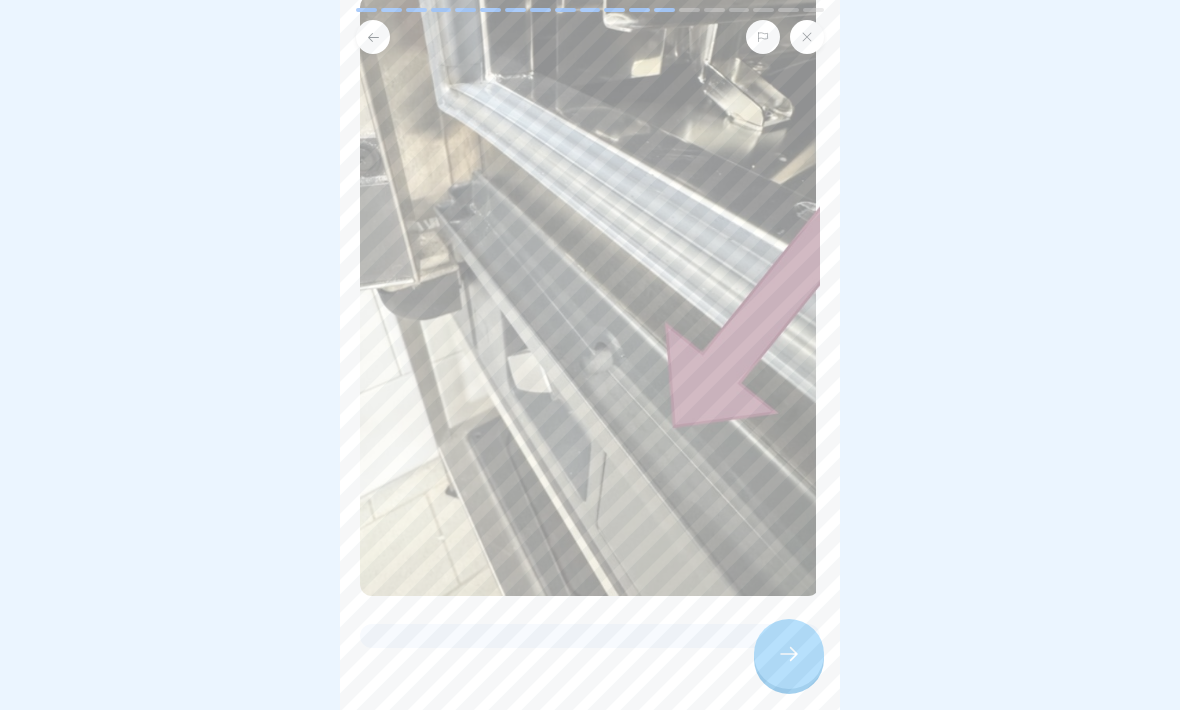 click 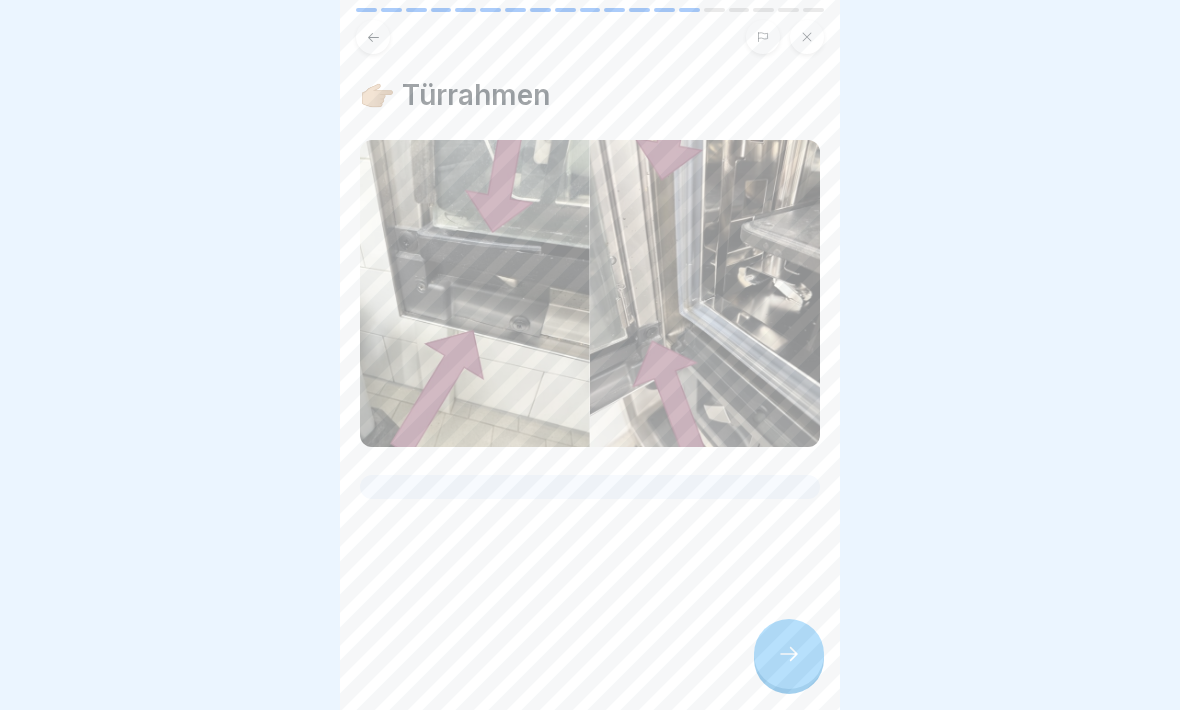 scroll, scrollTop: 144, scrollLeft: 0, axis: vertical 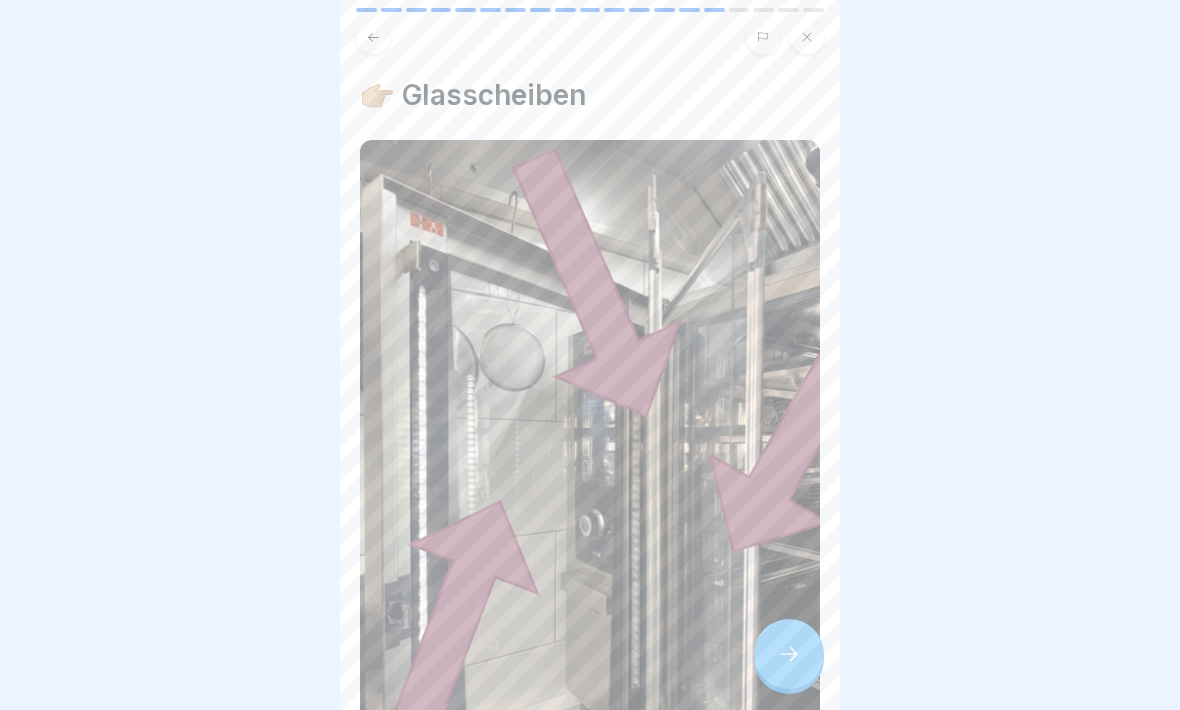 click 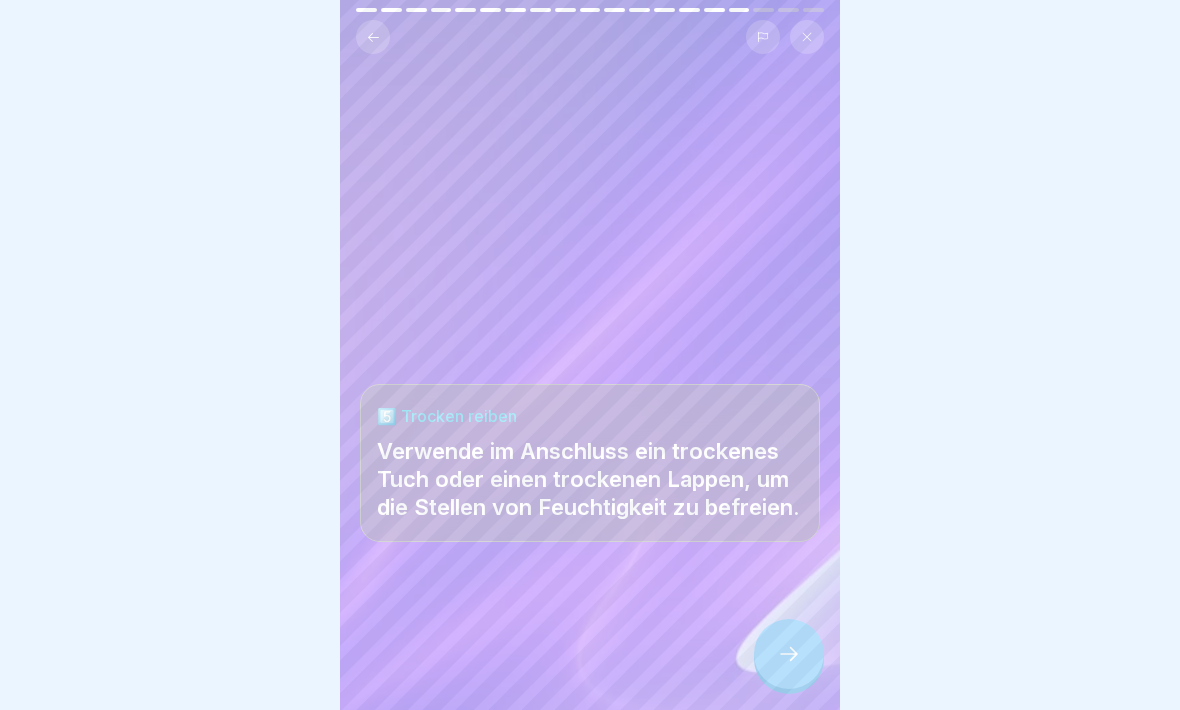 click 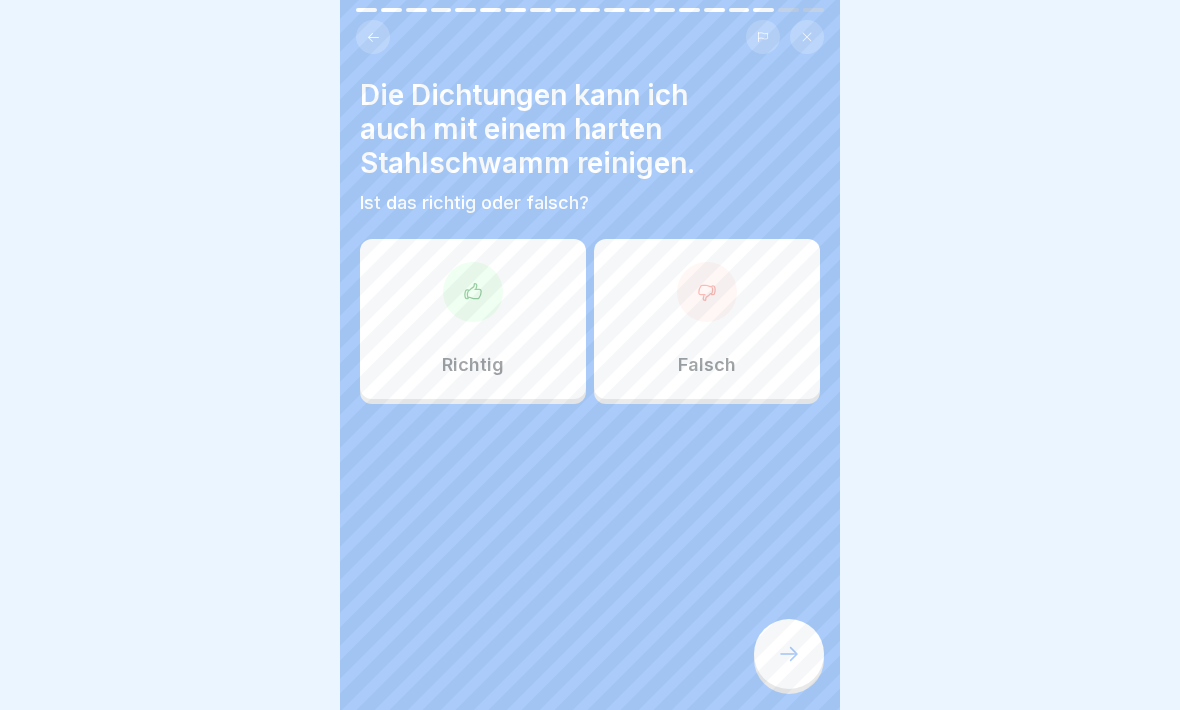 click at bounding box center (473, 292) 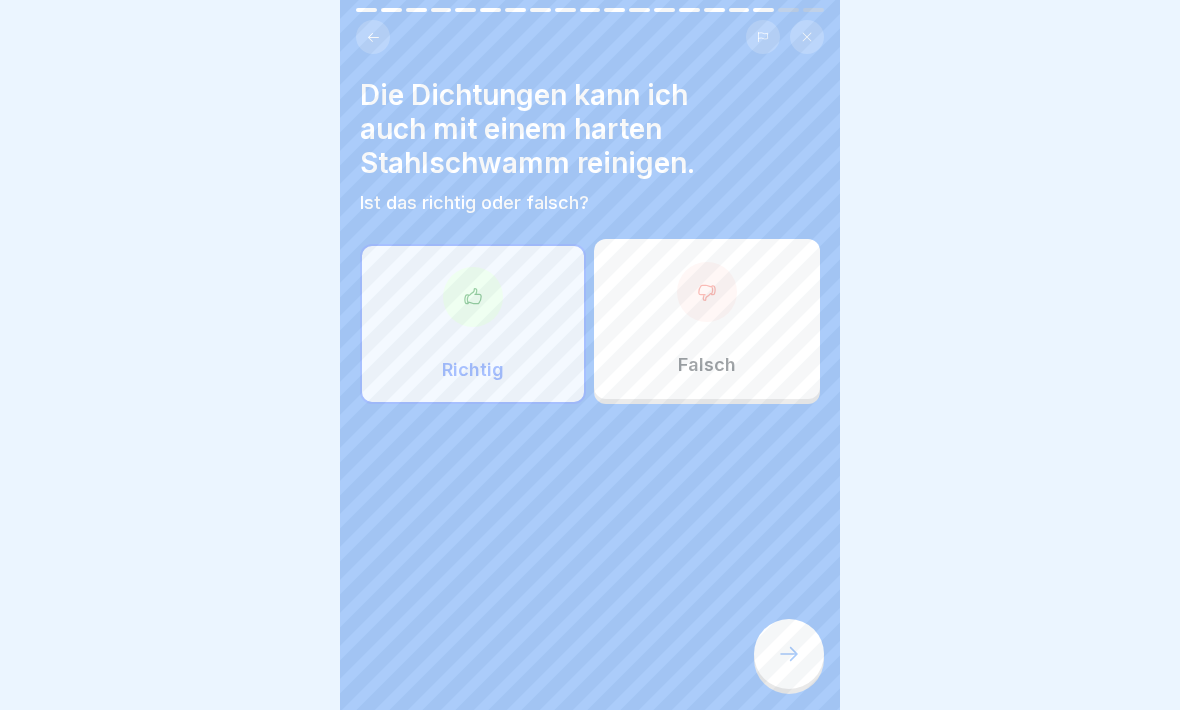 click 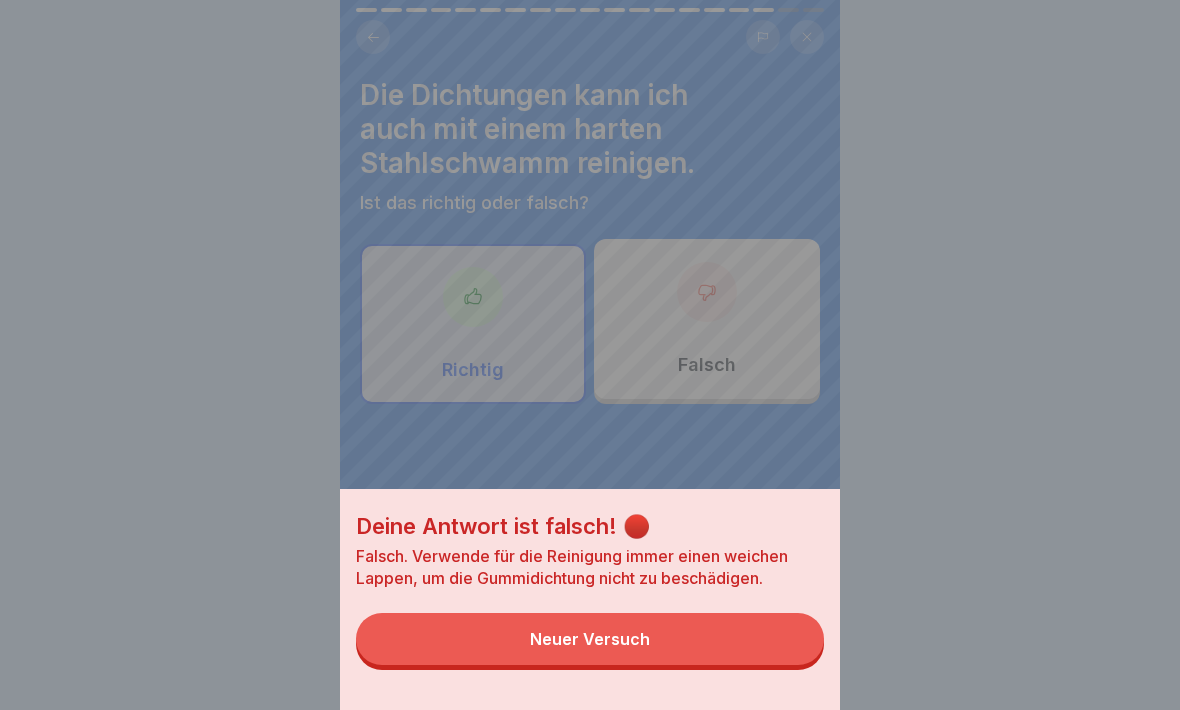 click on "Neuer Versuch" at bounding box center [590, 639] 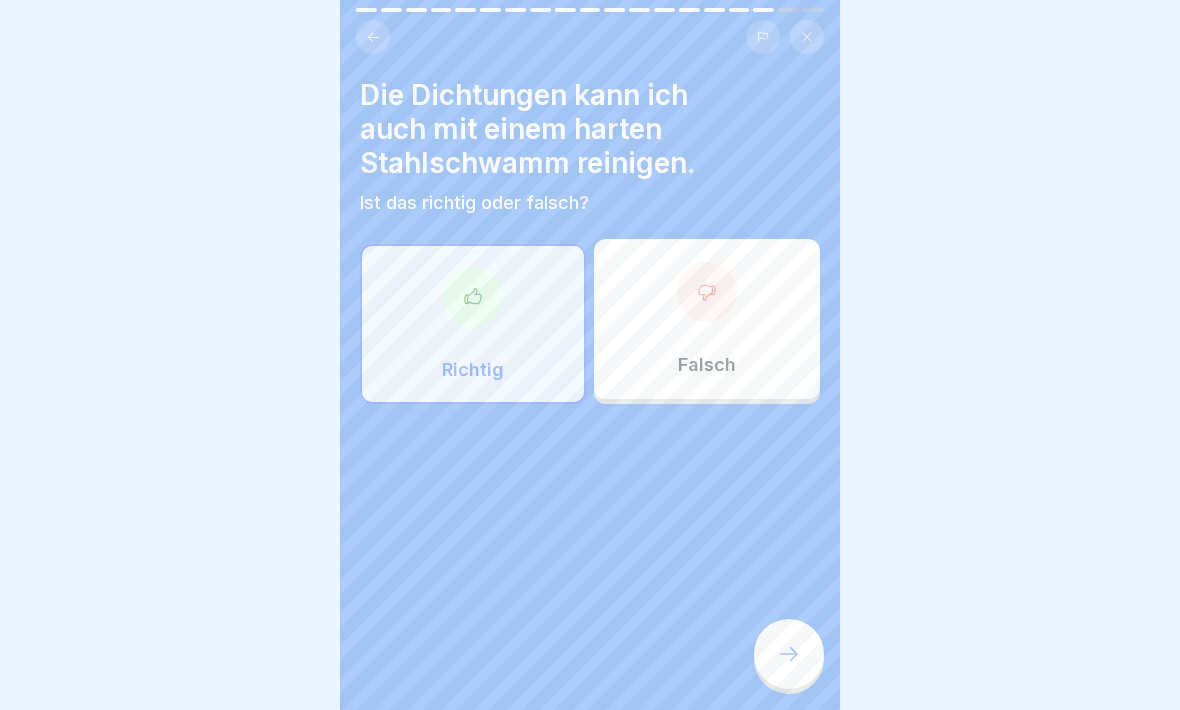 click on "Falsch" at bounding box center (707, 319) 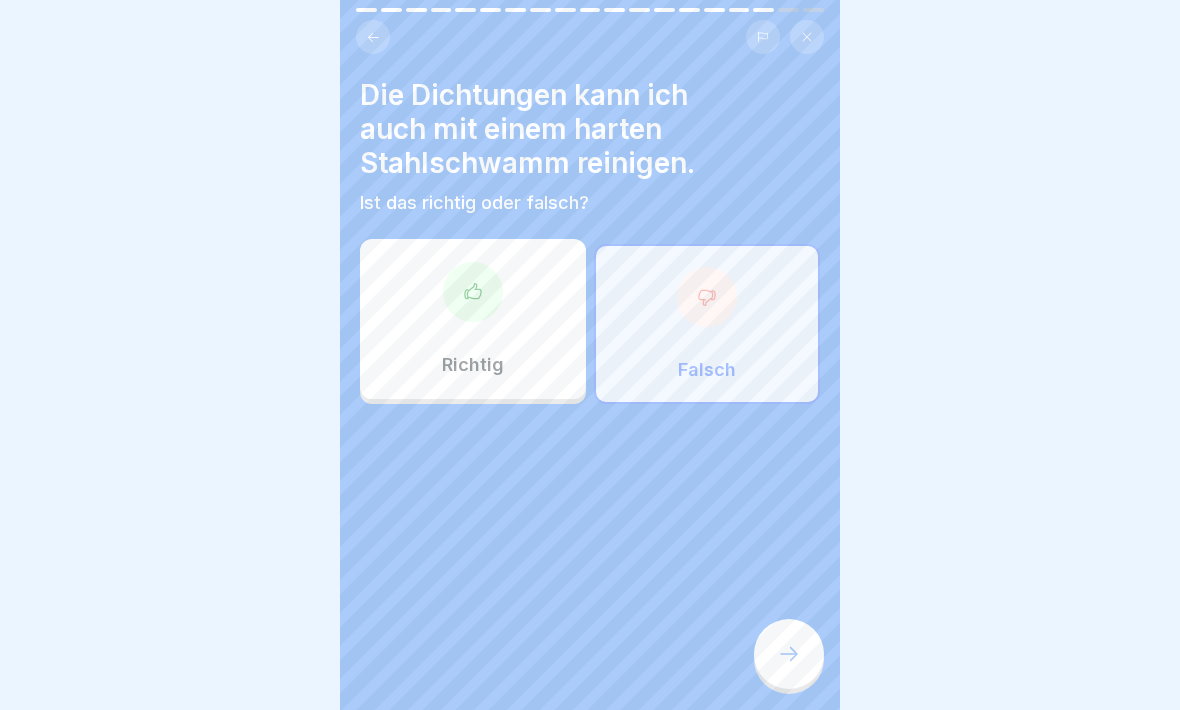 click 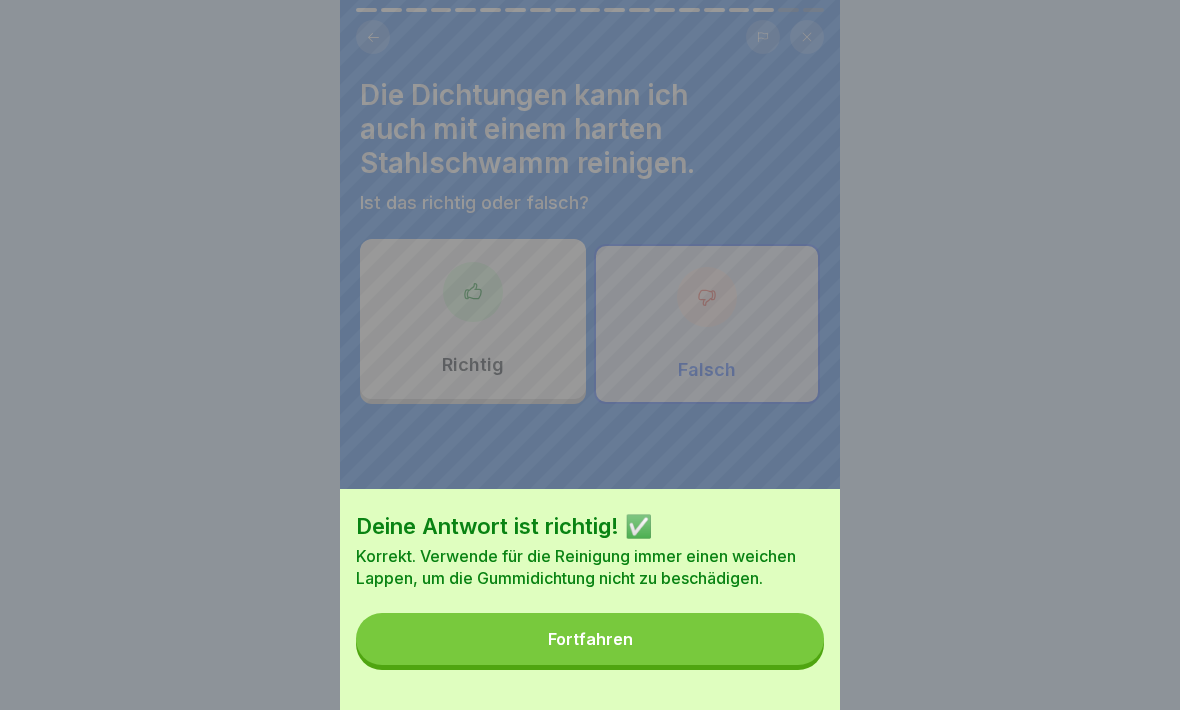 click on "Fortfahren" at bounding box center [590, 639] 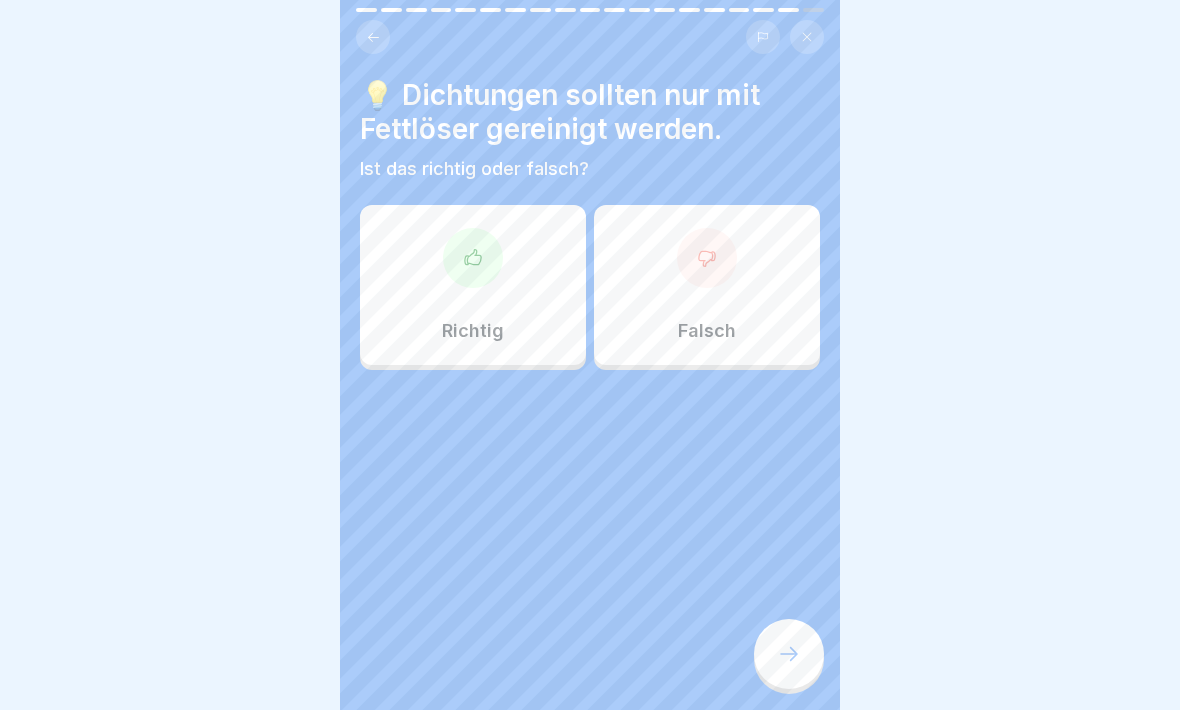click on "Falsch" at bounding box center (707, 285) 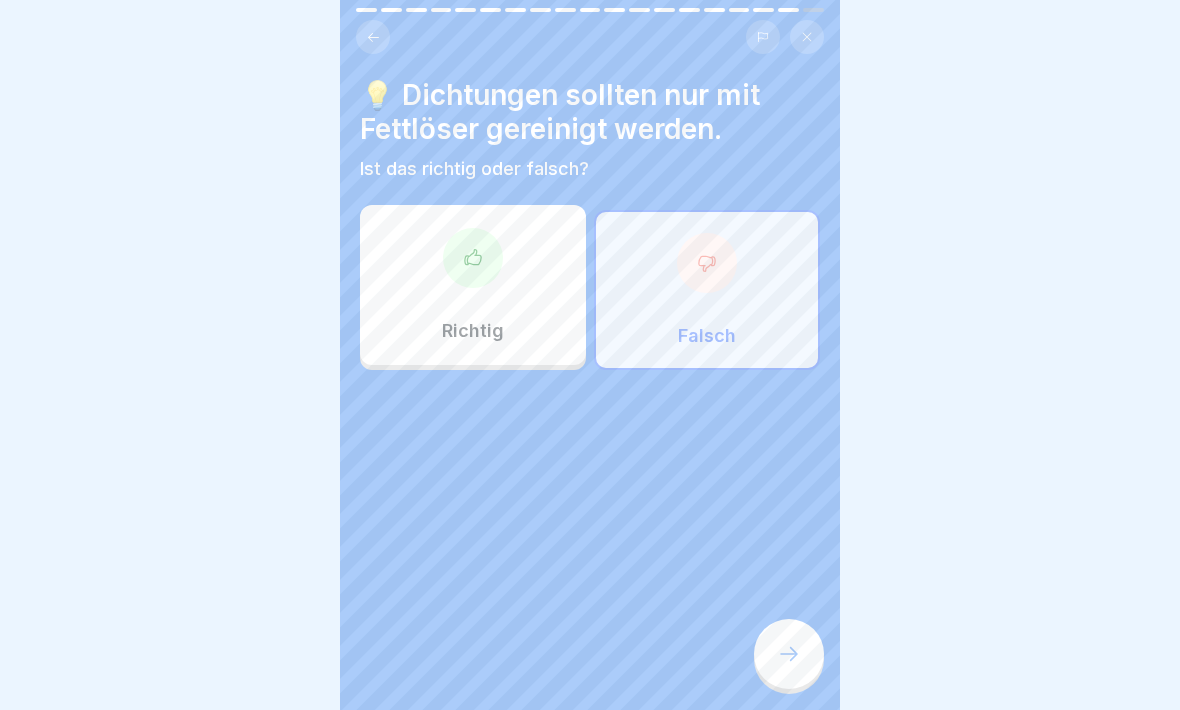 click at bounding box center (789, 654) 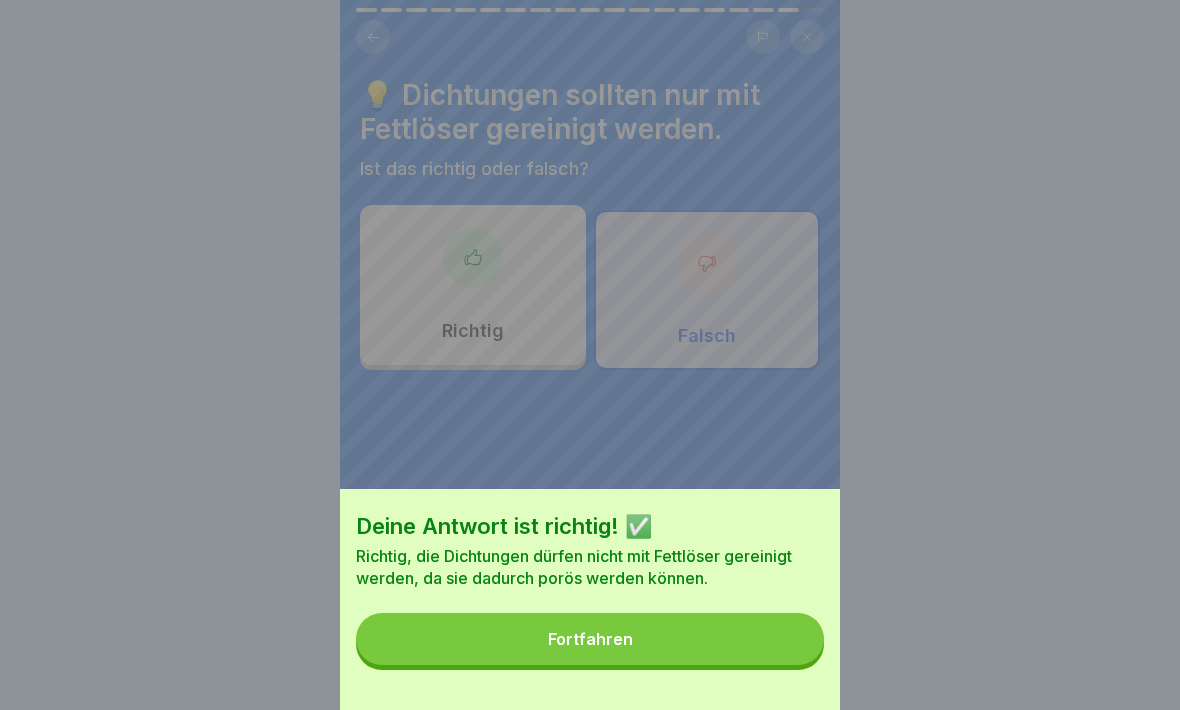 click on "Fortfahren" at bounding box center (590, 639) 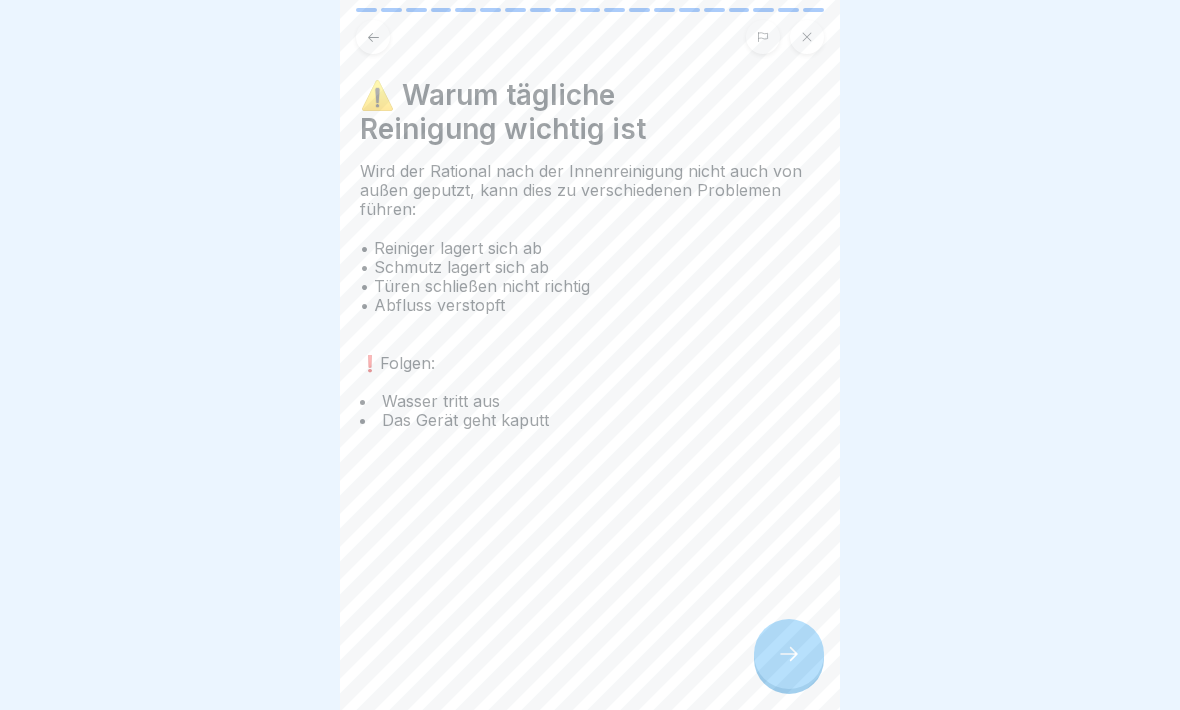 click 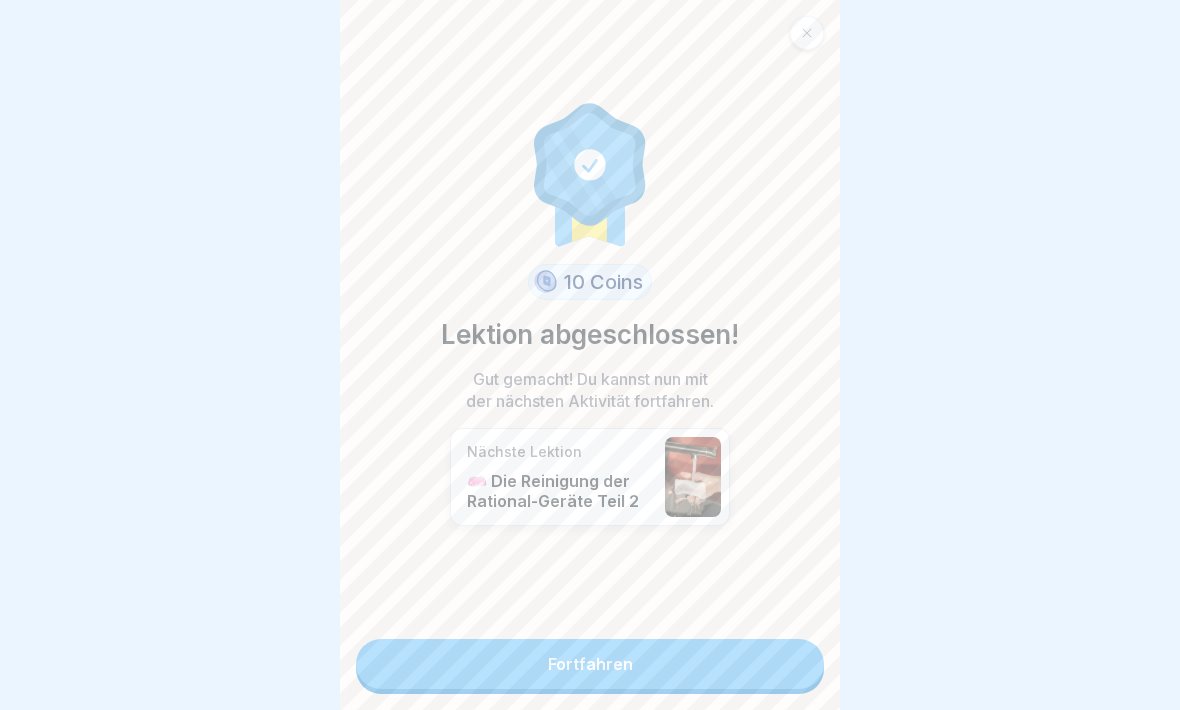 click on "Fortfahren" at bounding box center (590, 664) 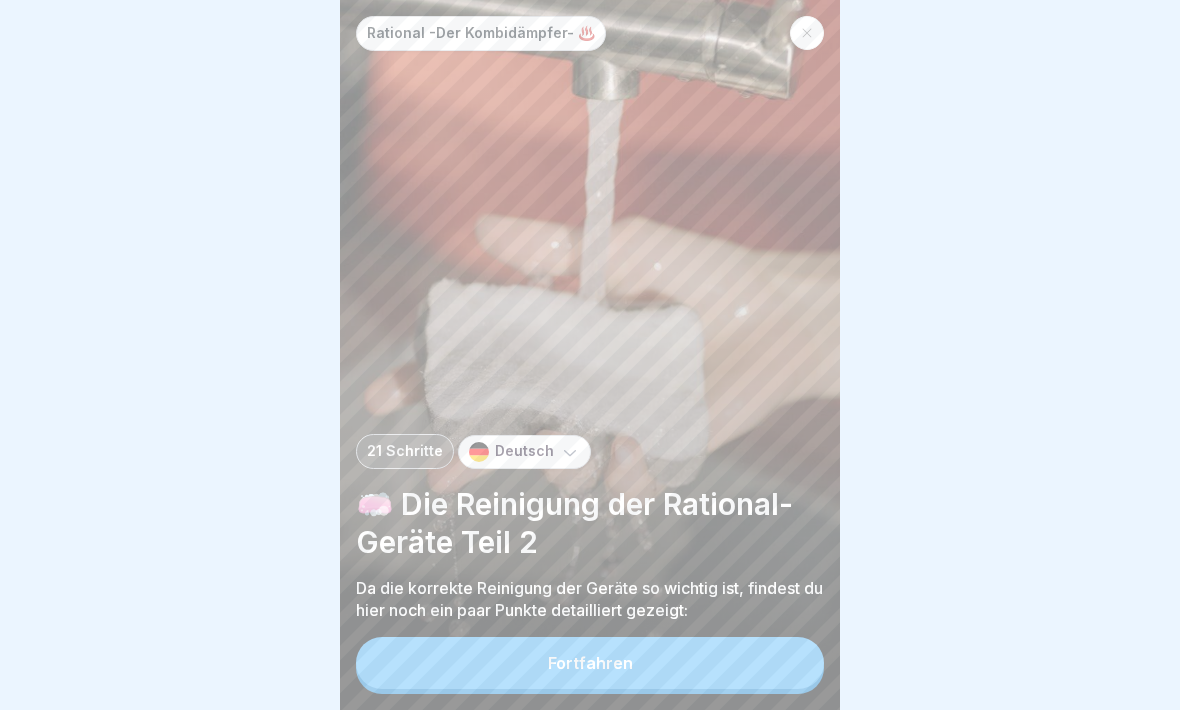 click on "Fortfahren" at bounding box center [590, 663] 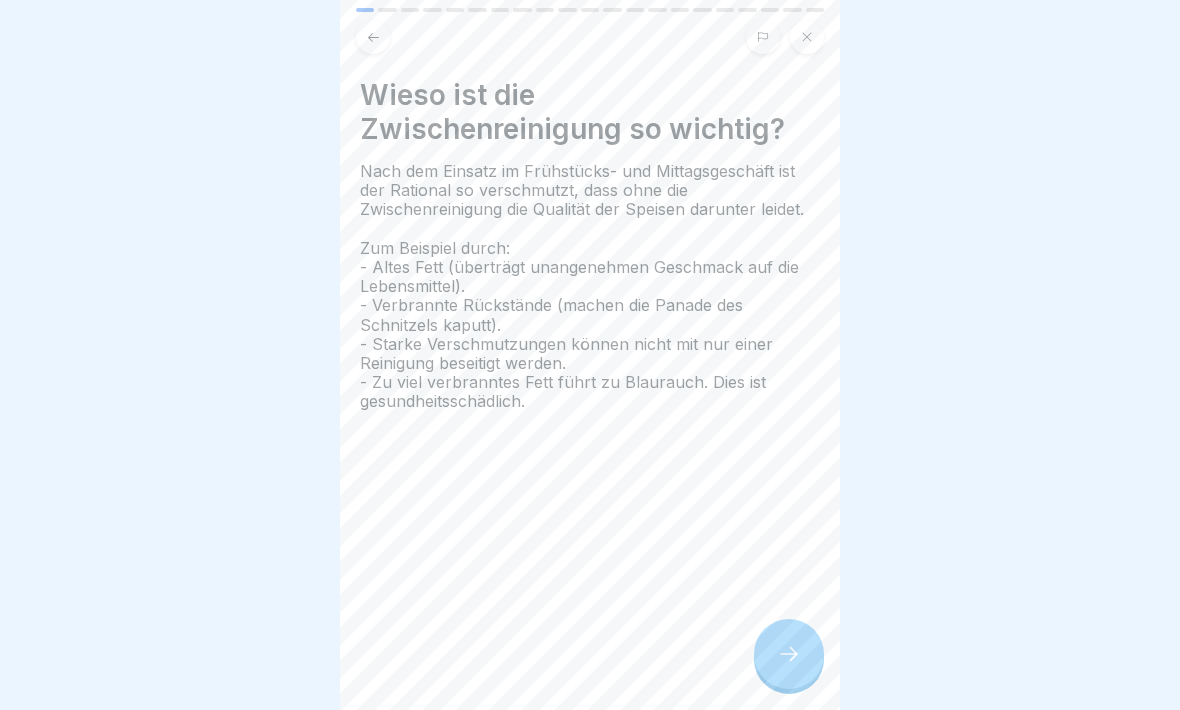 click 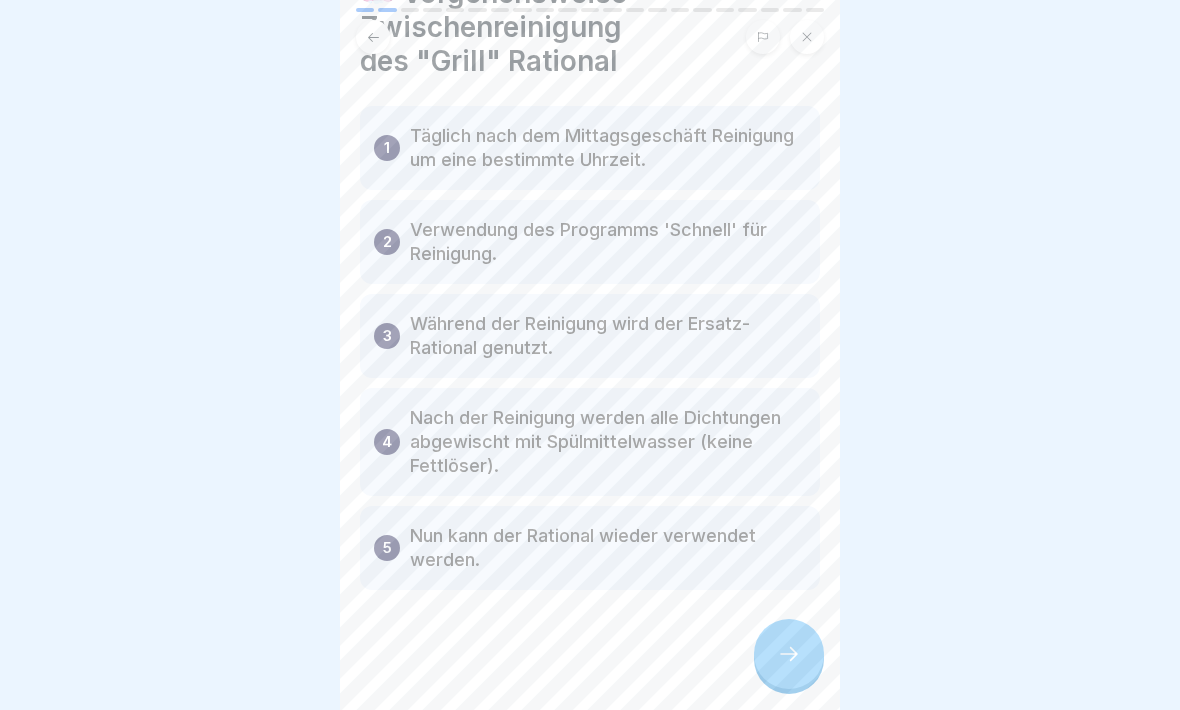 scroll, scrollTop: 102, scrollLeft: 0, axis: vertical 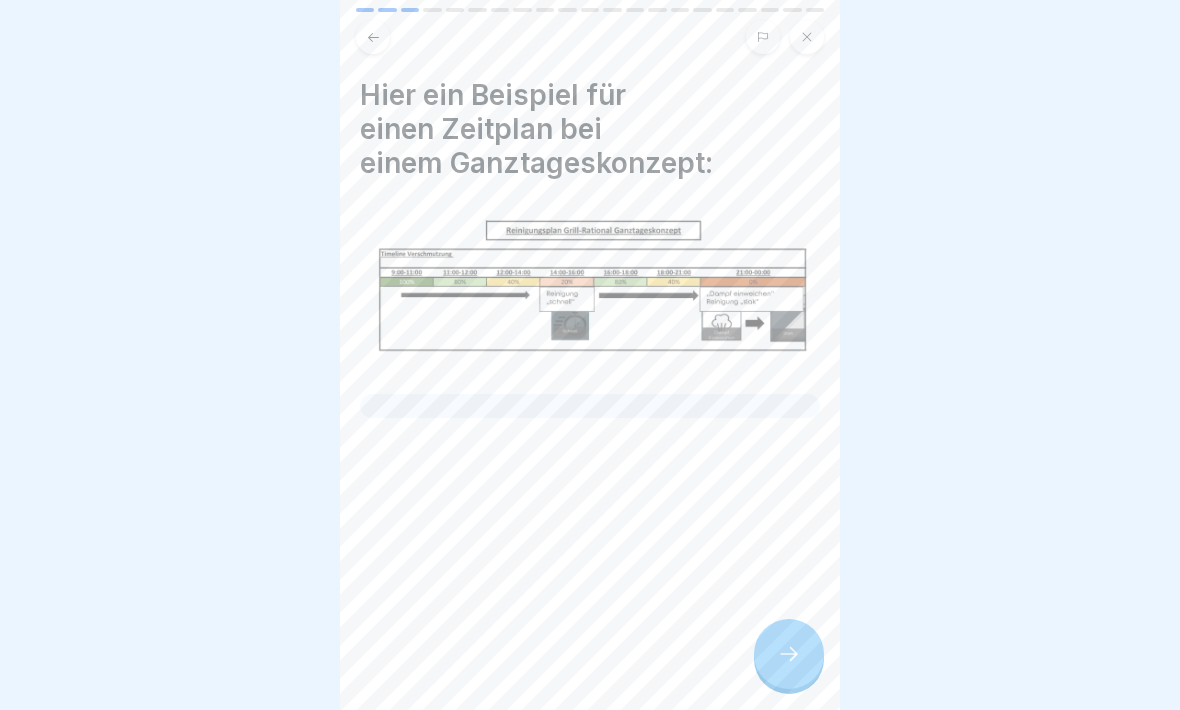 click 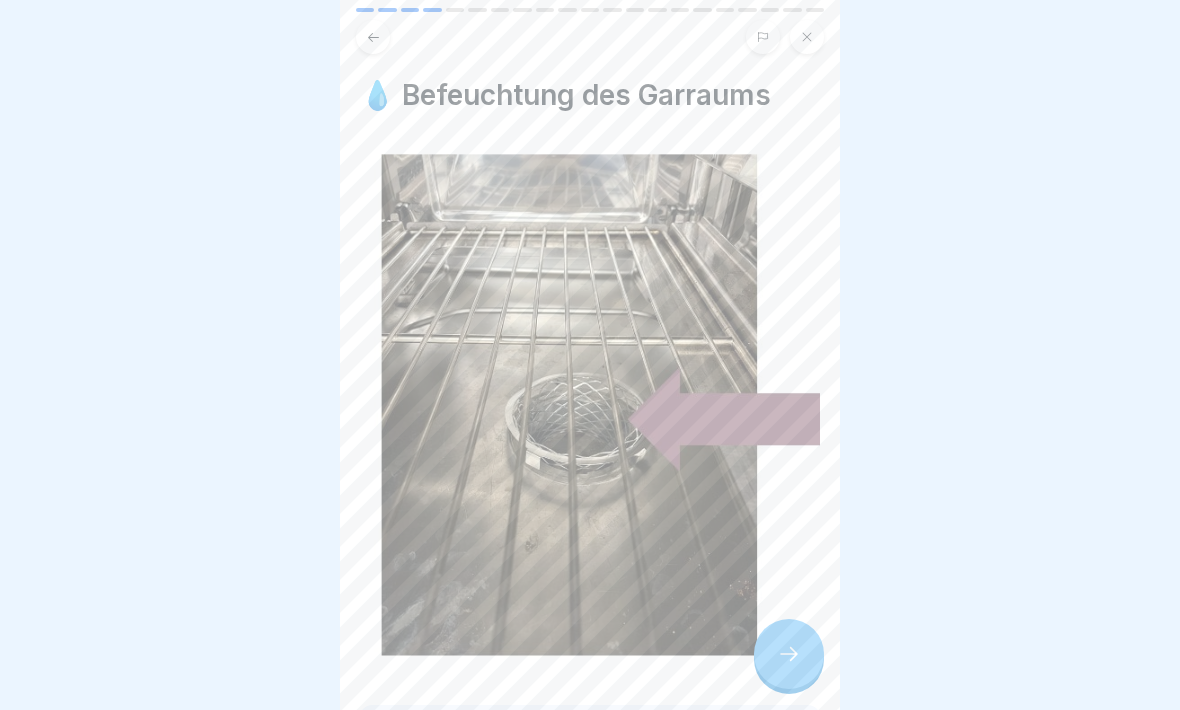 click at bounding box center [789, 654] 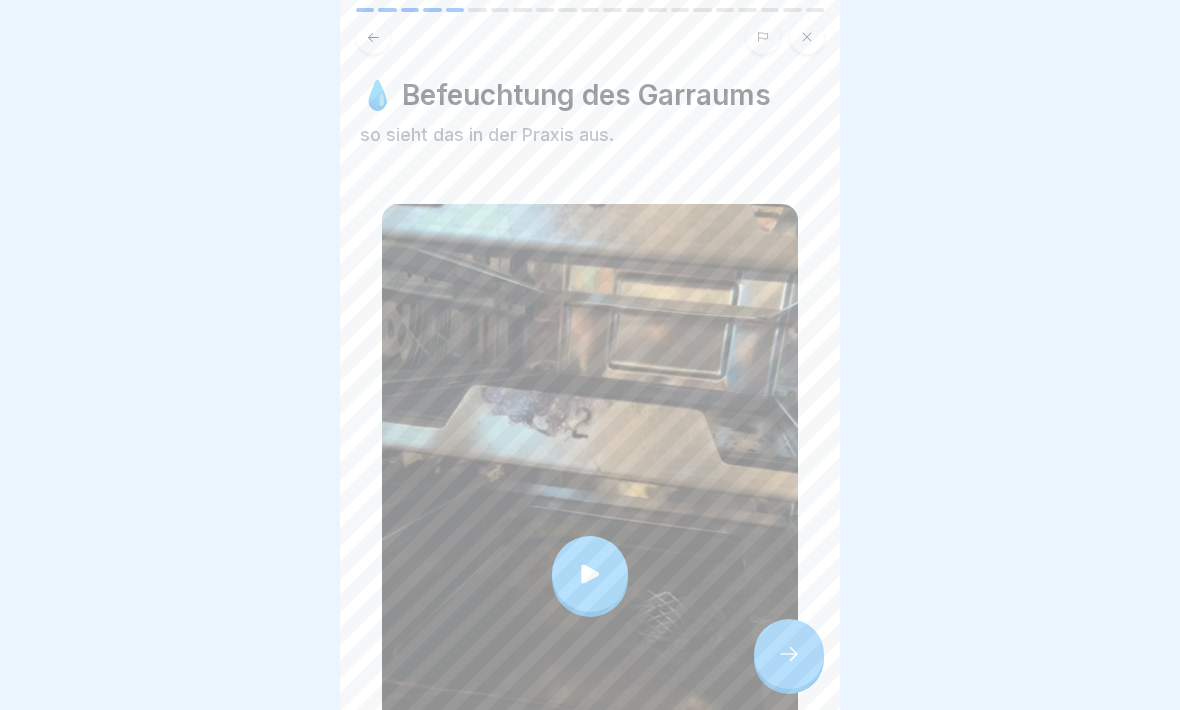 click 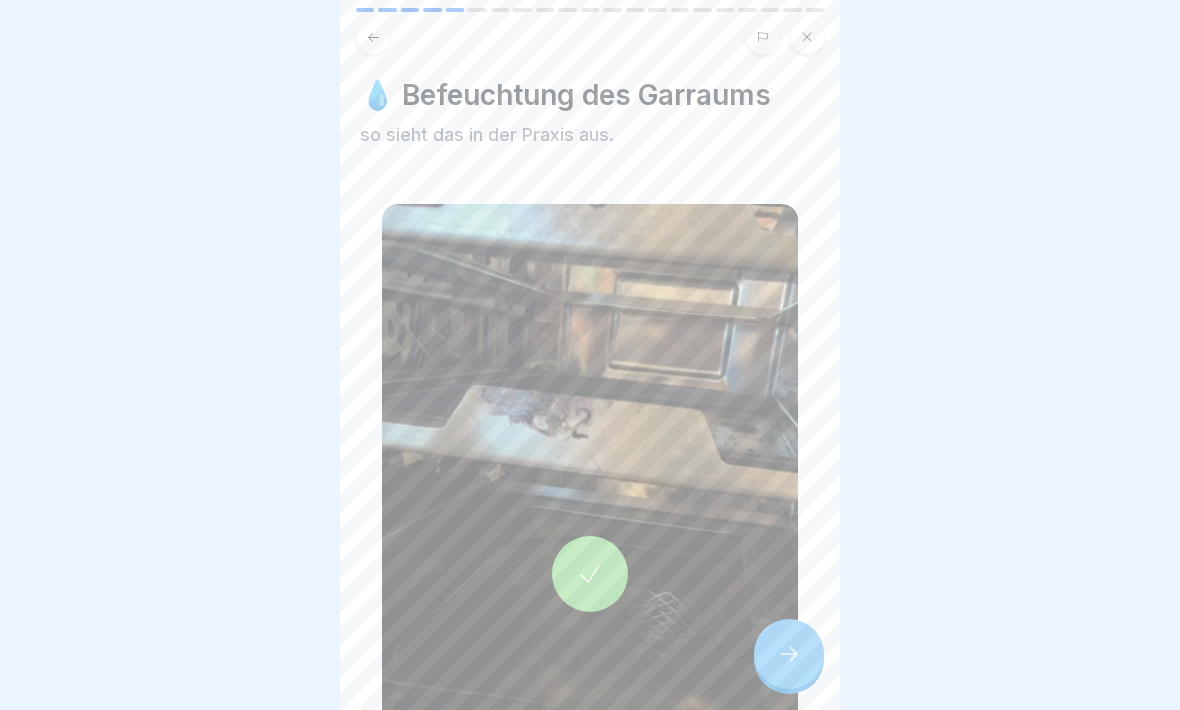 click at bounding box center (789, 654) 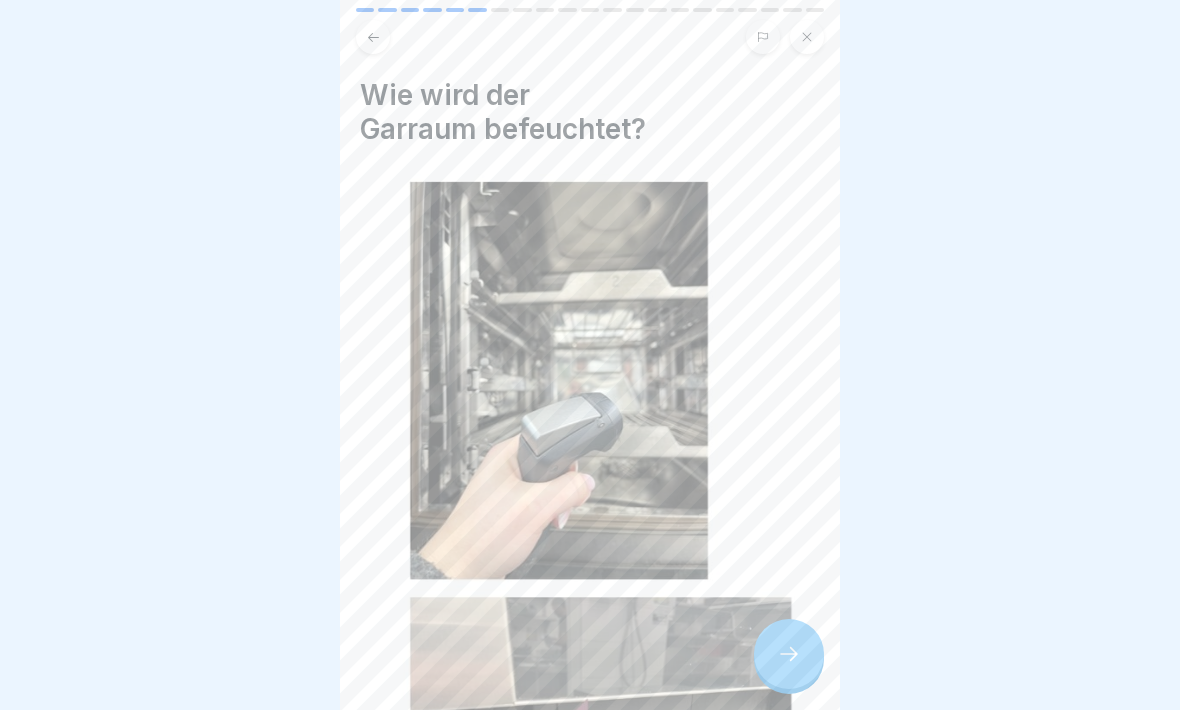 click at bounding box center [789, 654] 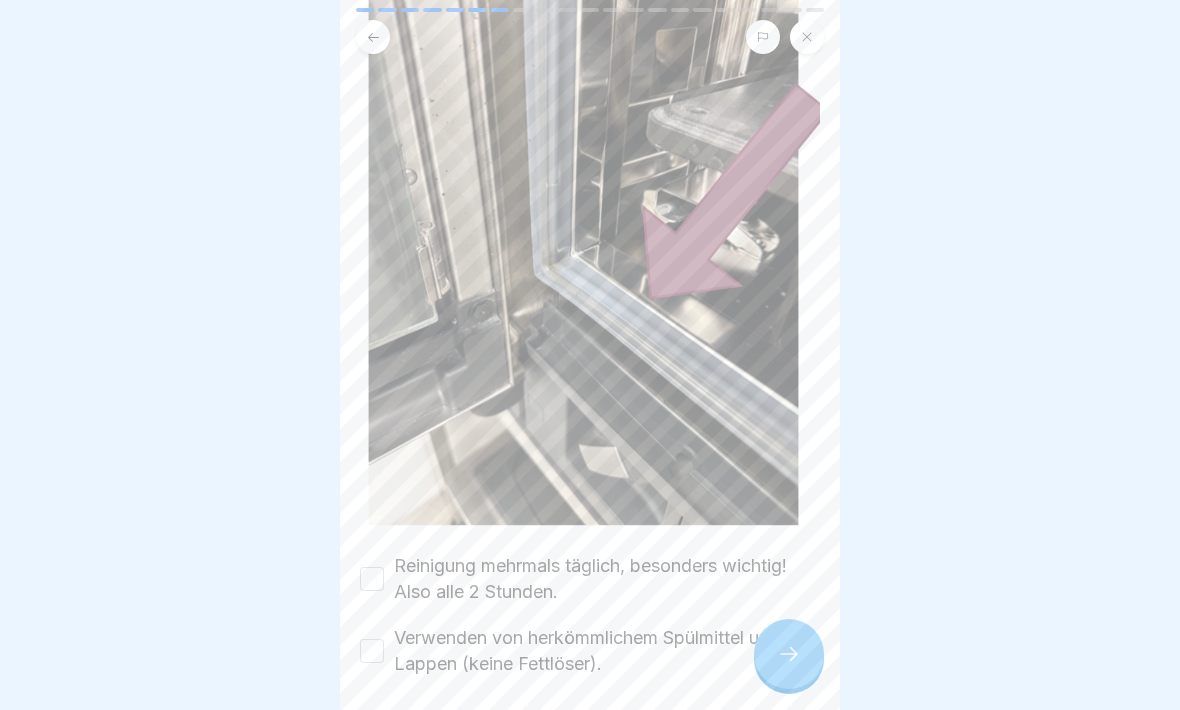 click 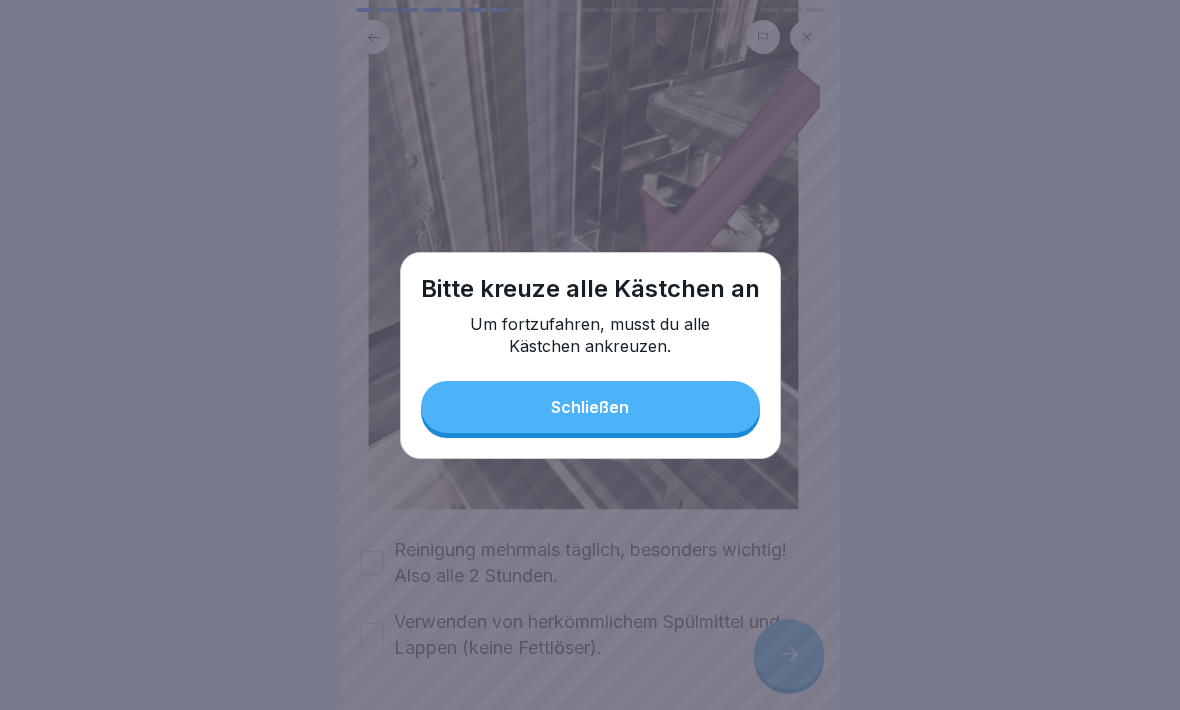 click on "Schließen" at bounding box center [590, 407] 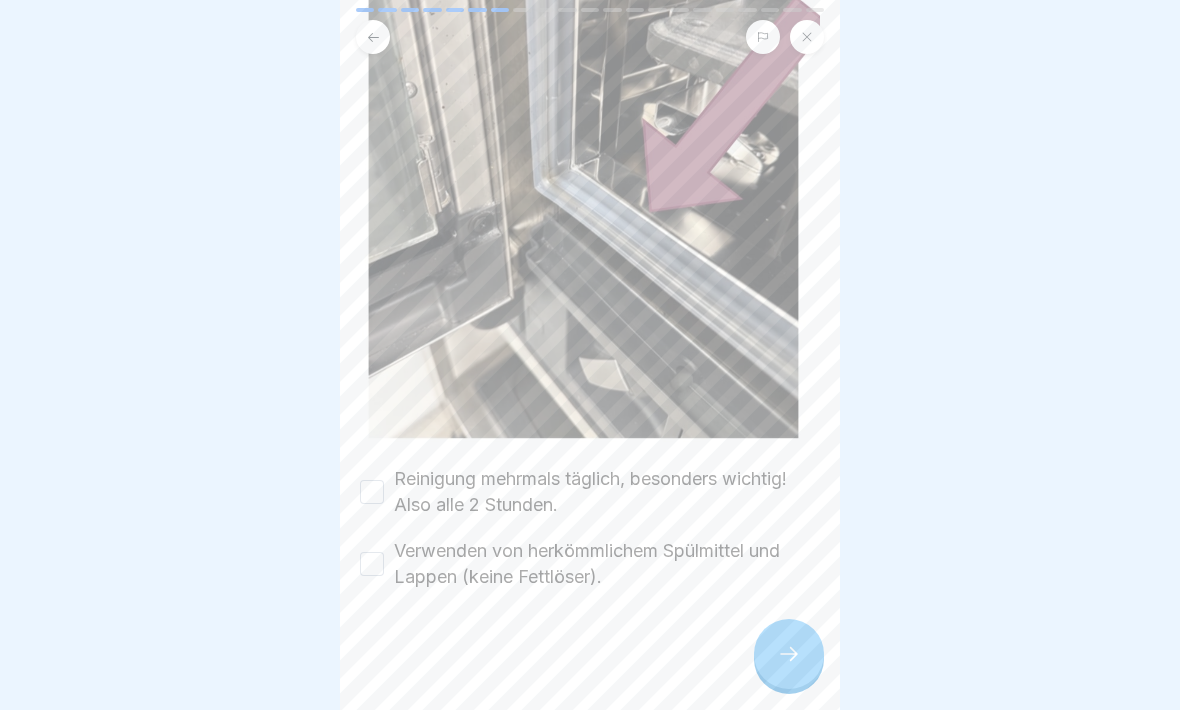 scroll, scrollTop: 534, scrollLeft: 0, axis: vertical 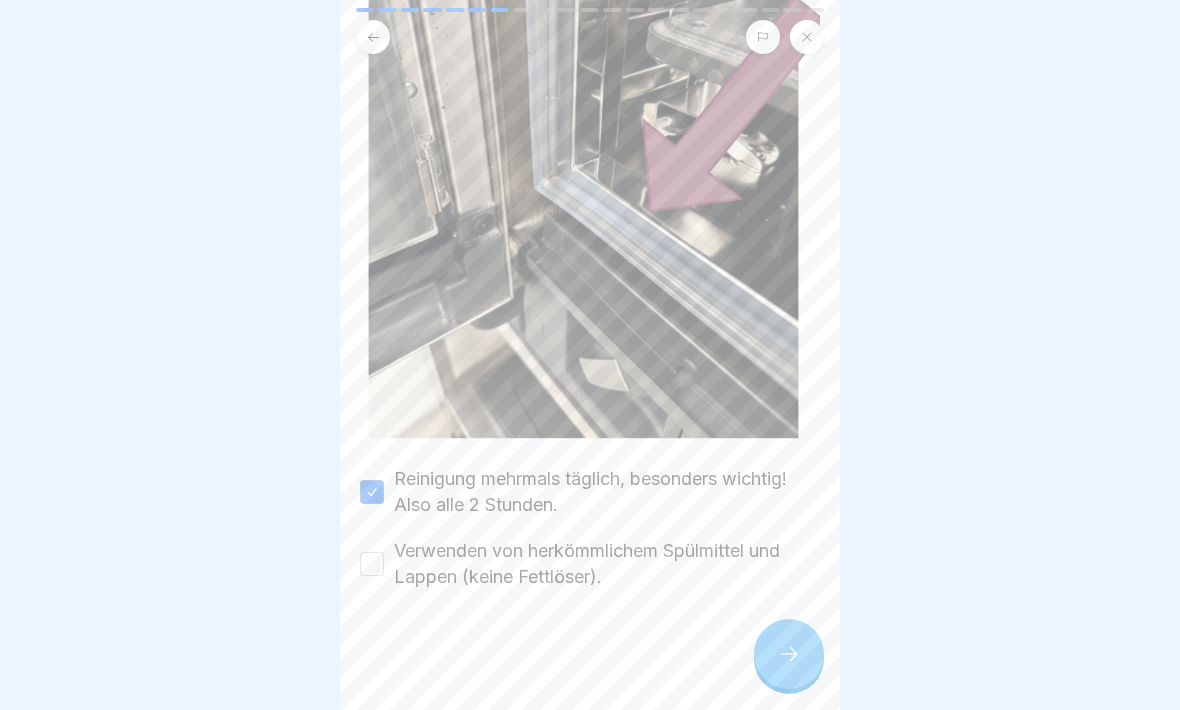 click on "Verwenden von herkömmlichem Spülmittel und Lappen (keine Fettlöser)." at bounding box center [372, 564] 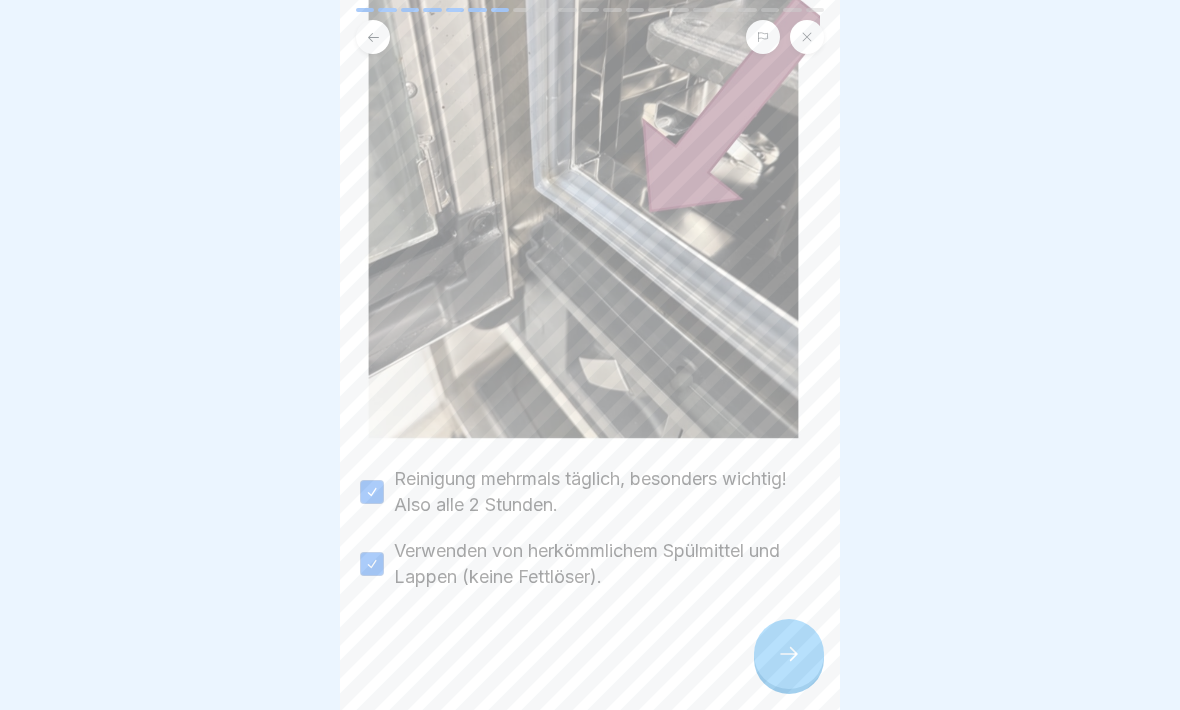 click 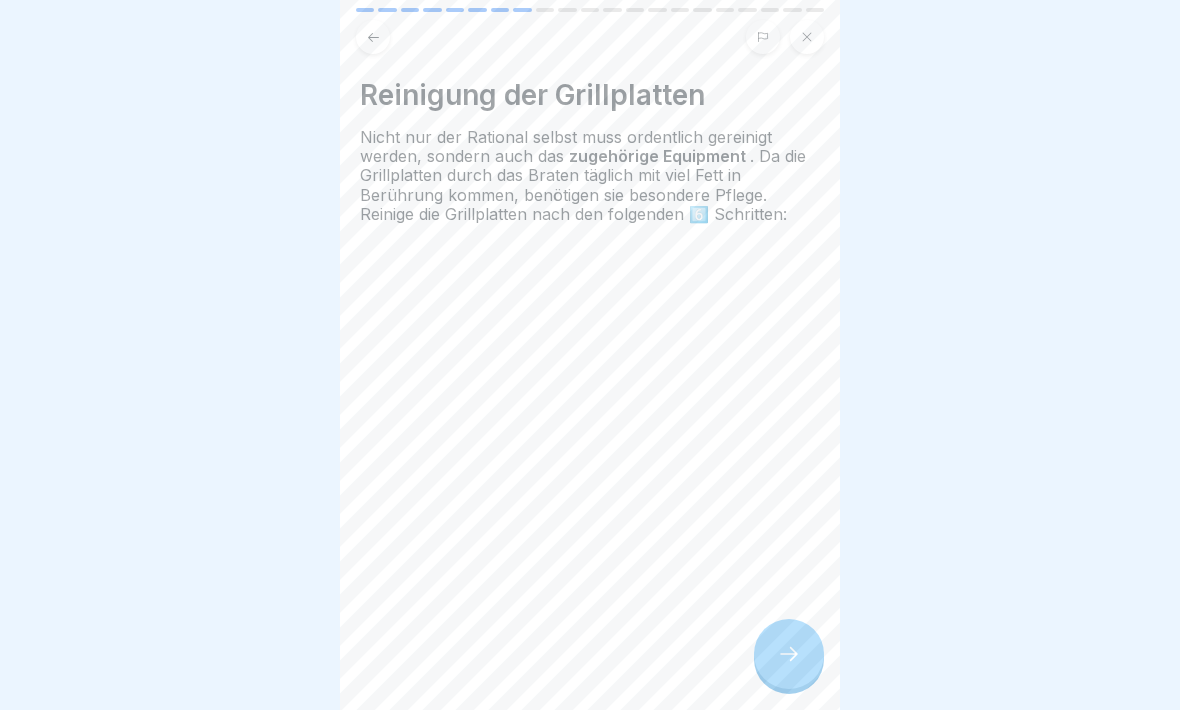 click at bounding box center (789, 654) 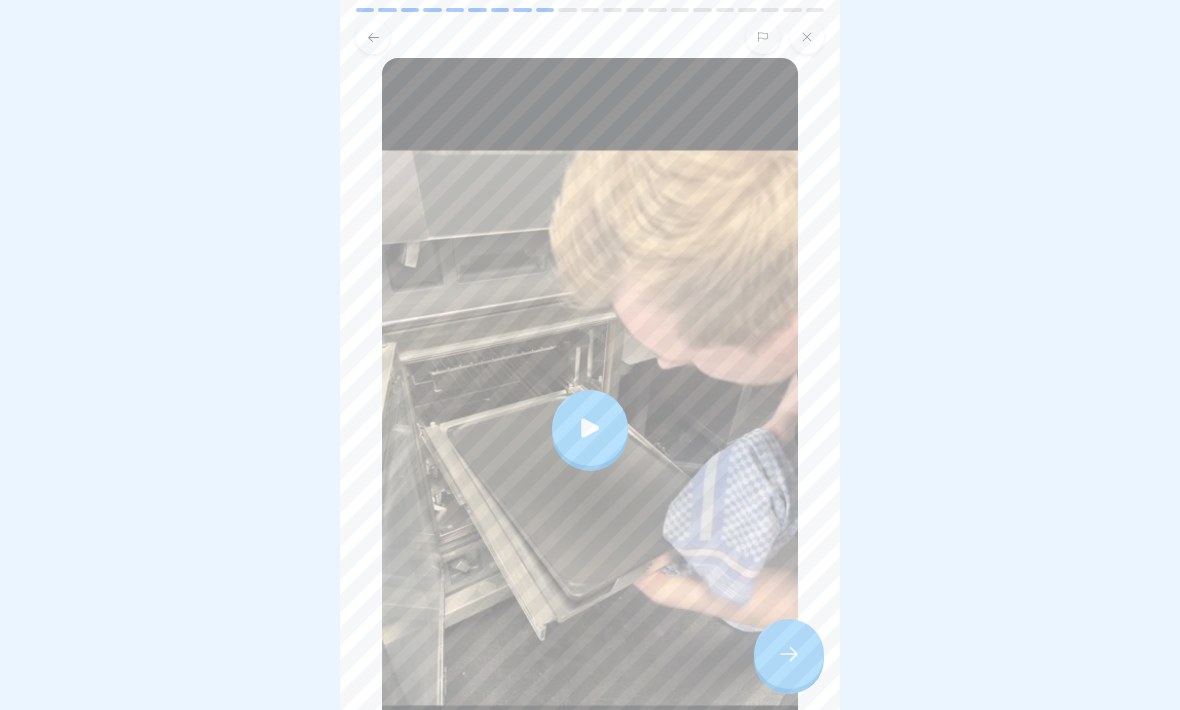 scroll, scrollTop: 234, scrollLeft: 0, axis: vertical 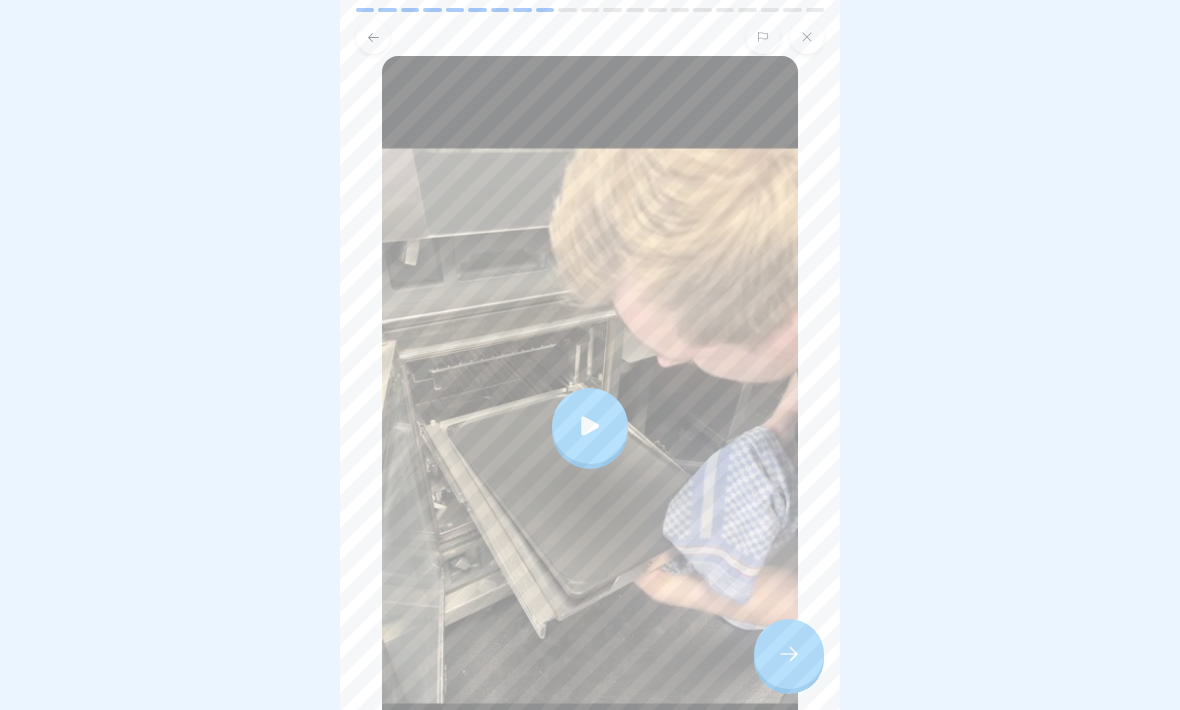 click at bounding box center [590, 426] 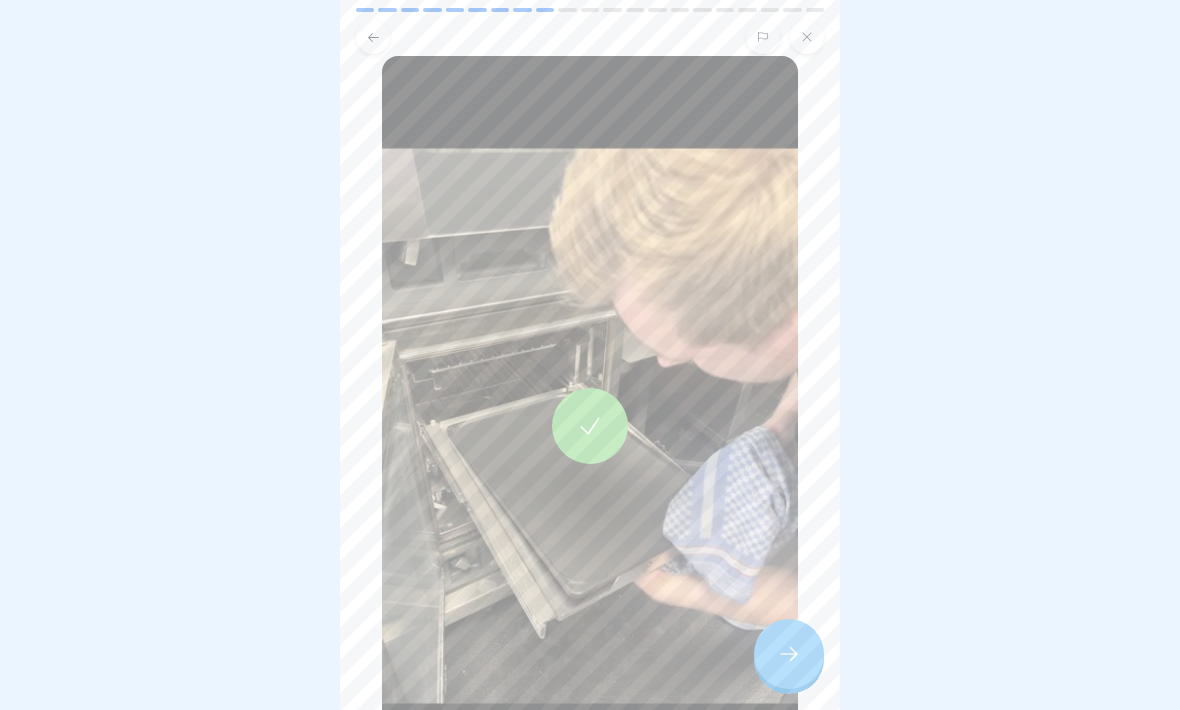 click 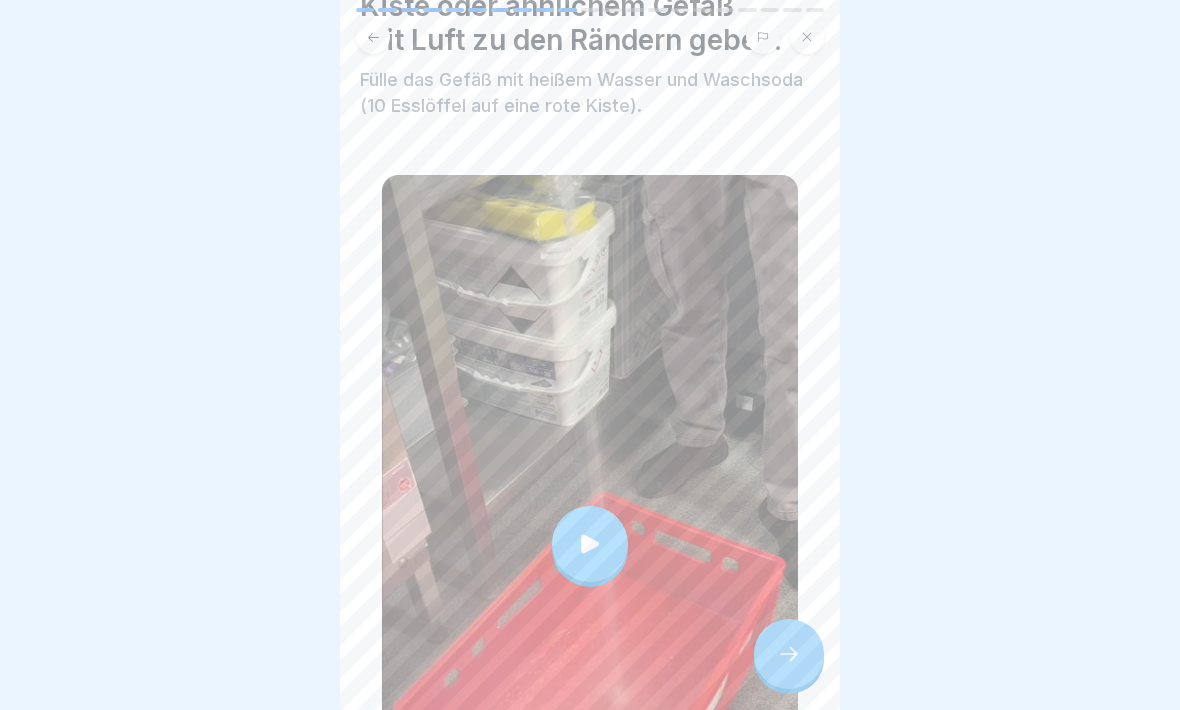 scroll, scrollTop: 131, scrollLeft: 0, axis: vertical 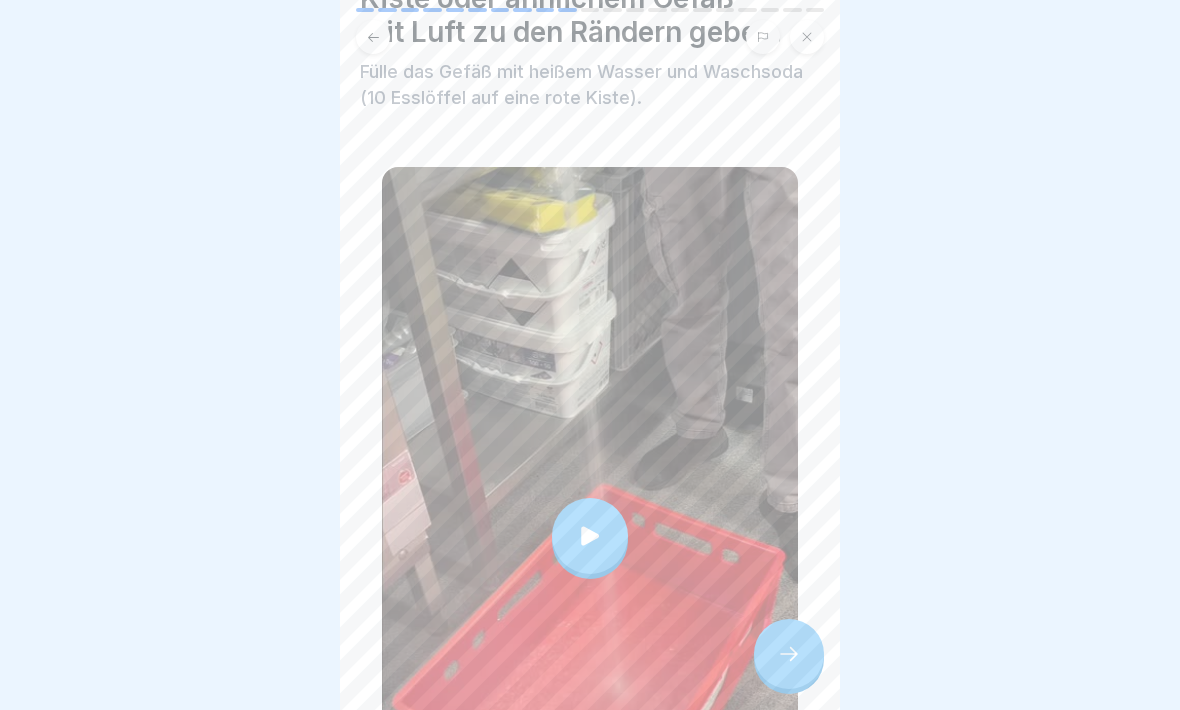 click 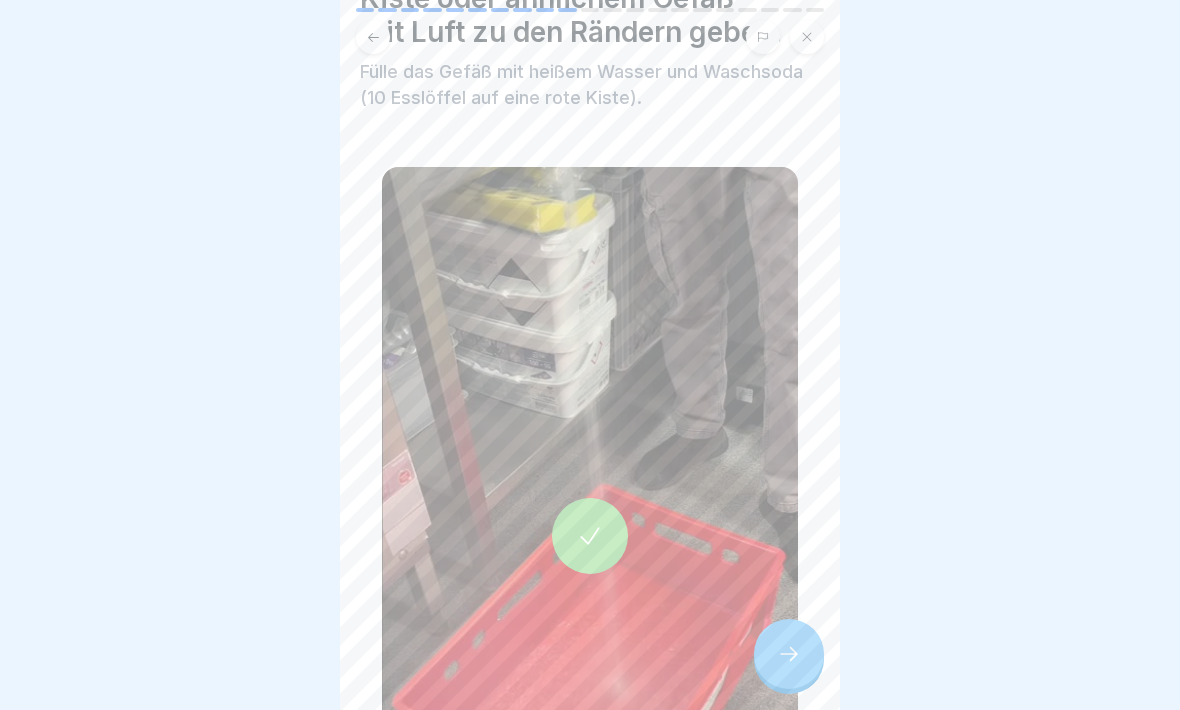 click 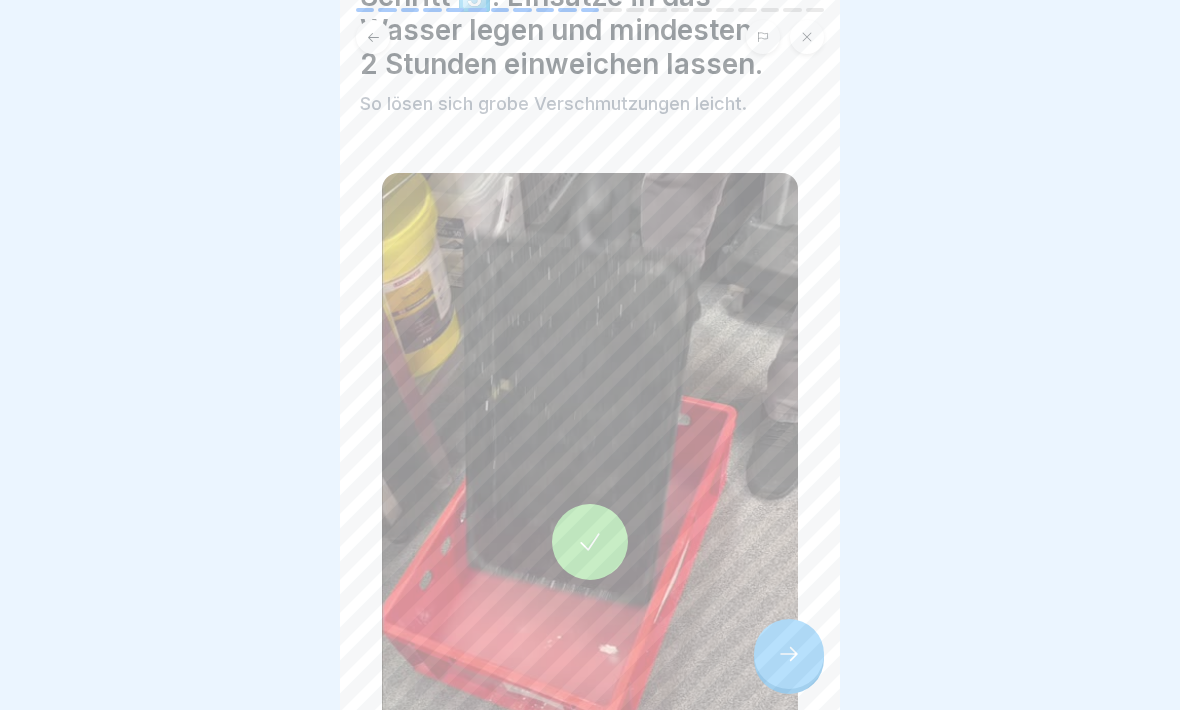scroll, scrollTop: 114, scrollLeft: 0, axis: vertical 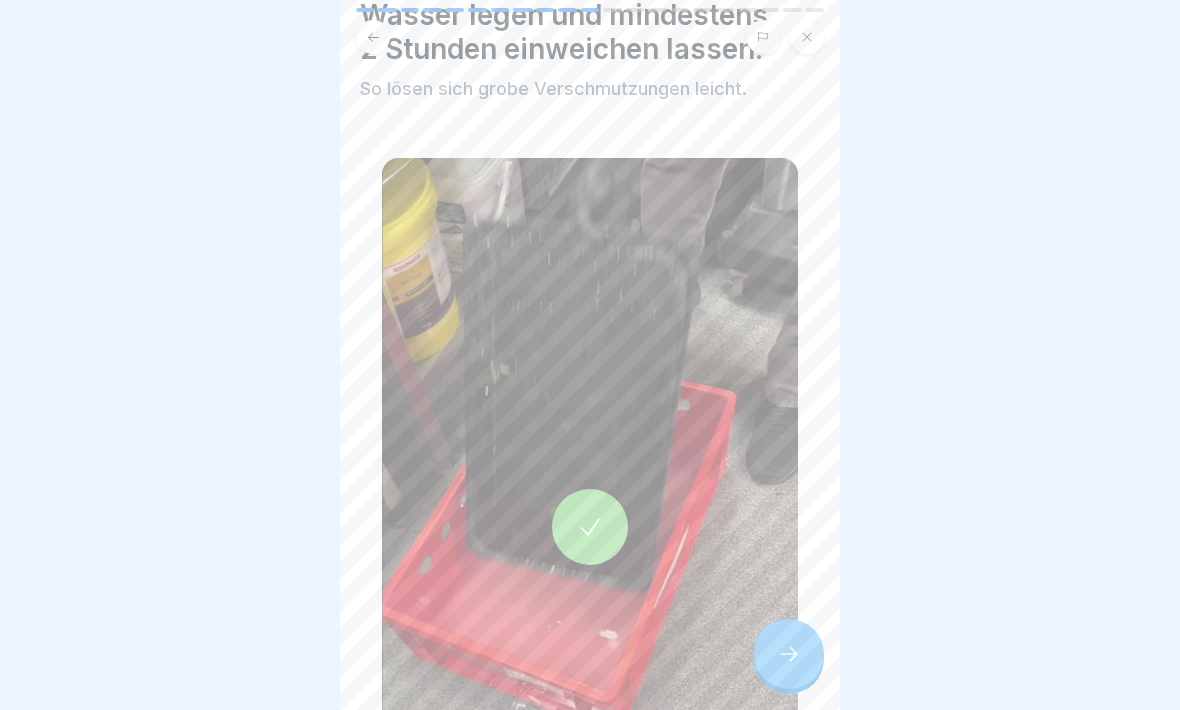 click at bounding box center (590, 527) 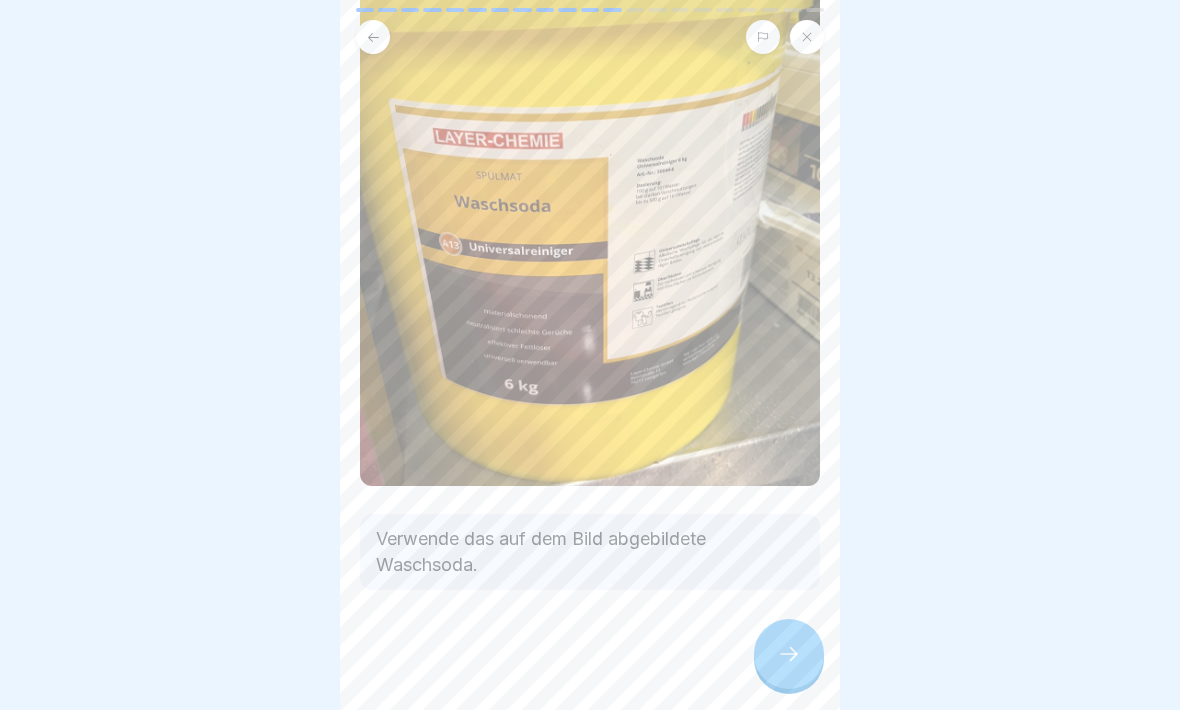 scroll, scrollTop: 241, scrollLeft: 0, axis: vertical 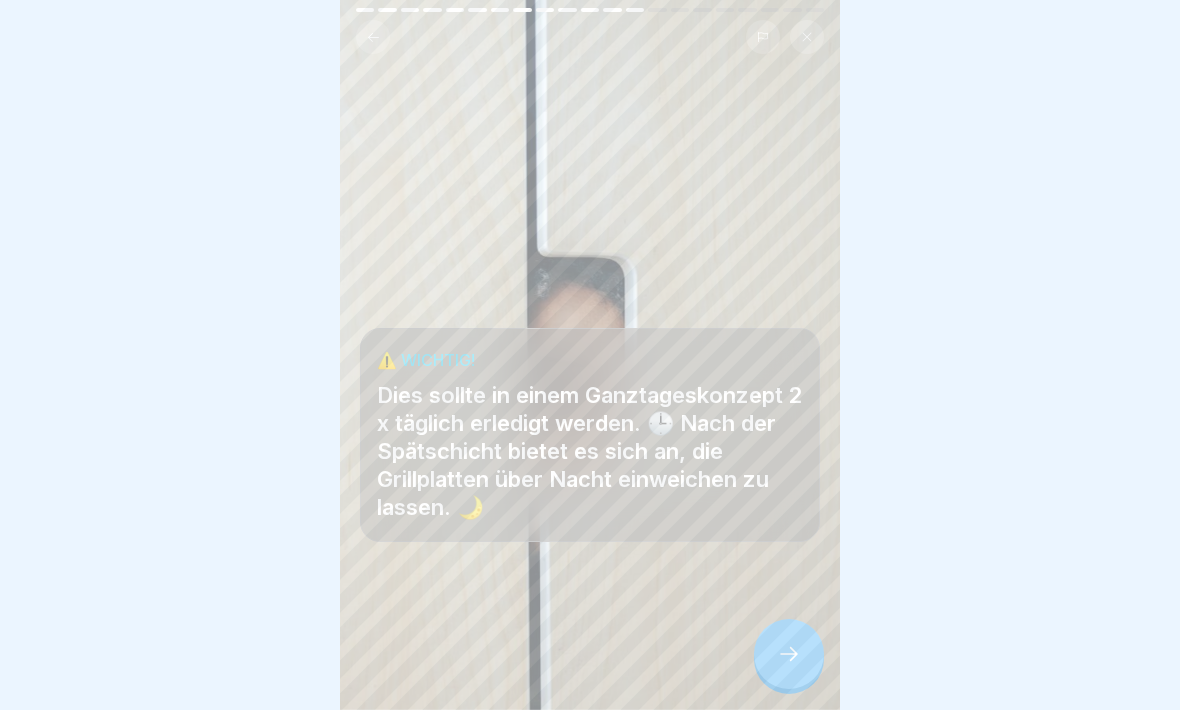 click 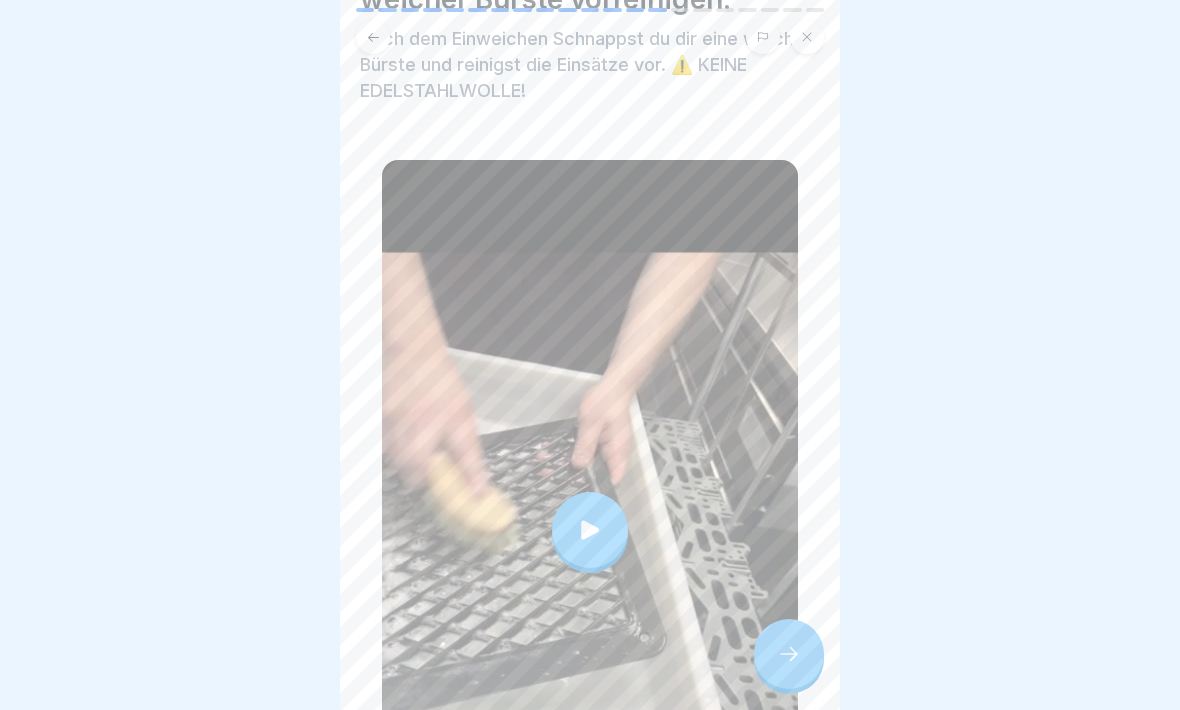 scroll, scrollTop: 131, scrollLeft: 0, axis: vertical 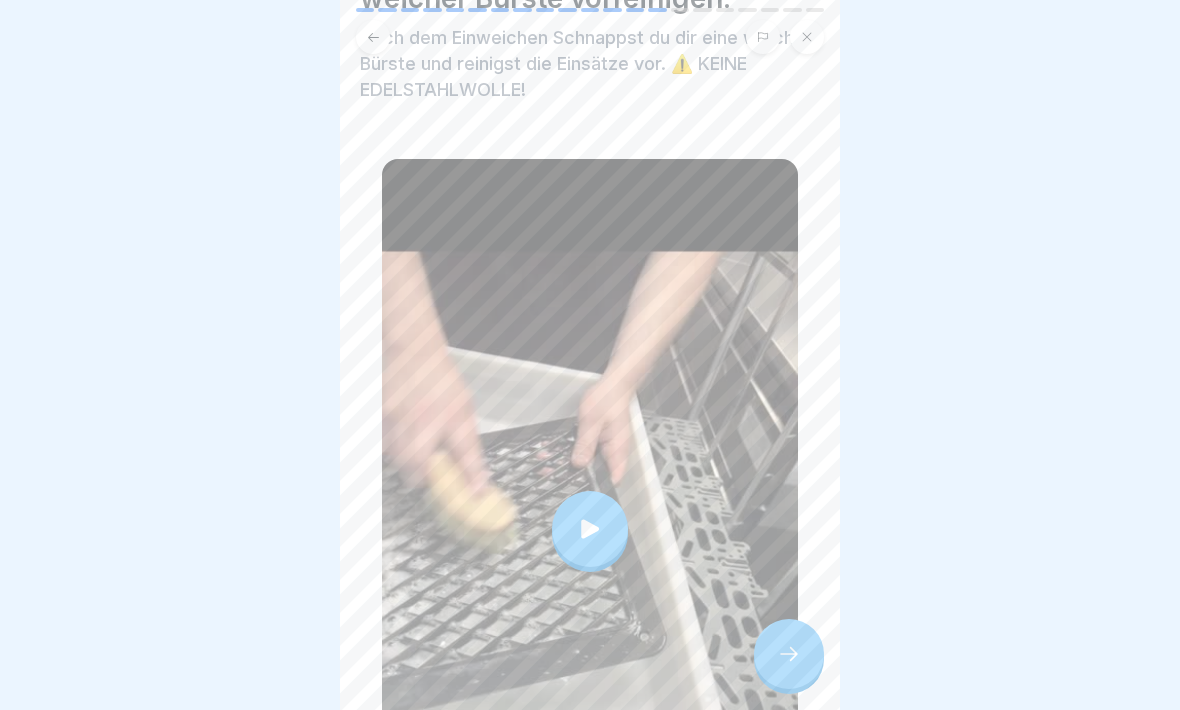 click 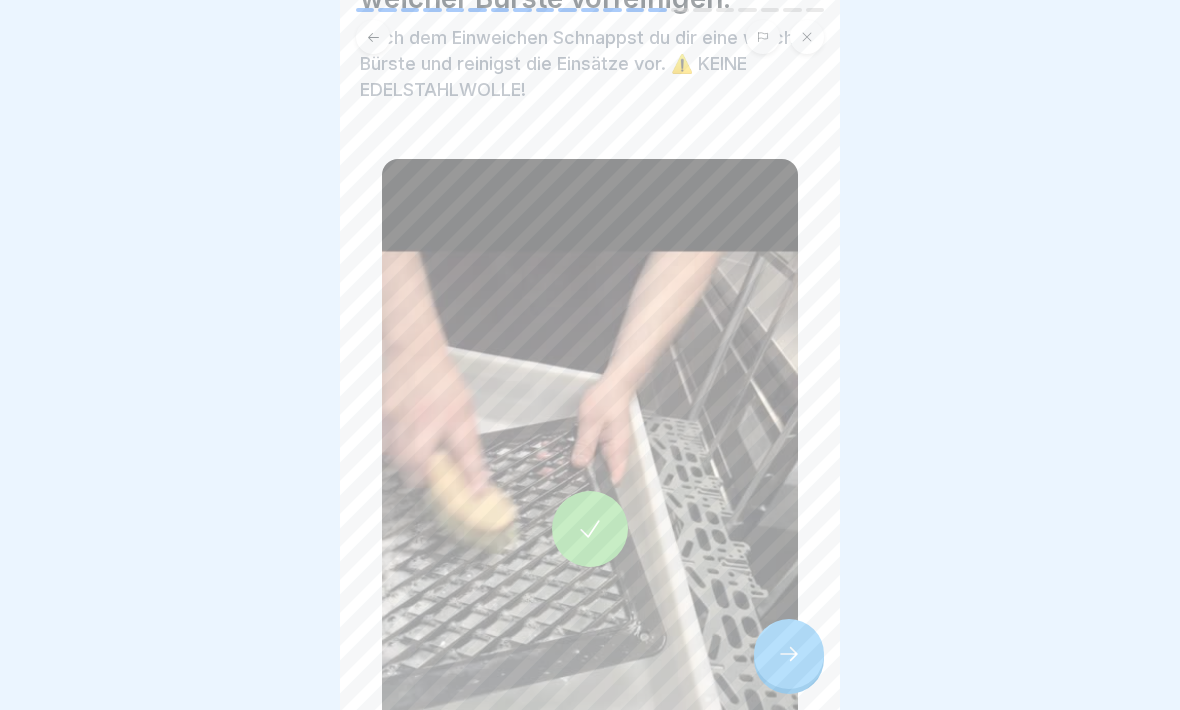 click 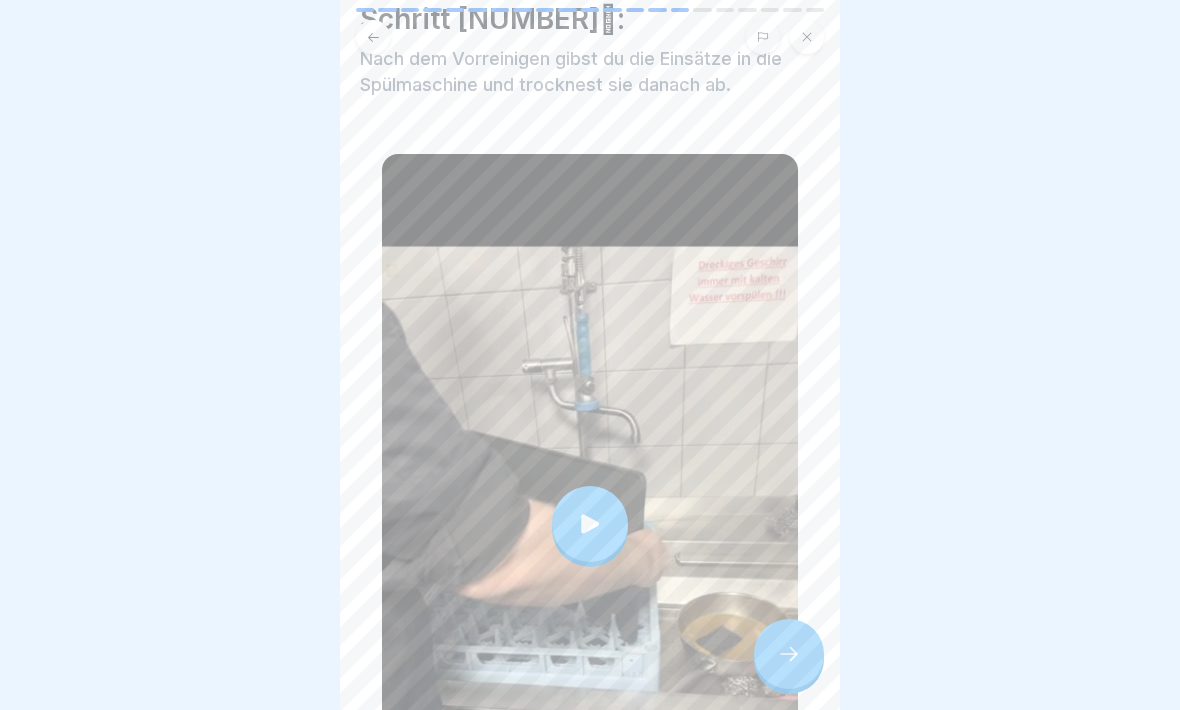 scroll, scrollTop: 77, scrollLeft: 0, axis: vertical 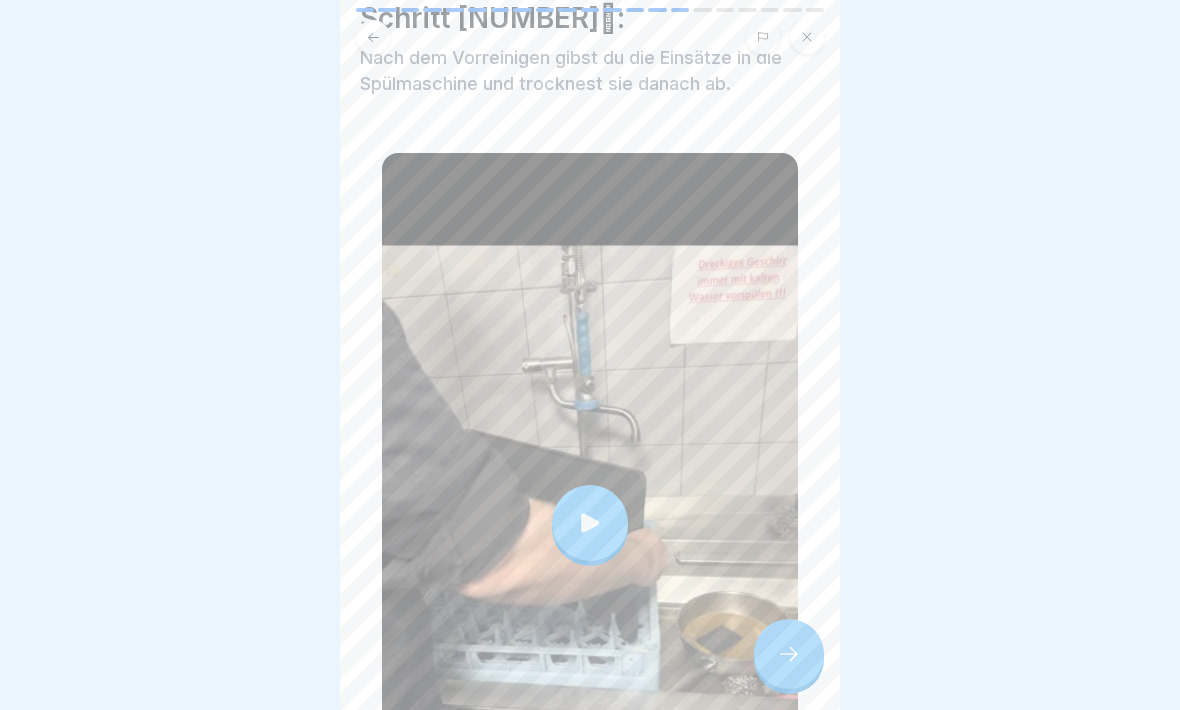 click at bounding box center [590, 523] 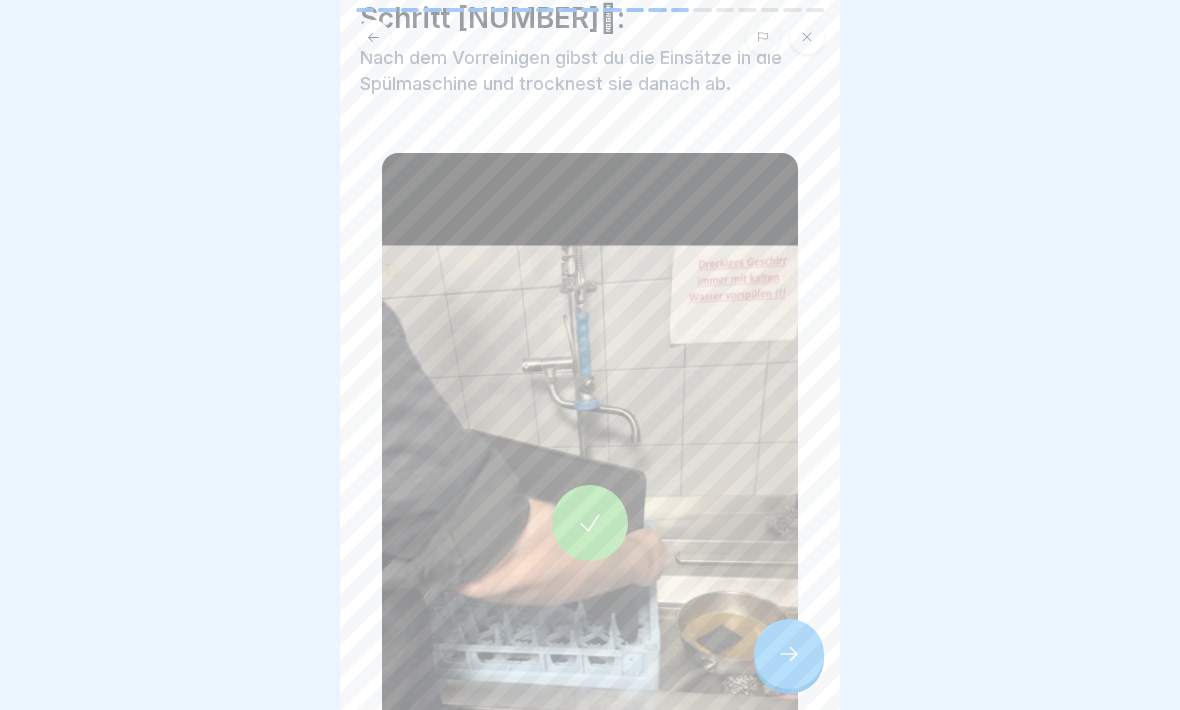 click at bounding box center (789, 654) 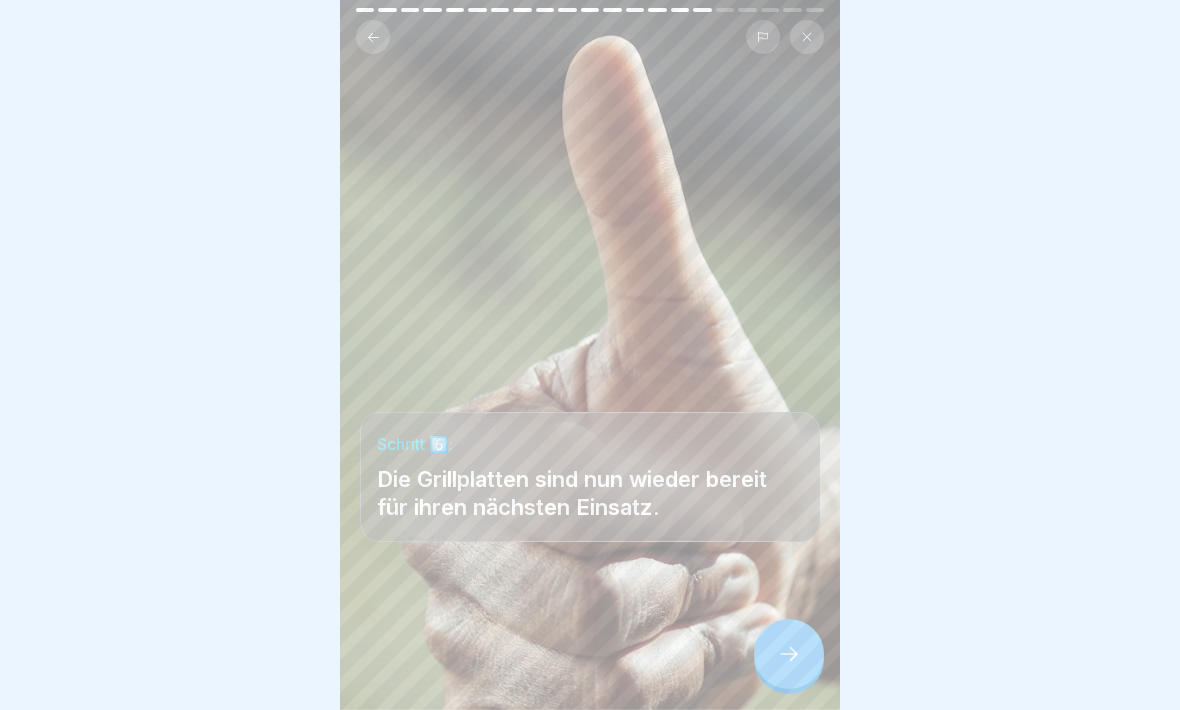 click 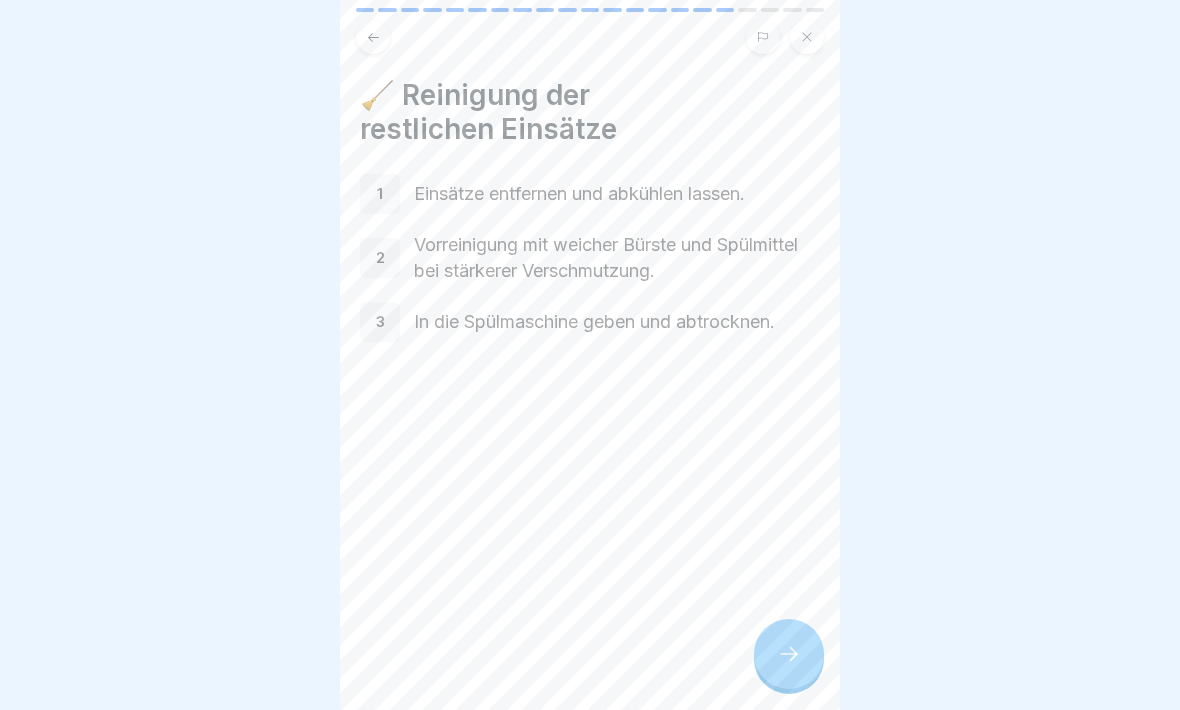 click at bounding box center [789, 654] 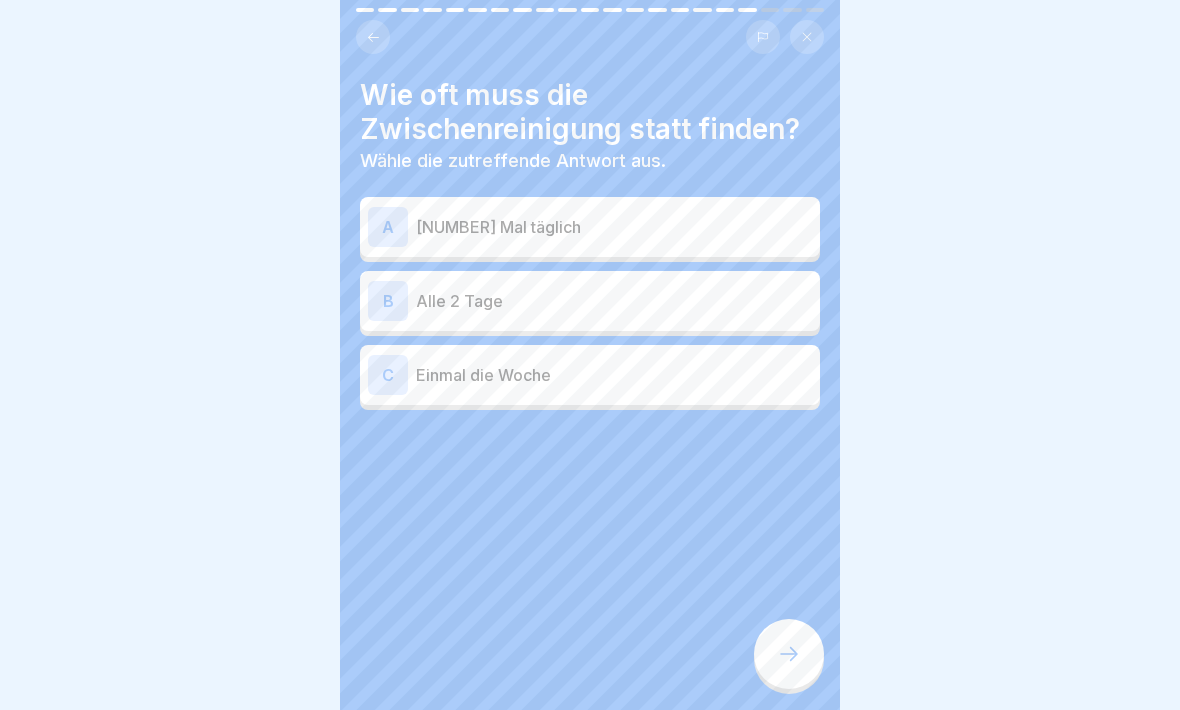click on "A" at bounding box center [388, 227] 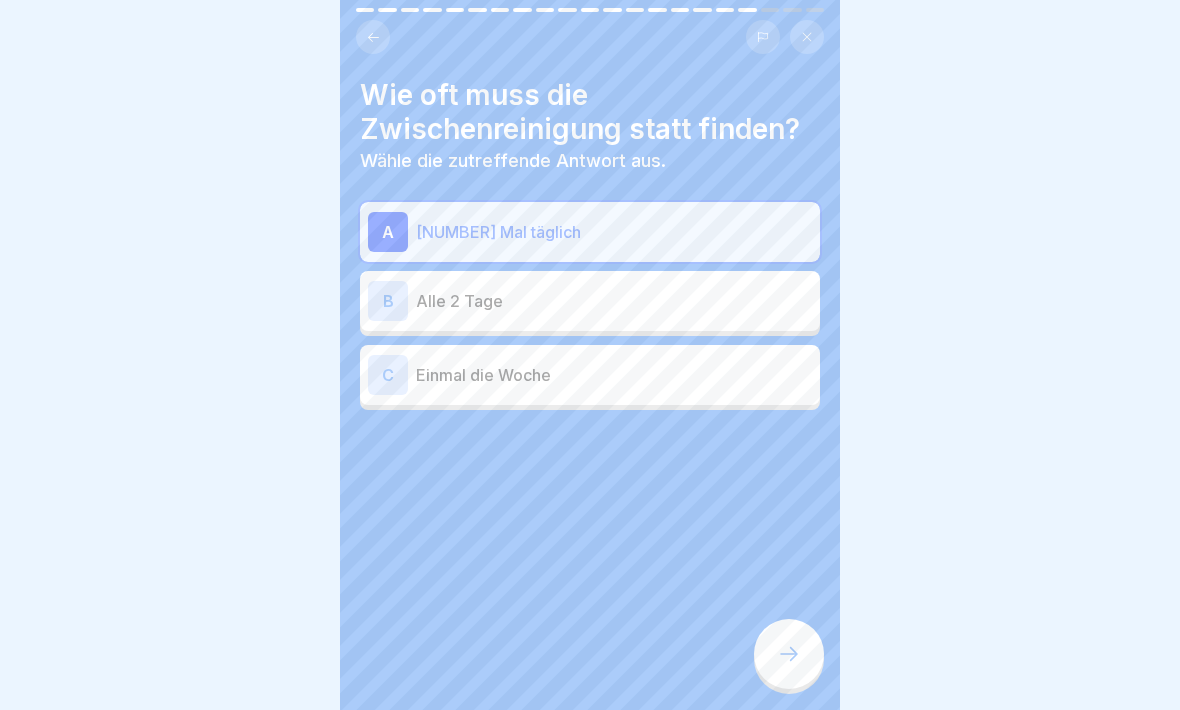 click 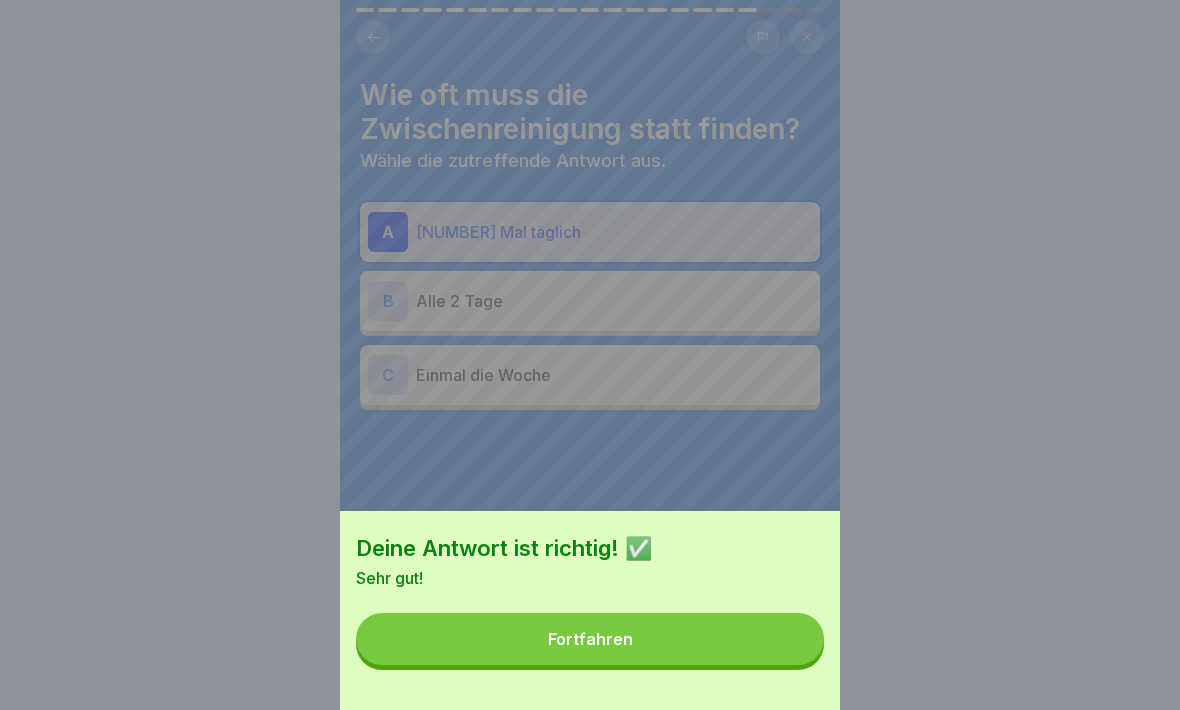 click on "Fortfahren" at bounding box center [590, 639] 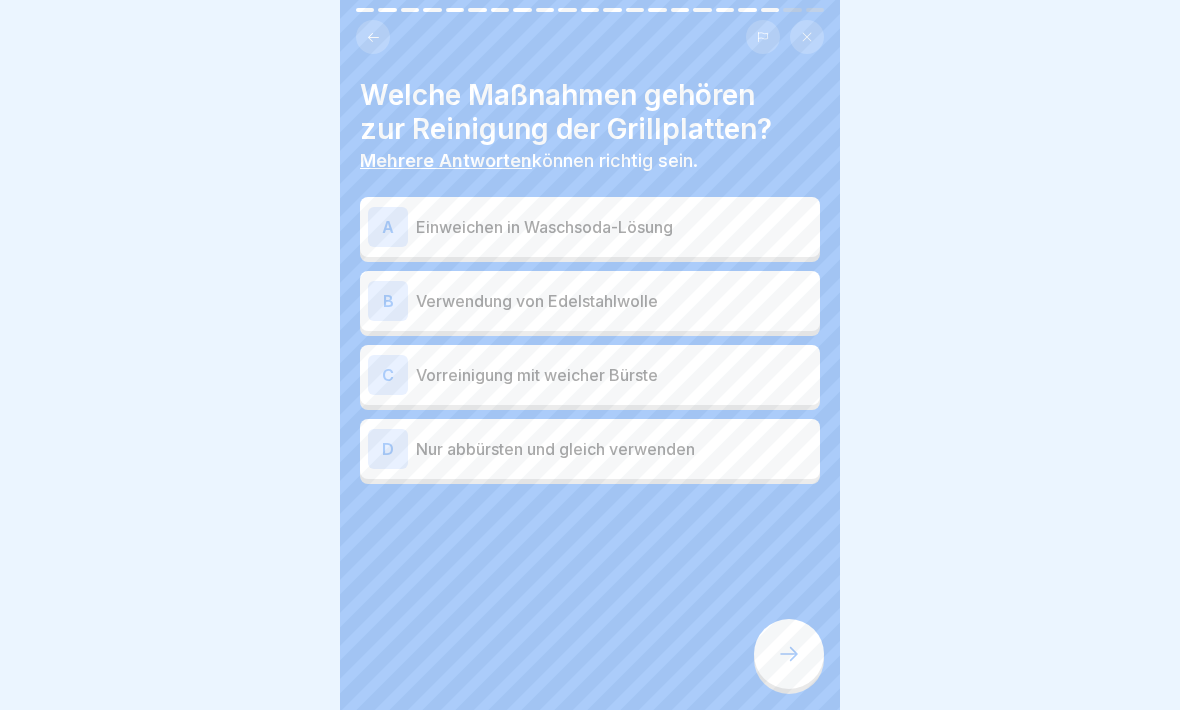 click on "A Einweichen in Waschsoda-Lösung" at bounding box center [590, 227] 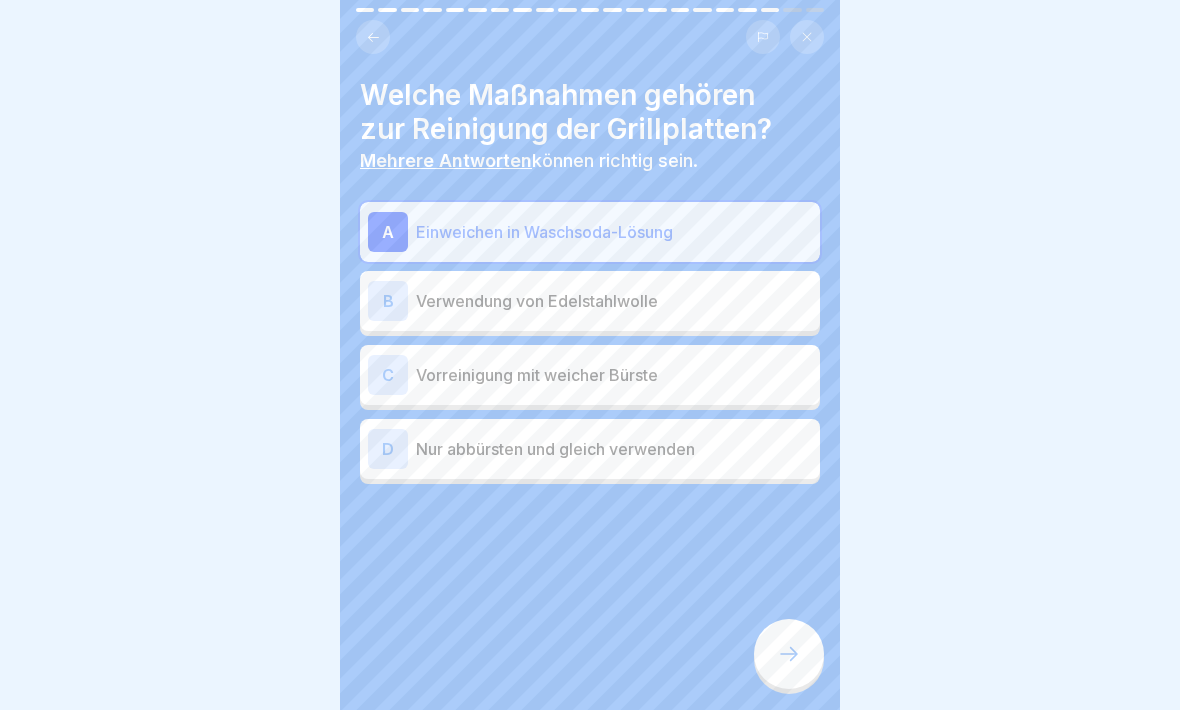 click on "C" at bounding box center [388, 375] 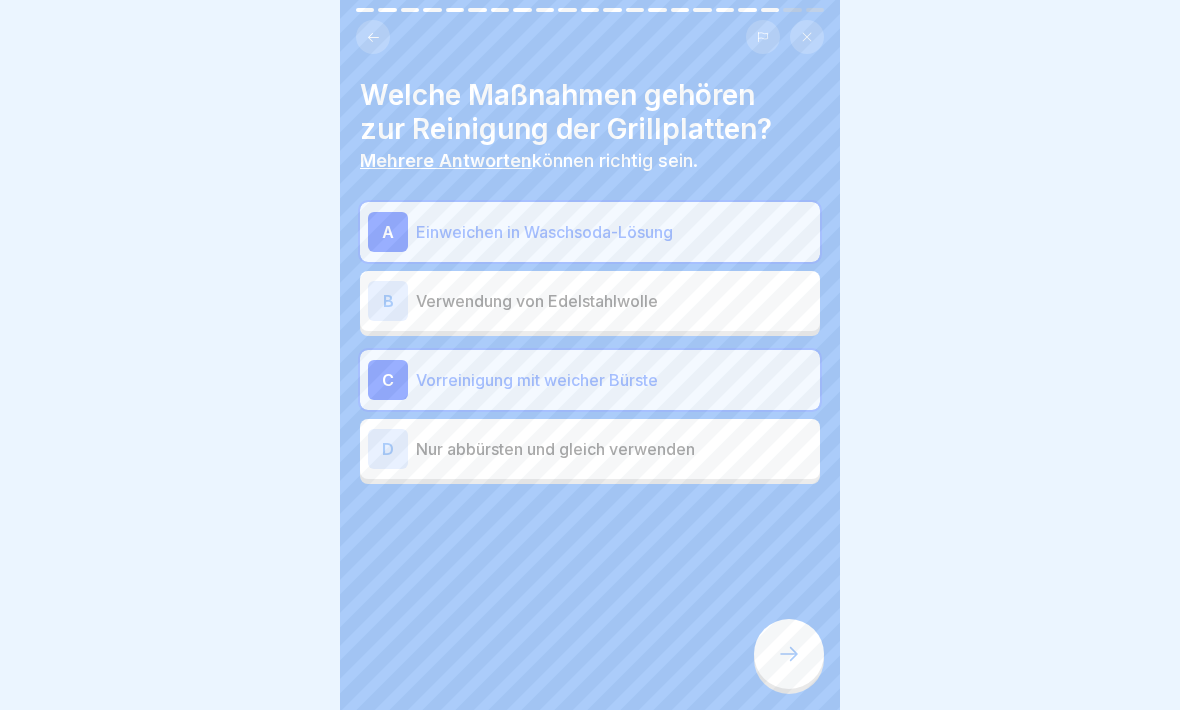 click 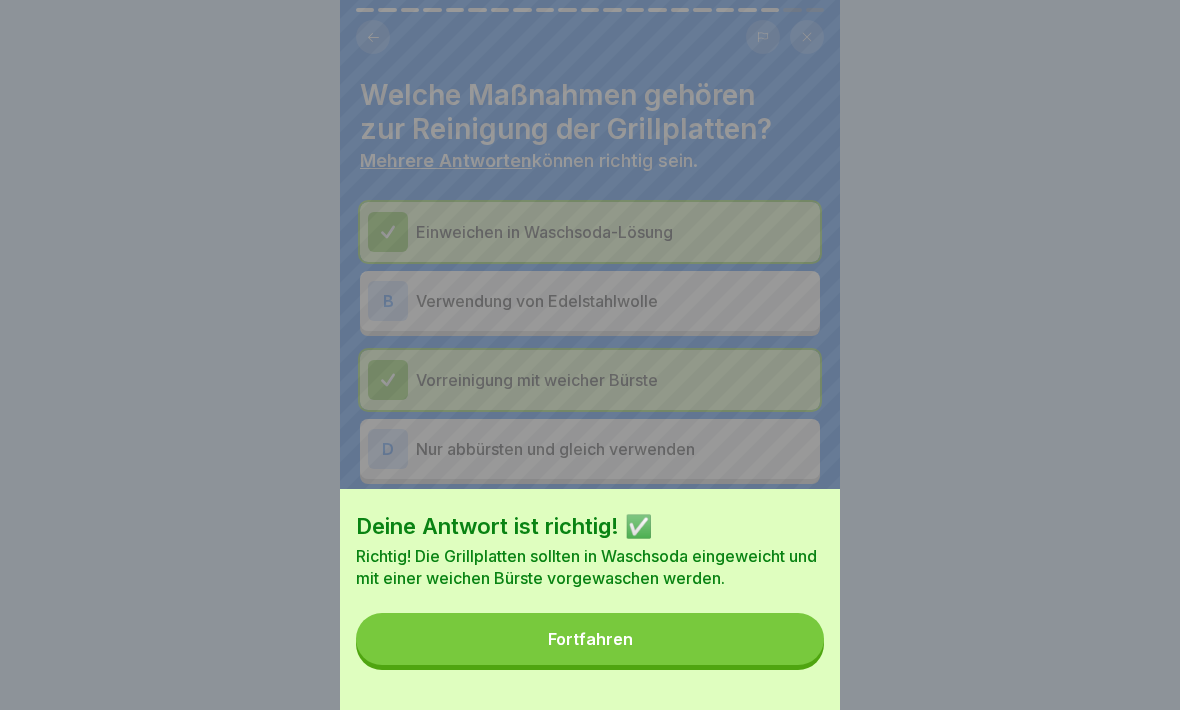 click on "Fortfahren" at bounding box center [590, 639] 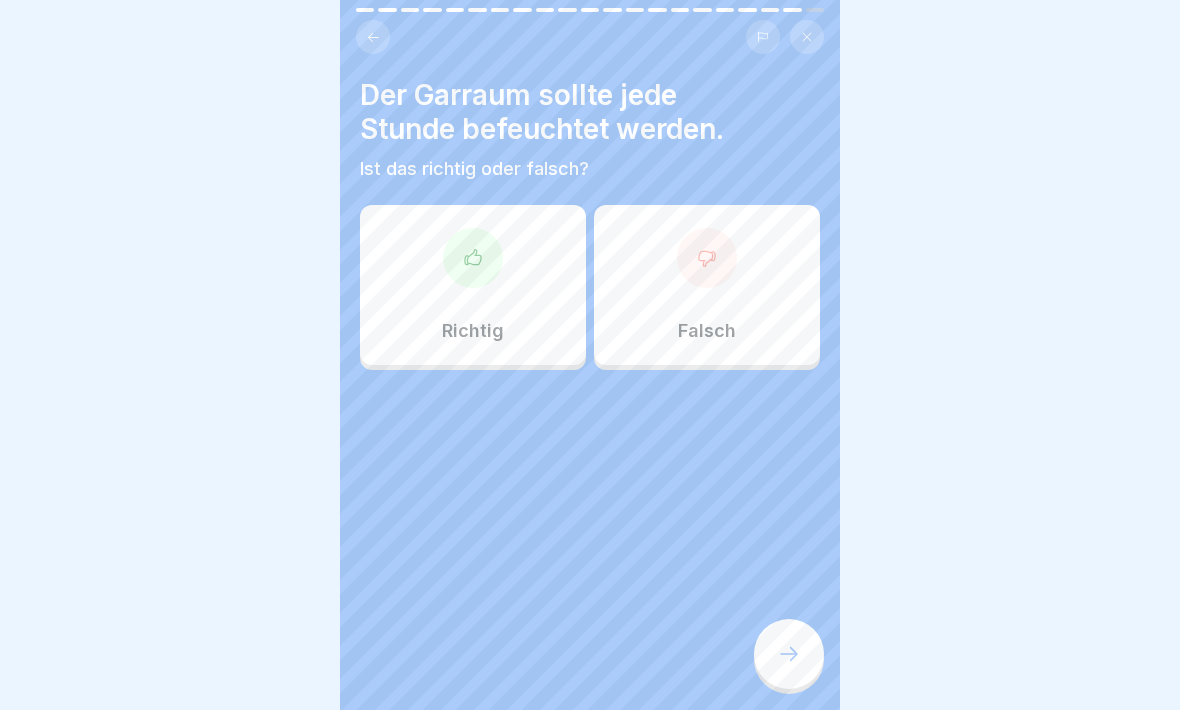 click 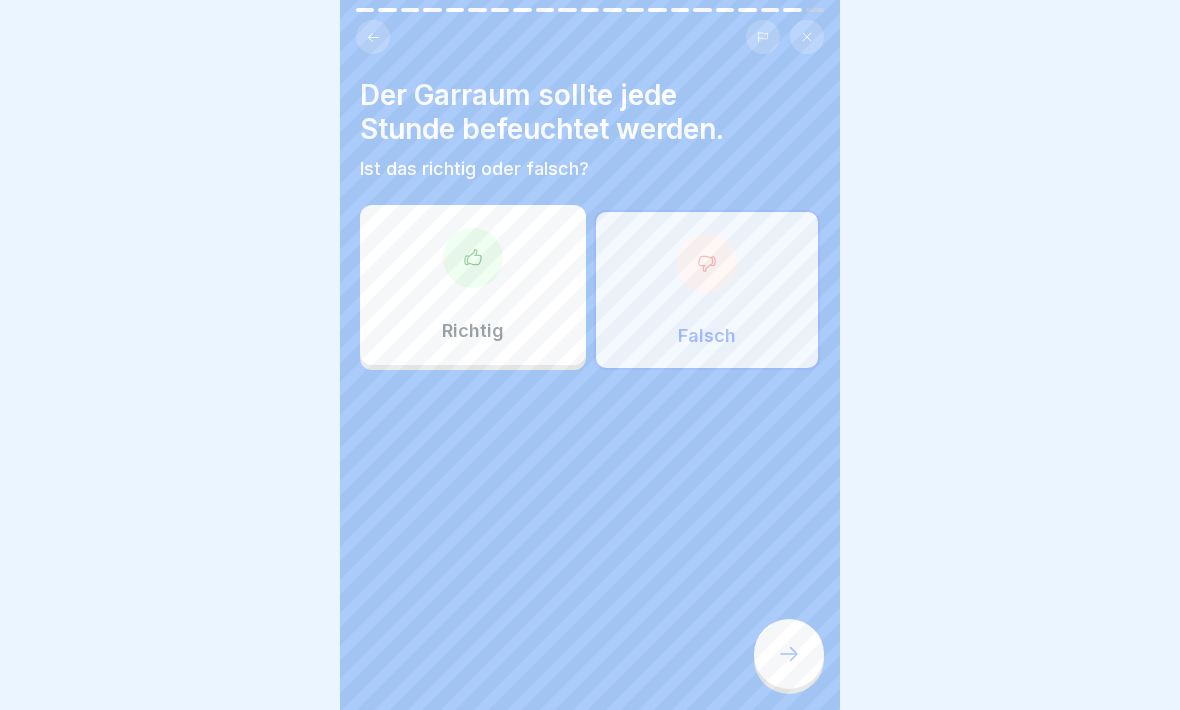 click at bounding box center [789, 654] 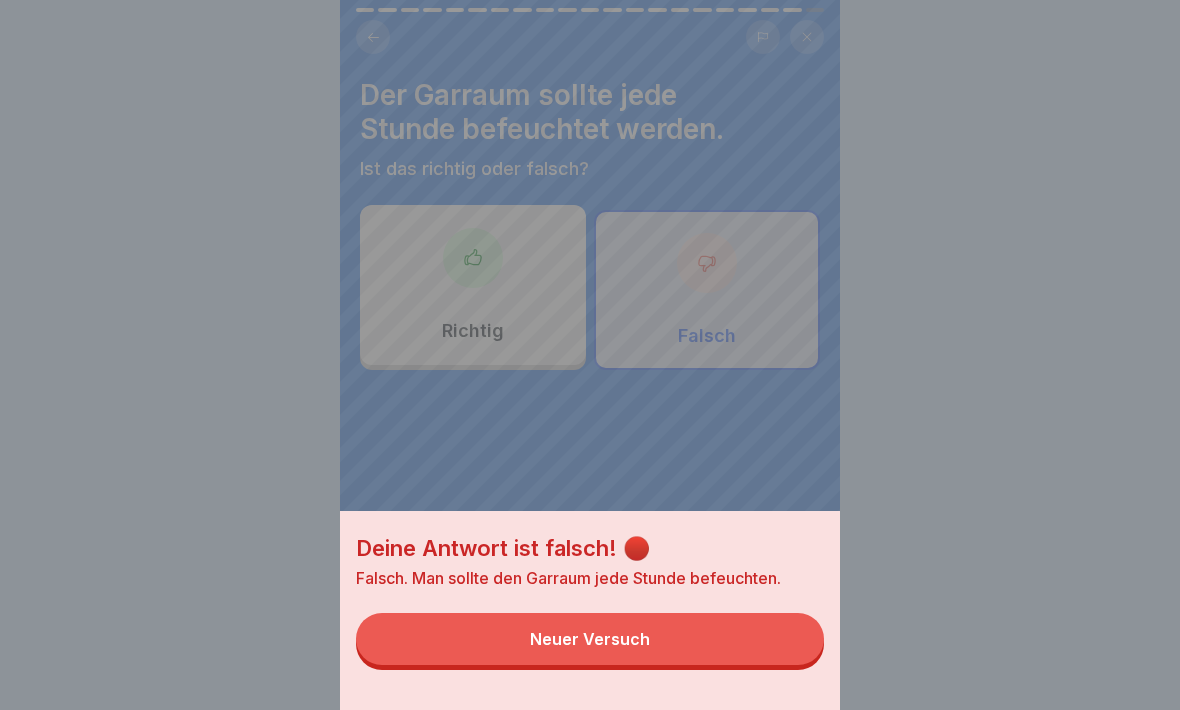 click on "Deine Antwort ist falsch!
🔴 Falsch. Man sollte den Garraum jede Stunde befeuchten.   Neuer Versuch" at bounding box center [590, 355] 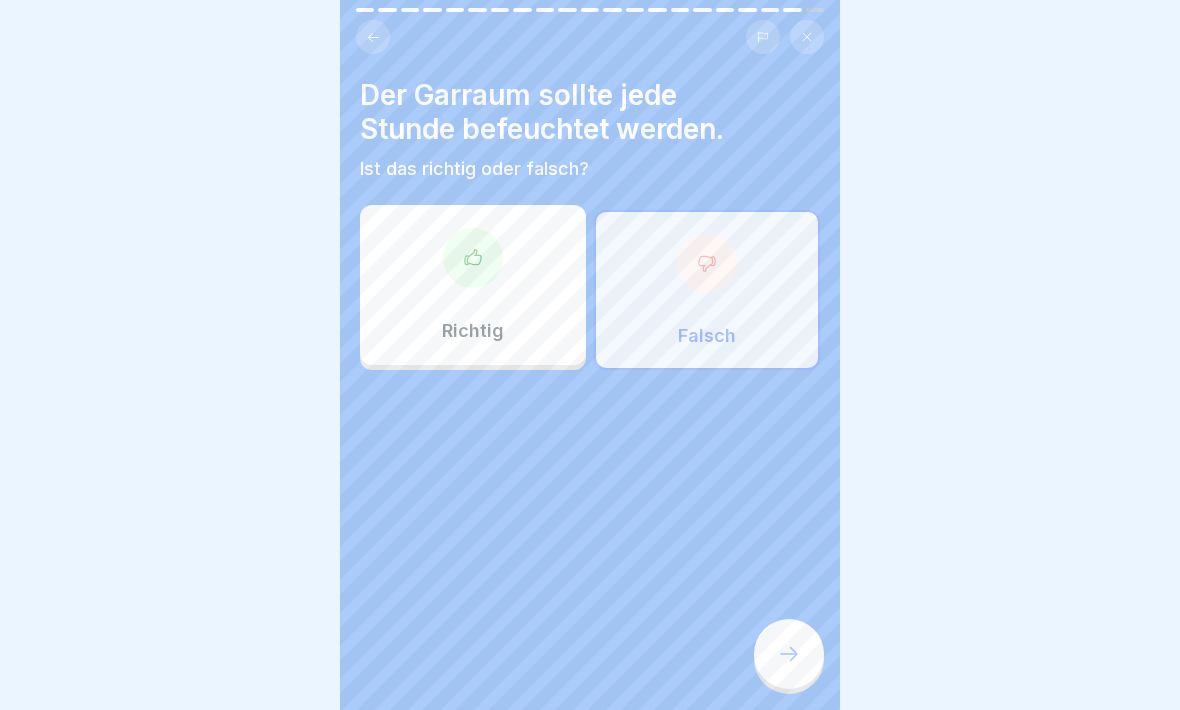 click at bounding box center (473, 258) 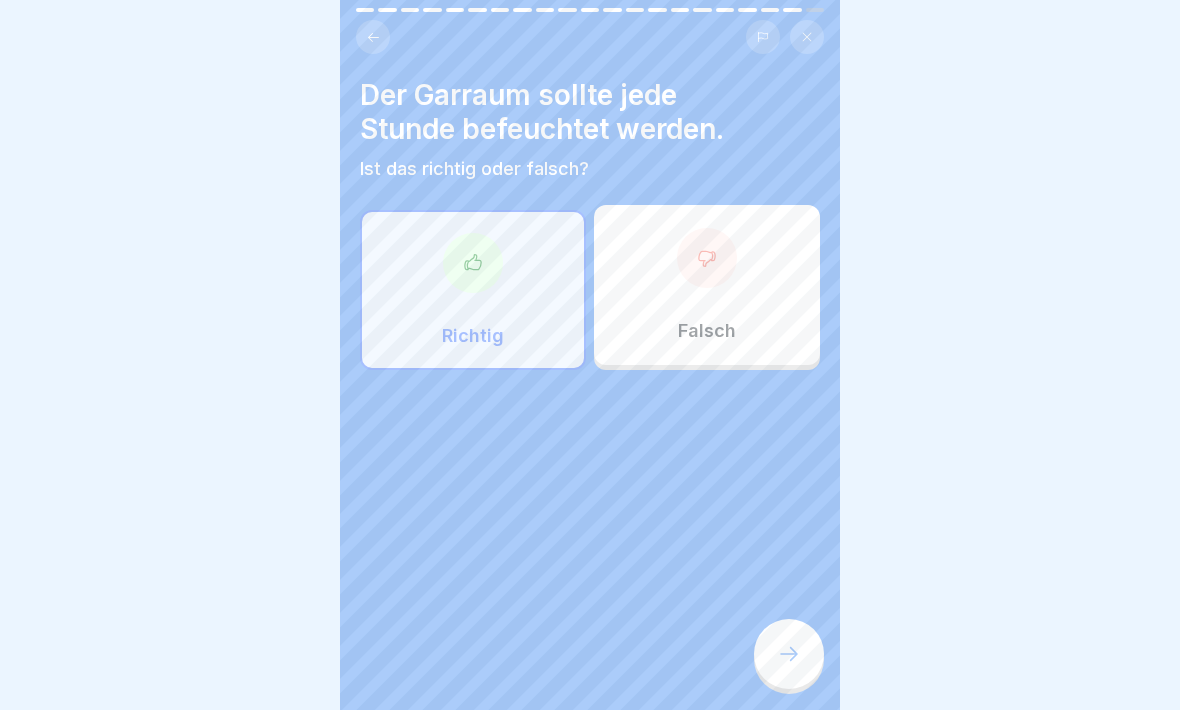 click 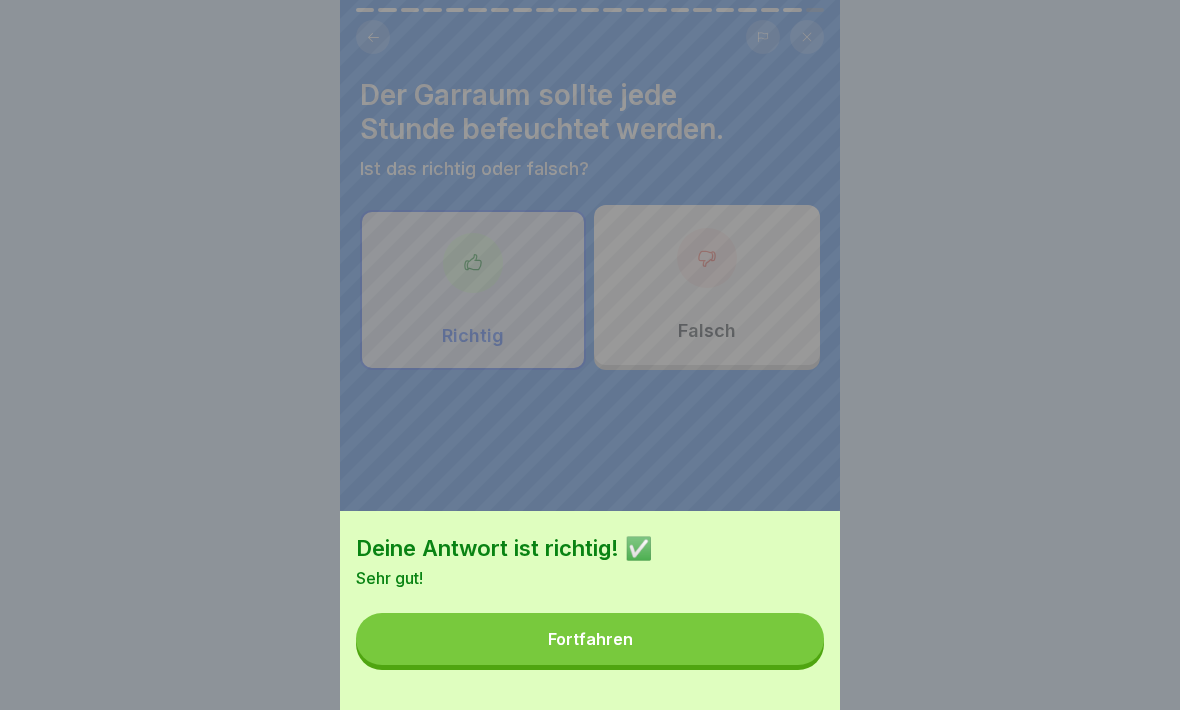 click on "Fortfahren" at bounding box center (590, 639) 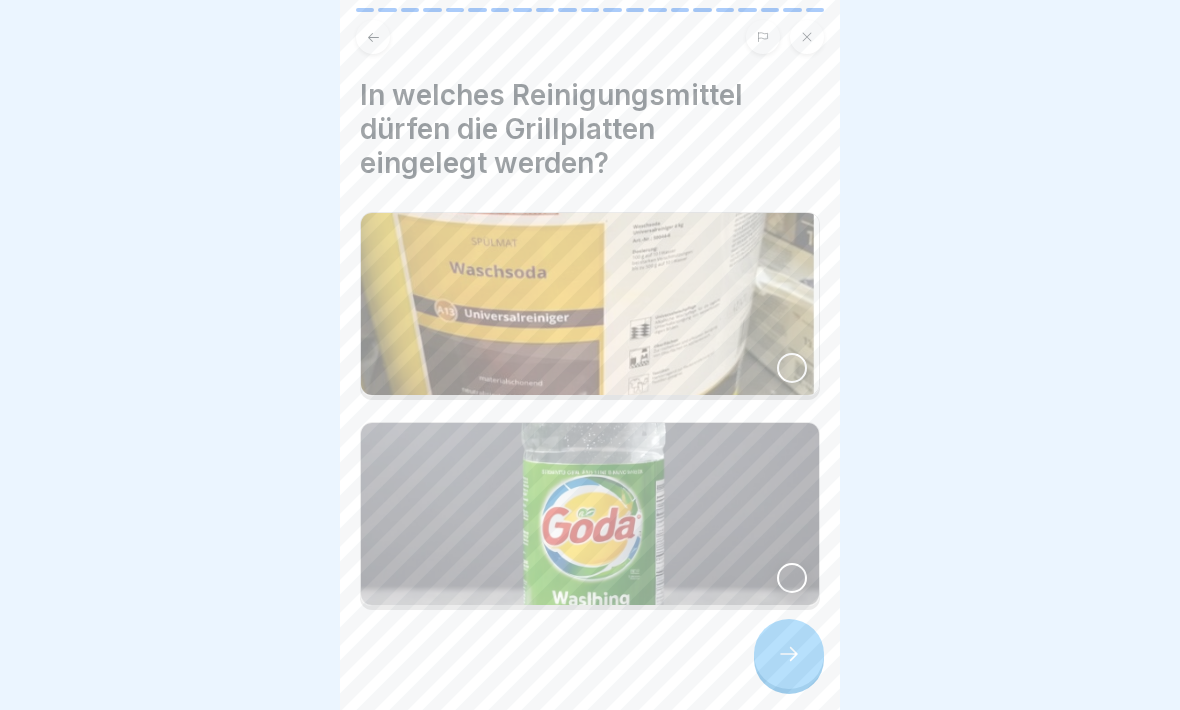 click at bounding box center [590, 304] 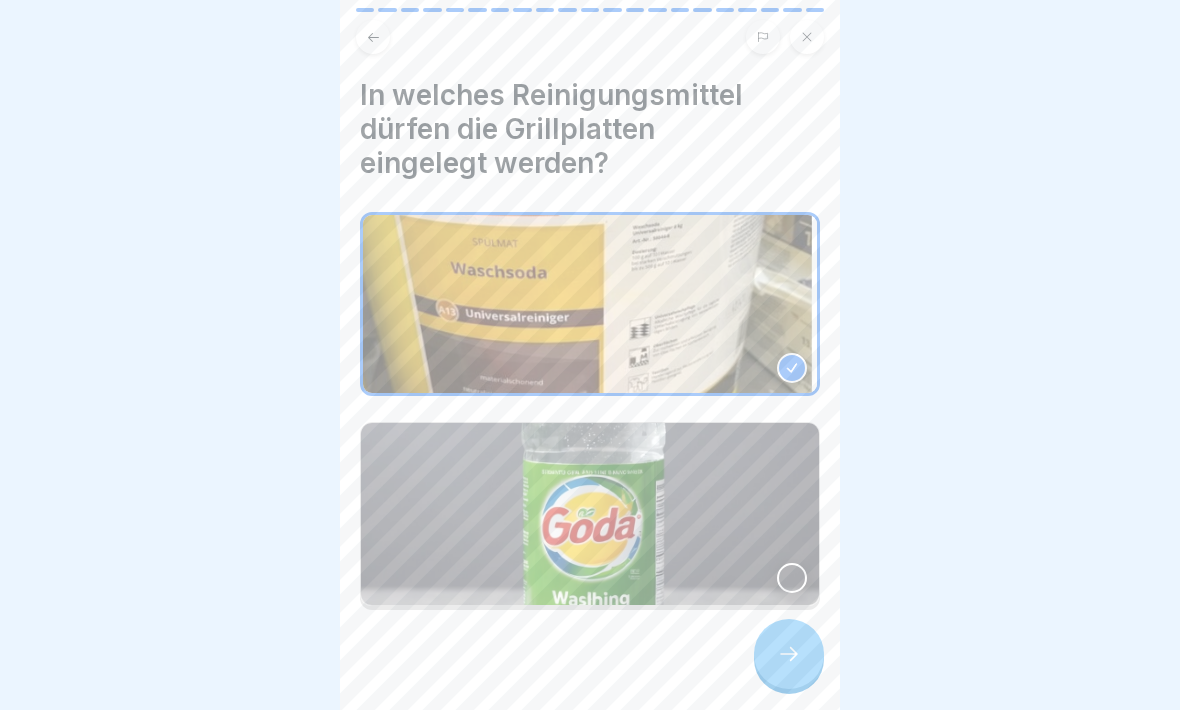click 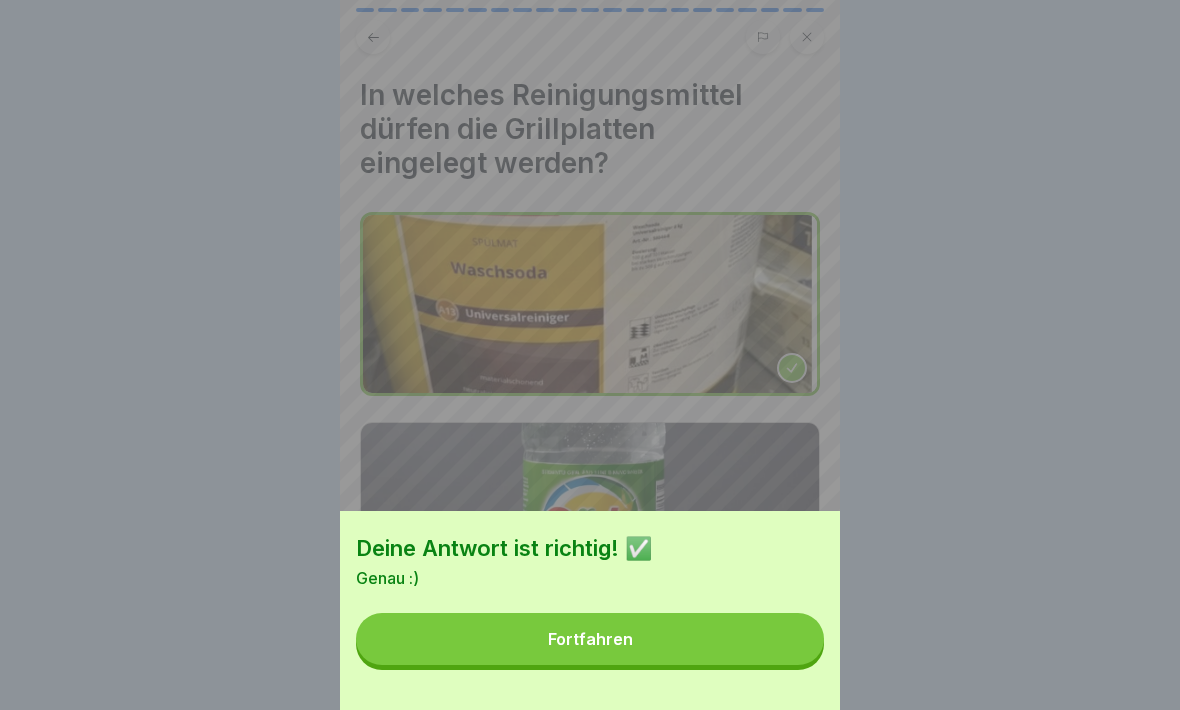 click on "Fortfahren" at bounding box center [590, 639] 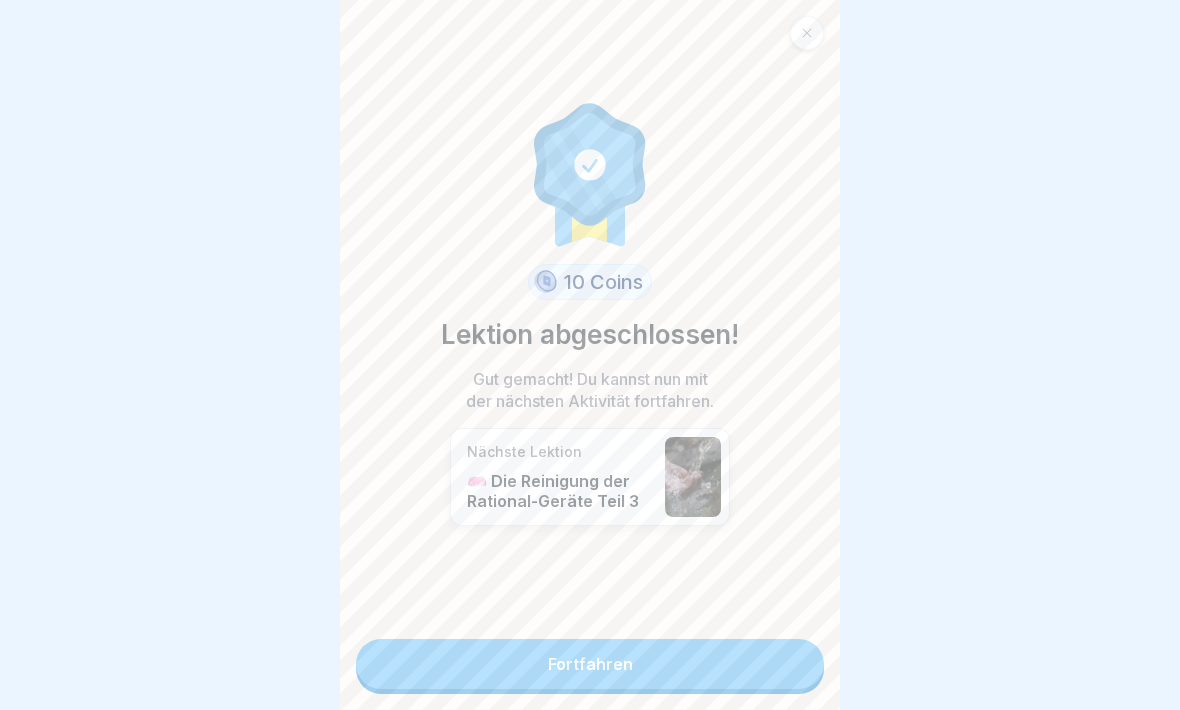 click on "Fortfahren" at bounding box center [590, 664] 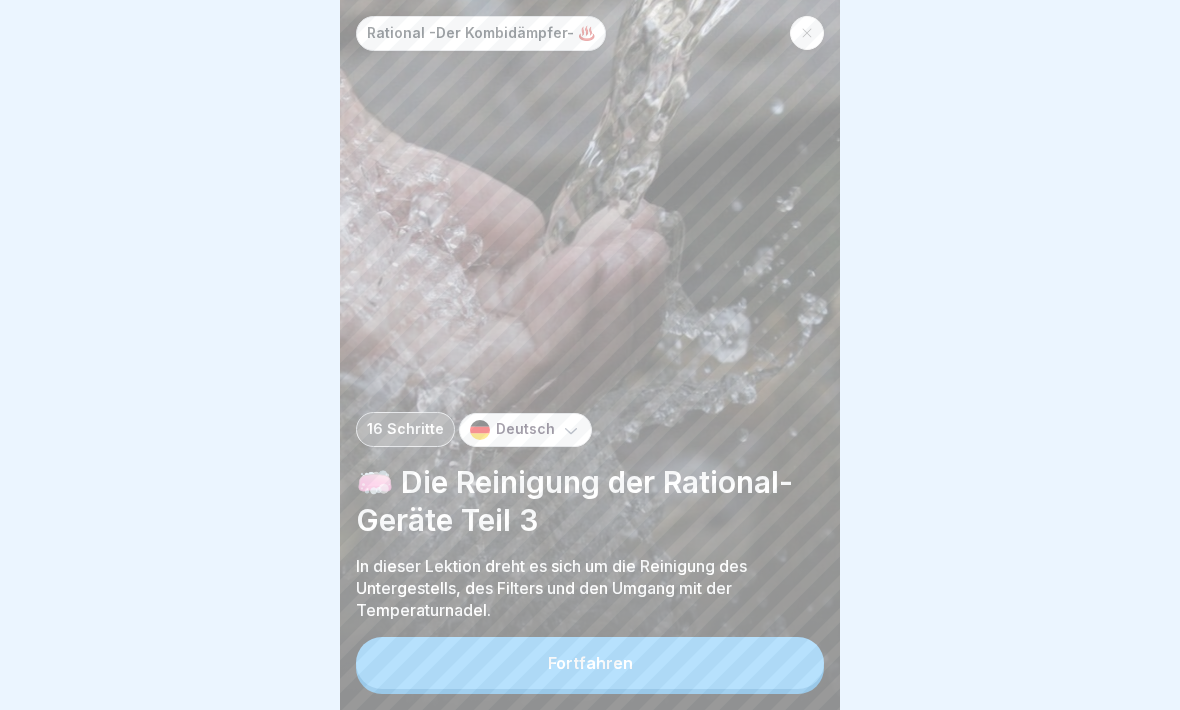 click on "Fortfahren" at bounding box center (590, 663) 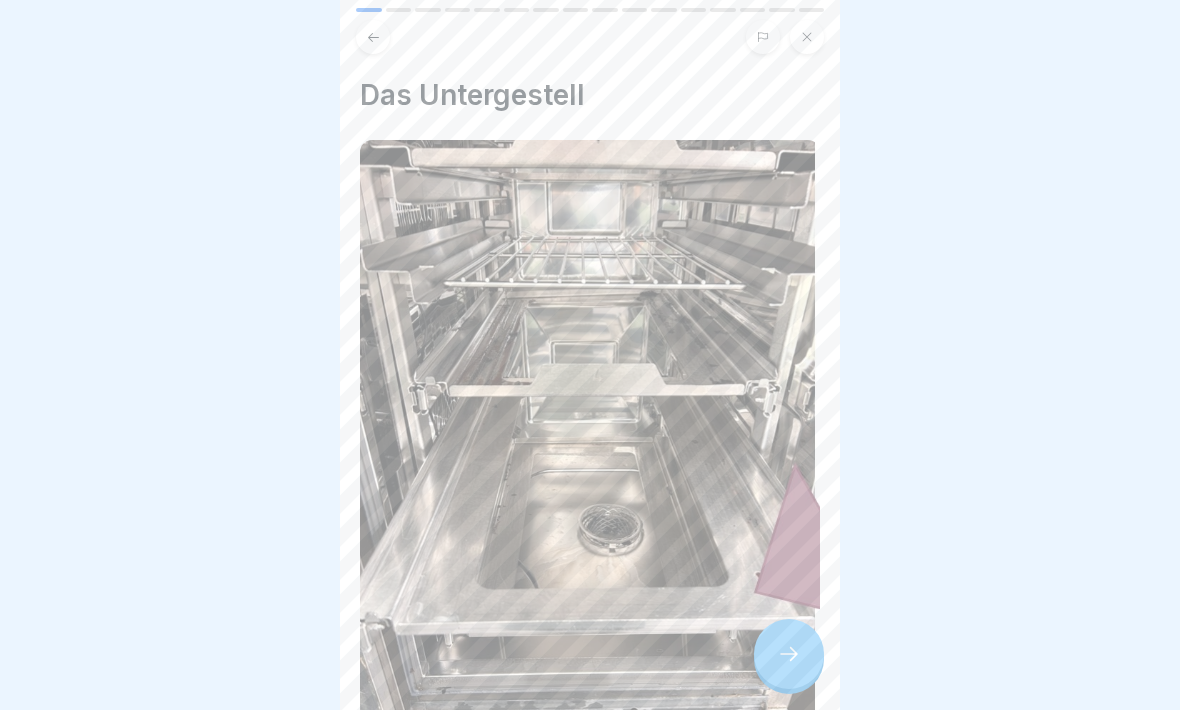 click 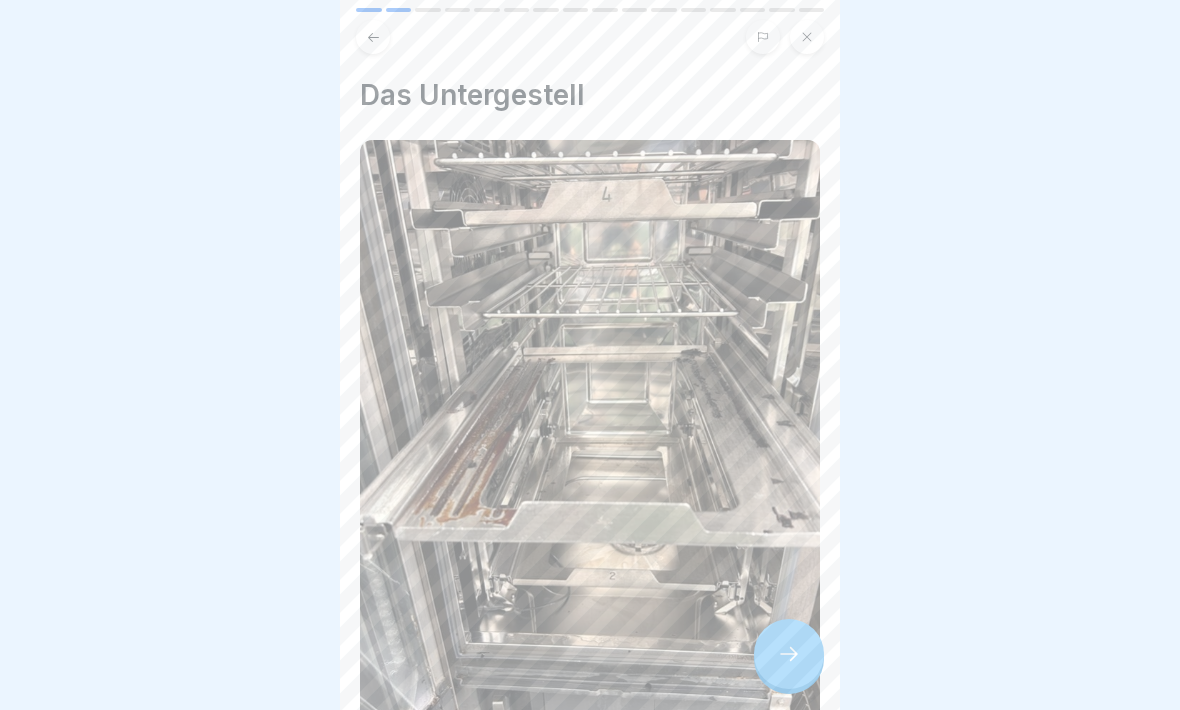 click at bounding box center (789, 654) 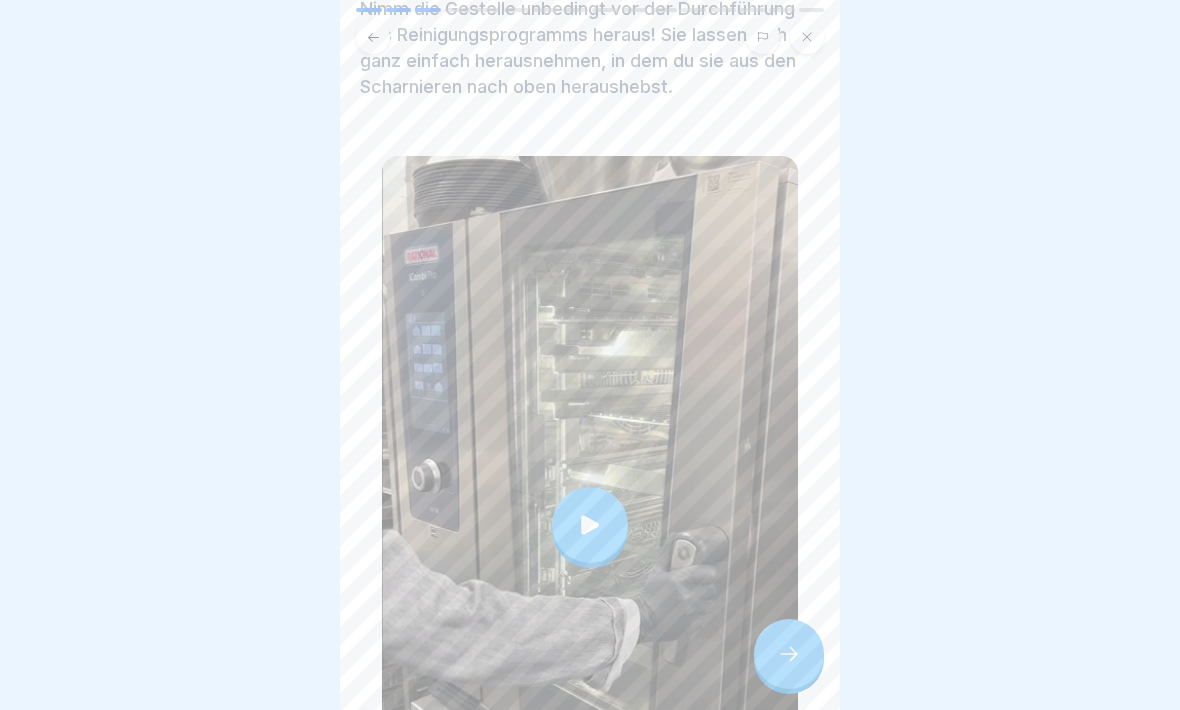 scroll, scrollTop: 124, scrollLeft: 0, axis: vertical 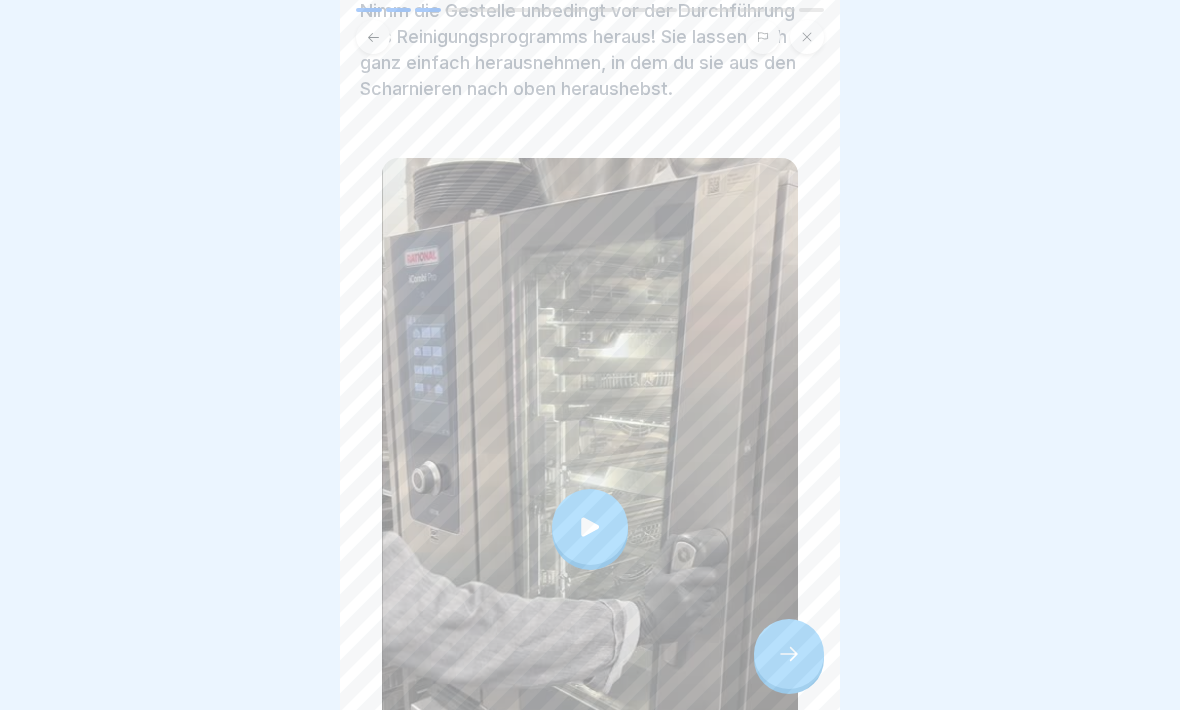 click 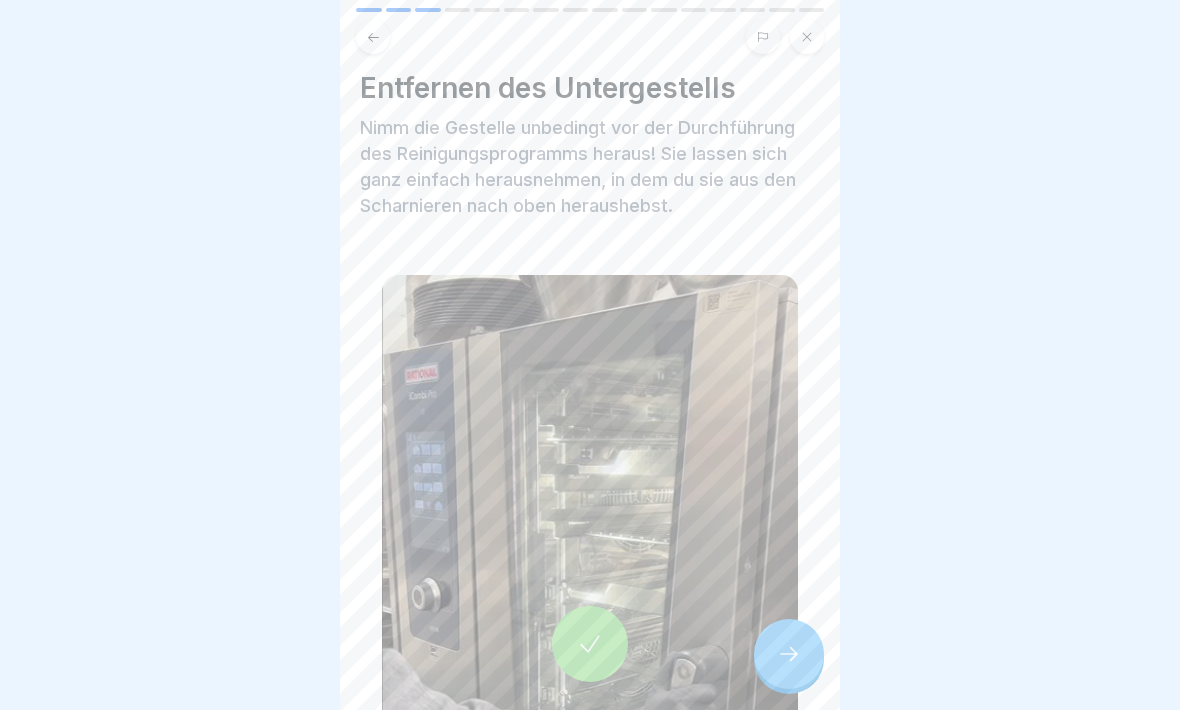 scroll, scrollTop: 4, scrollLeft: 0, axis: vertical 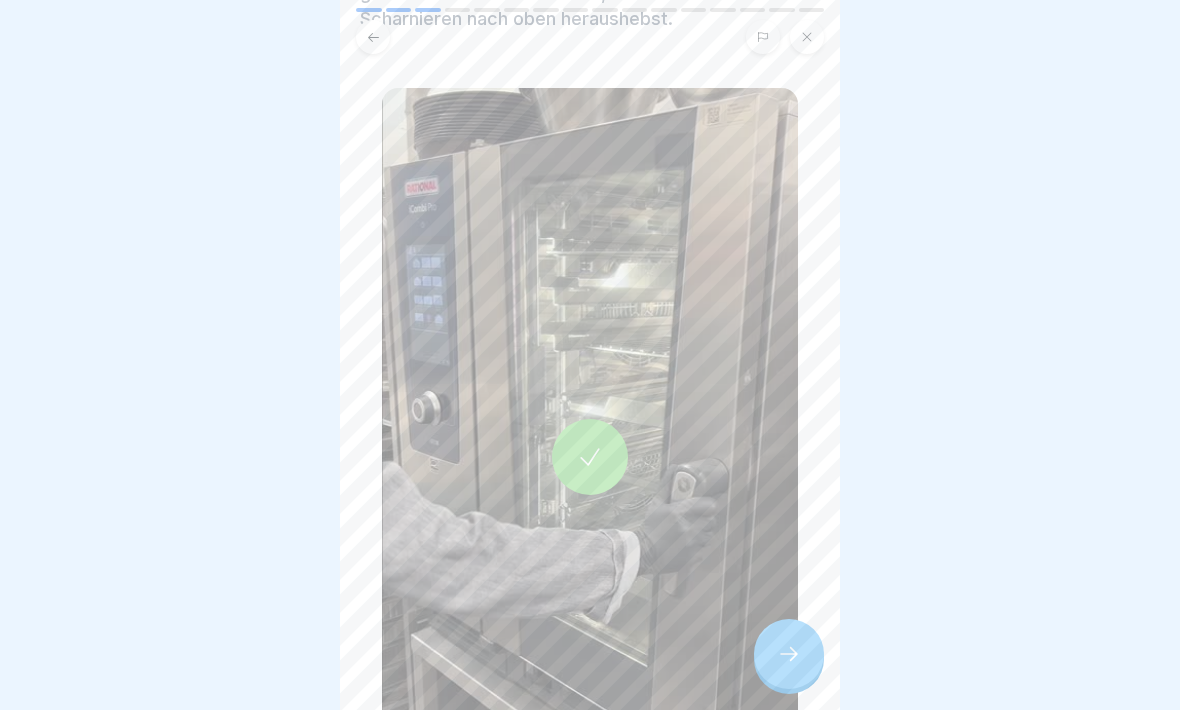 click 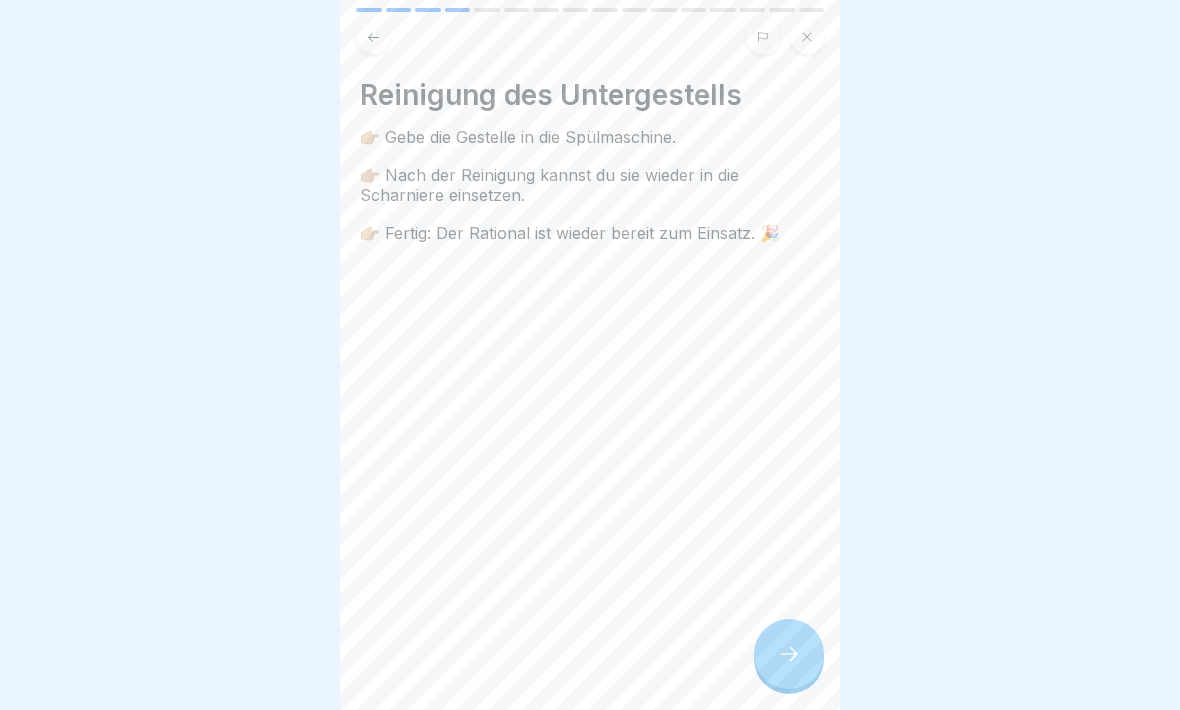 scroll, scrollTop: 204, scrollLeft: 0, axis: vertical 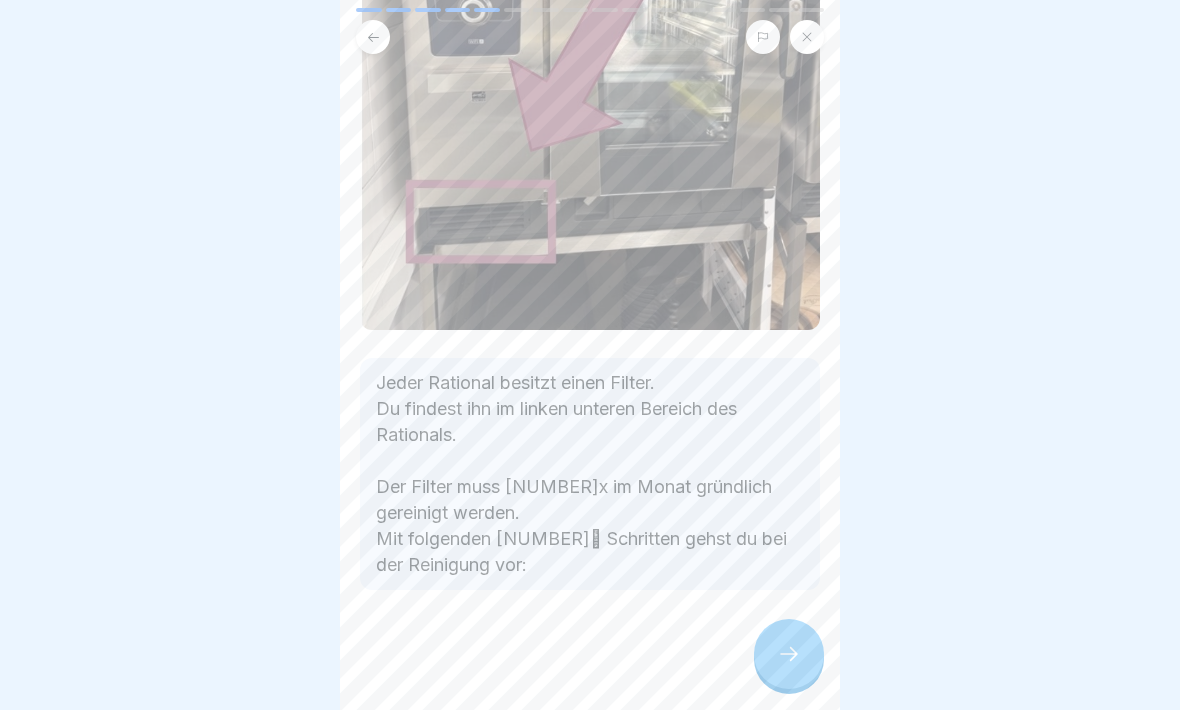 click at bounding box center (789, 654) 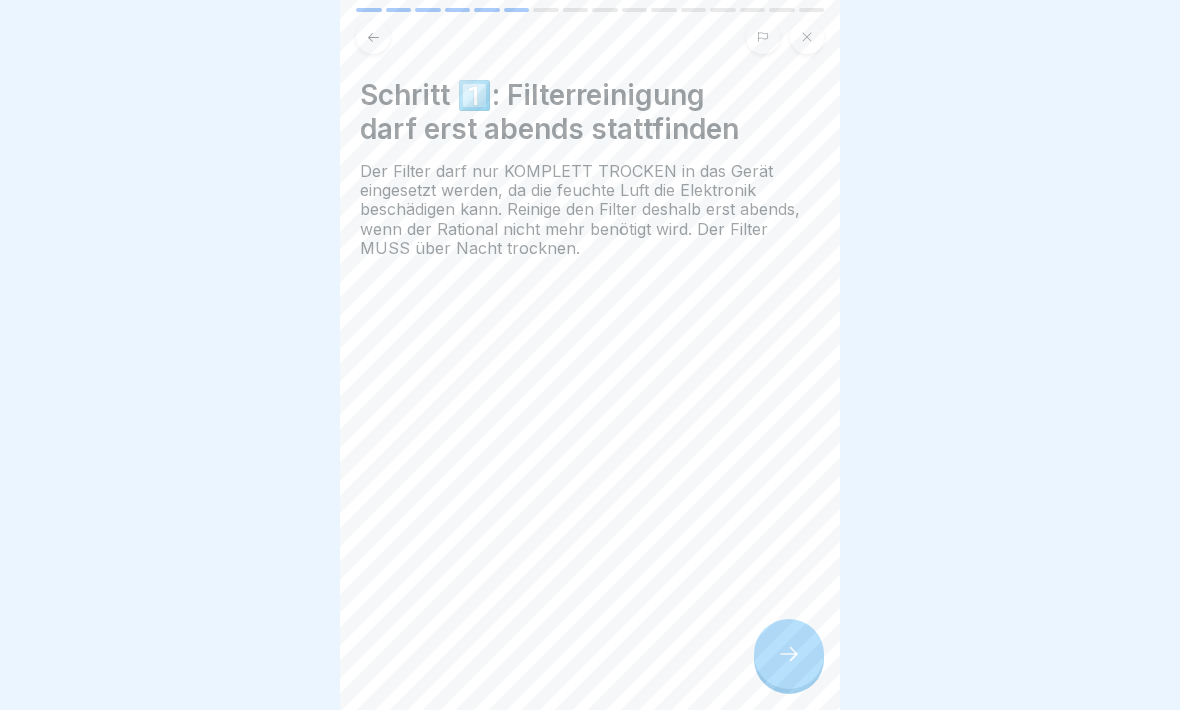 click 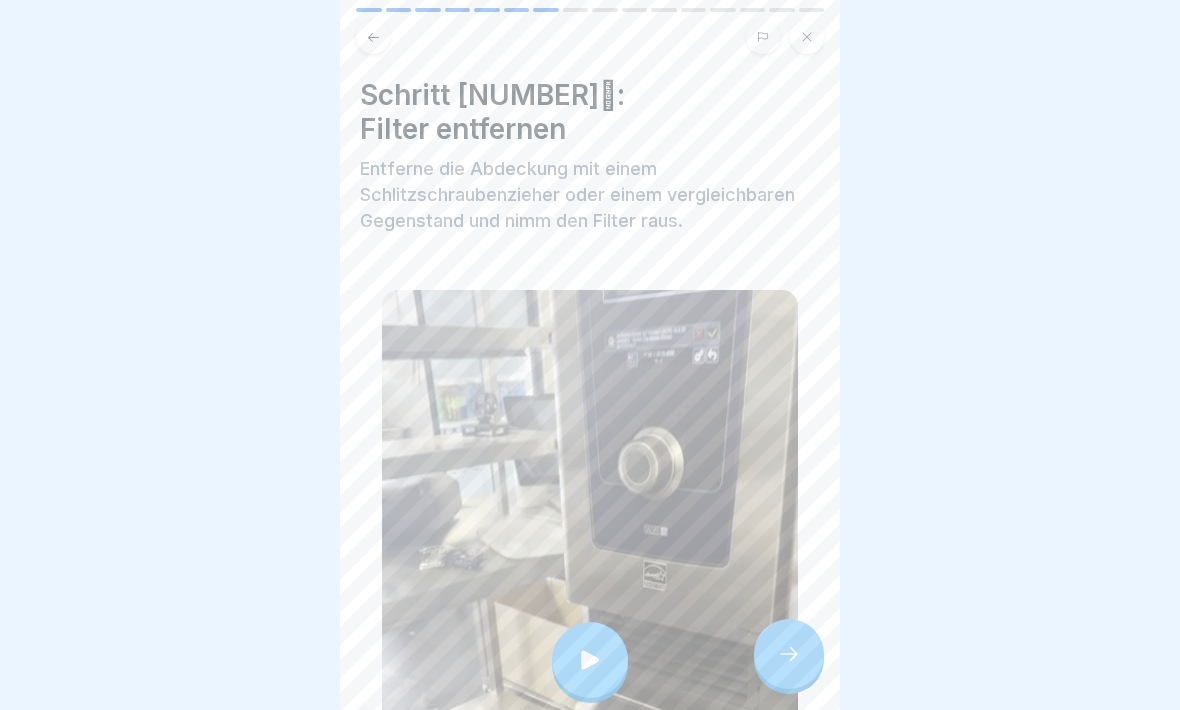 click at bounding box center (590, 660) 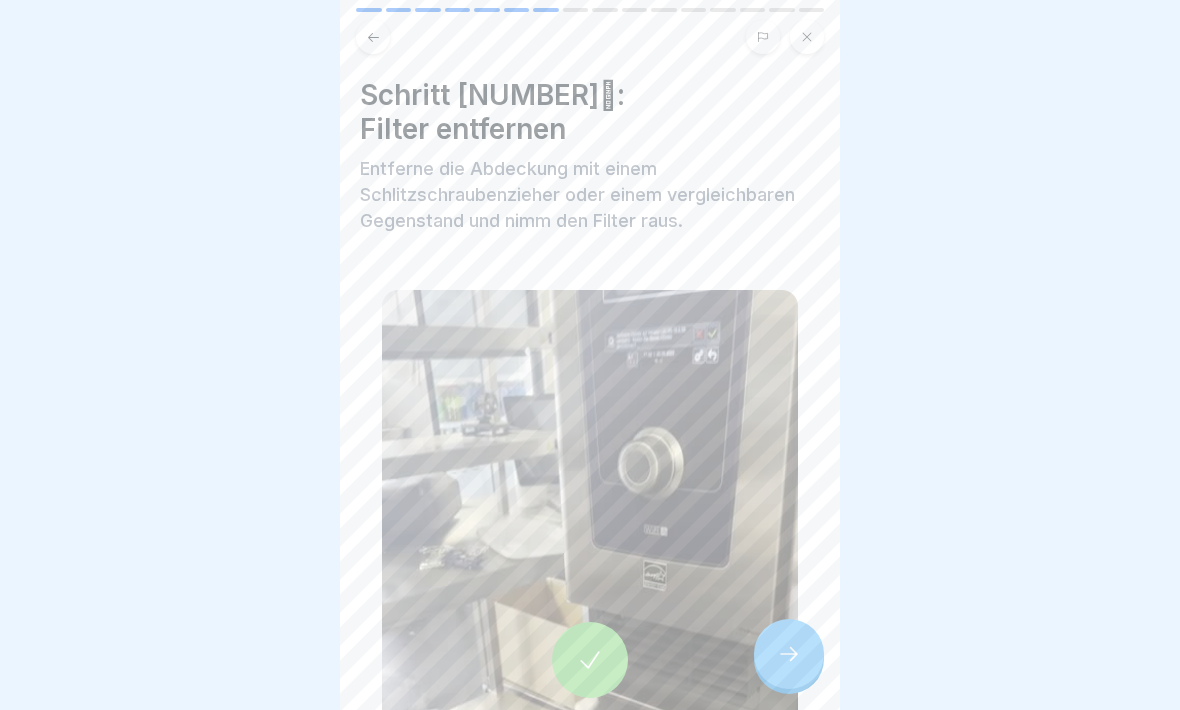 click at bounding box center [789, 654] 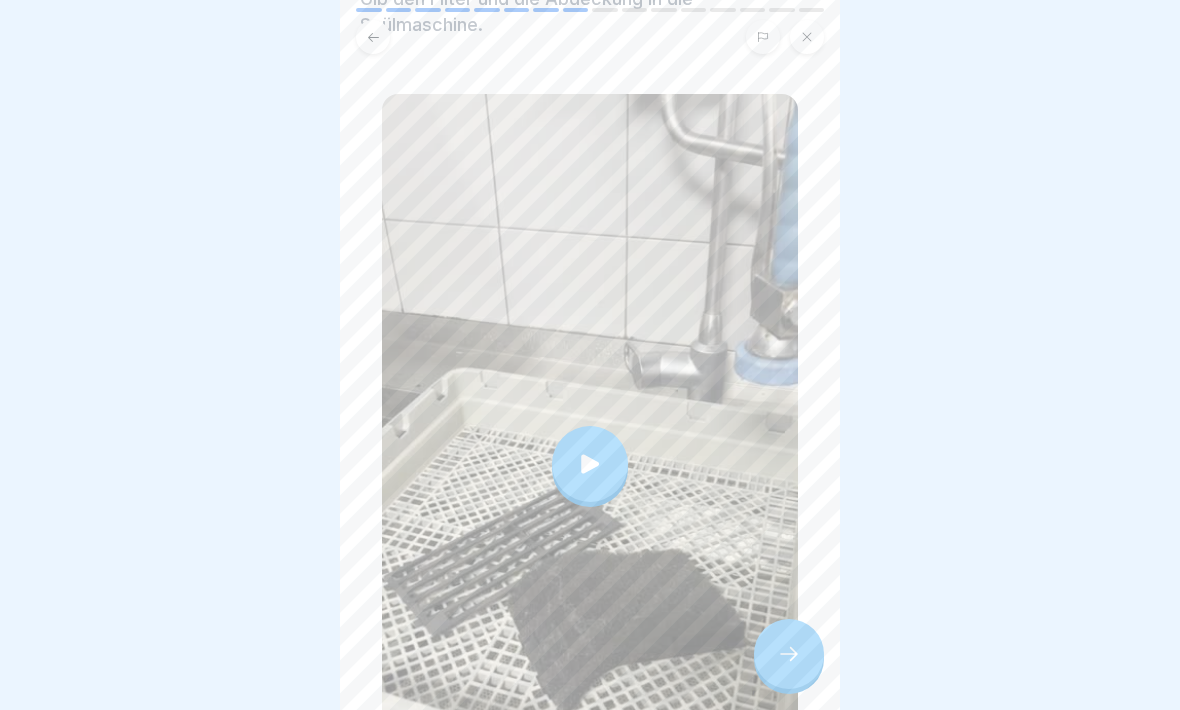 scroll, scrollTop: 175, scrollLeft: 0, axis: vertical 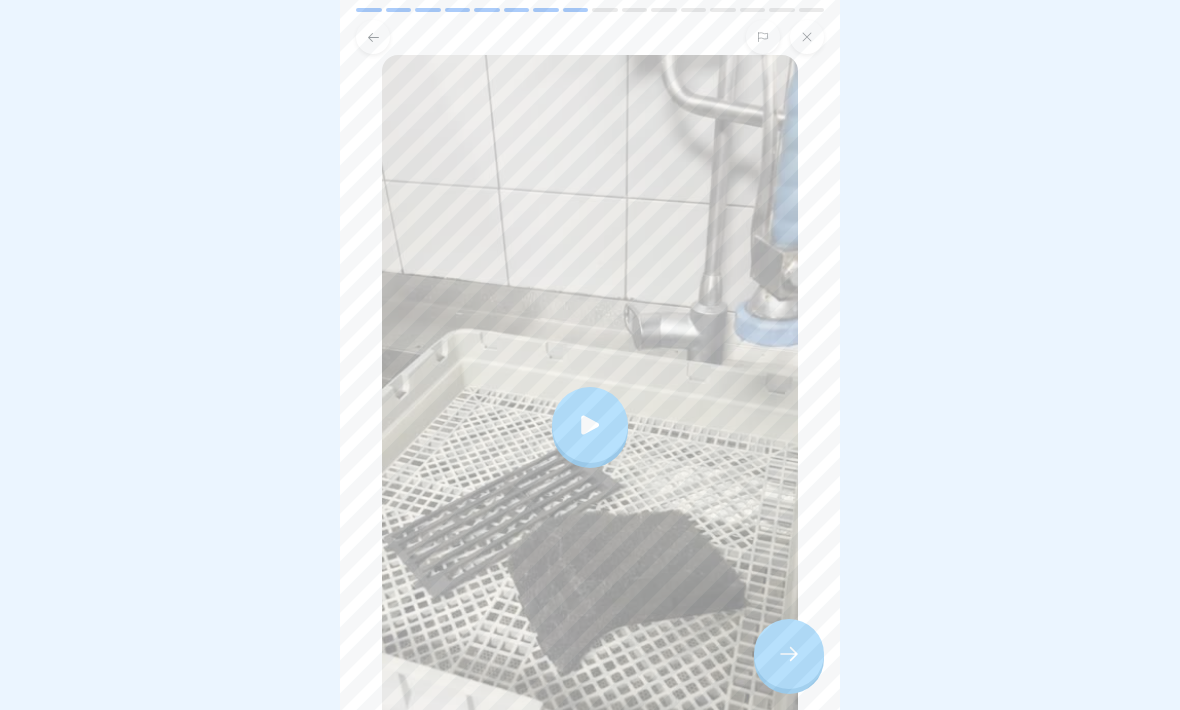 click 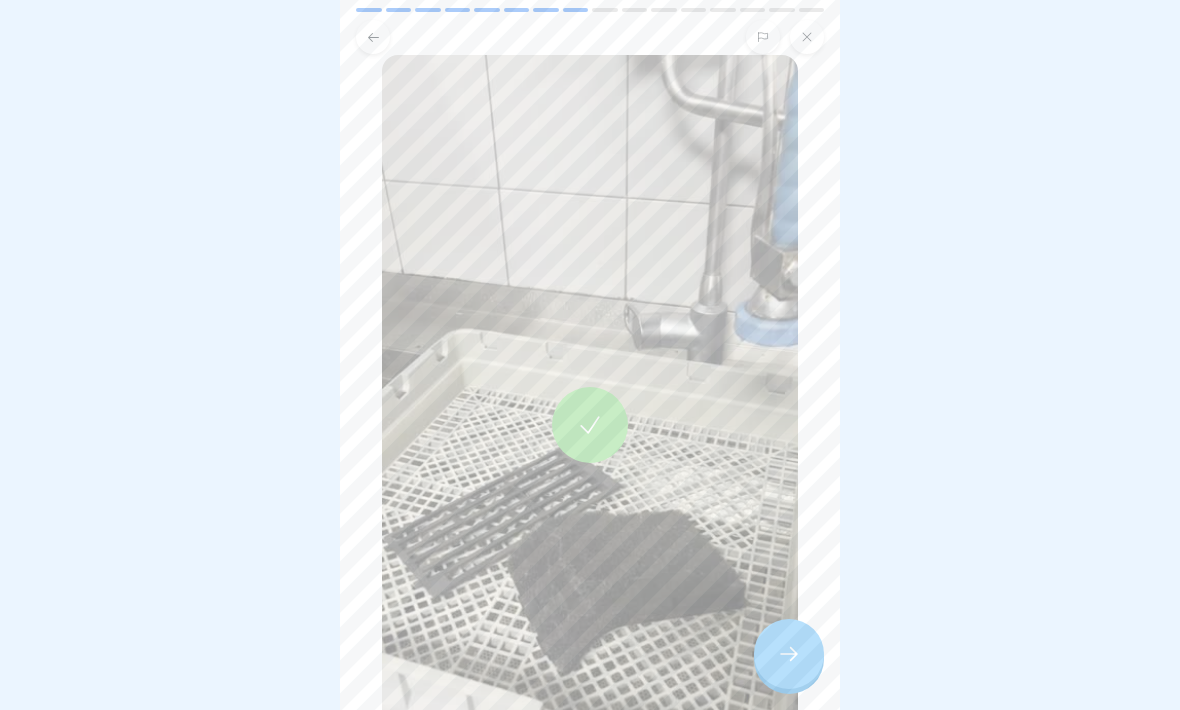 click 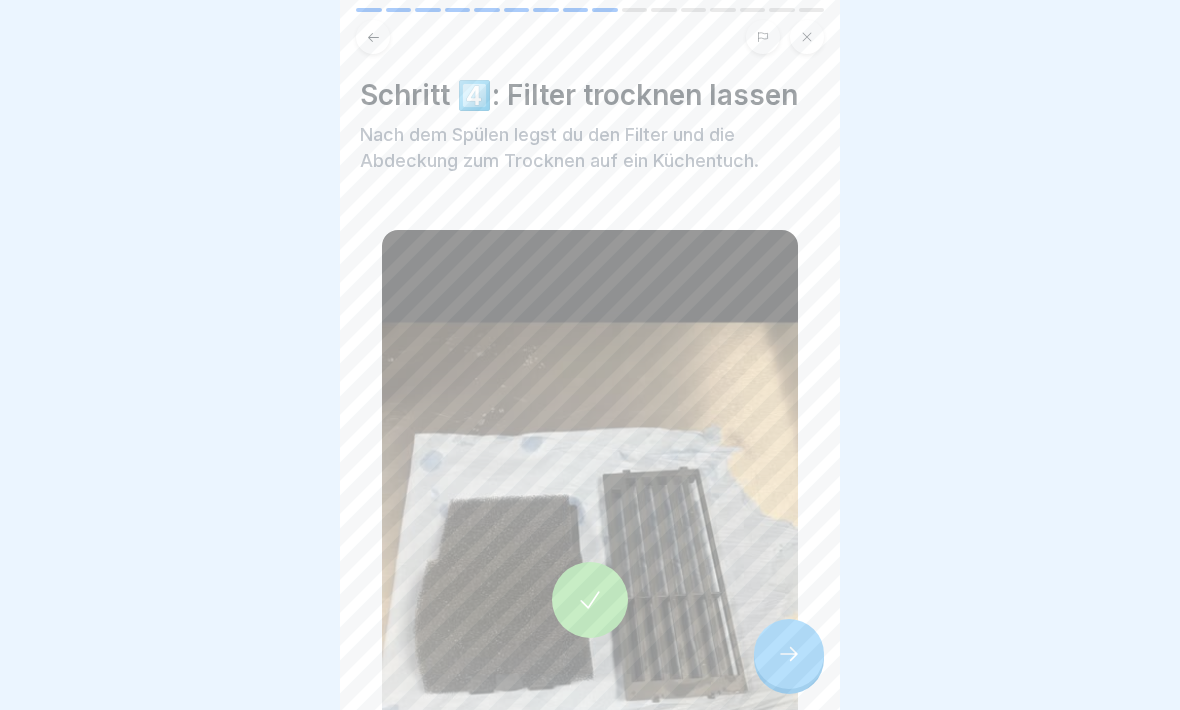 click 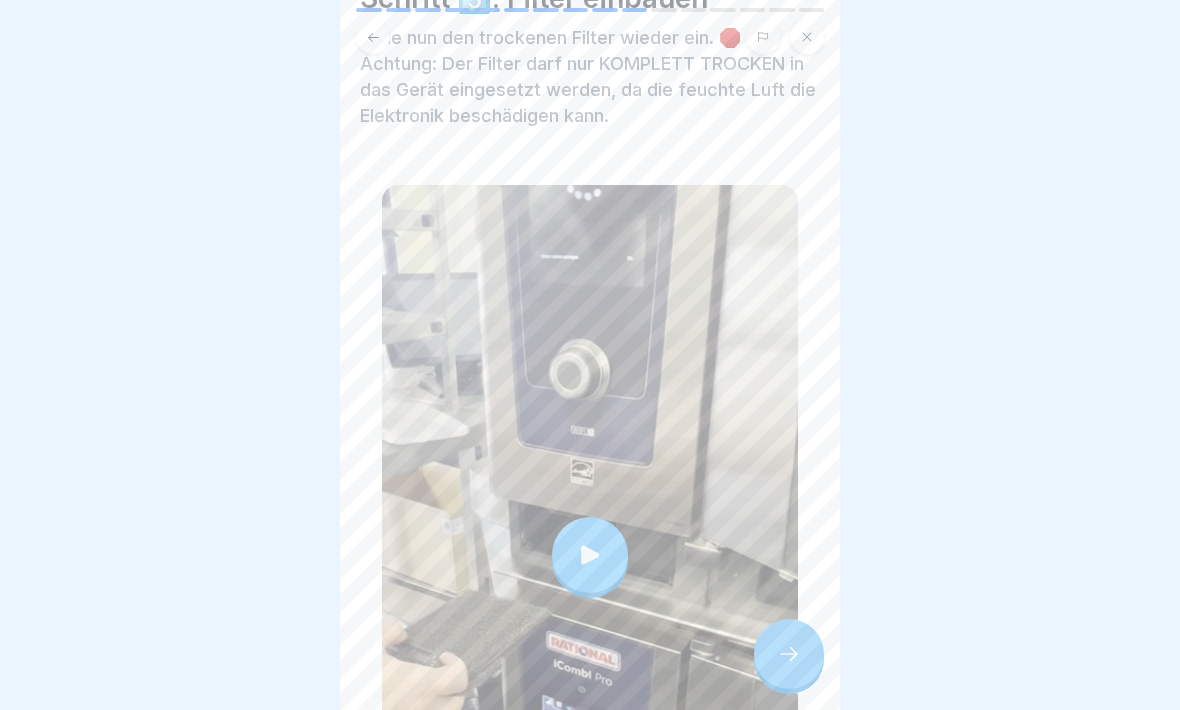 scroll, scrollTop: 106, scrollLeft: 0, axis: vertical 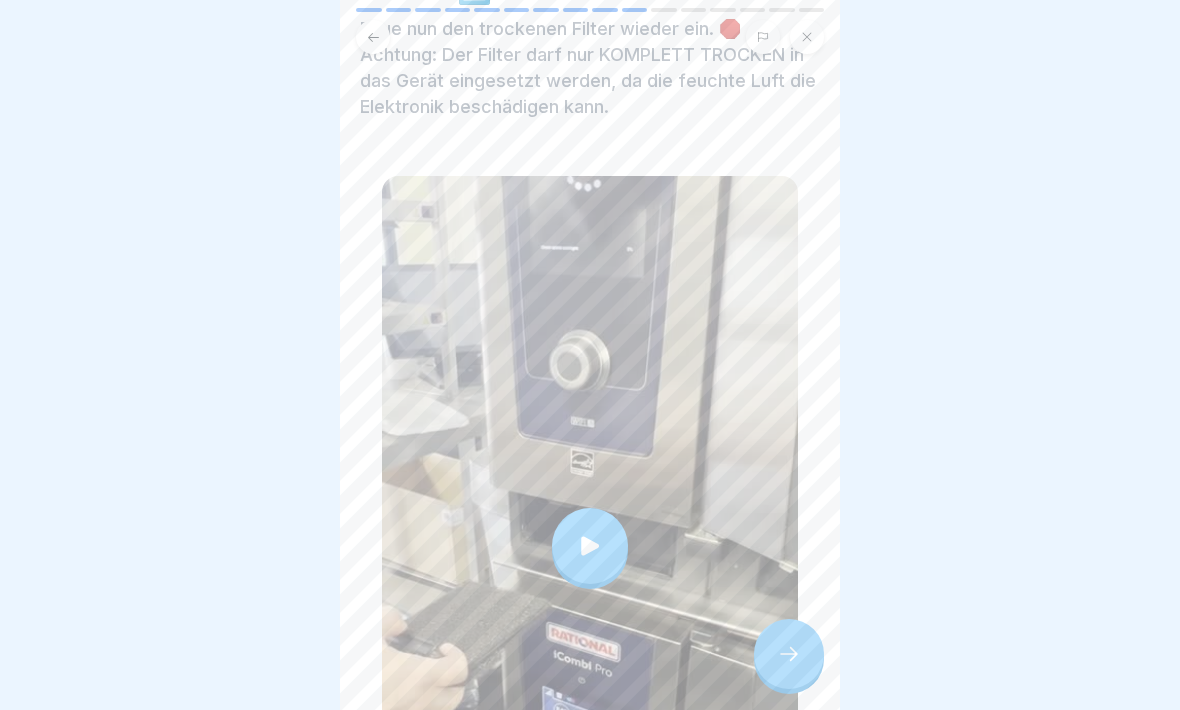 click 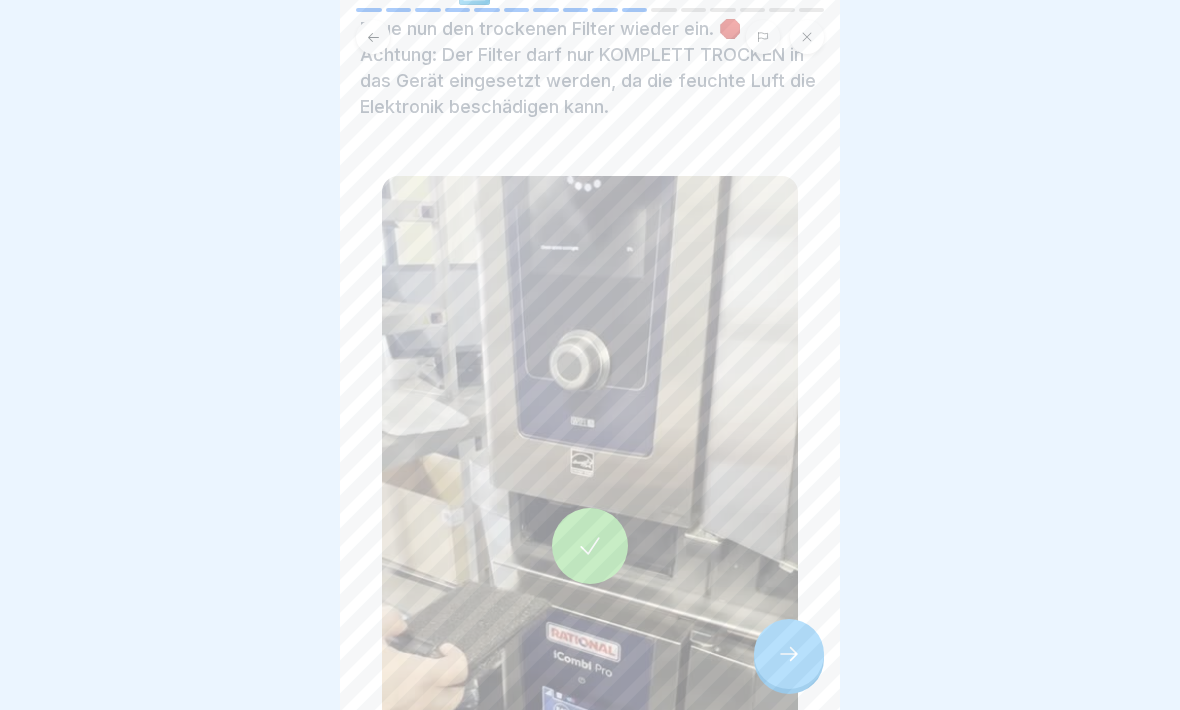click 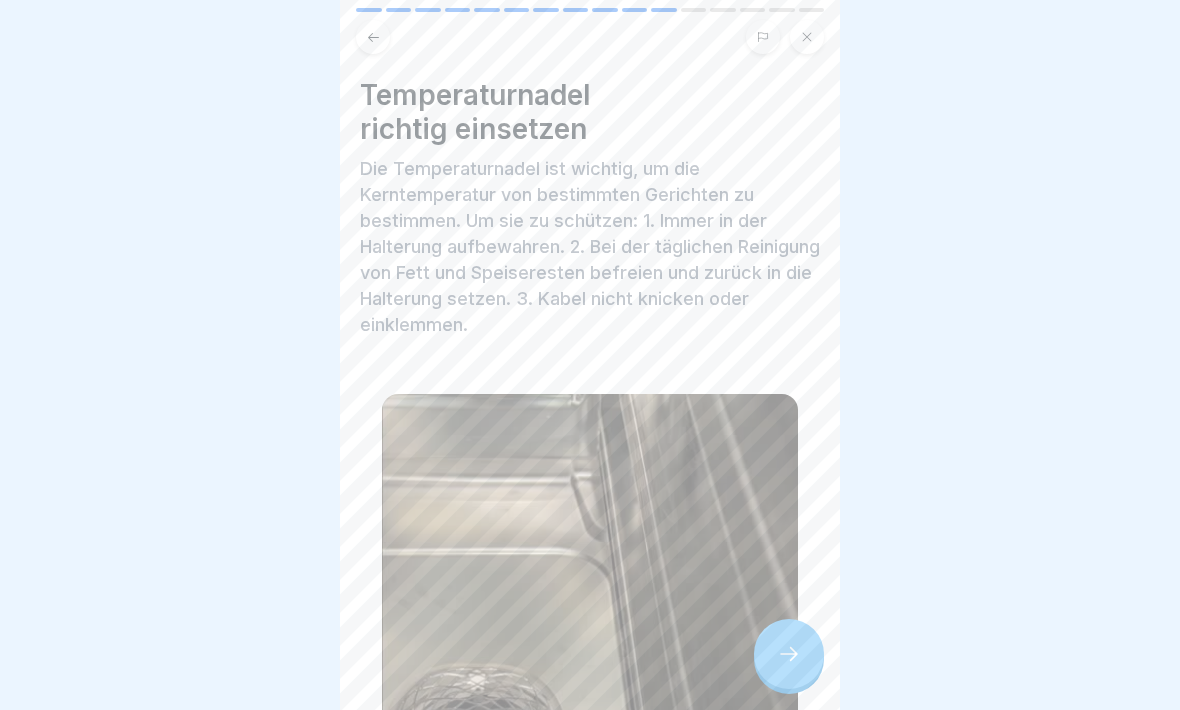 click 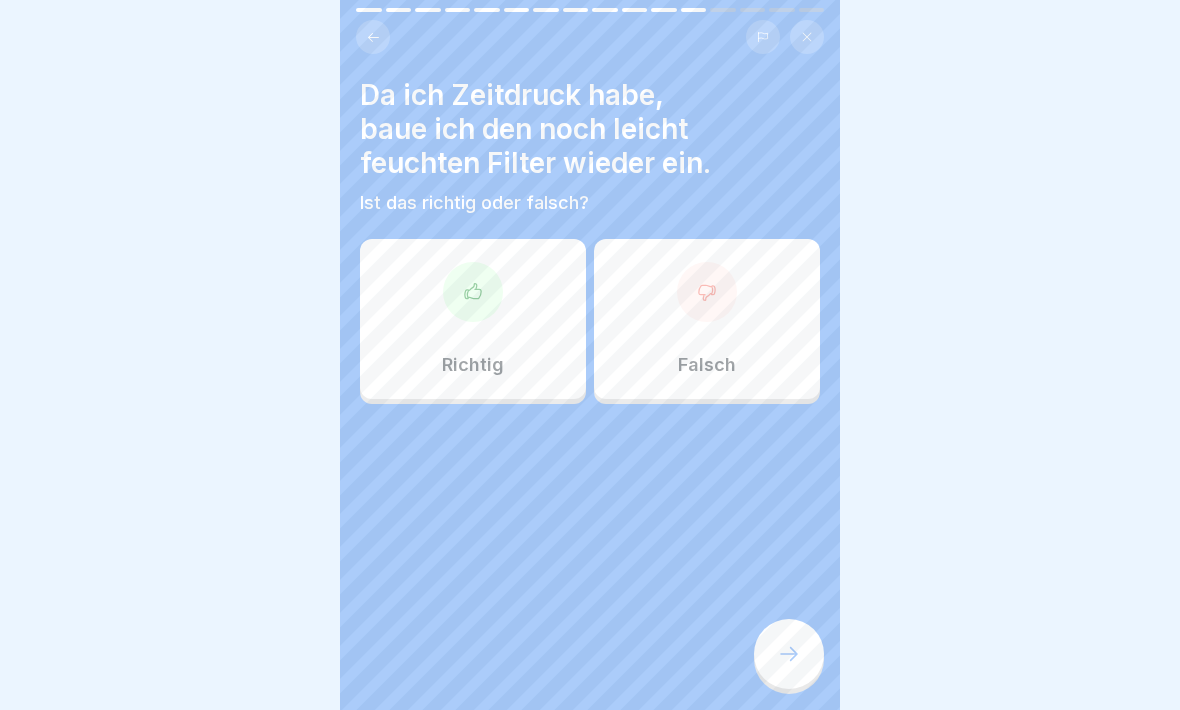 click 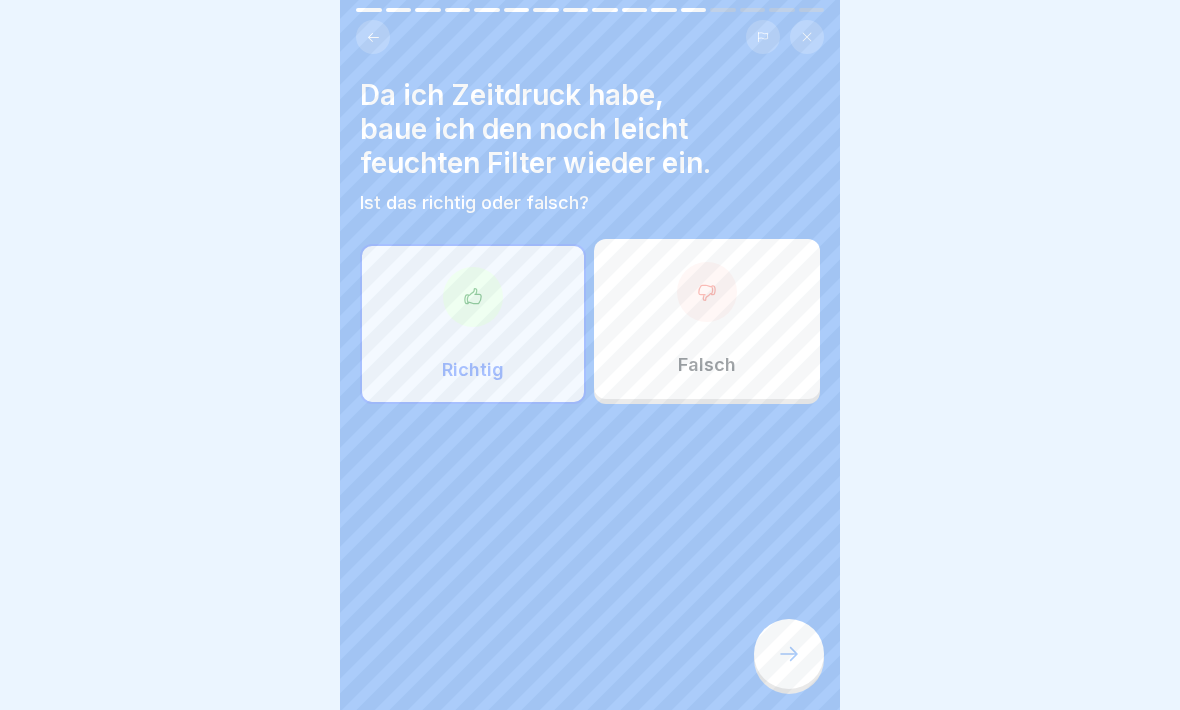 click at bounding box center (789, 654) 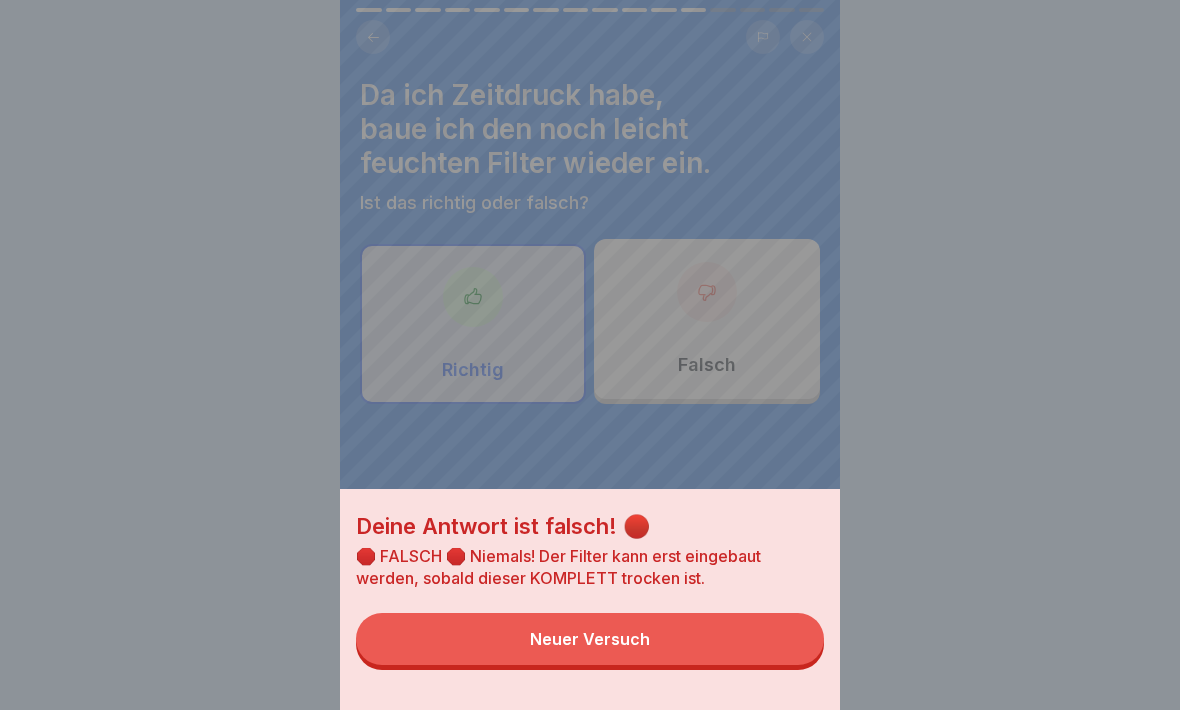 click on "Neuer Versuch" at bounding box center [590, 639] 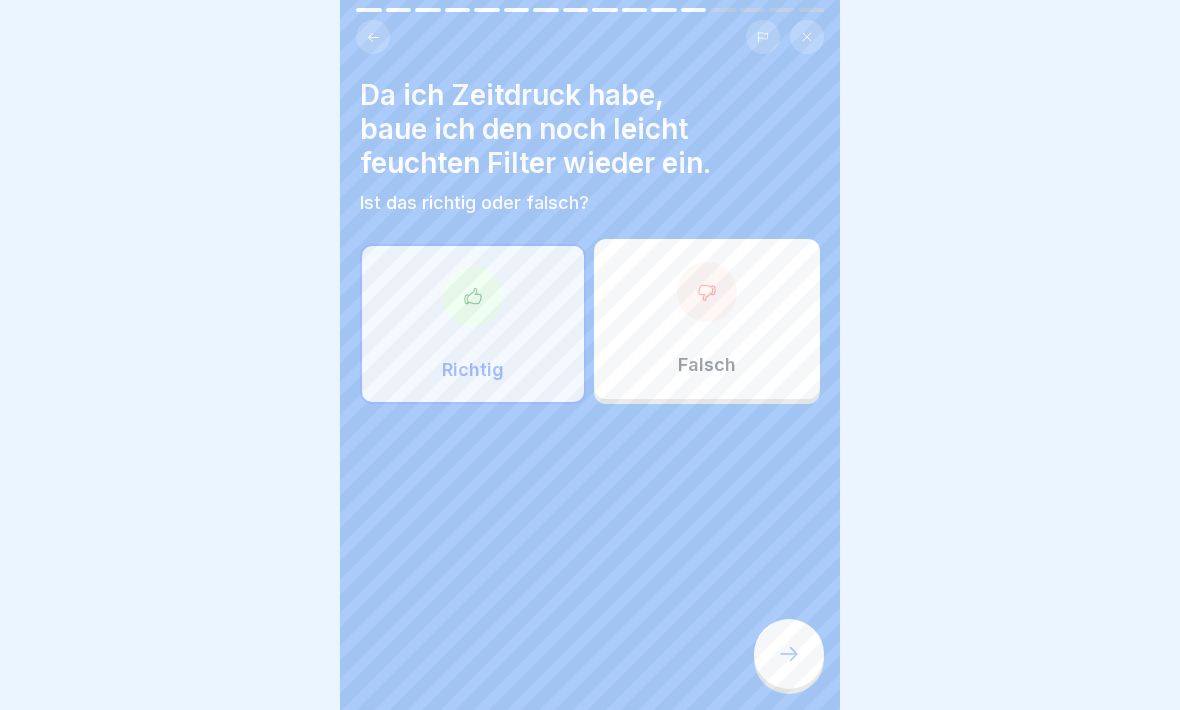 click 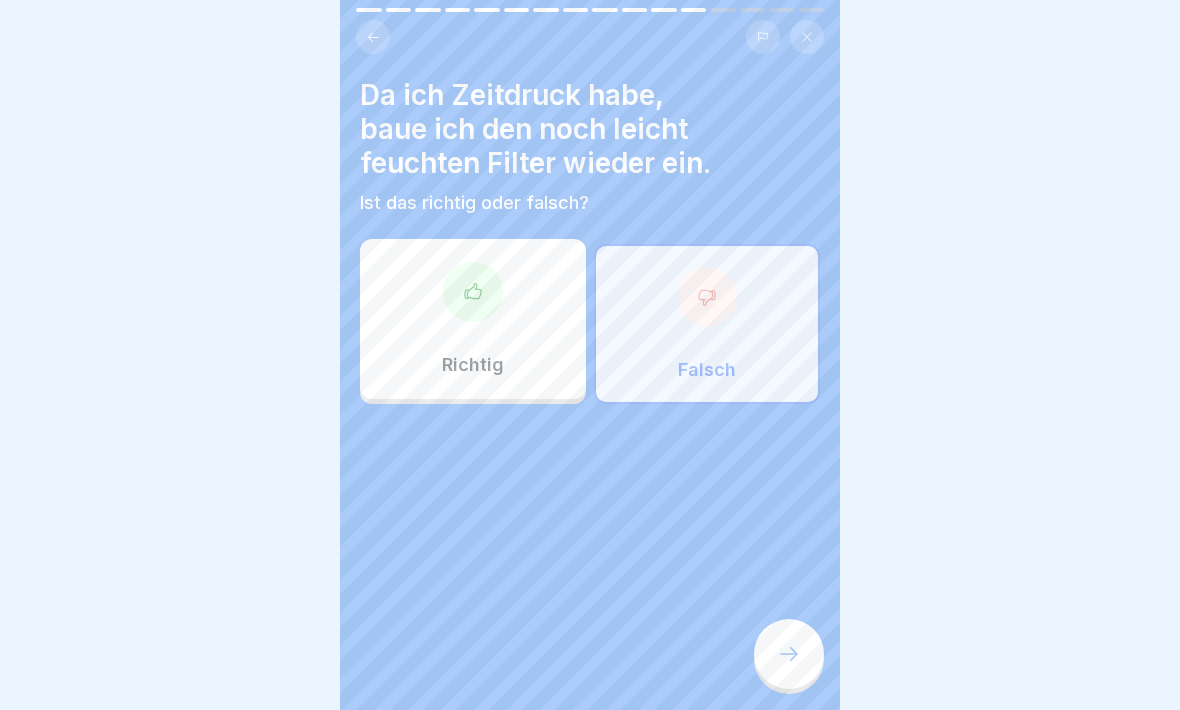 click 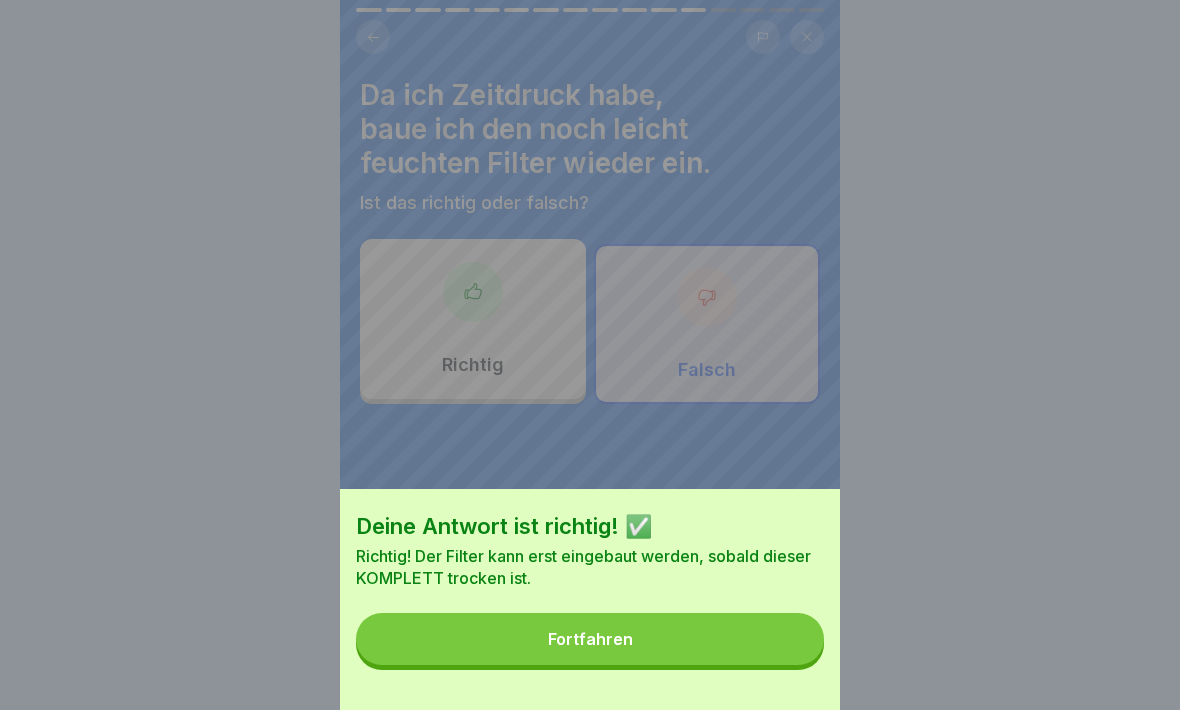 click on "Fortfahren" at bounding box center [590, 639] 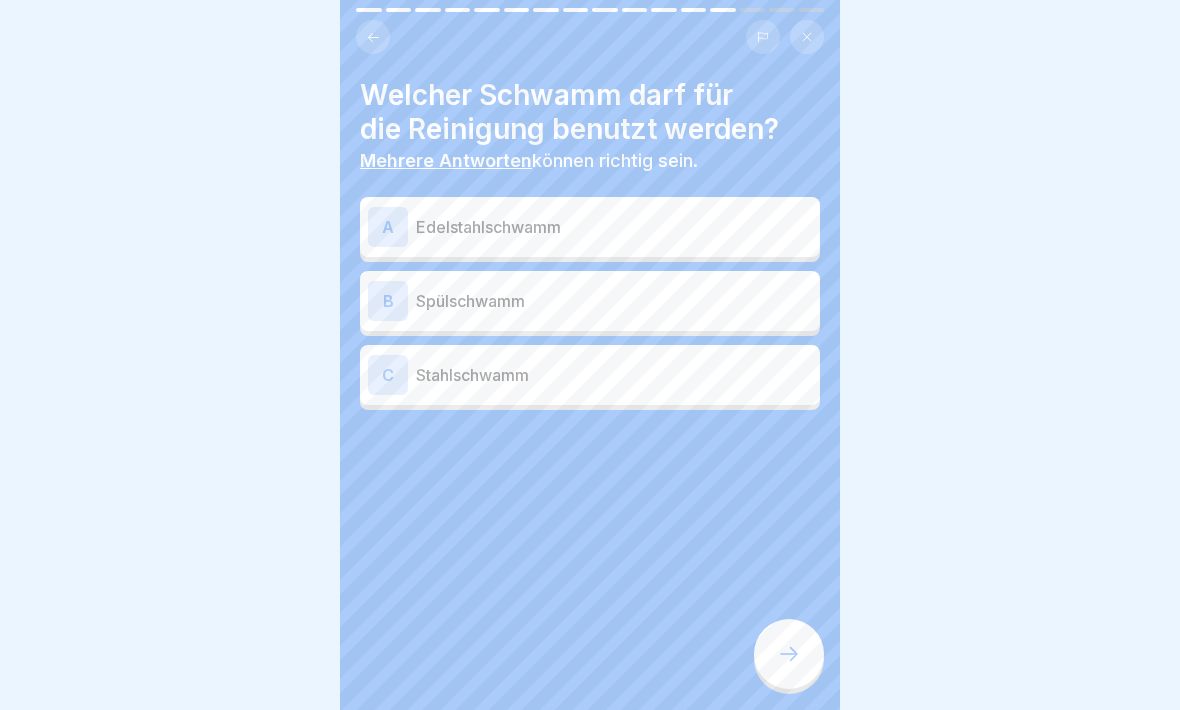 click on "B" at bounding box center [388, 301] 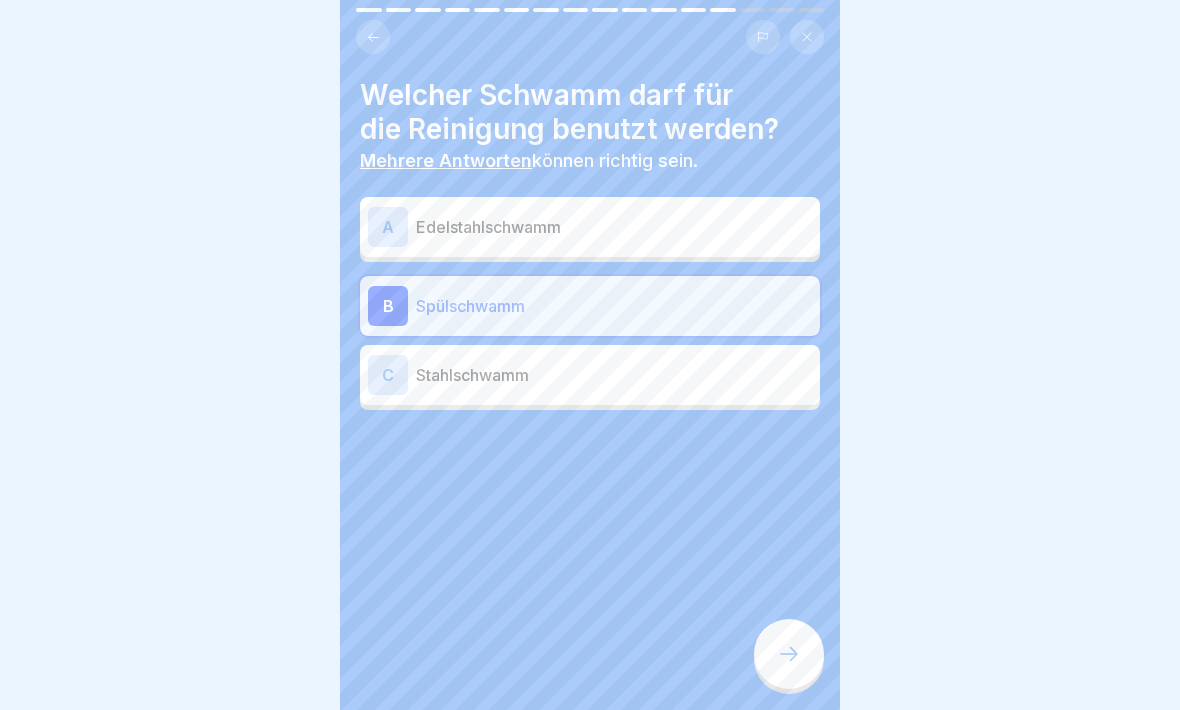 click 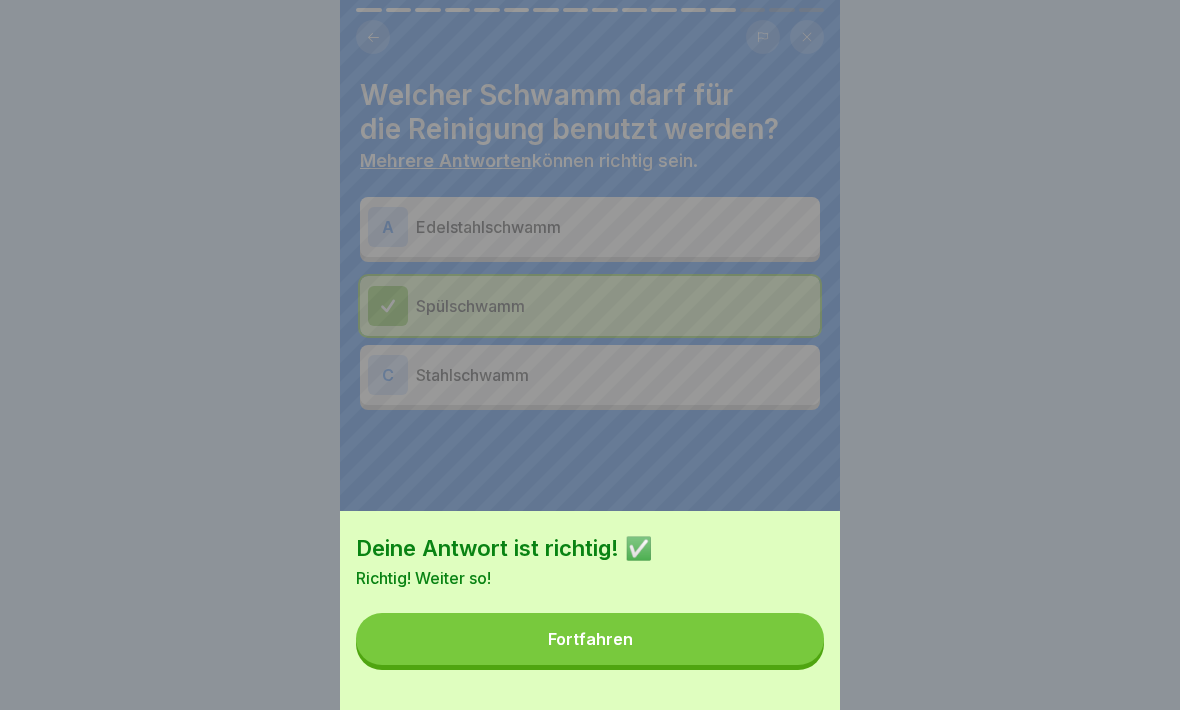 click on "Fortfahren" at bounding box center (590, 639) 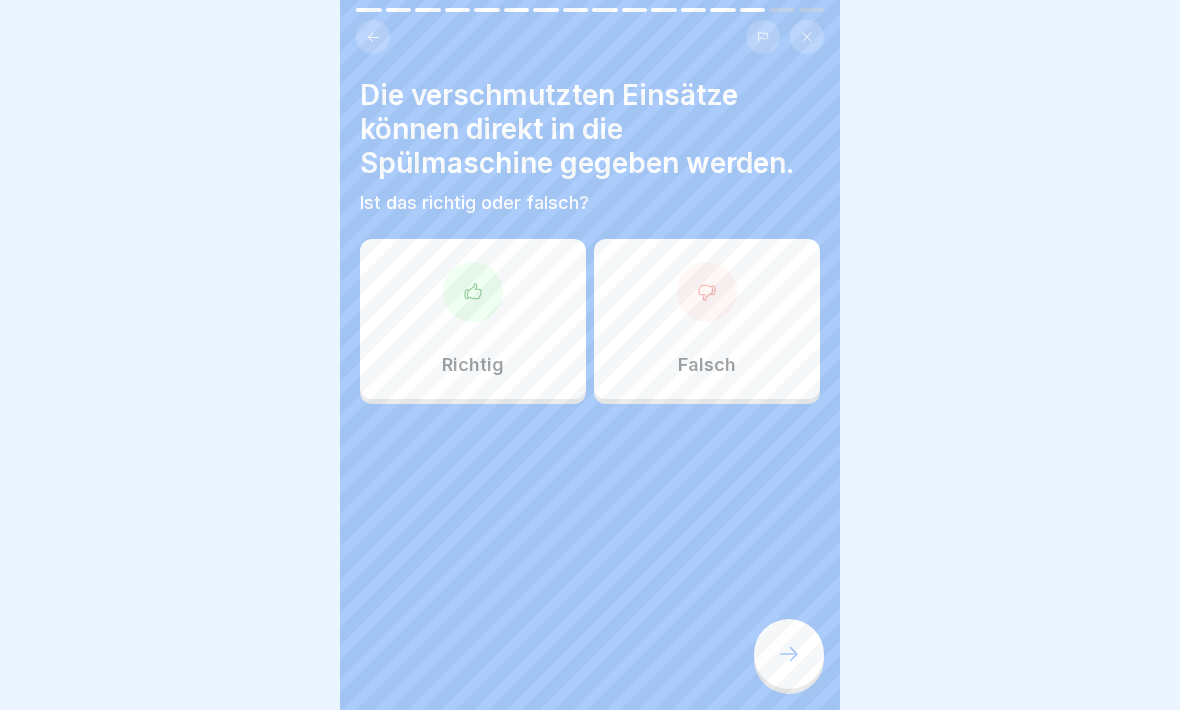click 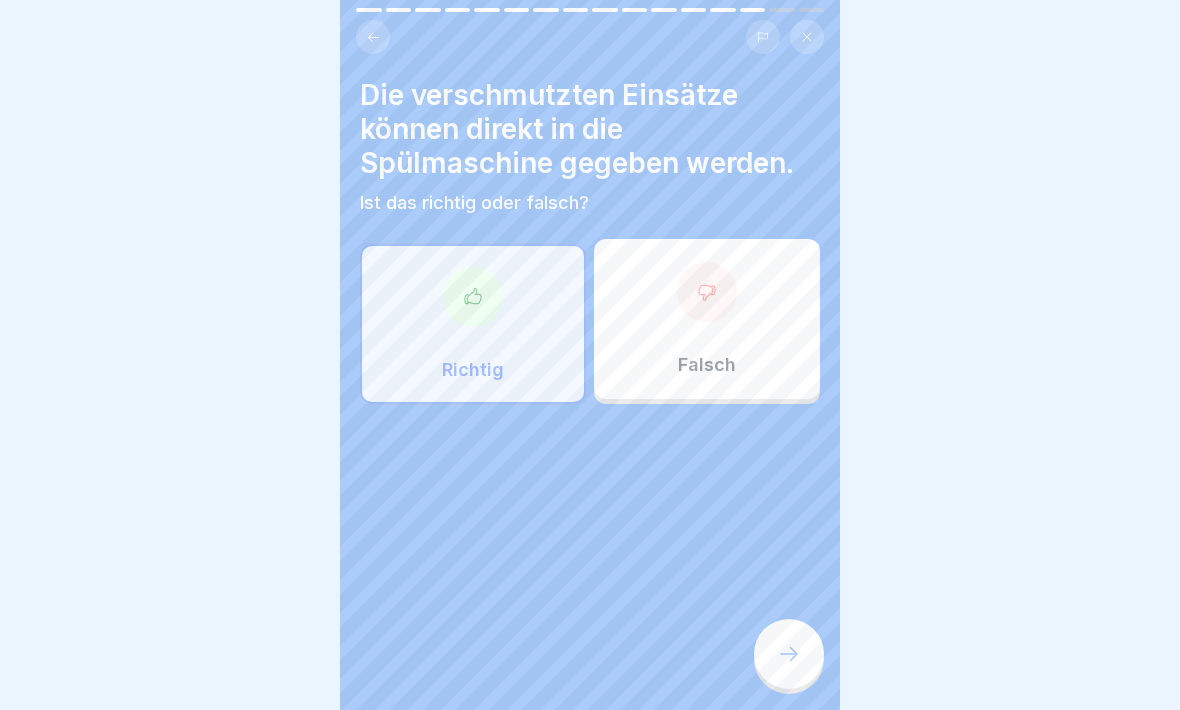 click 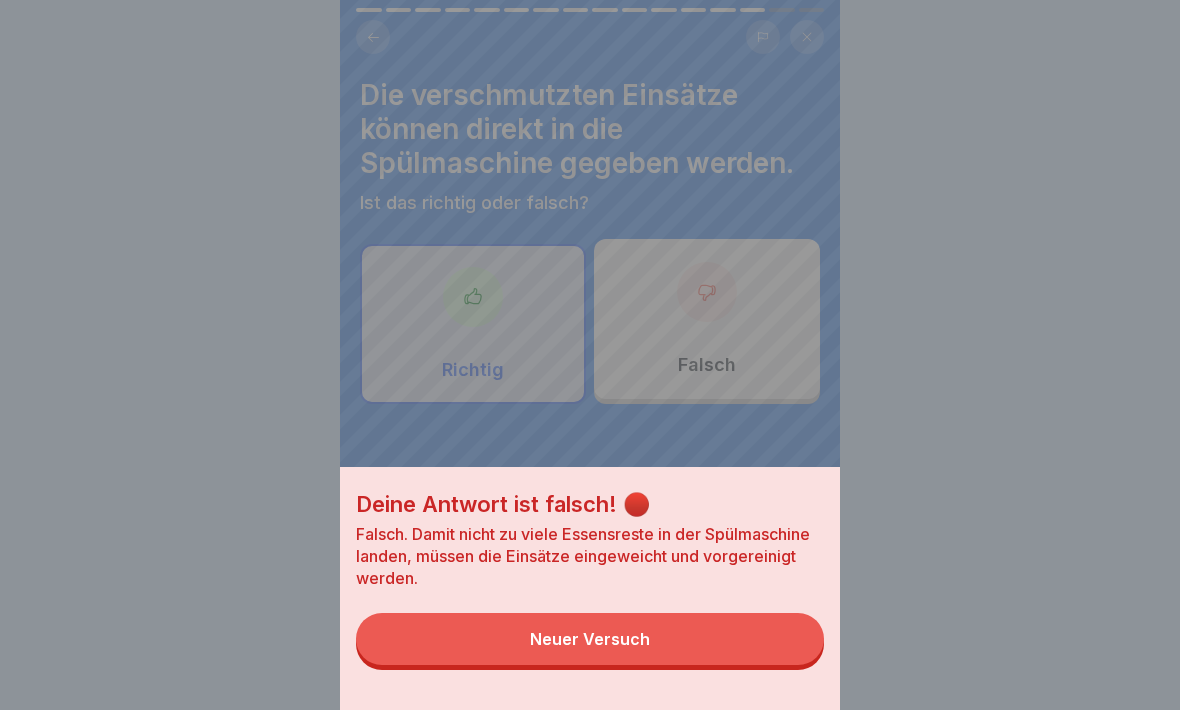 click on "Neuer Versuch" at bounding box center (590, 639) 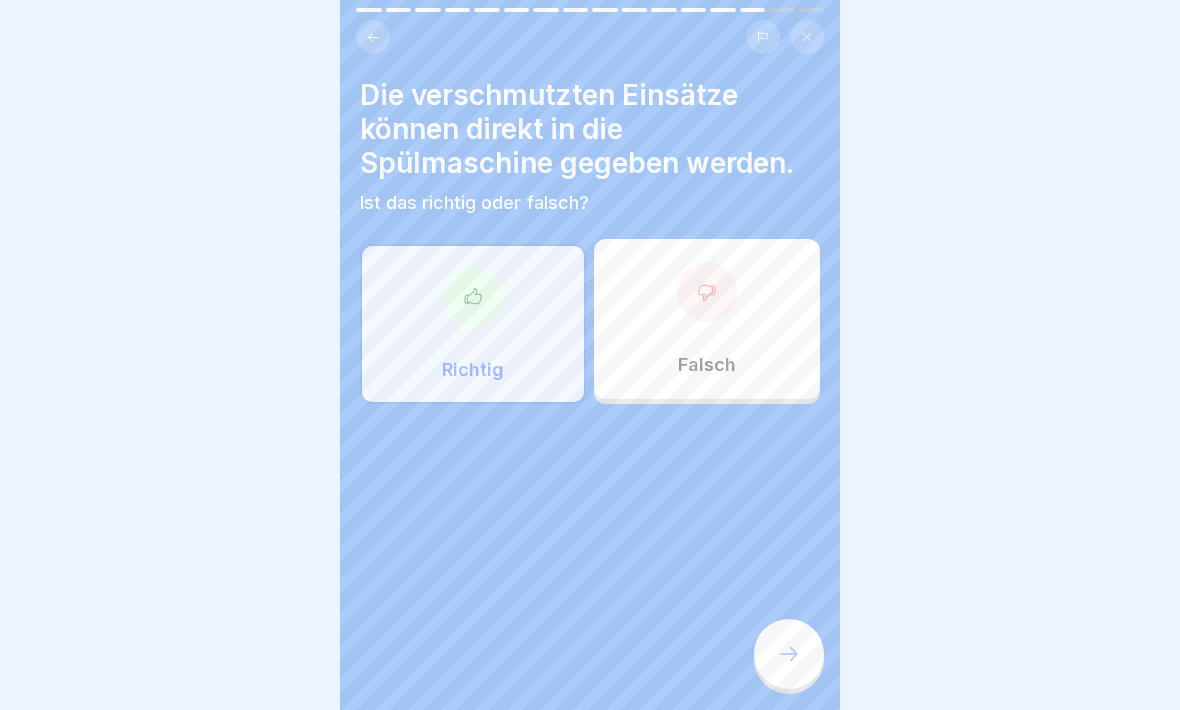 click at bounding box center [707, 292] 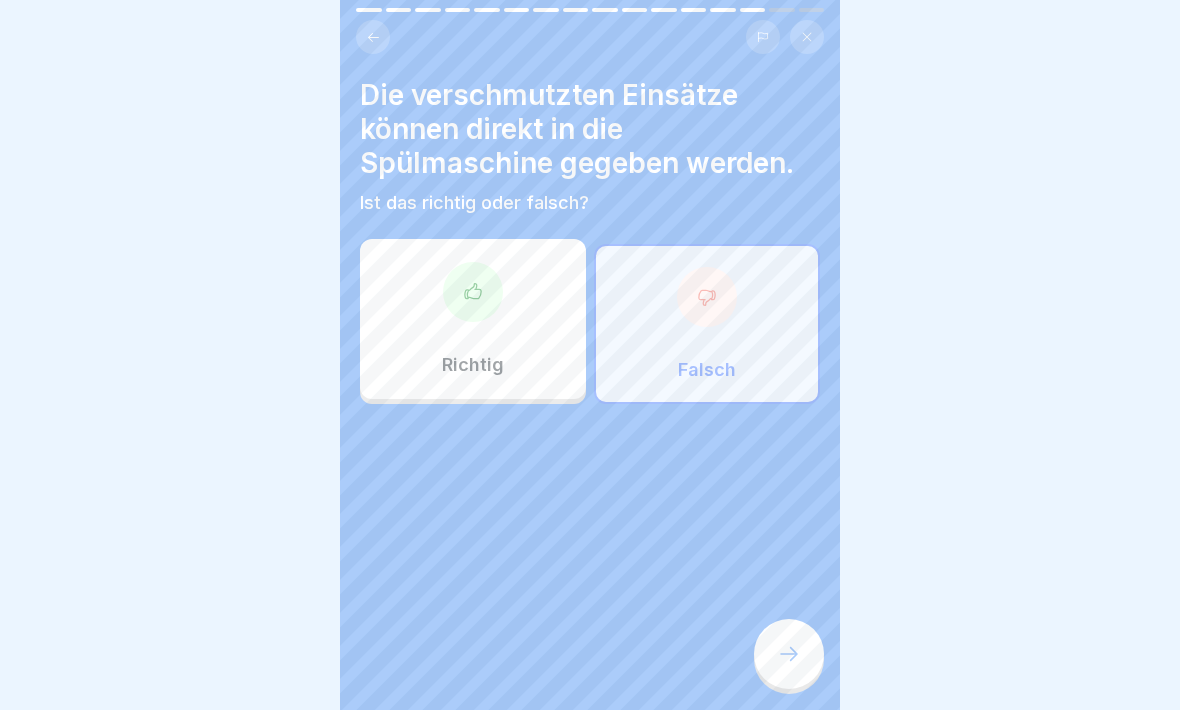 click at bounding box center (789, 654) 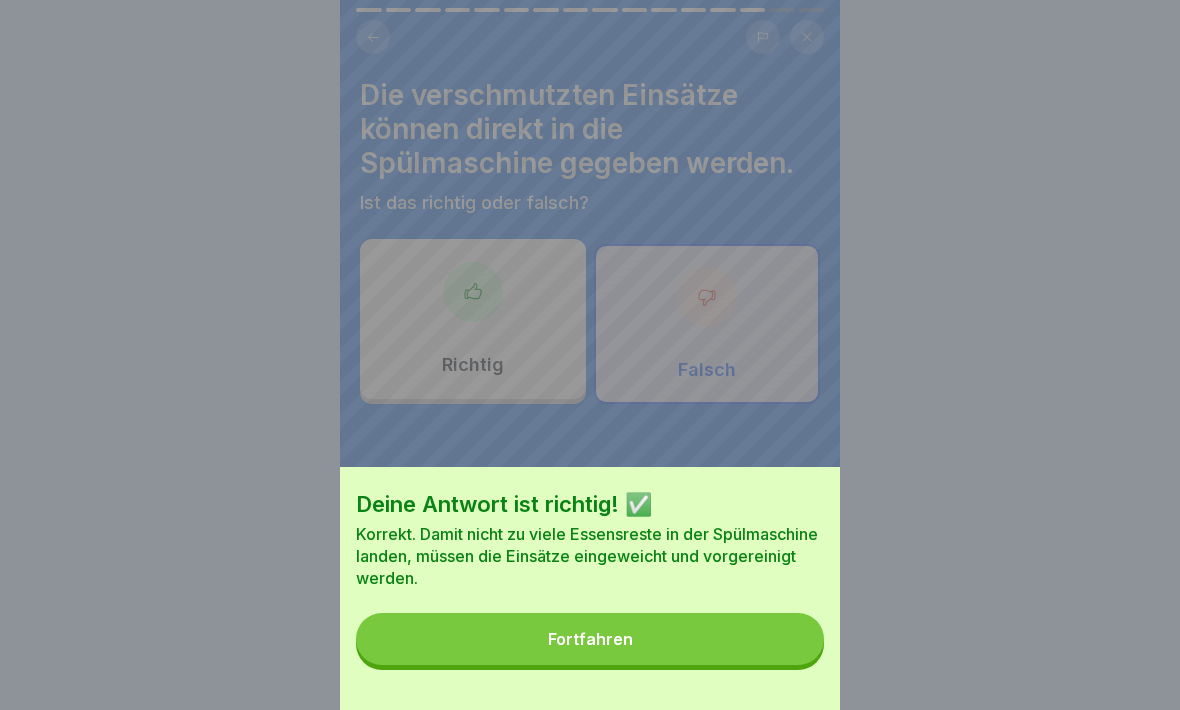 click on "Fortfahren" at bounding box center (590, 639) 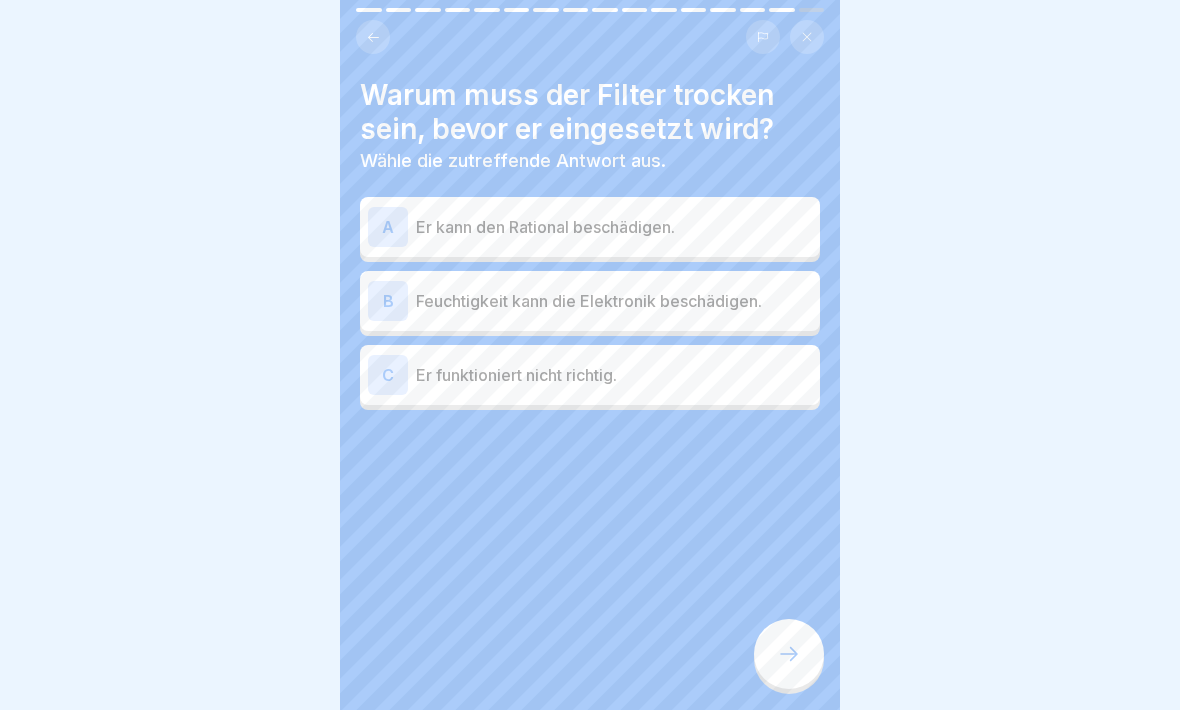 click on "Feuchtigkeit kann die Elektronik beschädigen." at bounding box center (614, 301) 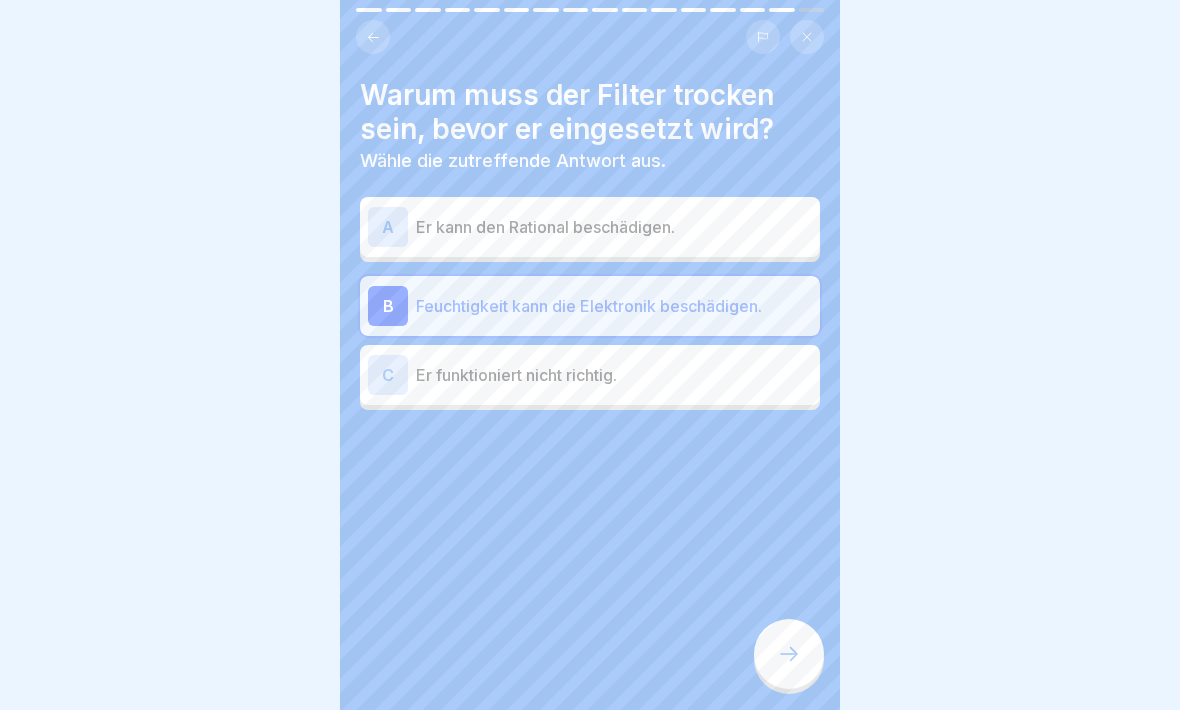 click 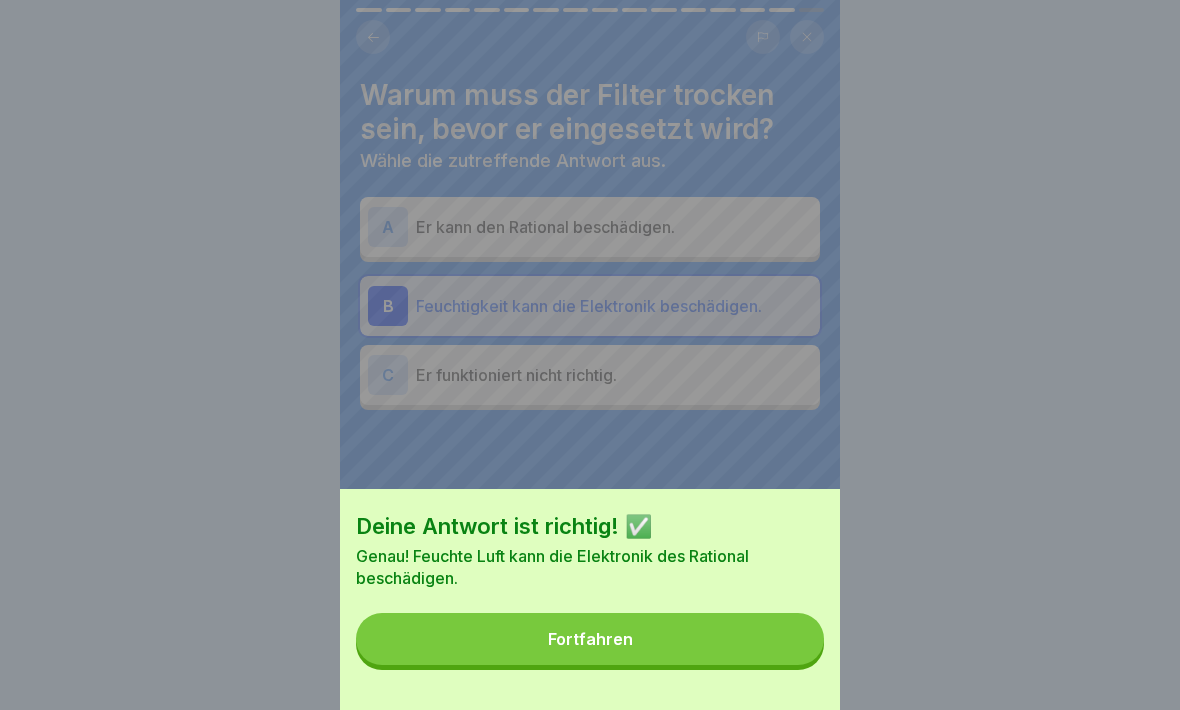 click on "Fortfahren" at bounding box center [590, 639] 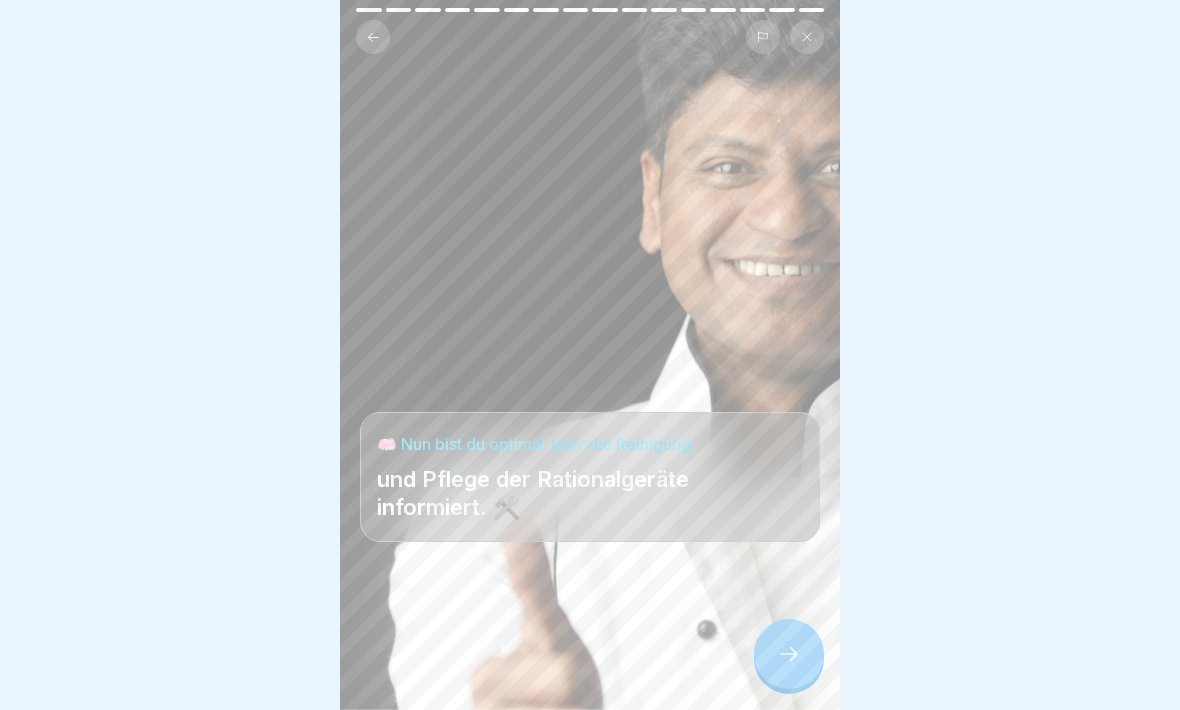 click 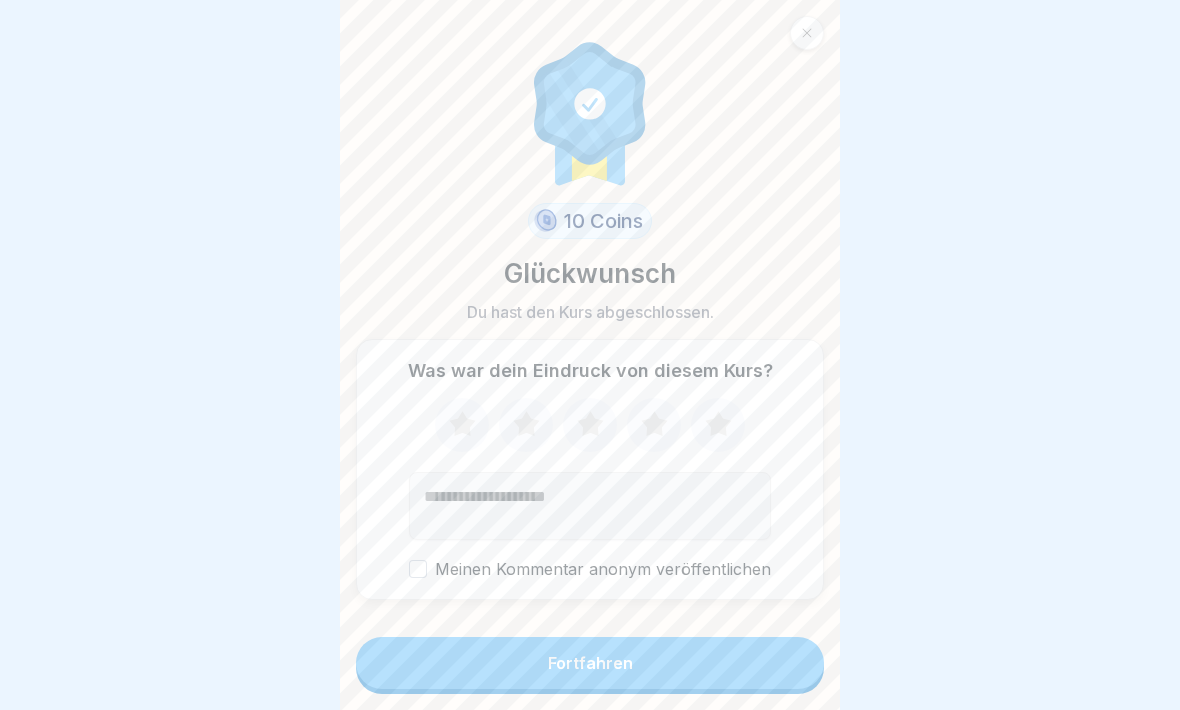 click 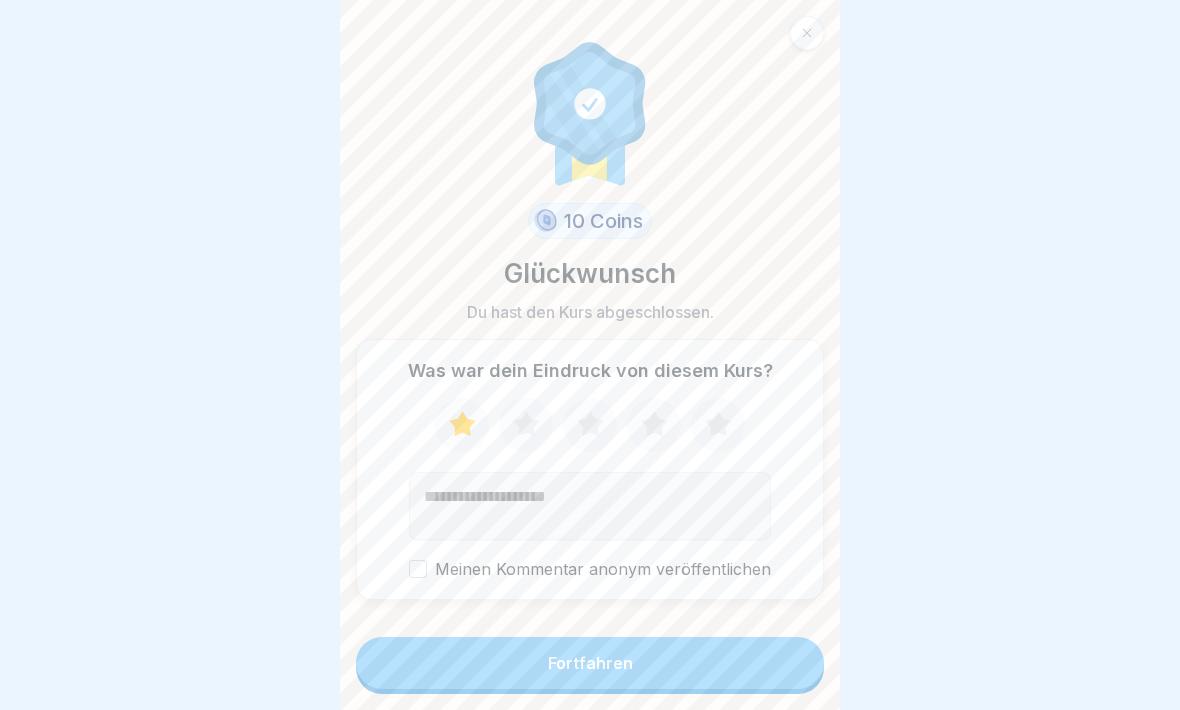 click 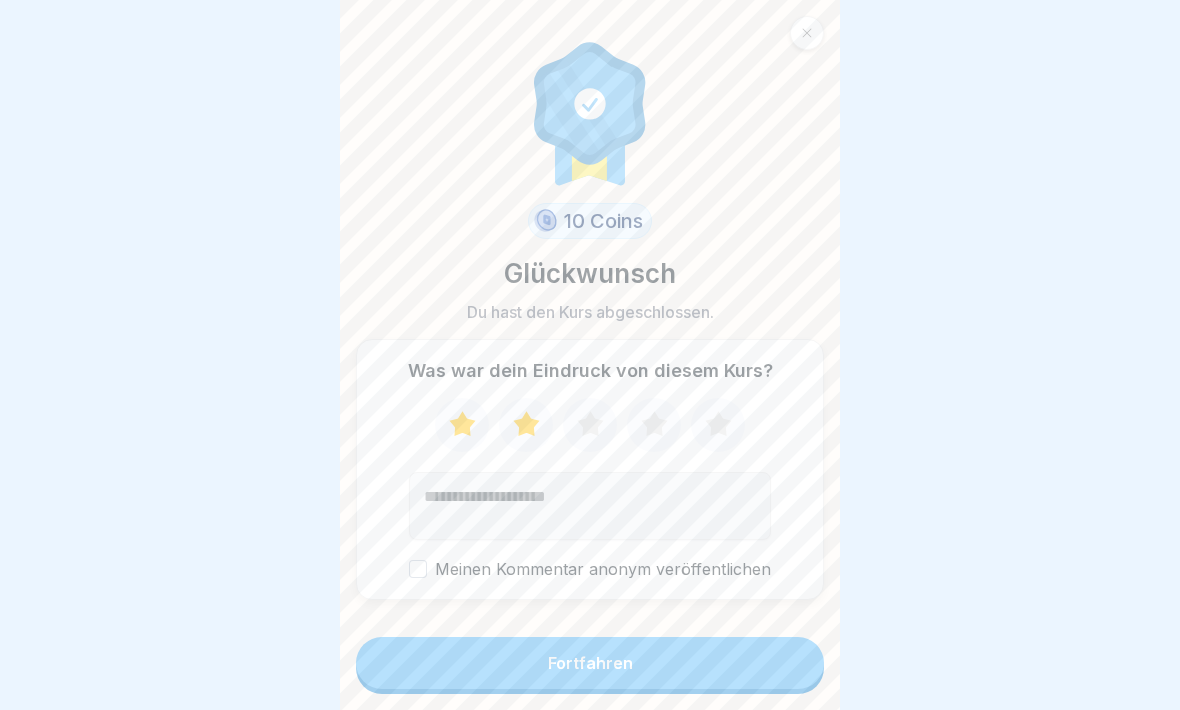 click 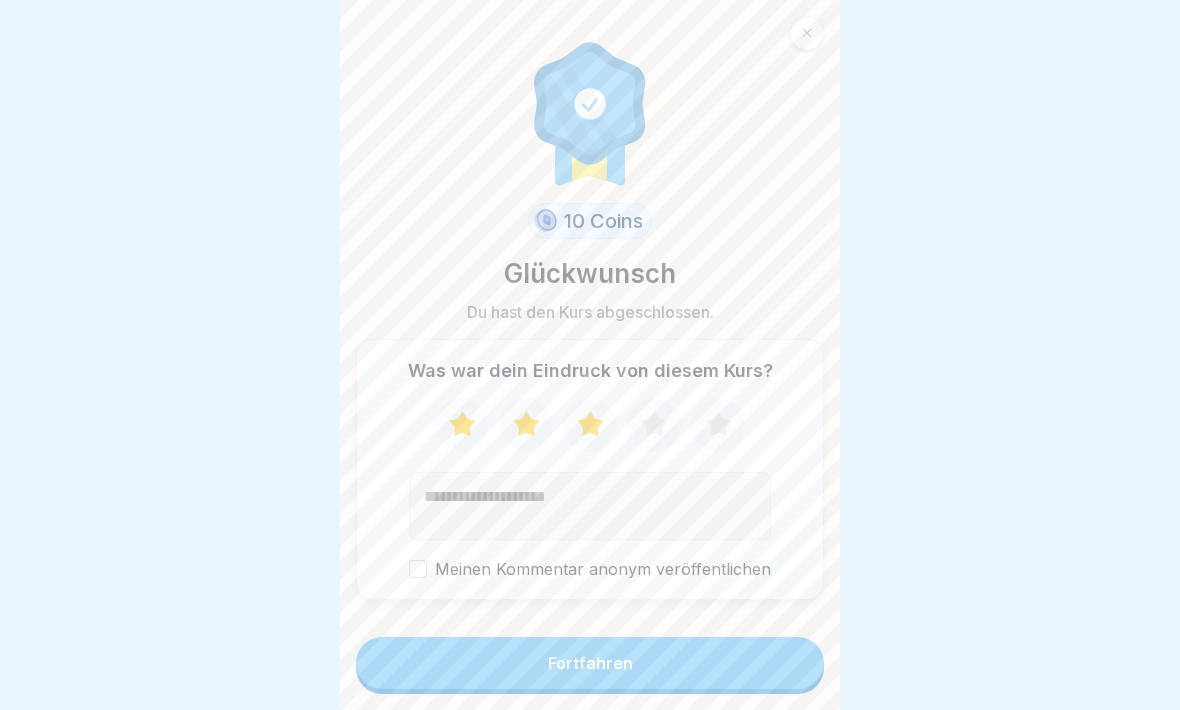 click 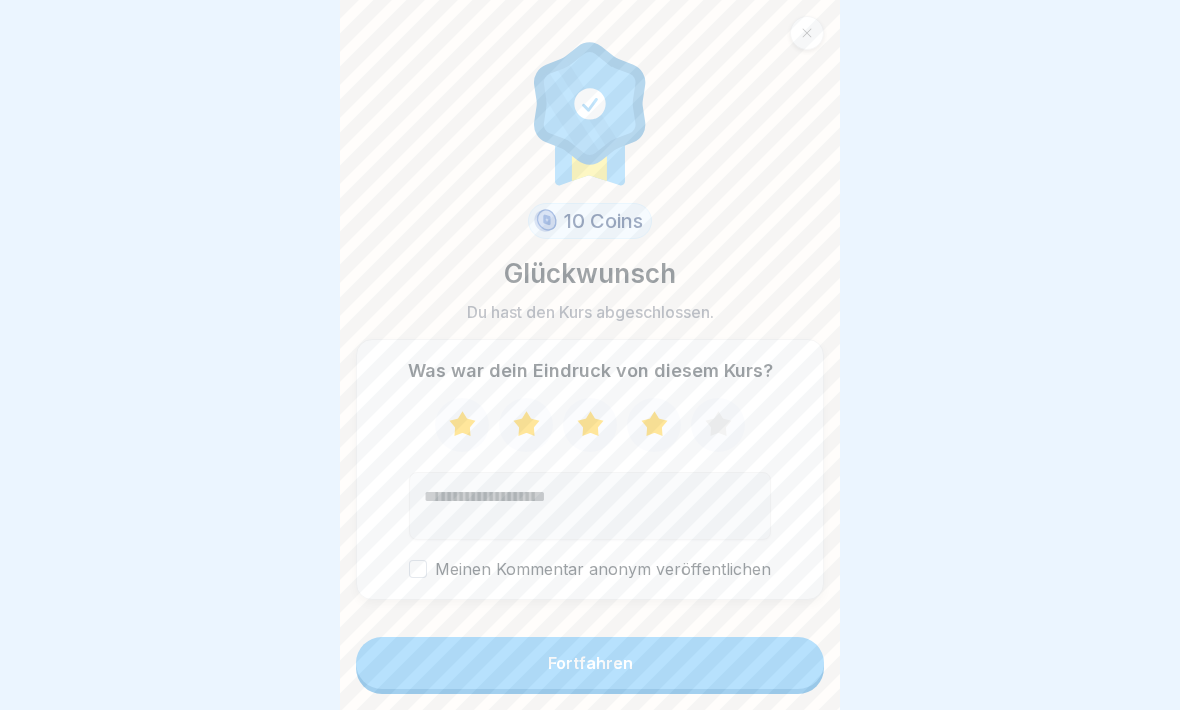 click on "Fortfahren" at bounding box center (590, 663) 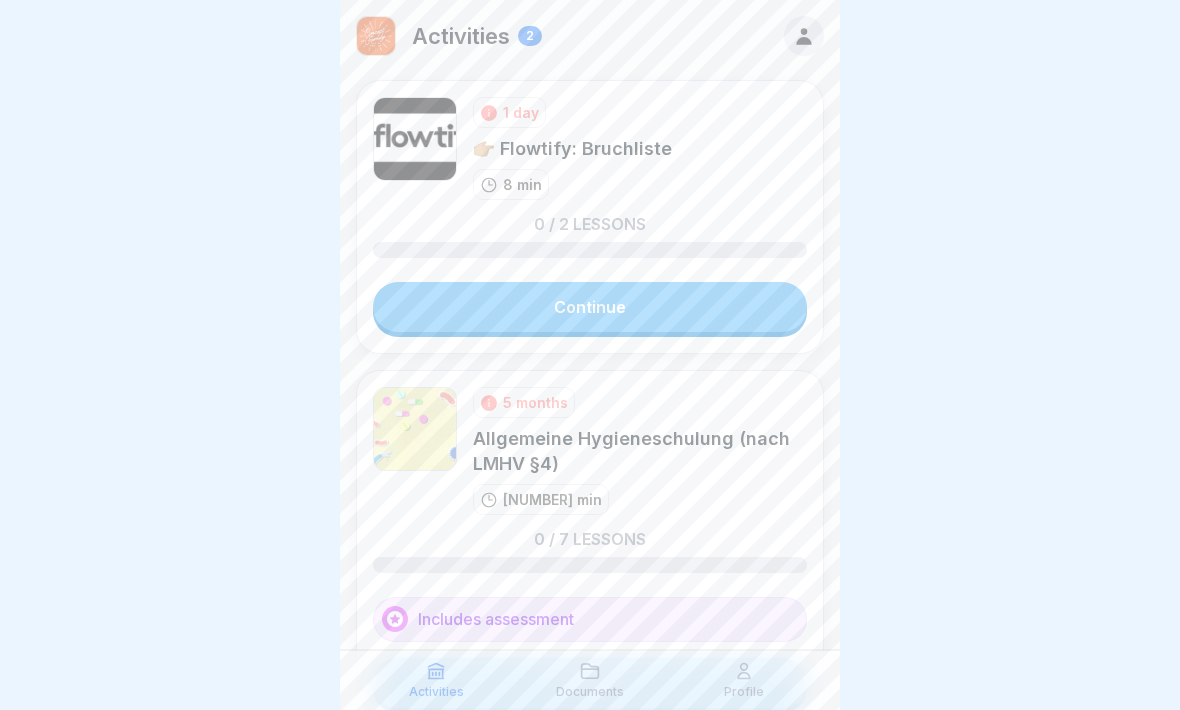scroll, scrollTop: 0, scrollLeft: 0, axis: both 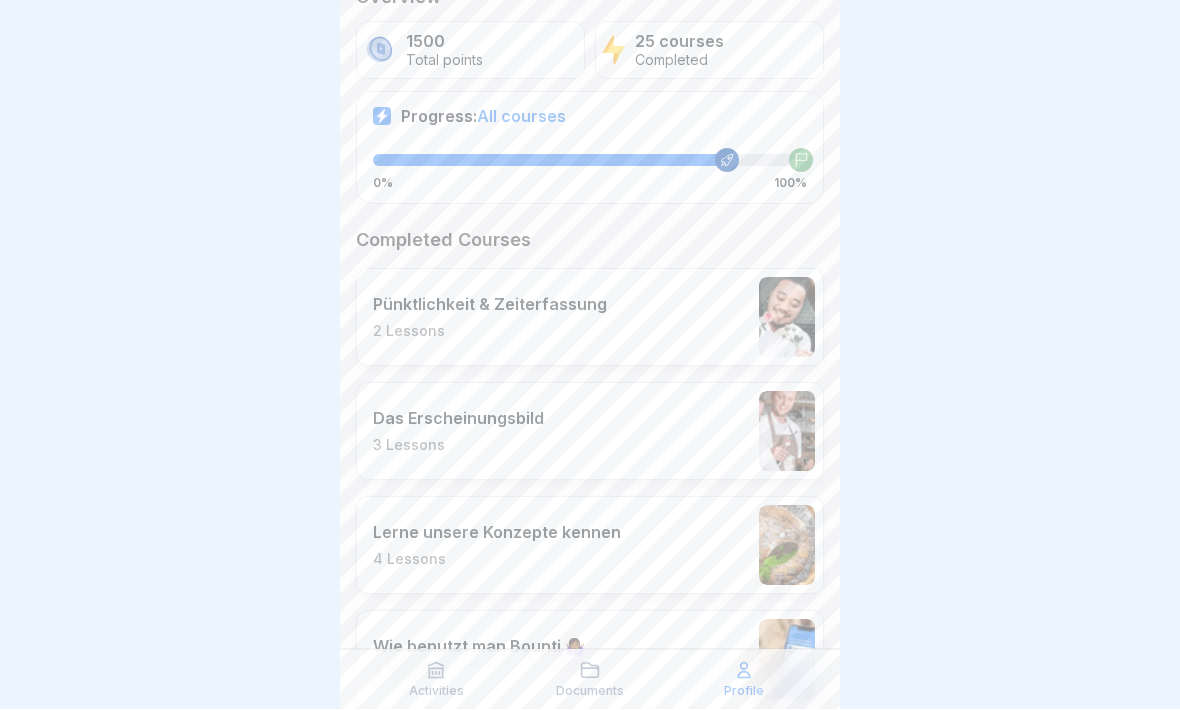 click 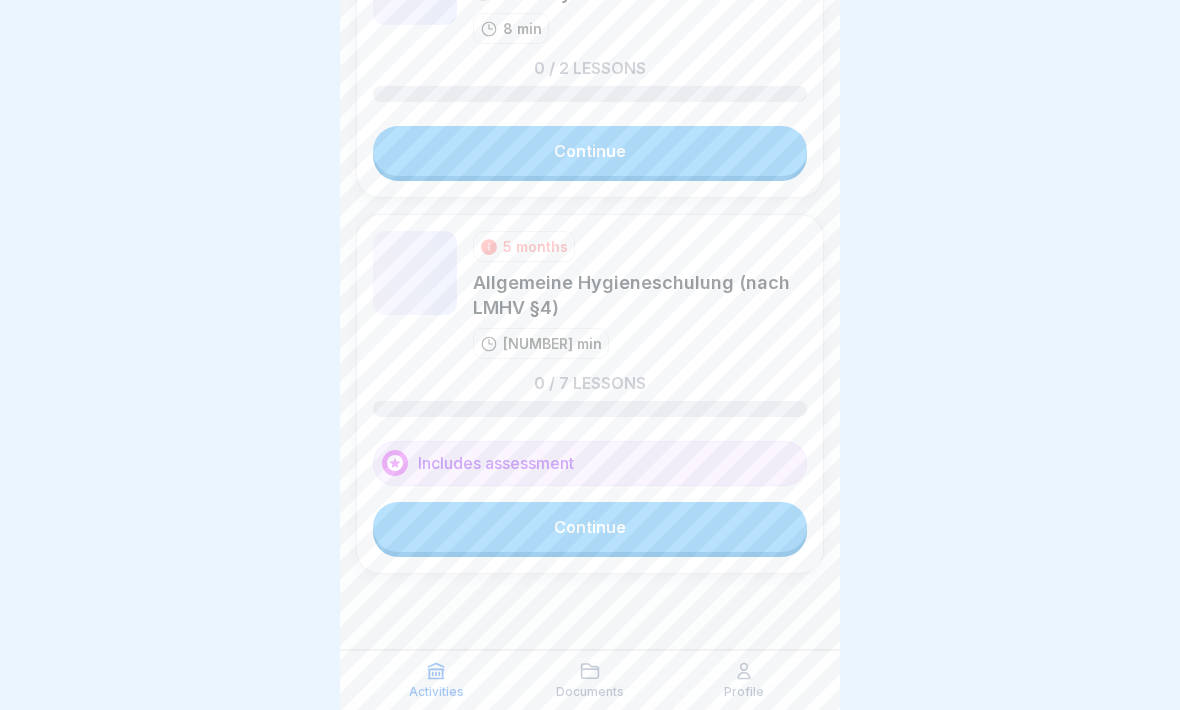 scroll, scrollTop: 0, scrollLeft: 0, axis: both 